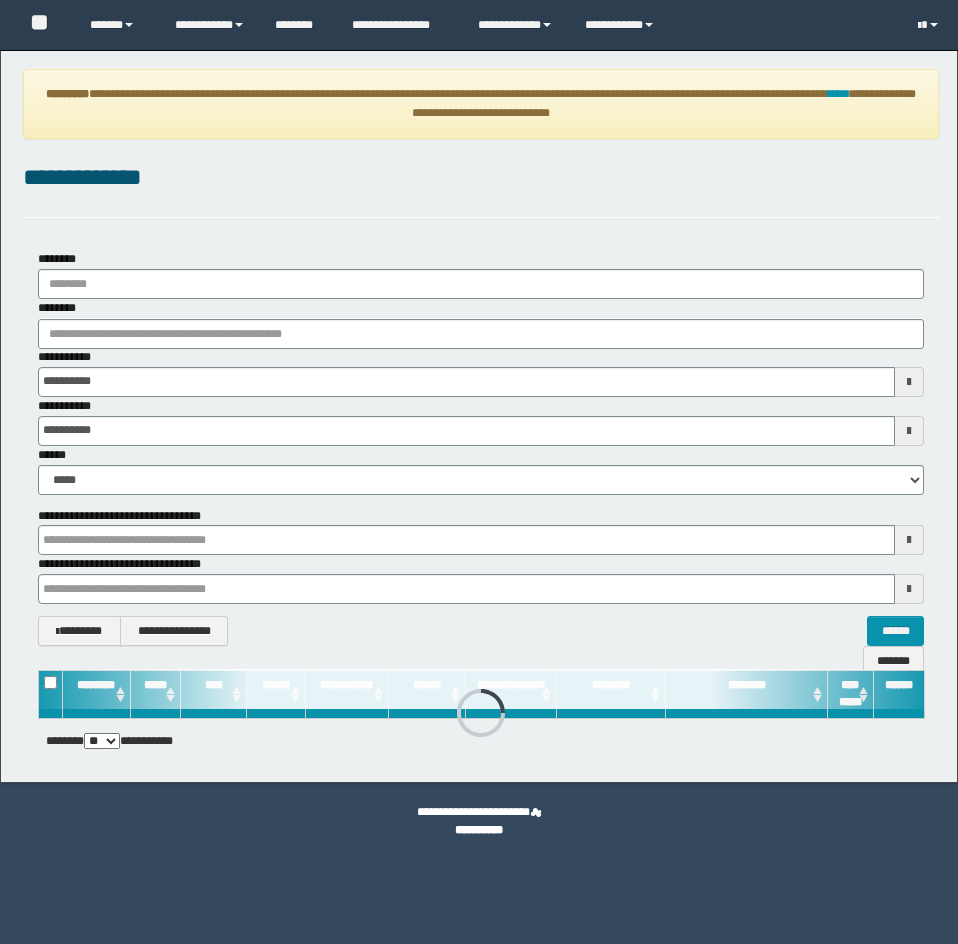 scroll, scrollTop: 0, scrollLeft: 0, axis: both 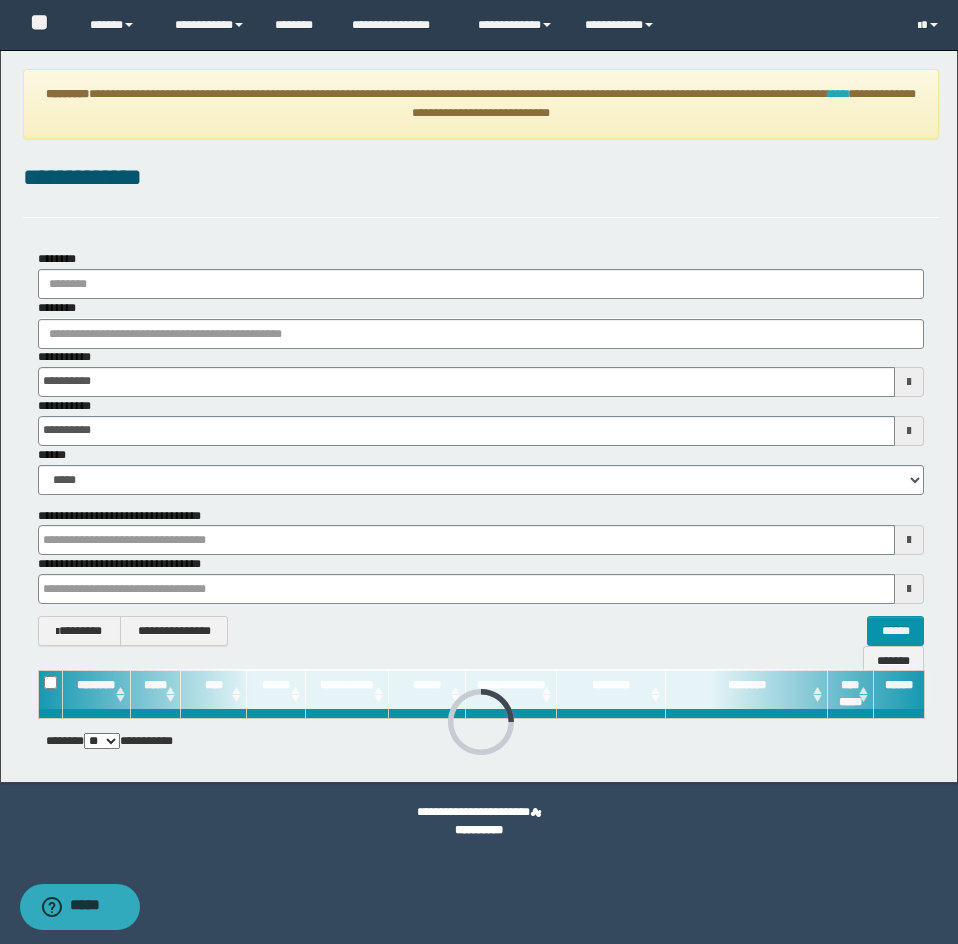 click on "****" at bounding box center [838, 94] 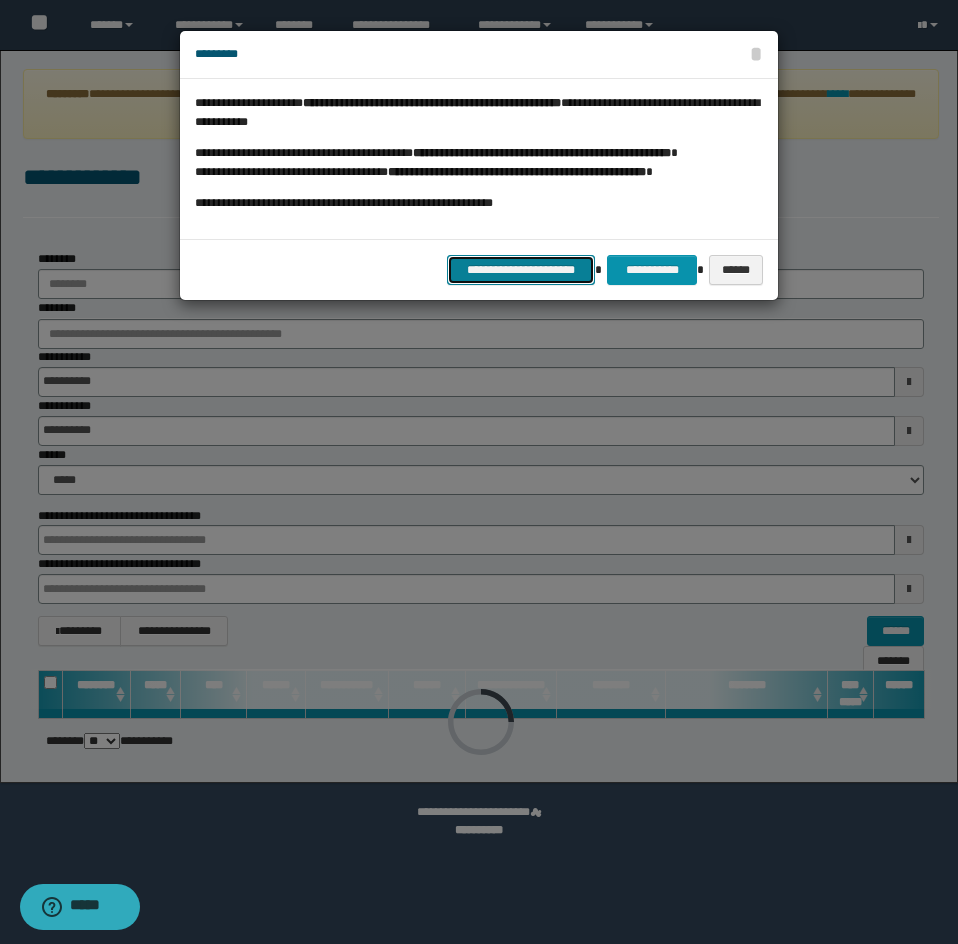 click on "**********" at bounding box center (521, 270) 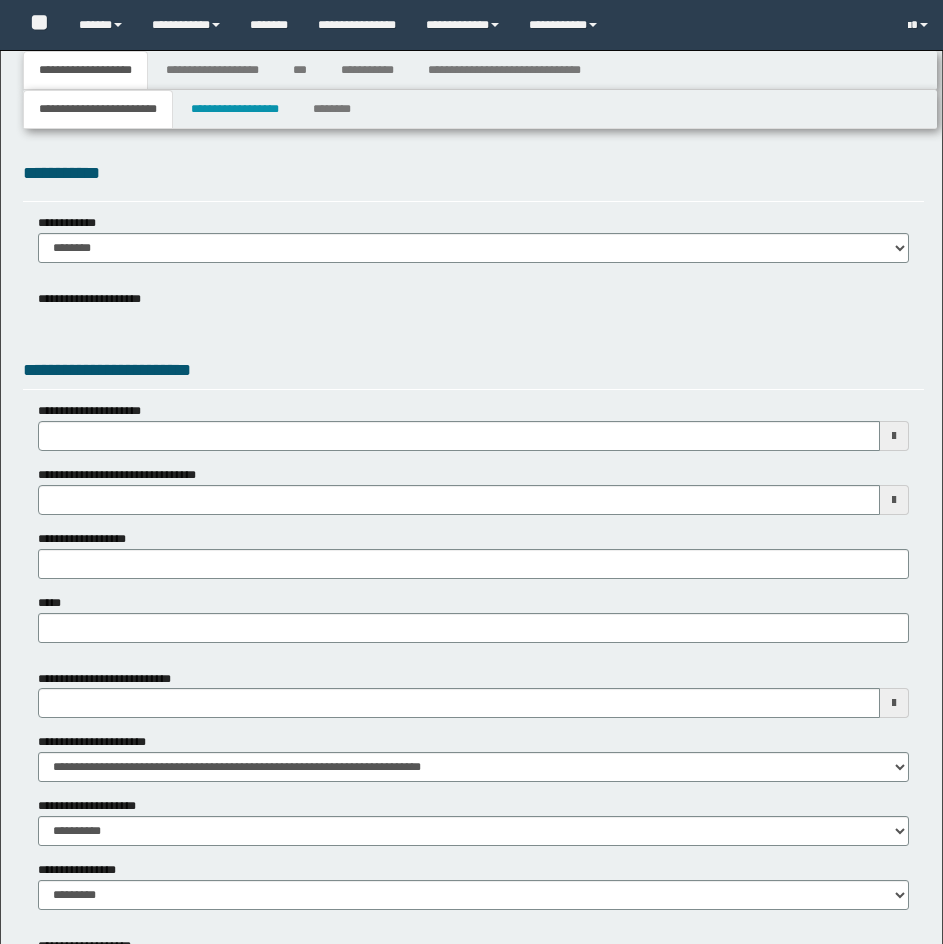 type 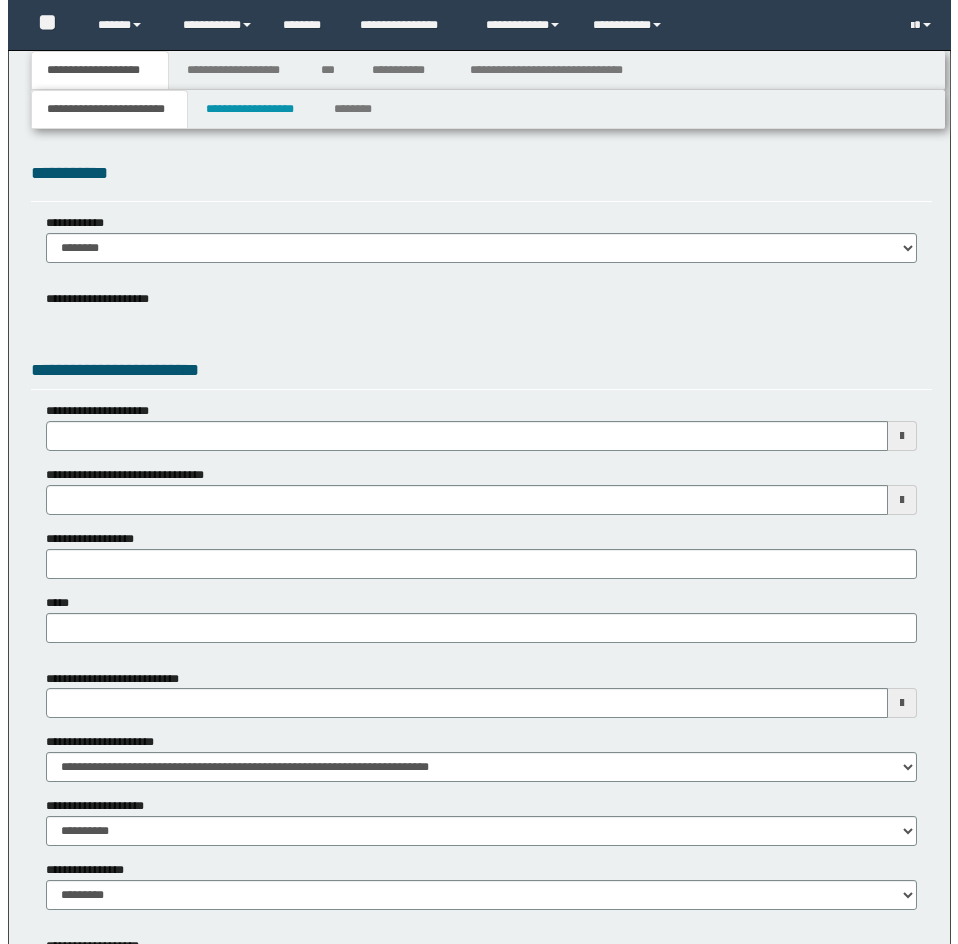 scroll, scrollTop: 0, scrollLeft: 0, axis: both 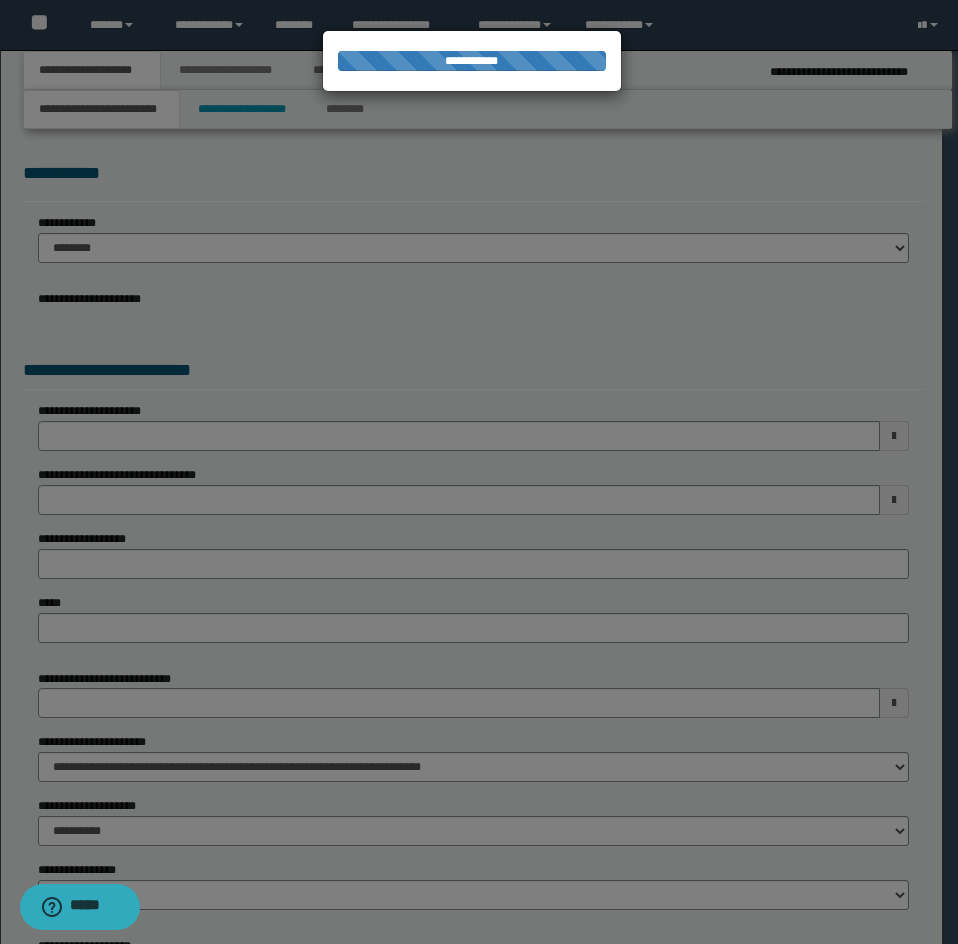 type on "**********" 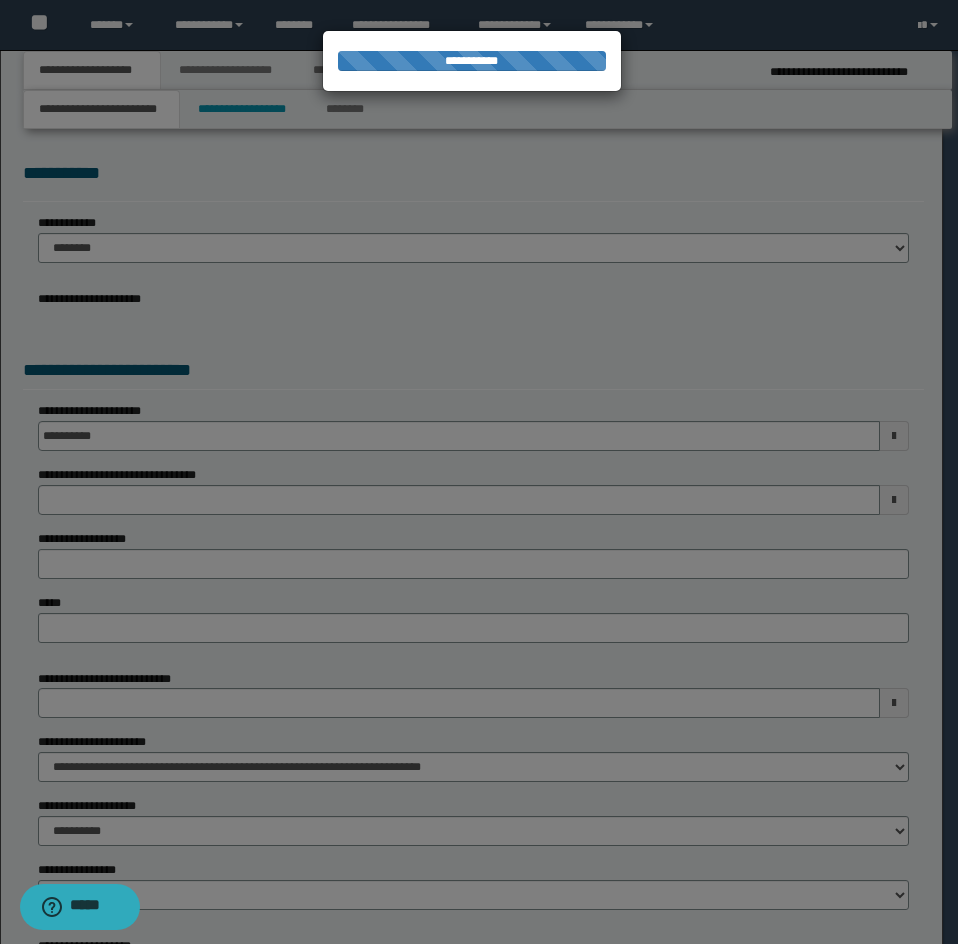type on "**********" 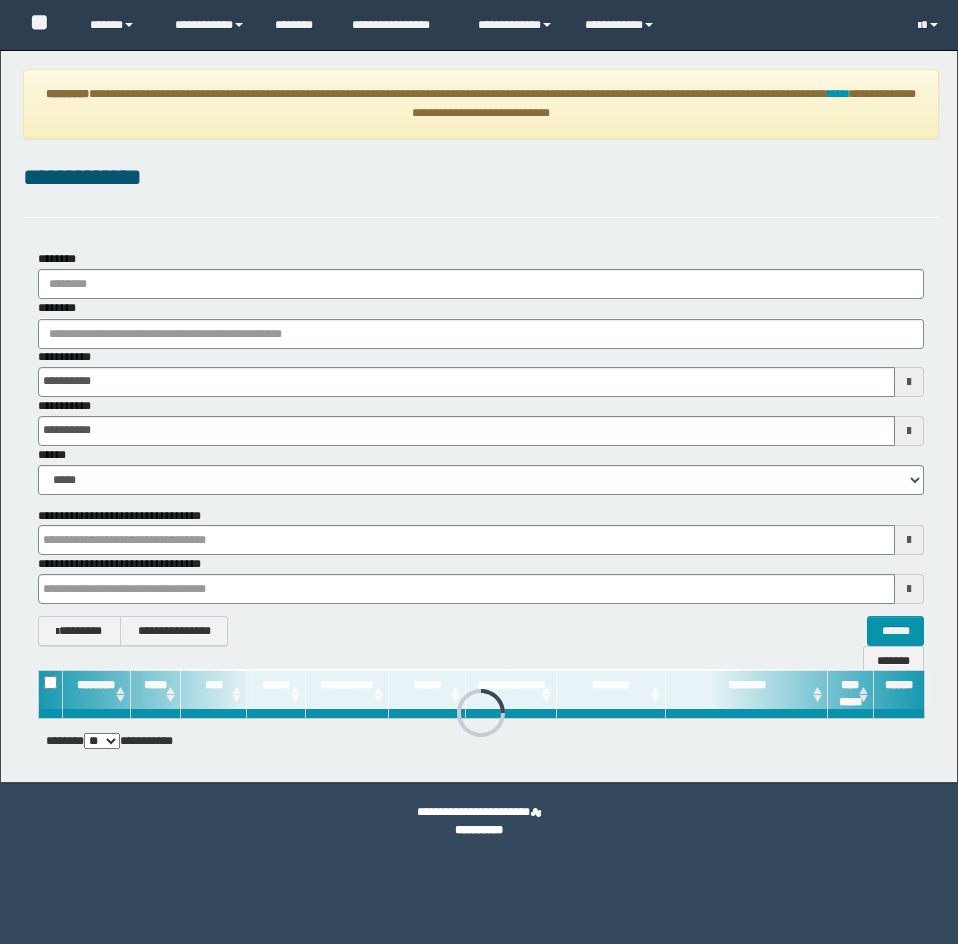 scroll, scrollTop: 0, scrollLeft: 0, axis: both 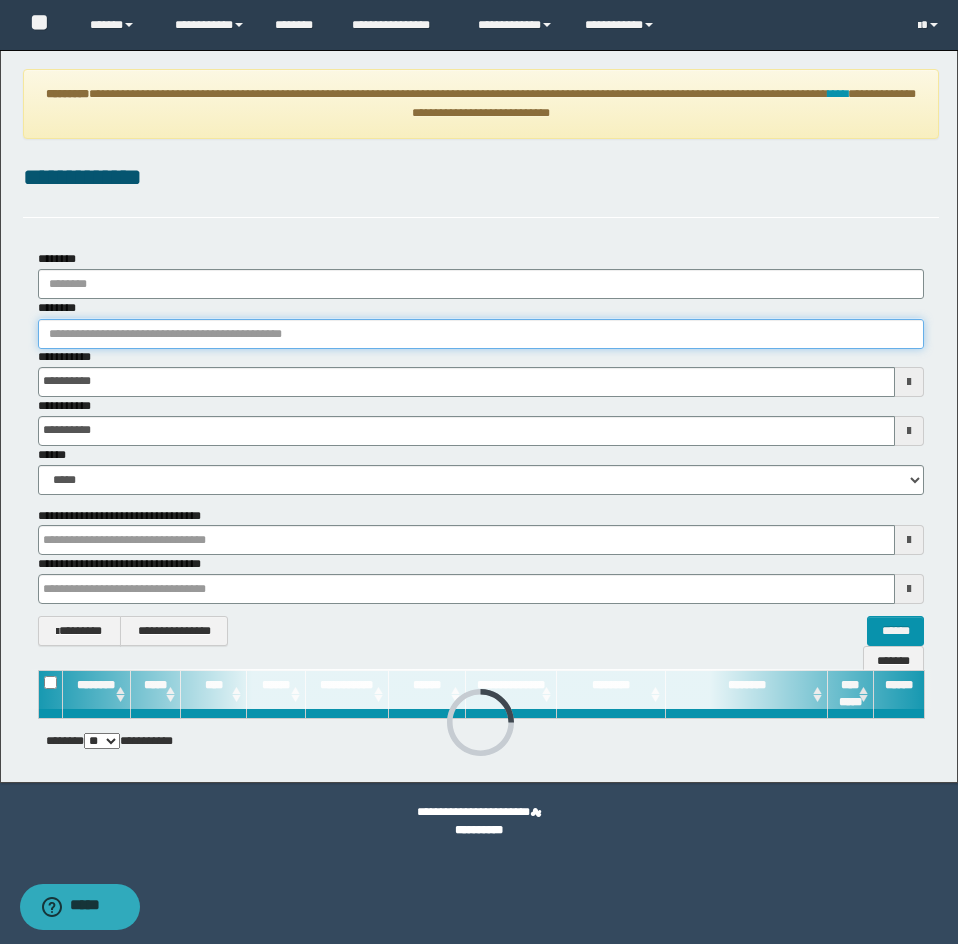 click on "********" at bounding box center (481, 334) 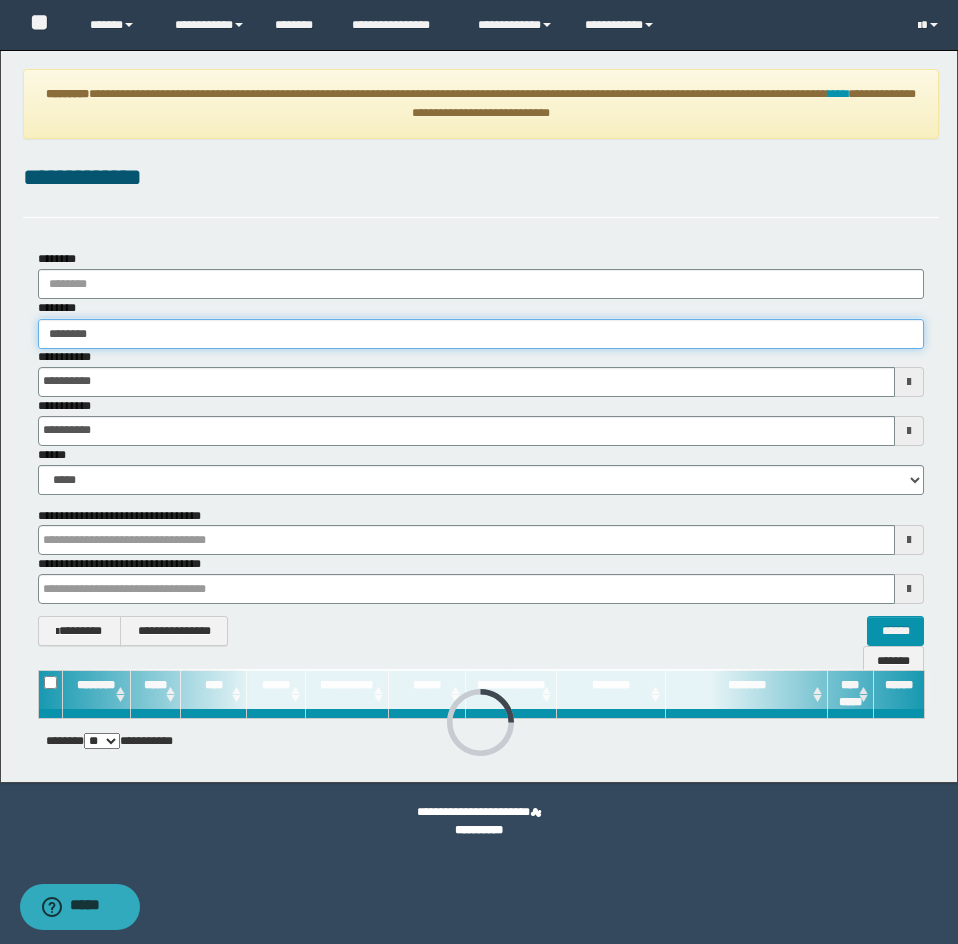 type on "********" 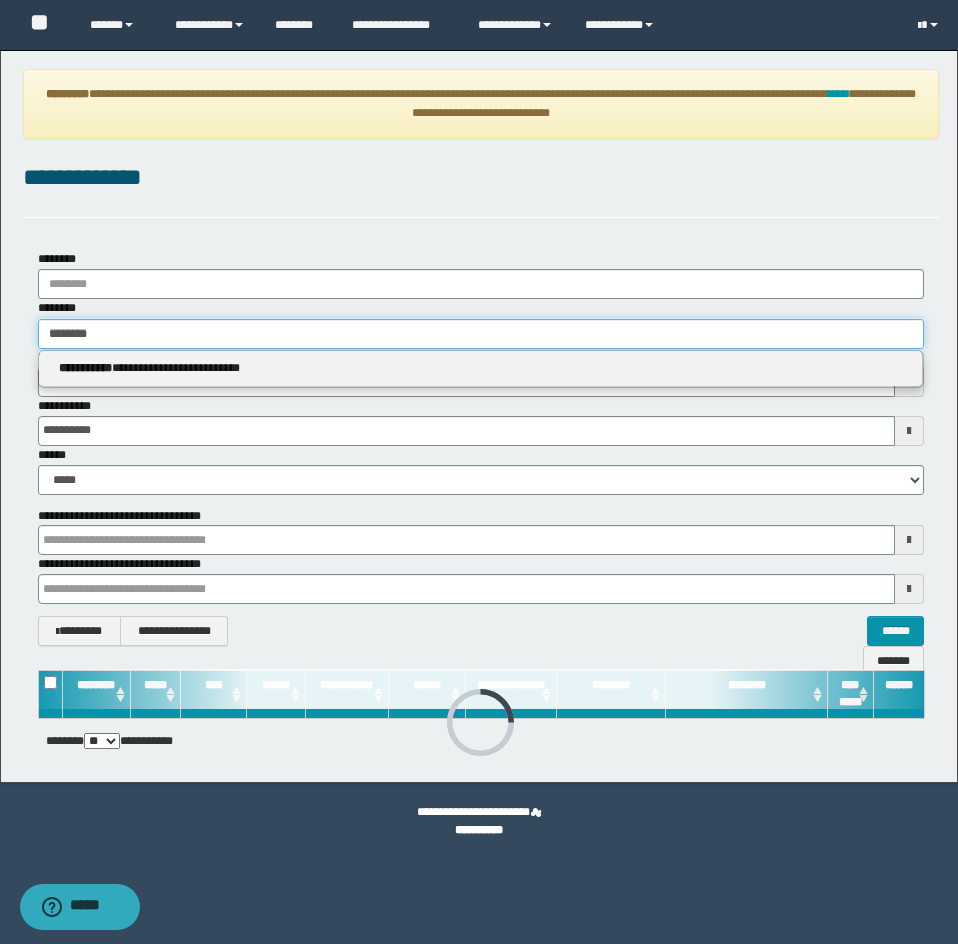 type on "********" 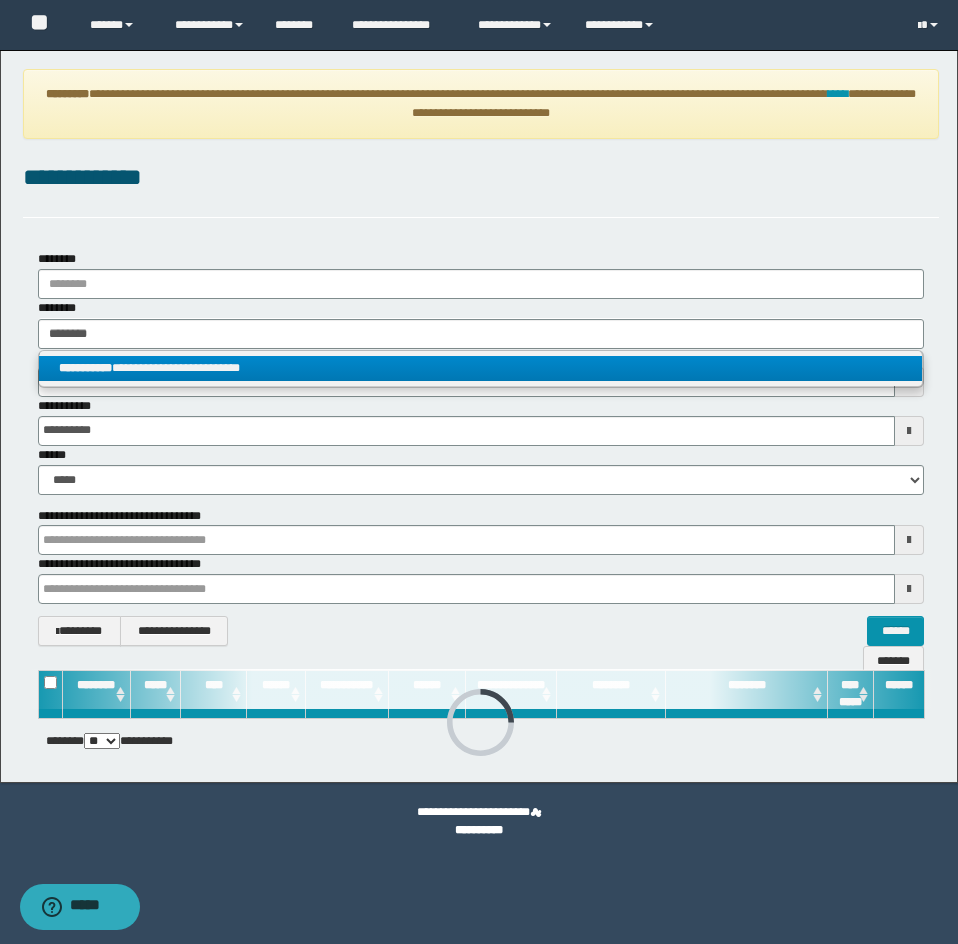 click on "**********" at bounding box center [480, 368] 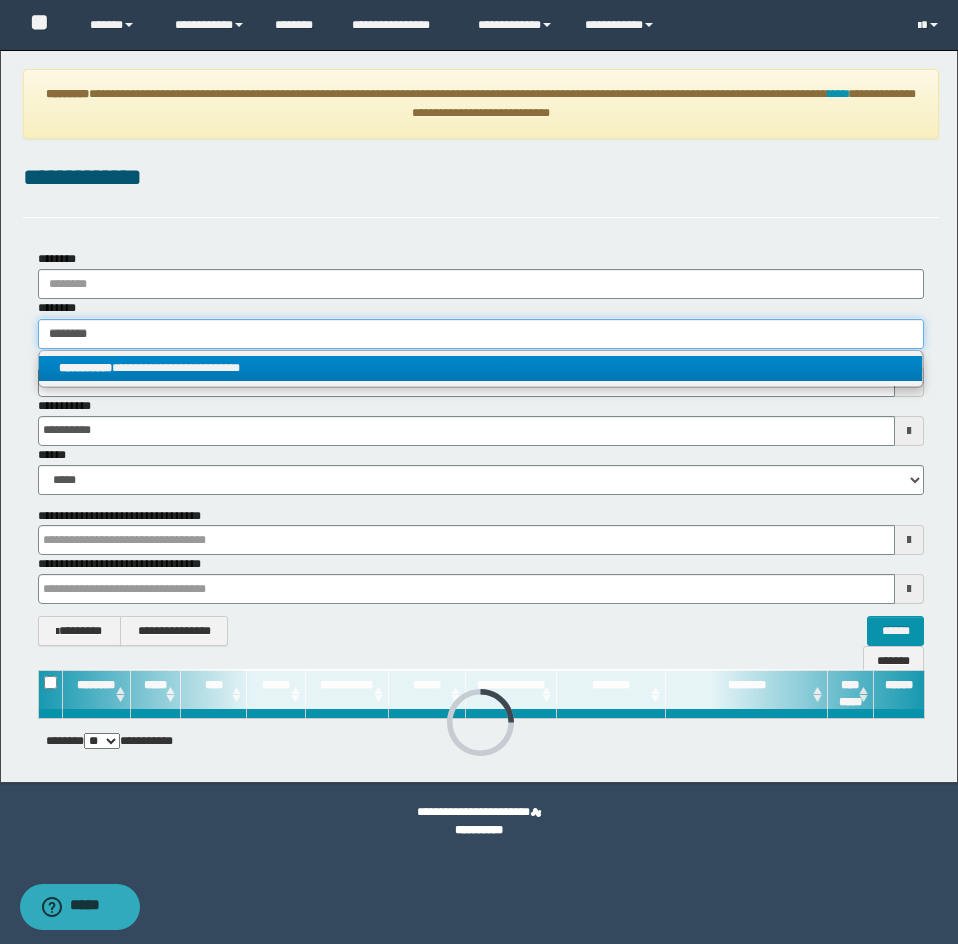 type 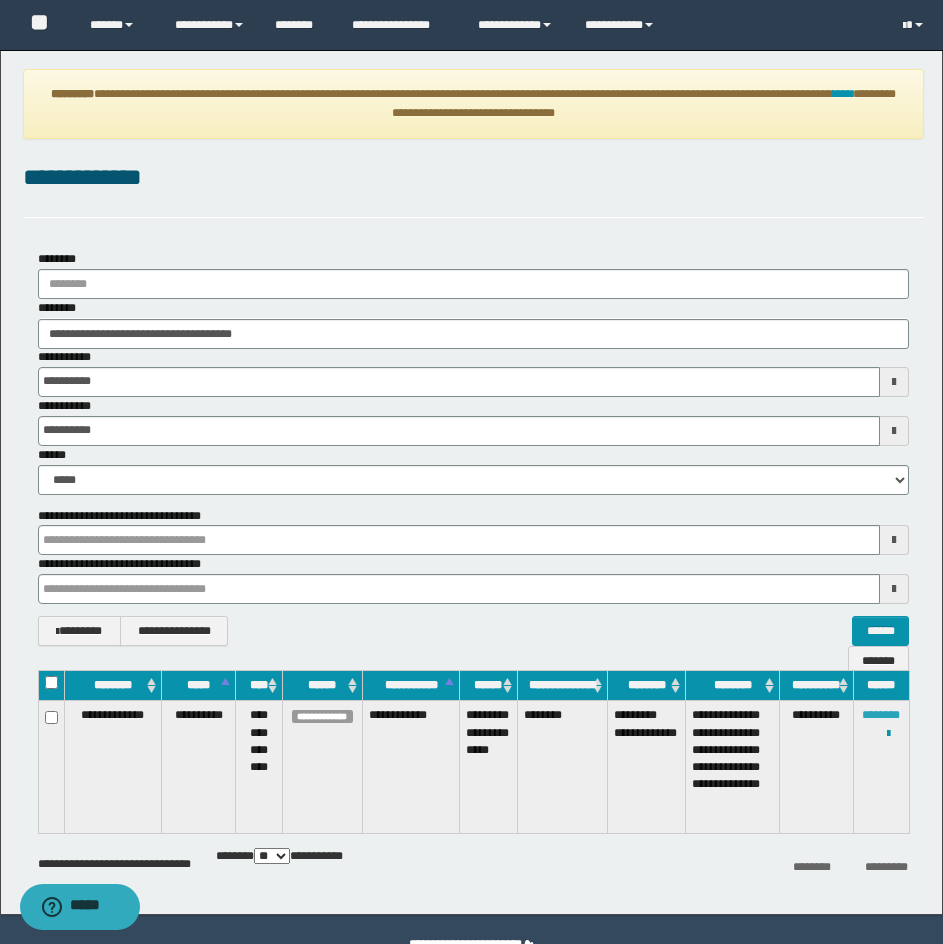 click on "********" at bounding box center (881, 715) 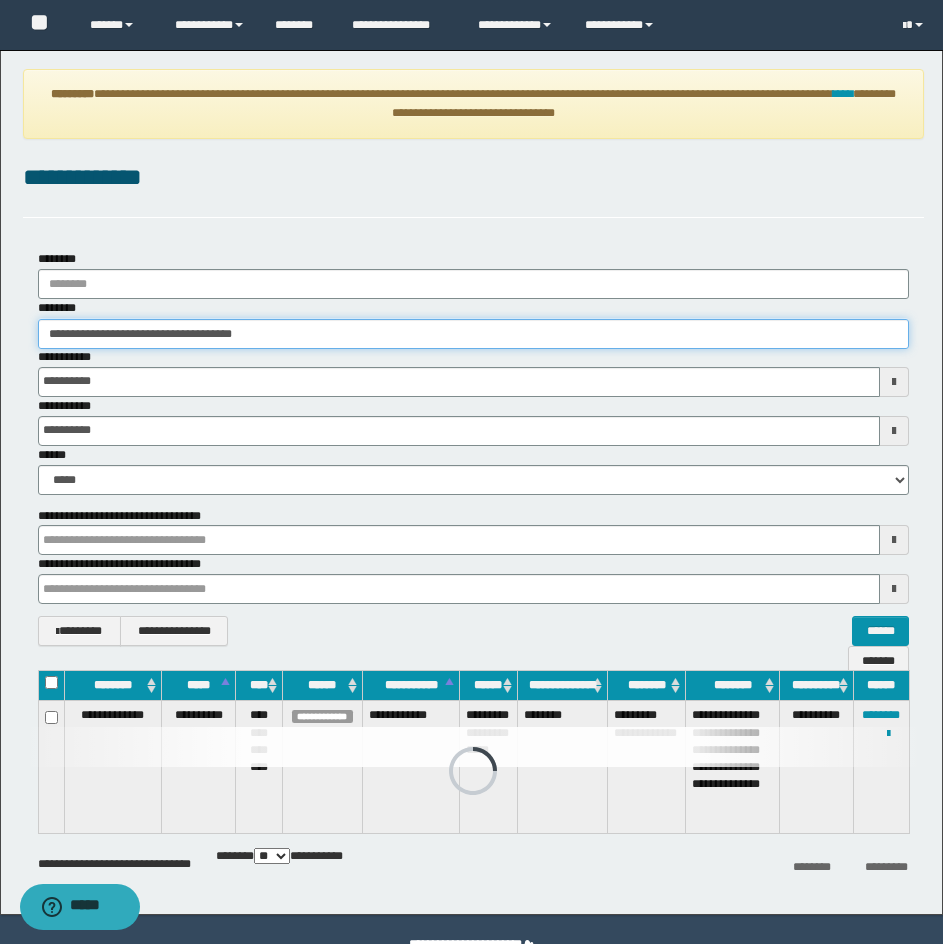 click on "**********" at bounding box center [473, 334] 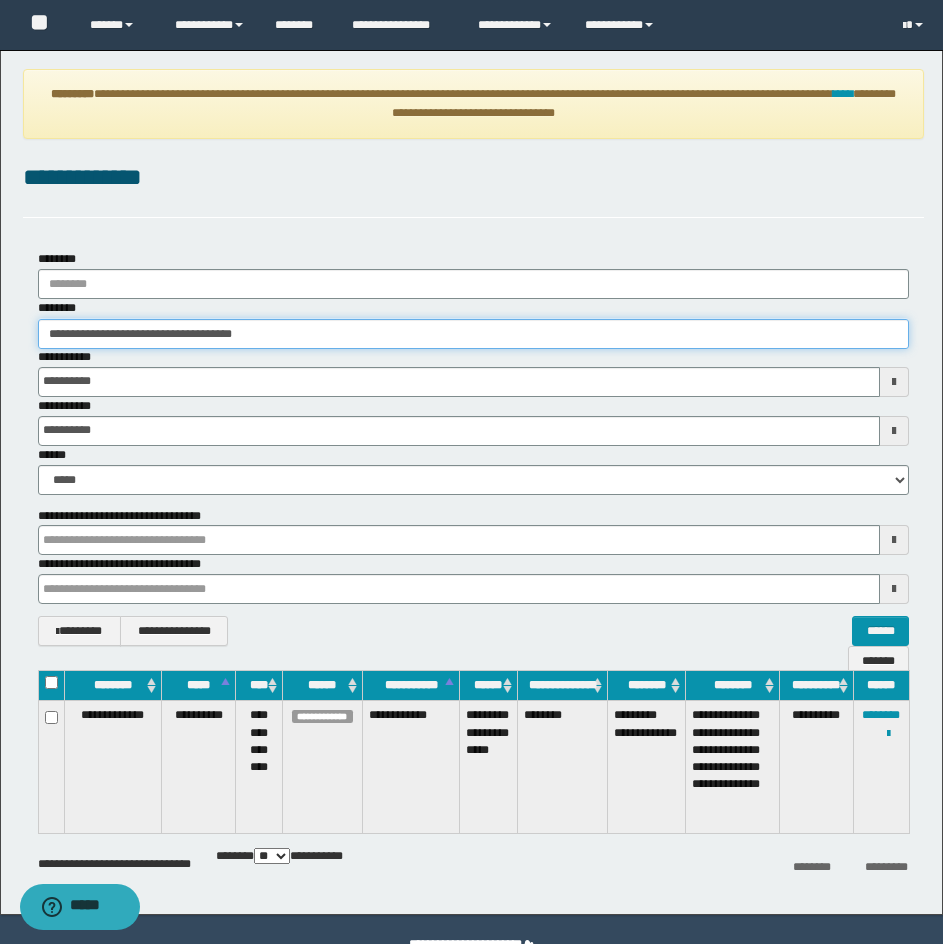 paste 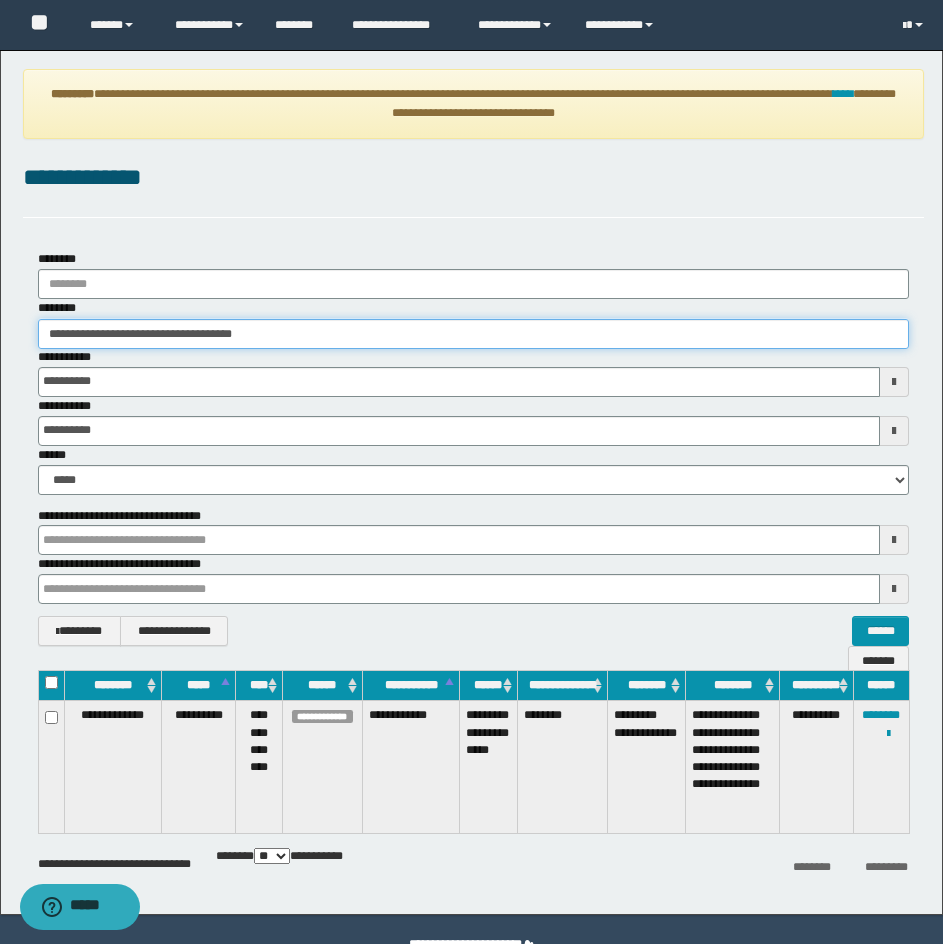 type on "********" 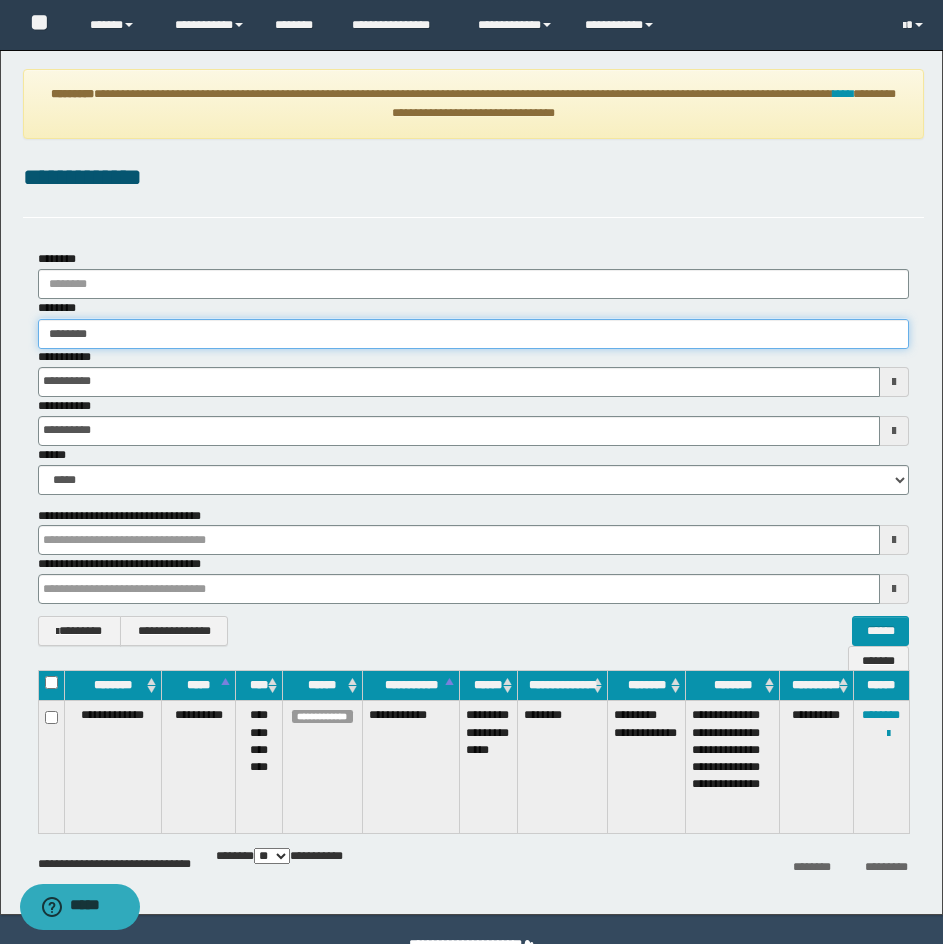 type on "********" 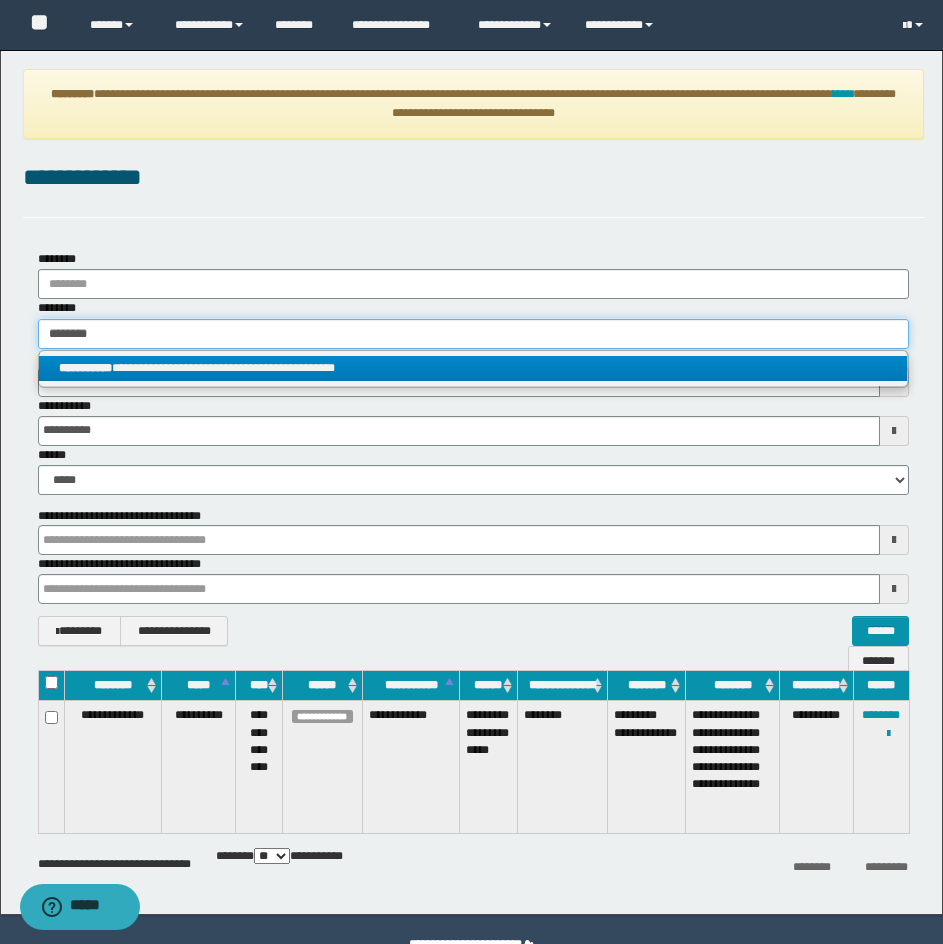 type on "********" 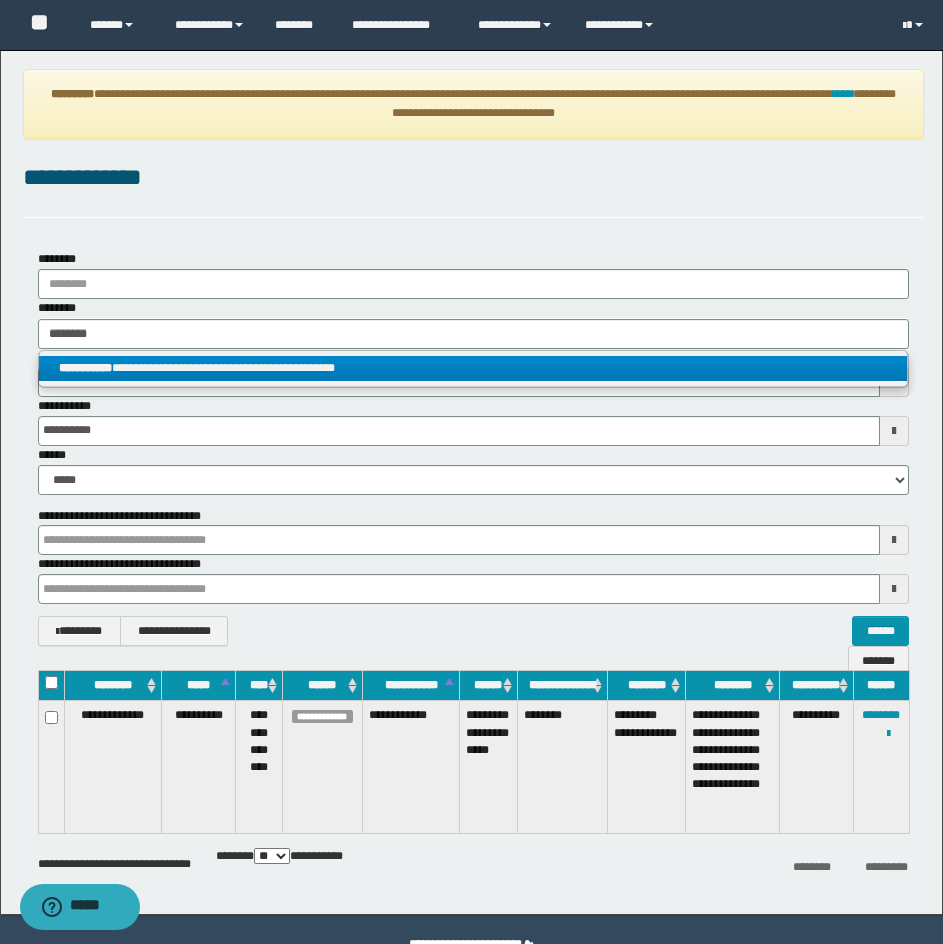 click on "**********" at bounding box center (473, 368) 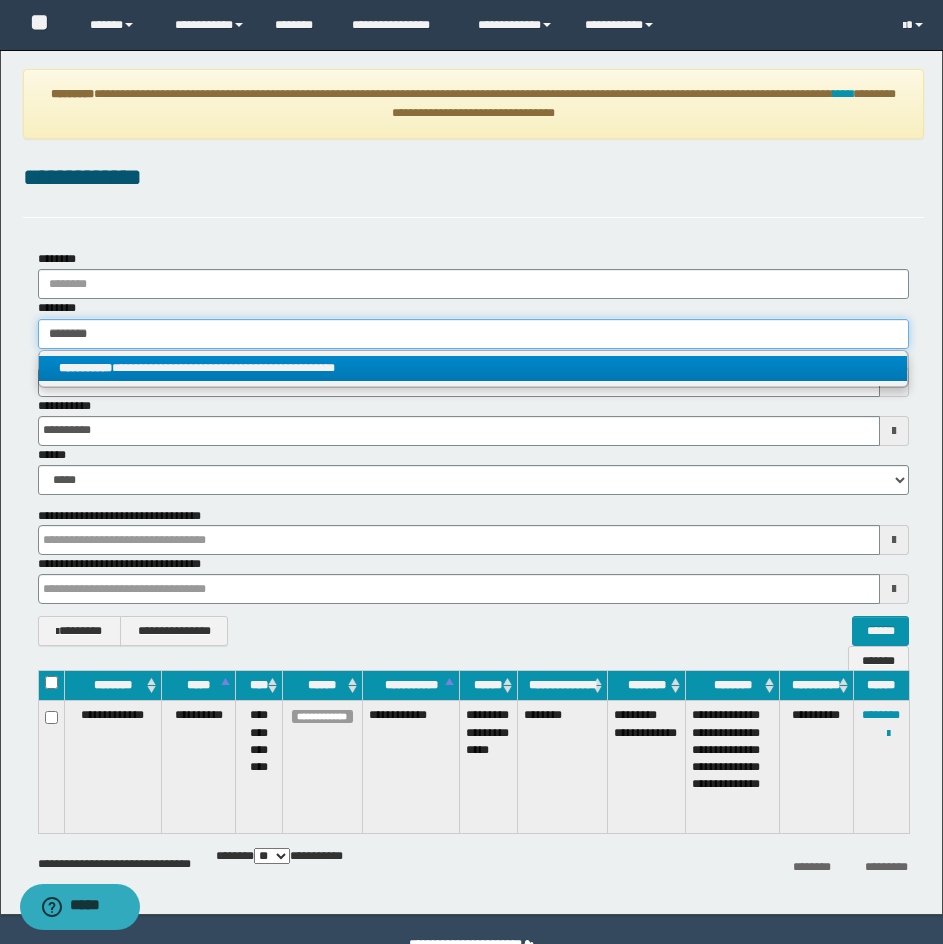 type 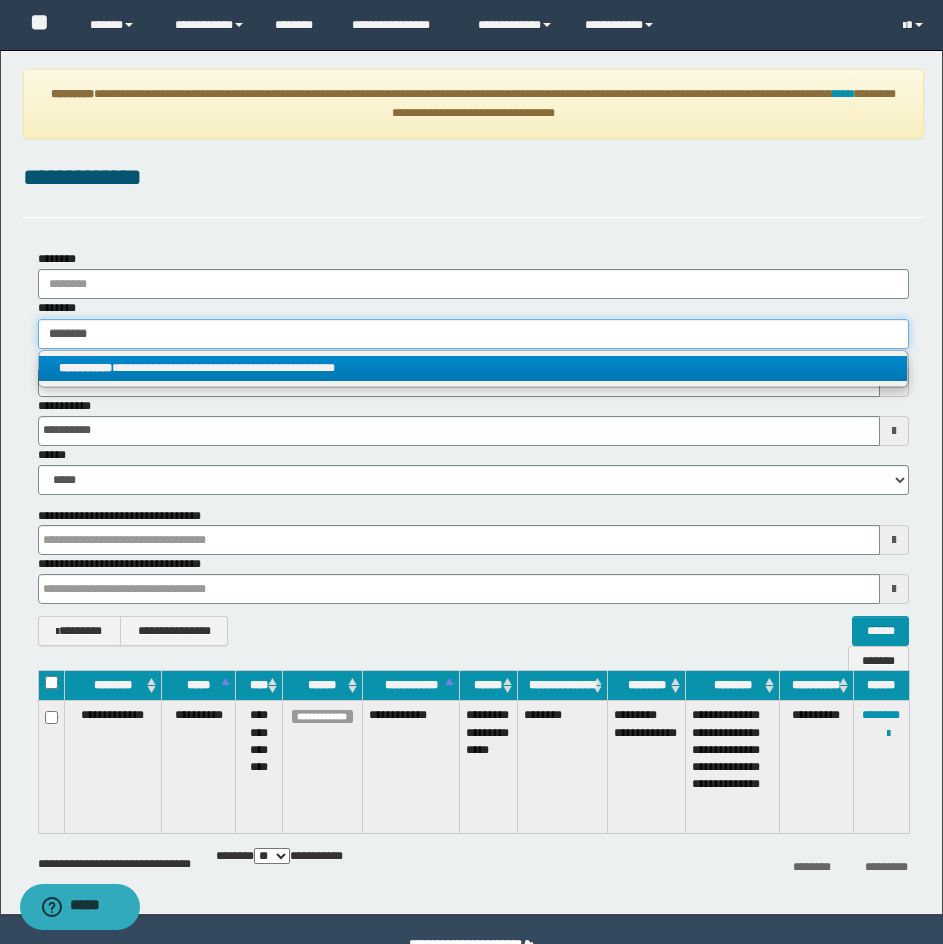 type on "**********" 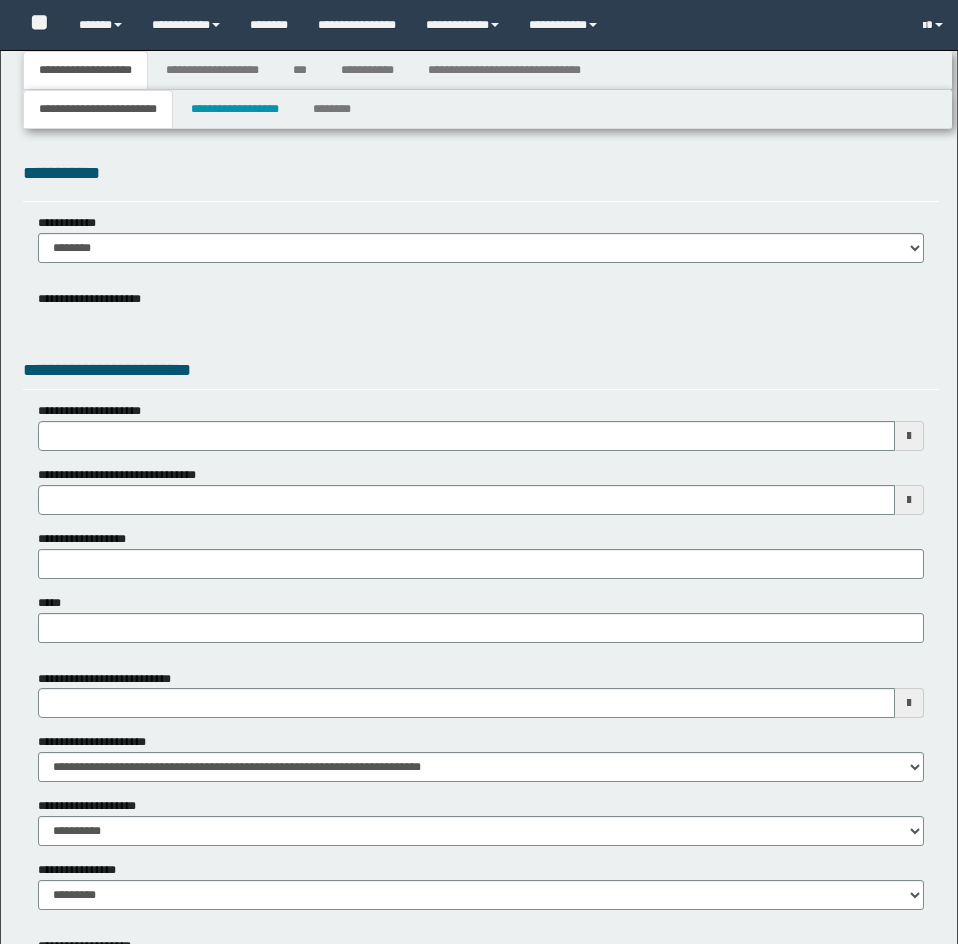type 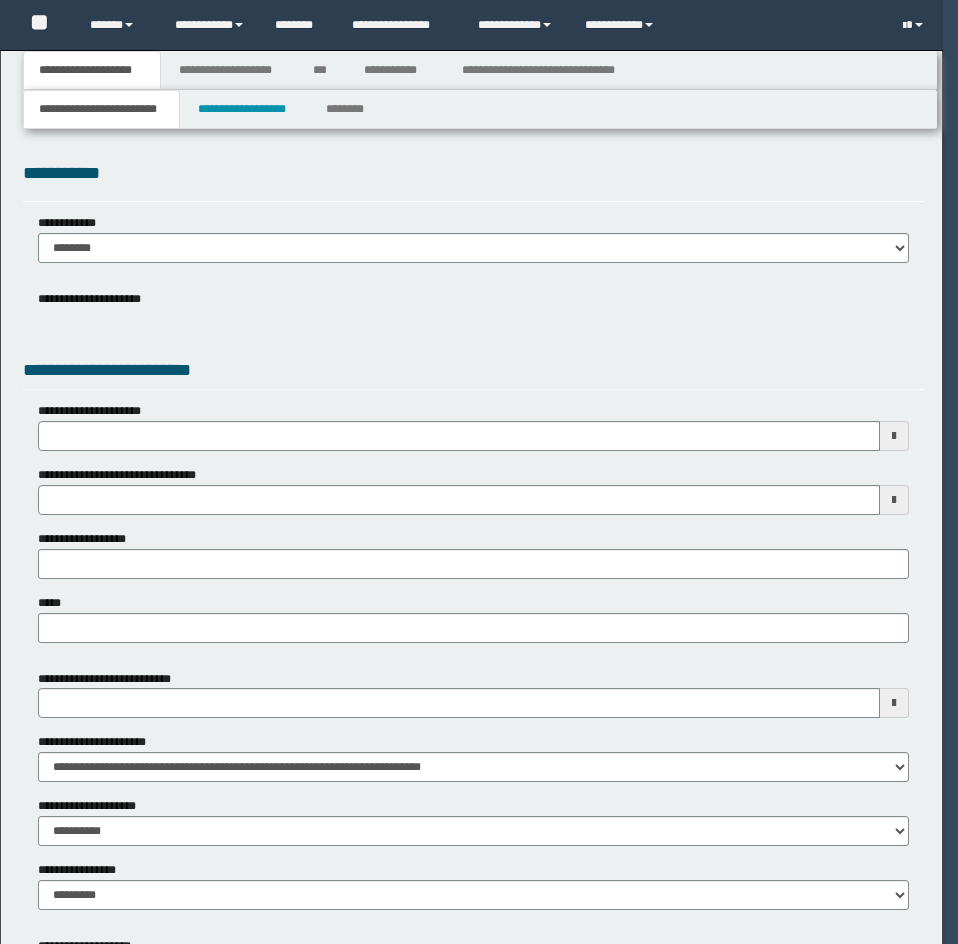 scroll, scrollTop: 0, scrollLeft: 0, axis: both 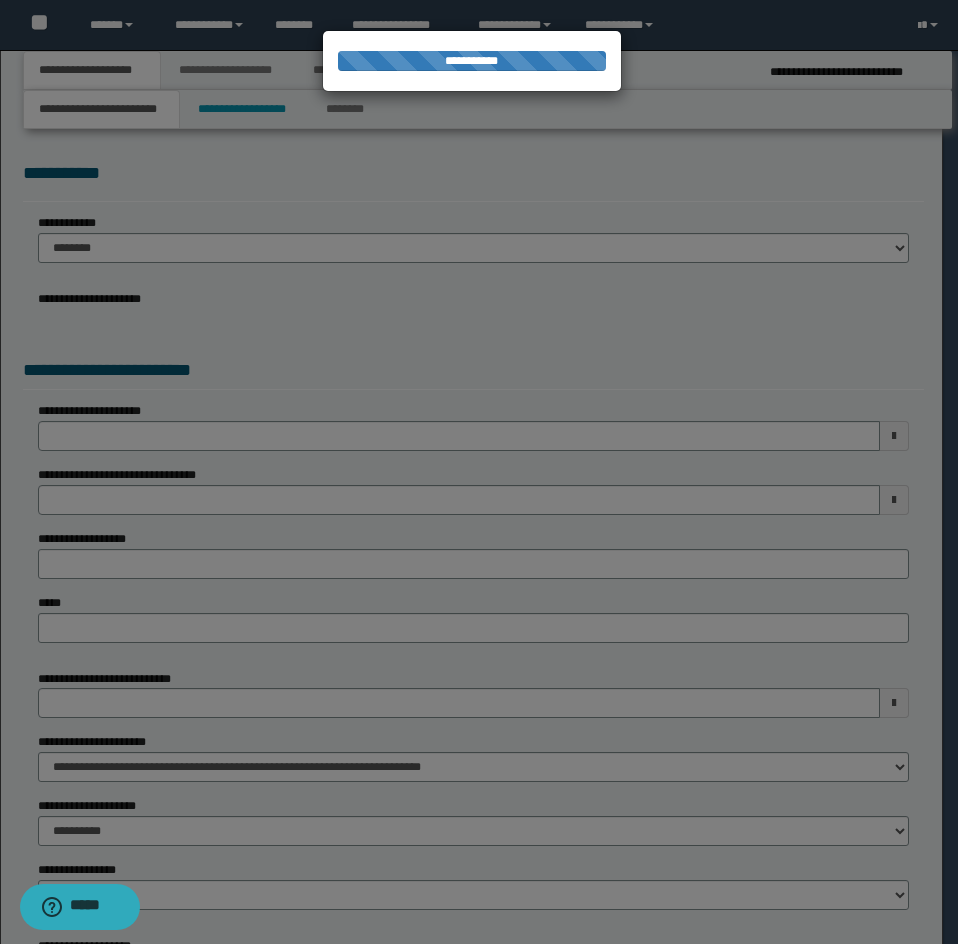 type on "**********" 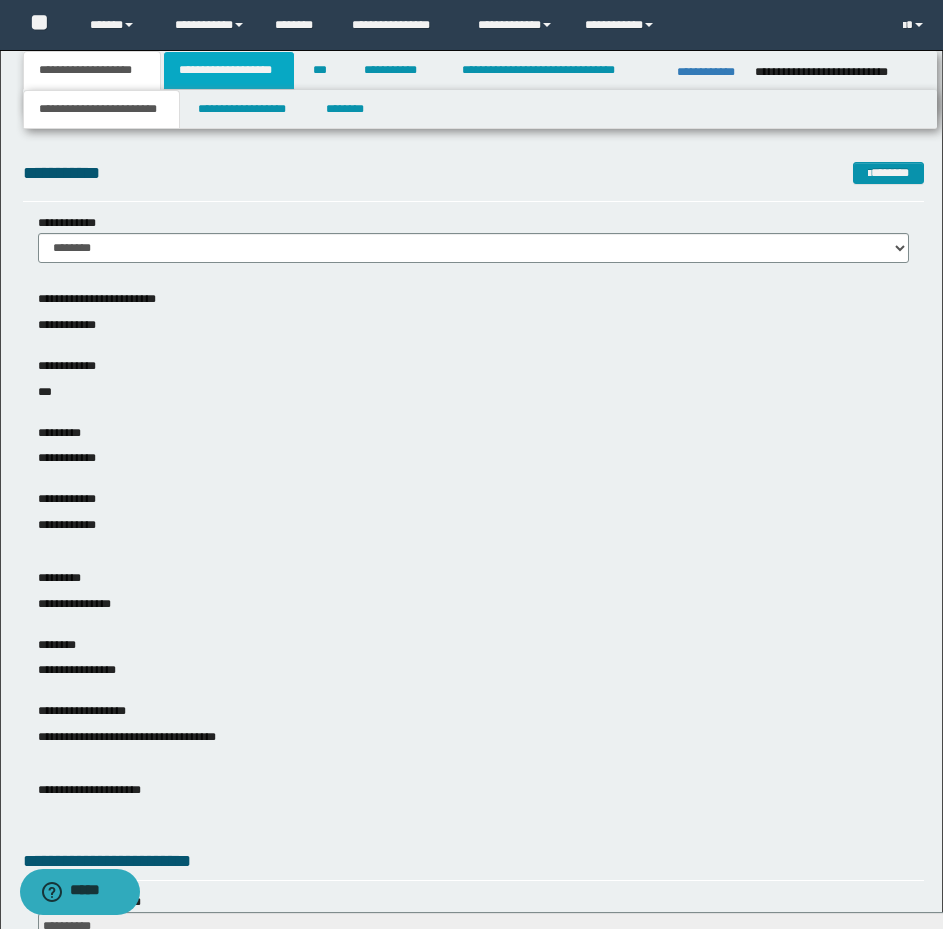 click on "**********" at bounding box center [229, 70] 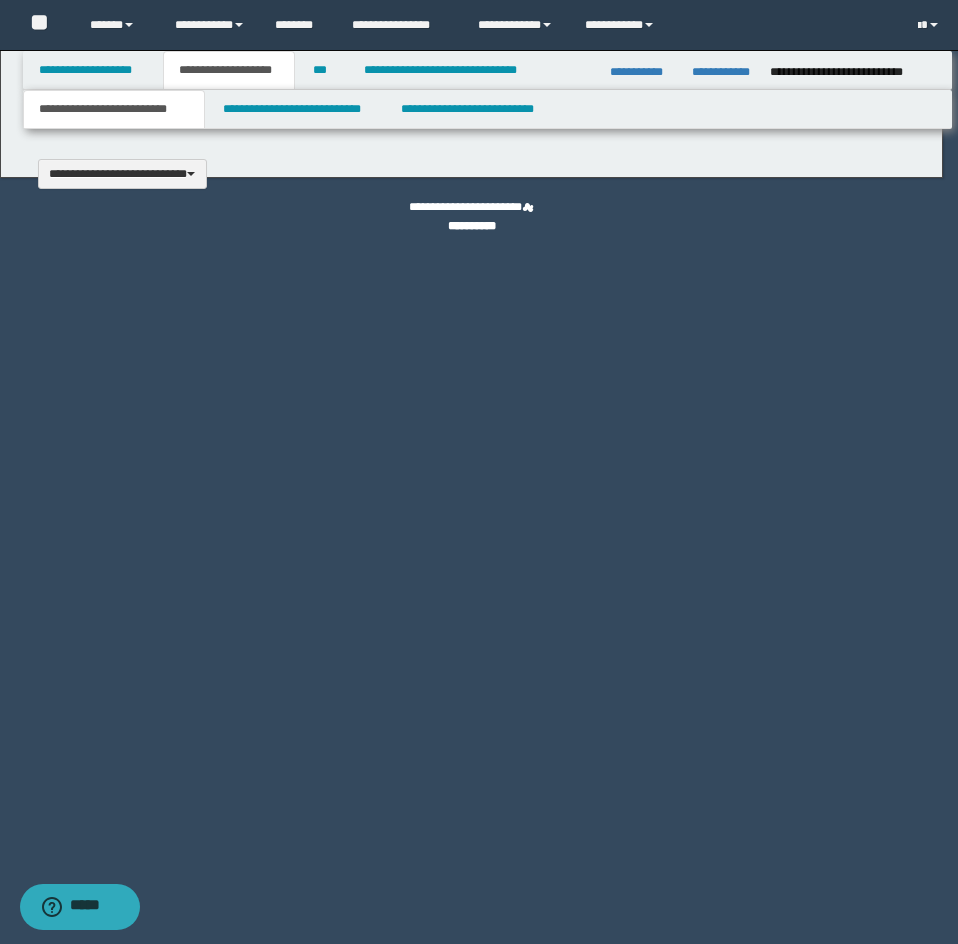 type 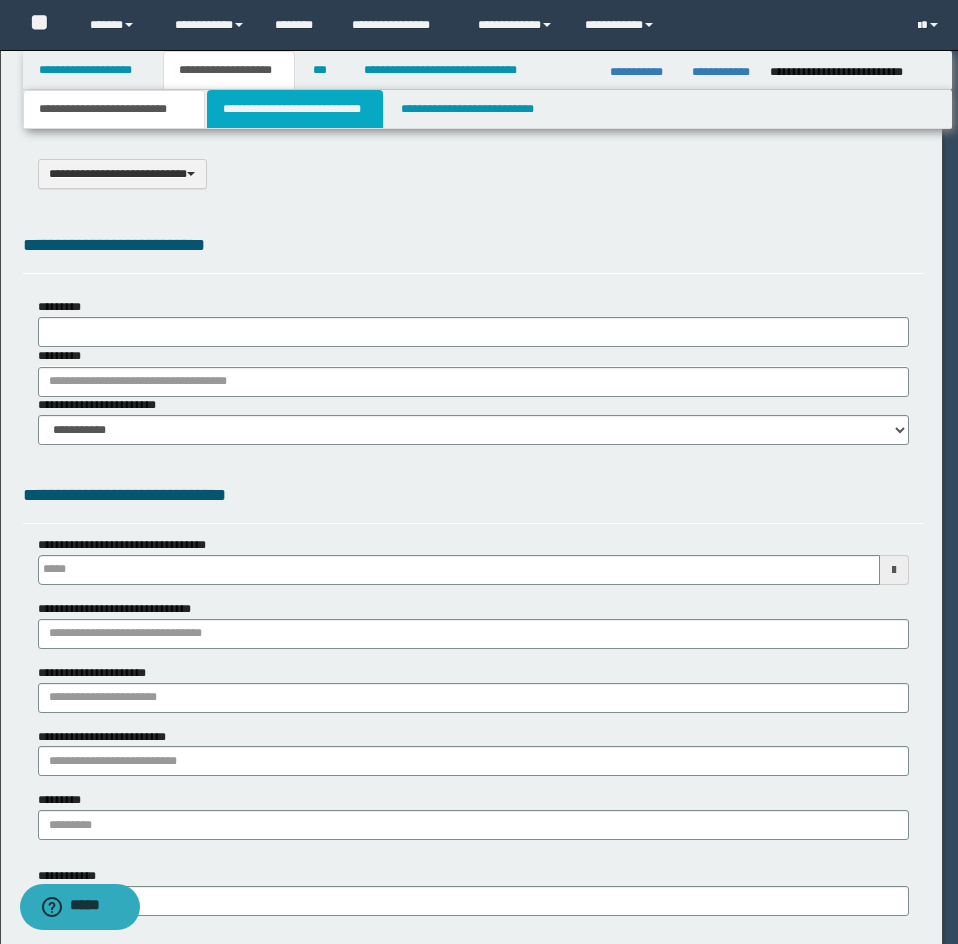 type on "**********" 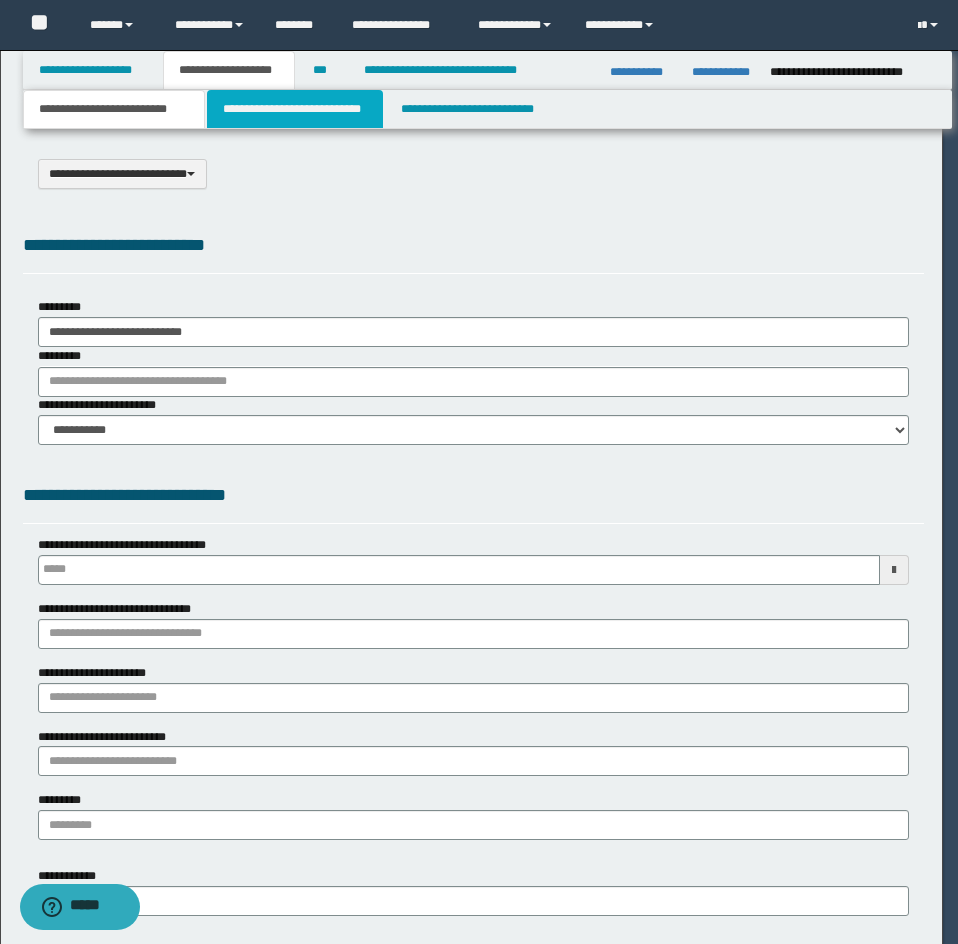 type on "**********" 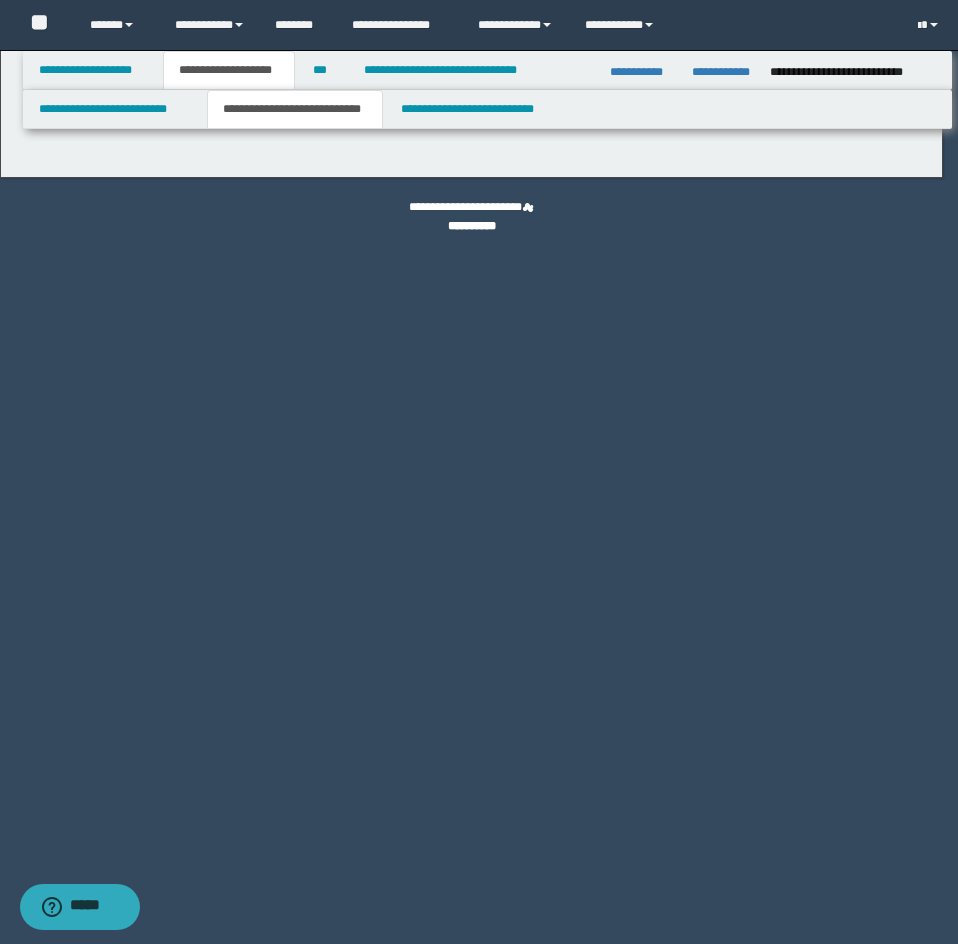 select on "*" 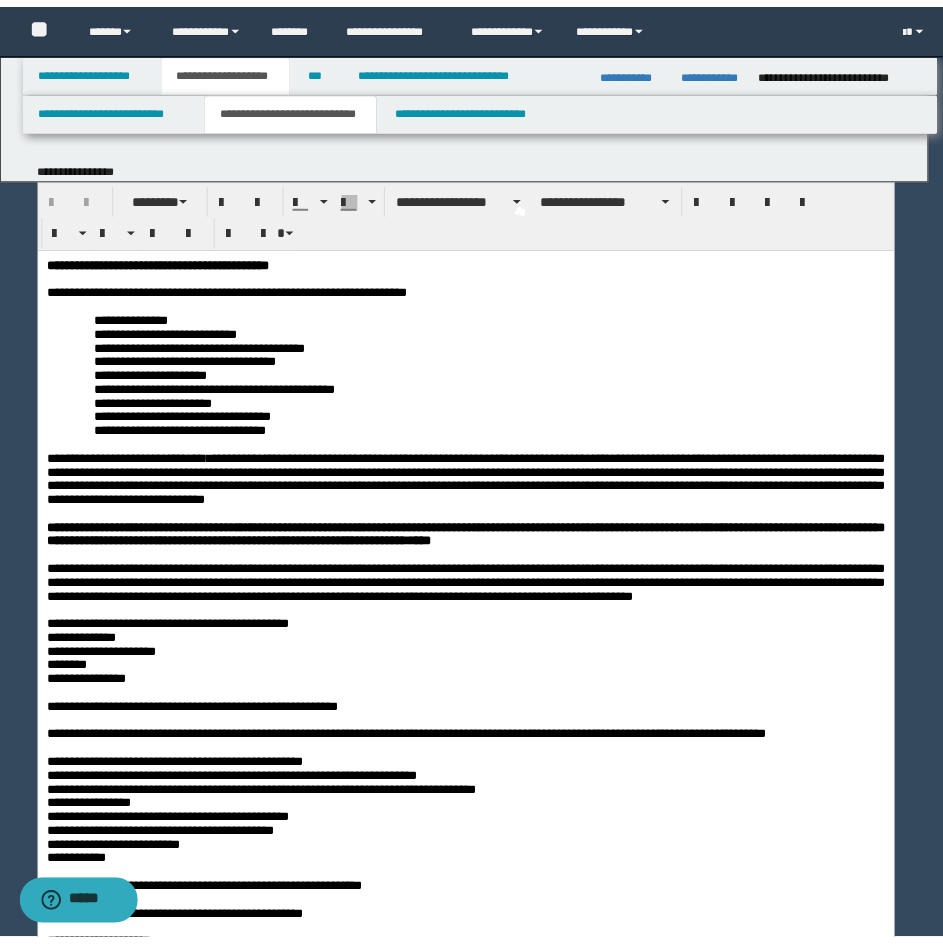scroll, scrollTop: 0, scrollLeft: 0, axis: both 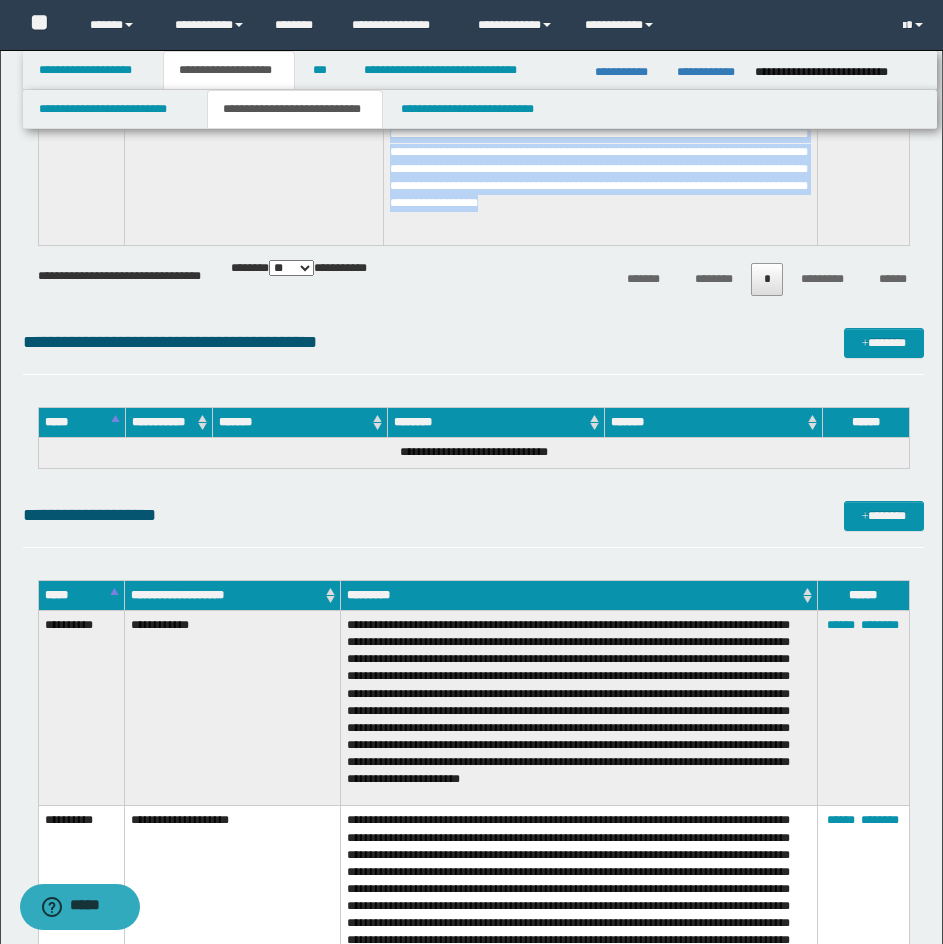 drag, startPoint x: 40, startPoint y: 317, endPoint x: 697, endPoint y: 236, distance: 661.9743 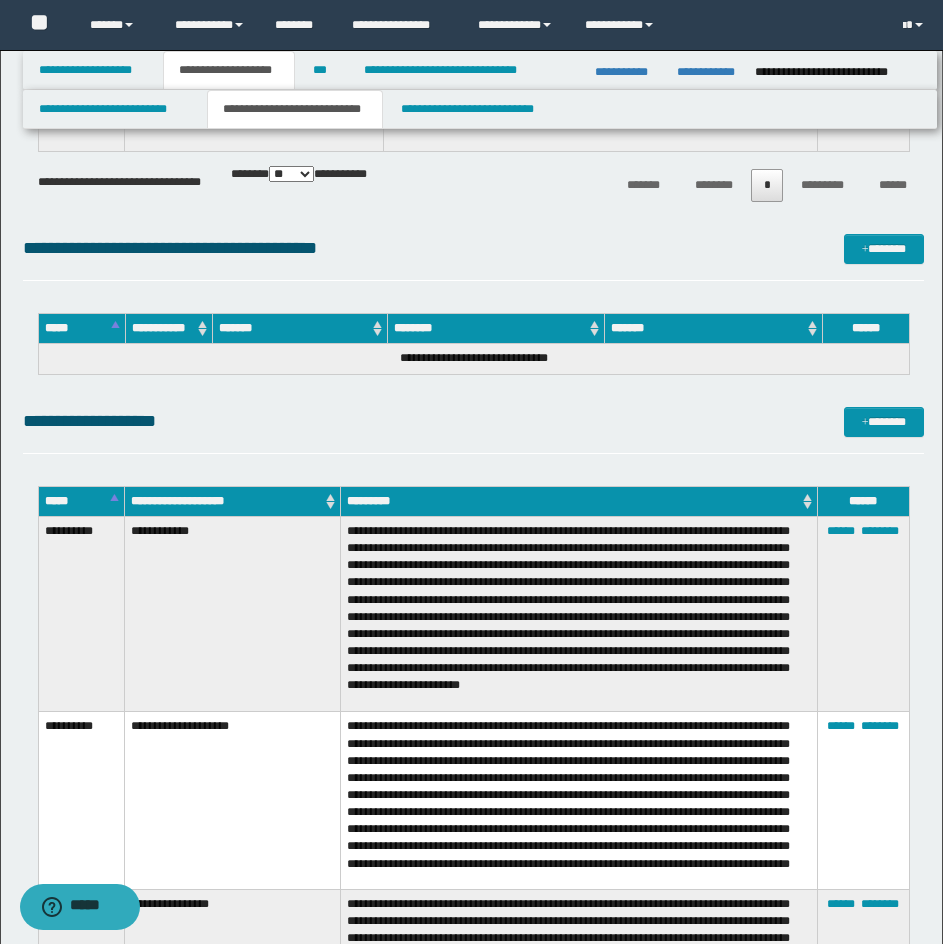 scroll, scrollTop: 8200, scrollLeft: 0, axis: vertical 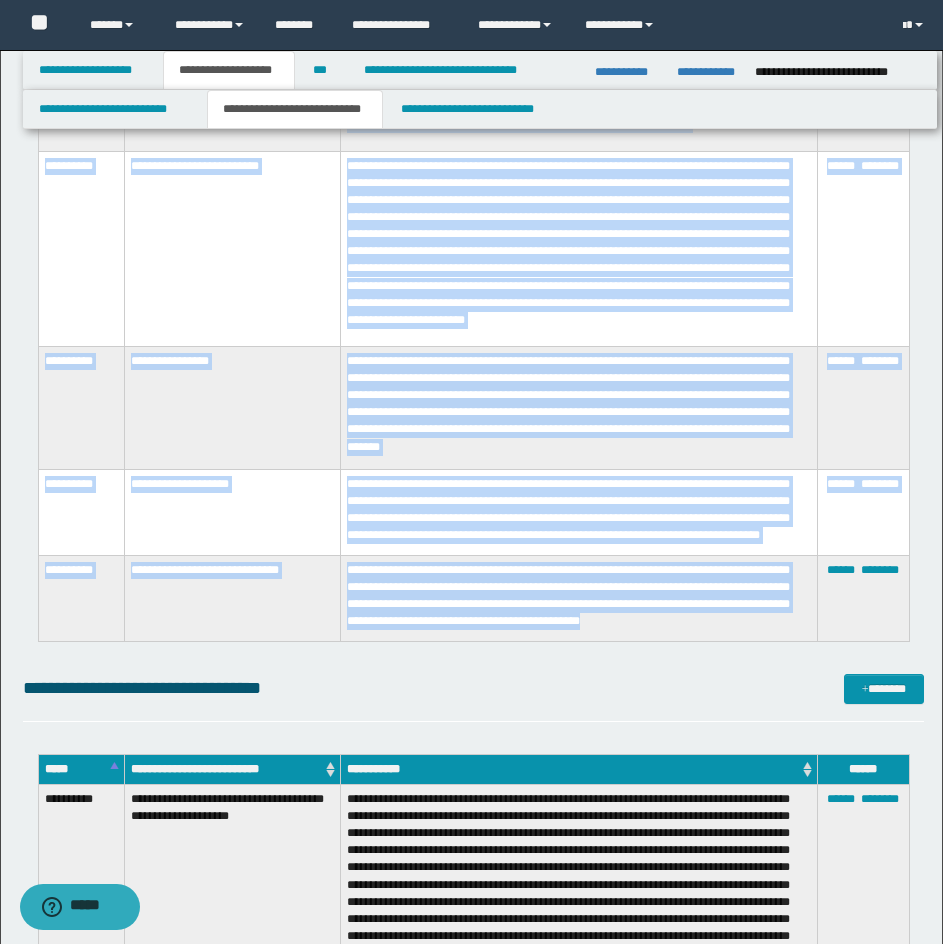 drag, startPoint x: 40, startPoint y: 427, endPoint x: 700, endPoint y: 625, distance: 689.06024 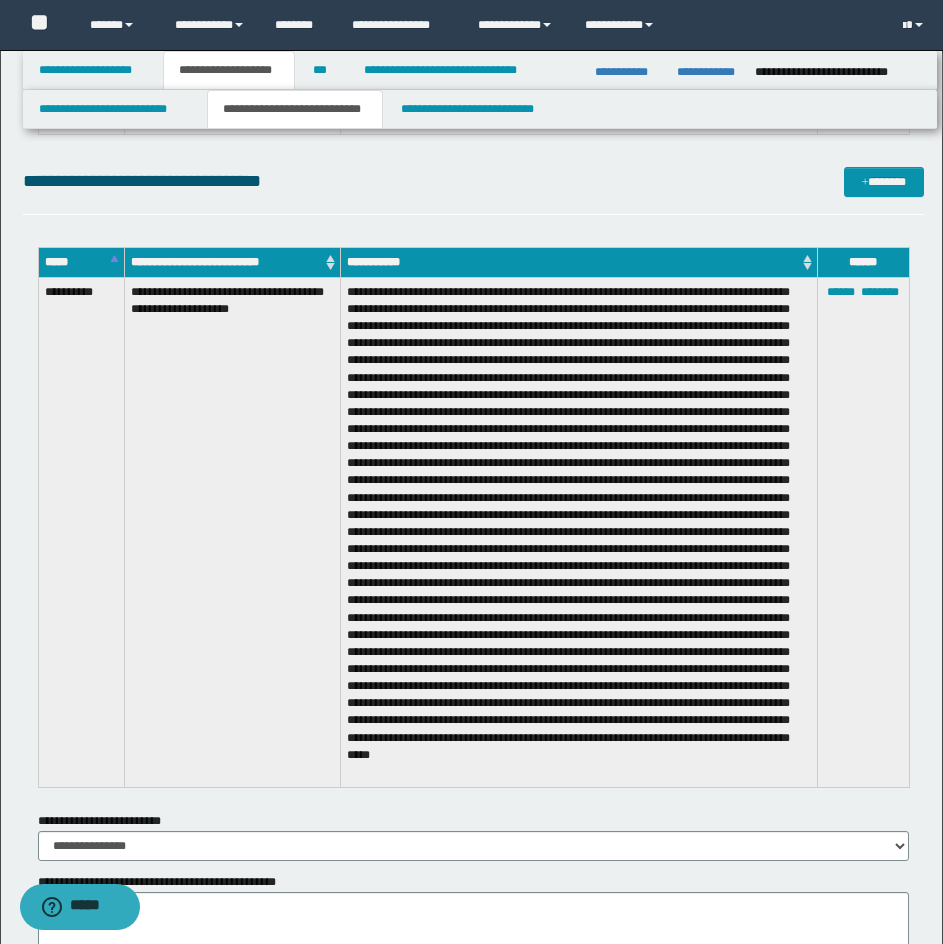 scroll, scrollTop: 10100, scrollLeft: 0, axis: vertical 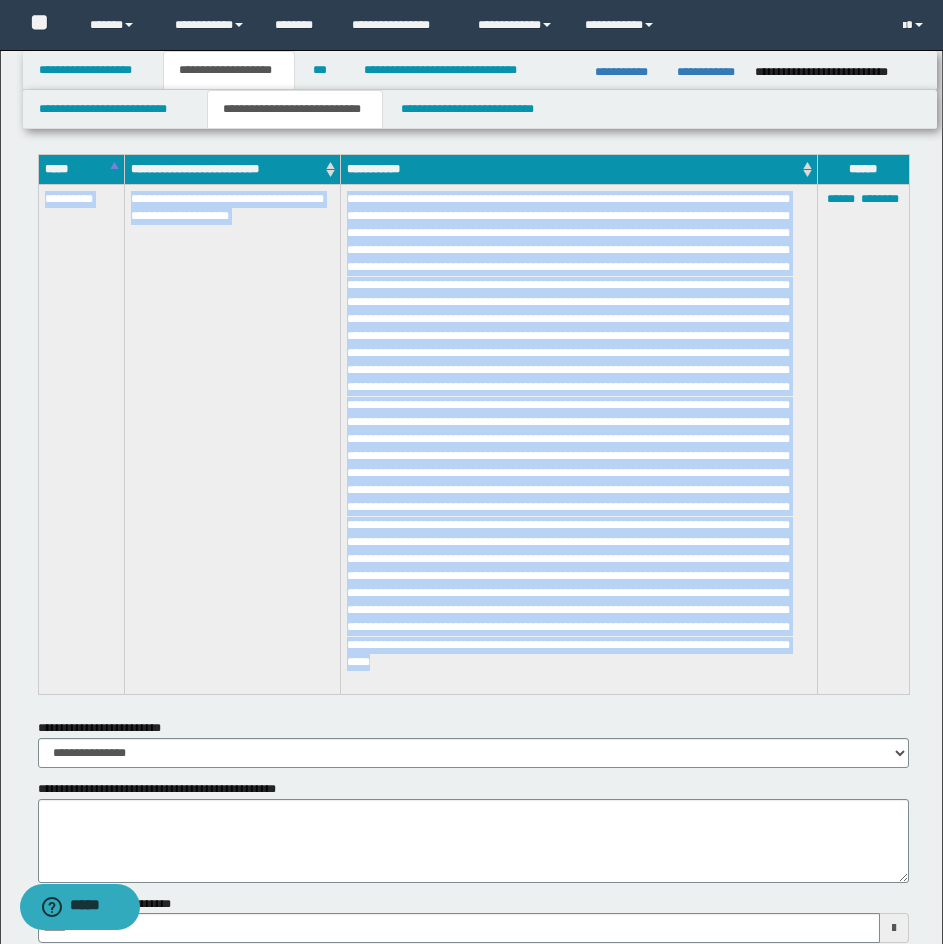 drag, startPoint x: 39, startPoint y: 200, endPoint x: 617, endPoint y: 655, distance: 735.60114 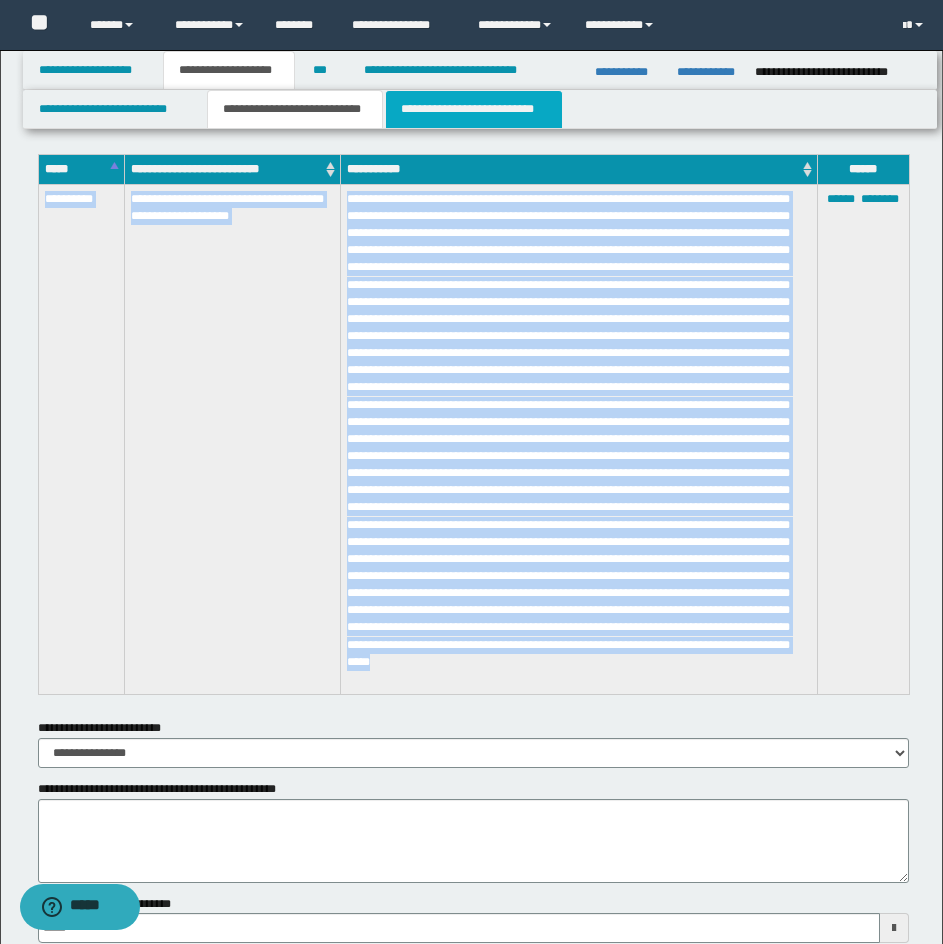 click on "**********" at bounding box center (474, 109) 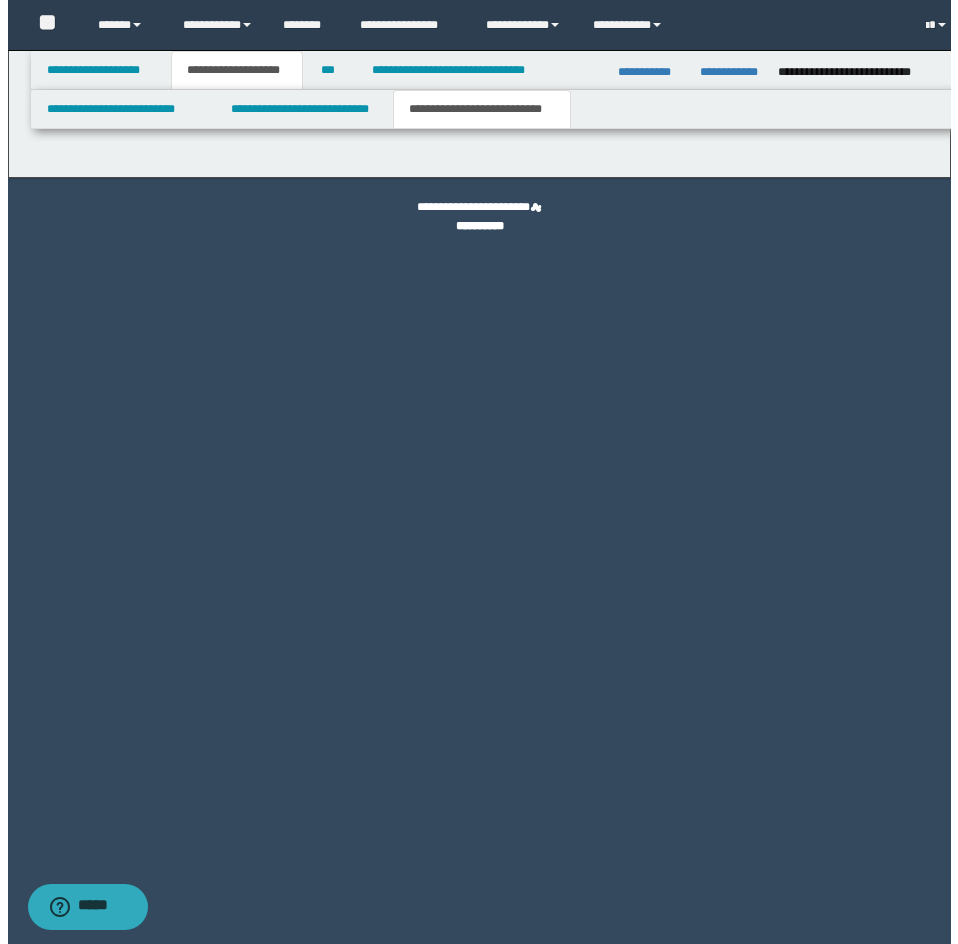 scroll, scrollTop: 0, scrollLeft: 0, axis: both 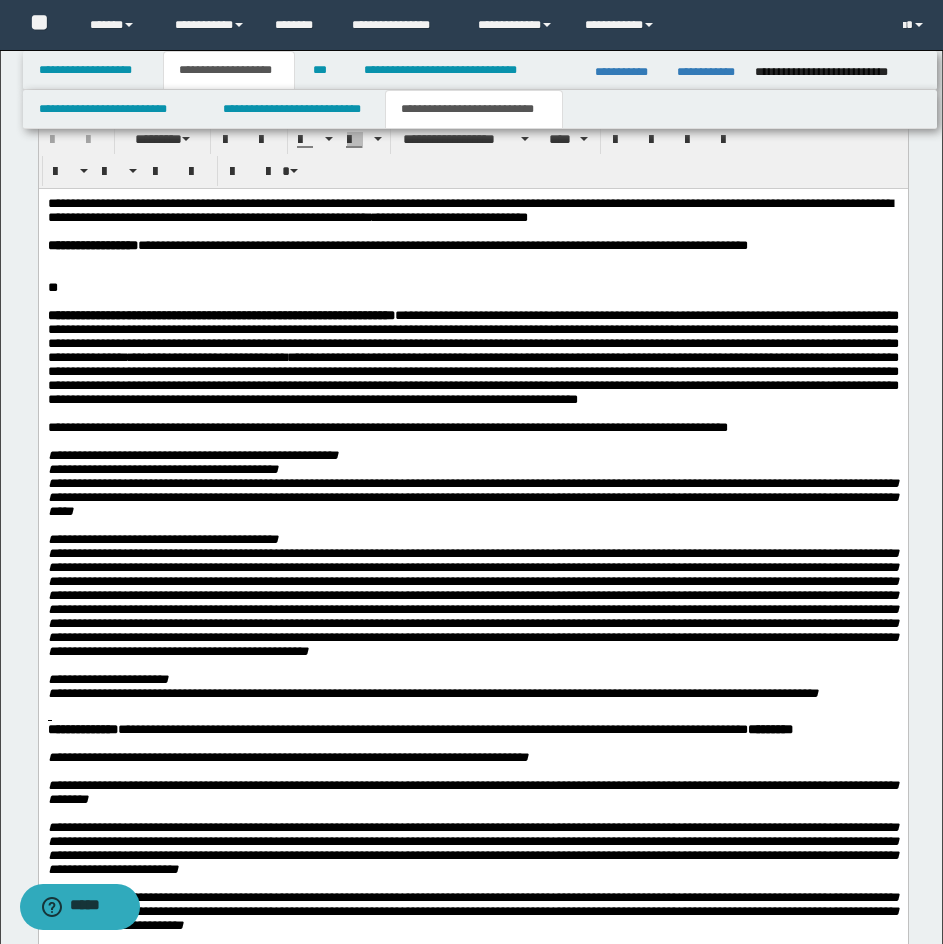 click on "**" at bounding box center [472, 288] 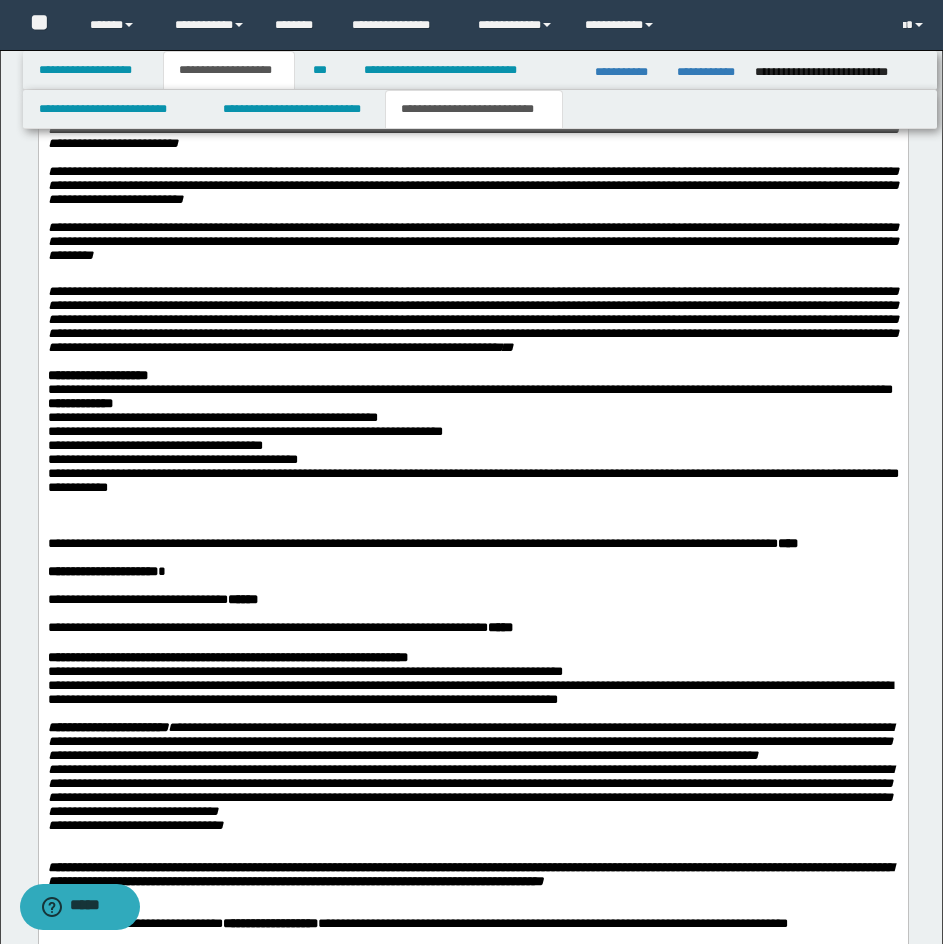 scroll, scrollTop: 5600, scrollLeft: 0, axis: vertical 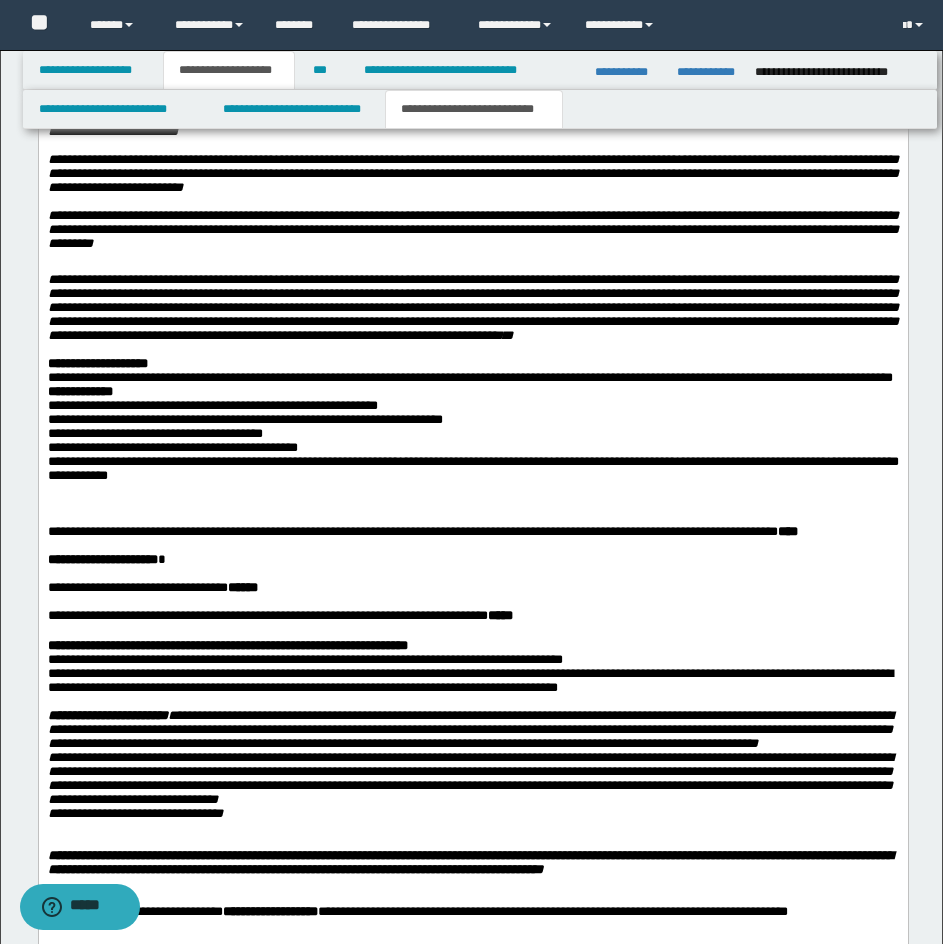drag, startPoint x: 52, startPoint y: -3022, endPoint x: 353, endPoint y: 333, distance: 3368.4753 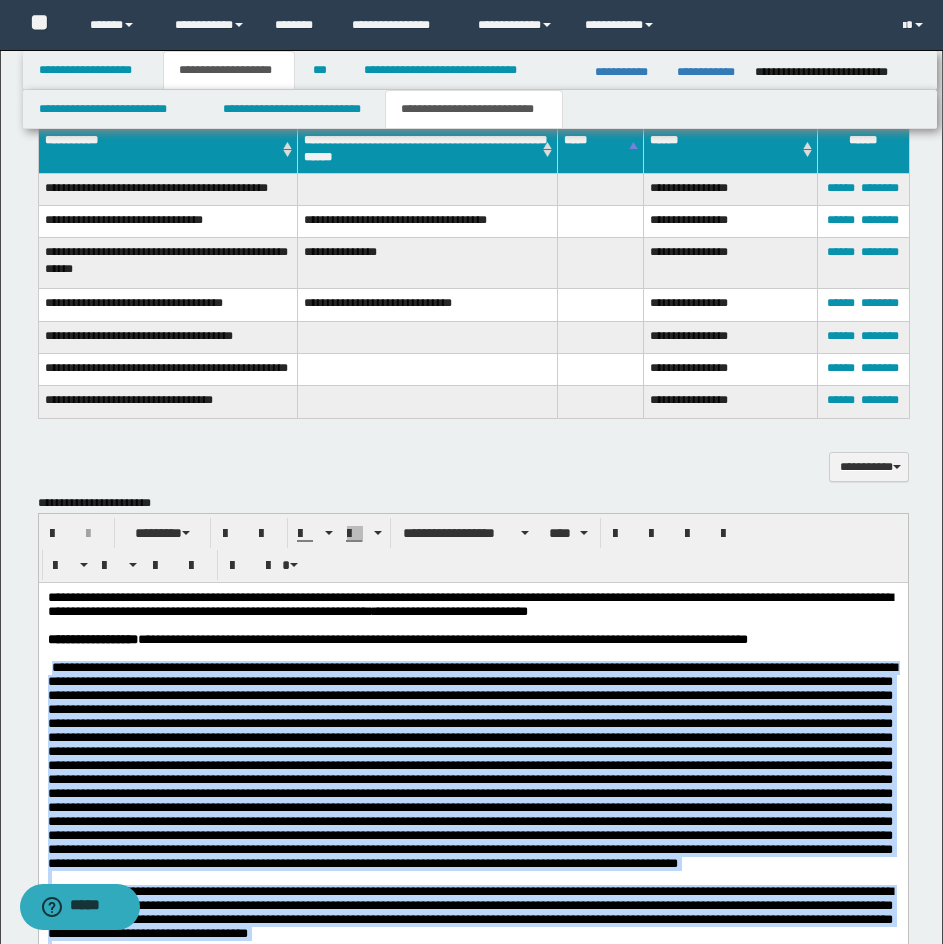 scroll, scrollTop: 1900, scrollLeft: 0, axis: vertical 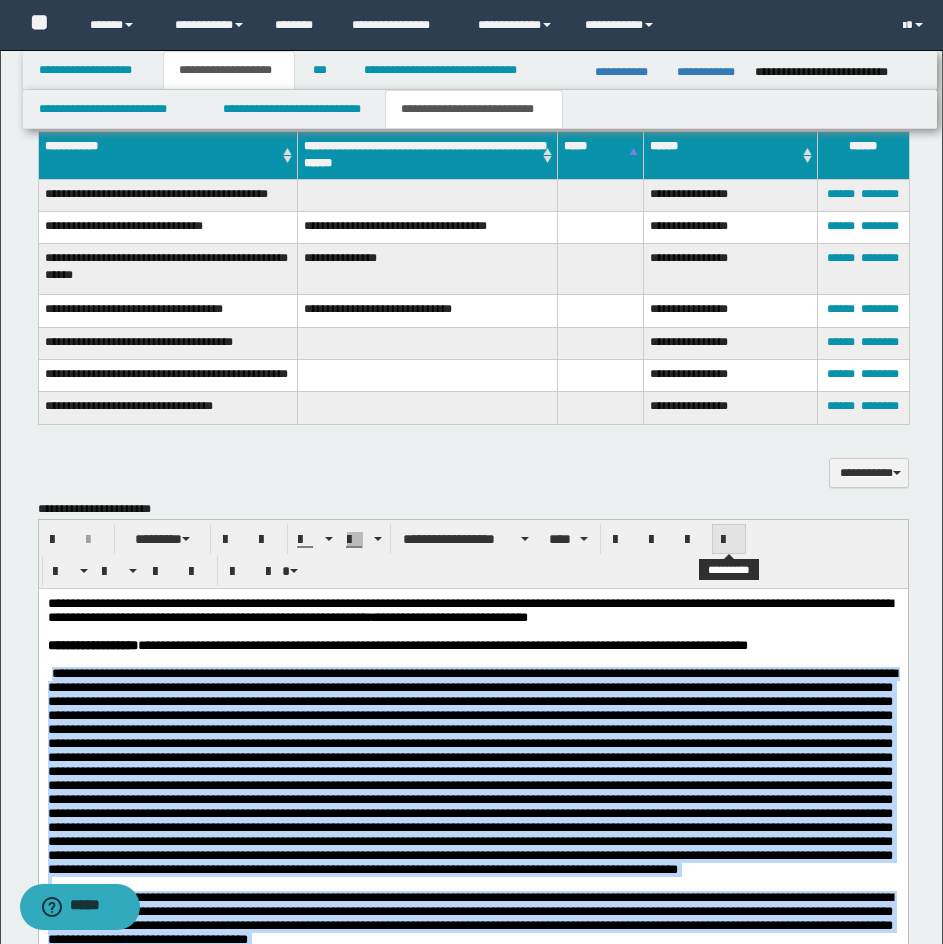 click at bounding box center (729, 540) 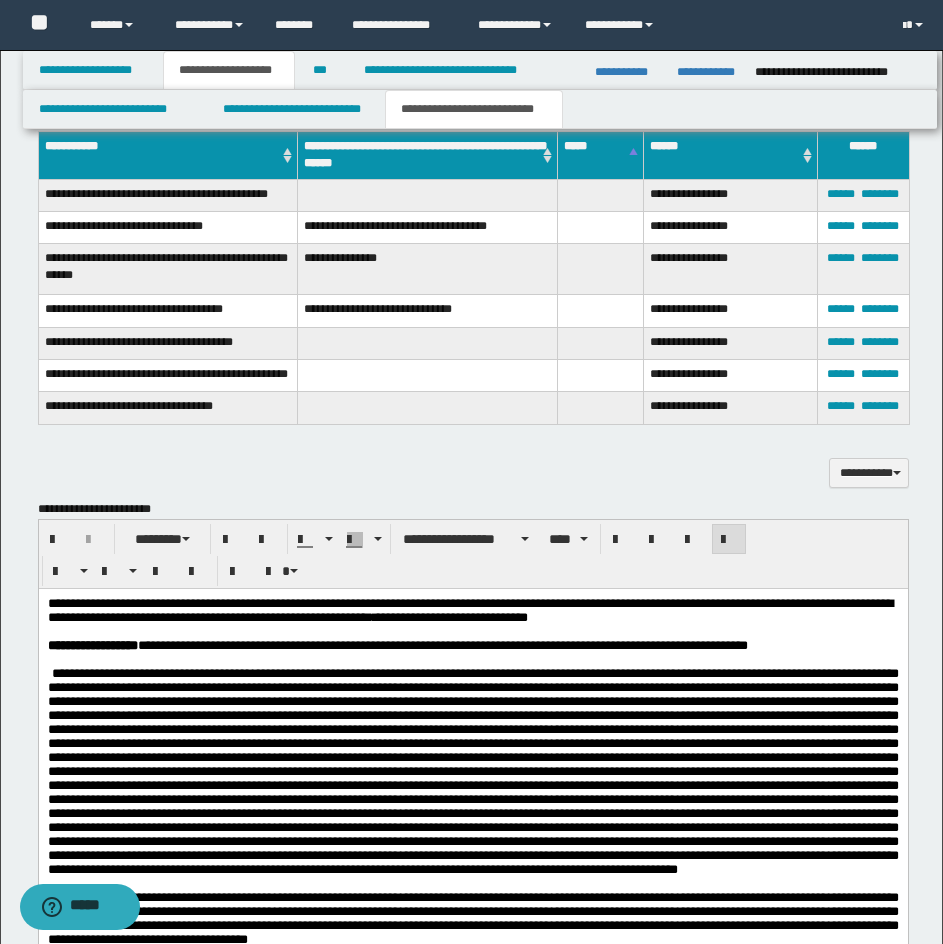 click on "**********" at bounding box center [472, 646] 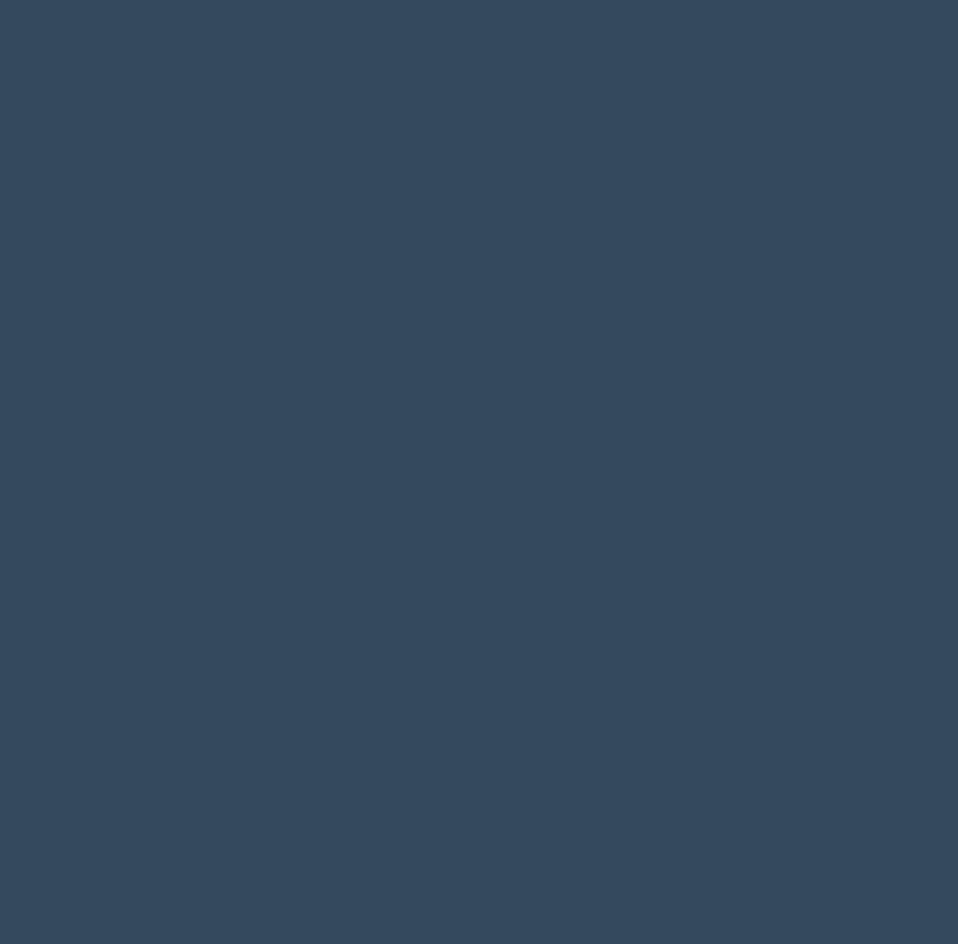 scroll, scrollTop: 0, scrollLeft: 0, axis: both 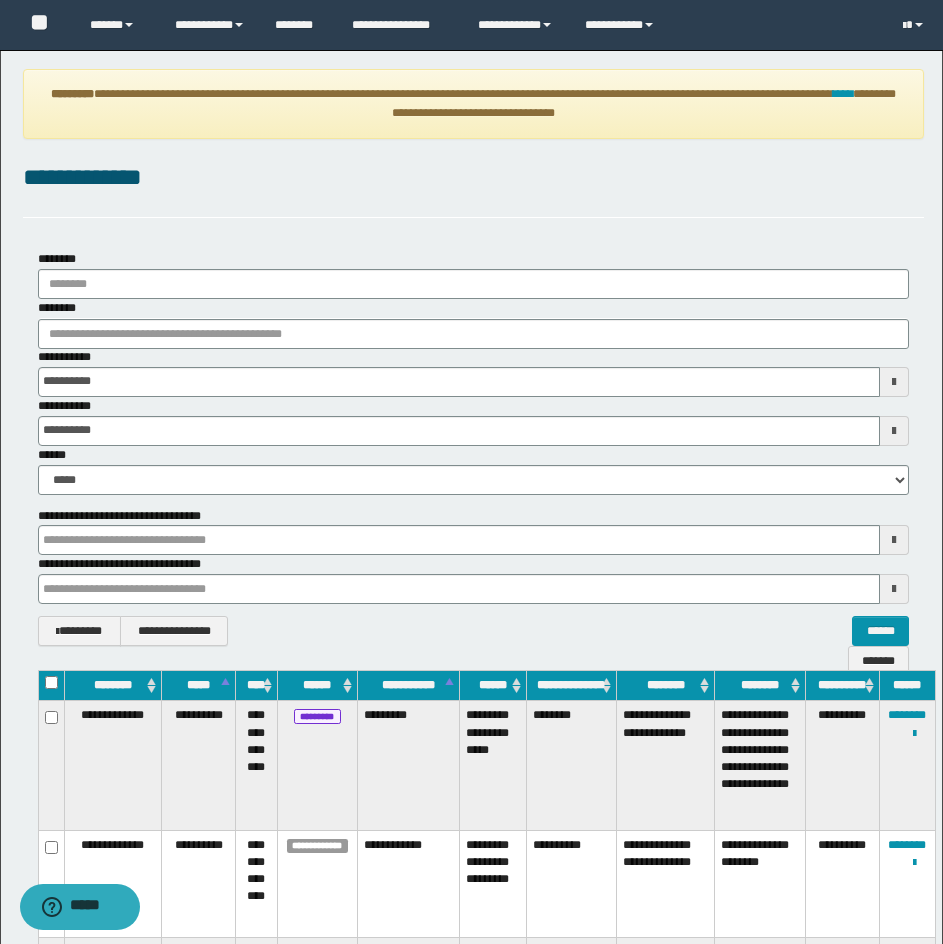 drag, startPoint x: 299, startPoint y: 0, endPoint x: 648, endPoint y: 161, distance: 384.3462 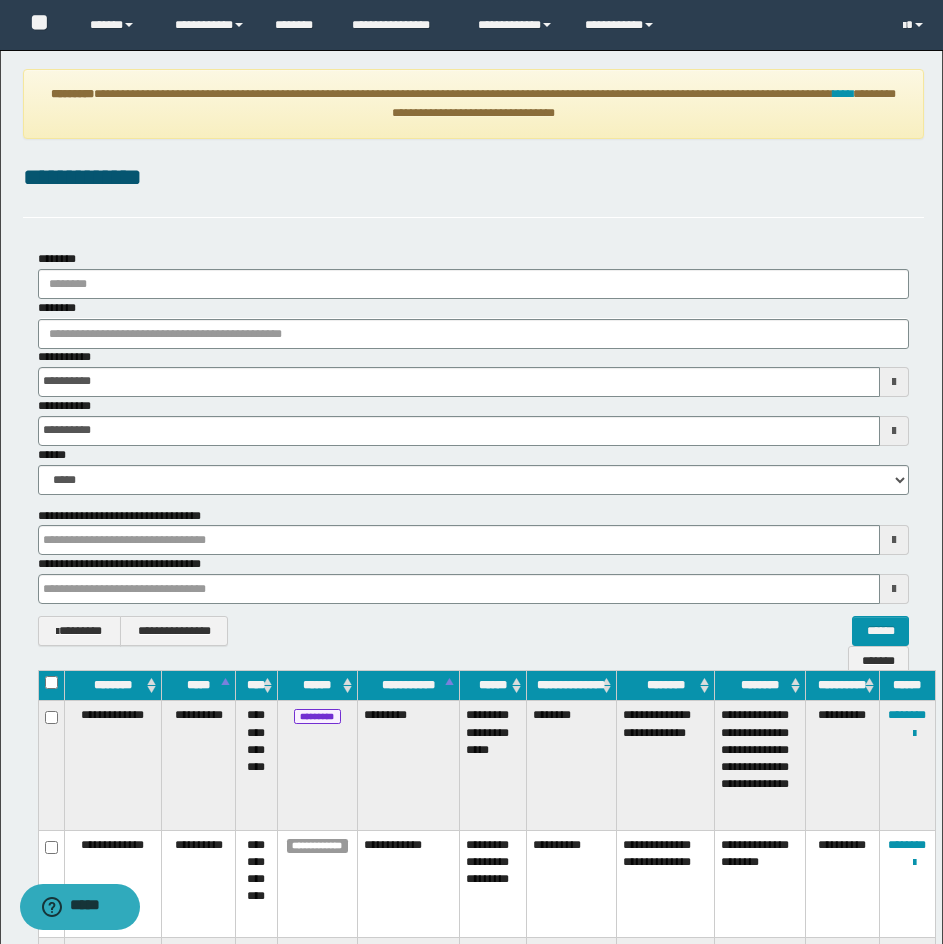 click on "**********" at bounding box center [473, 178] 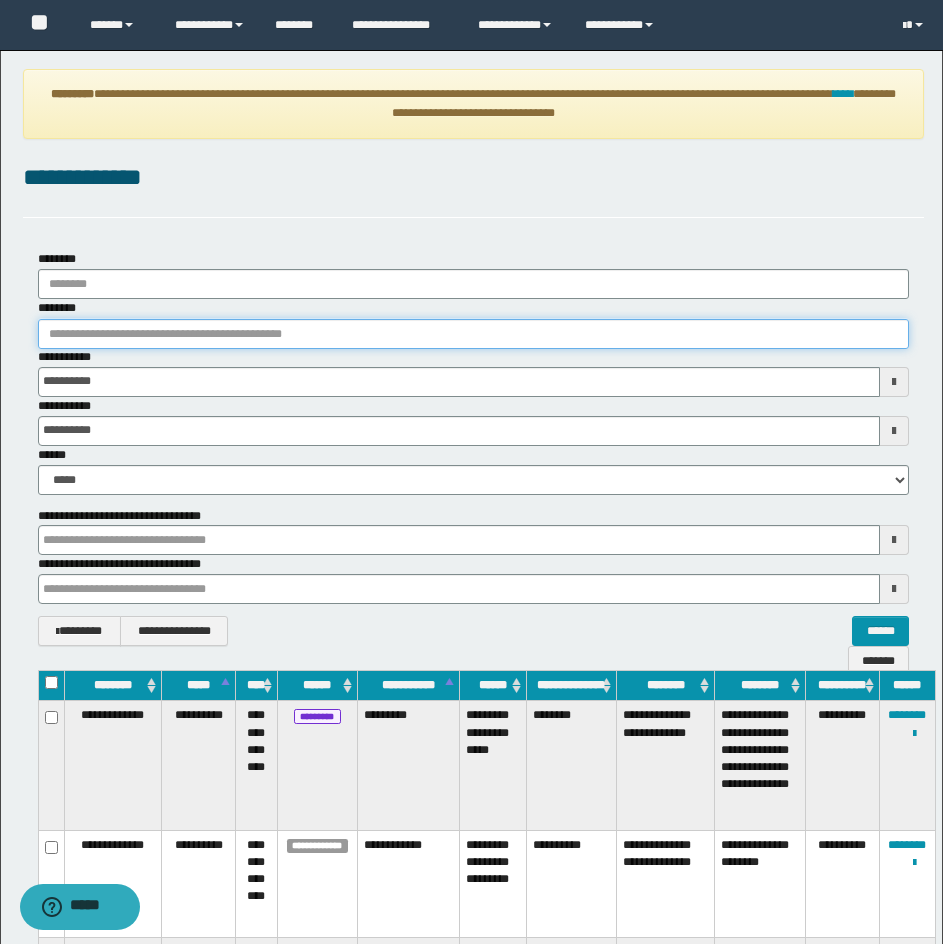 click on "********" at bounding box center (473, 334) 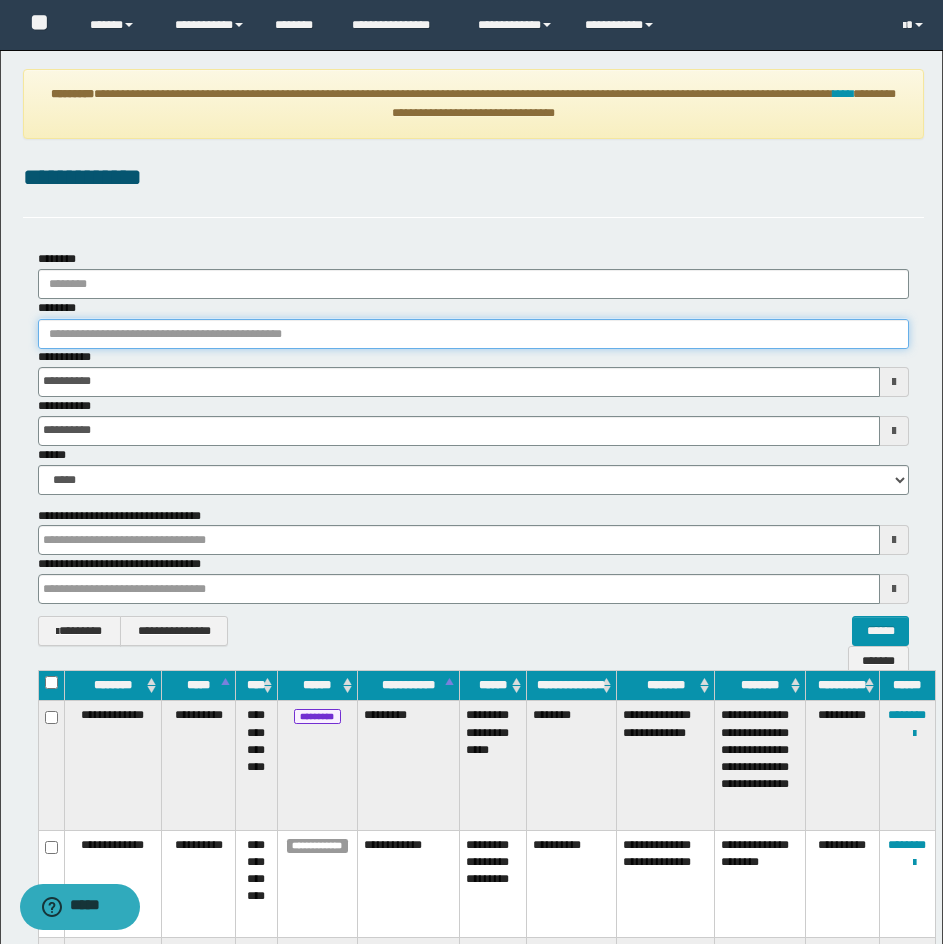 paste on "********" 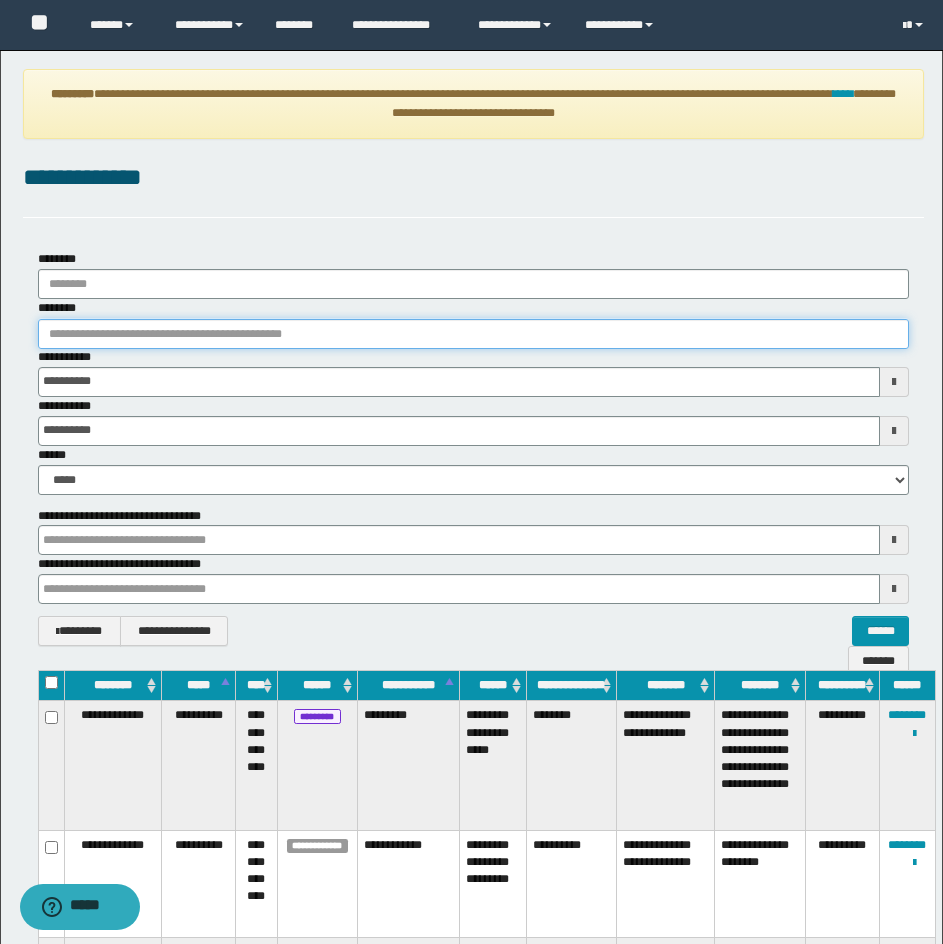 type on "********" 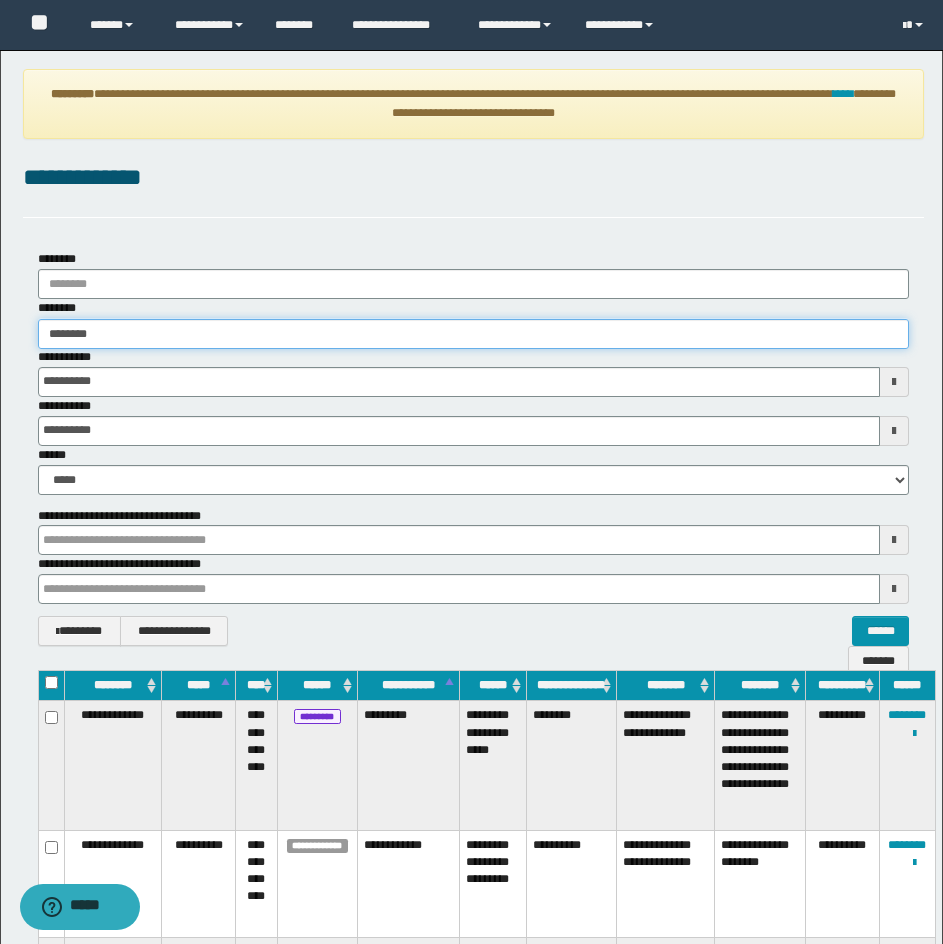 type on "********" 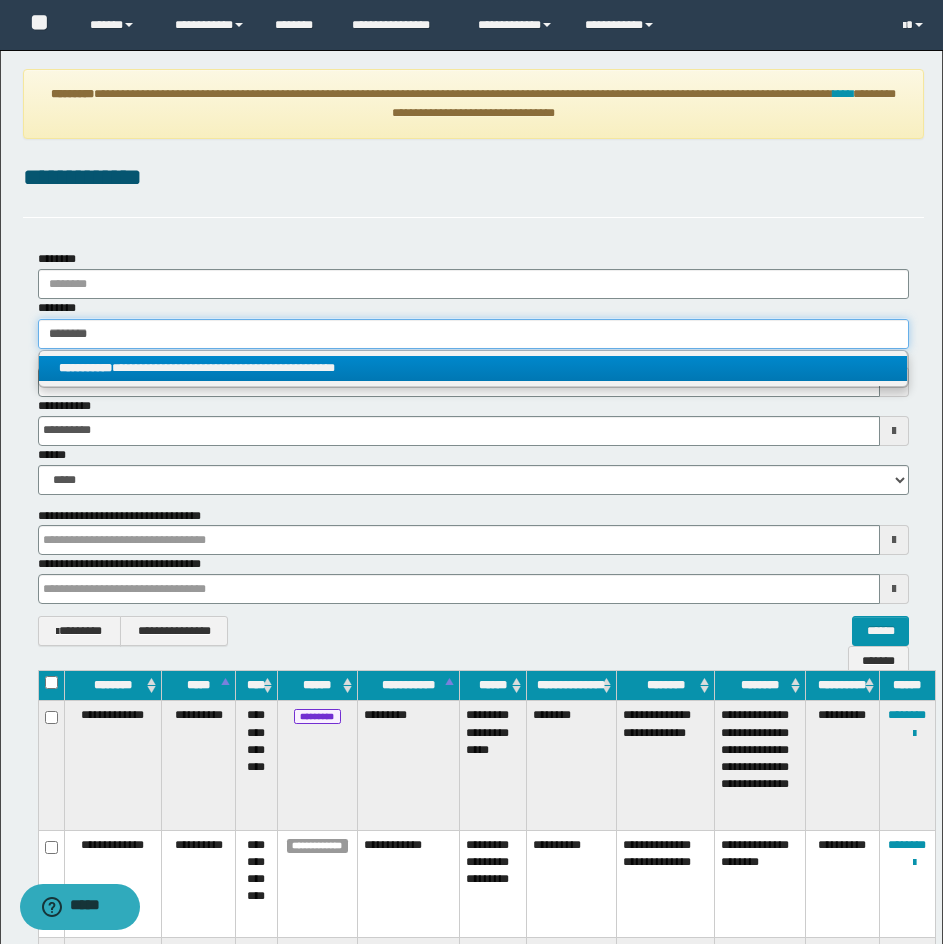 type on "********" 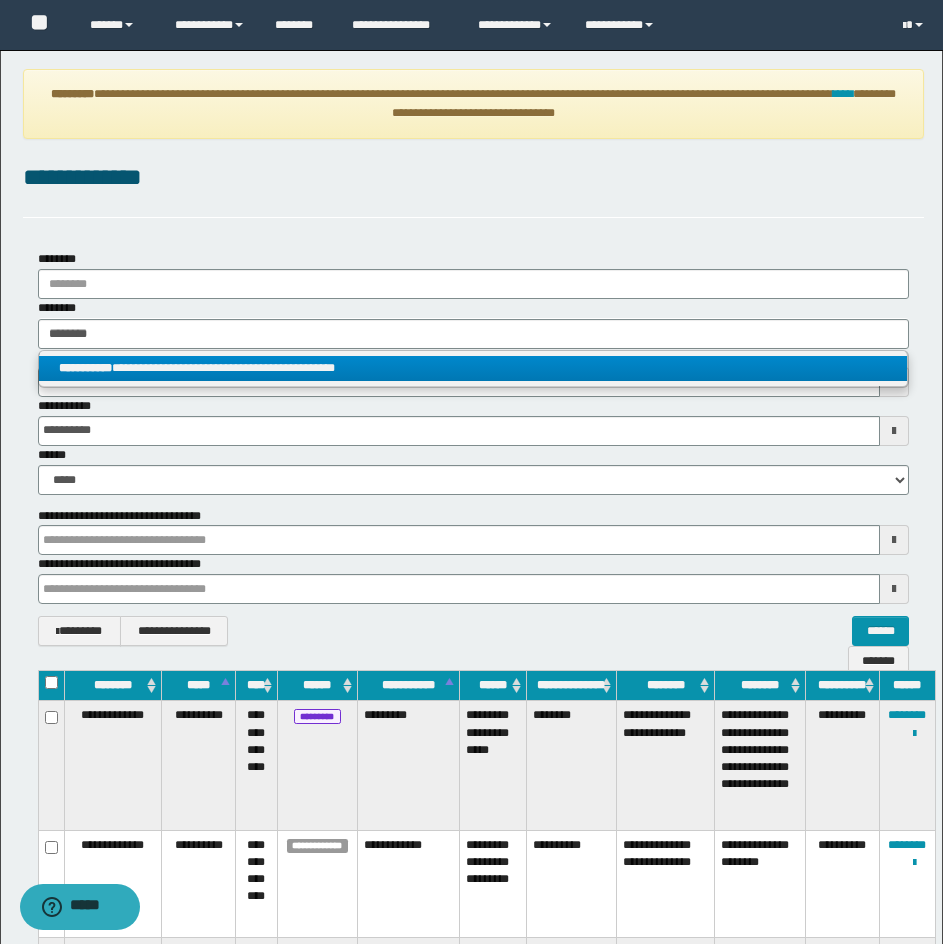 click on "**********" at bounding box center (473, 368) 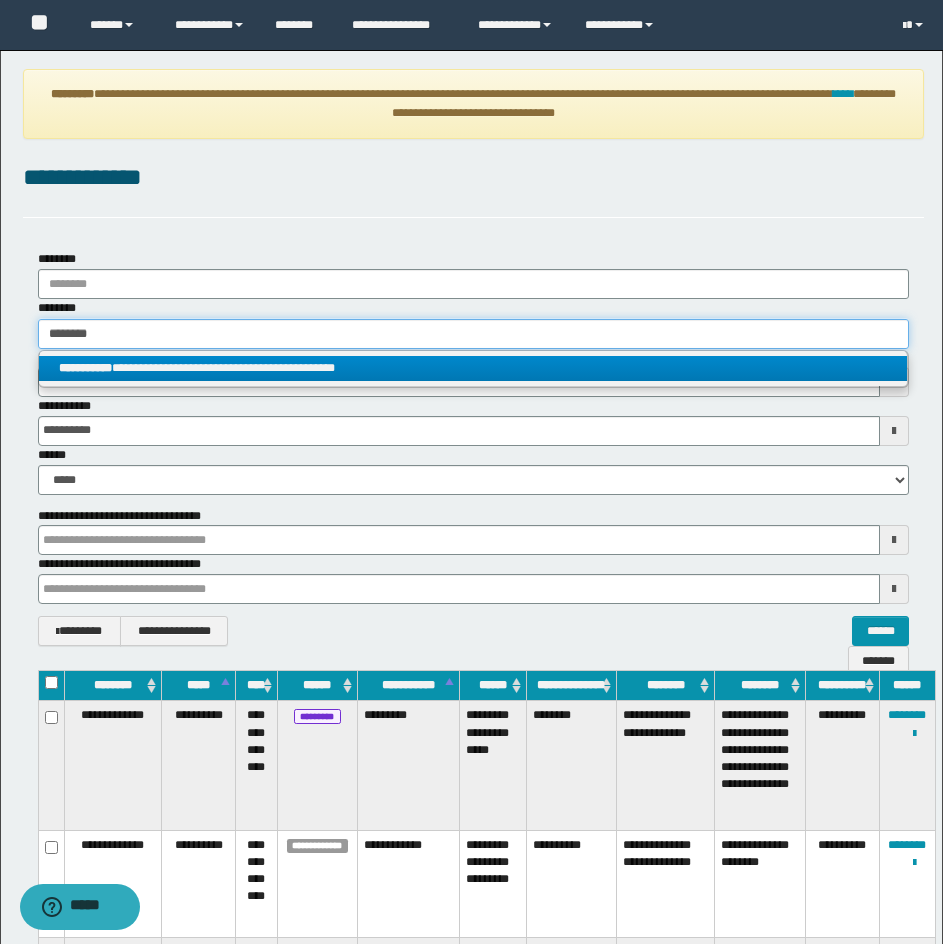 type 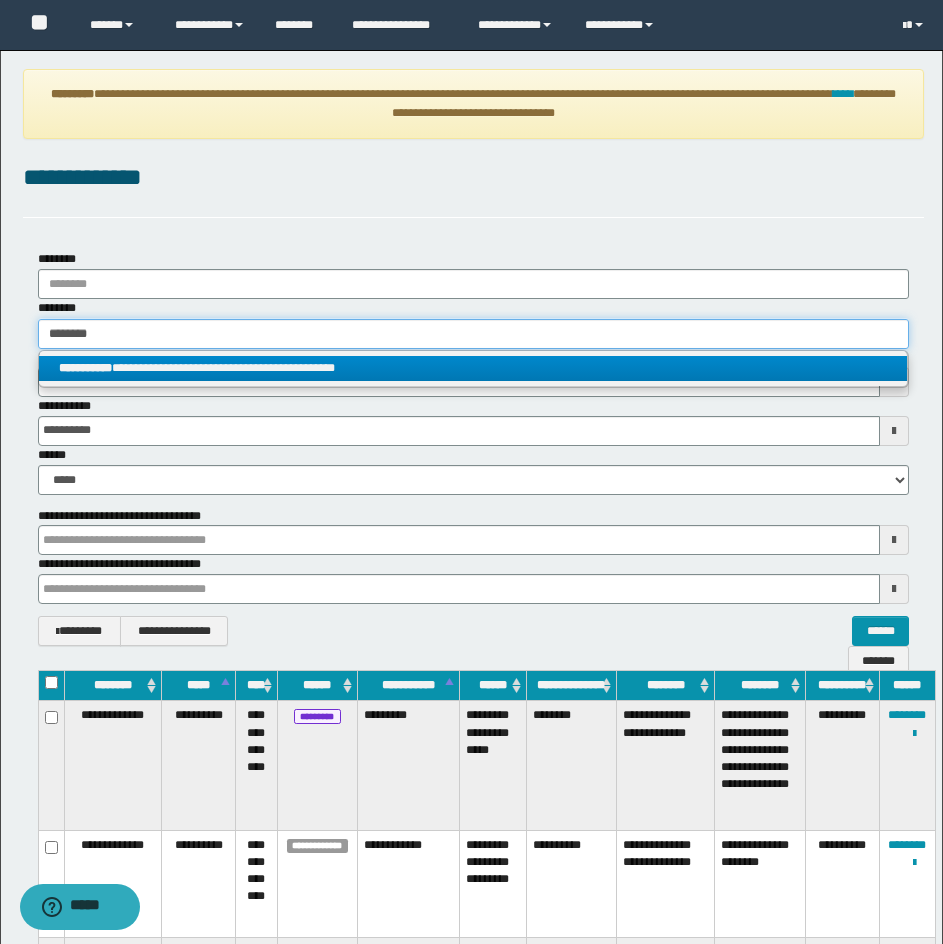 type on "**********" 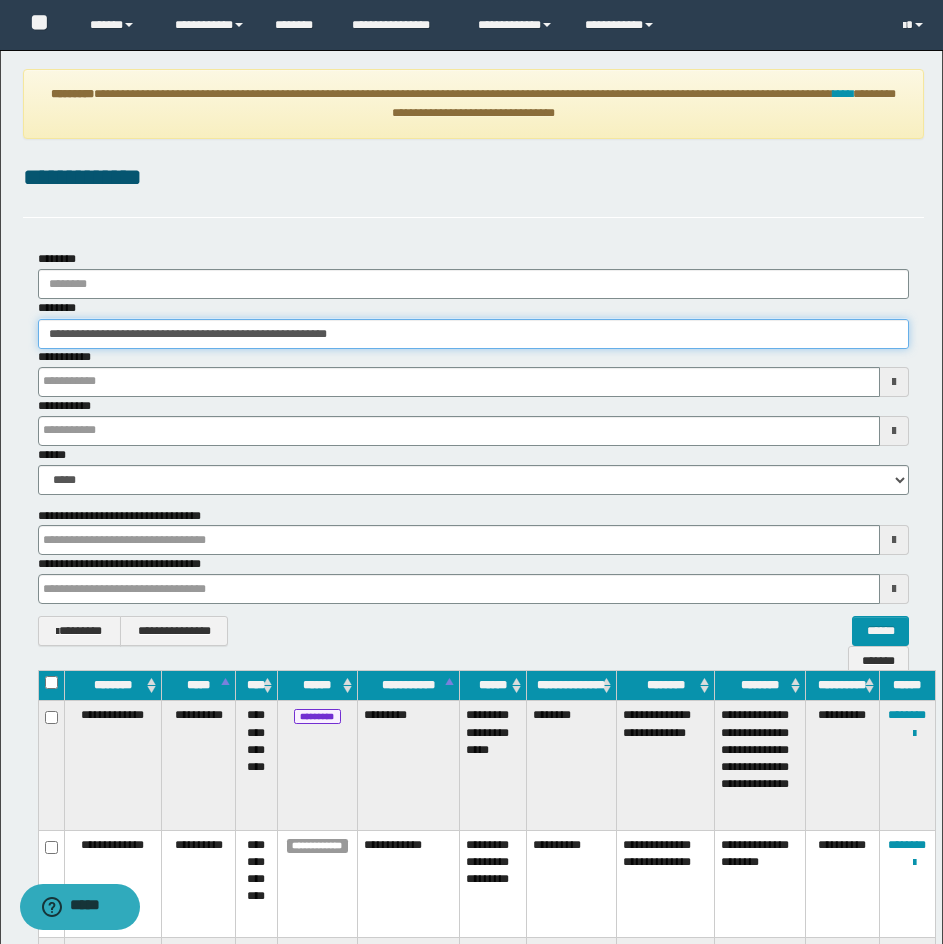 type 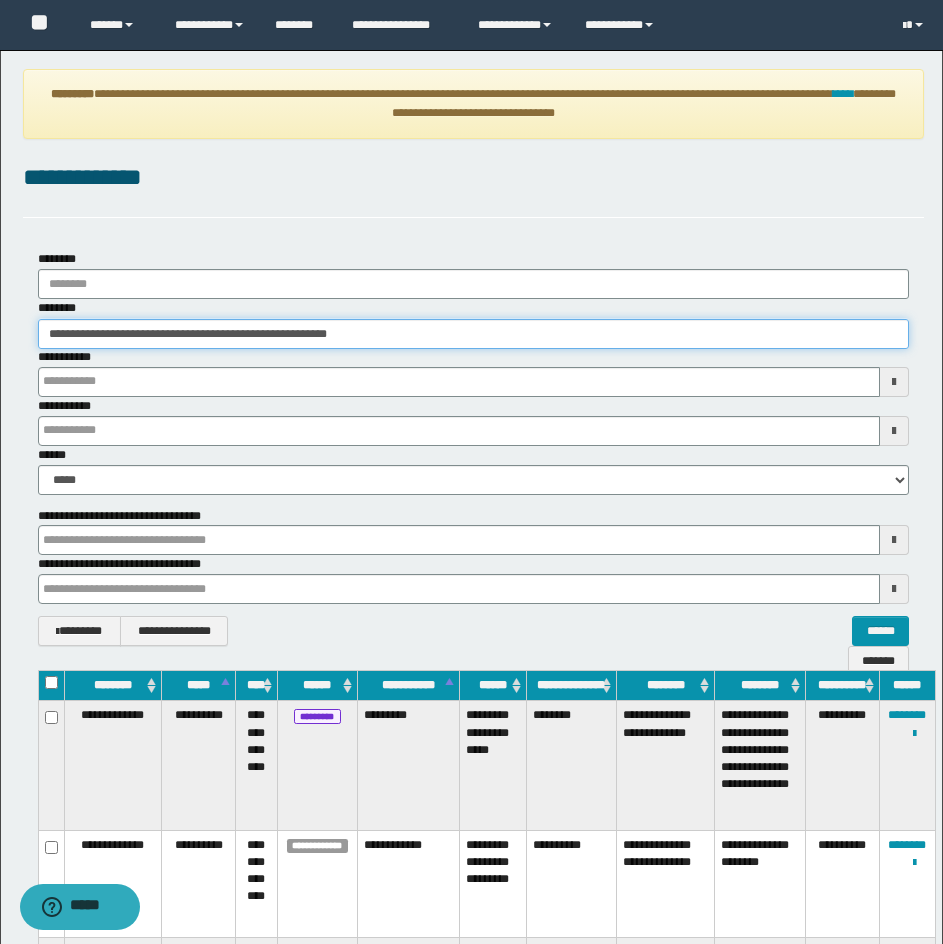 type 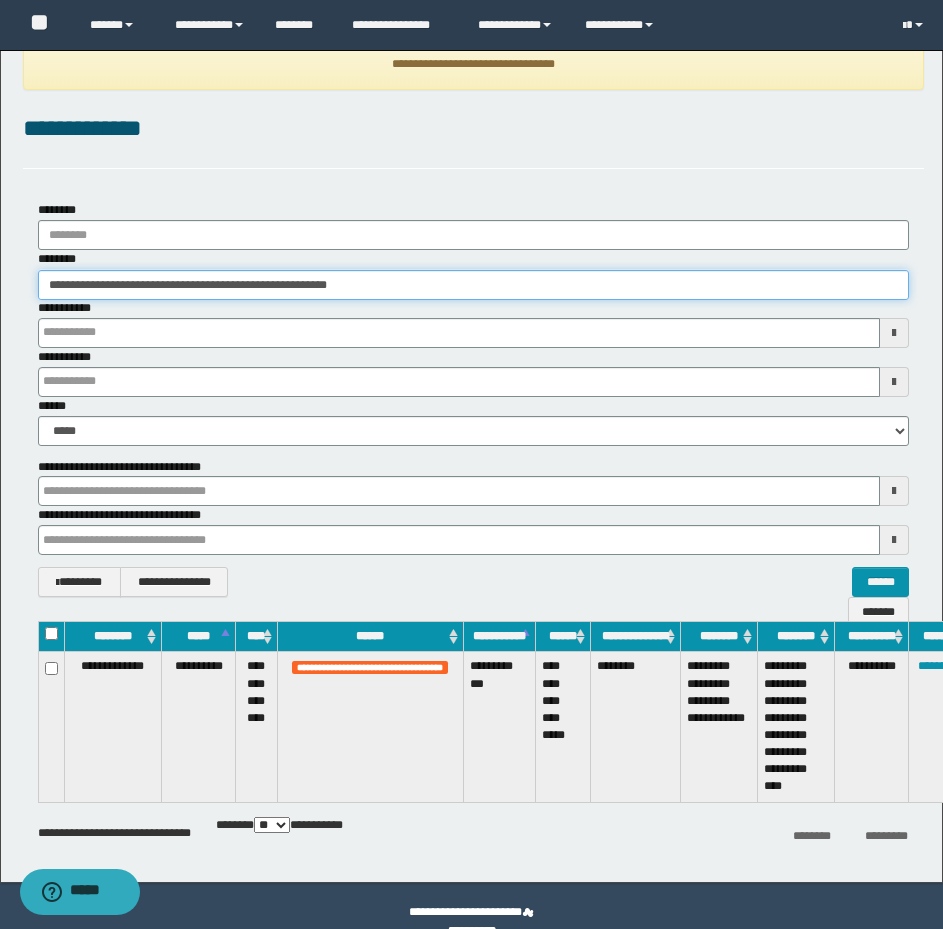 type 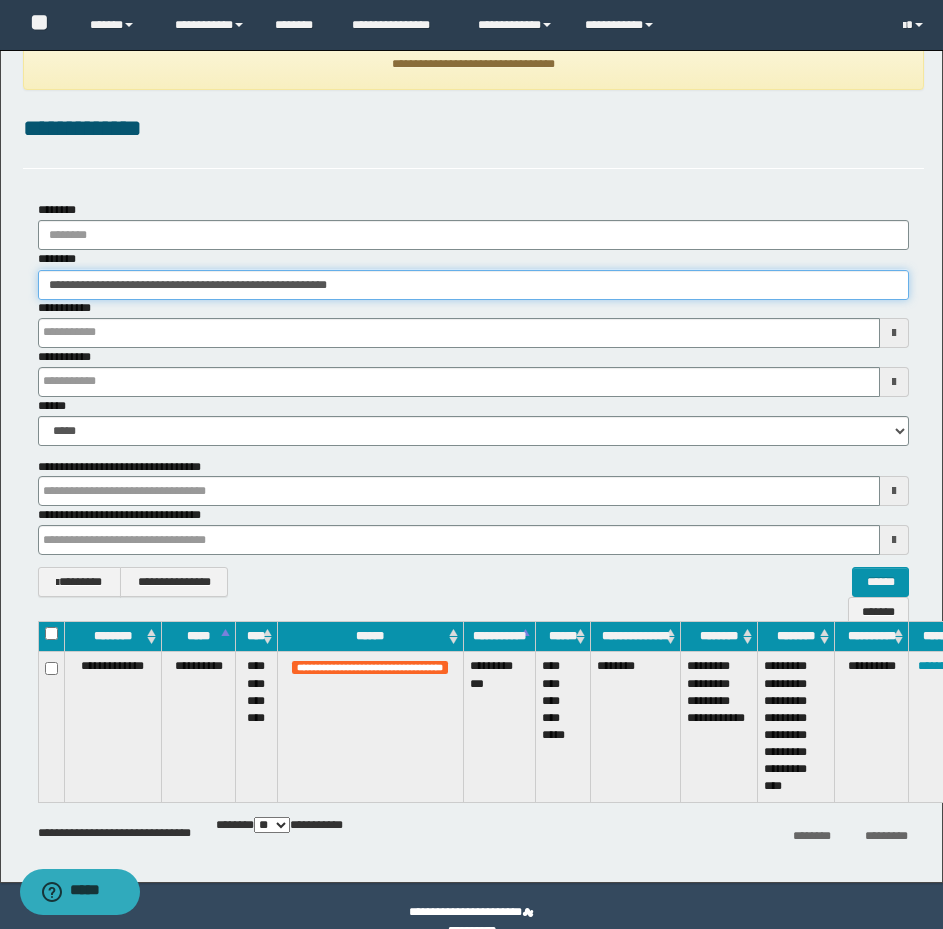 scroll, scrollTop: 81, scrollLeft: 0, axis: vertical 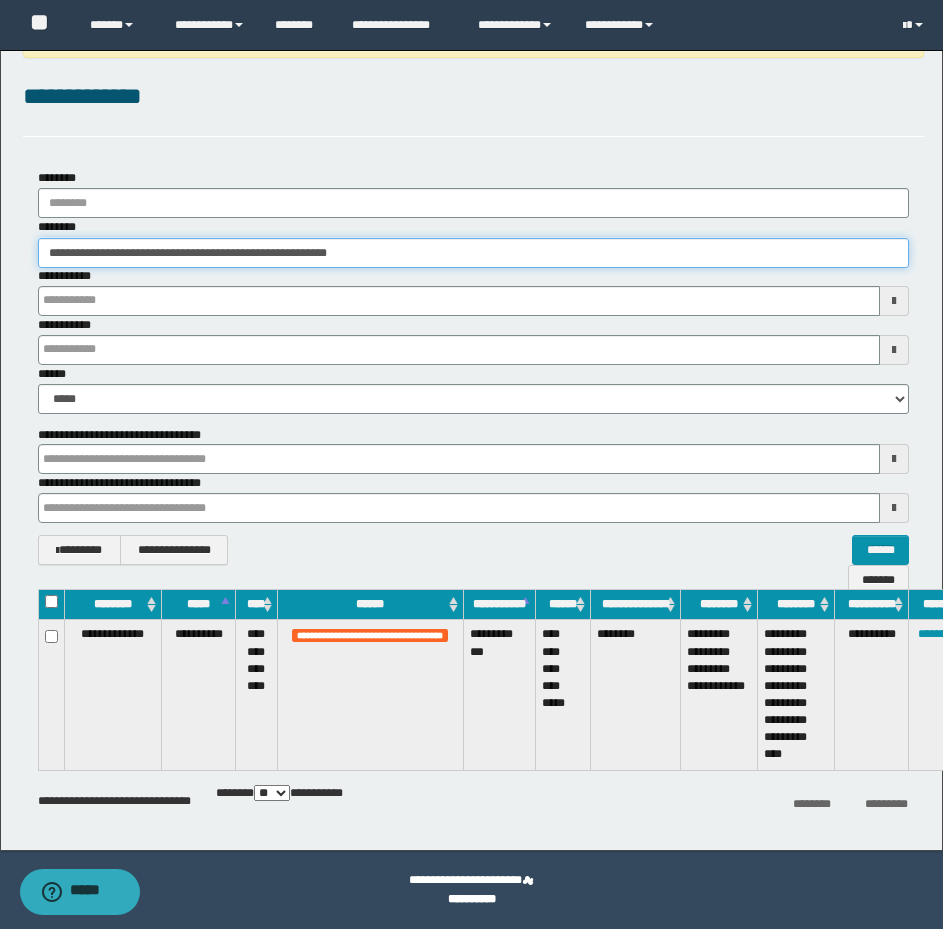 type 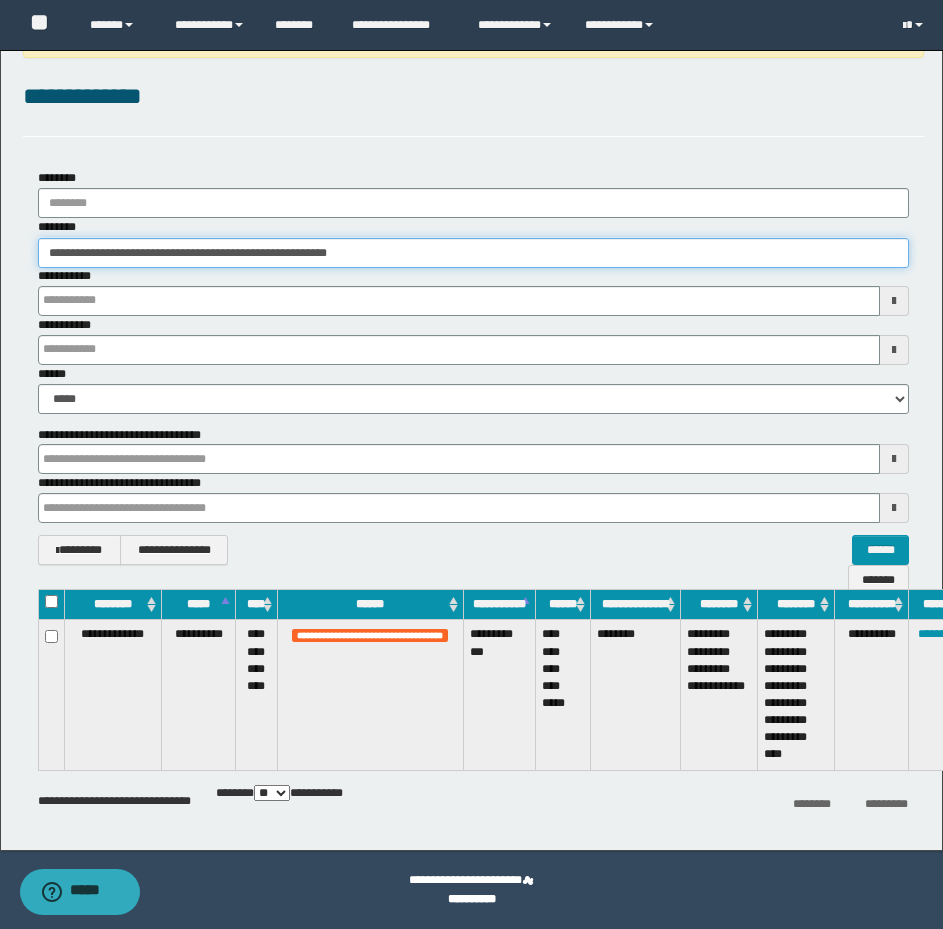 type 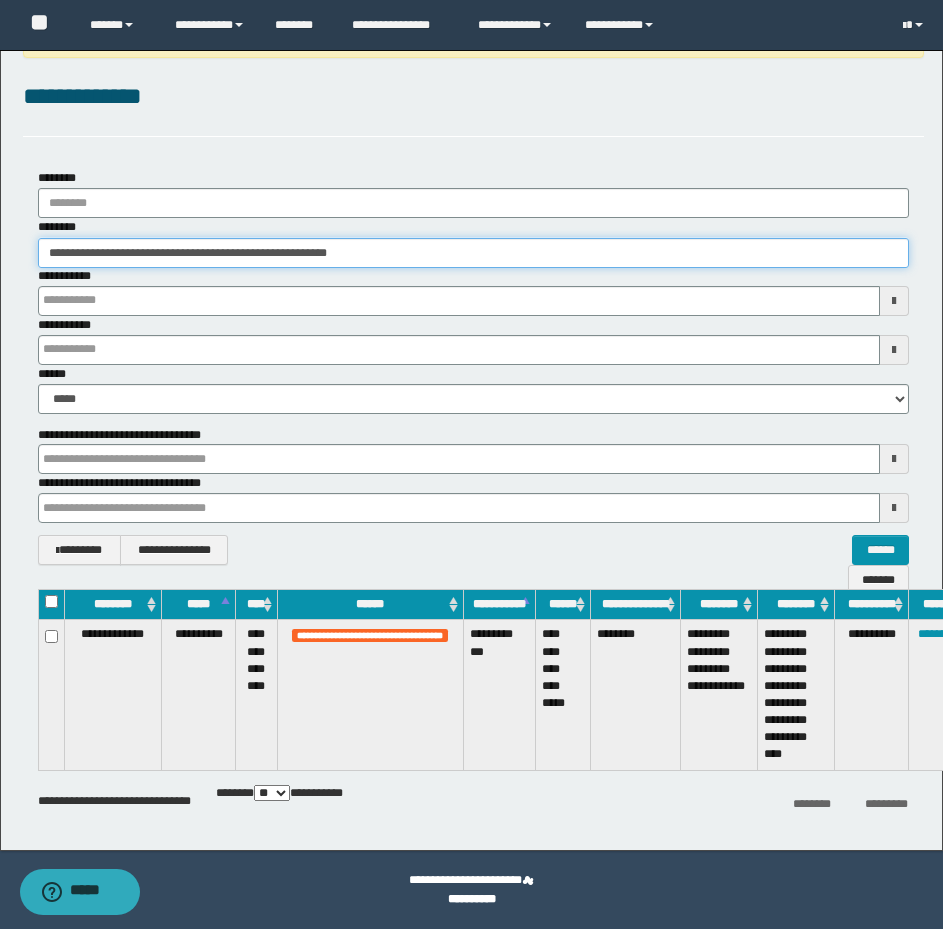 type 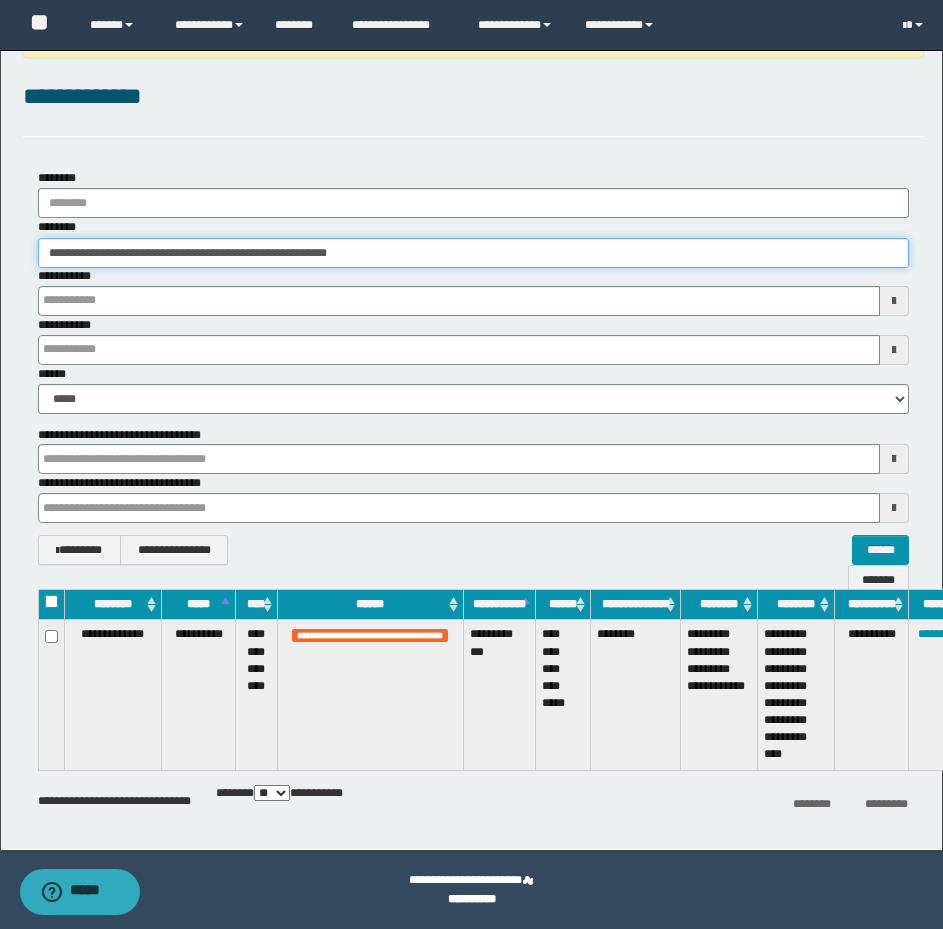 type 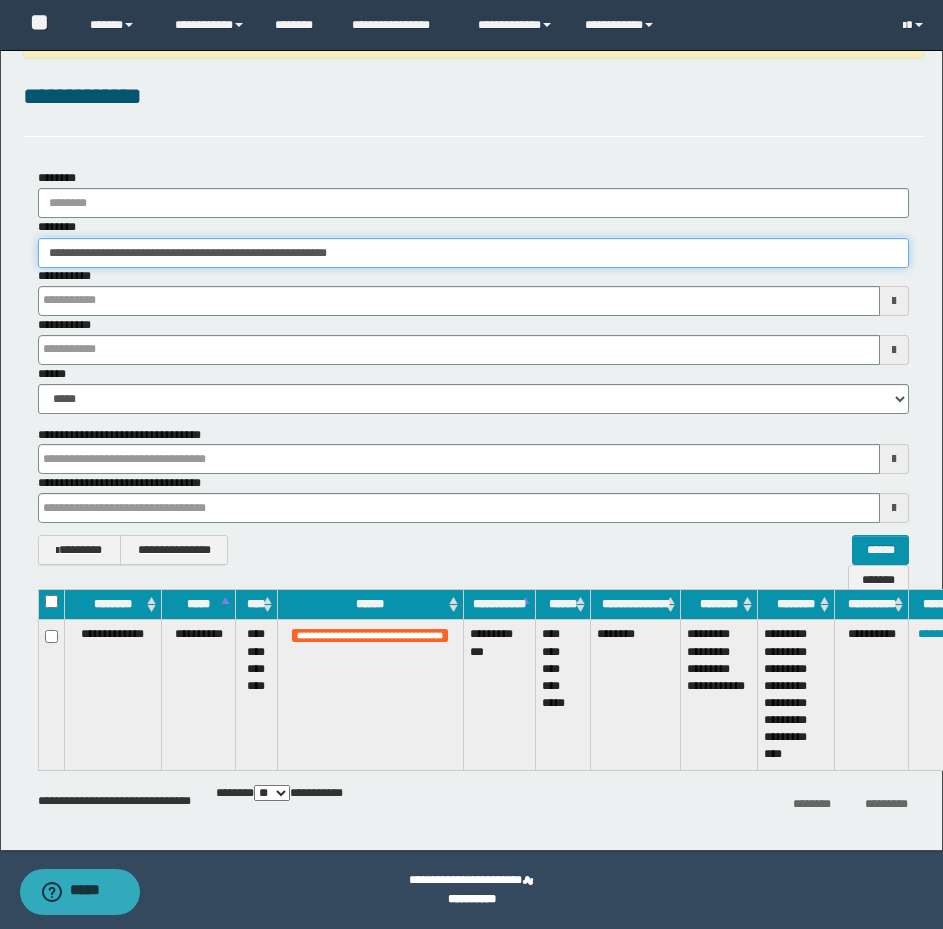 type 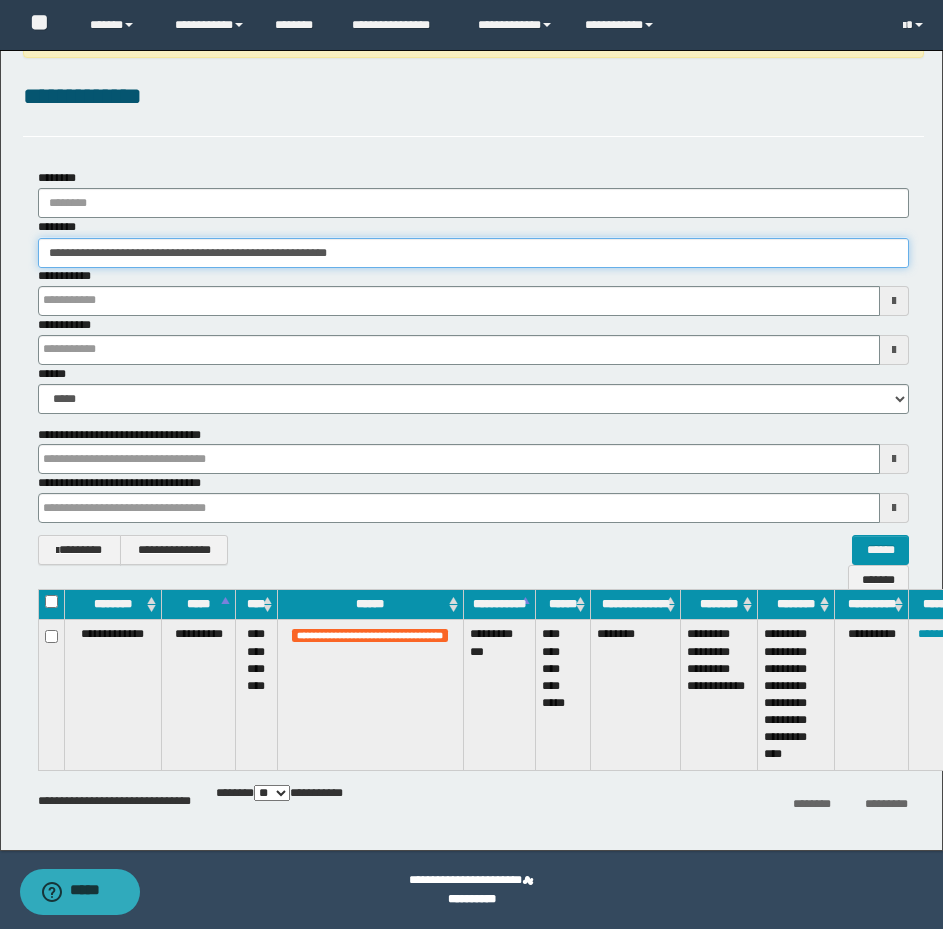 type 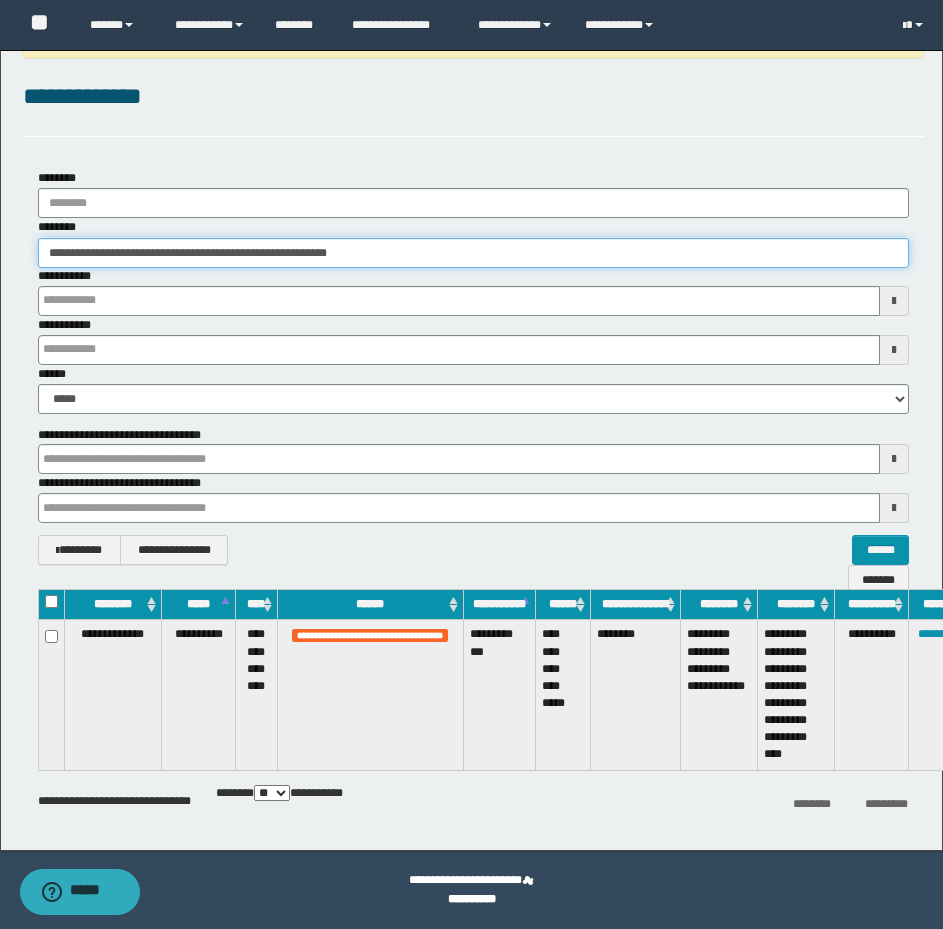 type 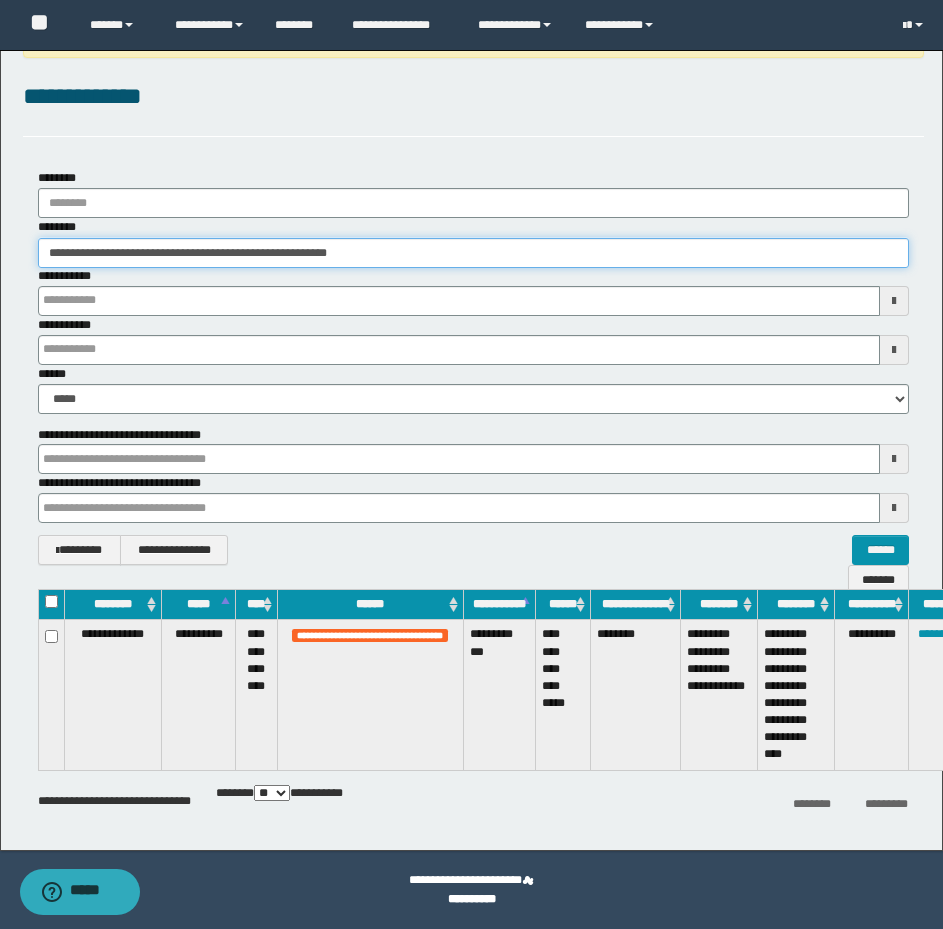 click on "**********" at bounding box center (473, 253) 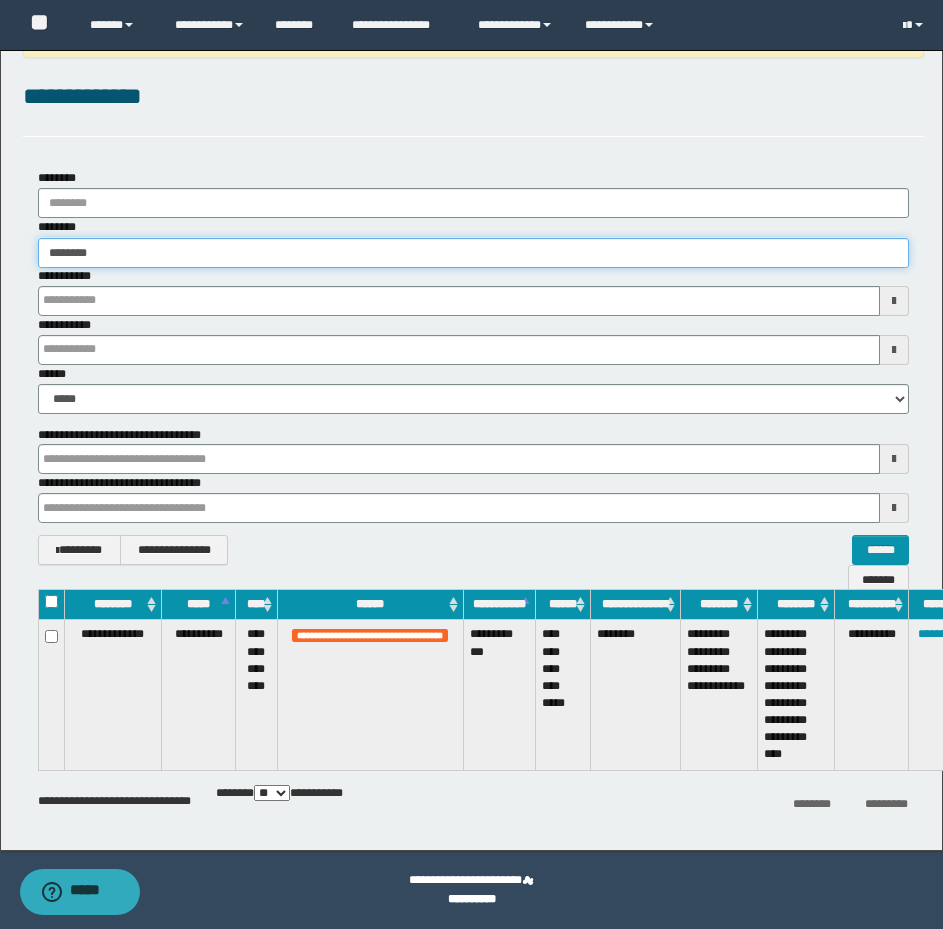 type on "********" 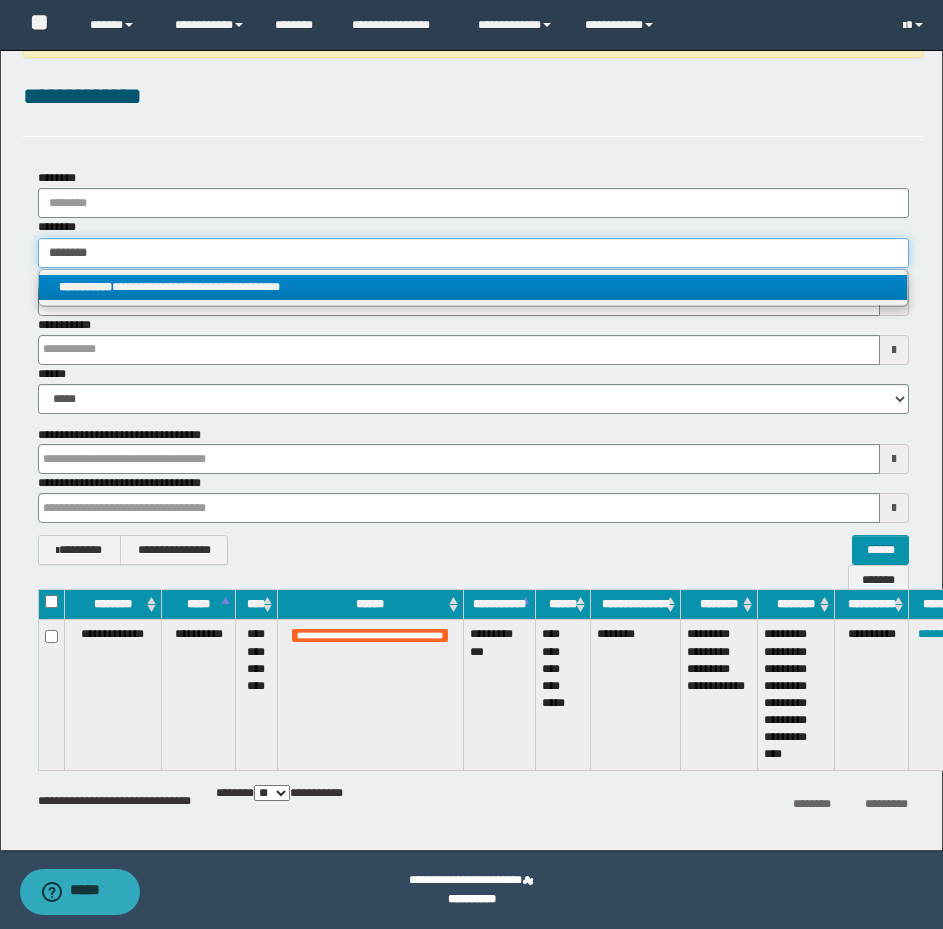 type on "********" 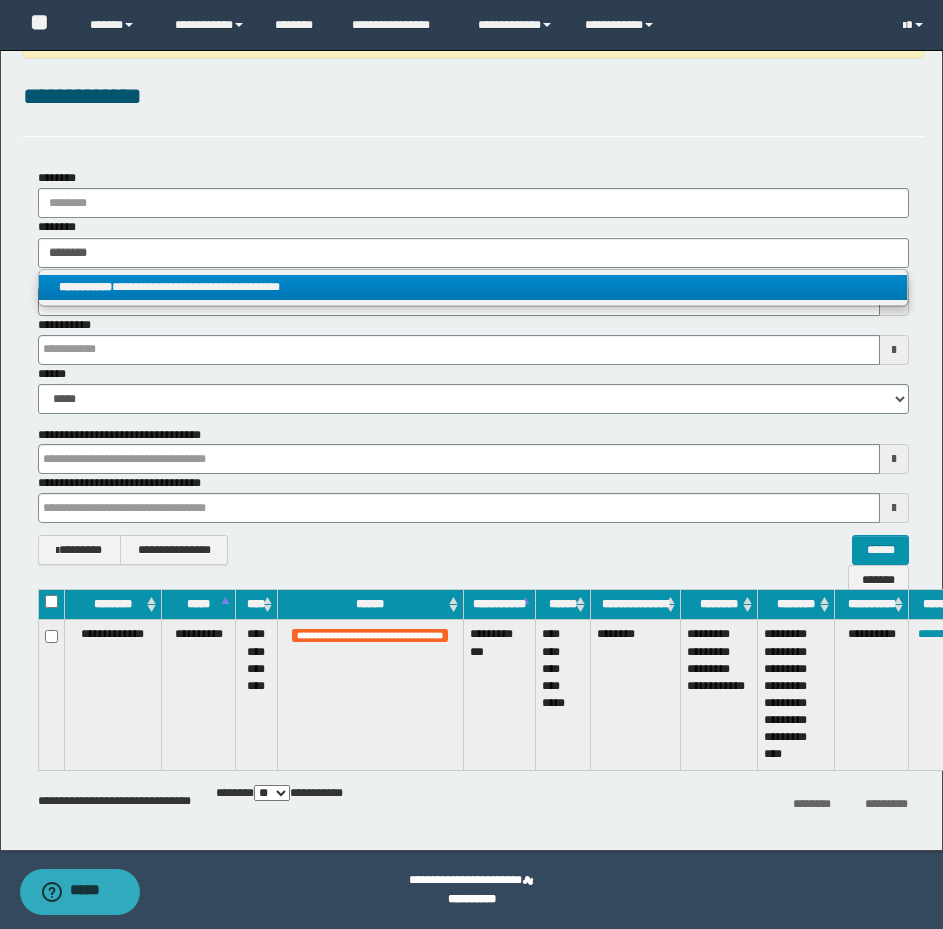 click on "**********" at bounding box center (473, 287) 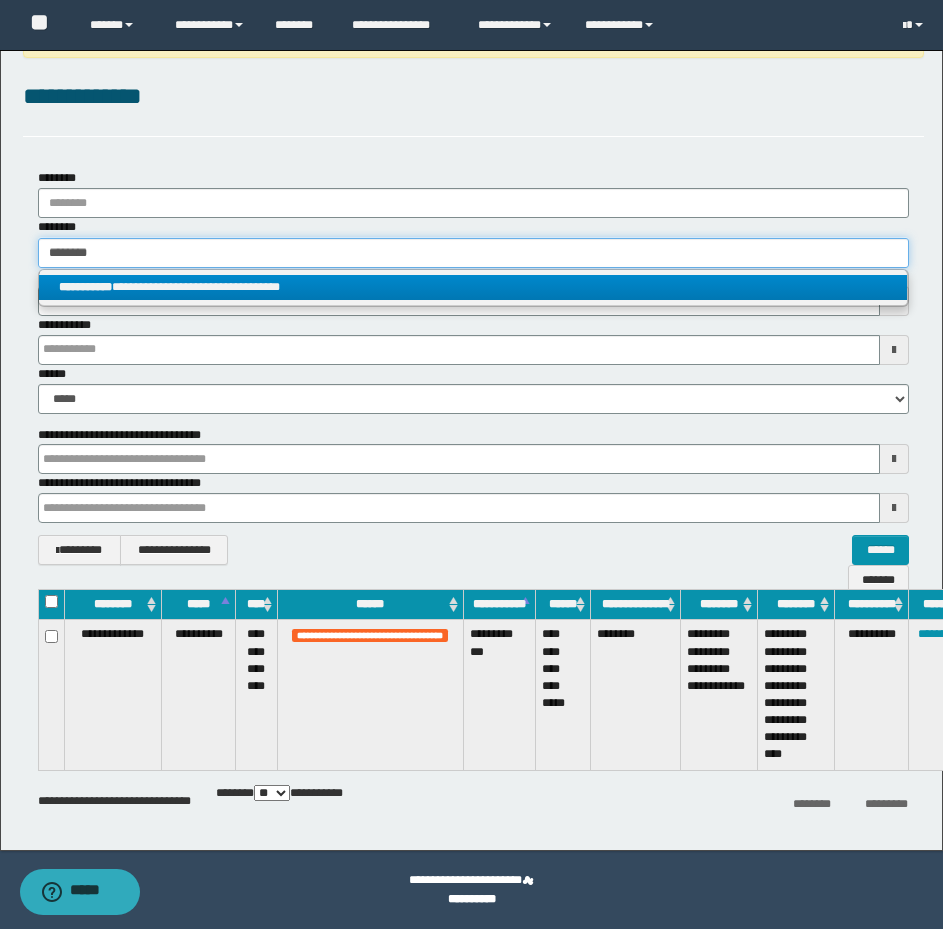 type 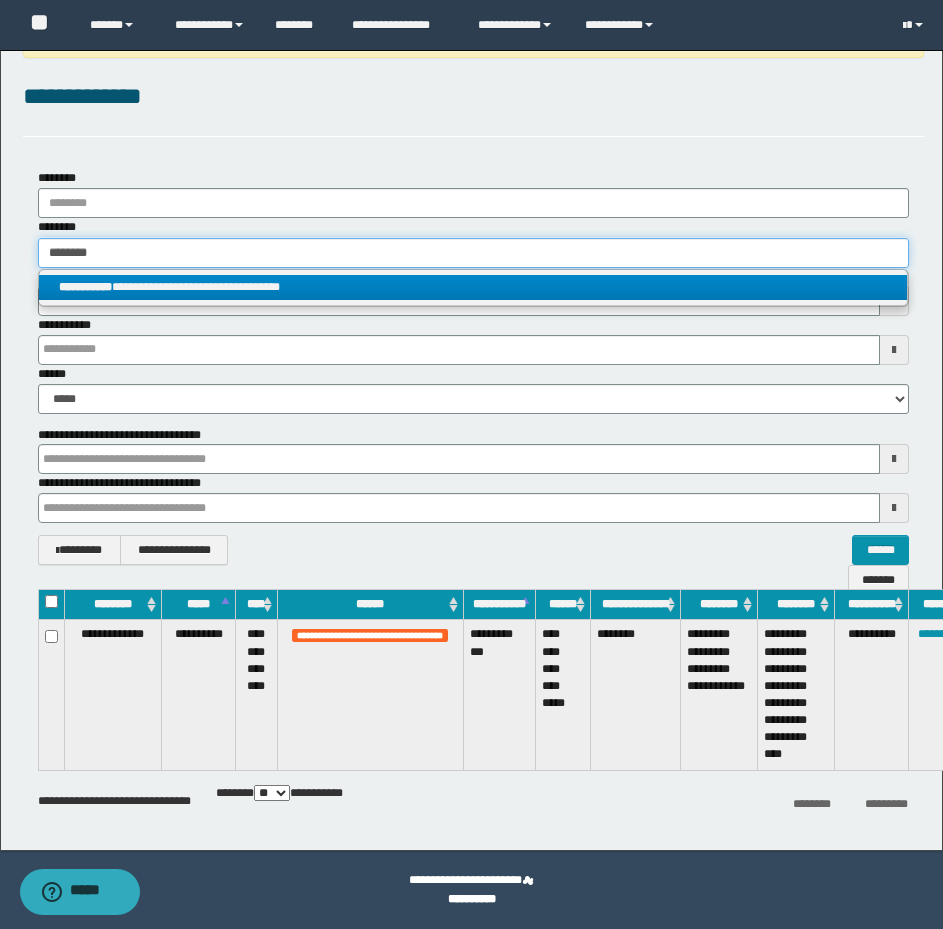 type on "**********" 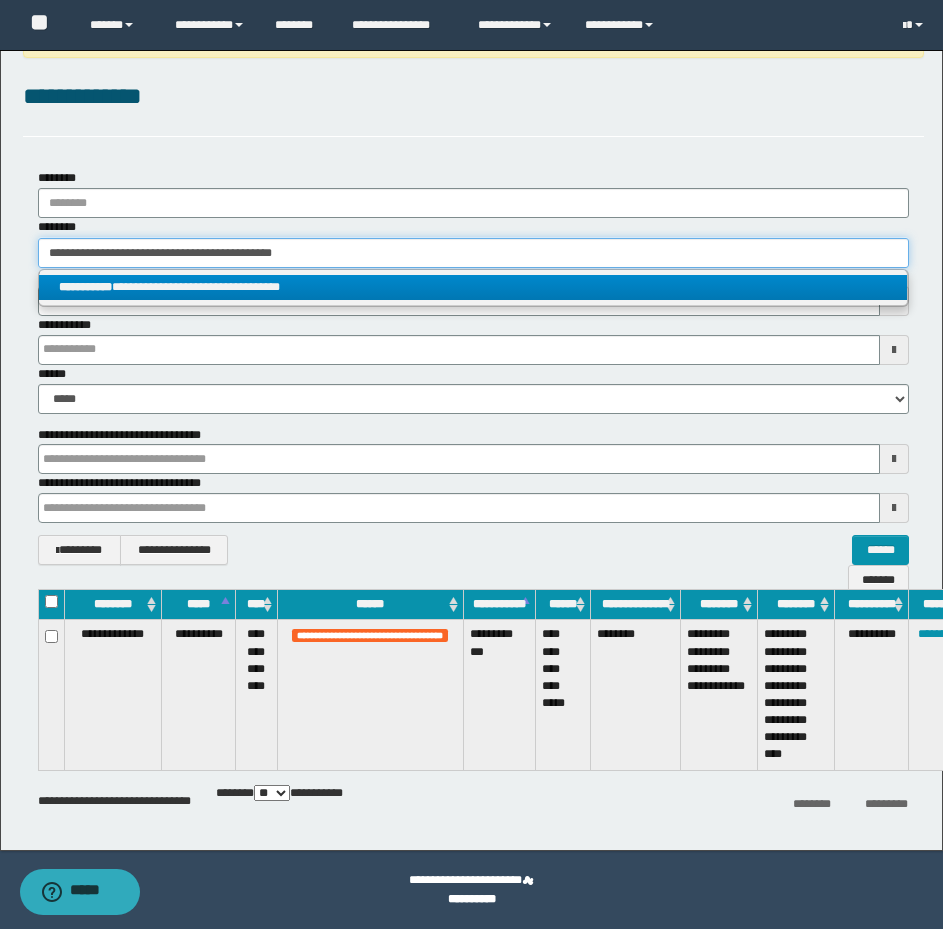 type 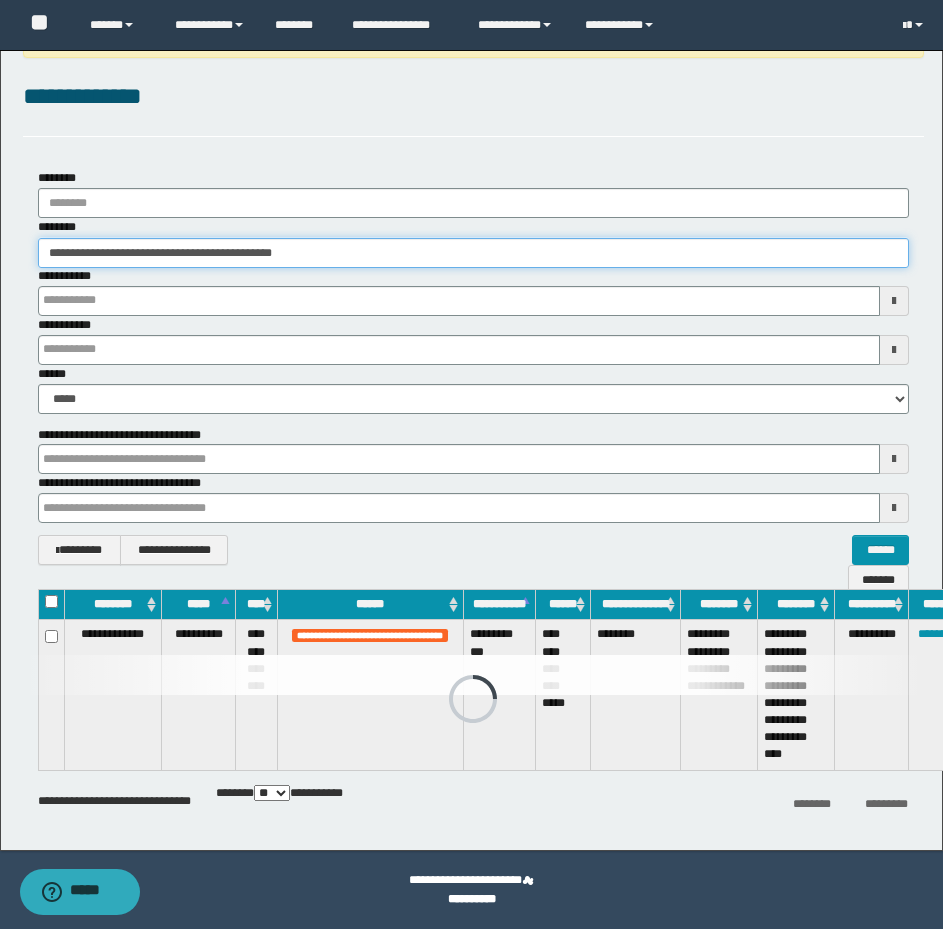 type 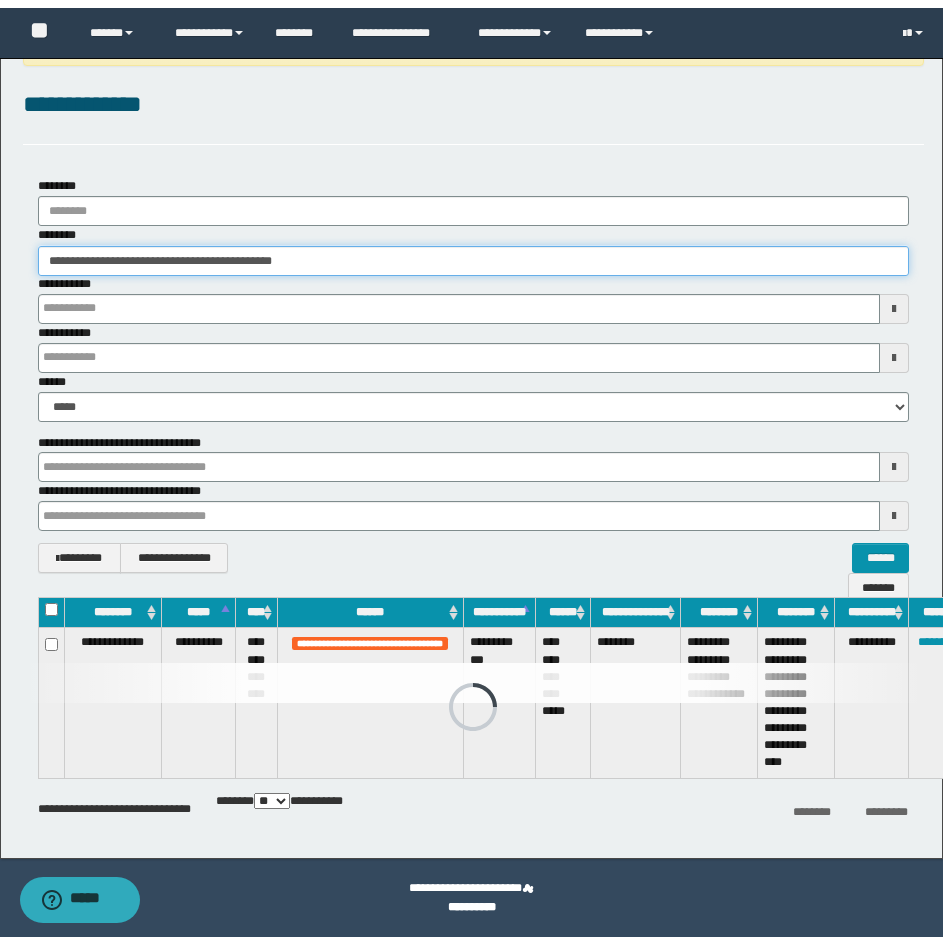scroll, scrollTop: 49, scrollLeft: 0, axis: vertical 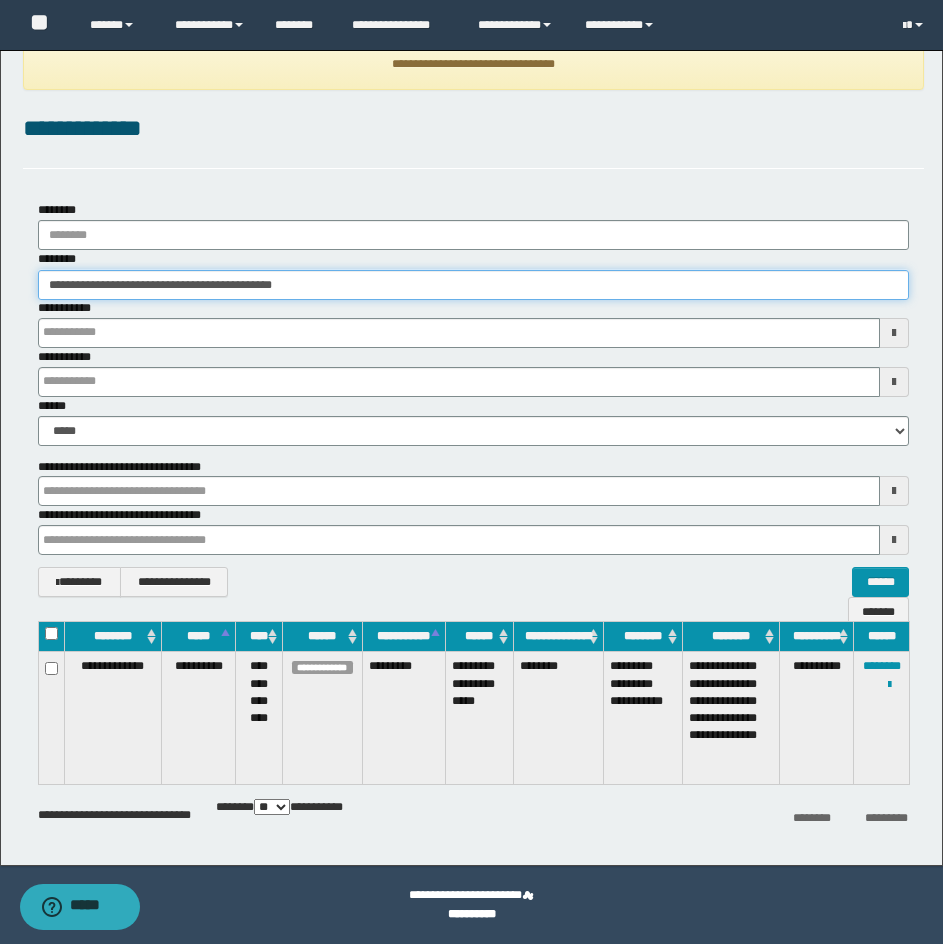 type 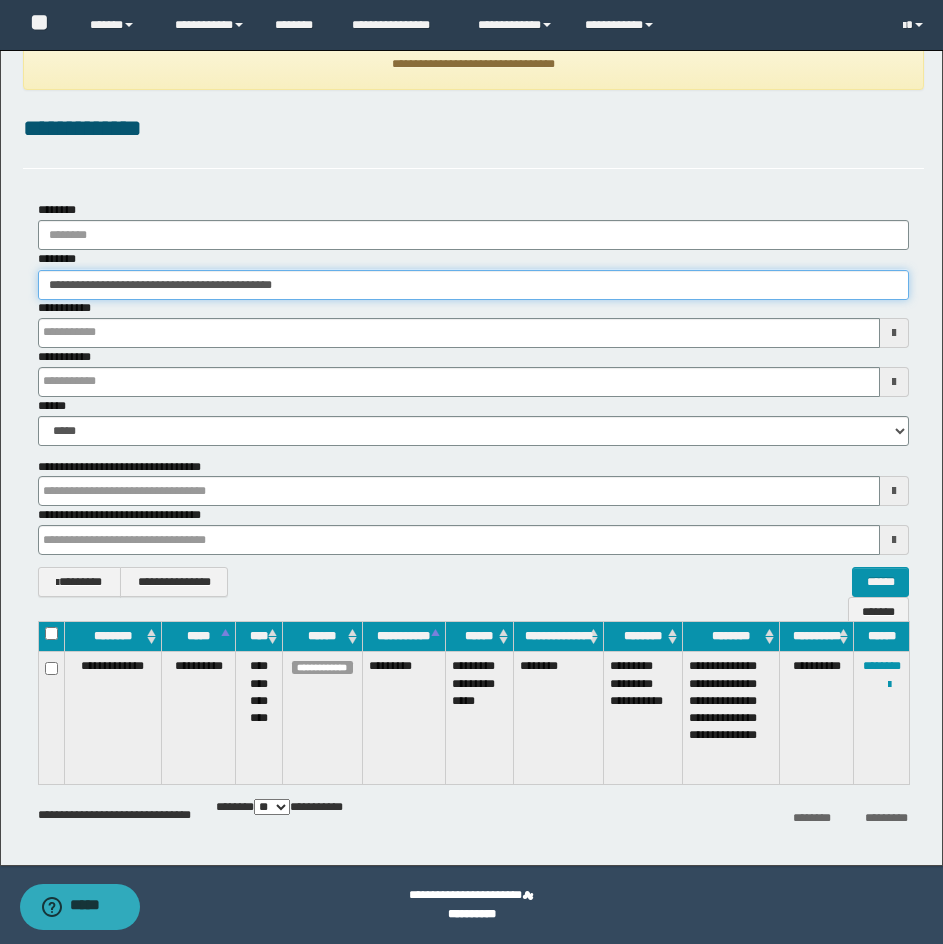 type 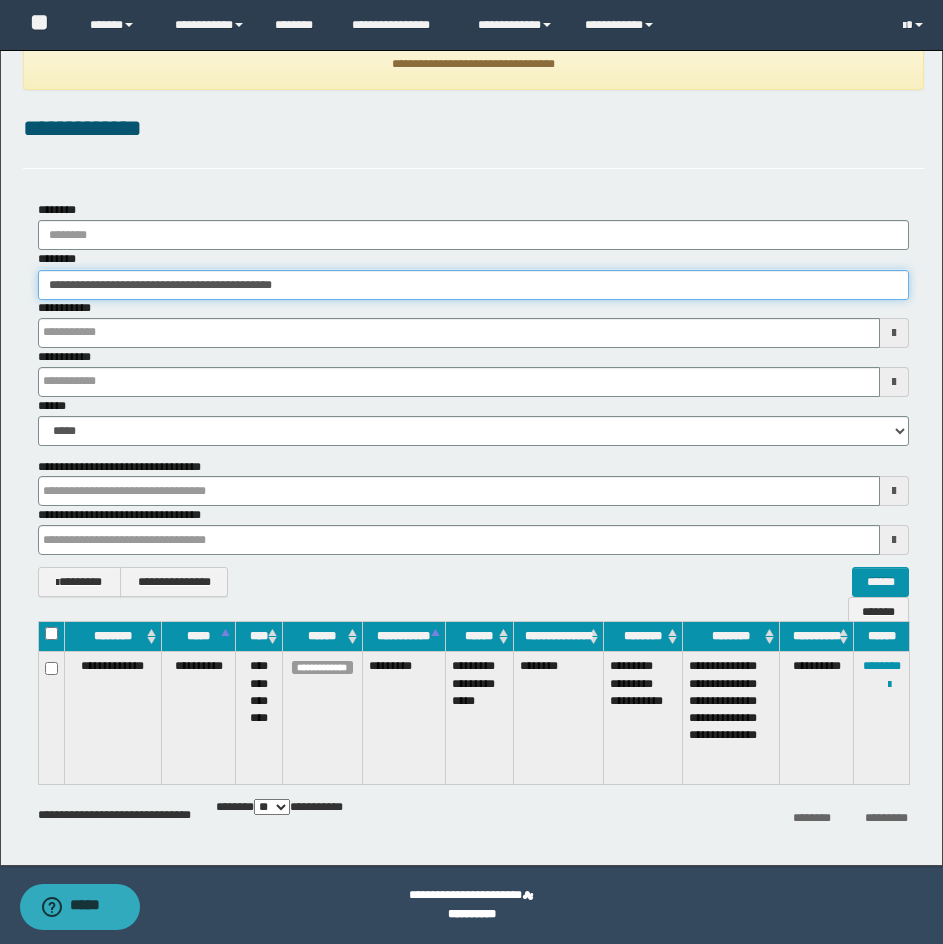 type 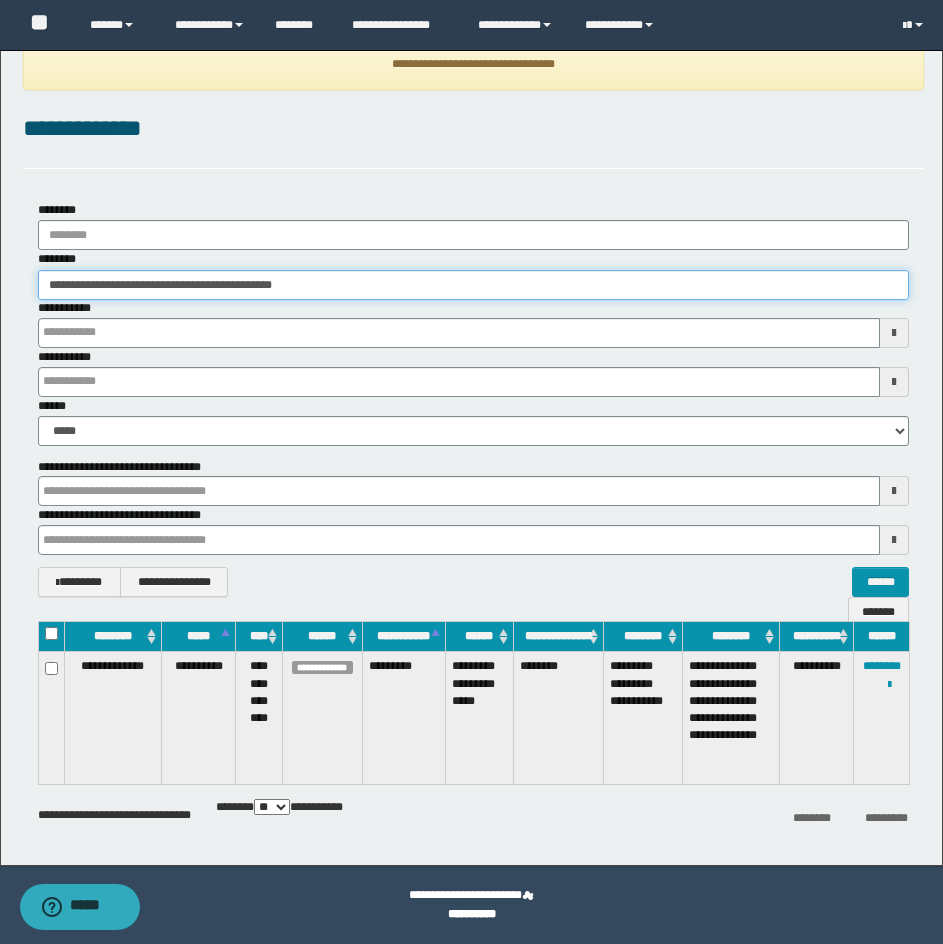 type 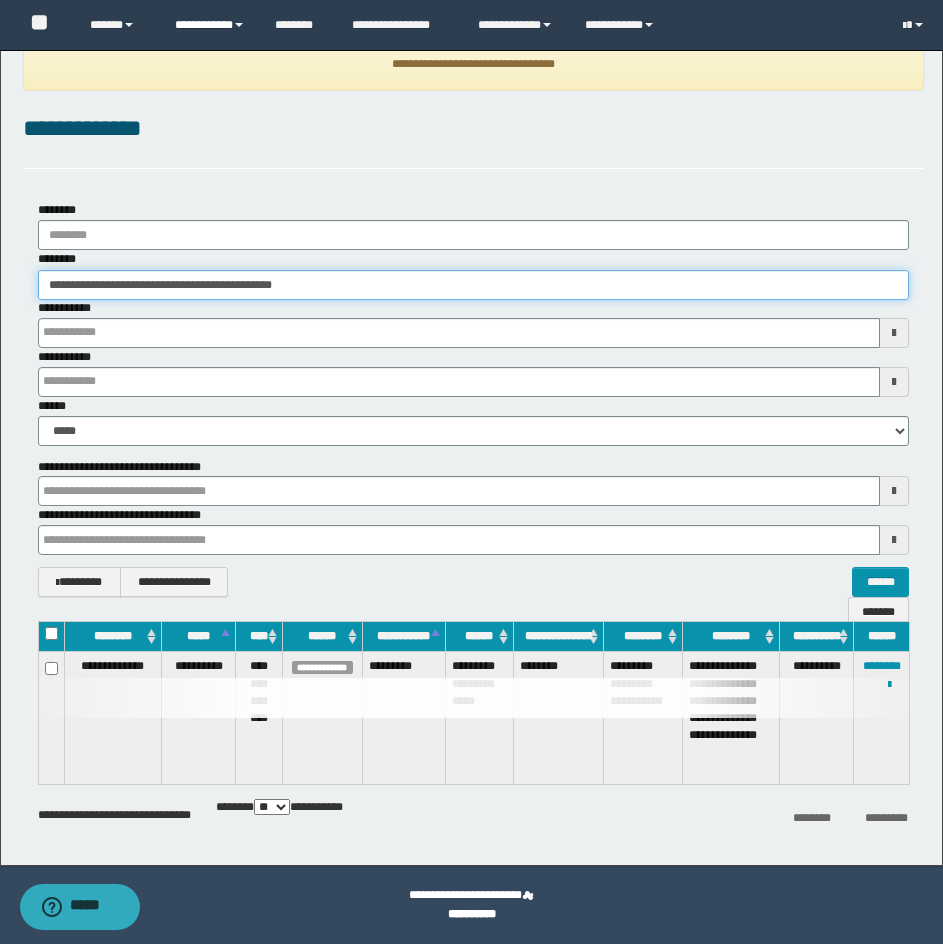 type 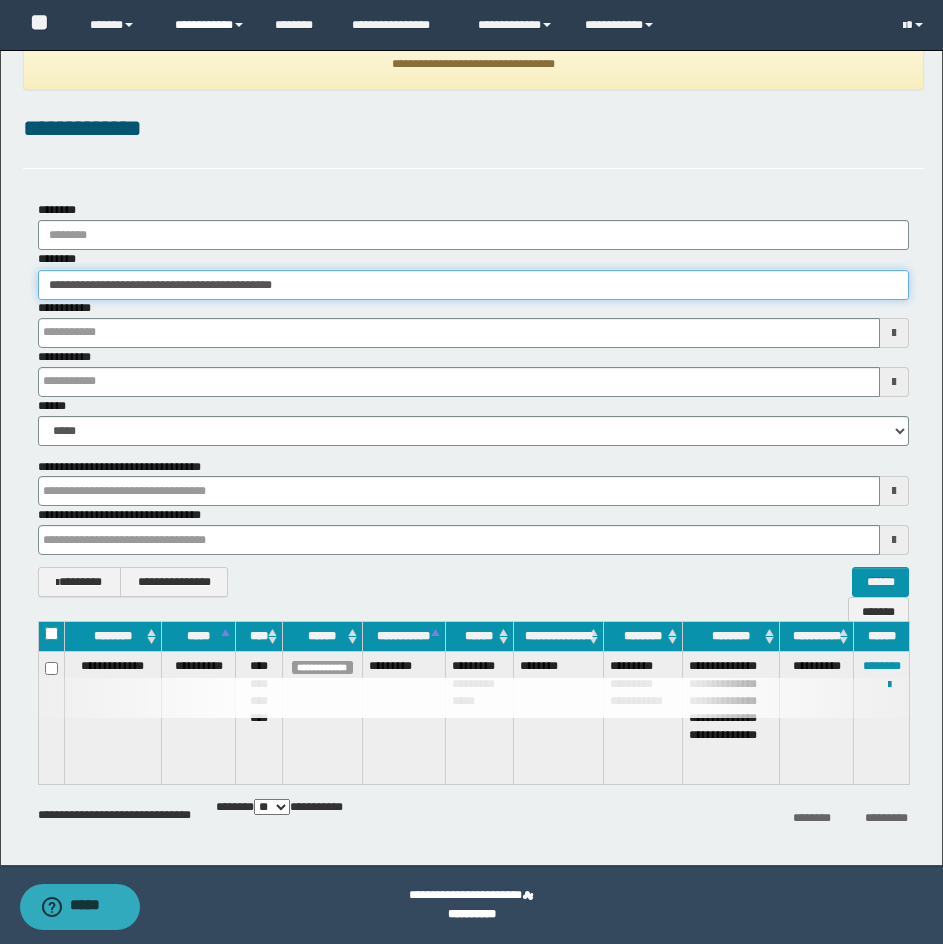 type 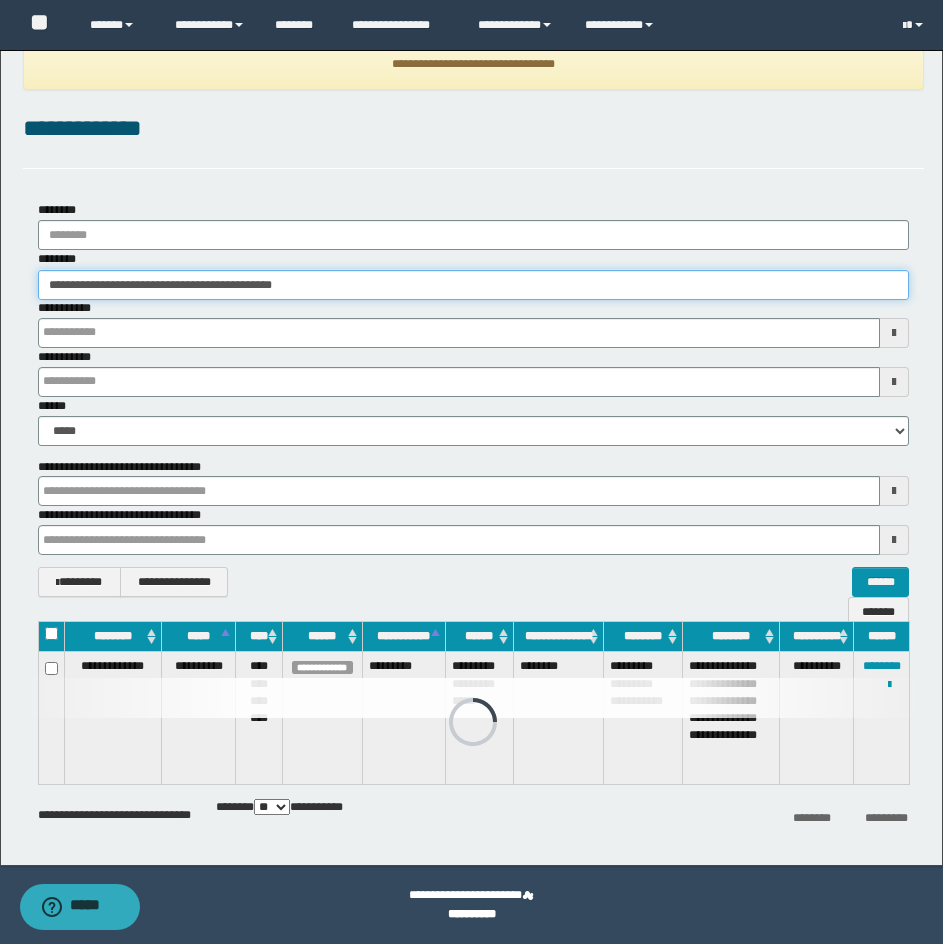 type 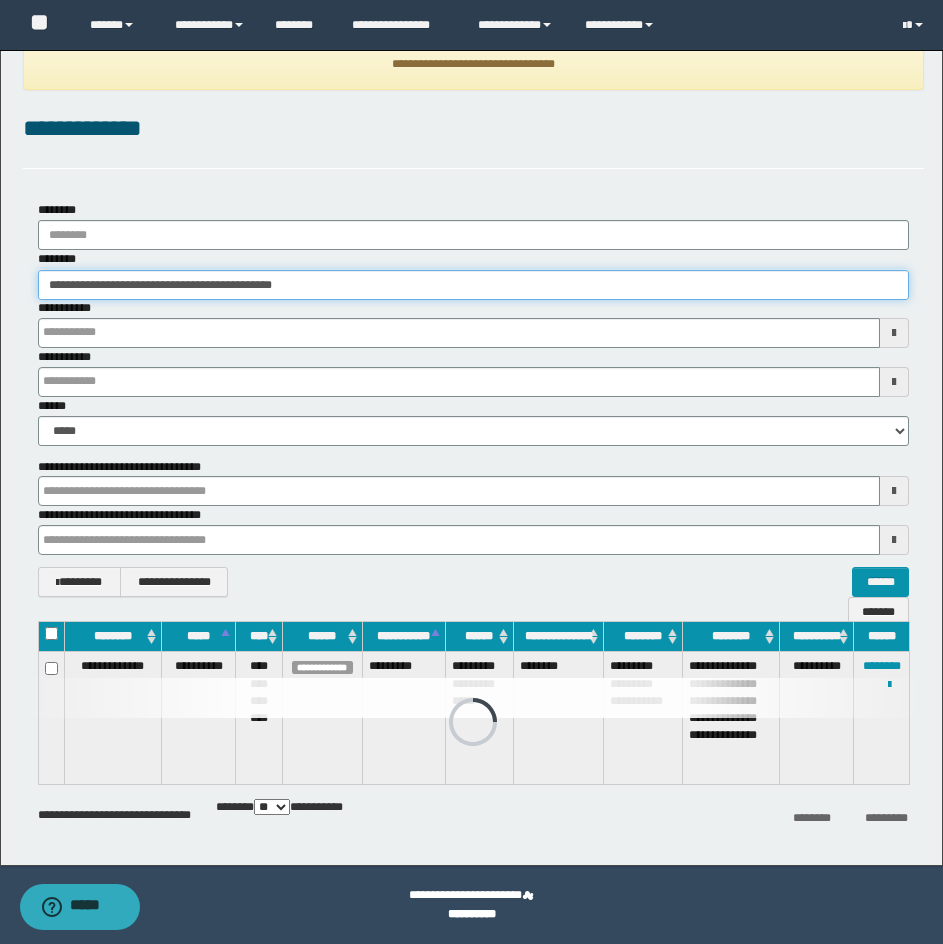 type 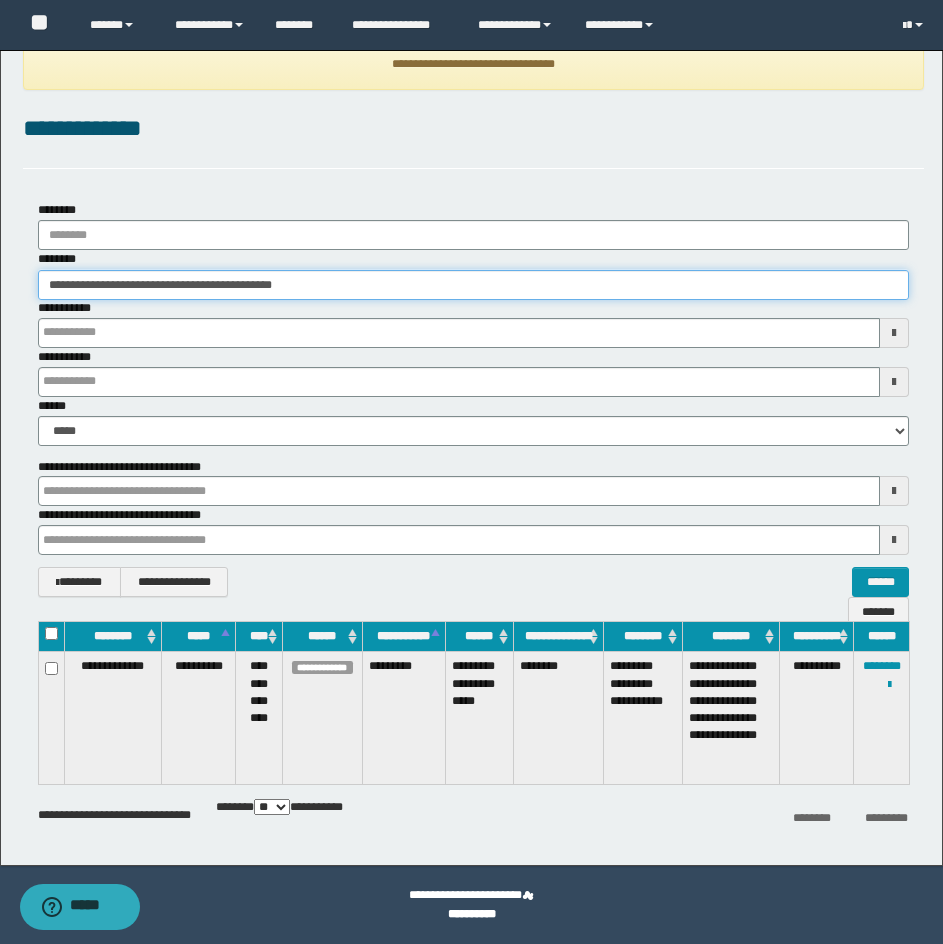 click on "**********" at bounding box center (473, 285) 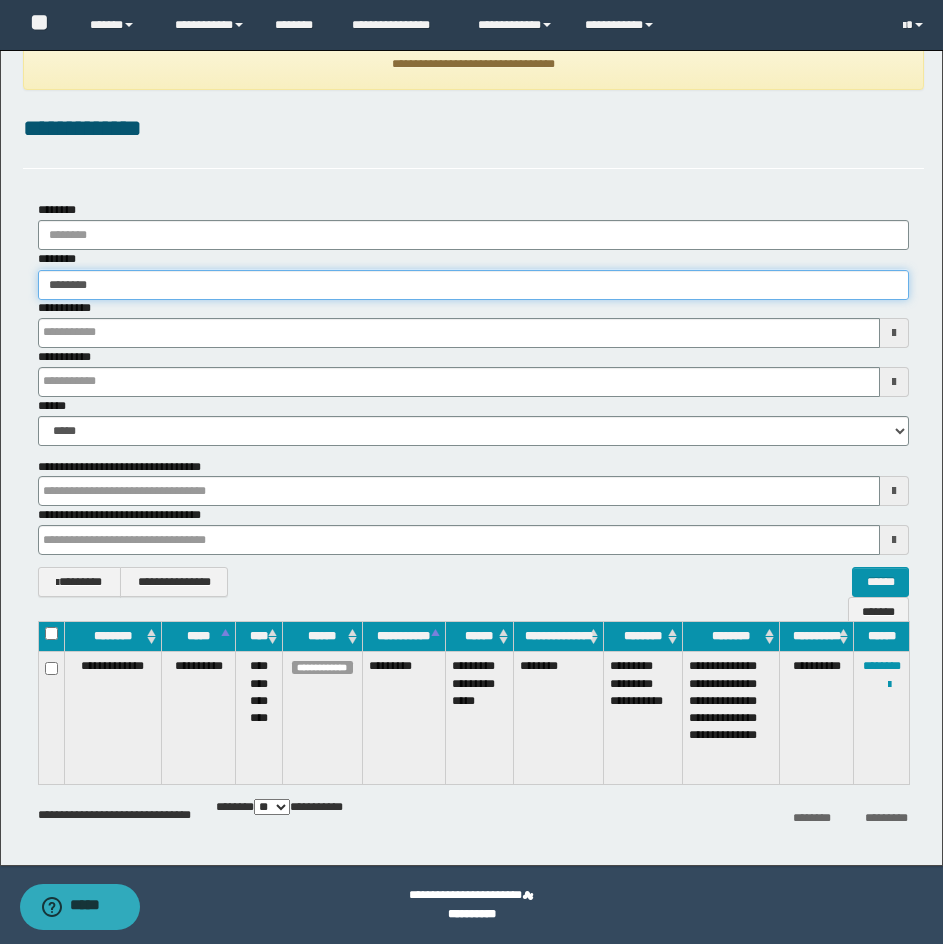 type on "********" 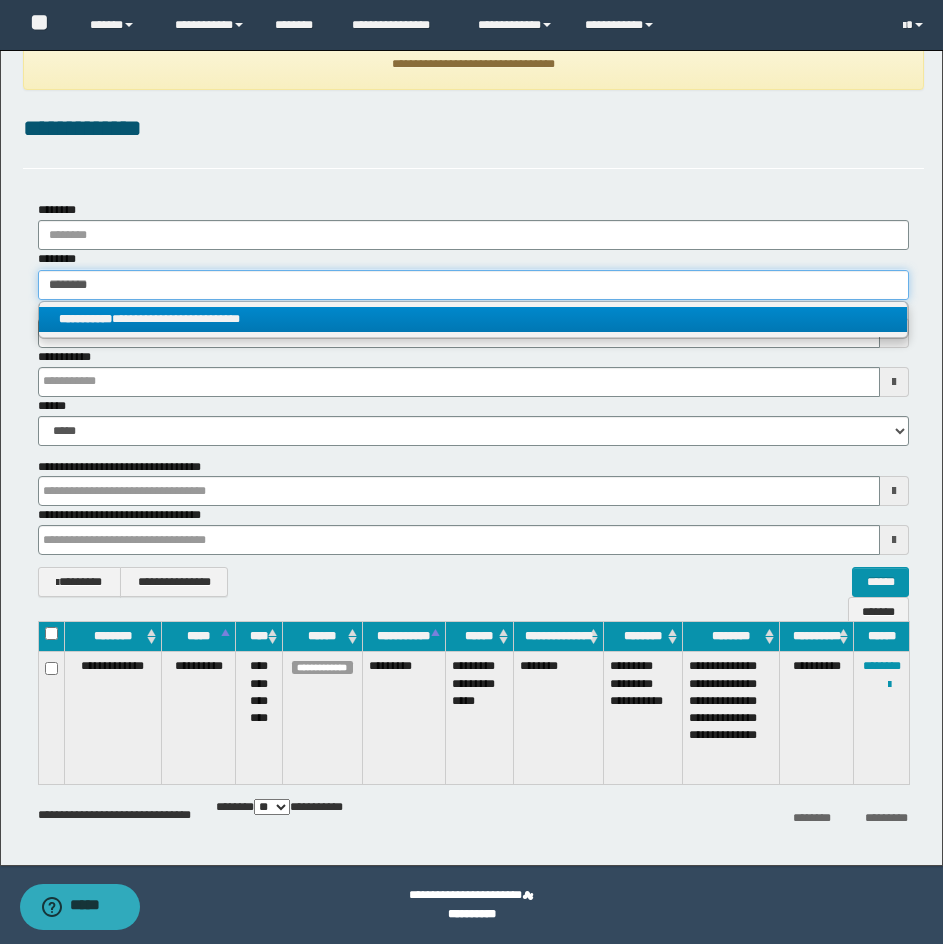 type on "********" 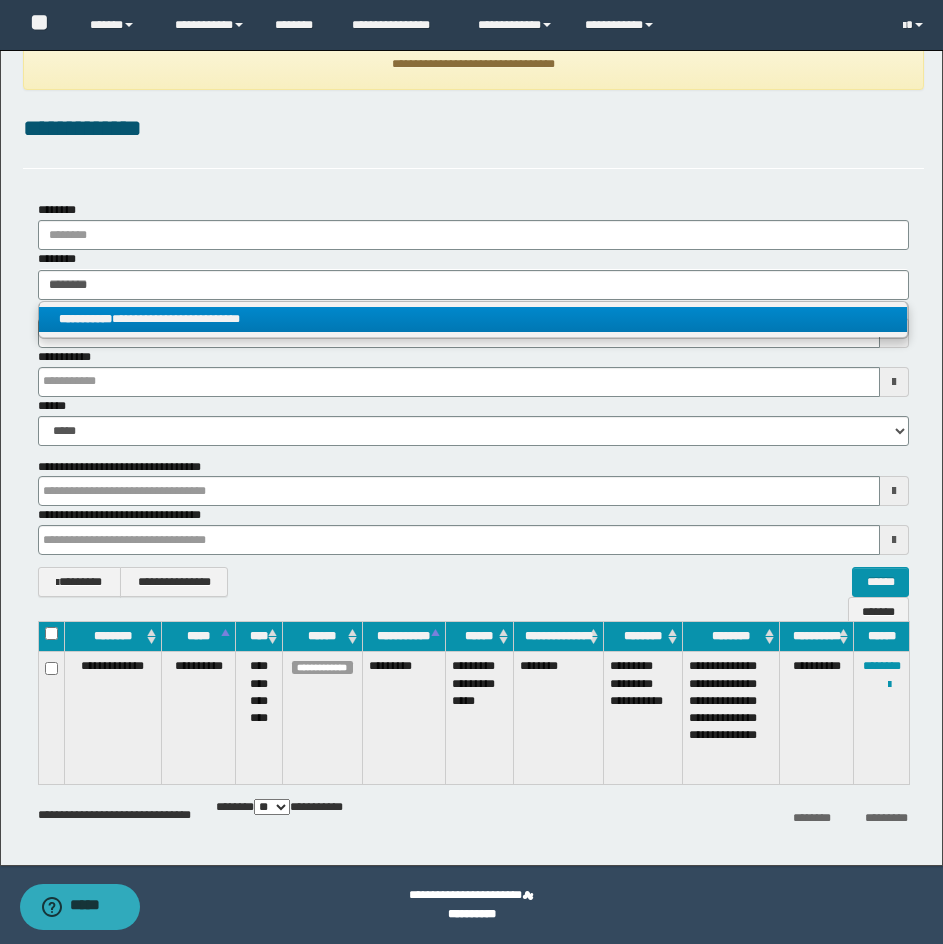 click on "**********" at bounding box center (473, 319) 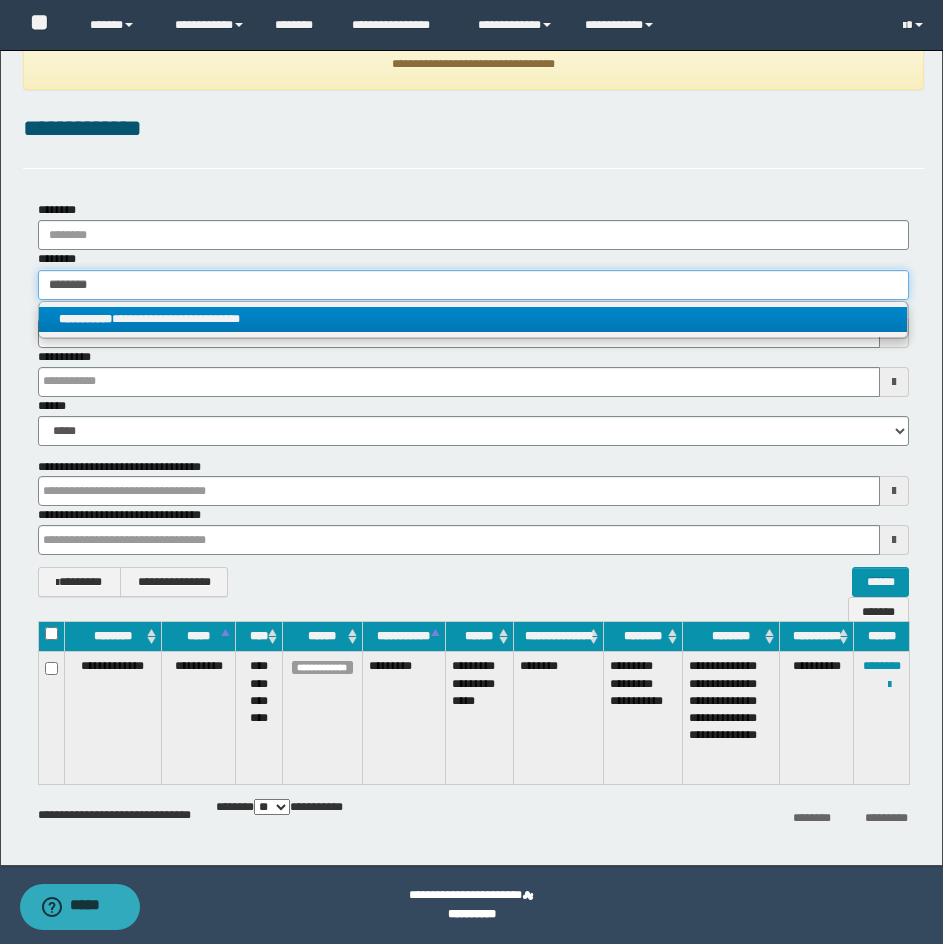 type 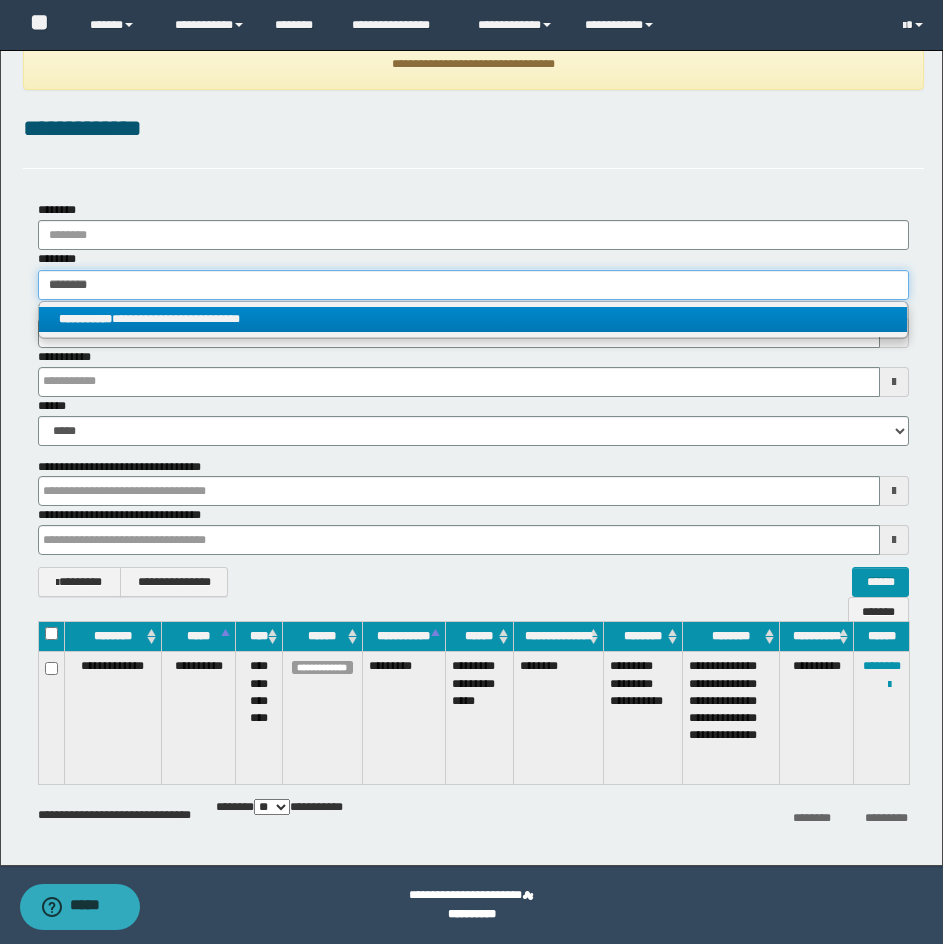 type on "**********" 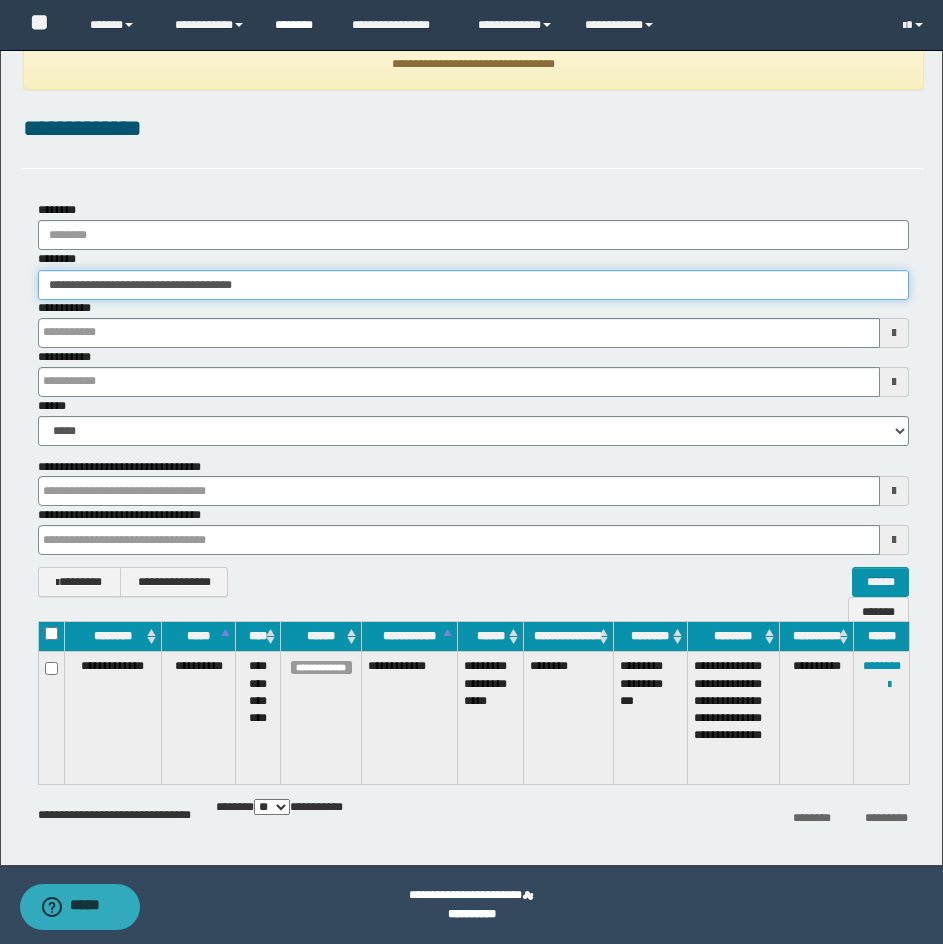 type 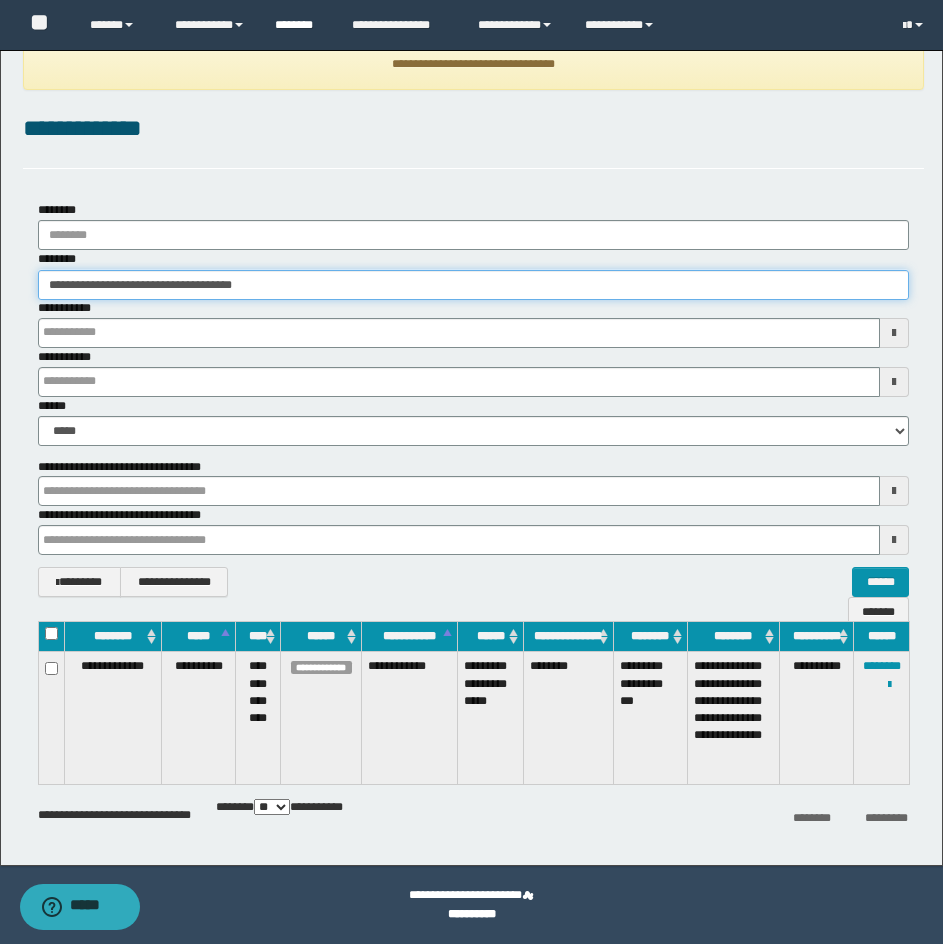 type 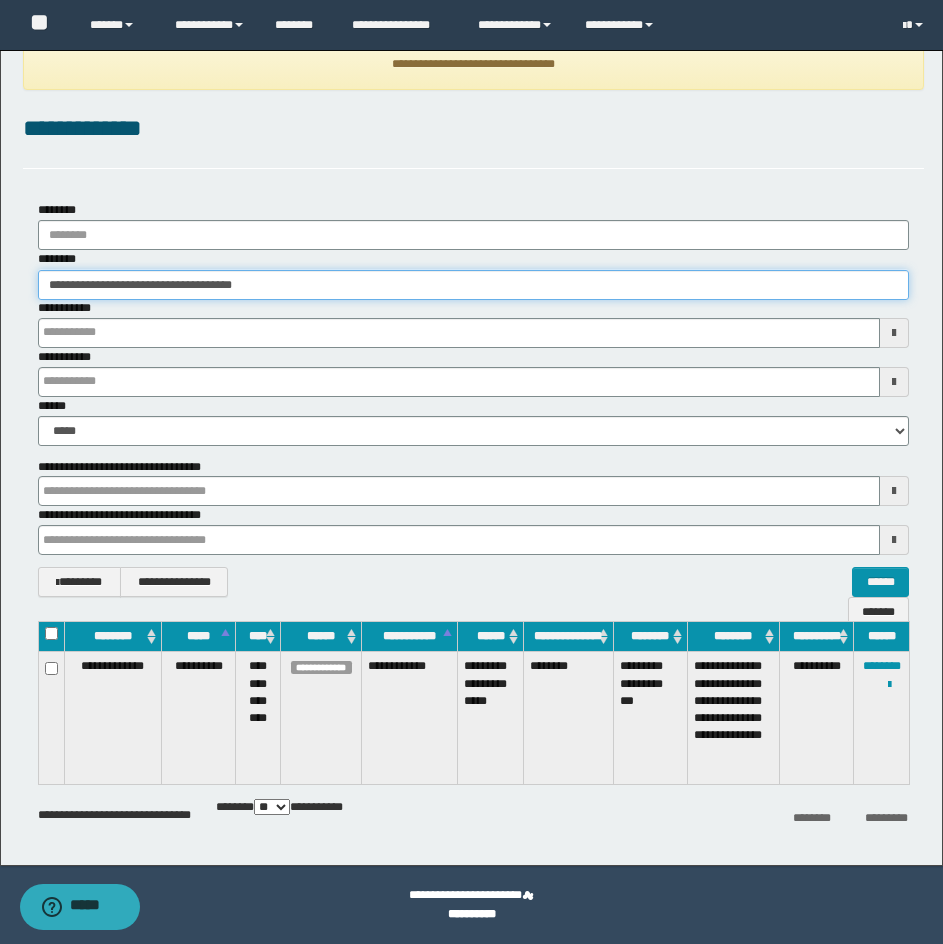 click on "**********" at bounding box center (473, 285) 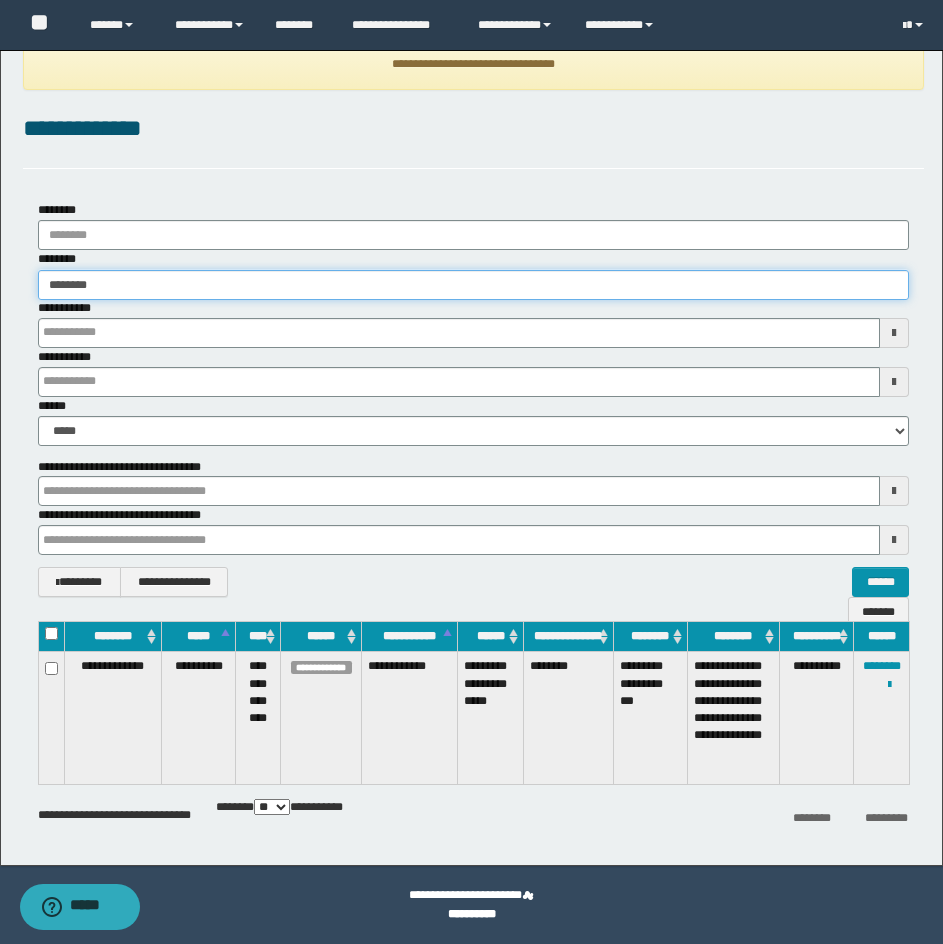 type on "********" 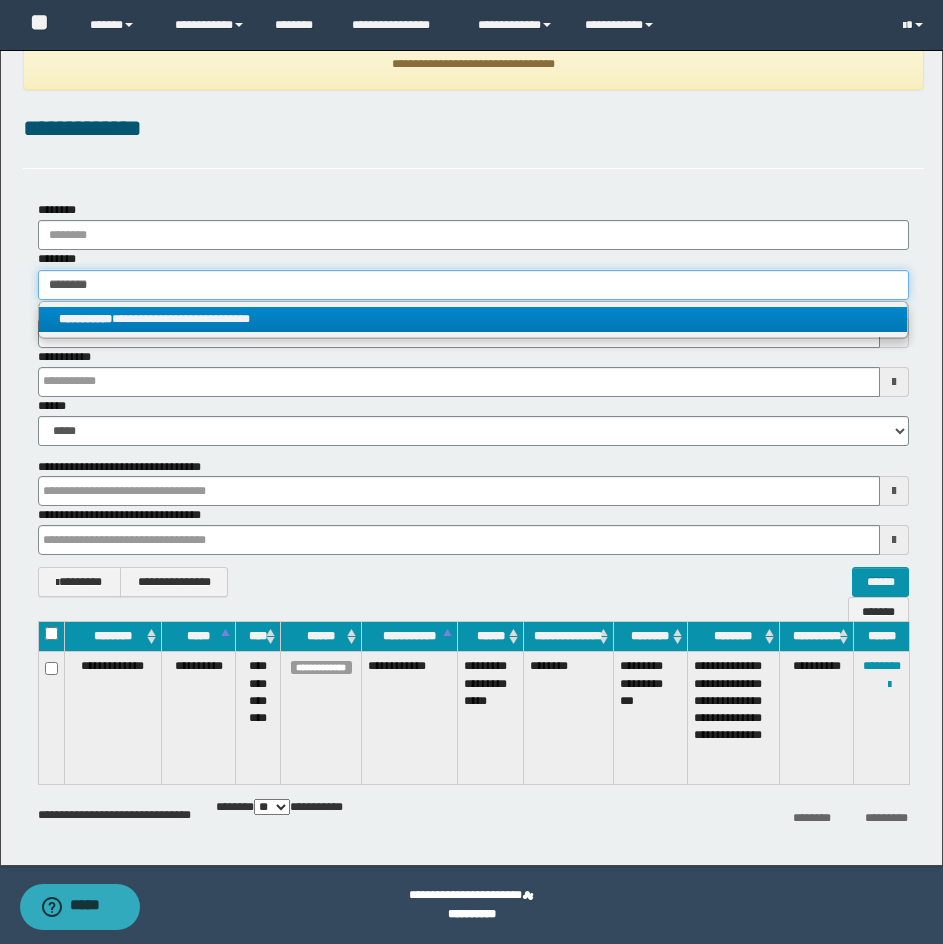type on "********" 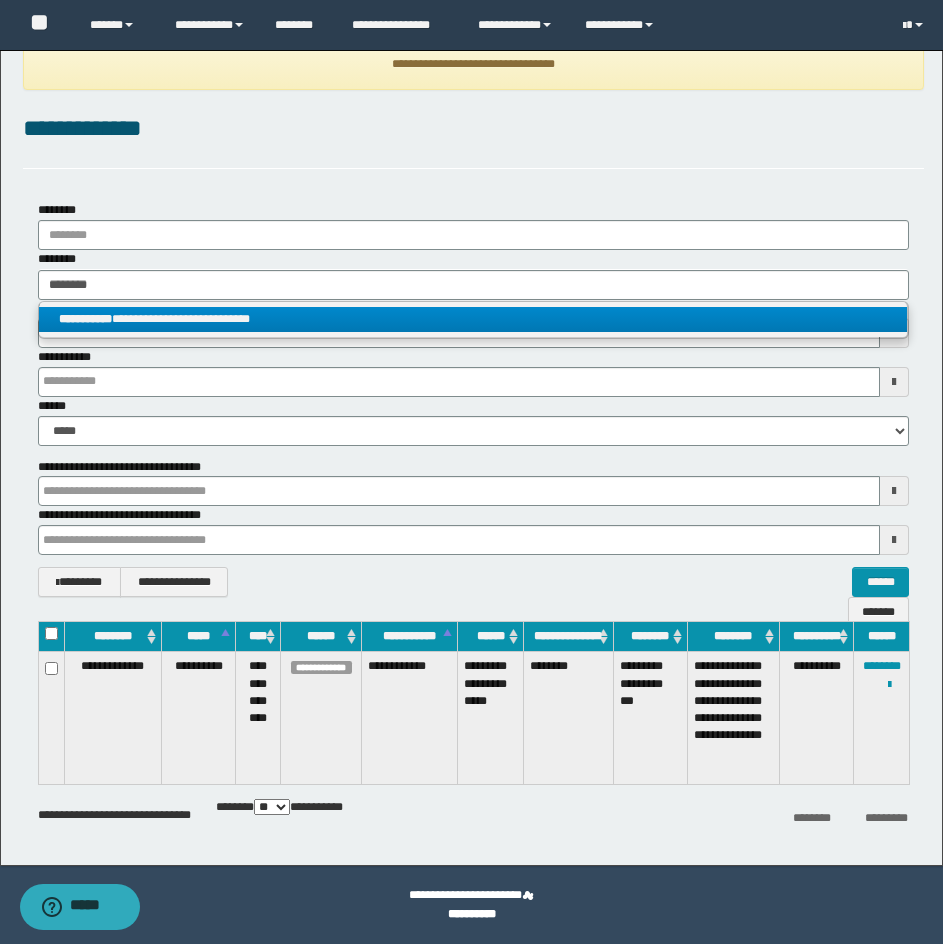 click on "**********" at bounding box center [473, 319] 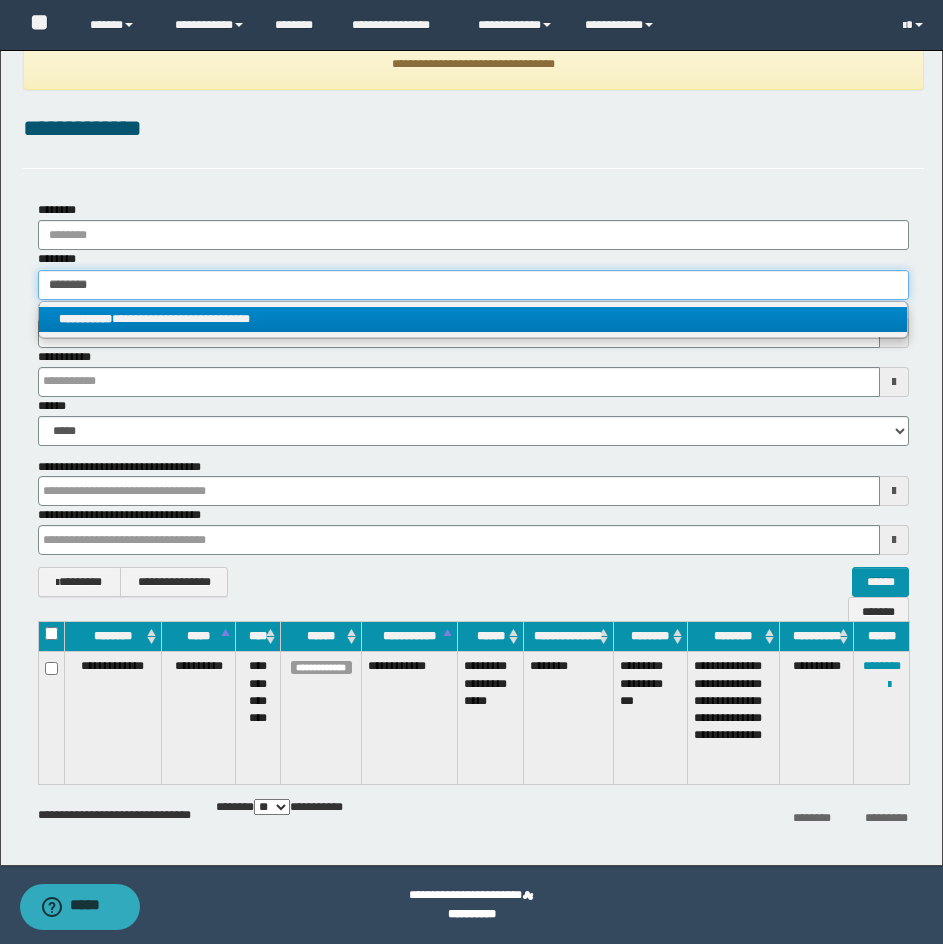 type 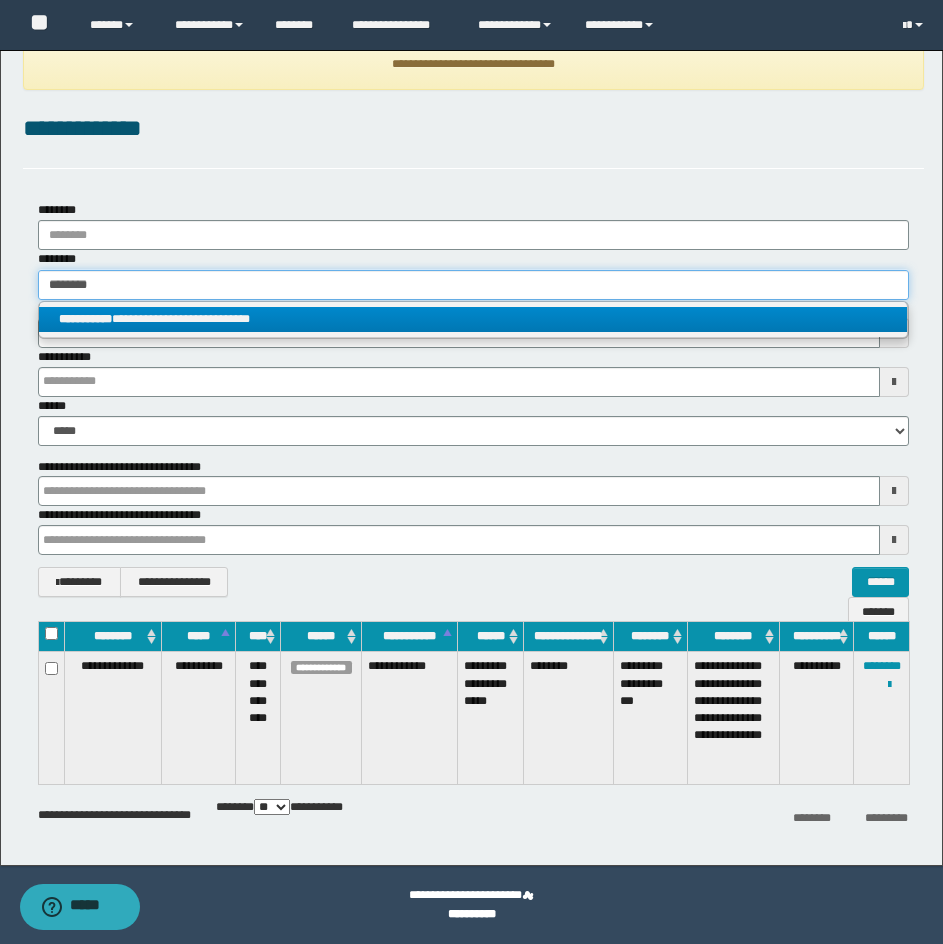 type on "**********" 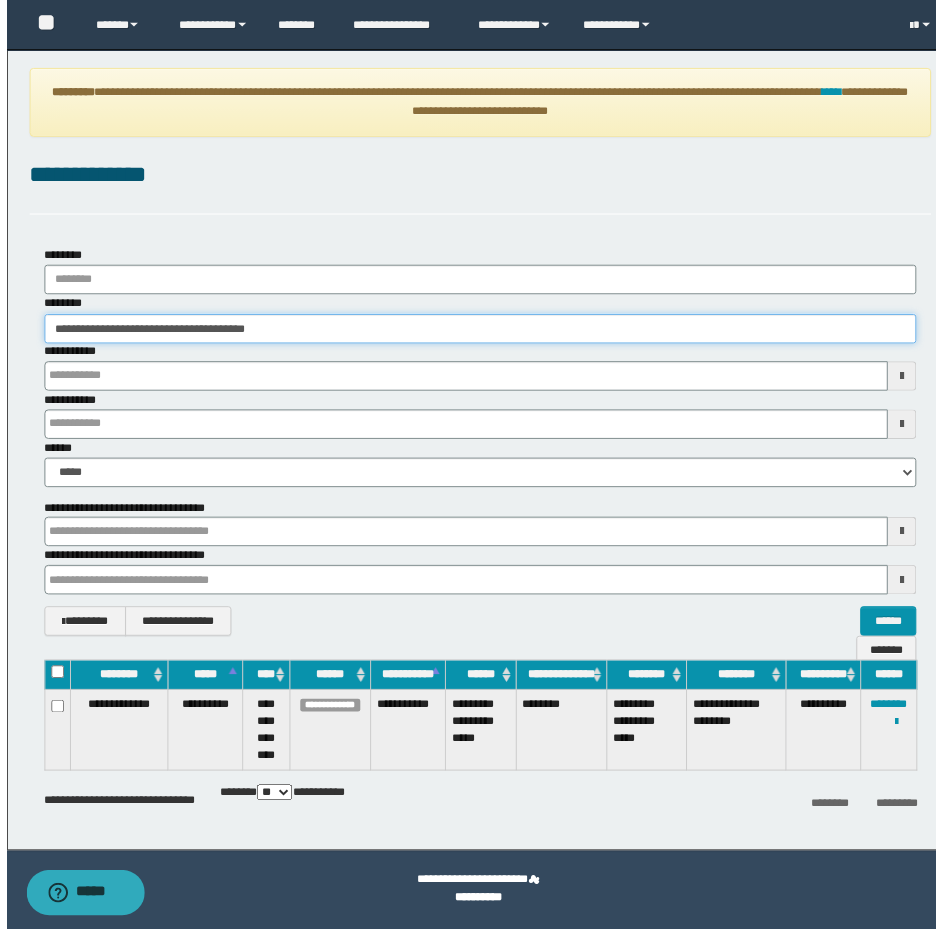 scroll, scrollTop: 0, scrollLeft: 0, axis: both 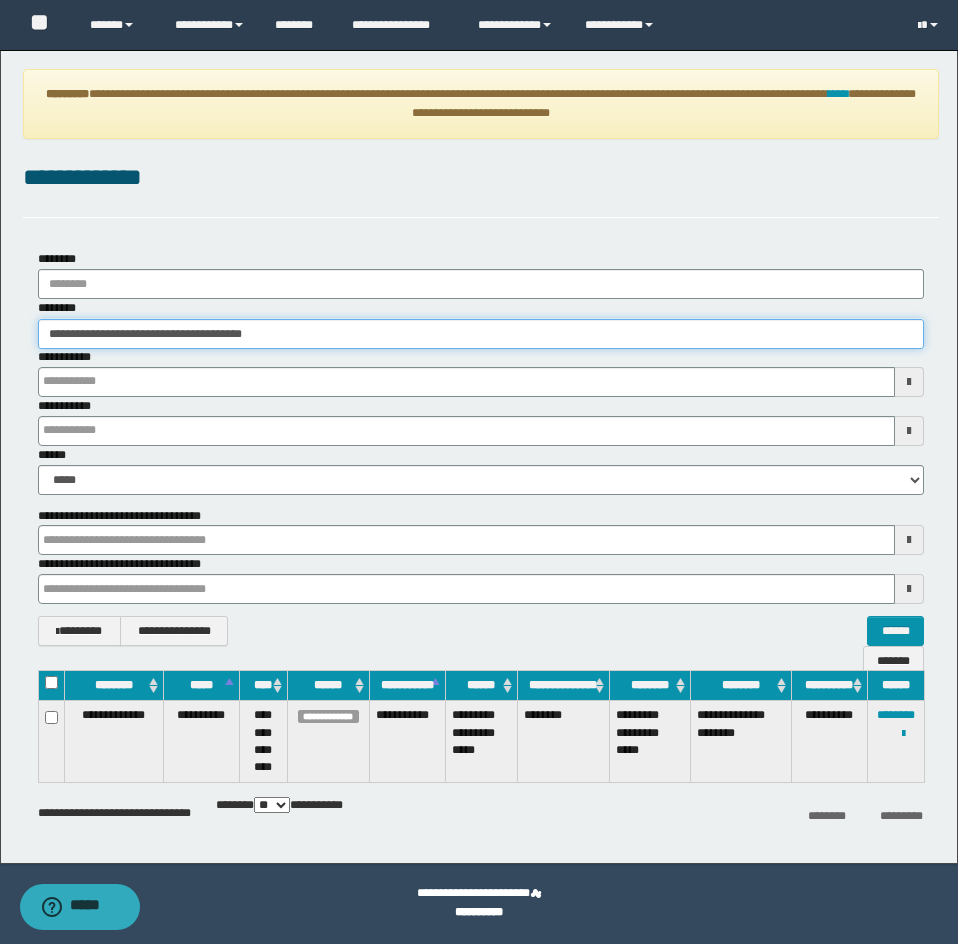 type 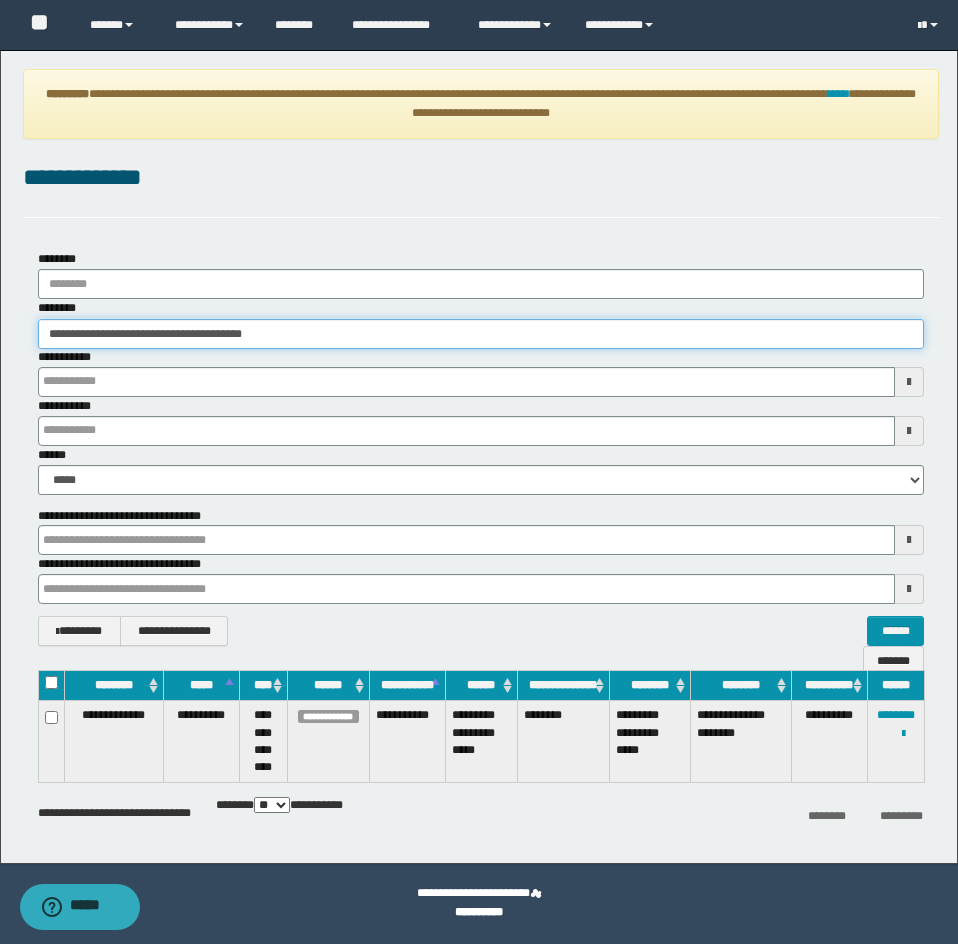 type 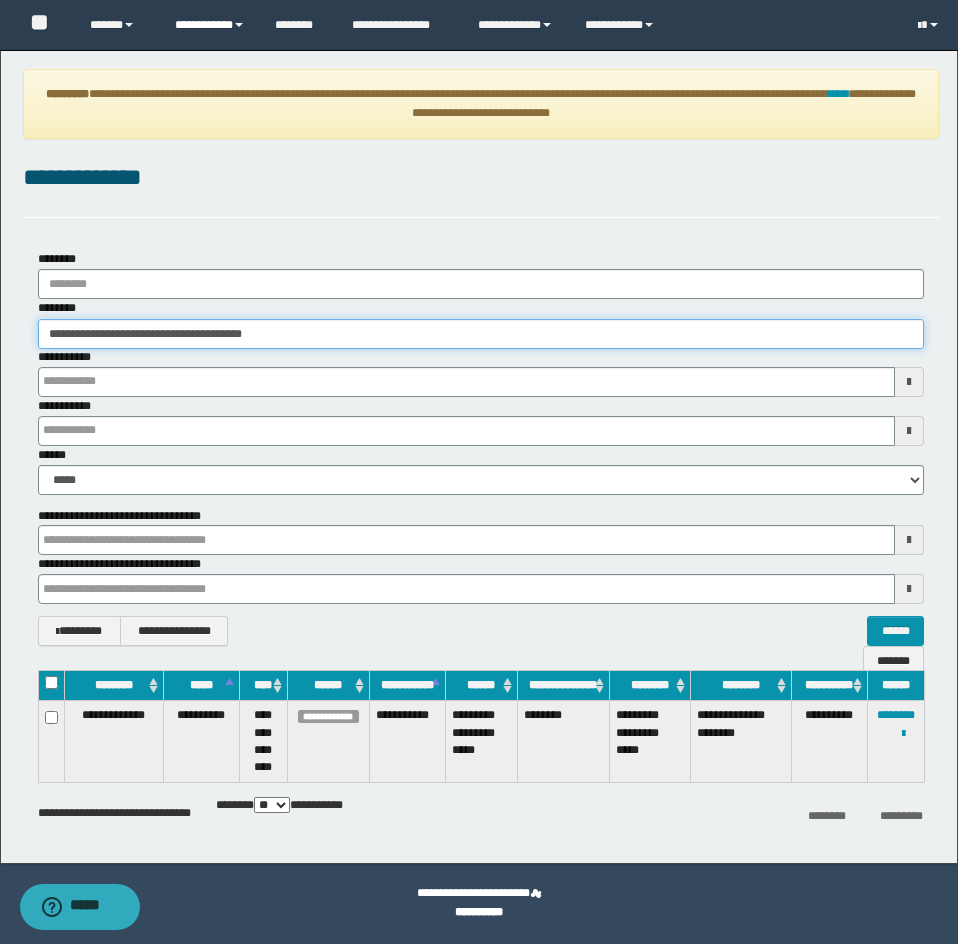 type 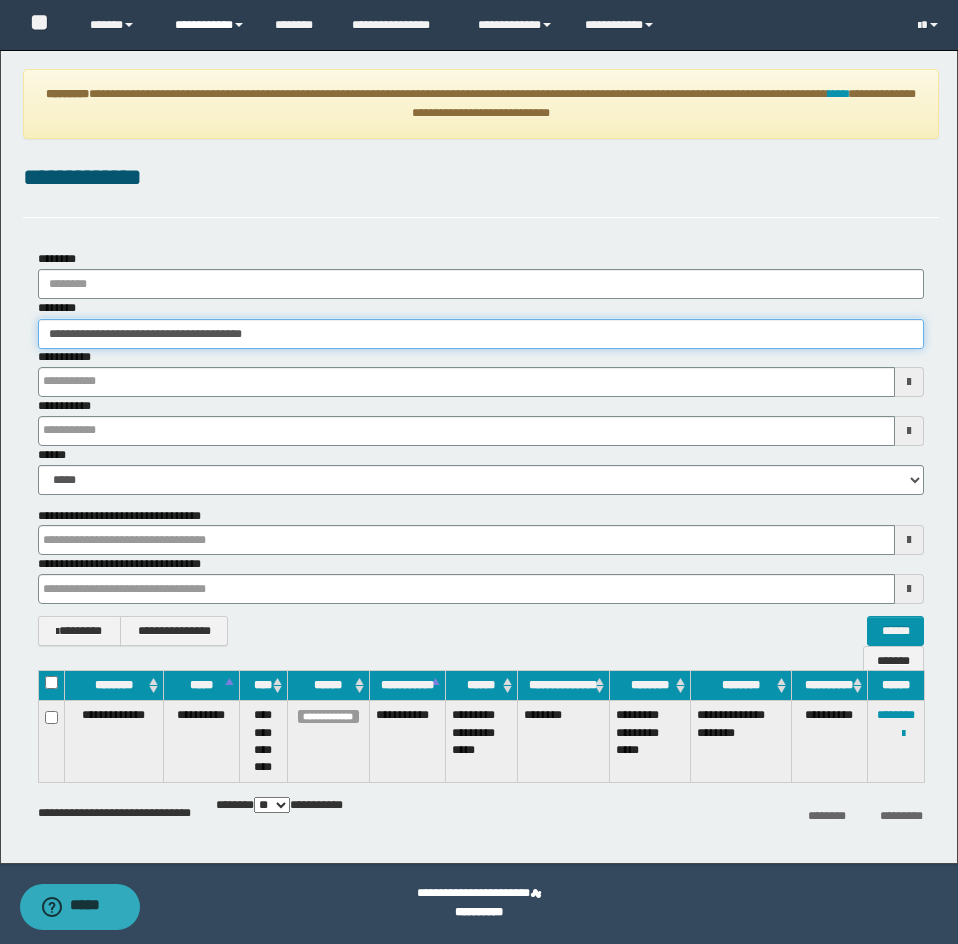 type 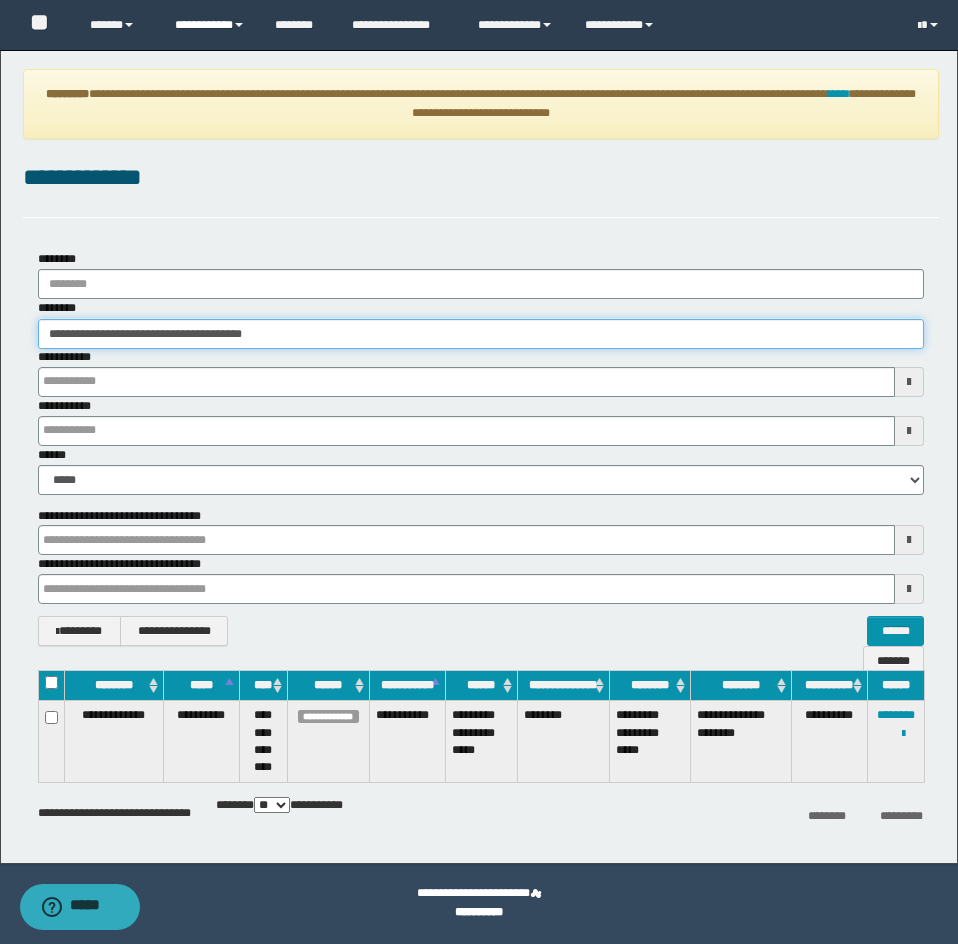 type 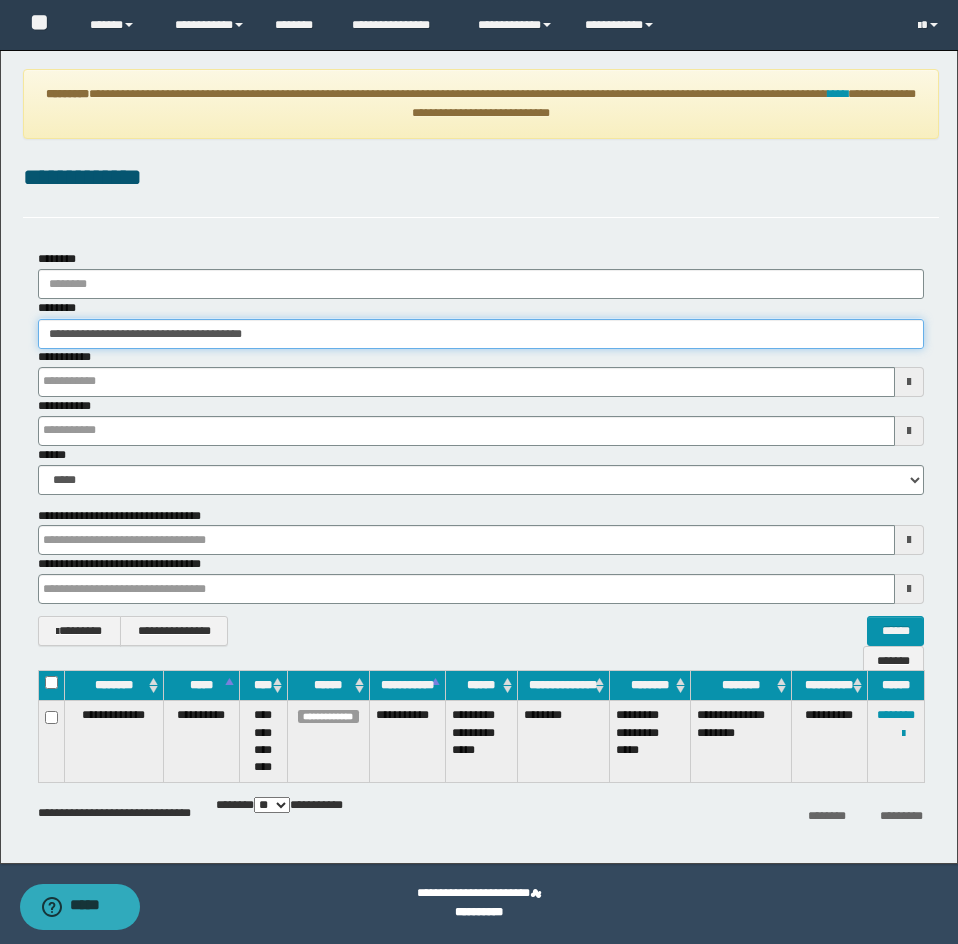 click on "**********" at bounding box center [481, 334] 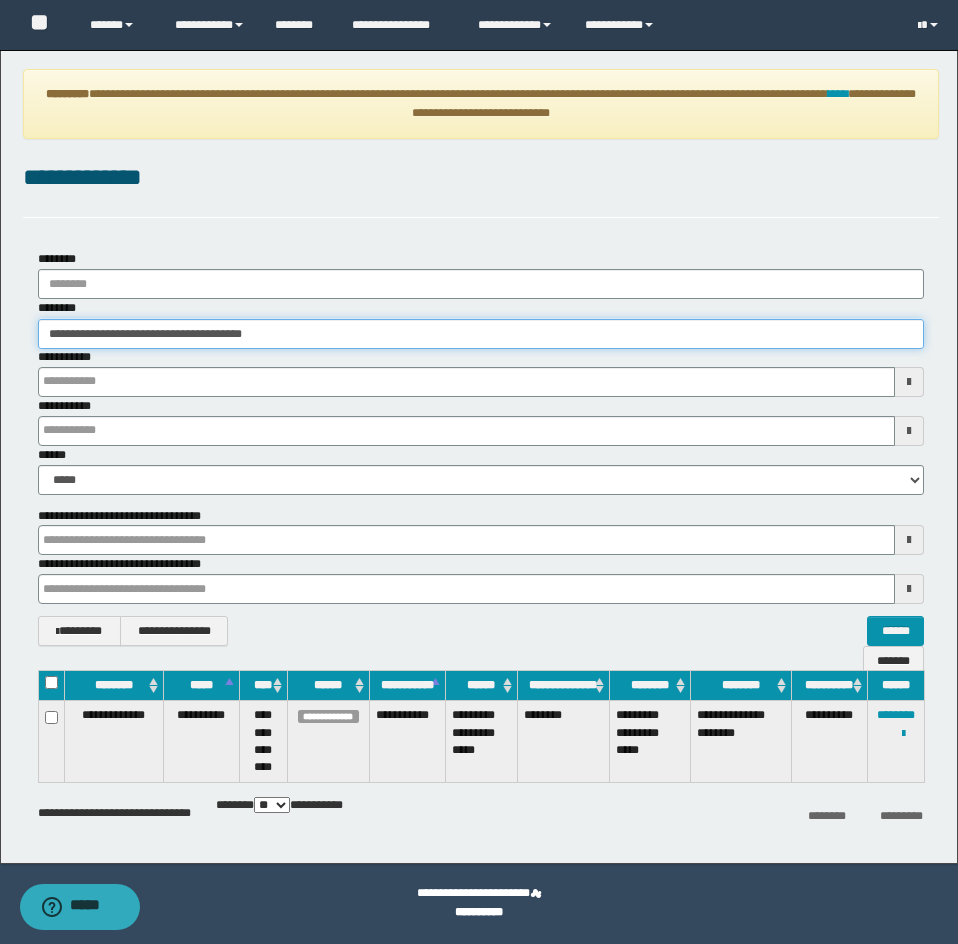 click on "**********" at bounding box center (481, 334) 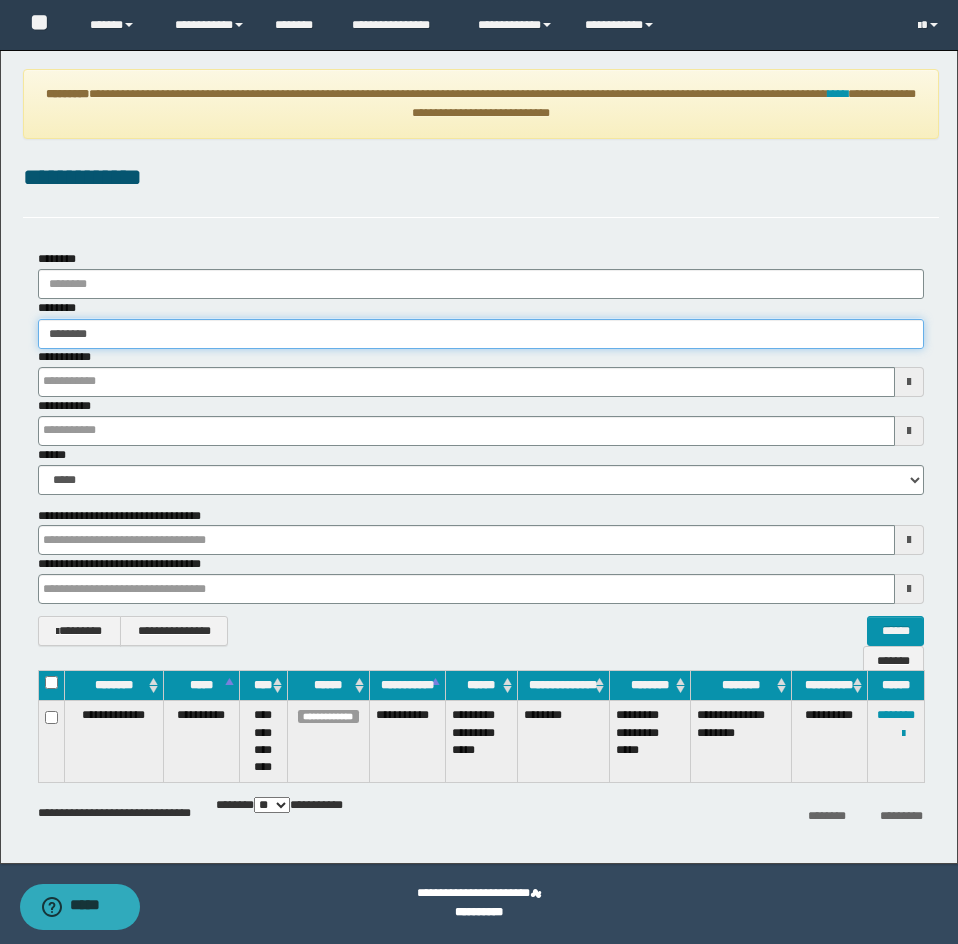 type on "********" 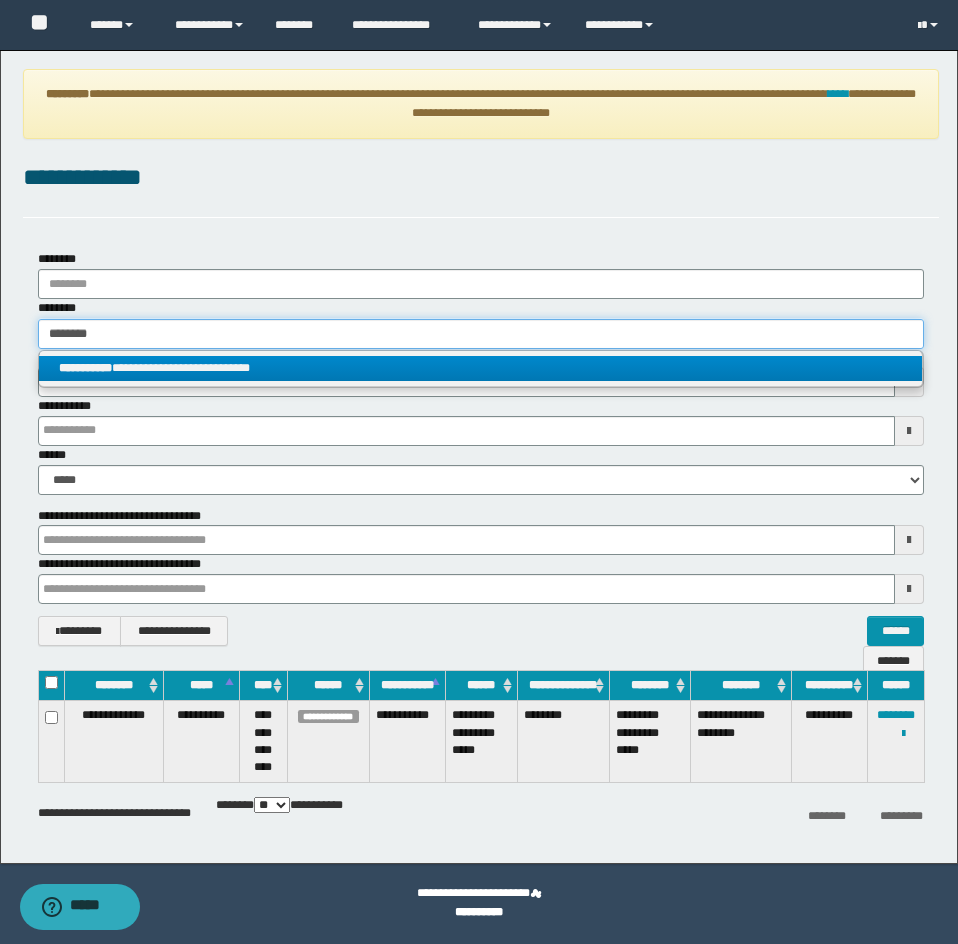 type on "********" 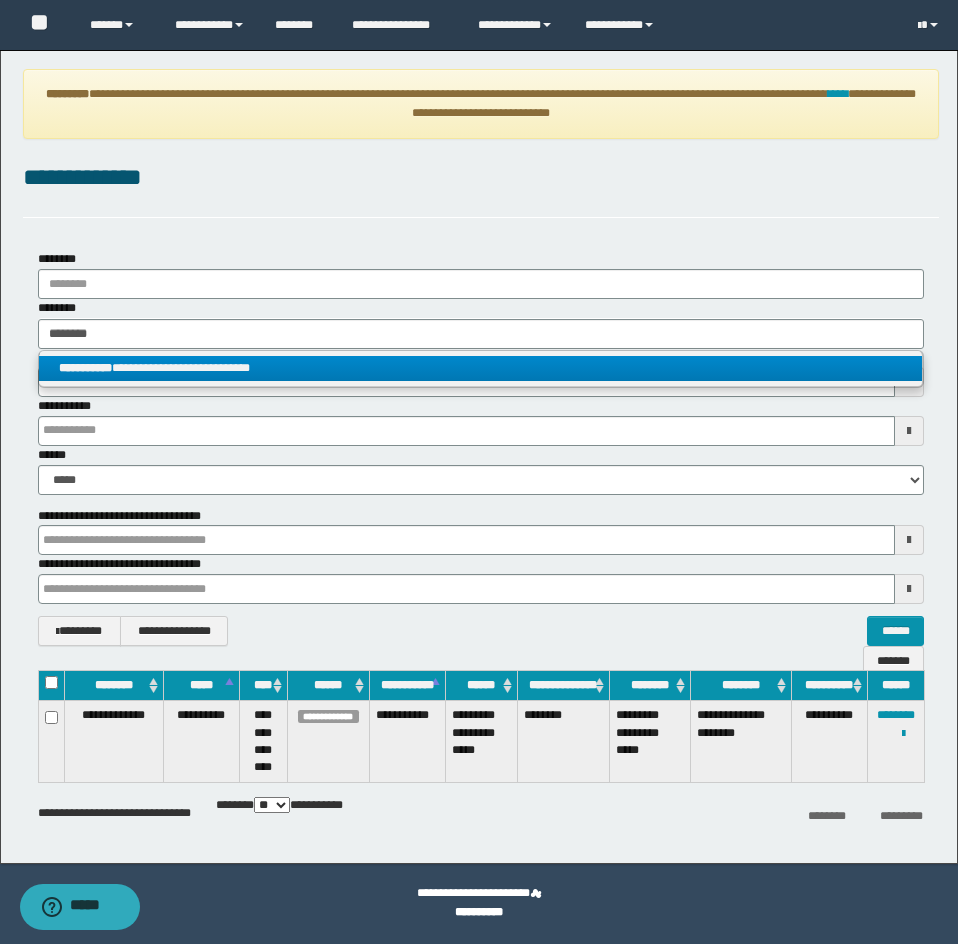 click on "**********" at bounding box center (480, 368) 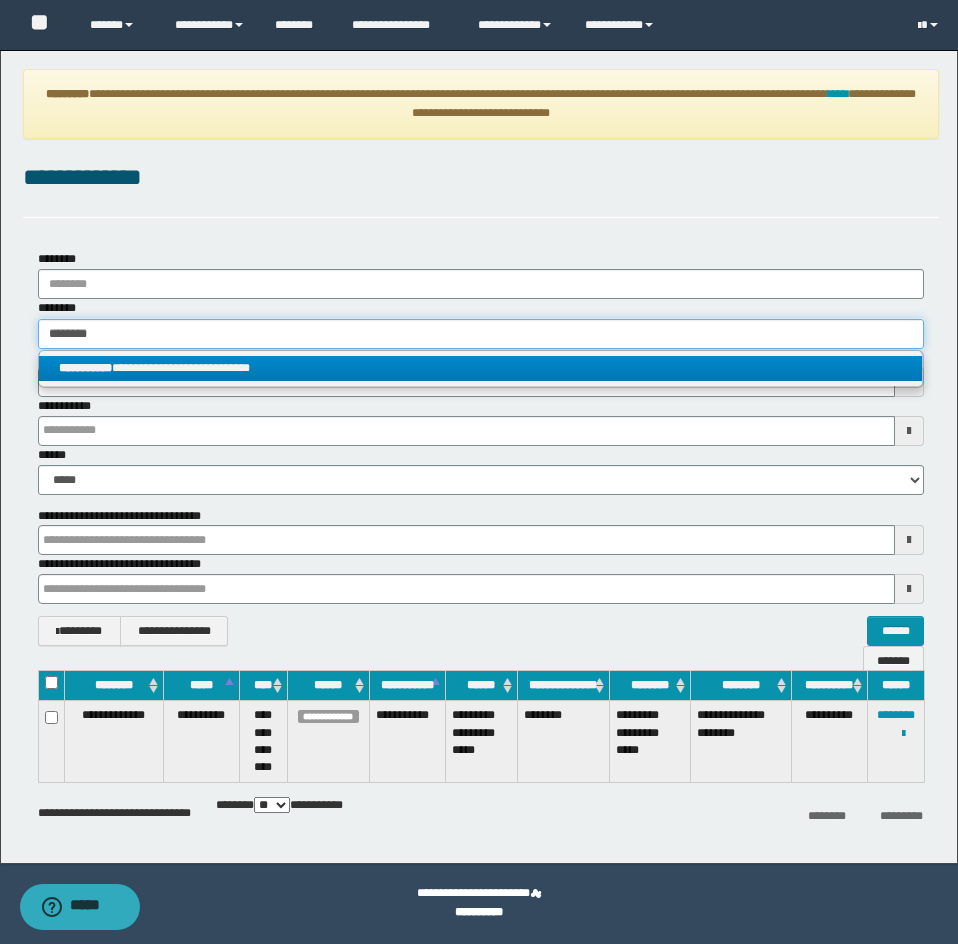 type 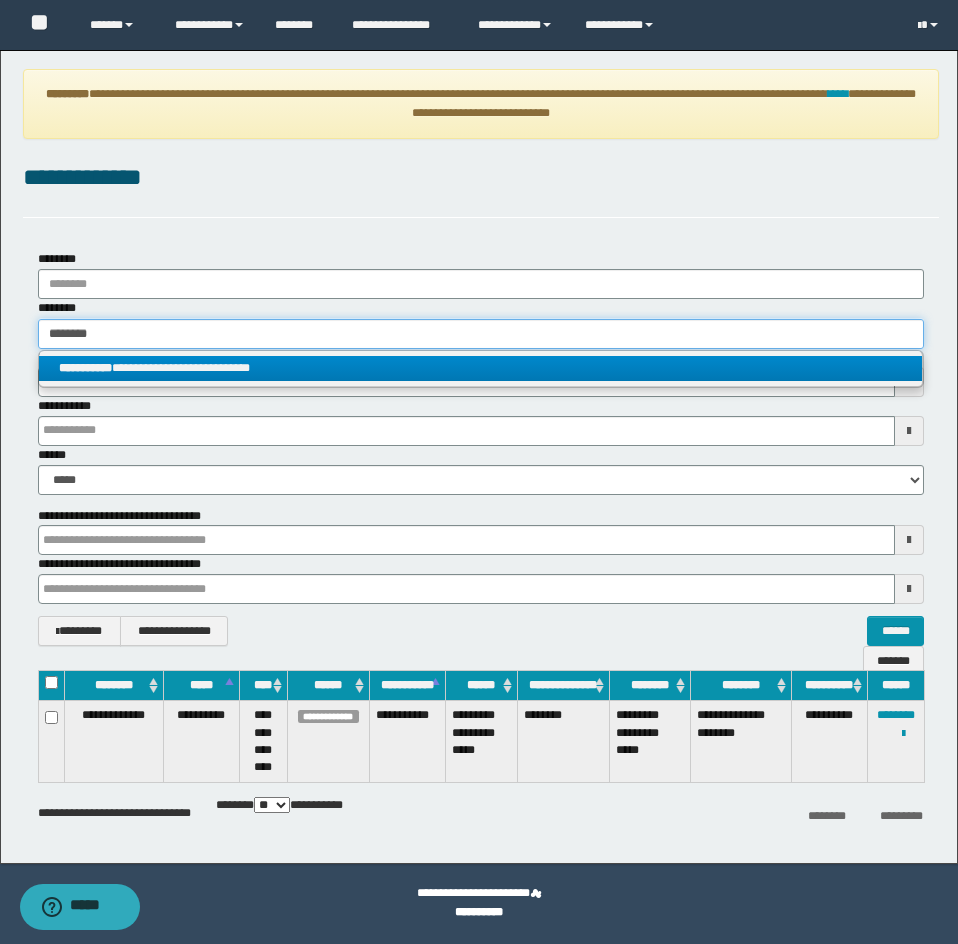 type on "**********" 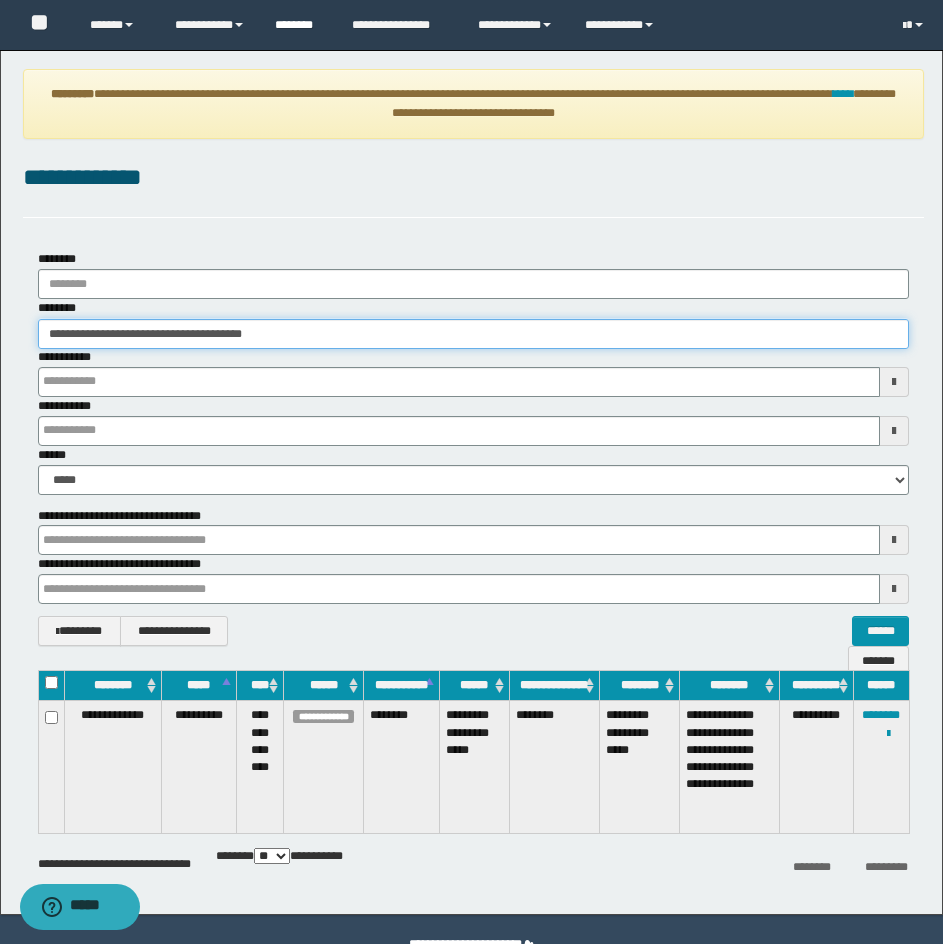 type 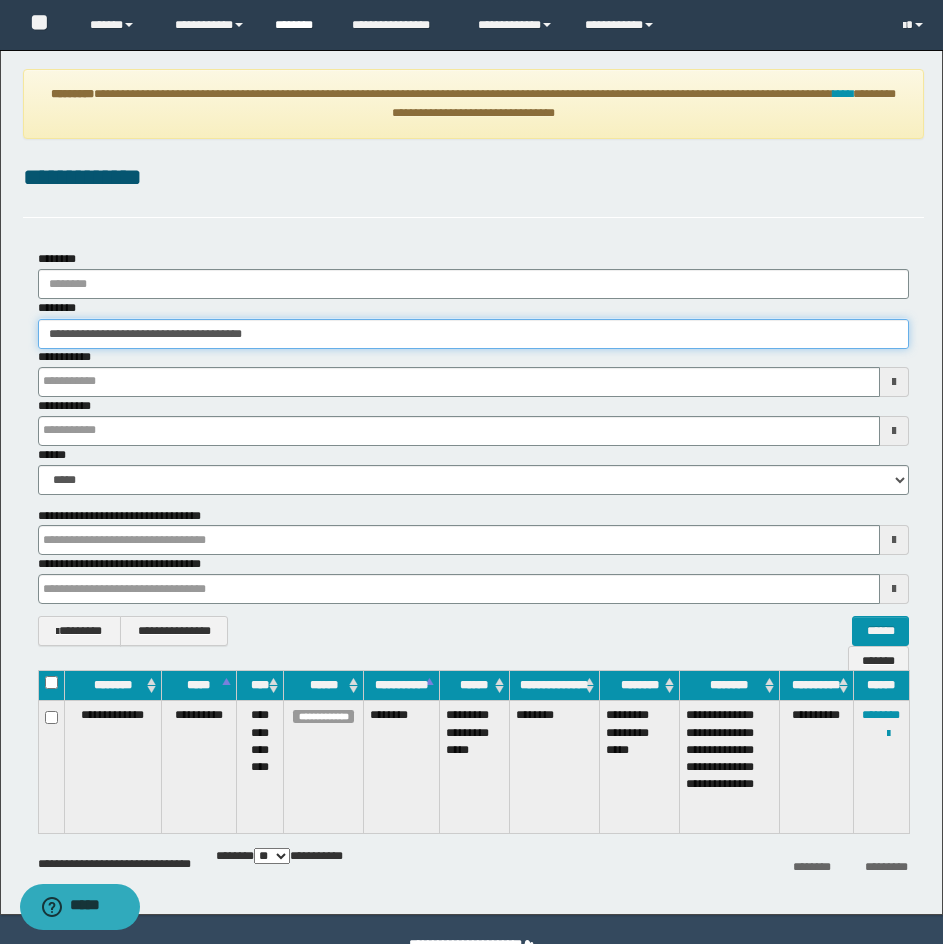 type 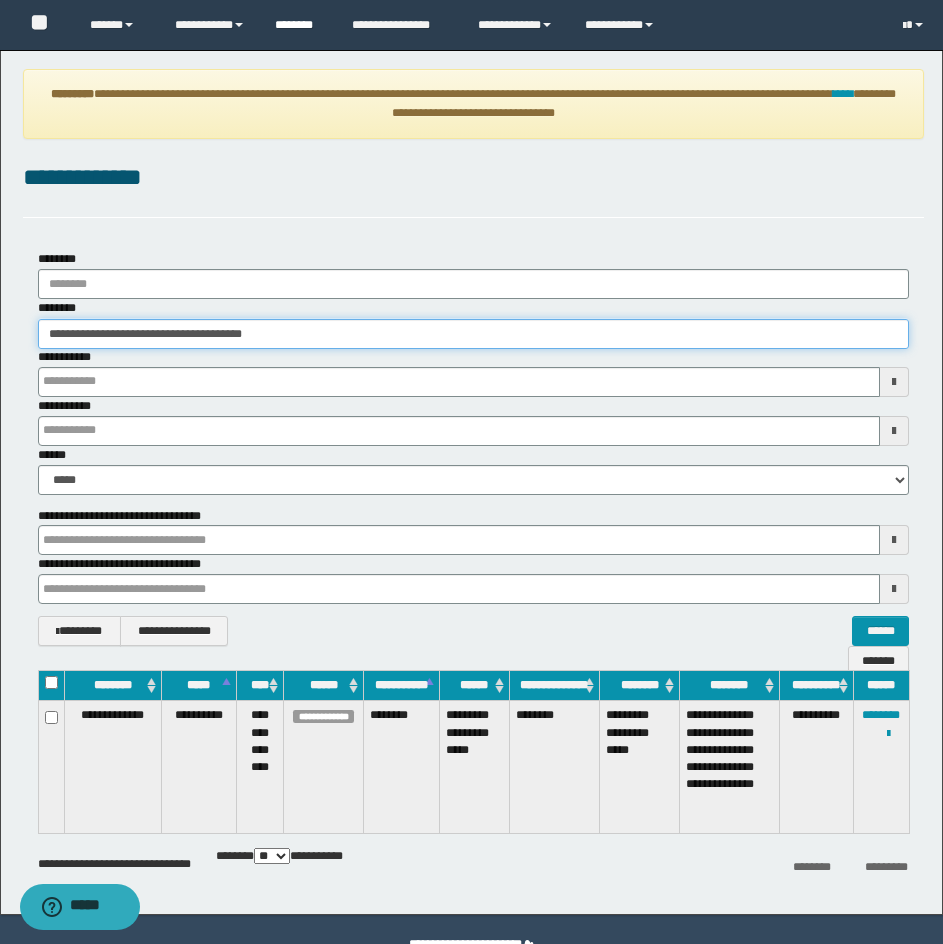 type 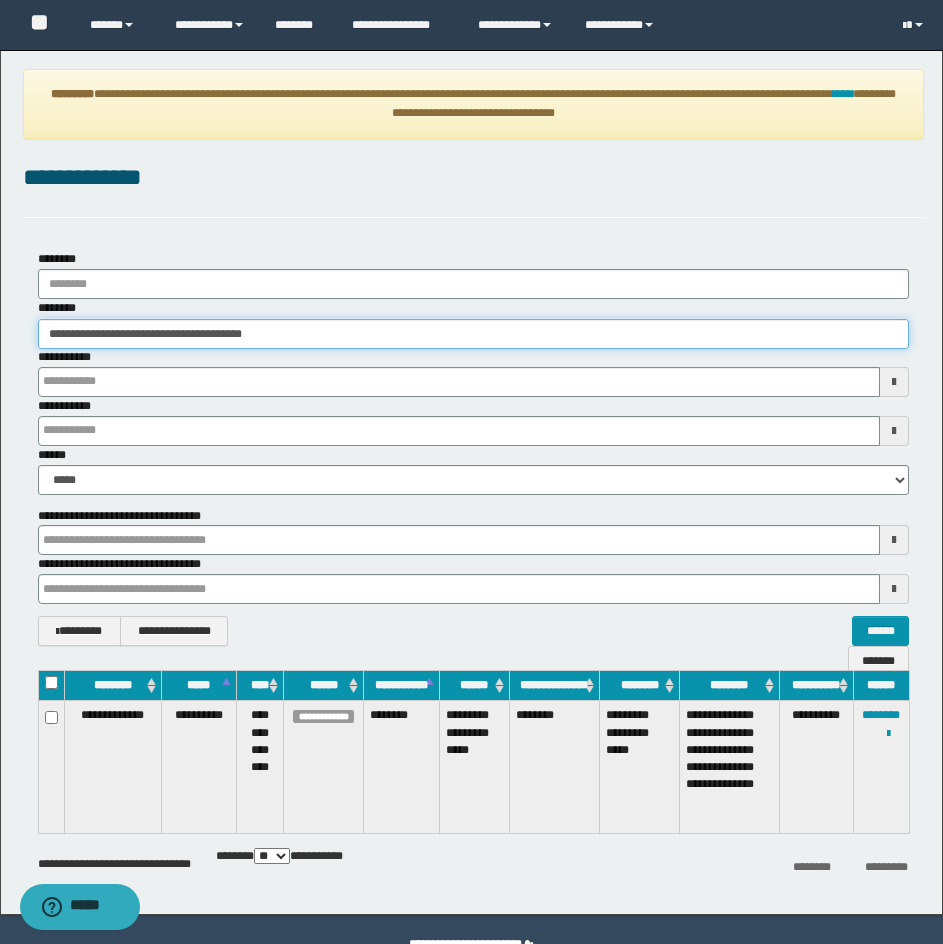 click on "**********" at bounding box center (473, 334) 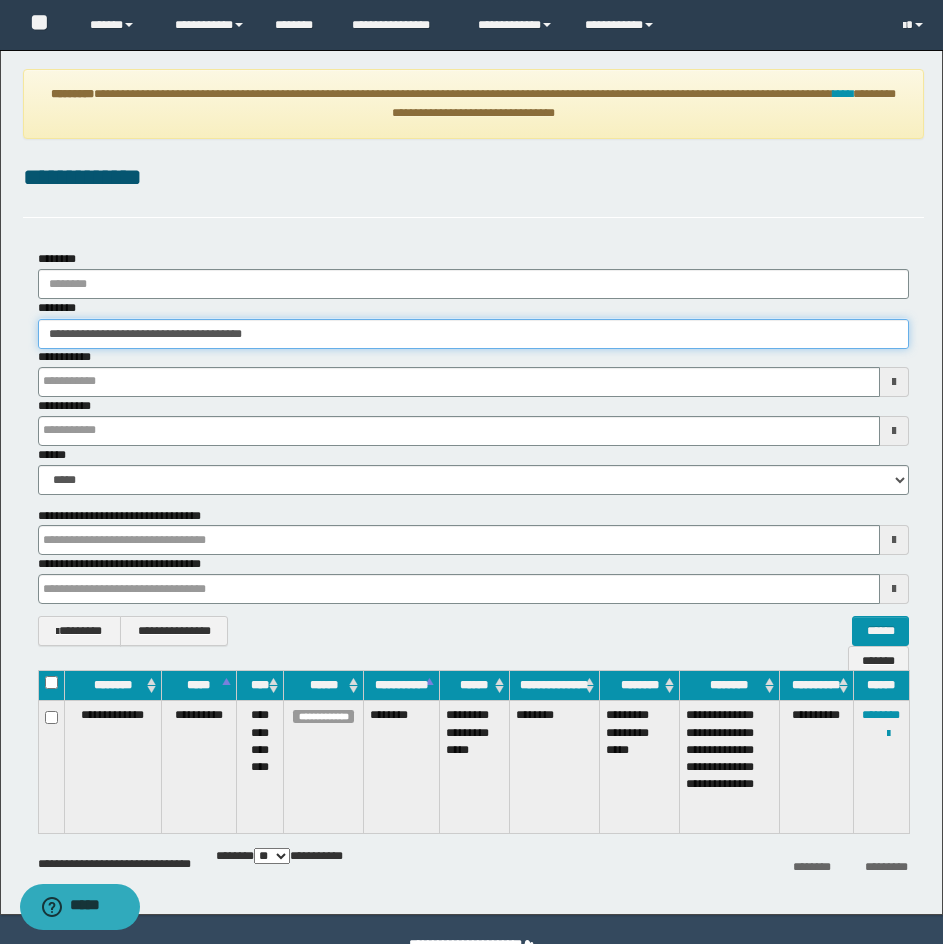 click on "**********" at bounding box center (473, 334) 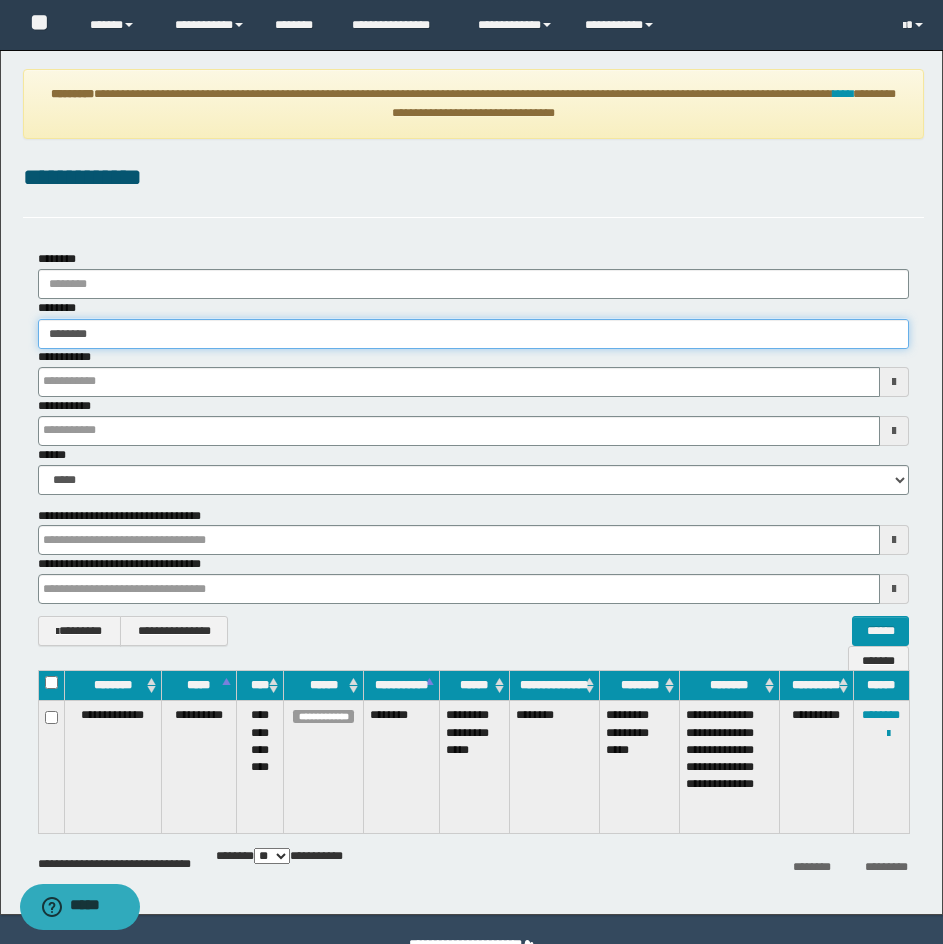 type on "********" 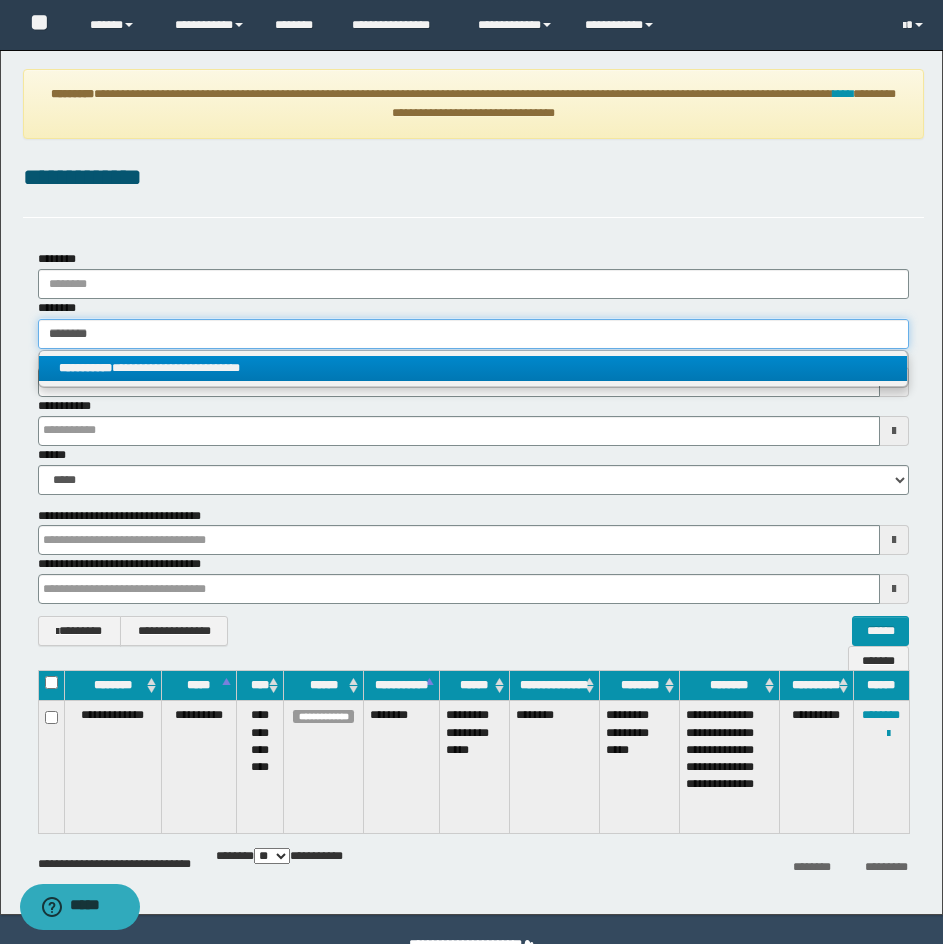 type on "********" 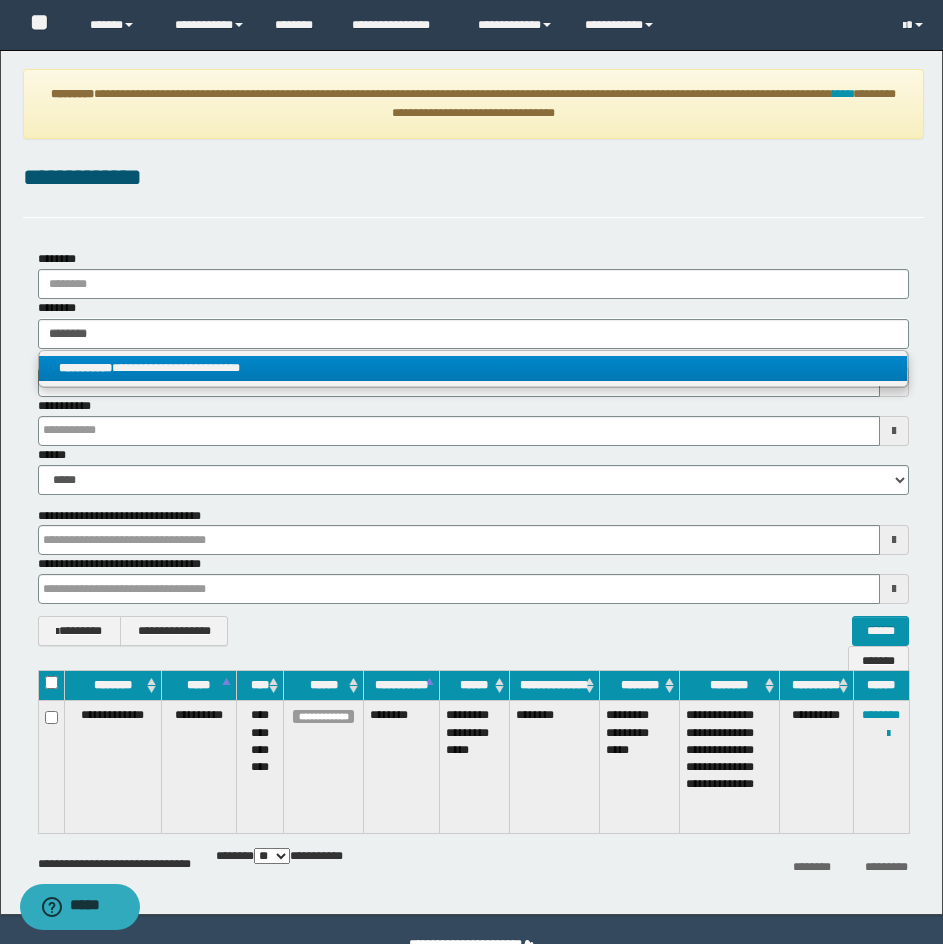 click on "**********" at bounding box center (473, 368) 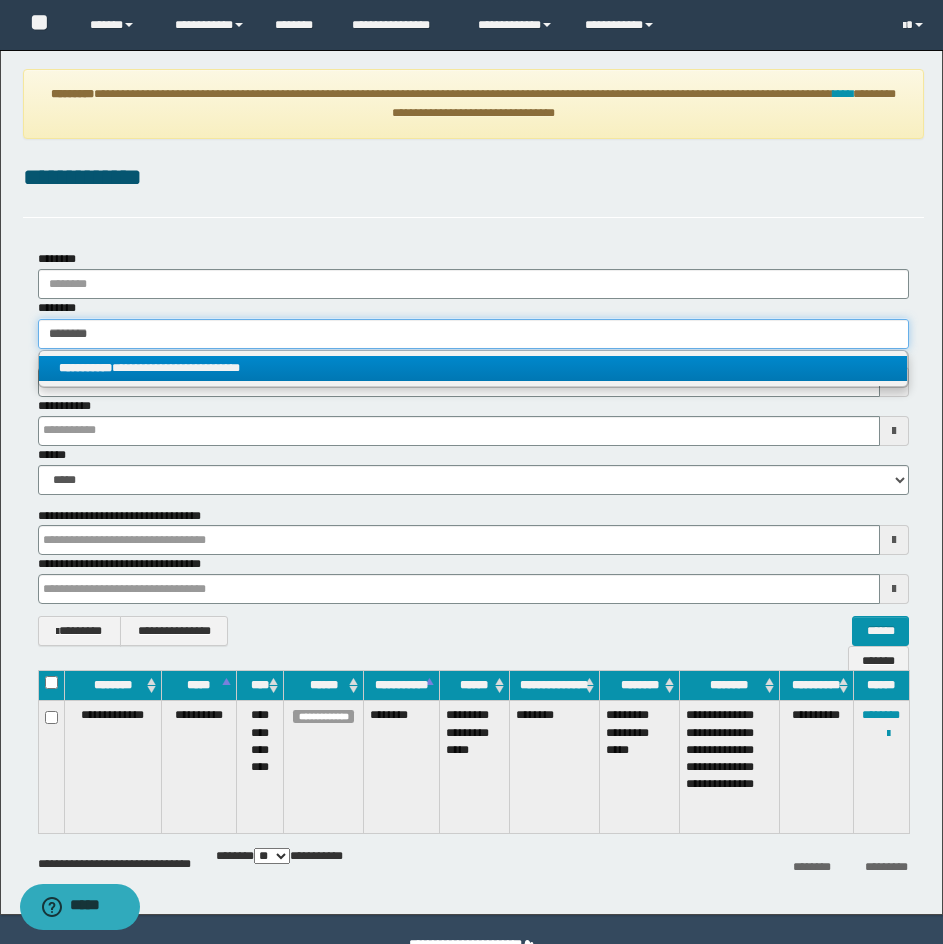 type 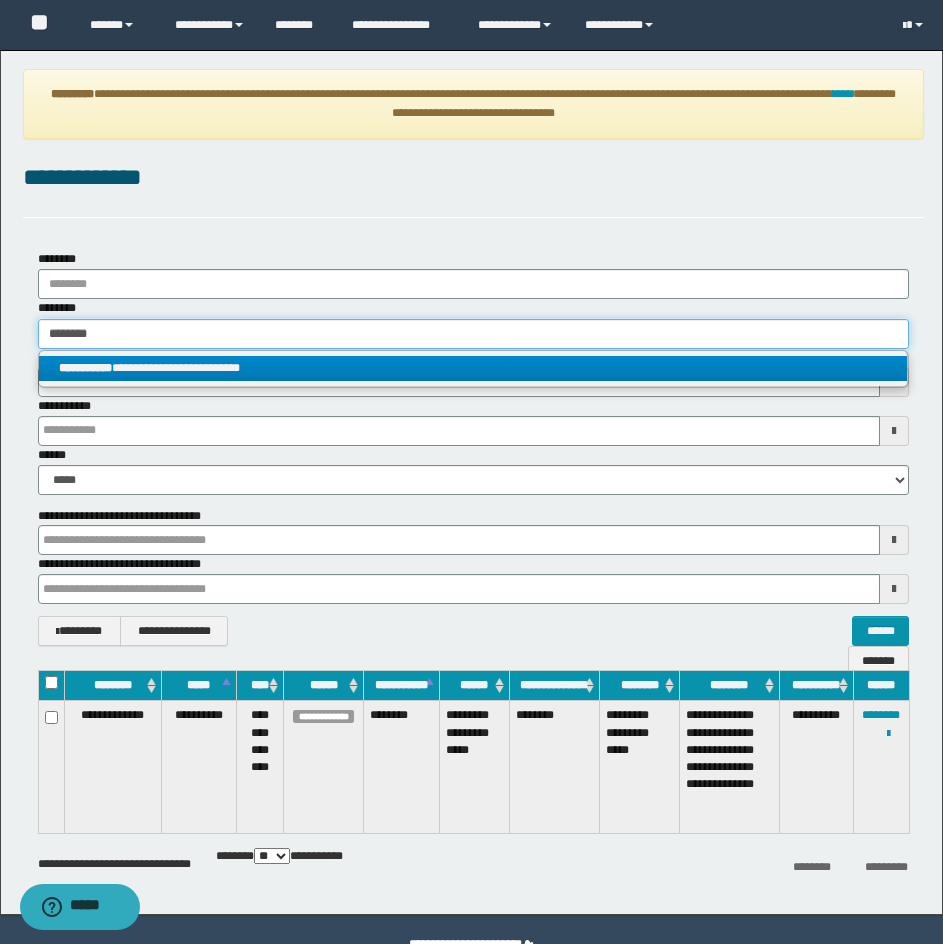 type on "**********" 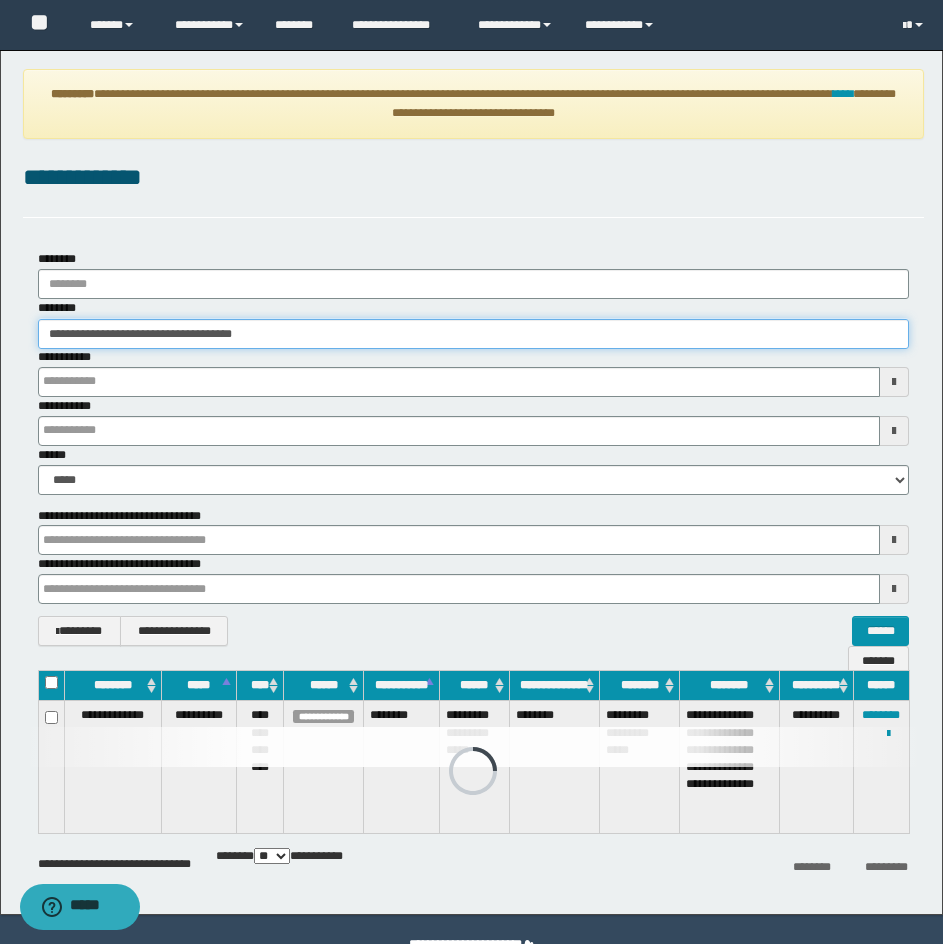 type 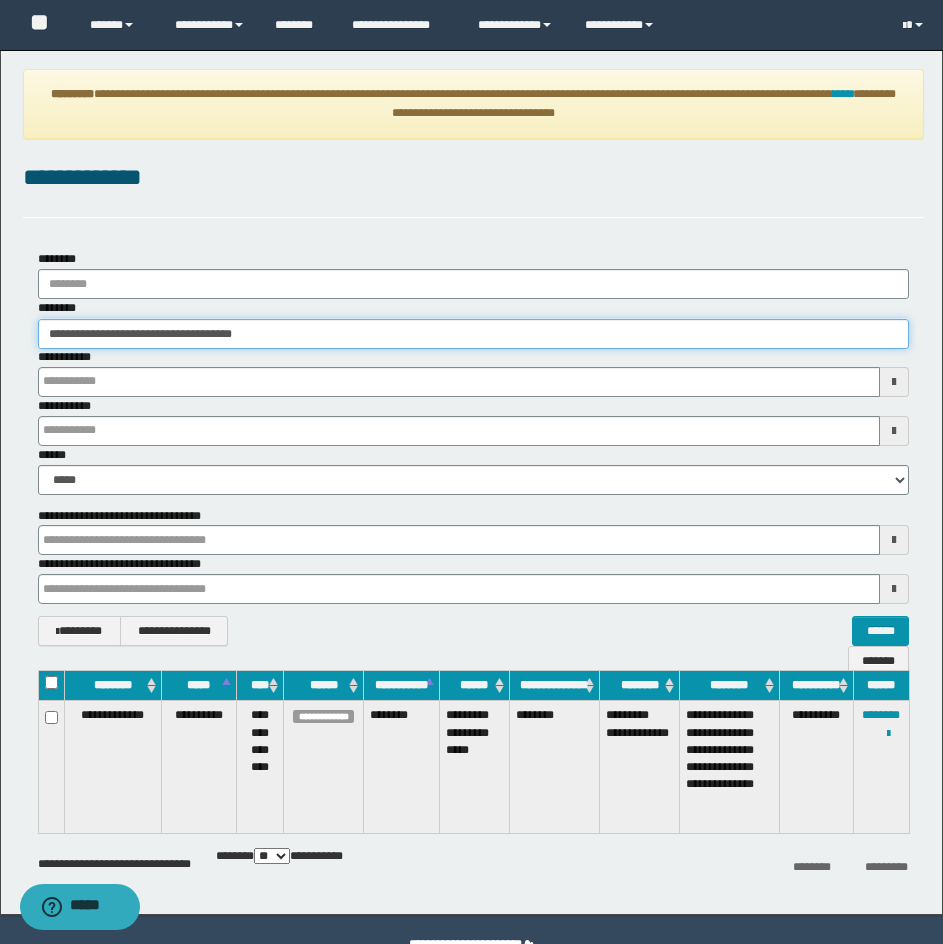 type 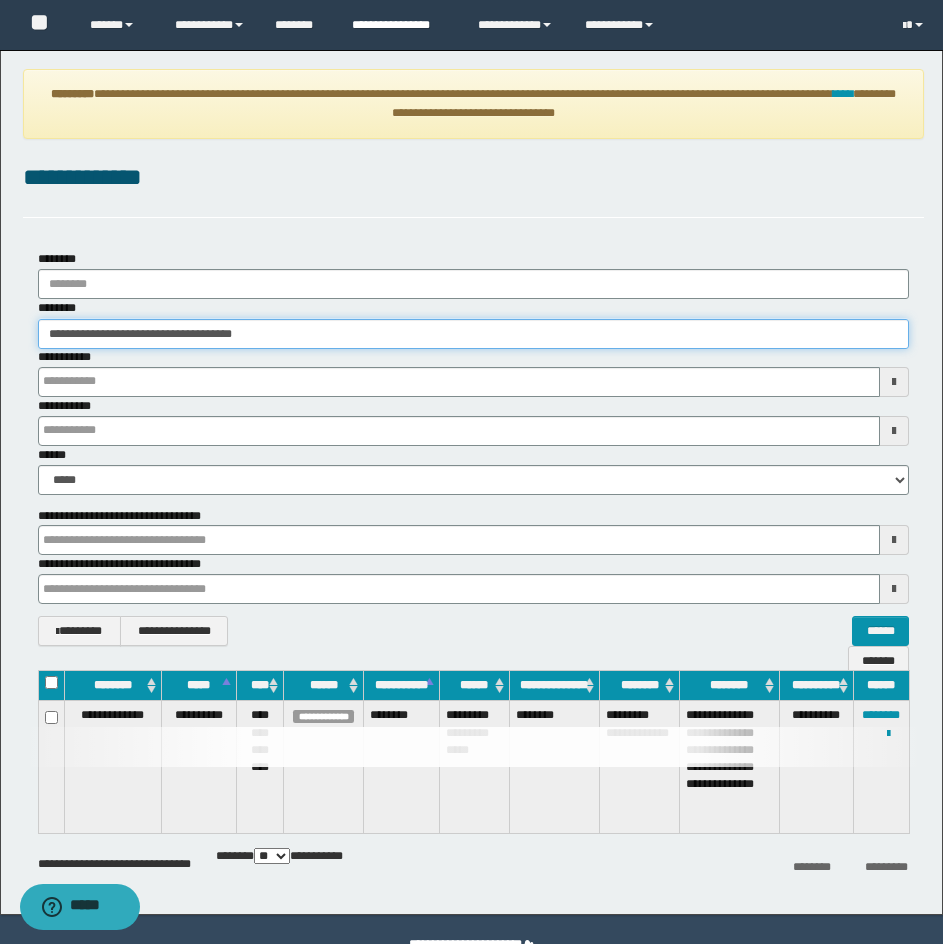 type 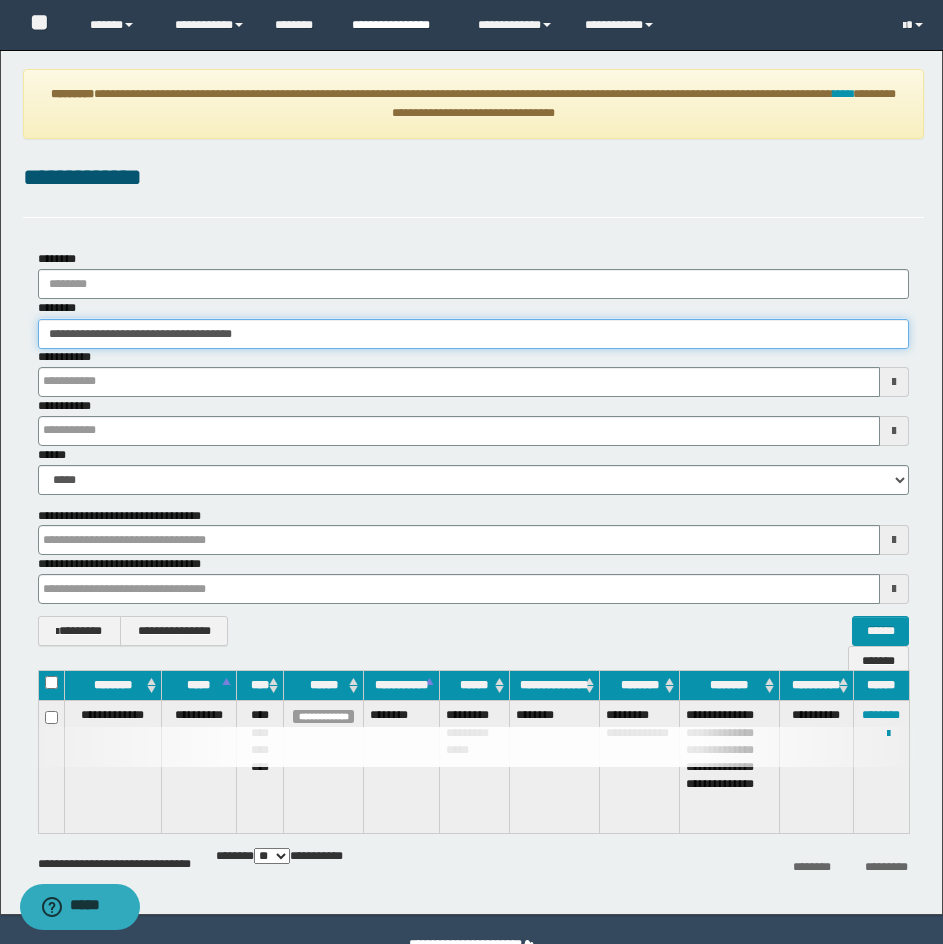 type 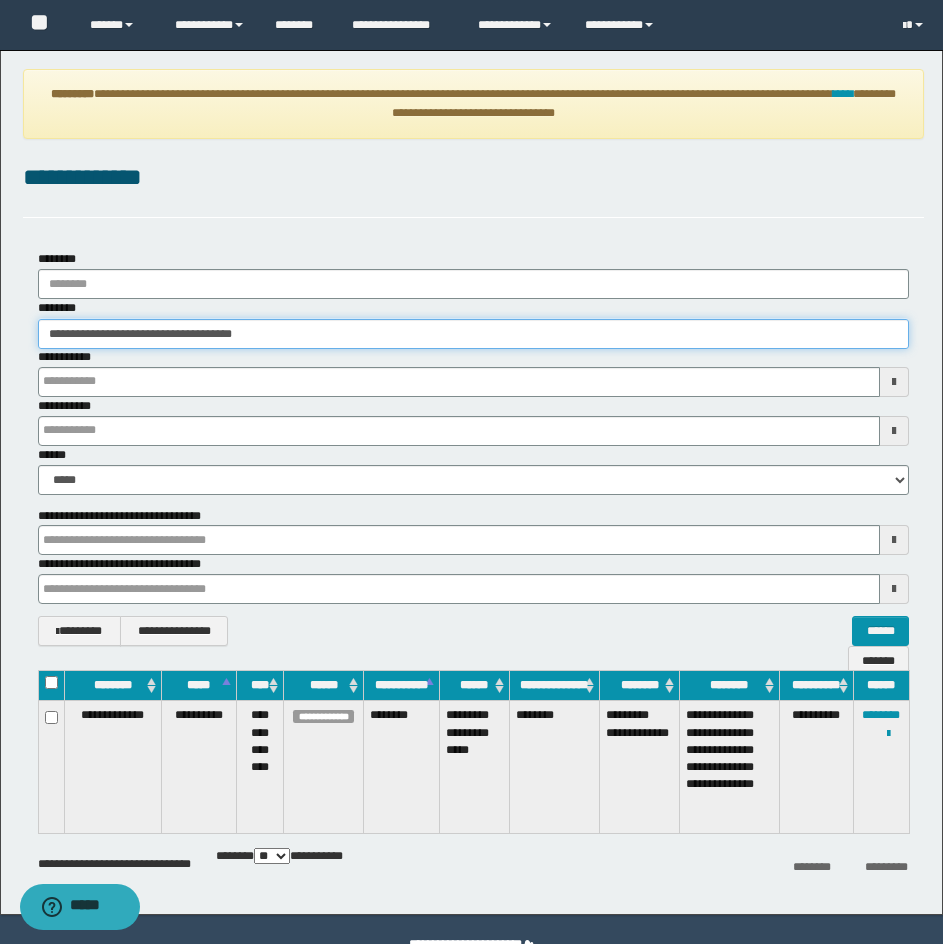 click on "**********" at bounding box center [473, 334] 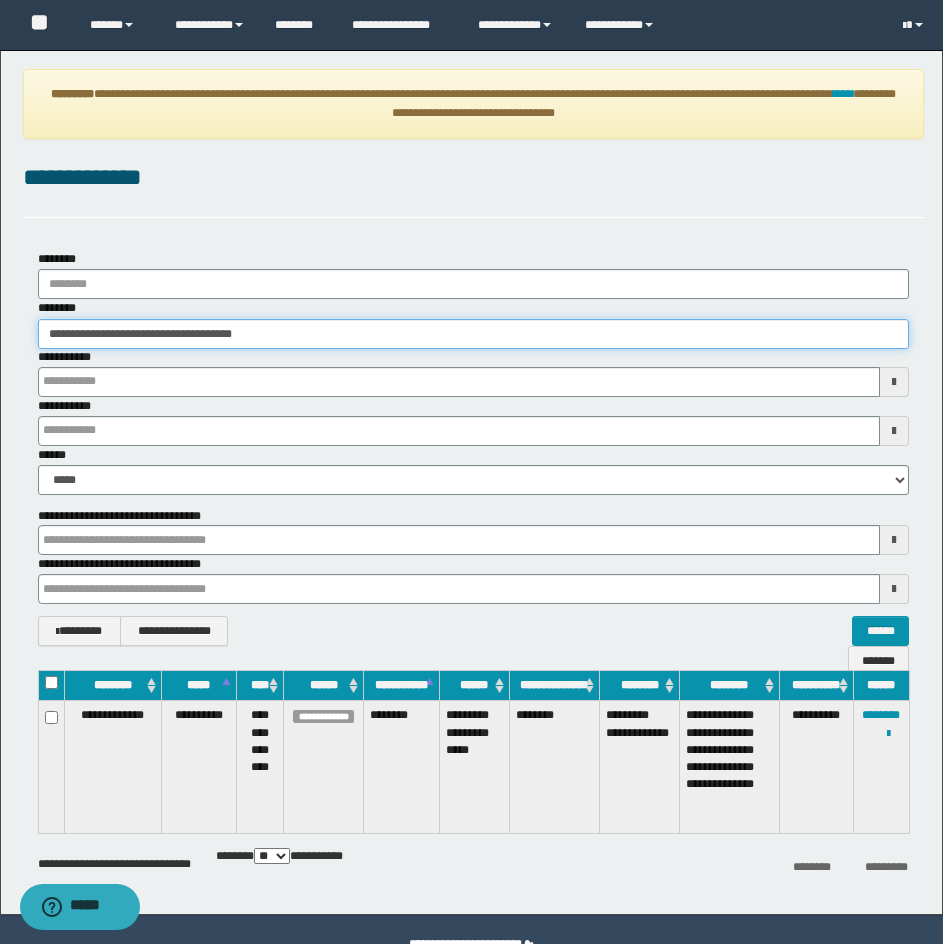 click on "**********" at bounding box center [473, 334] 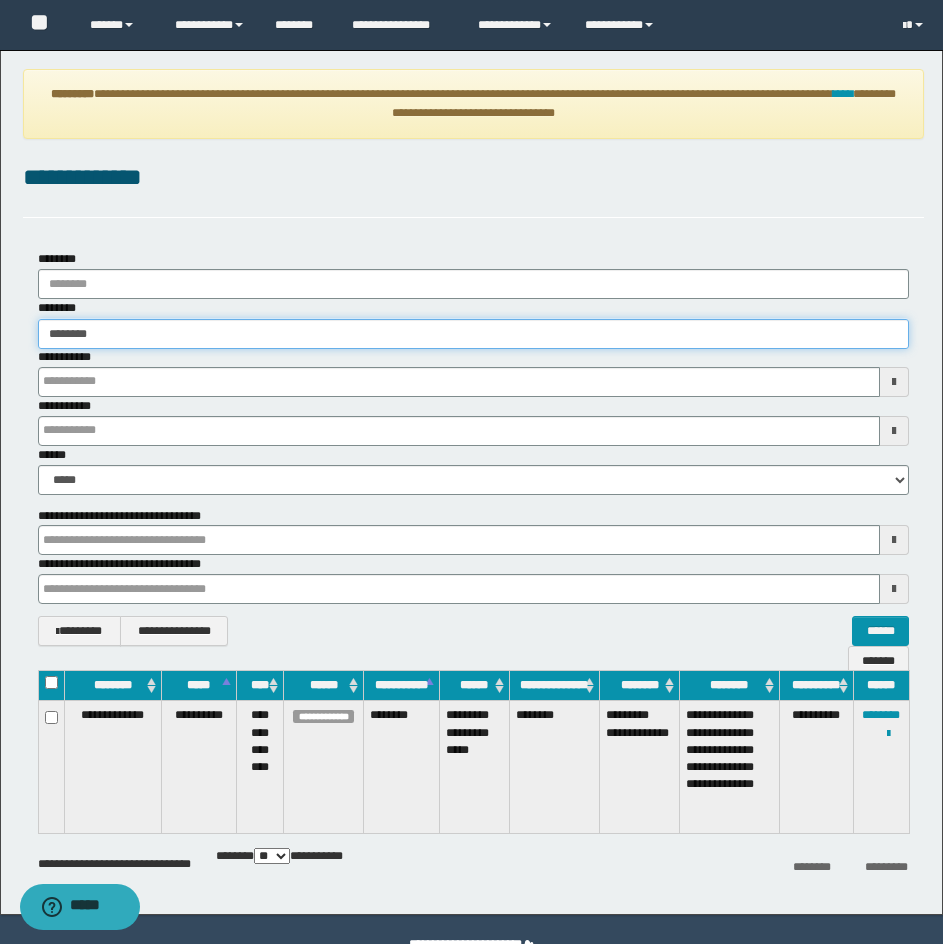 type on "********" 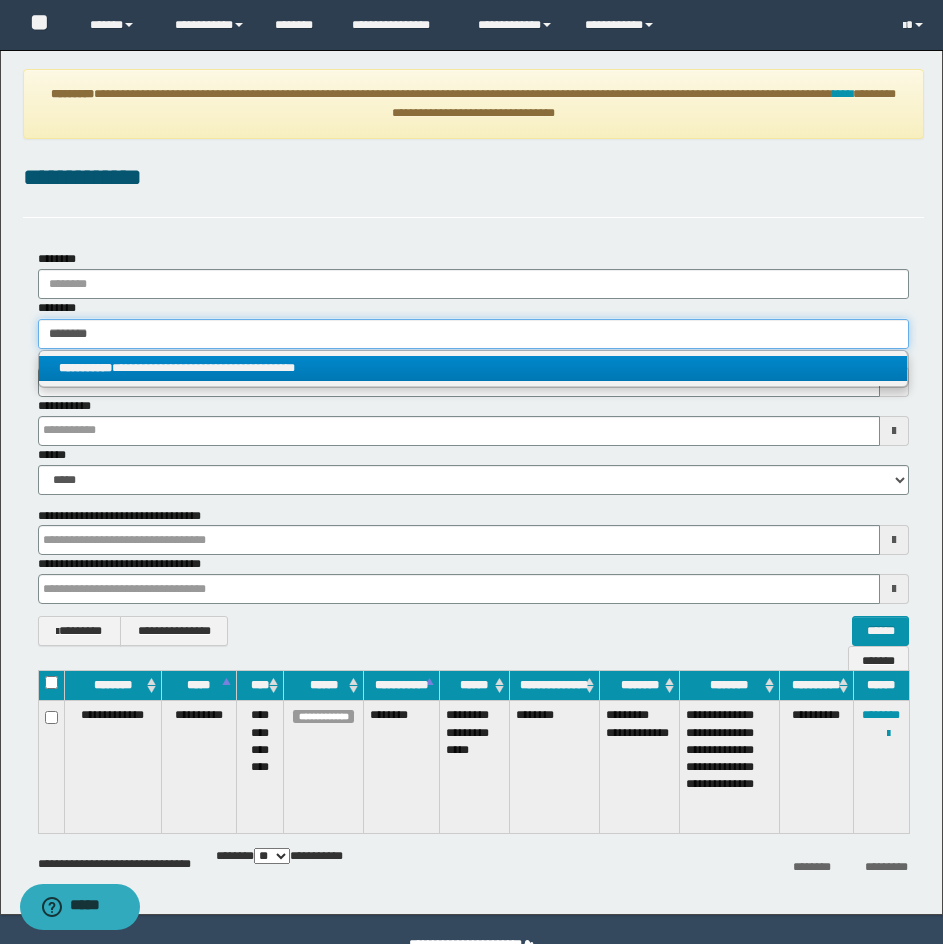 type 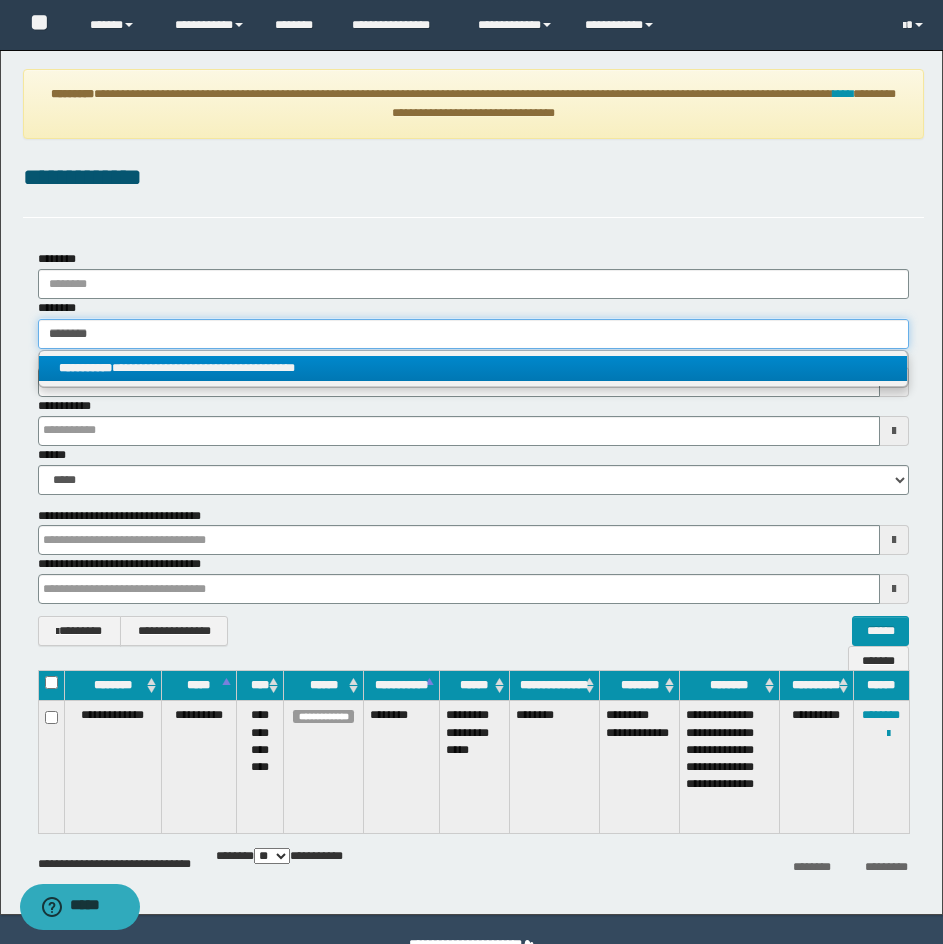 type on "********" 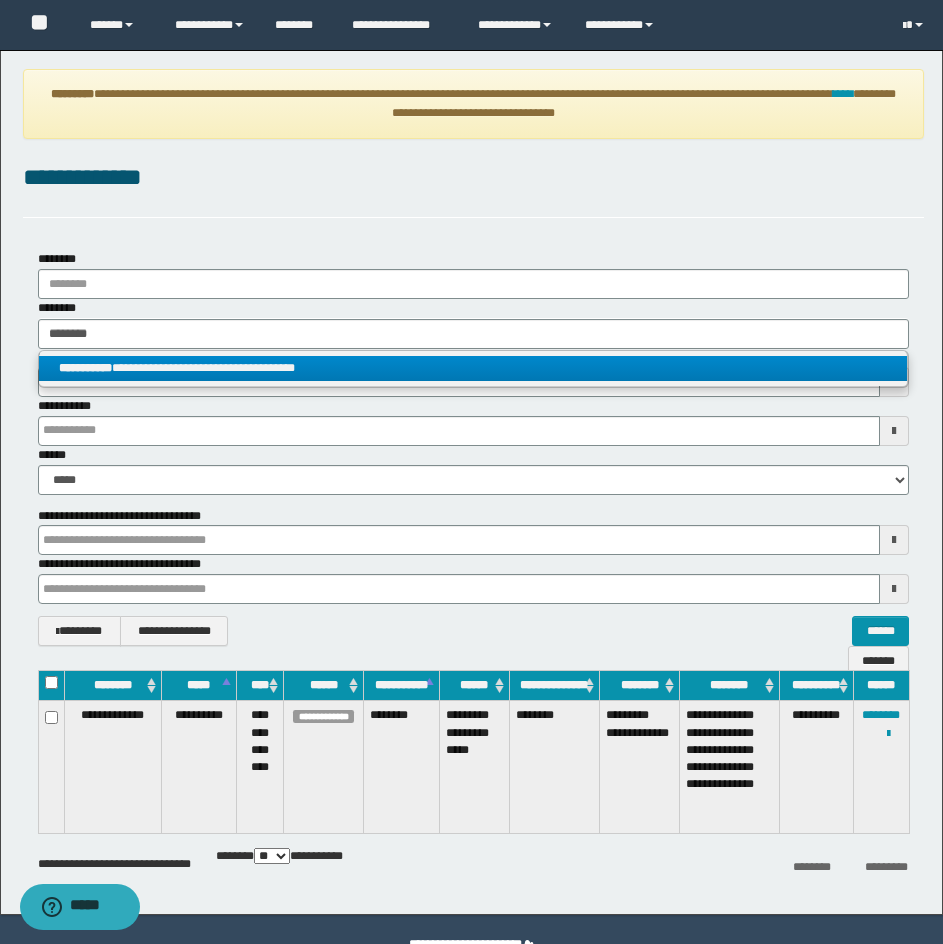 click on "**********" at bounding box center [473, 368] 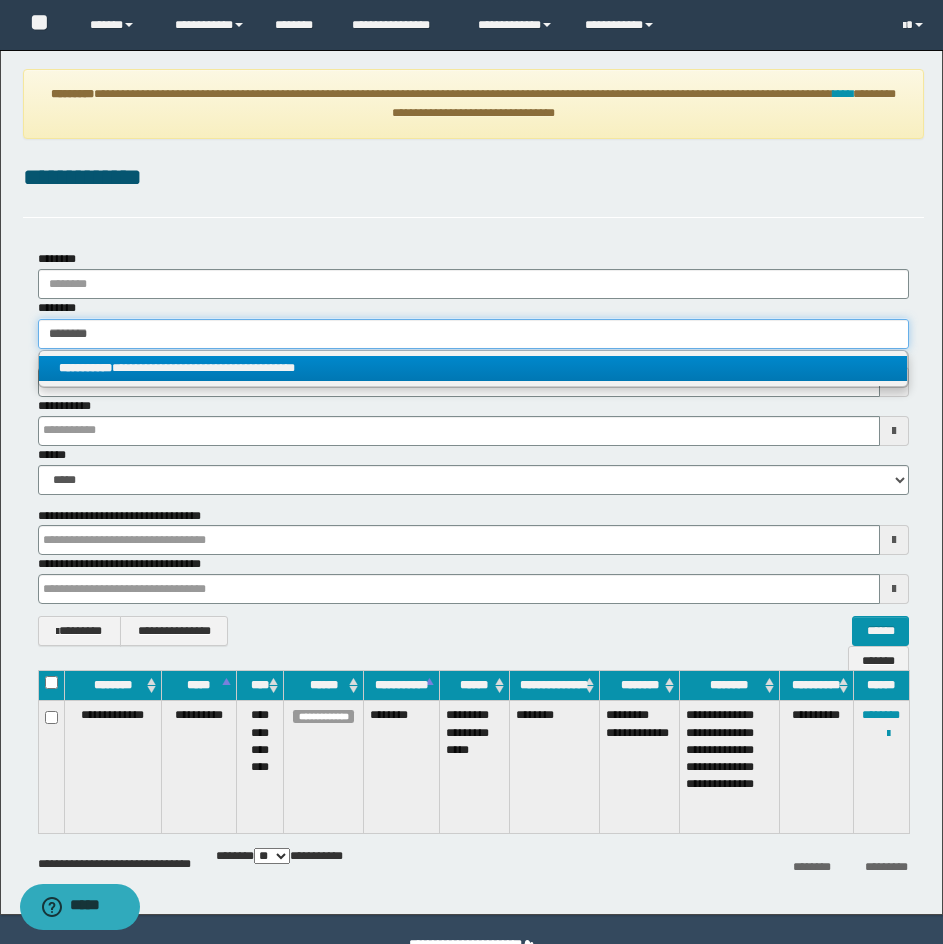 type 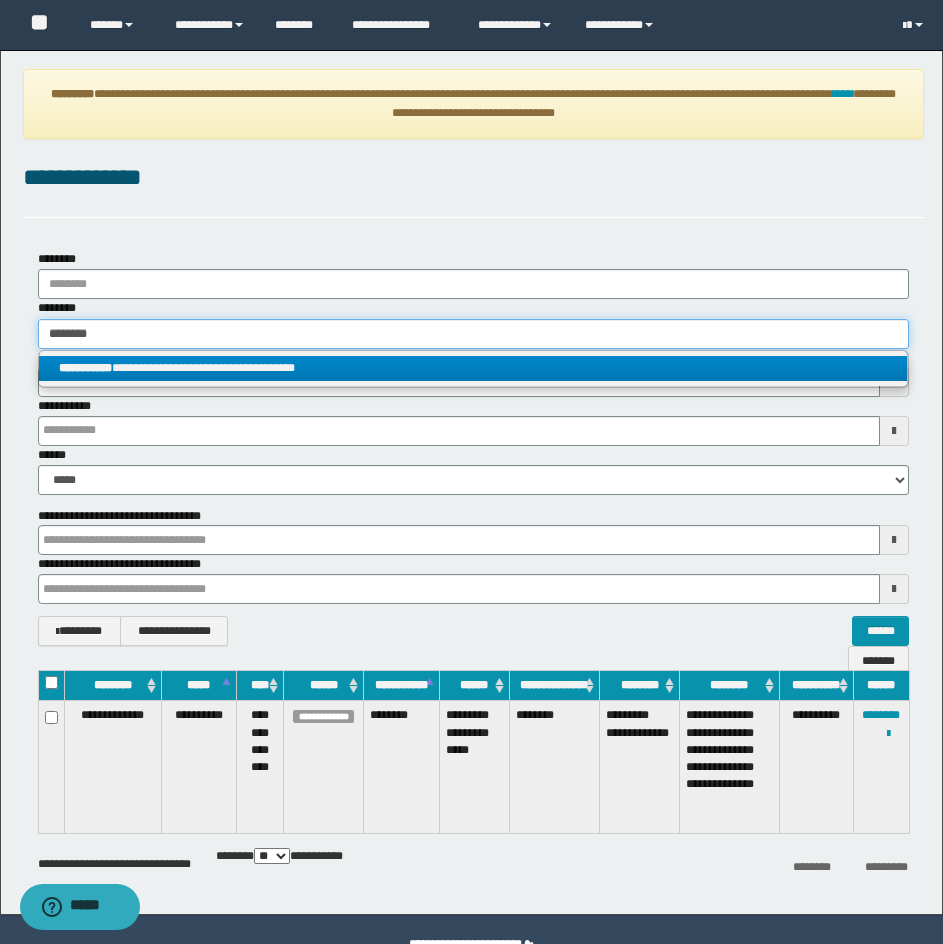 type on "**********" 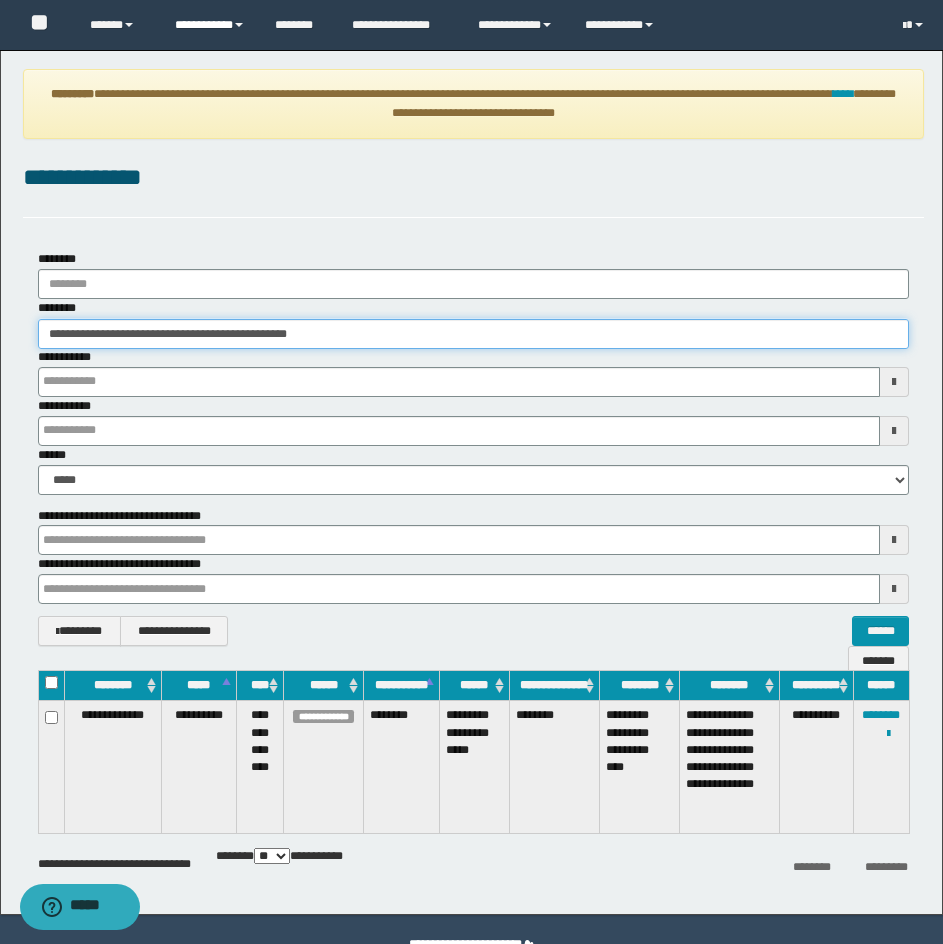type 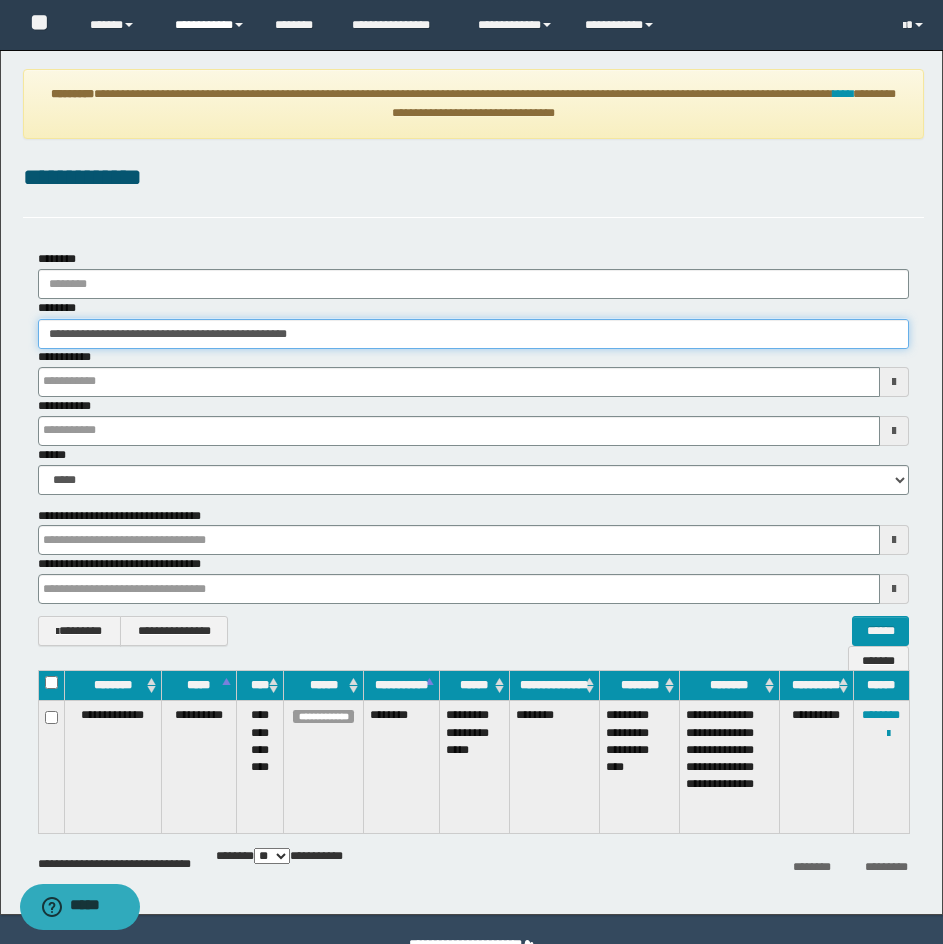 type 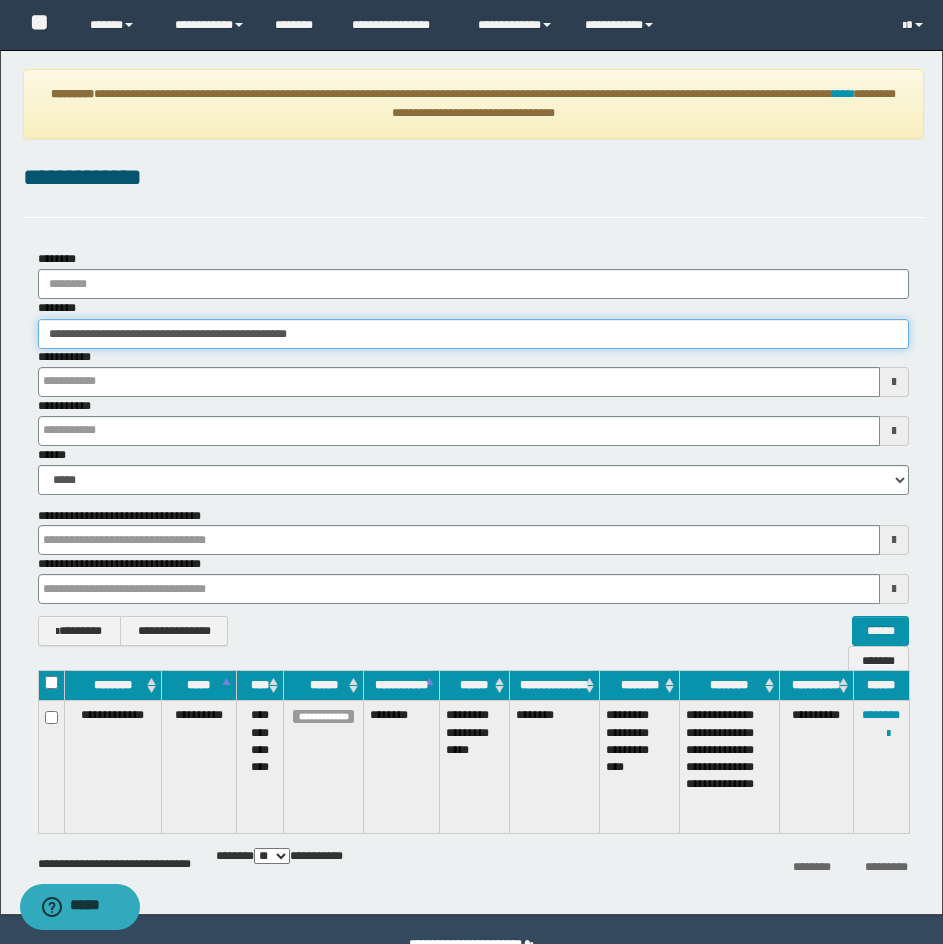 click on "**********" at bounding box center [473, 334] 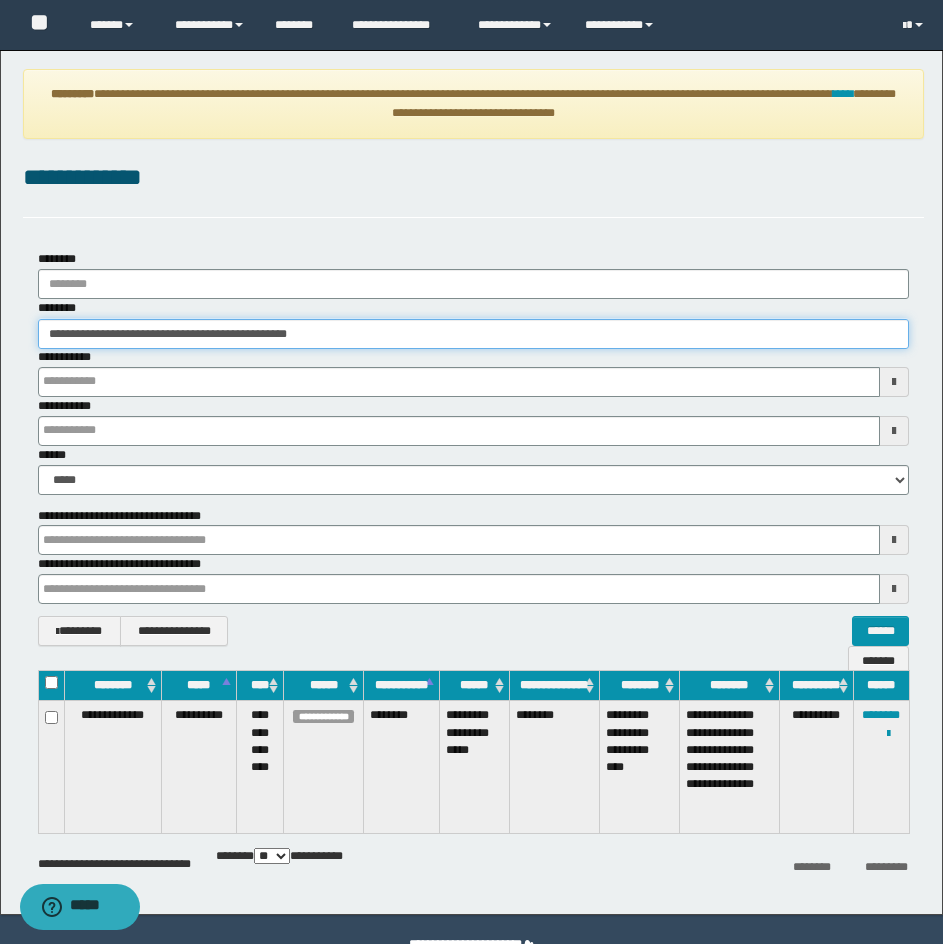click on "**********" at bounding box center [473, 334] 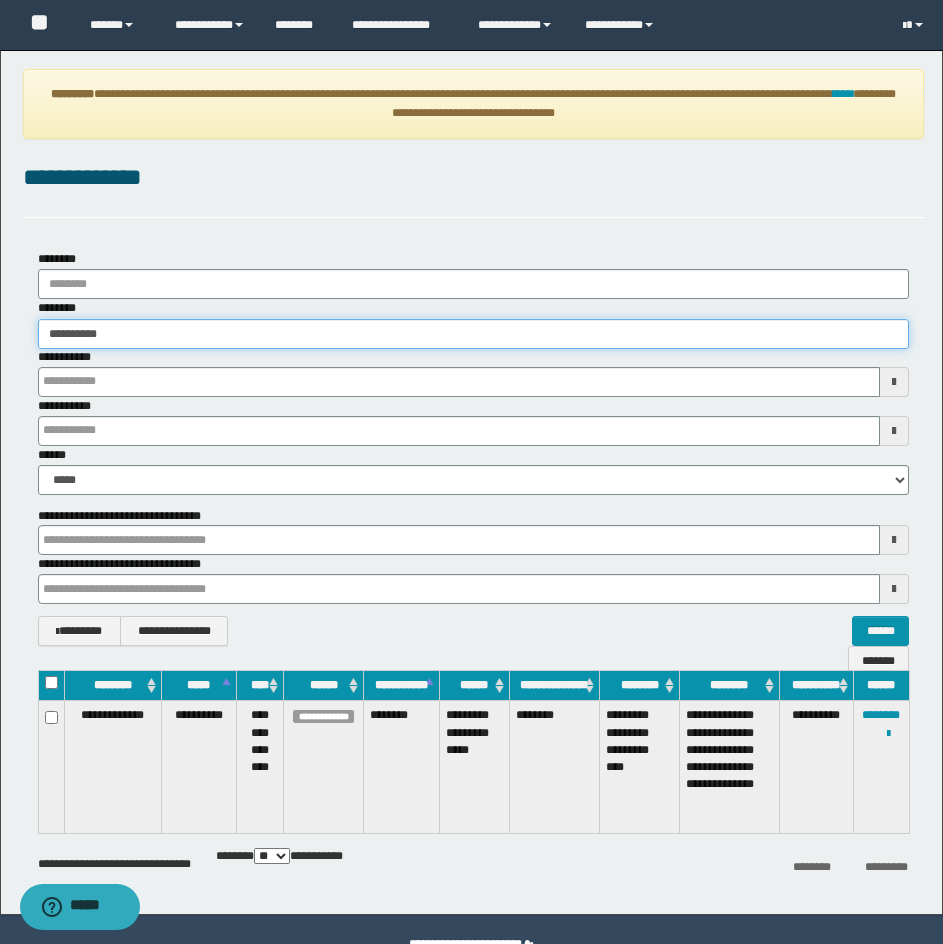 type on "**********" 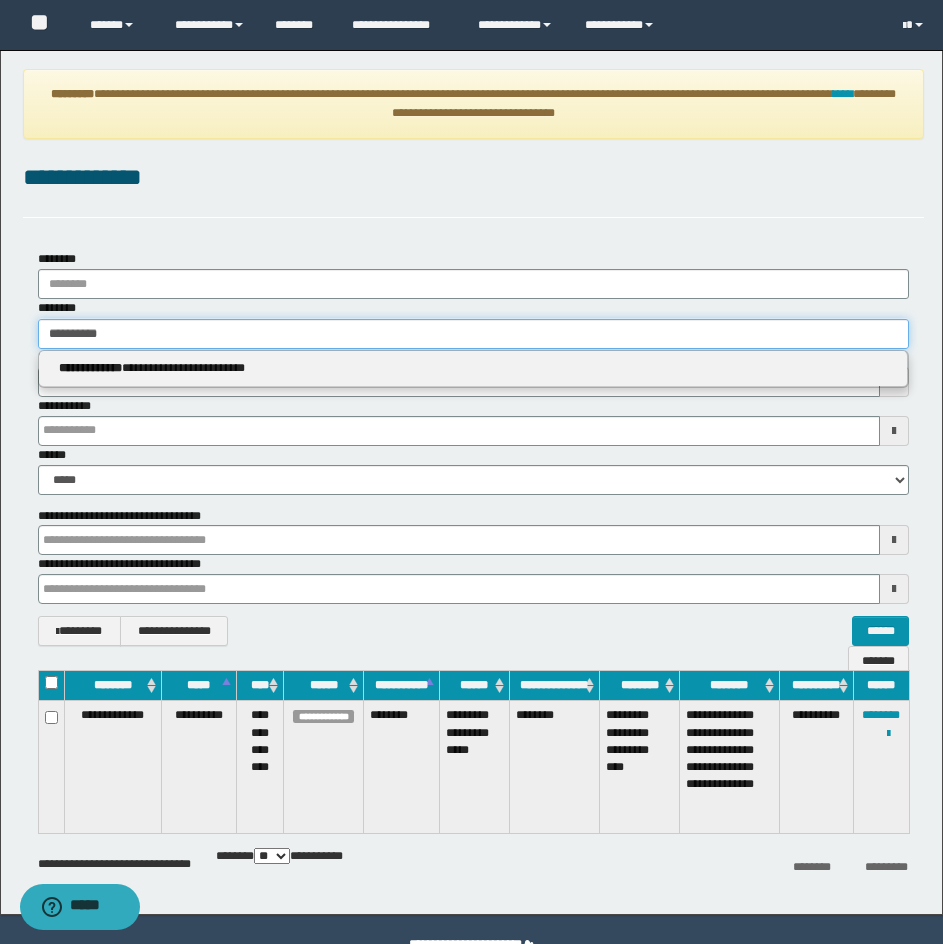 type on "**********" 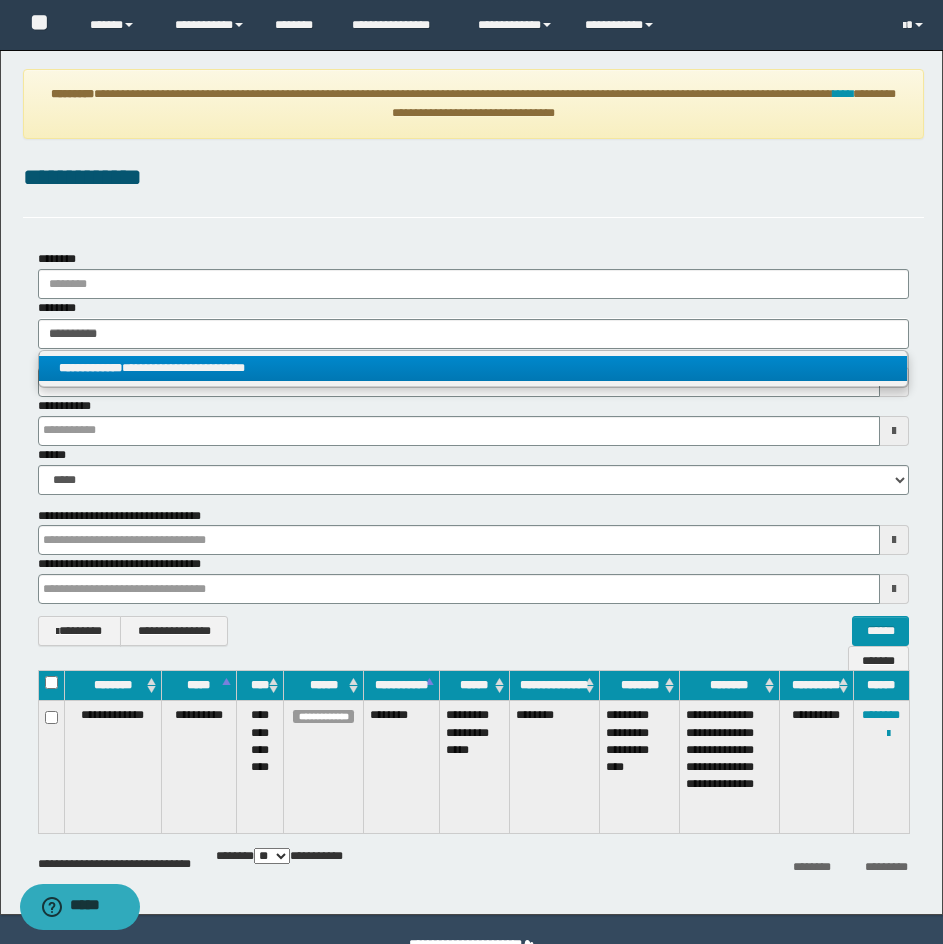 click on "**********" at bounding box center (473, 368) 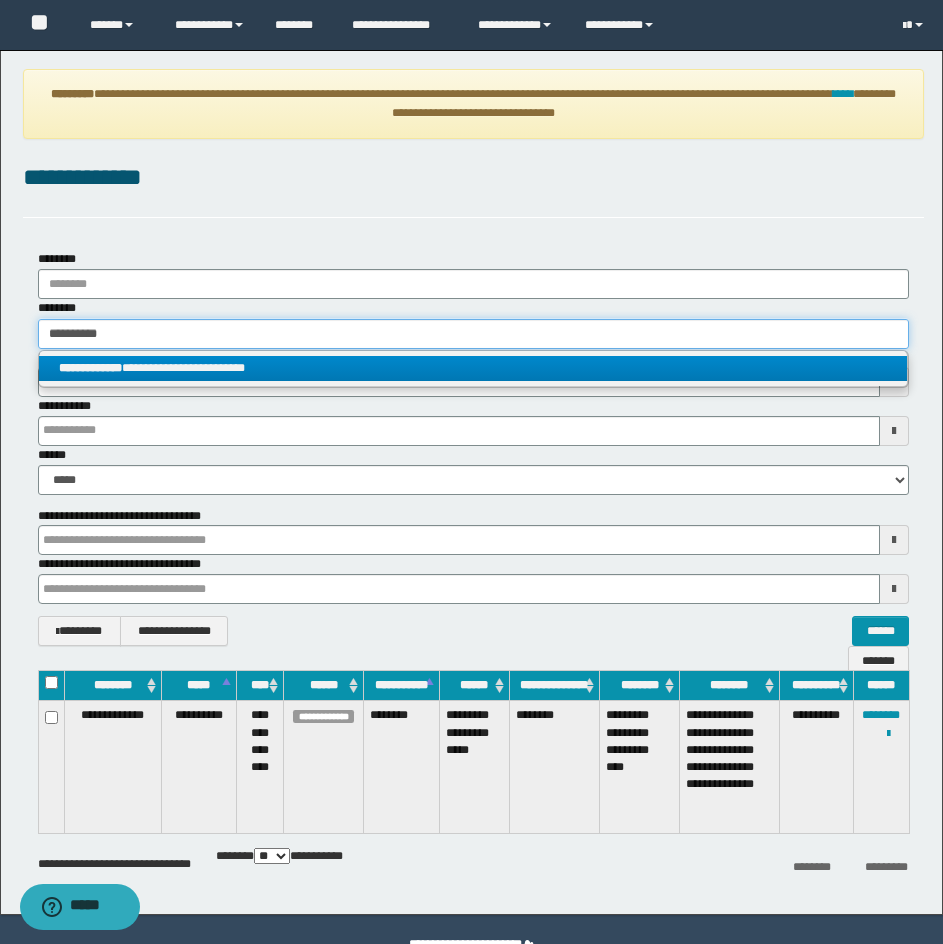 type 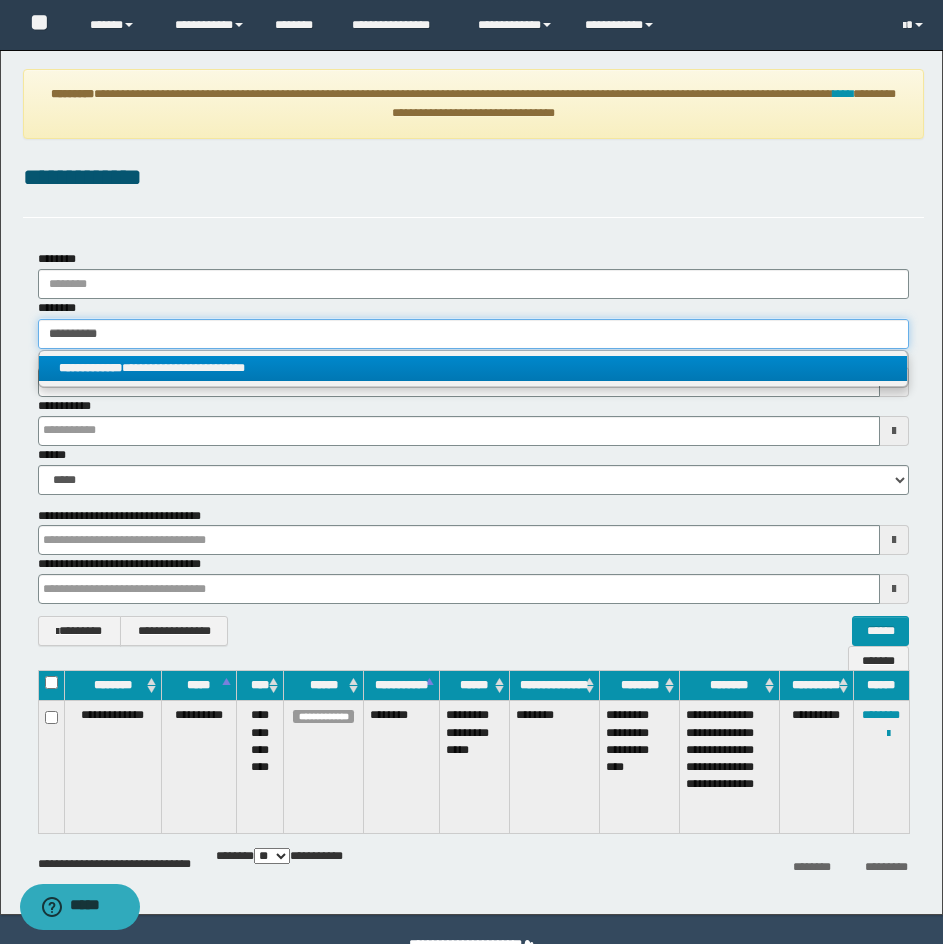 type on "**********" 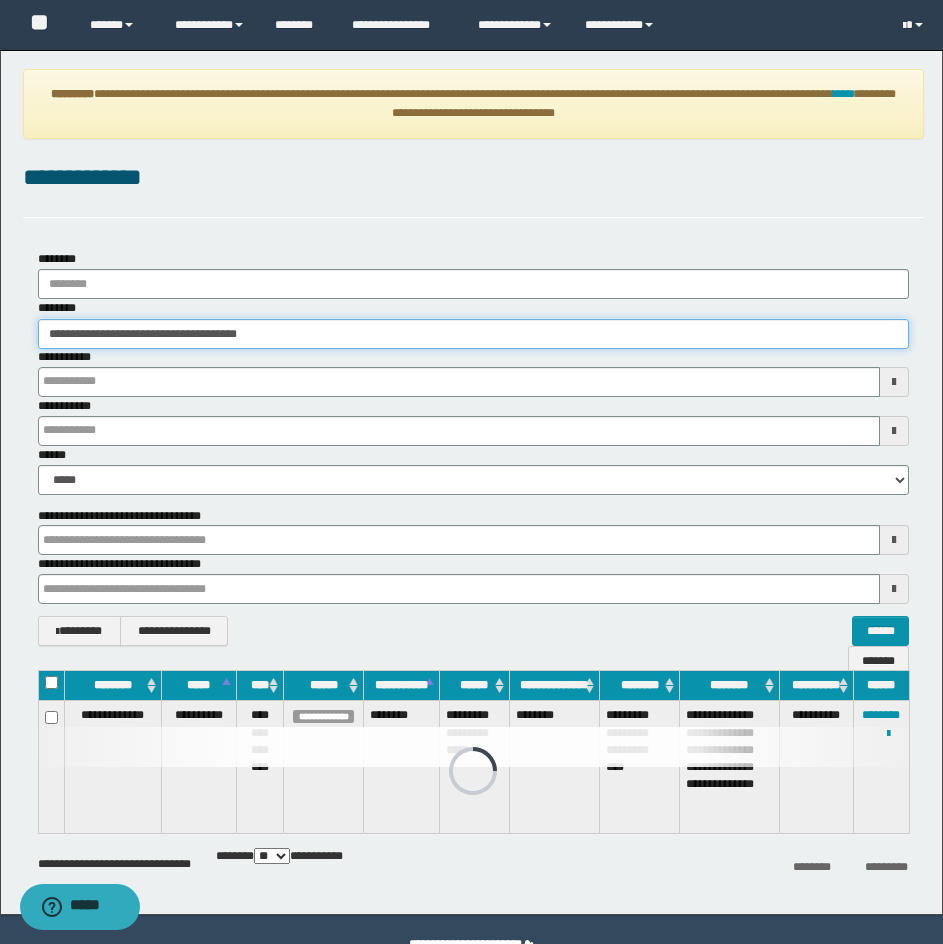 type 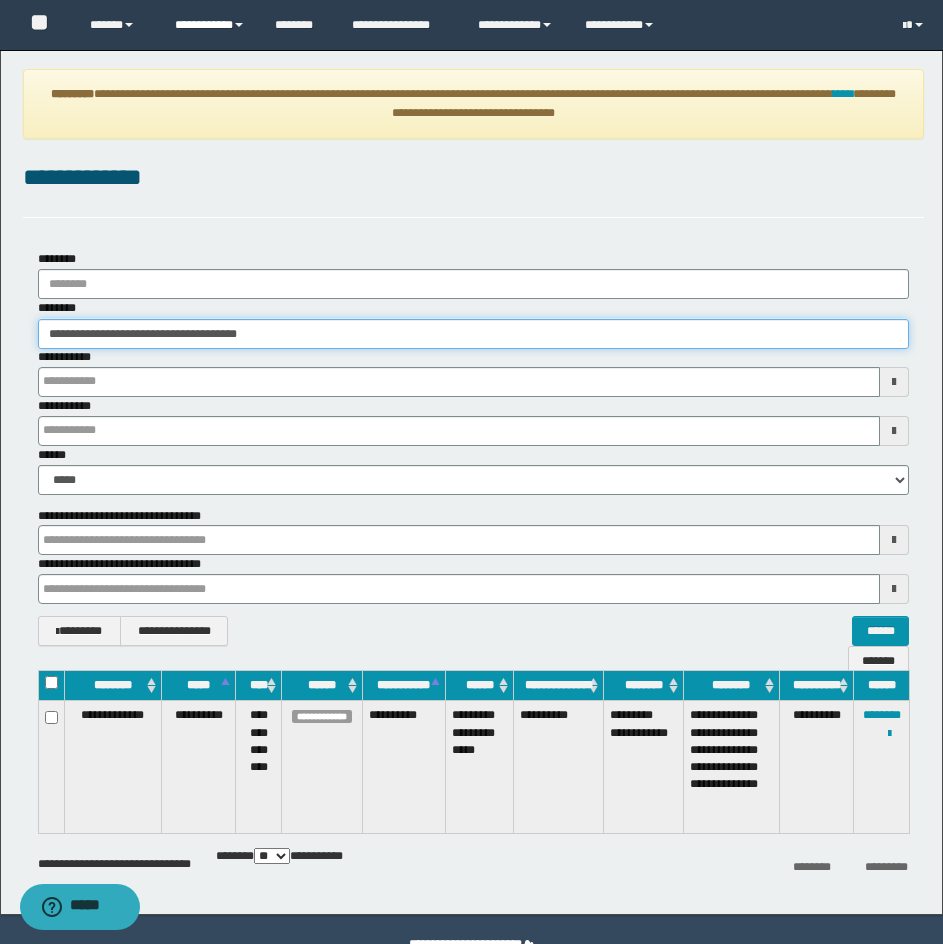 type 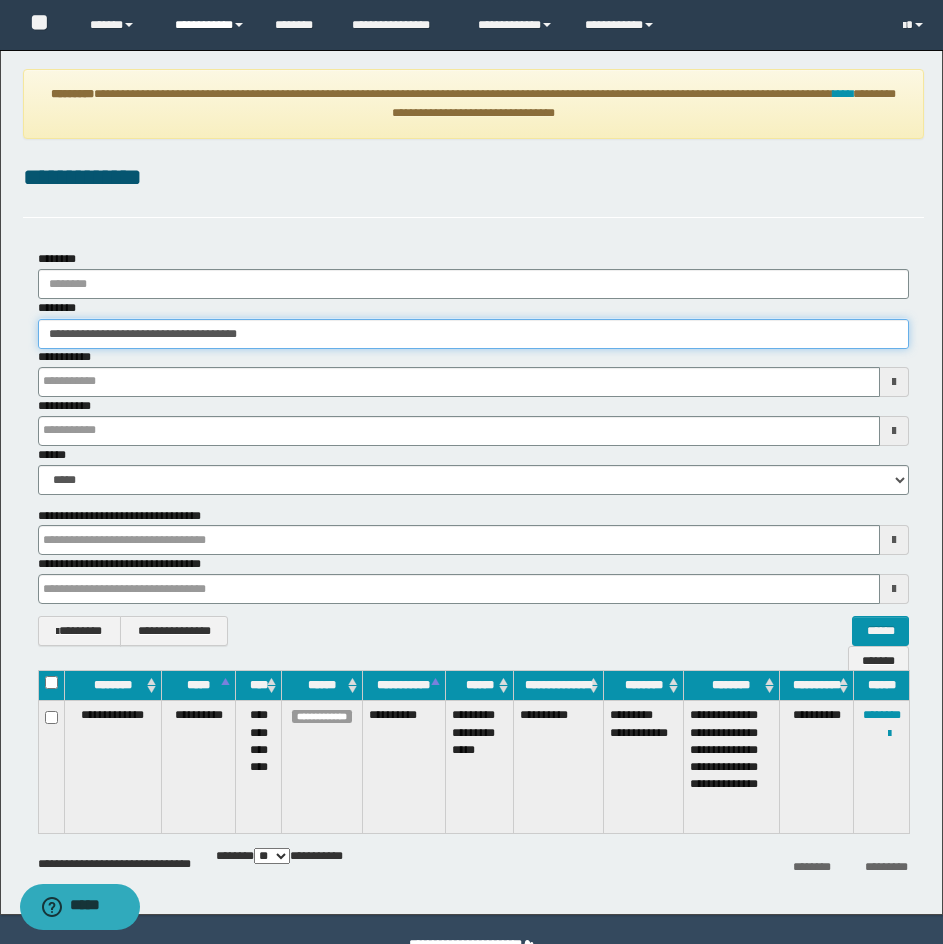 type 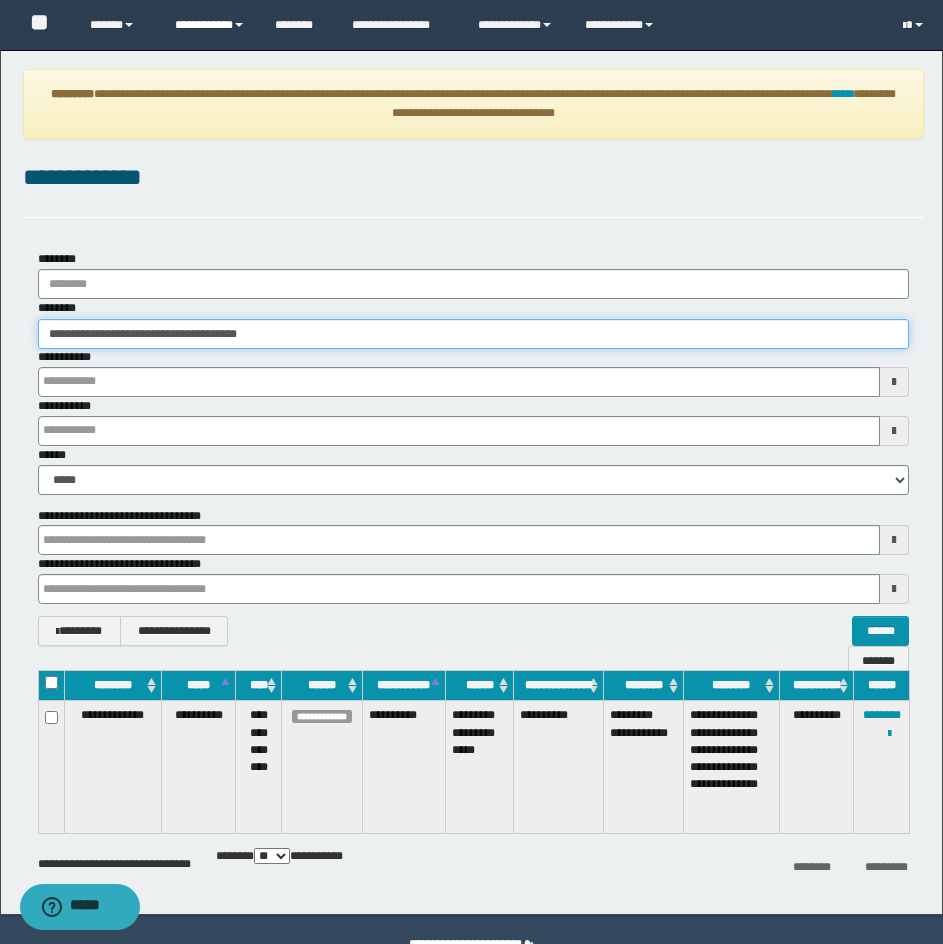 type 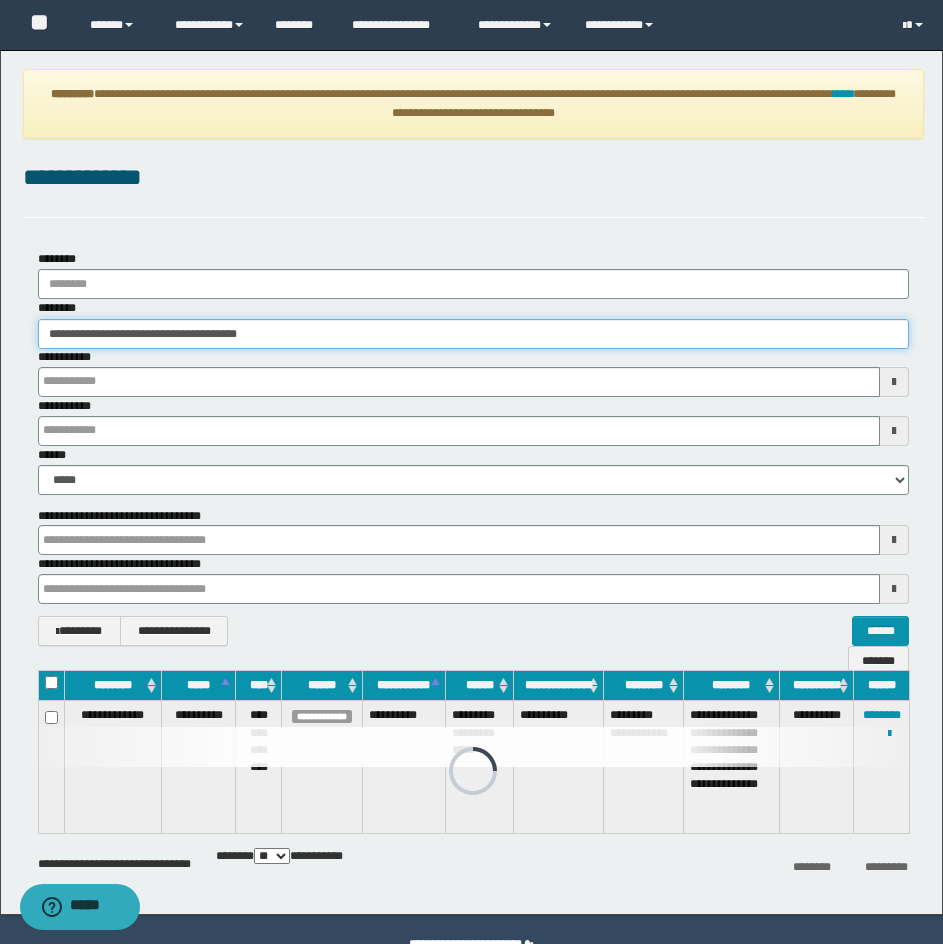 click on "**********" at bounding box center [473, 334] 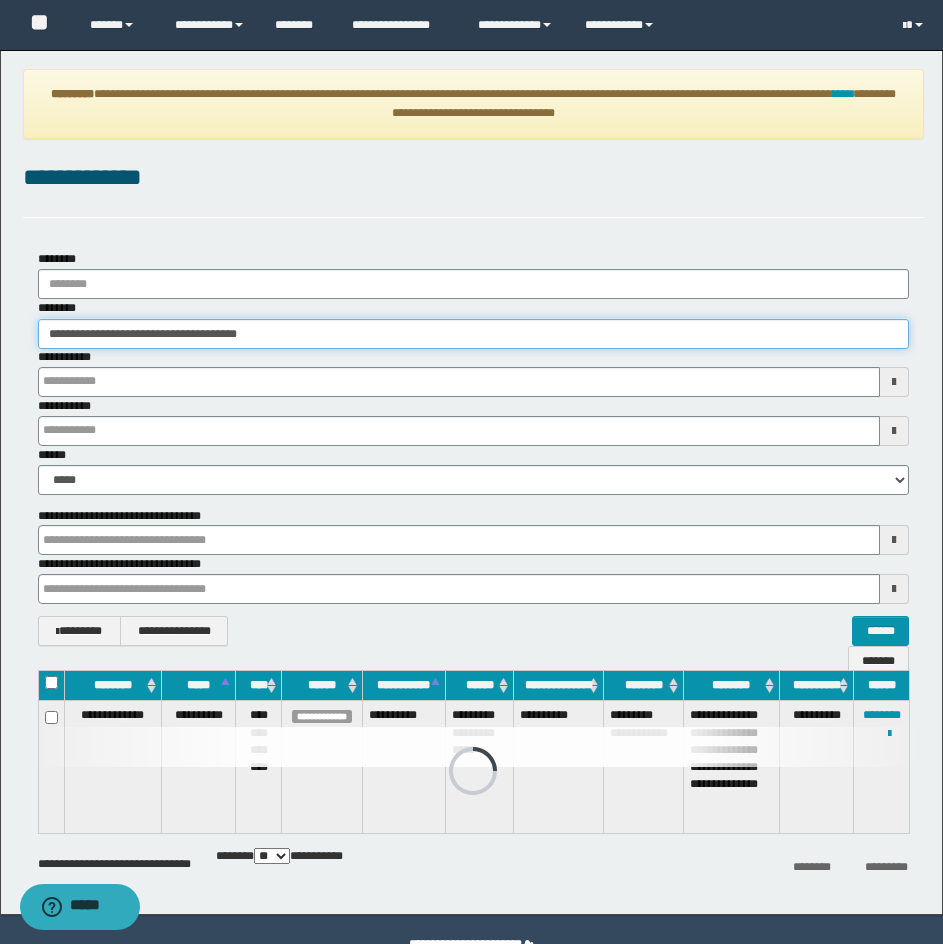 click on "**********" at bounding box center (473, 334) 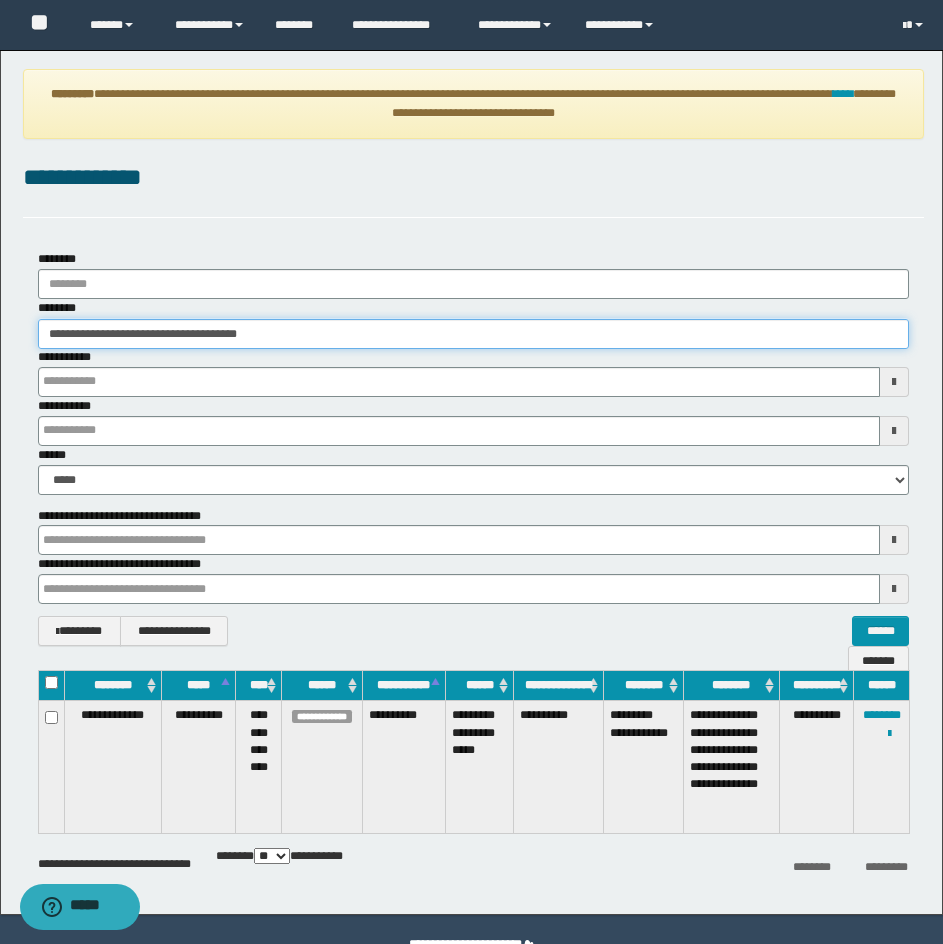click on "**********" at bounding box center [473, 334] 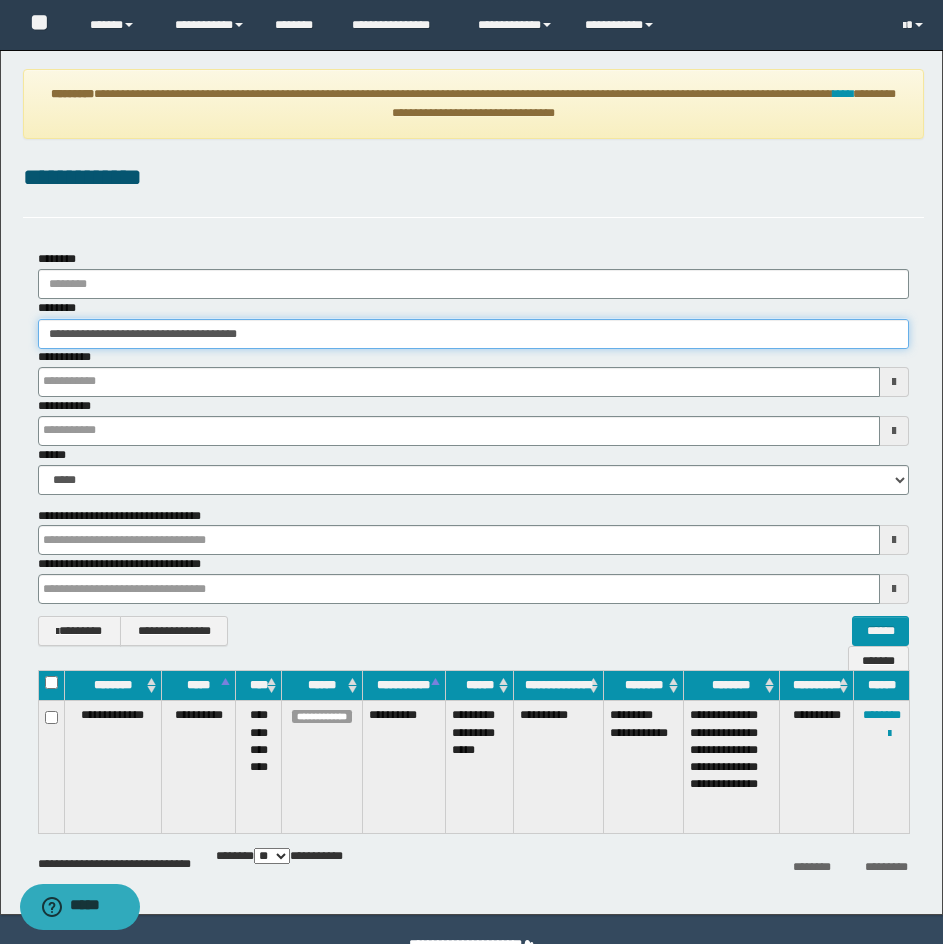 paste 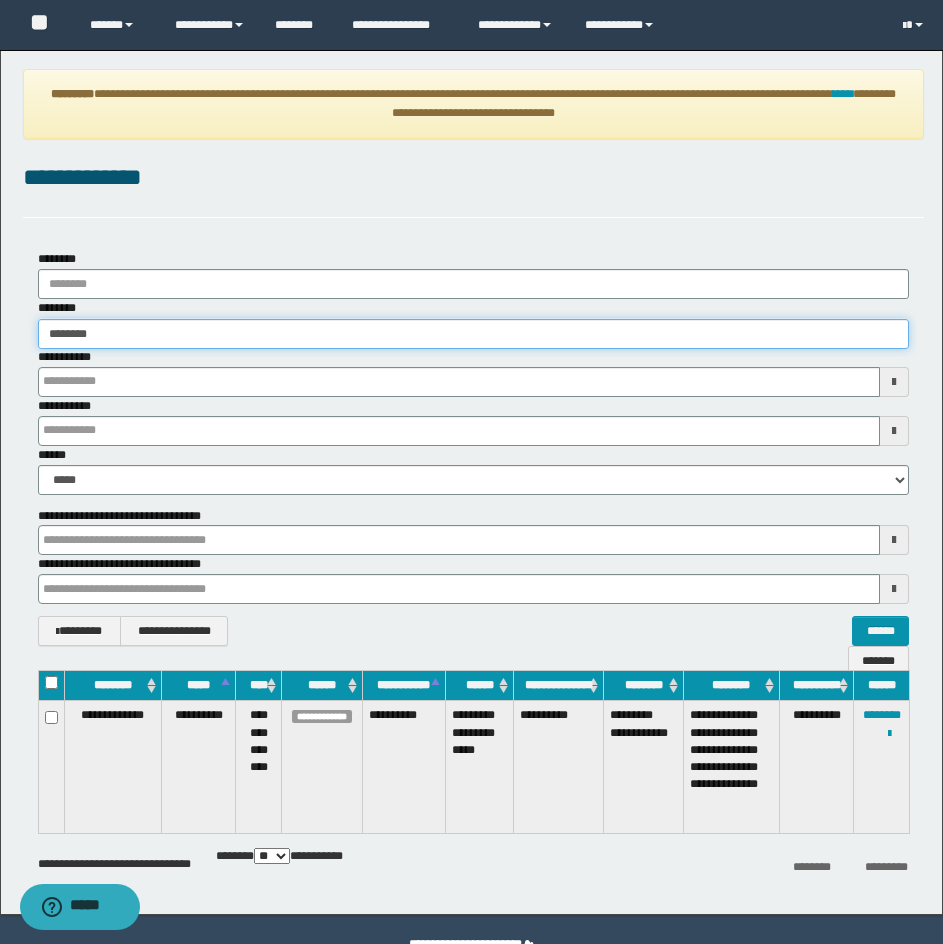 type on "********" 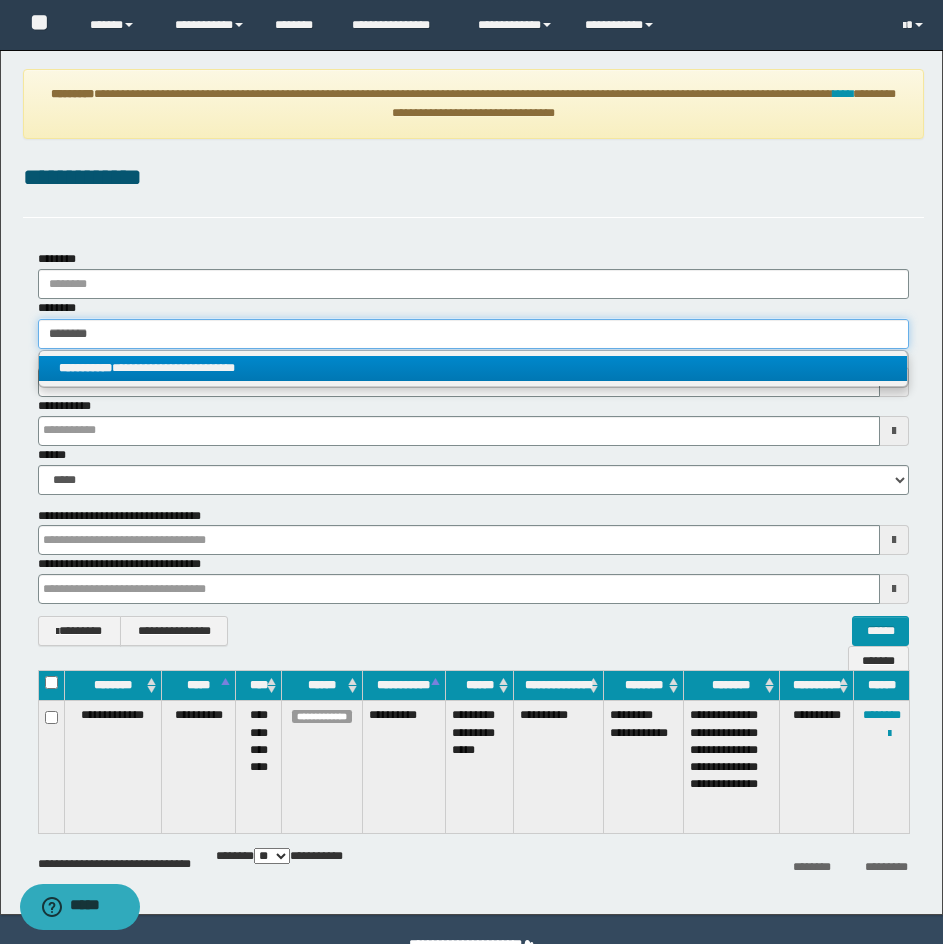 type on "********" 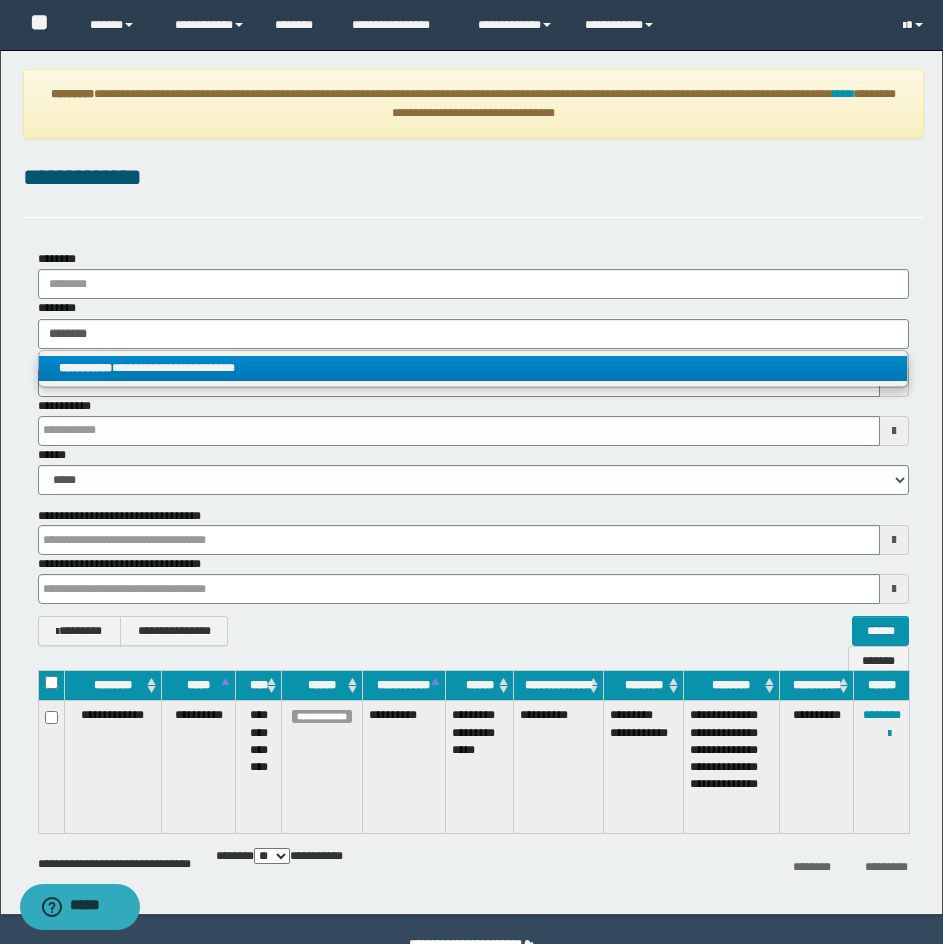 click on "**********" at bounding box center (473, 368) 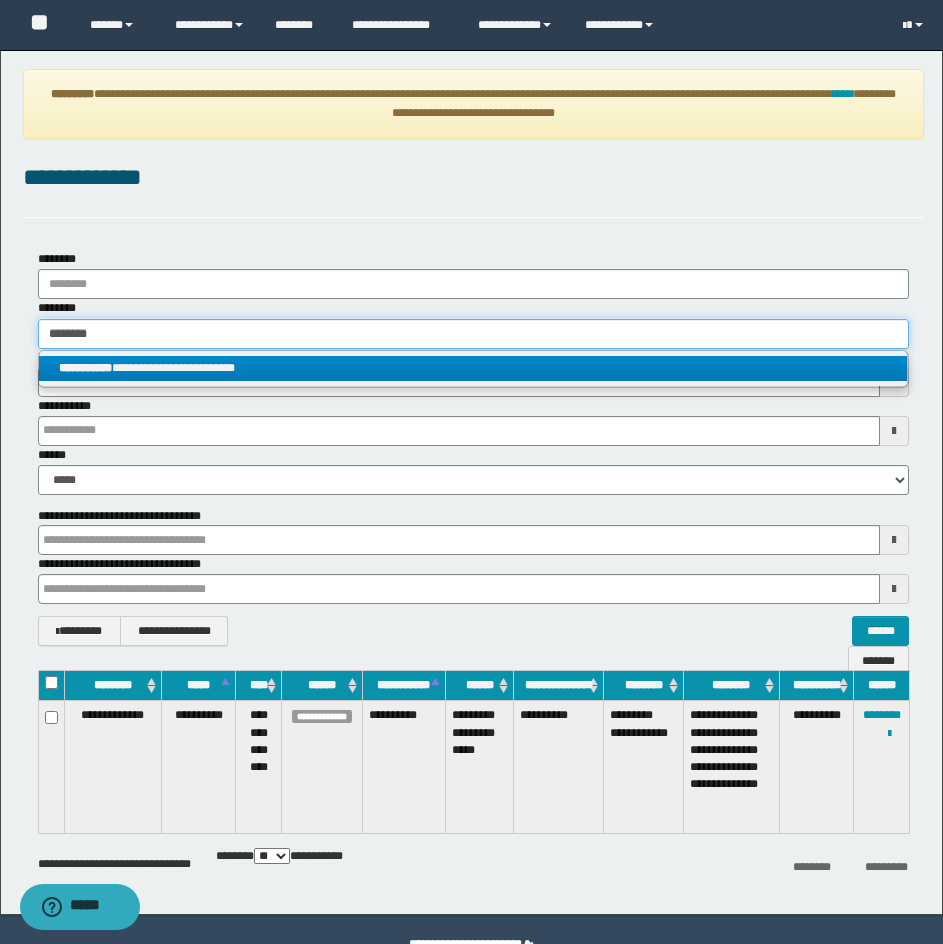 type 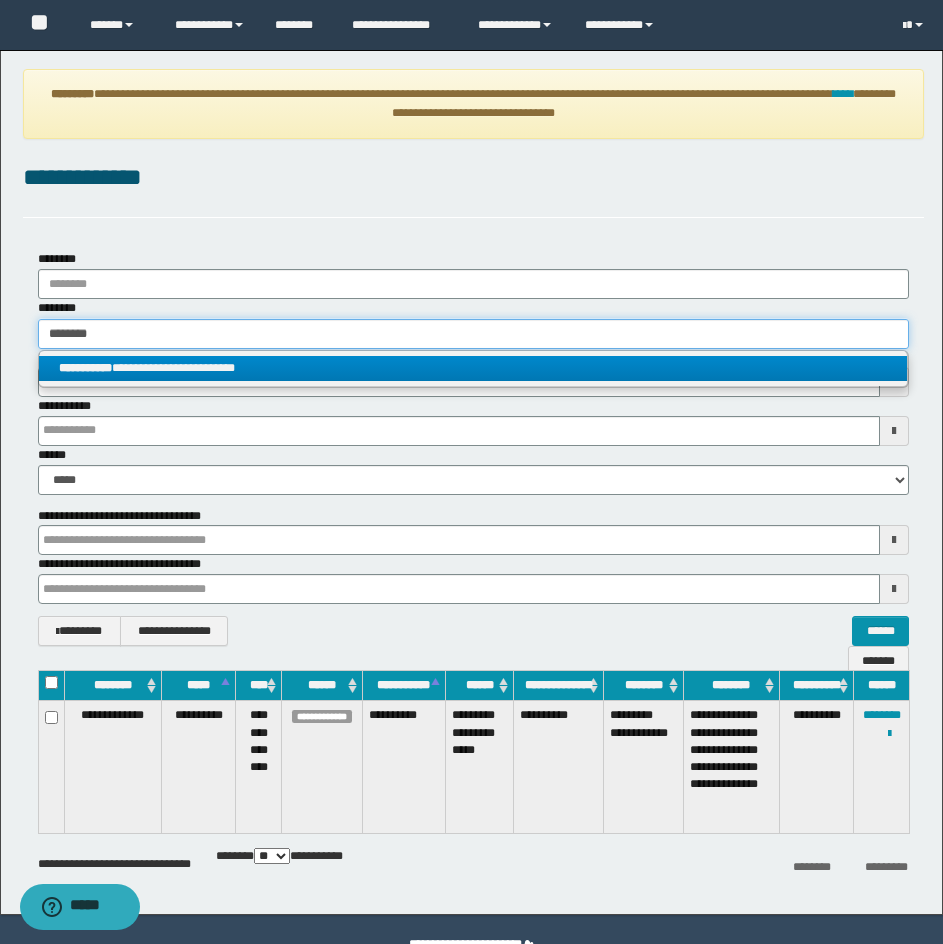 type on "**********" 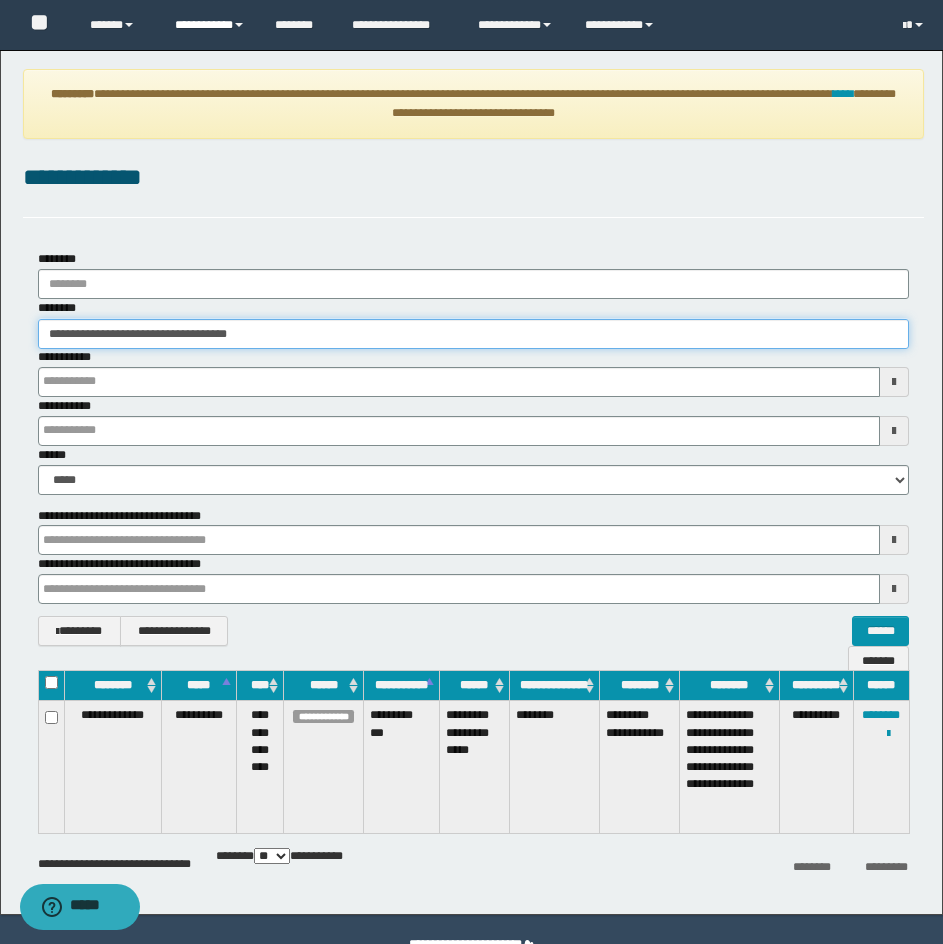 type 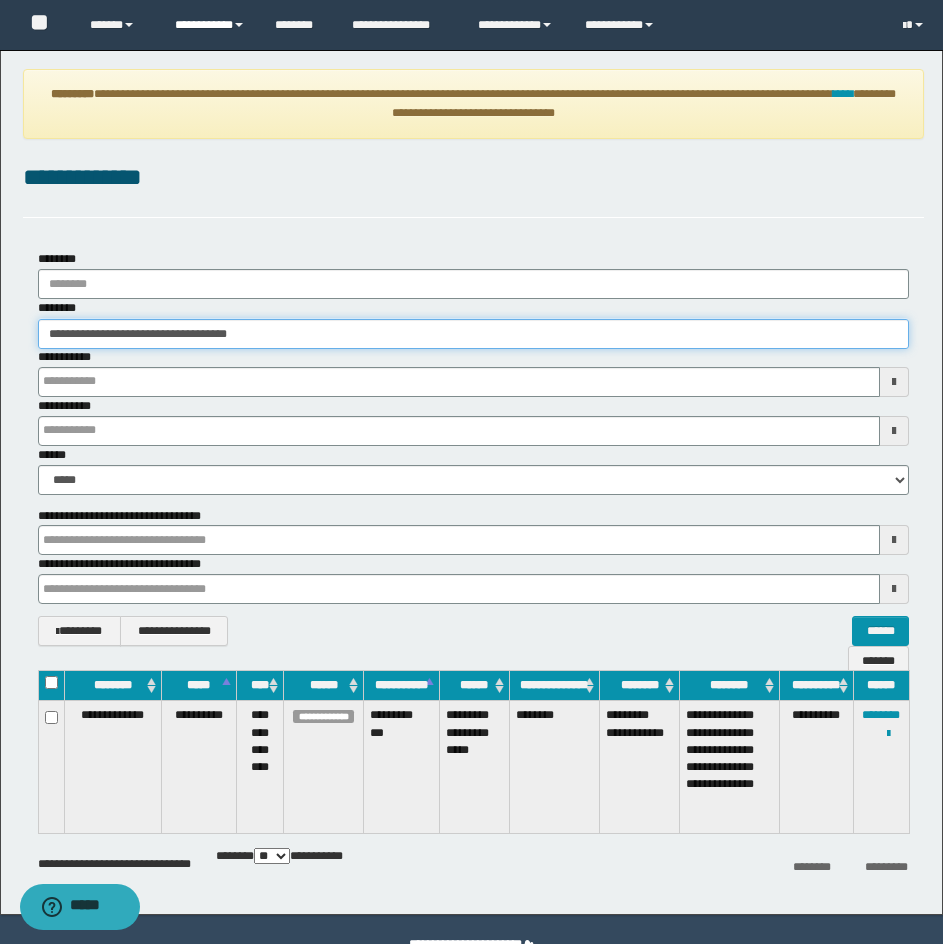type 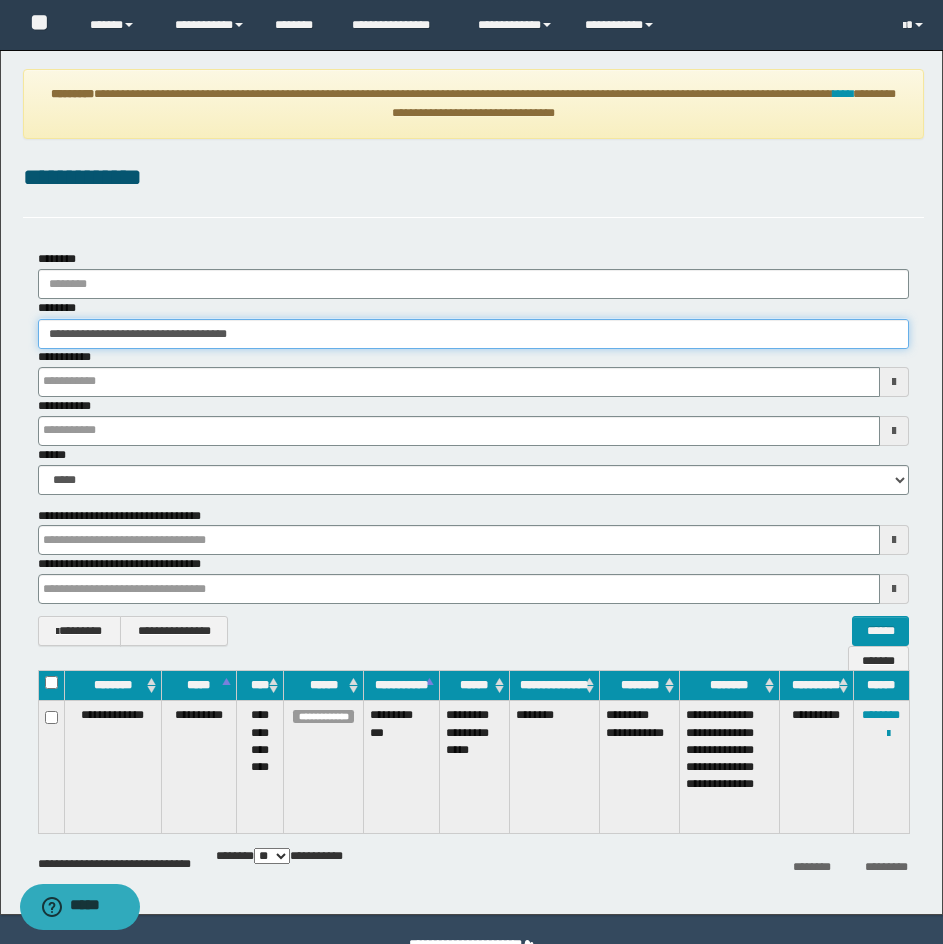 click on "**********" at bounding box center (473, 334) 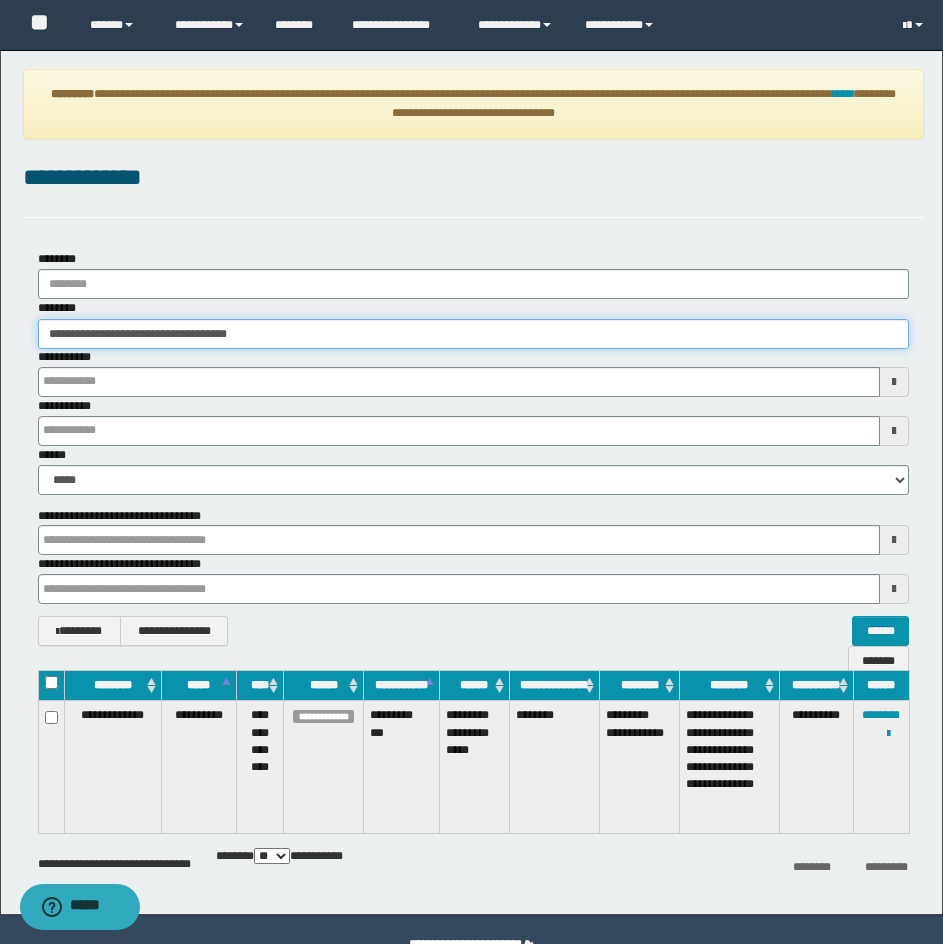click on "**********" at bounding box center (473, 334) 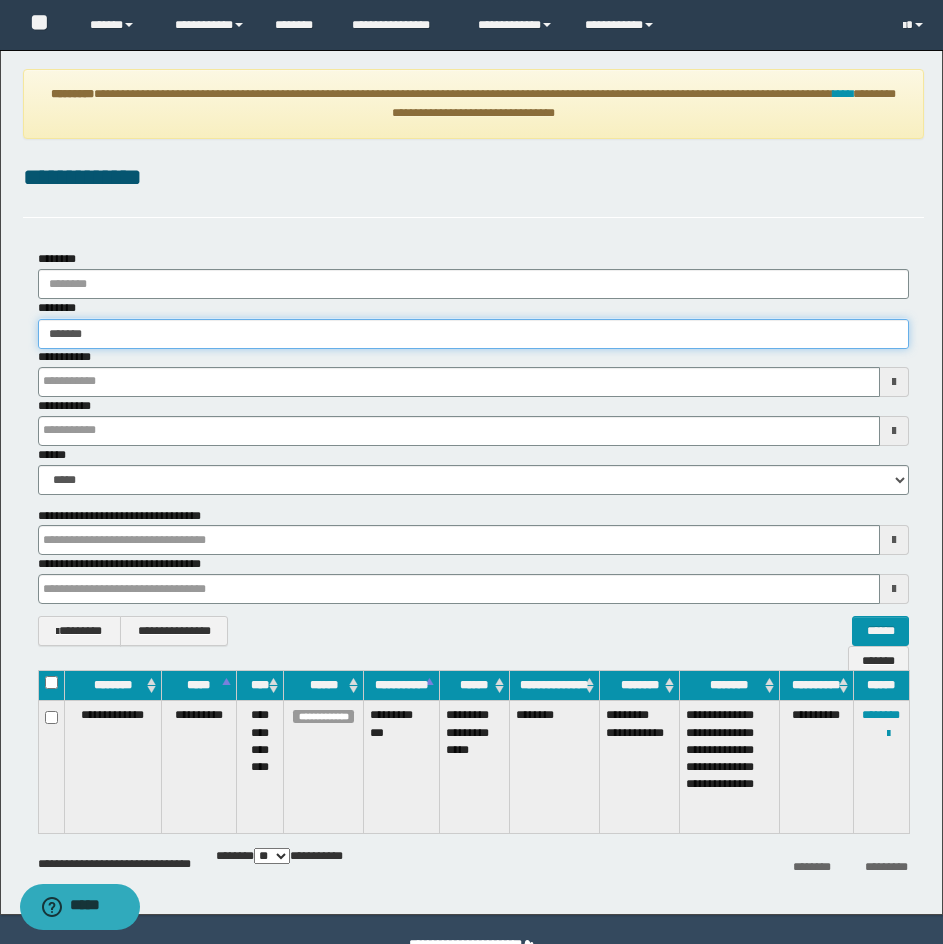 type on "*******" 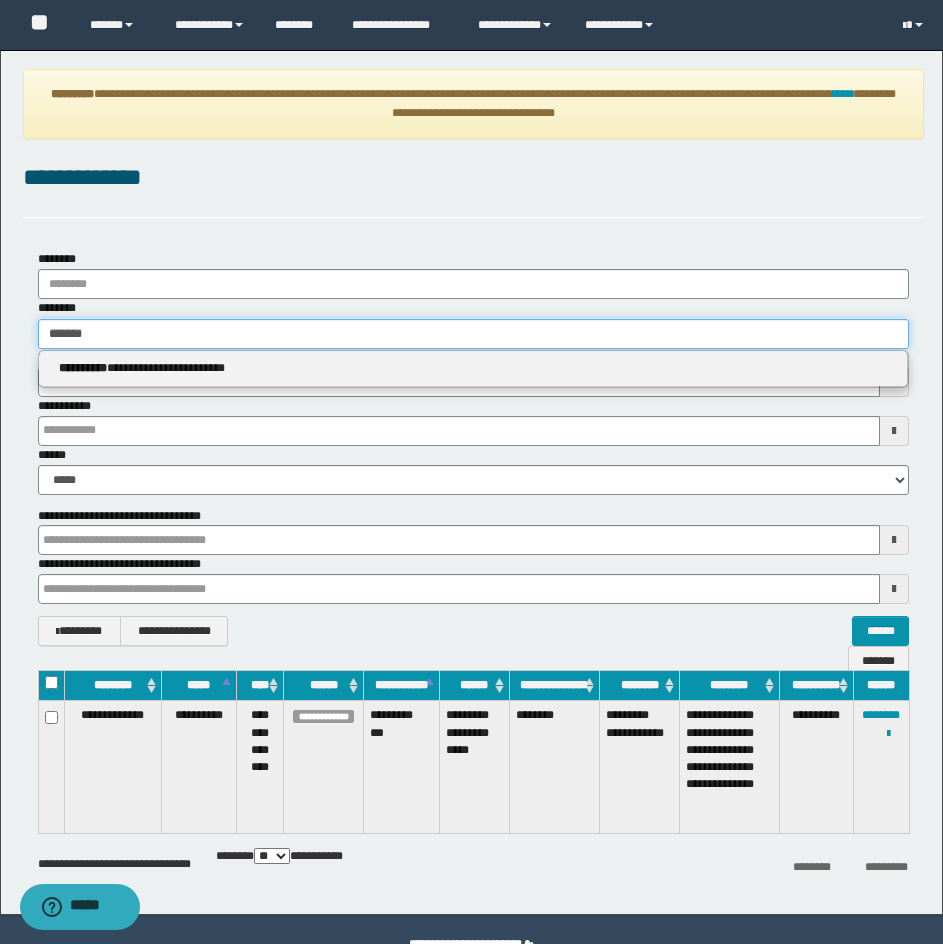 type on "*******" 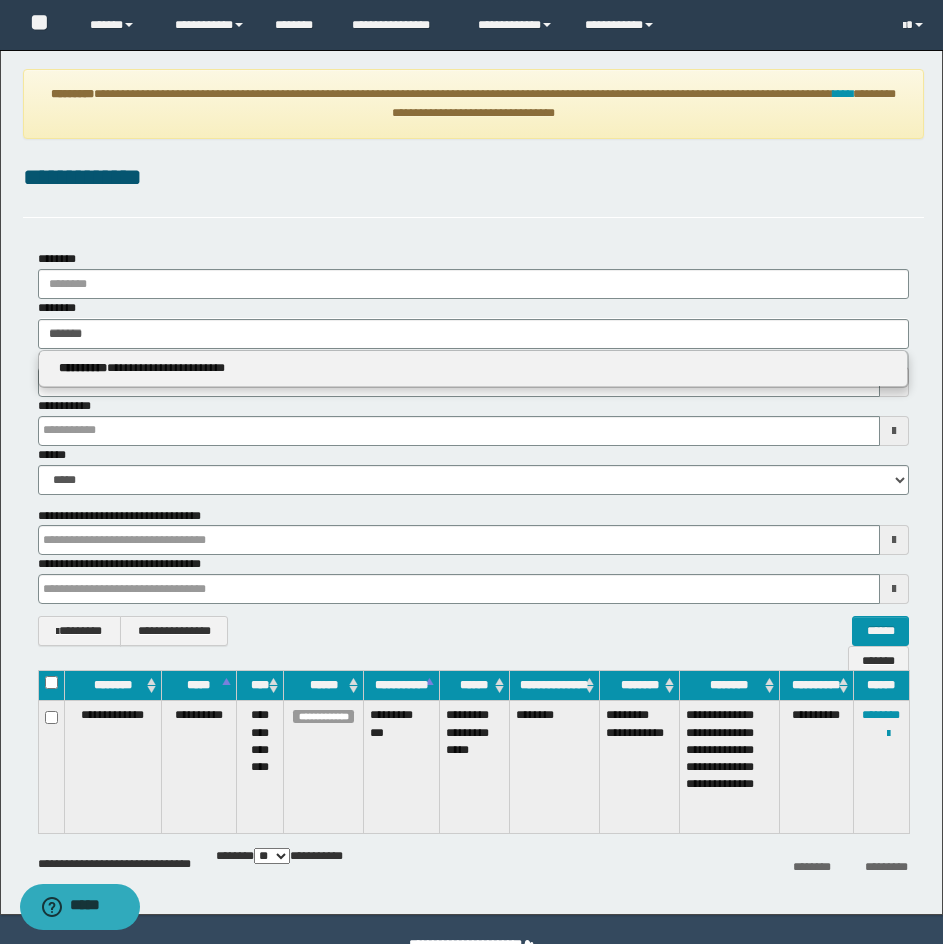 click on "**********" at bounding box center (473, 369) 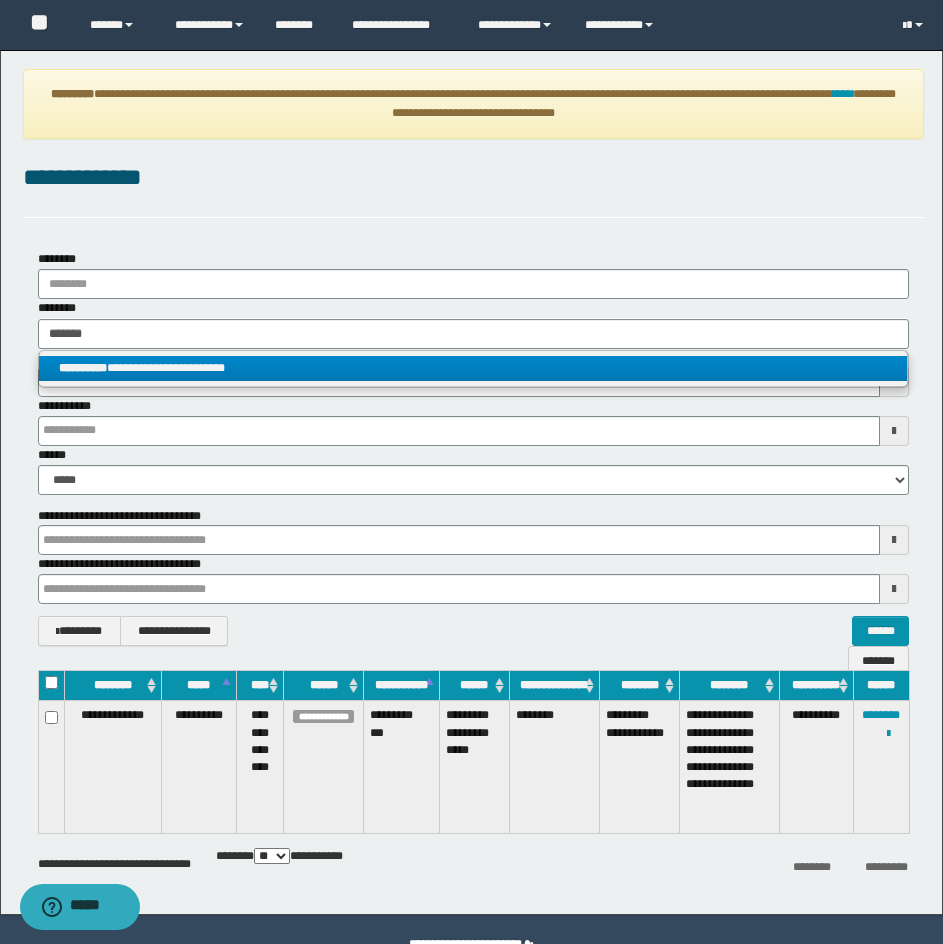click on "**********" at bounding box center (473, 368) 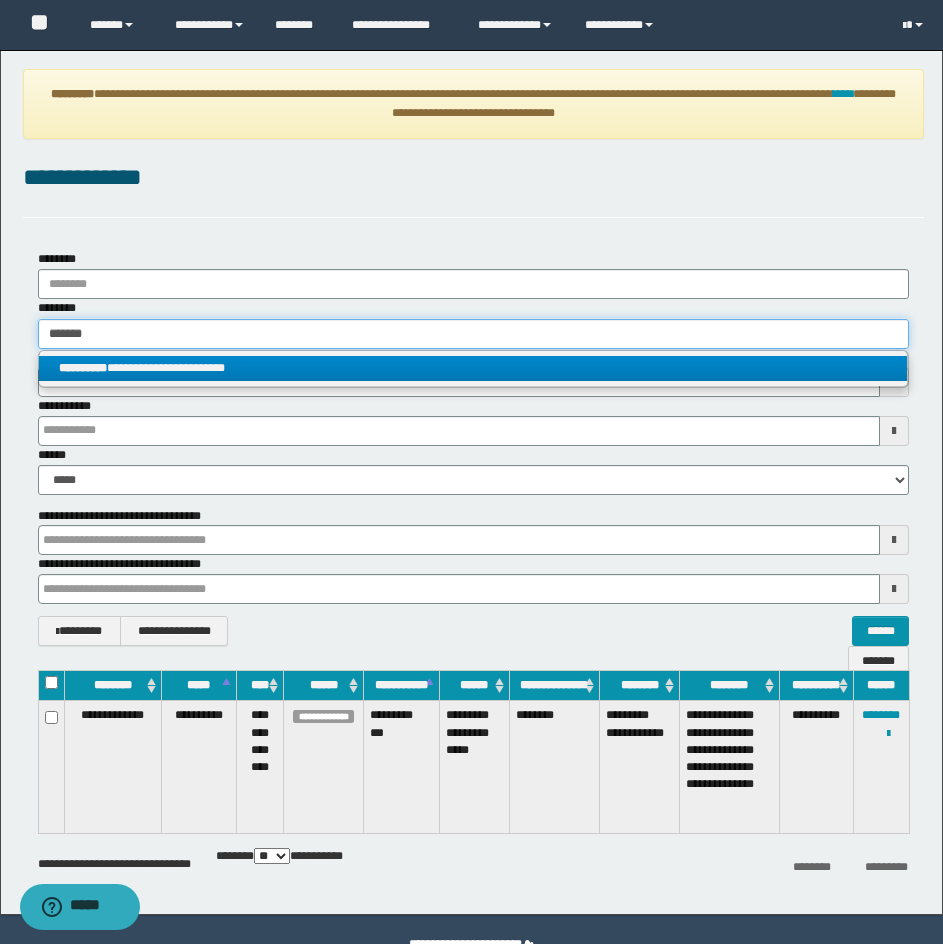 type 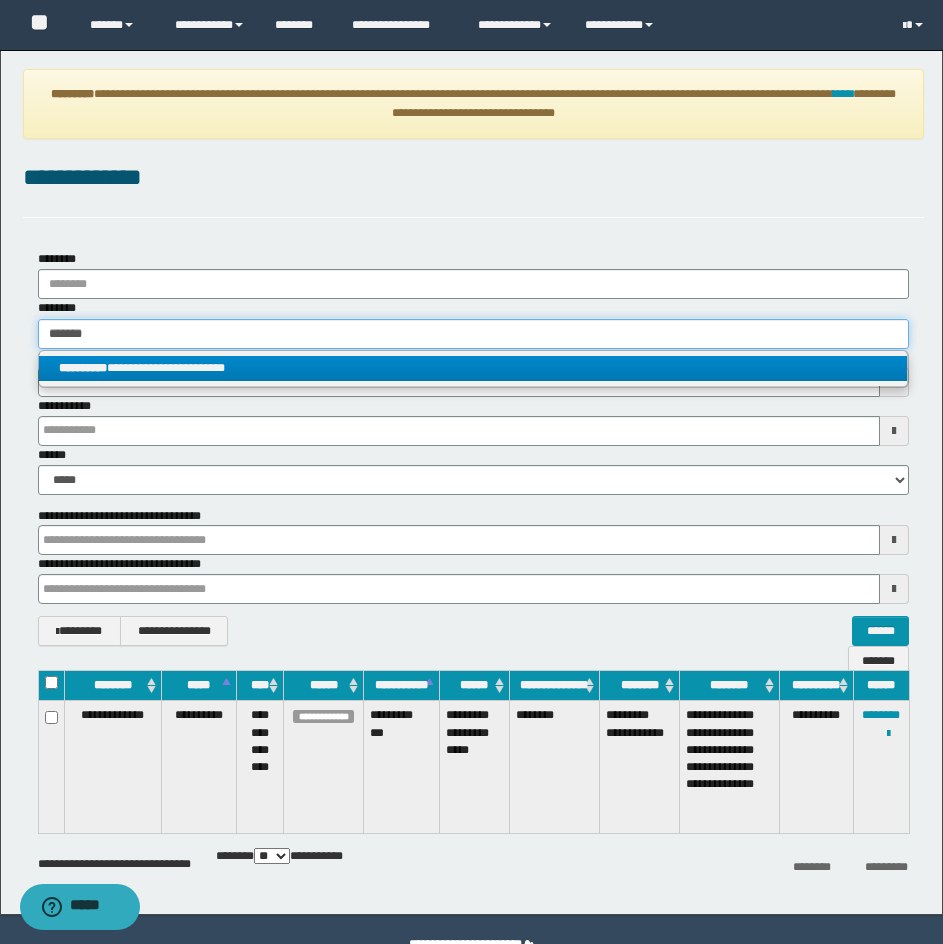 type on "**********" 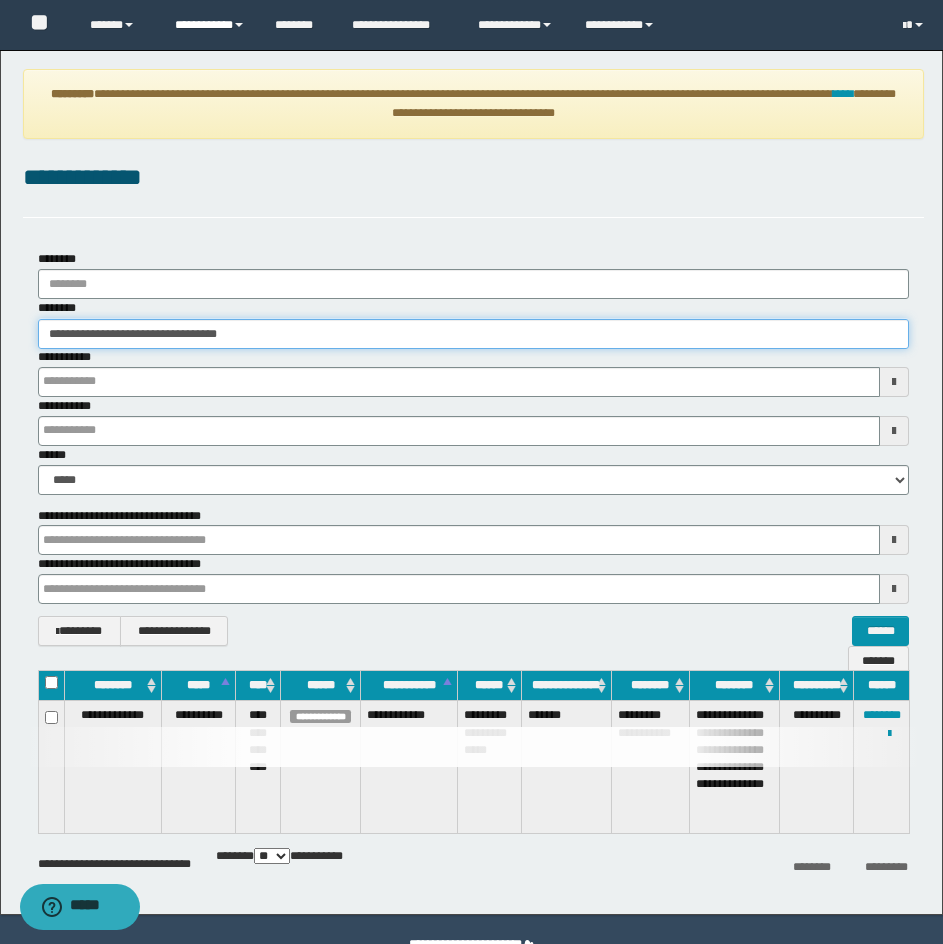 type 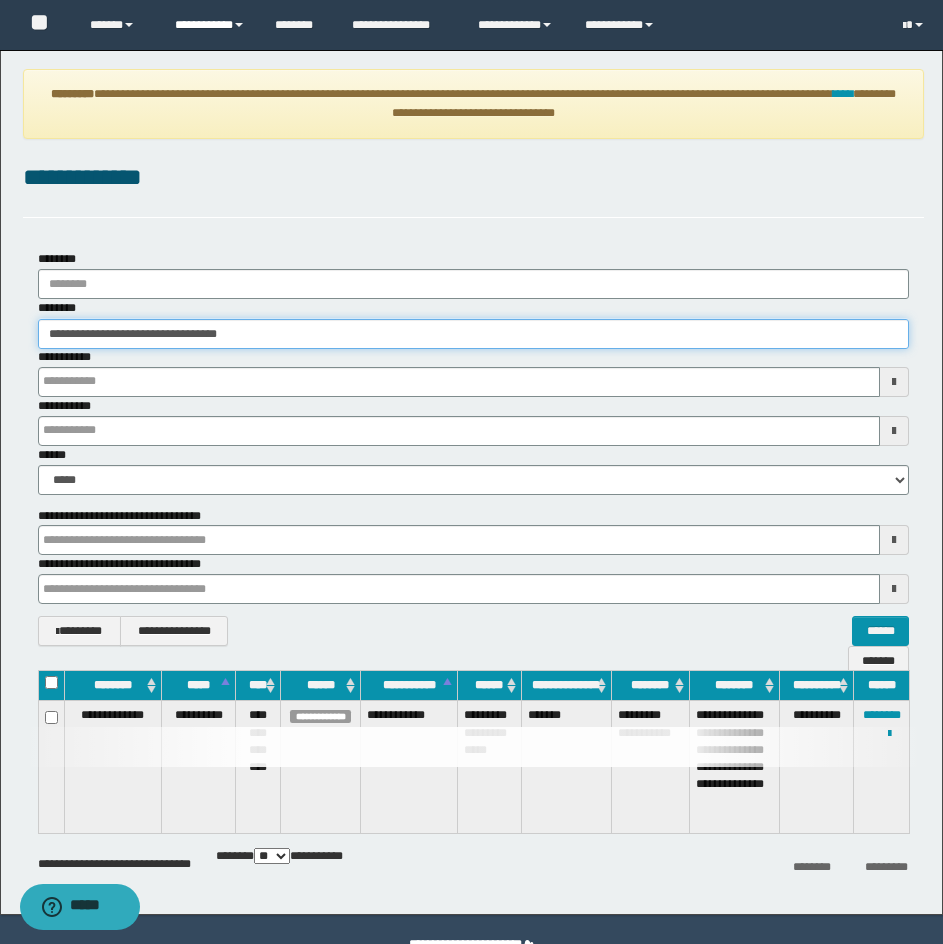 type 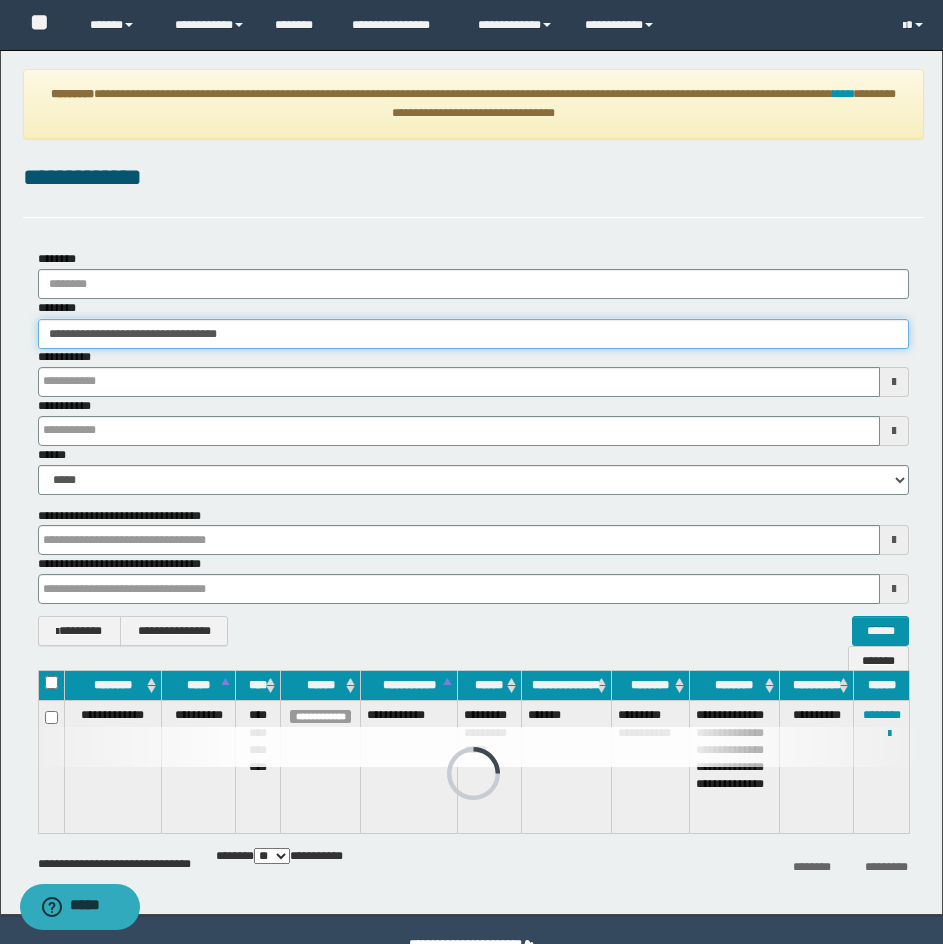 click on "**********" at bounding box center [473, 334] 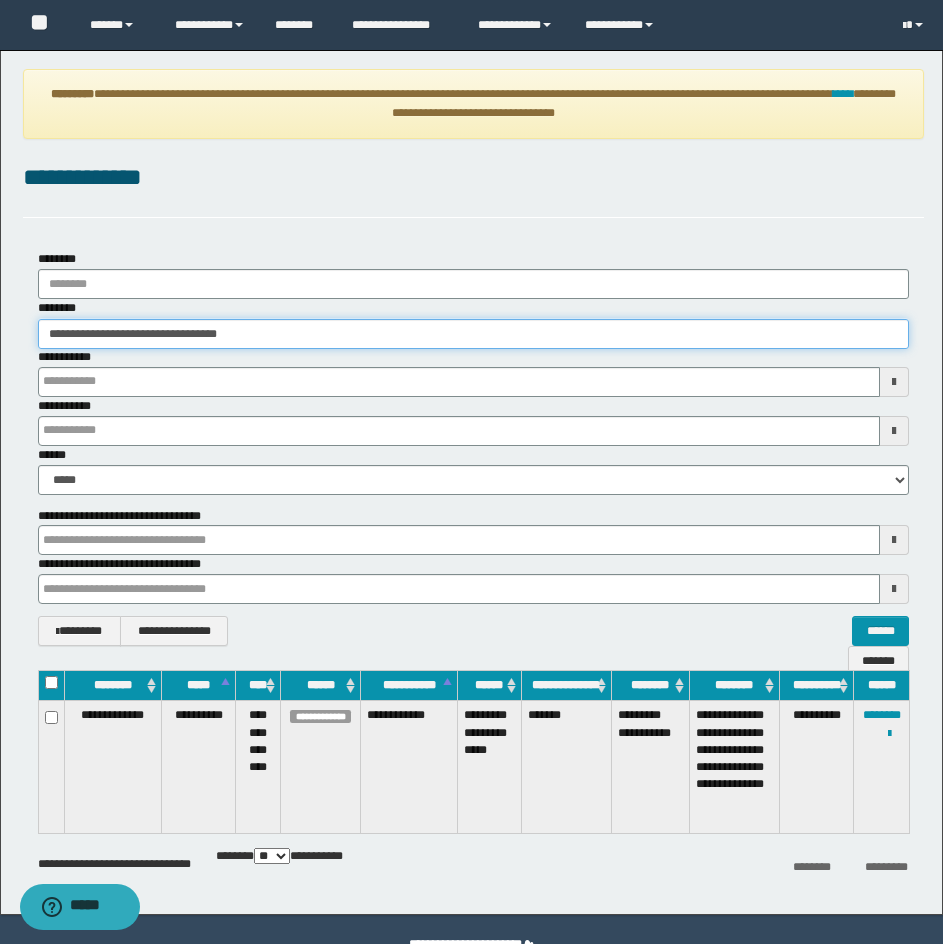 click on "**********" at bounding box center [473, 334] 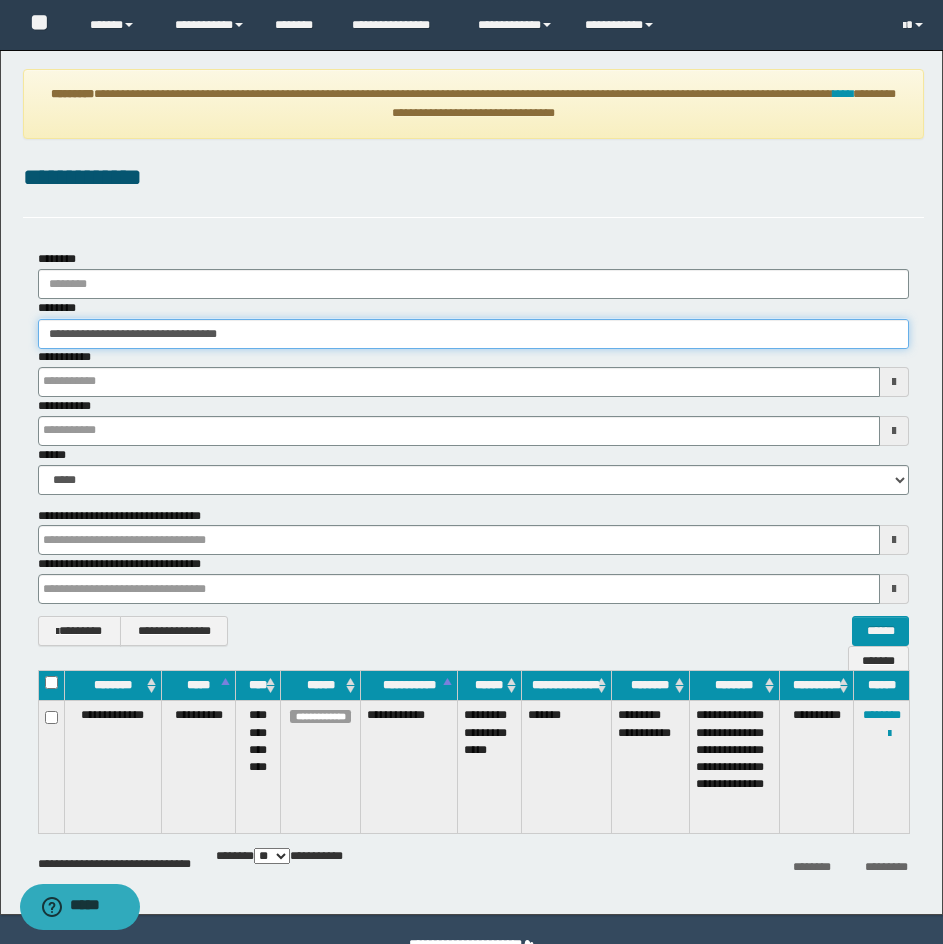 click on "**********" at bounding box center [473, 334] 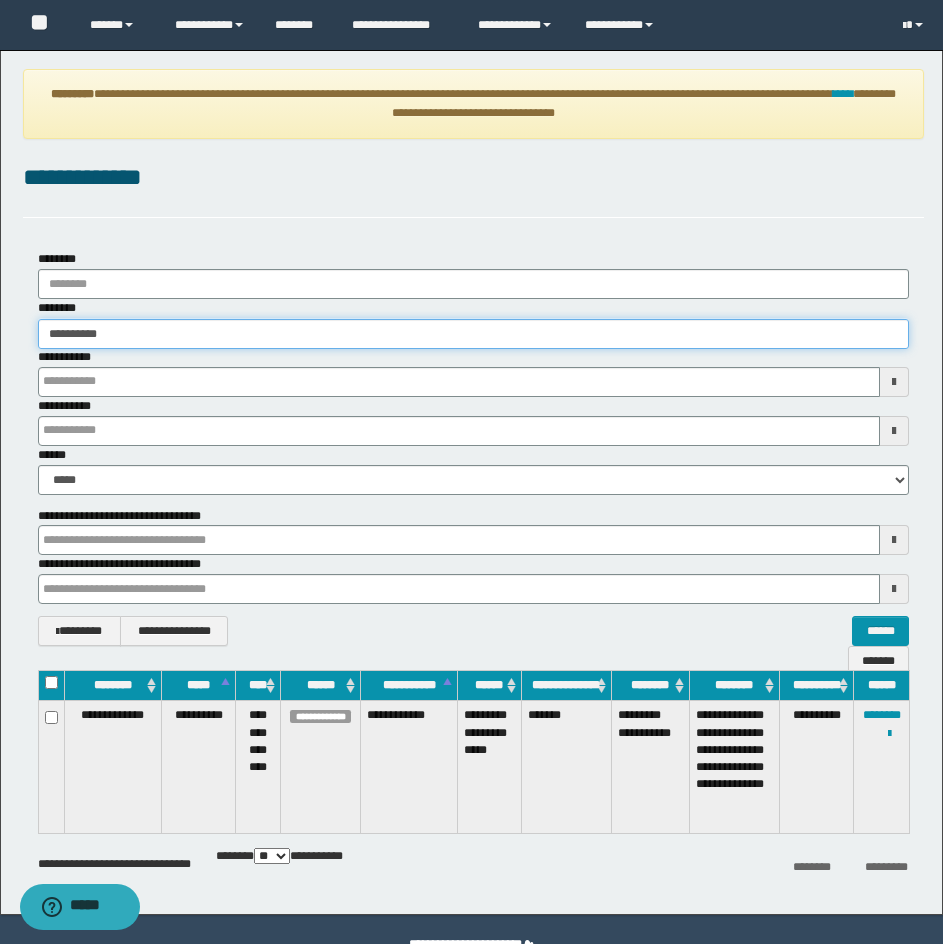 type on "**********" 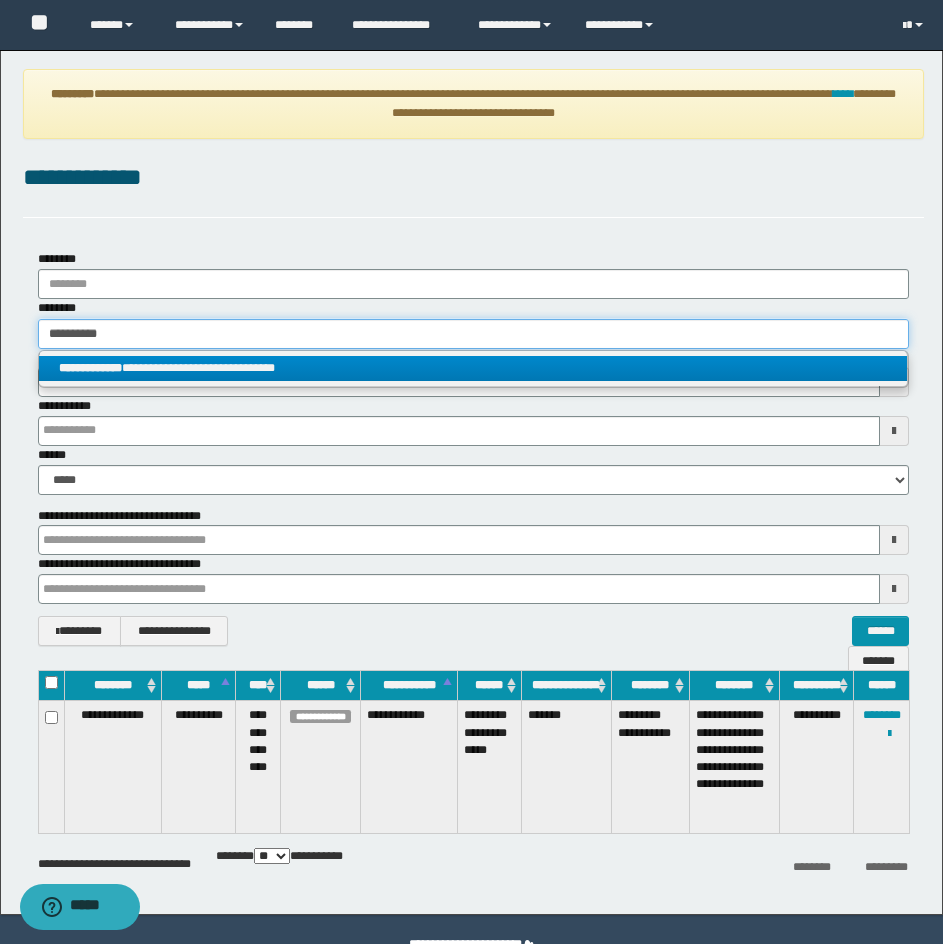 type on "**********" 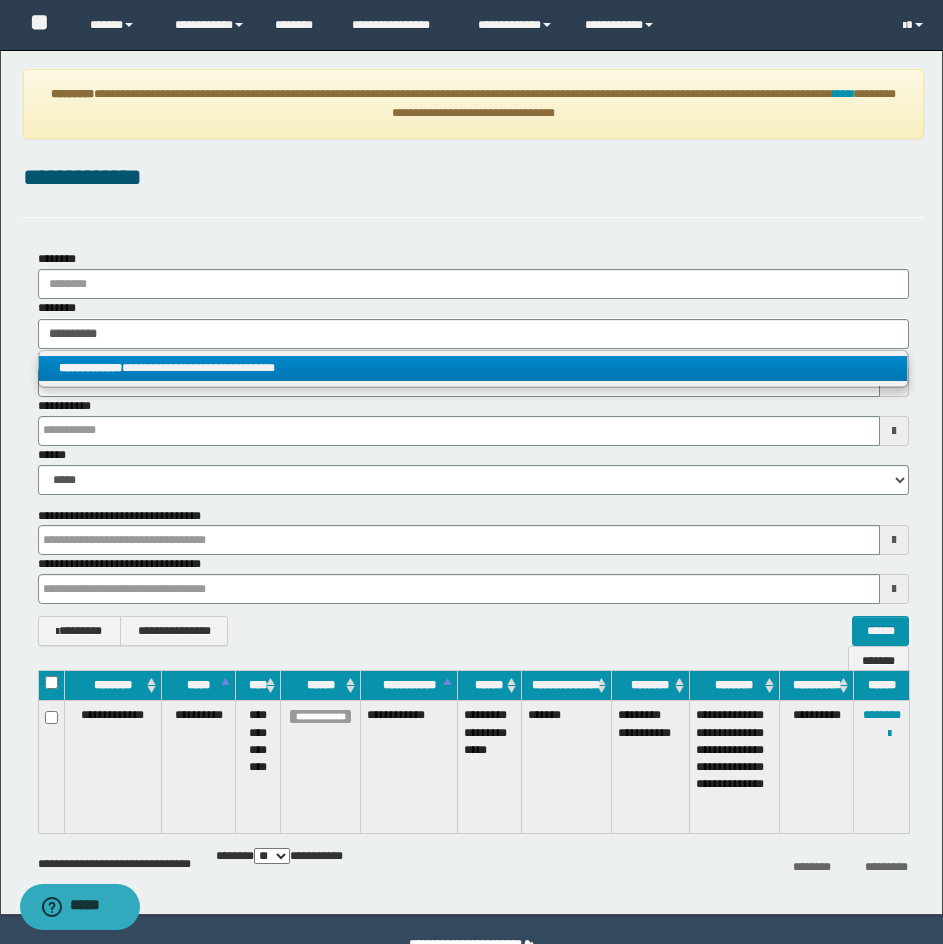 click on "**********" at bounding box center [473, 368] 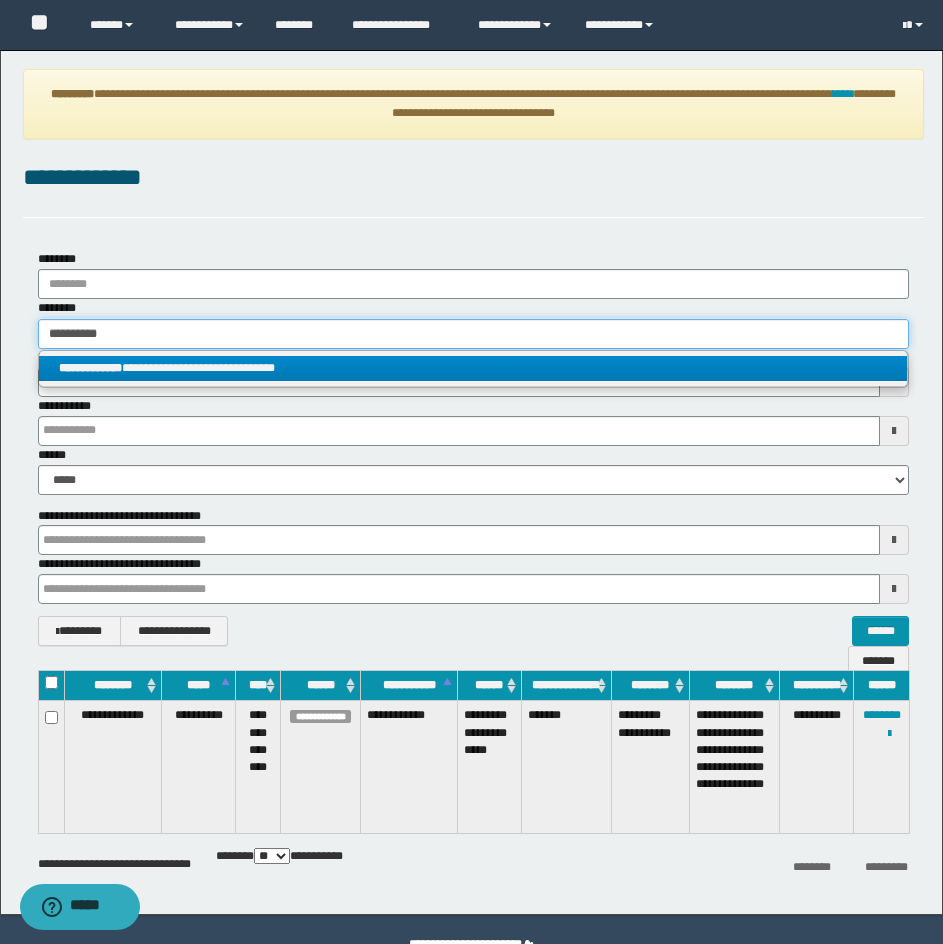 type 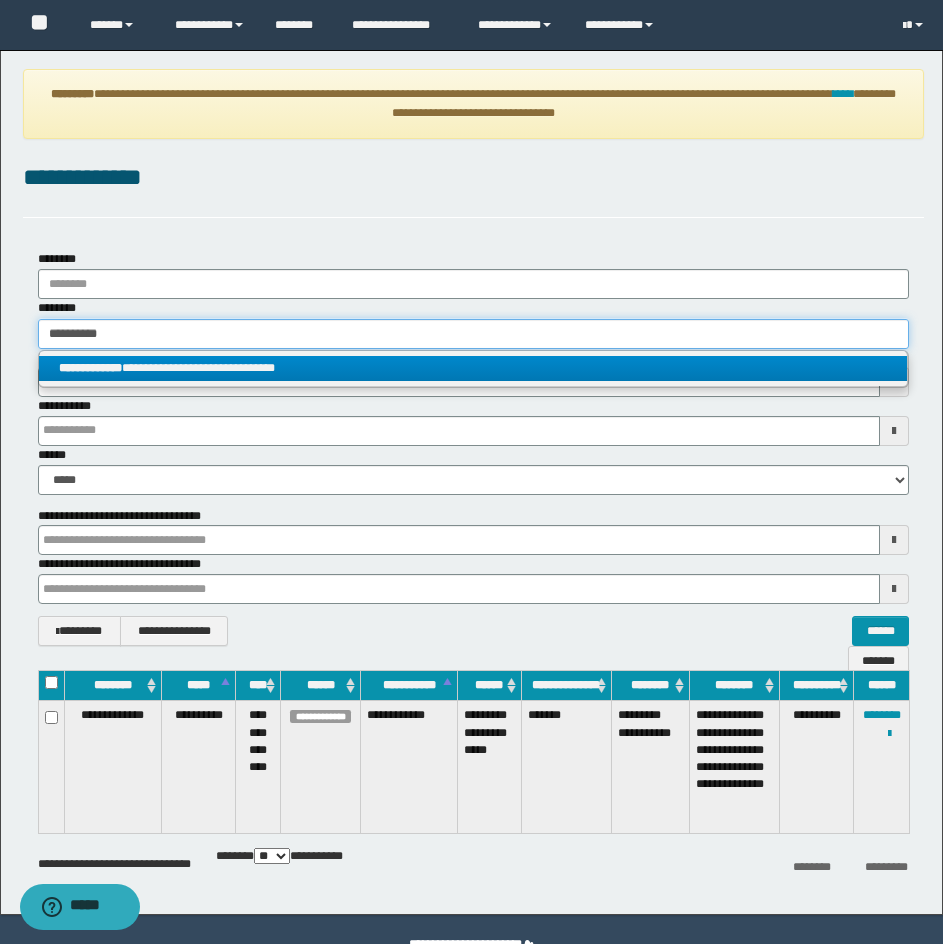 type on "**********" 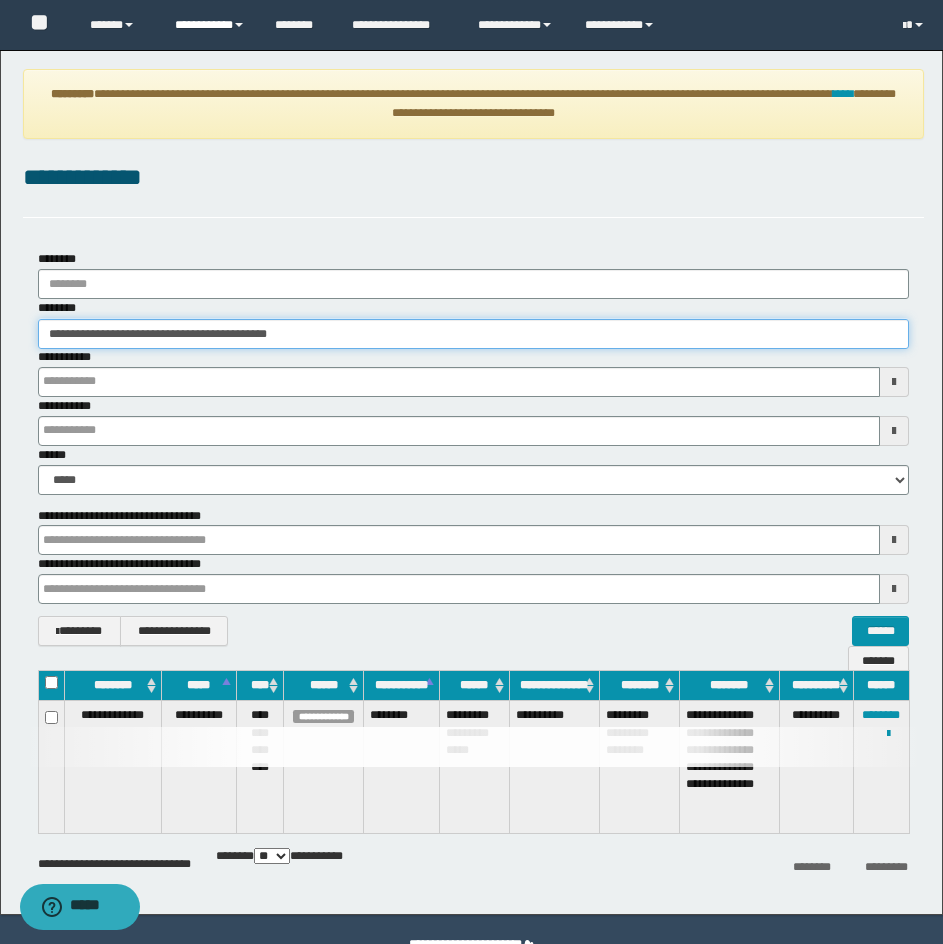 type 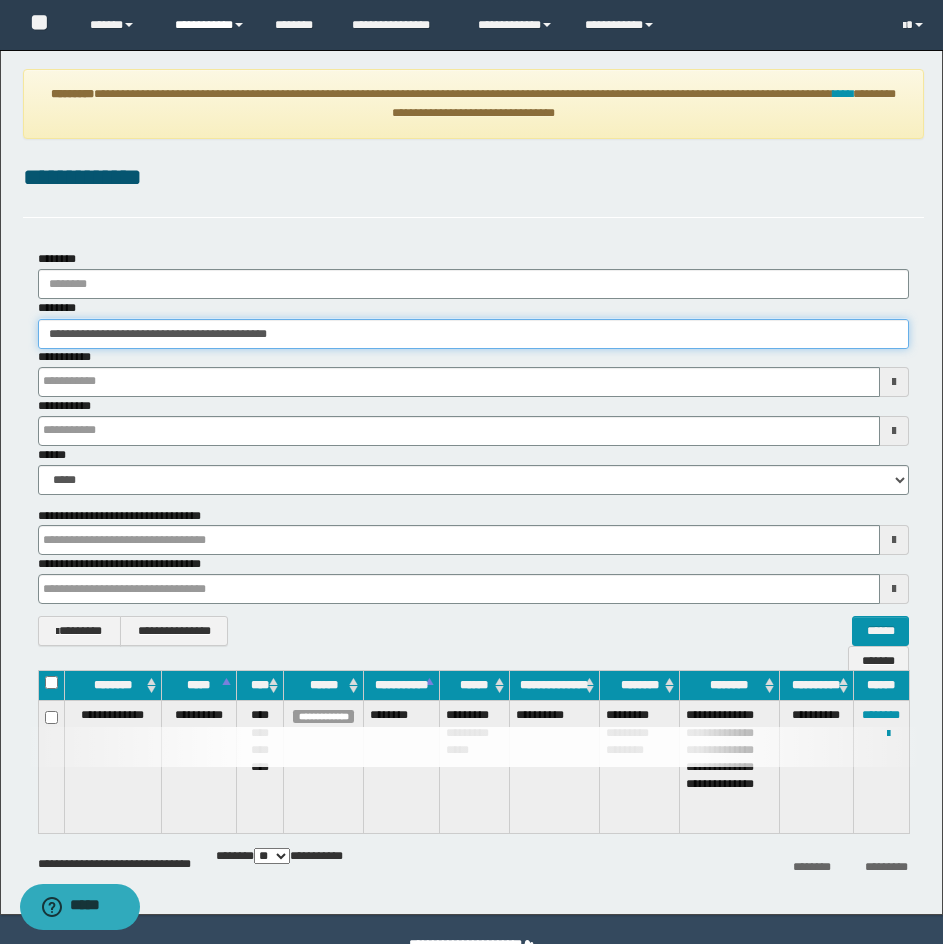 type 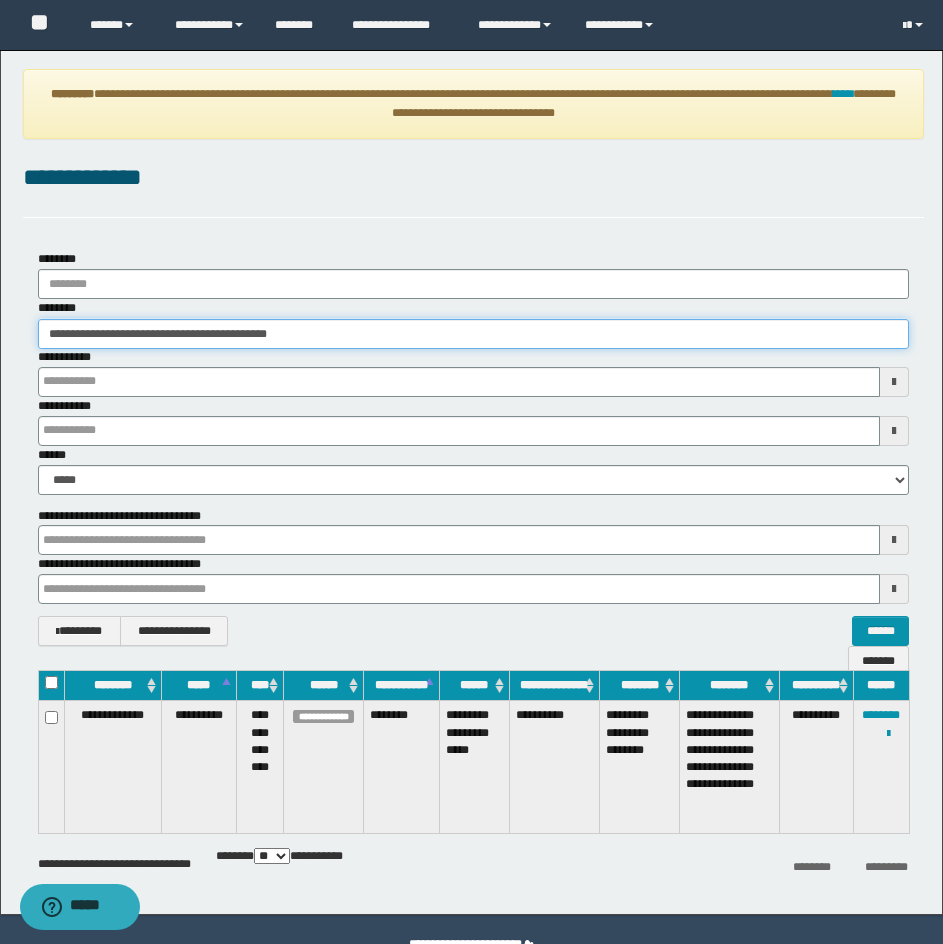 click on "**********" at bounding box center (473, 334) 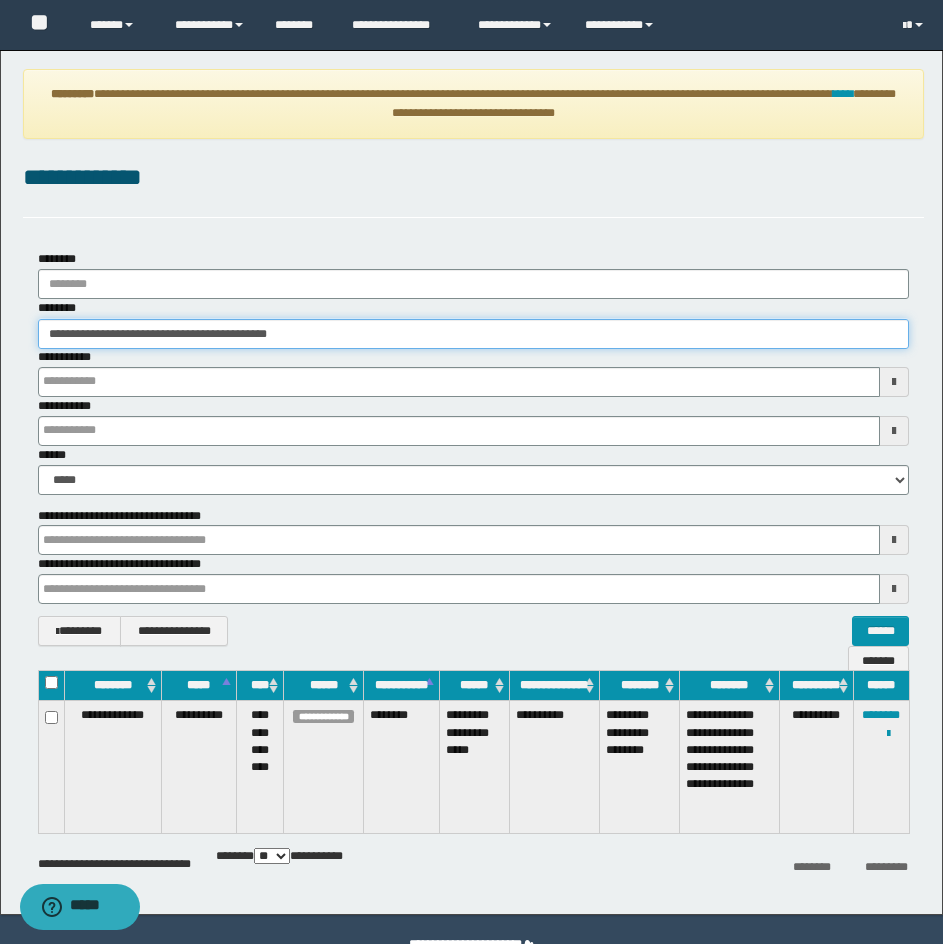 click on "**********" at bounding box center [473, 334] 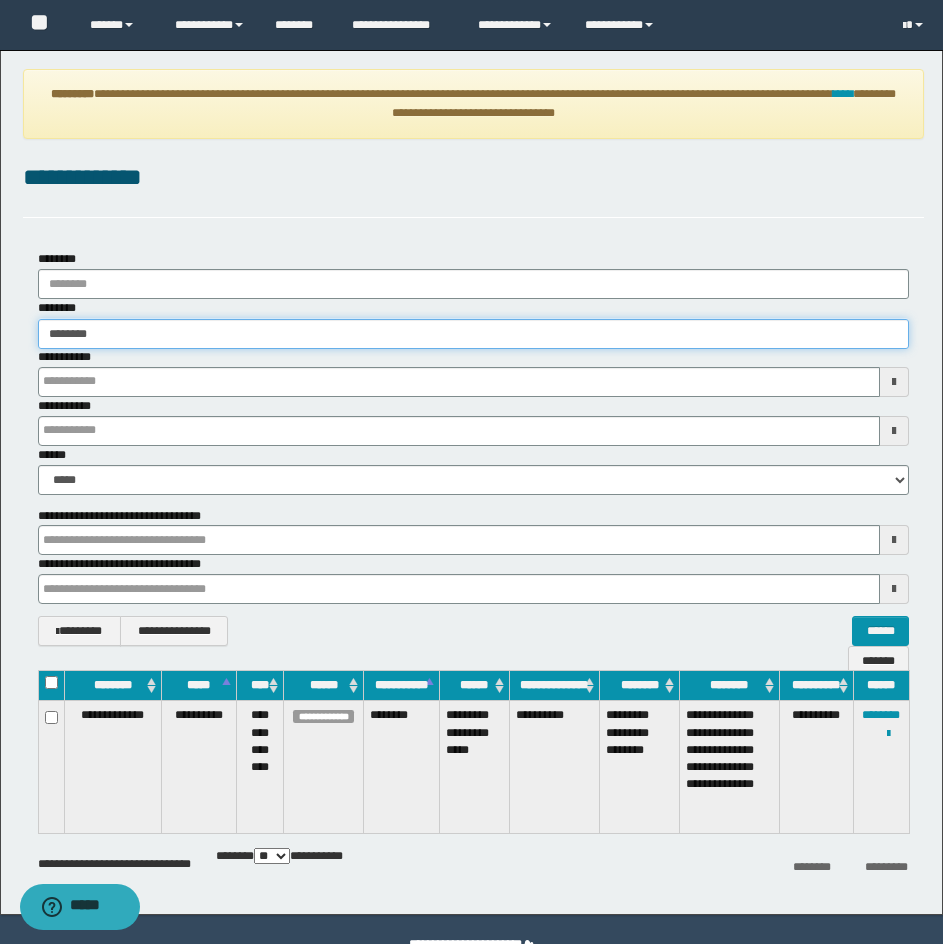 type on "********" 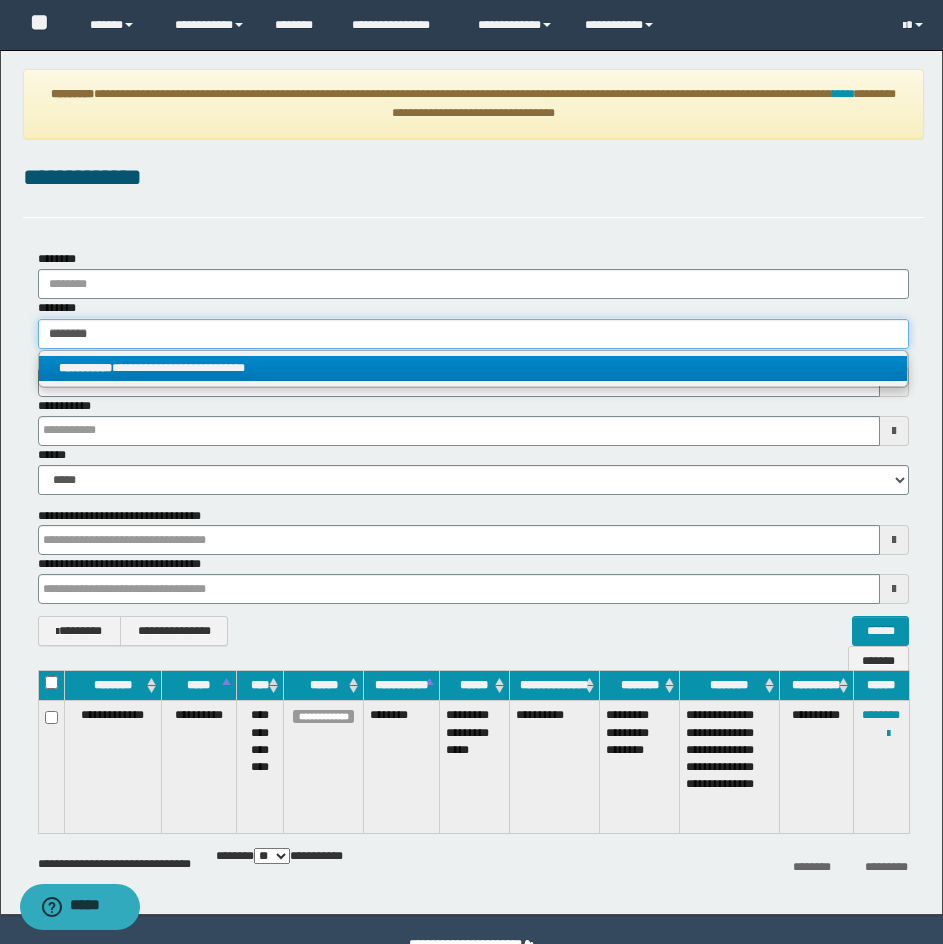 type on "********" 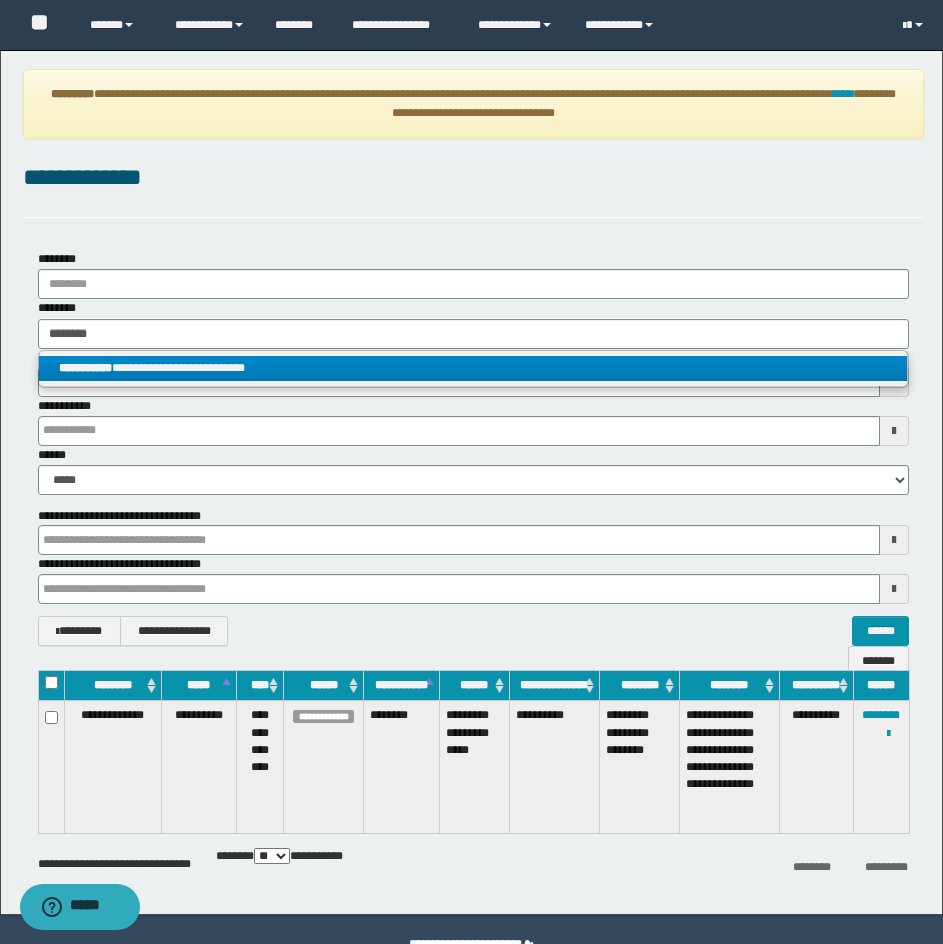 click on "**********" at bounding box center (473, 368) 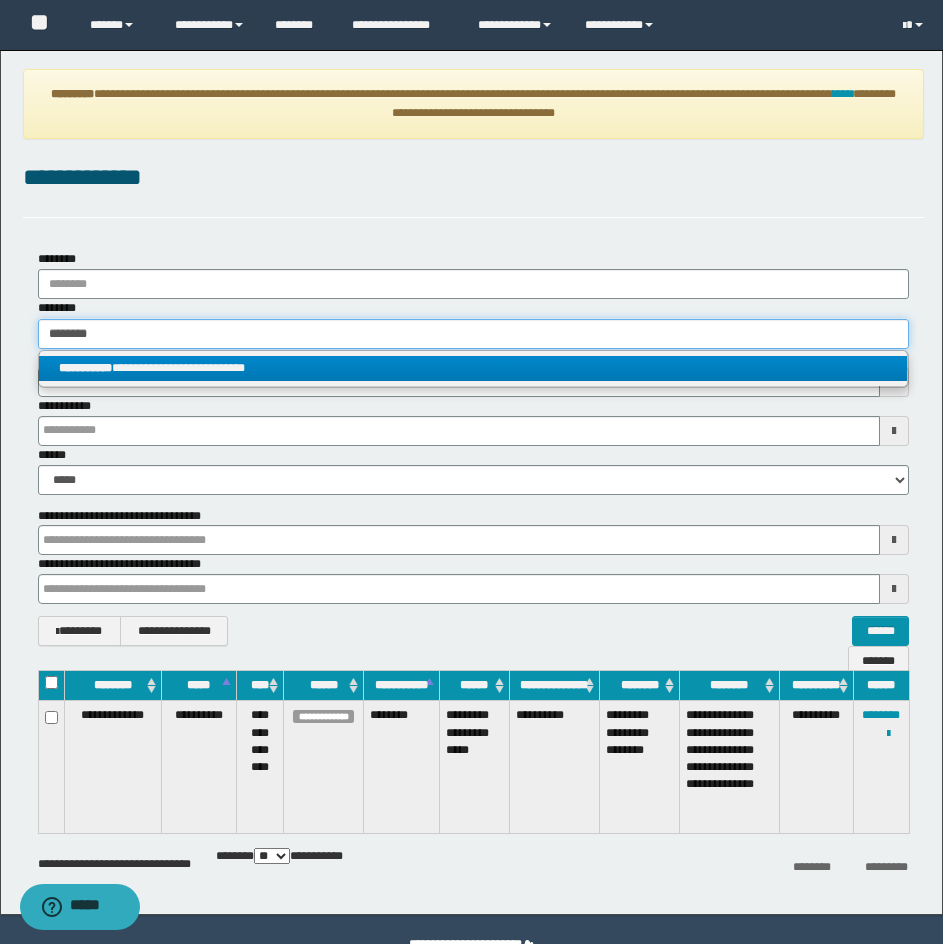 type 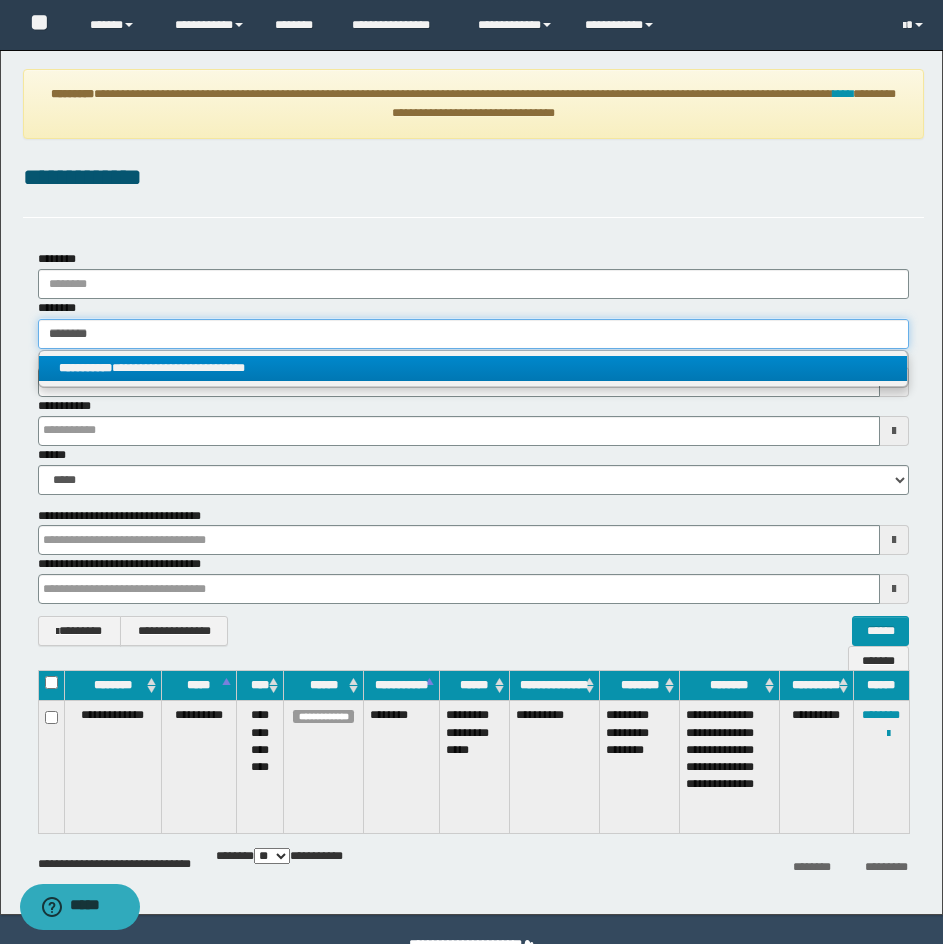 type on "**********" 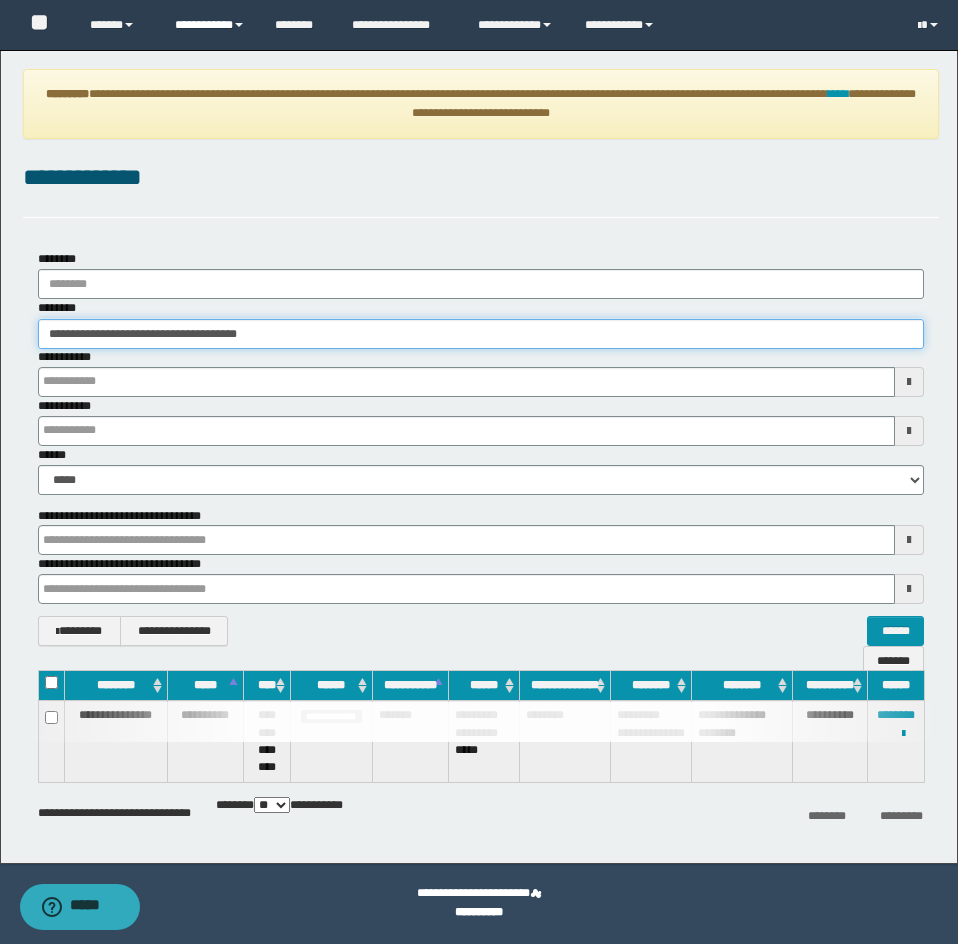 type 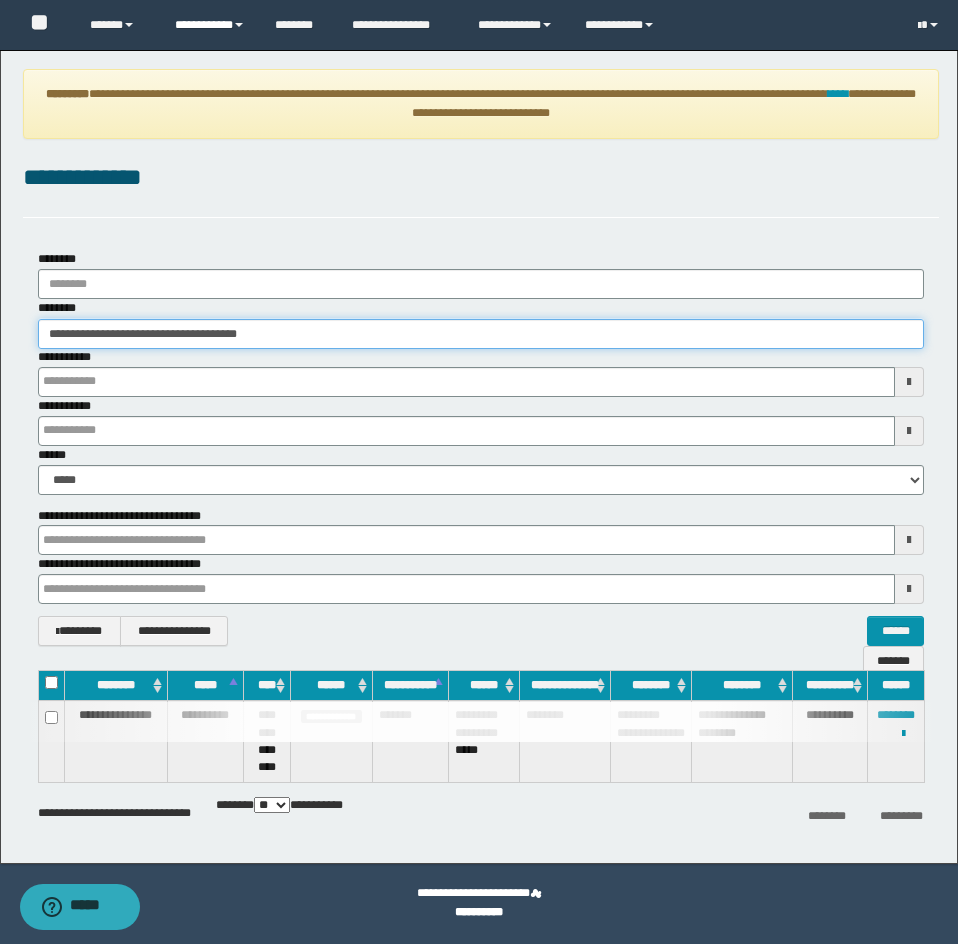 type 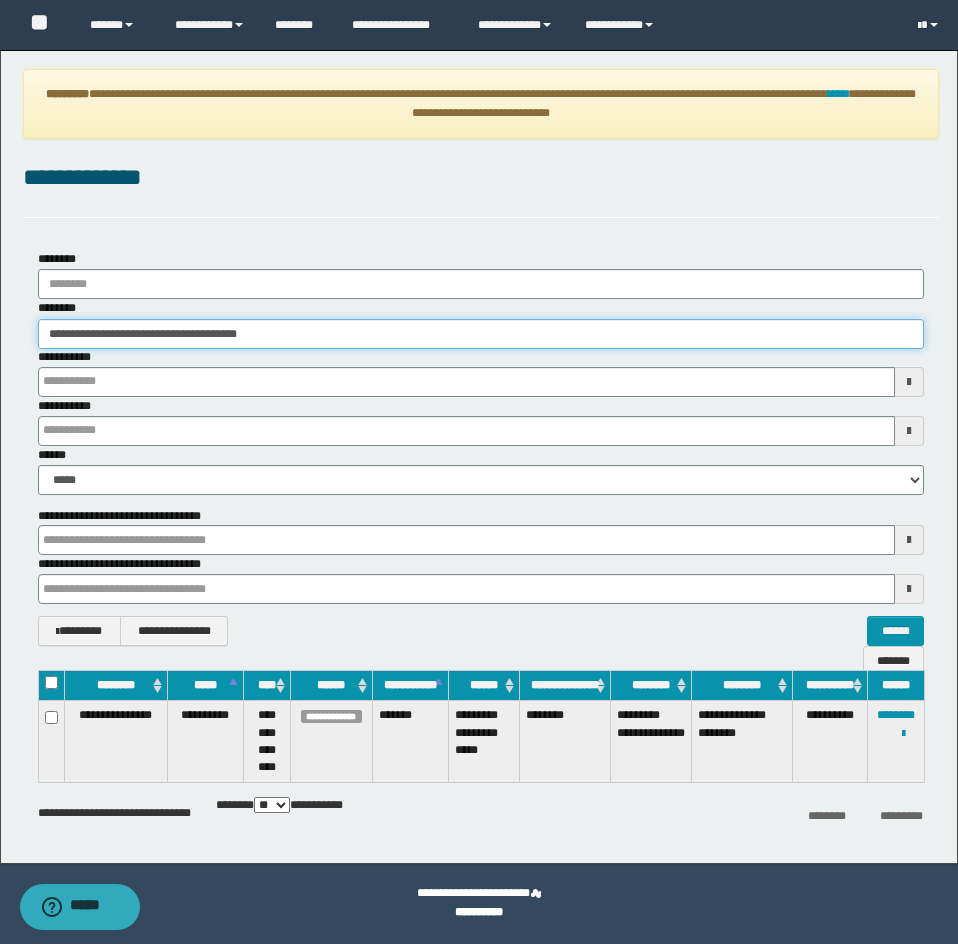click on "**********" at bounding box center (481, 334) 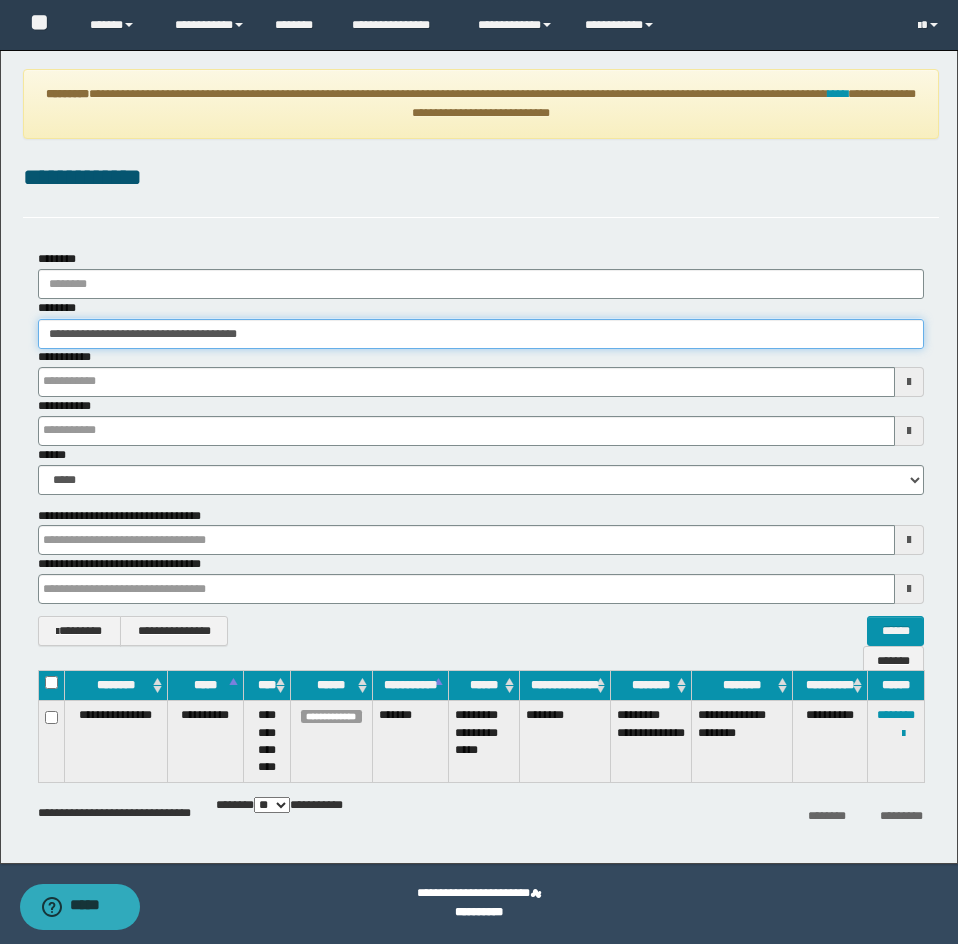 click on "**********" at bounding box center [481, 334] 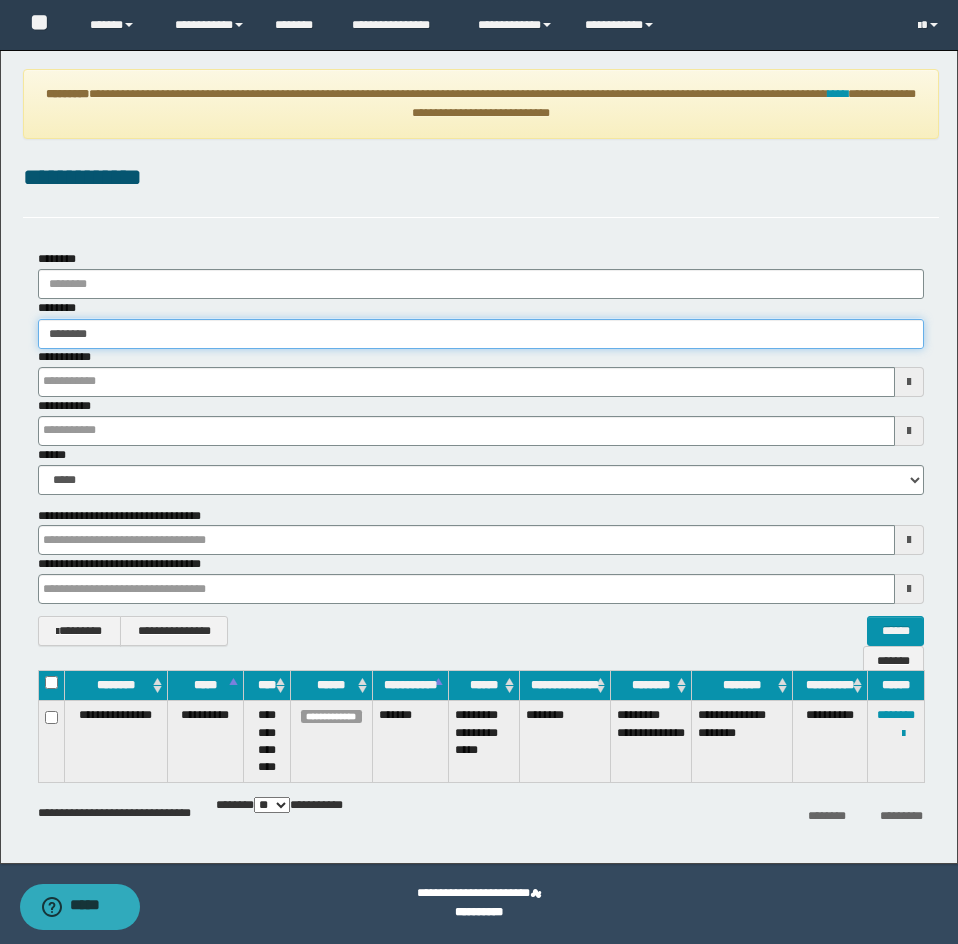 type on "********" 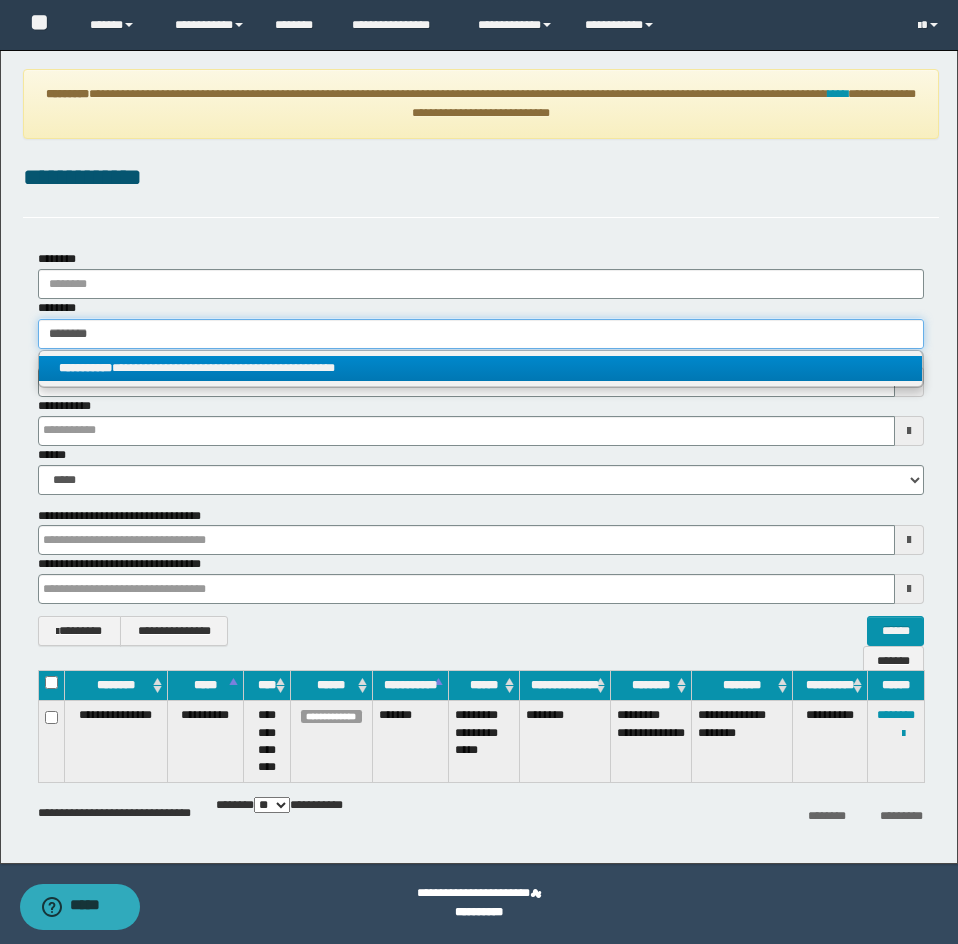 type on "********" 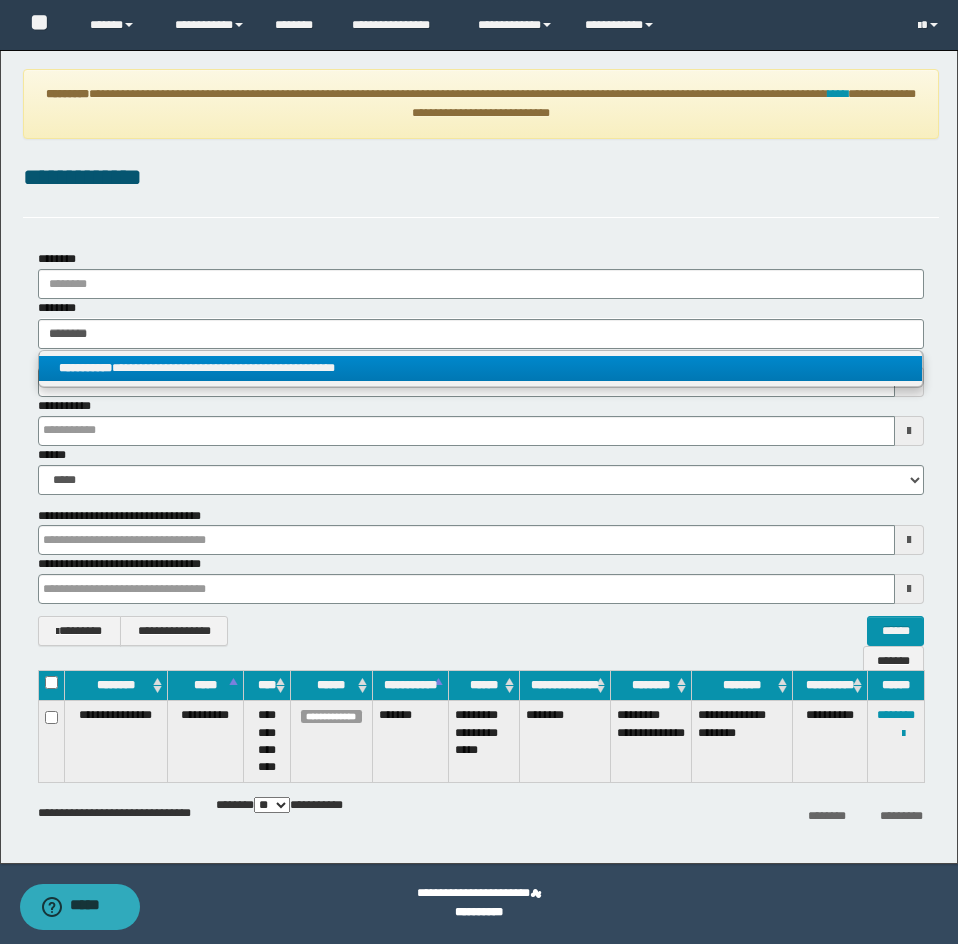 click on "**********" at bounding box center [480, 368] 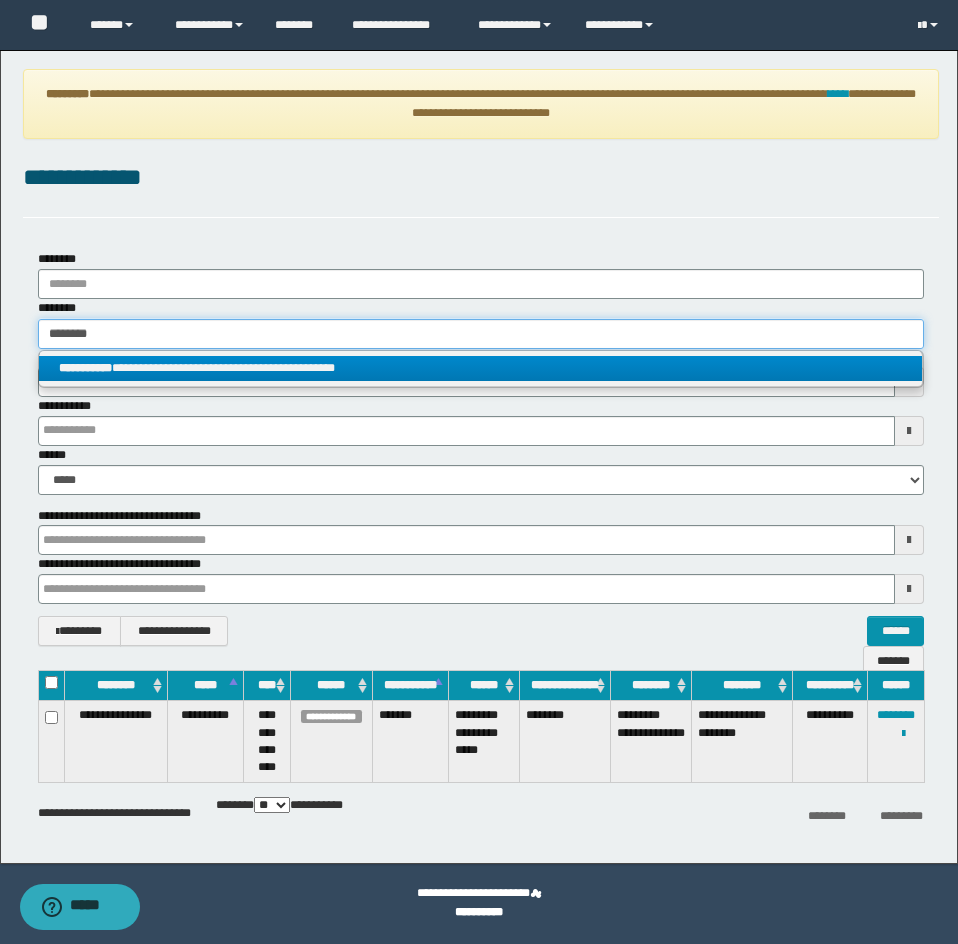 type 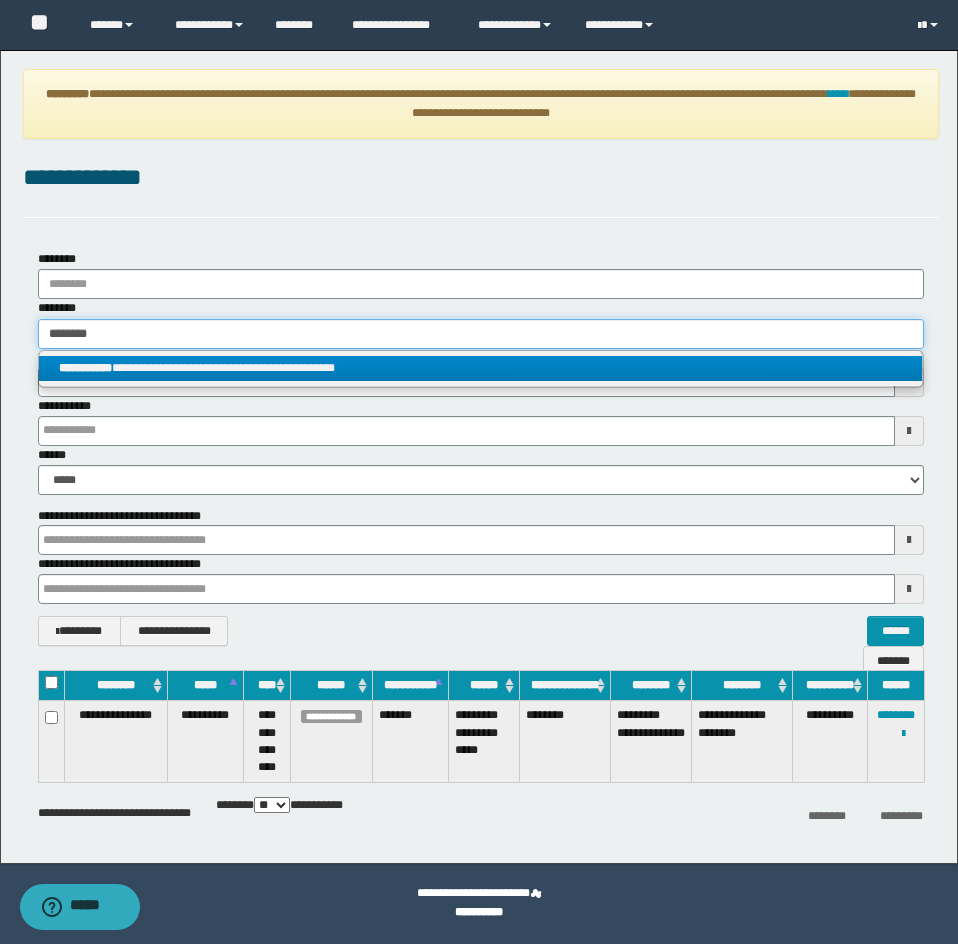 type on "**********" 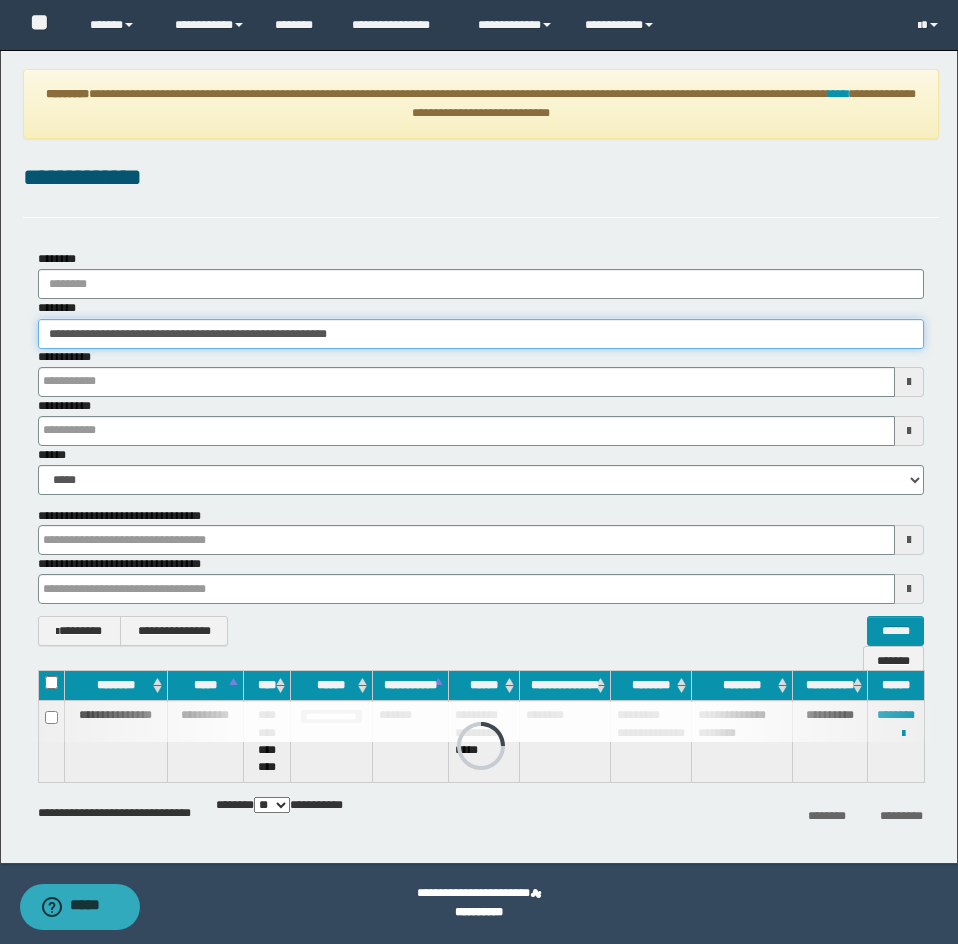 type 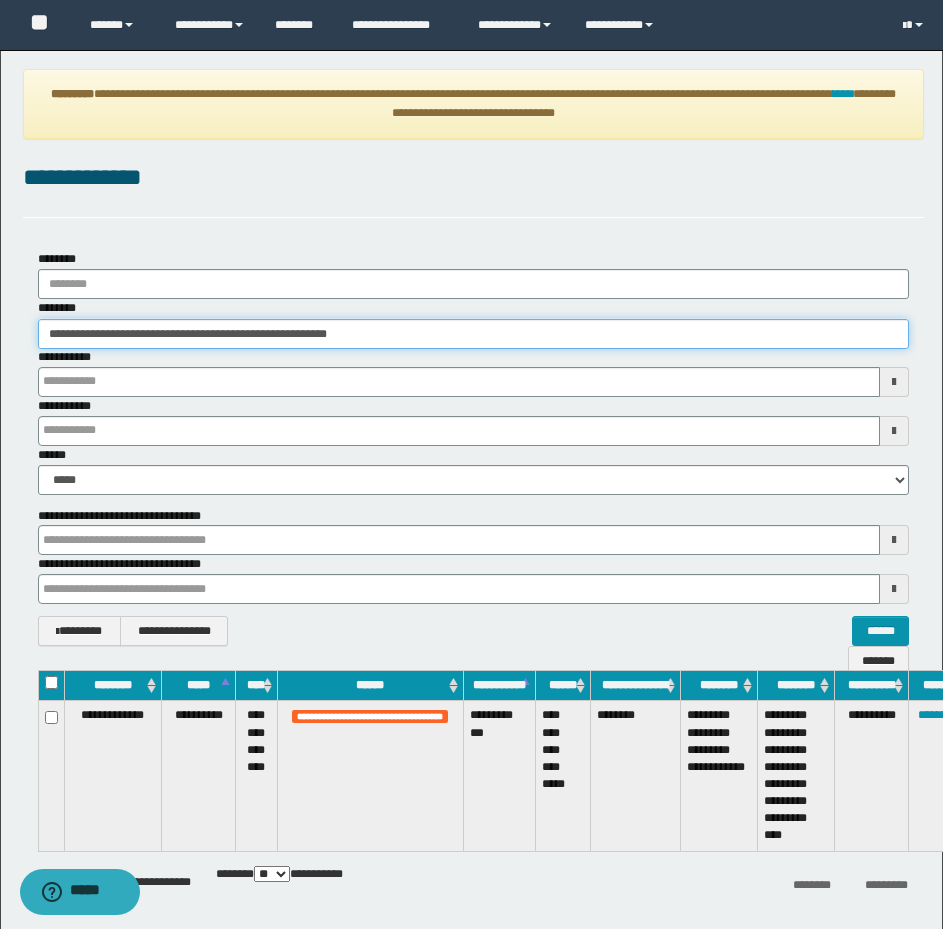 type 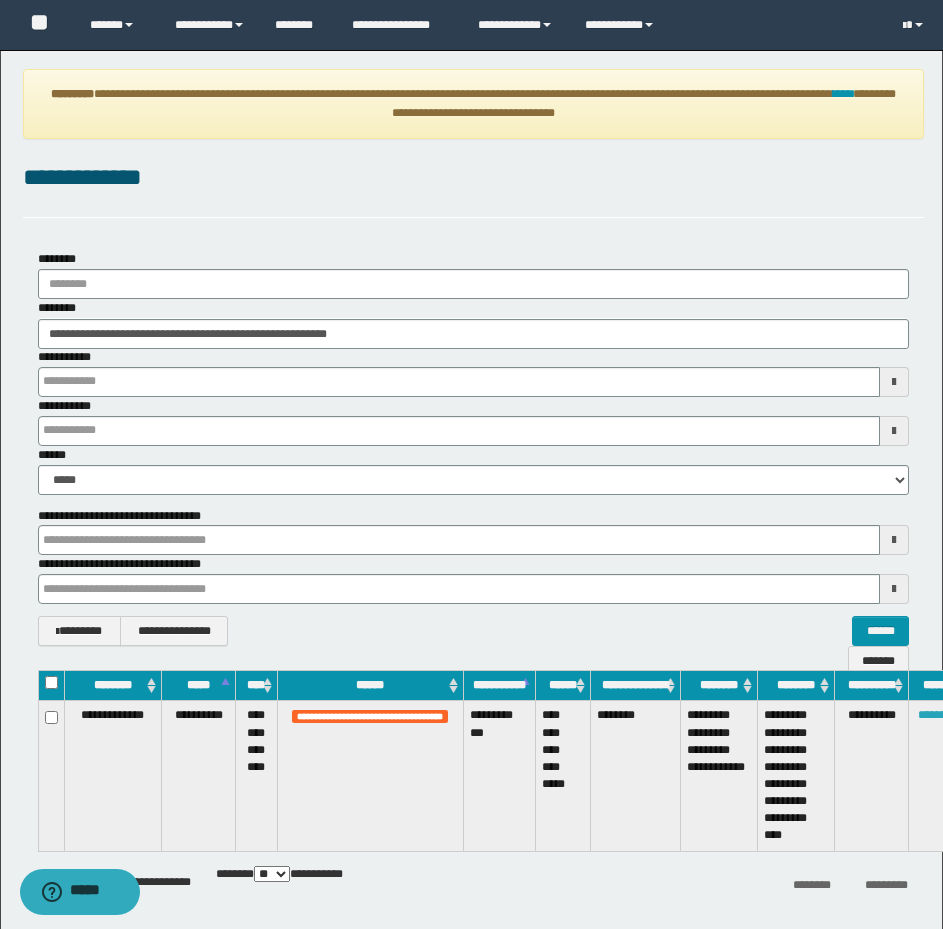 click on "********" at bounding box center (937, 715) 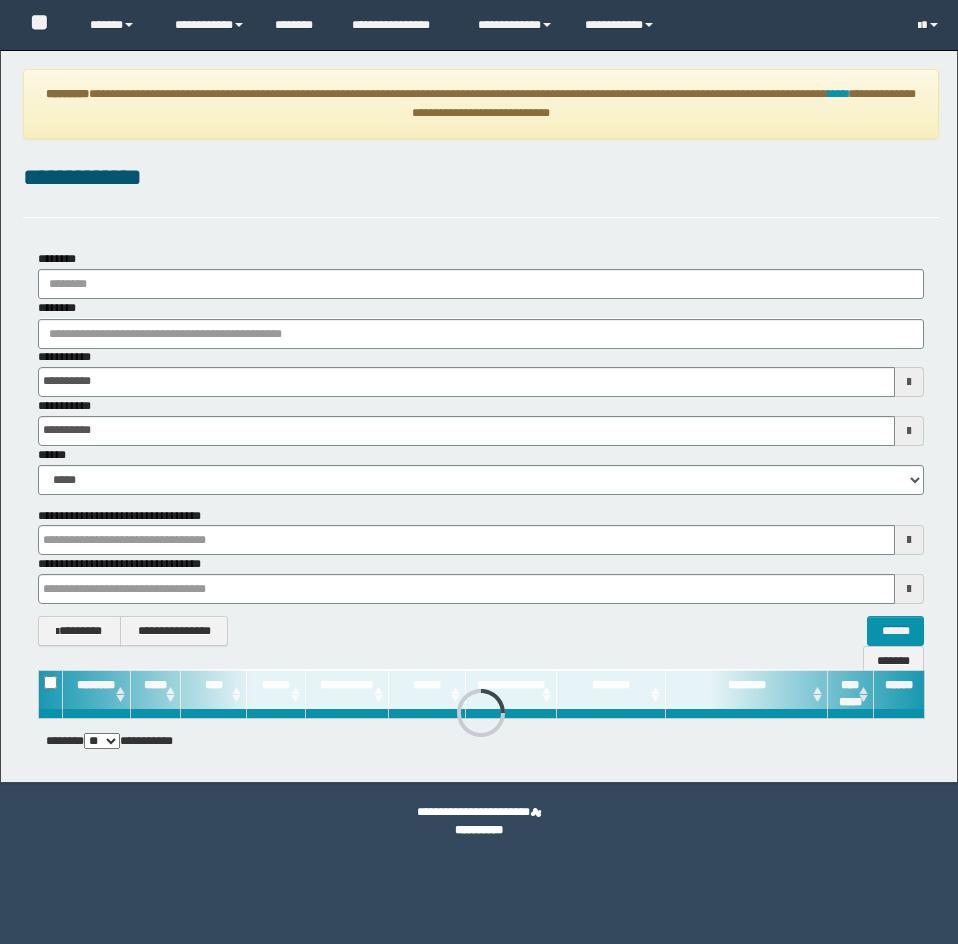scroll, scrollTop: 0, scrollLeft: 0, axis: both 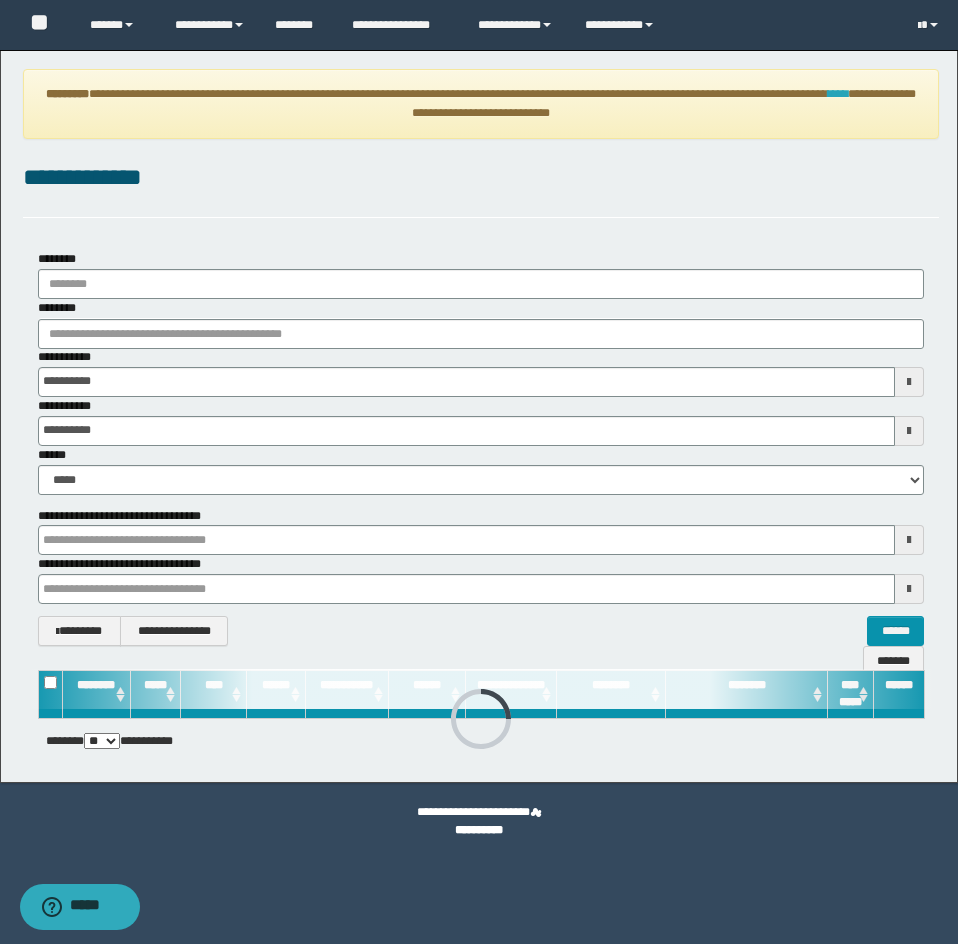 click on "****" at bounding box center (838, 94) 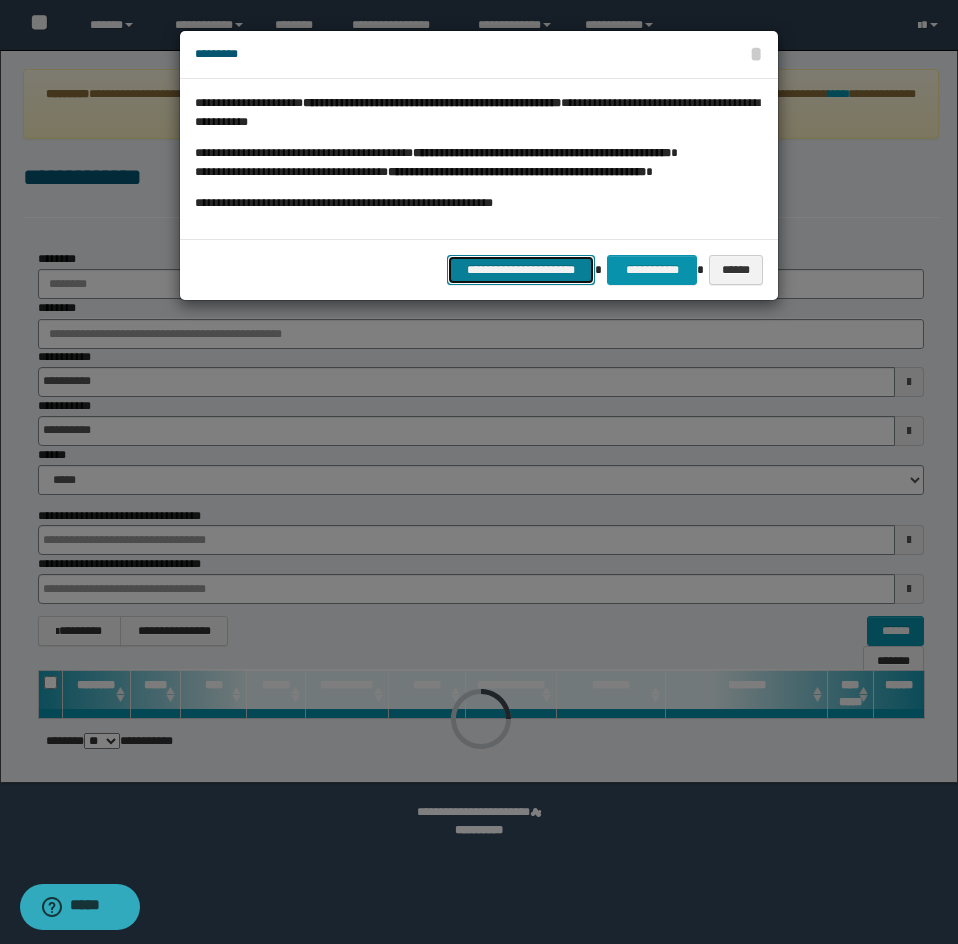 click on "**********" at bounding box center (521, 270) 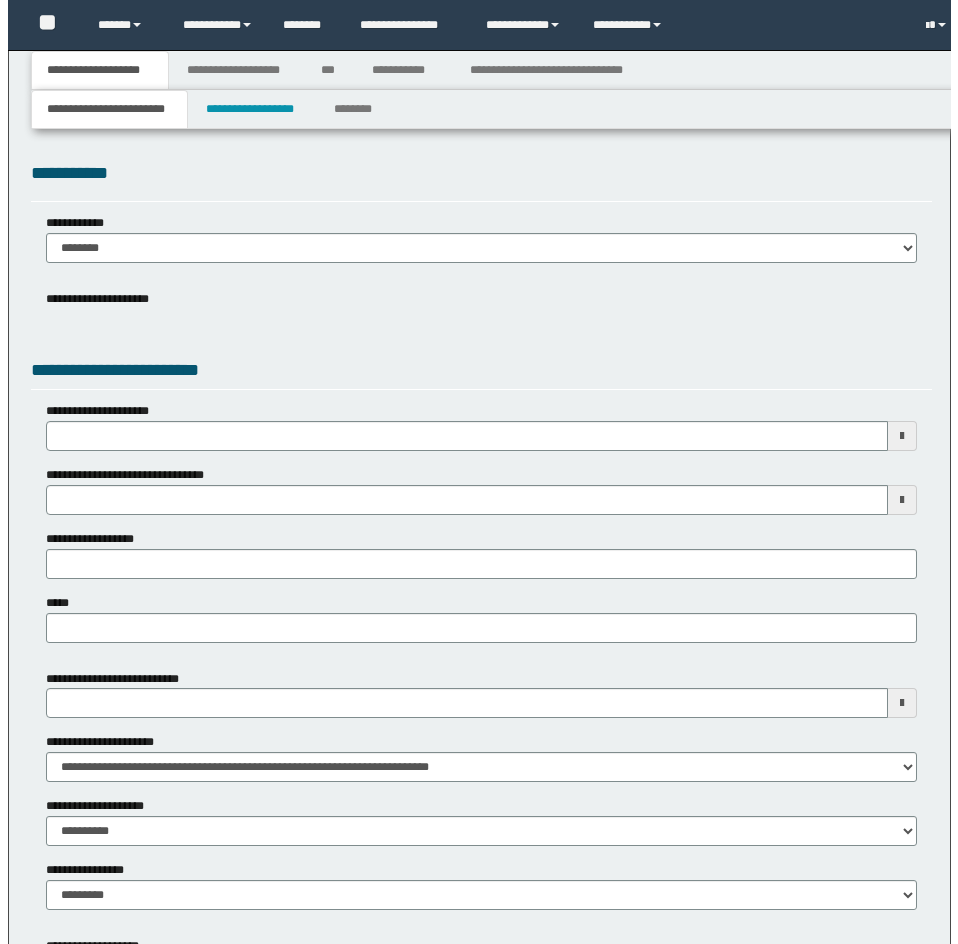 scroll, scrollTop: 0, scrollLeft: 0, axis: both 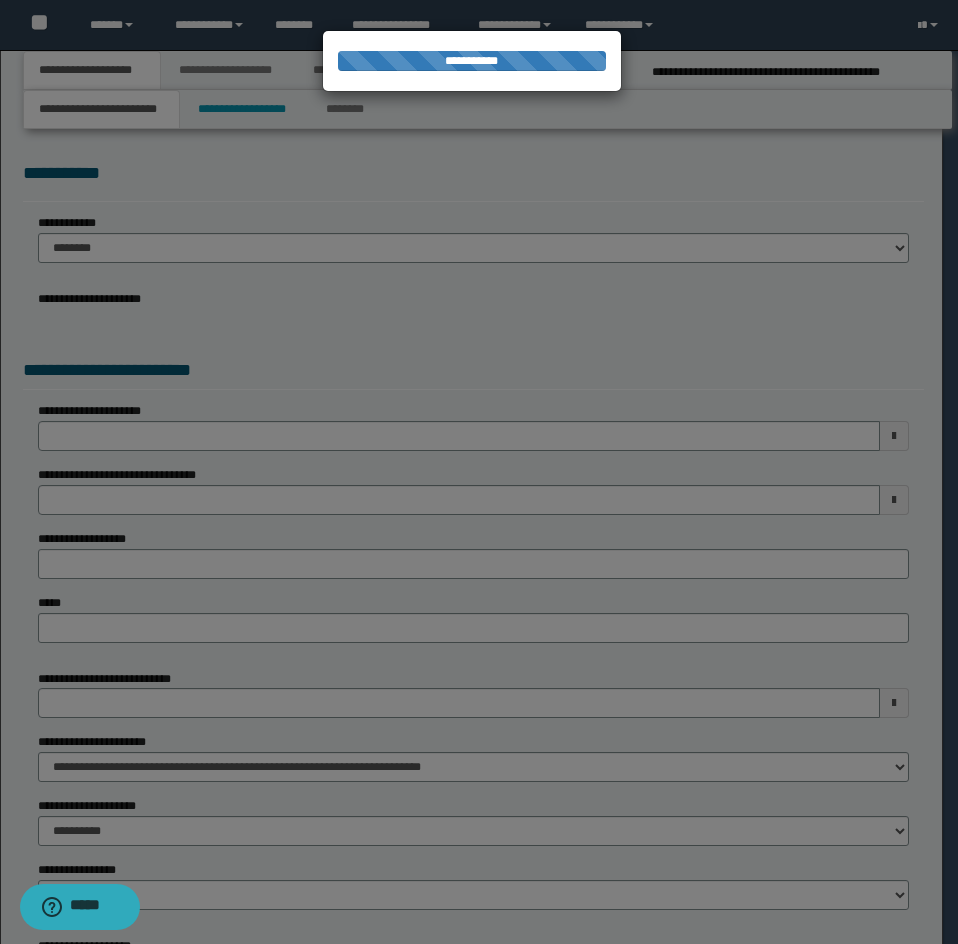 select on "*" 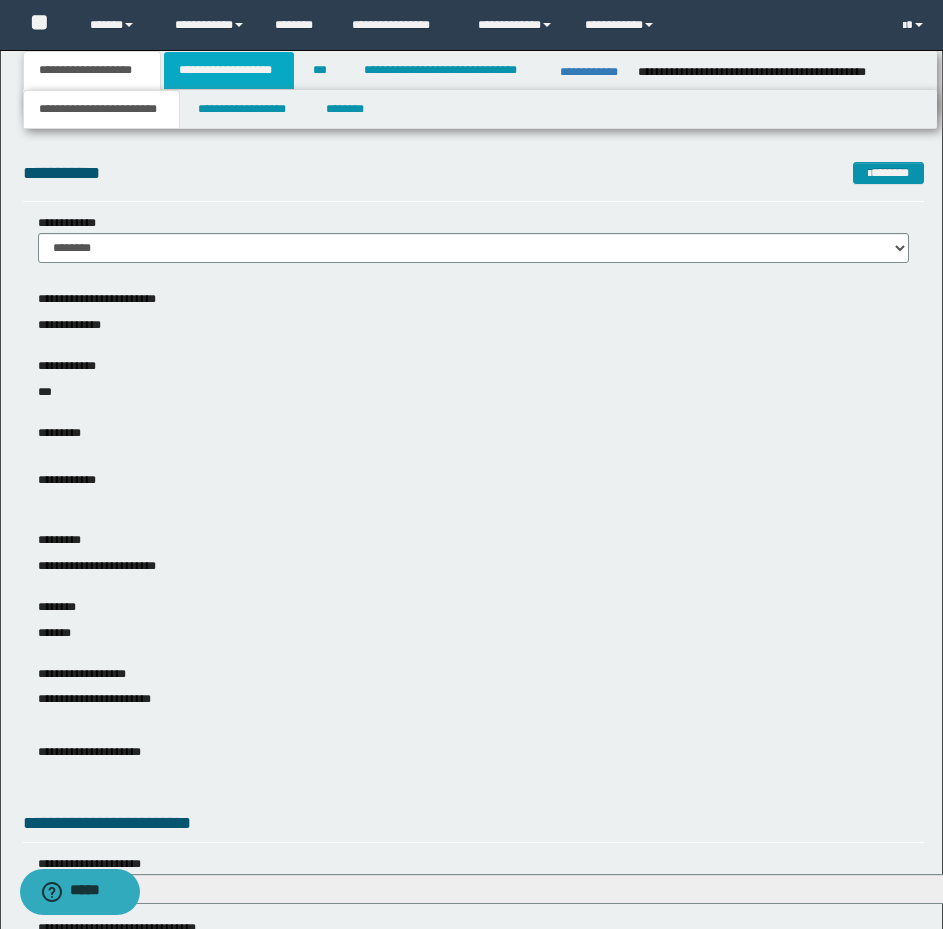 click on "**********" at bounding box center (229, 70) 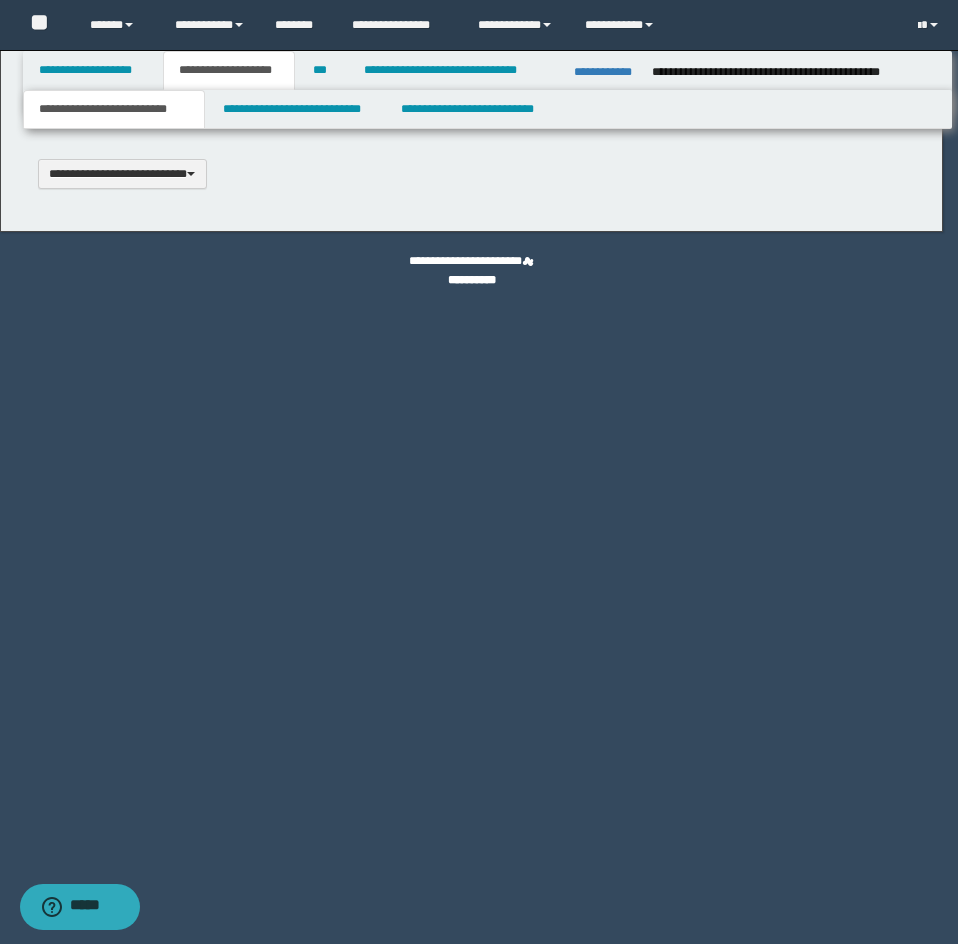 type 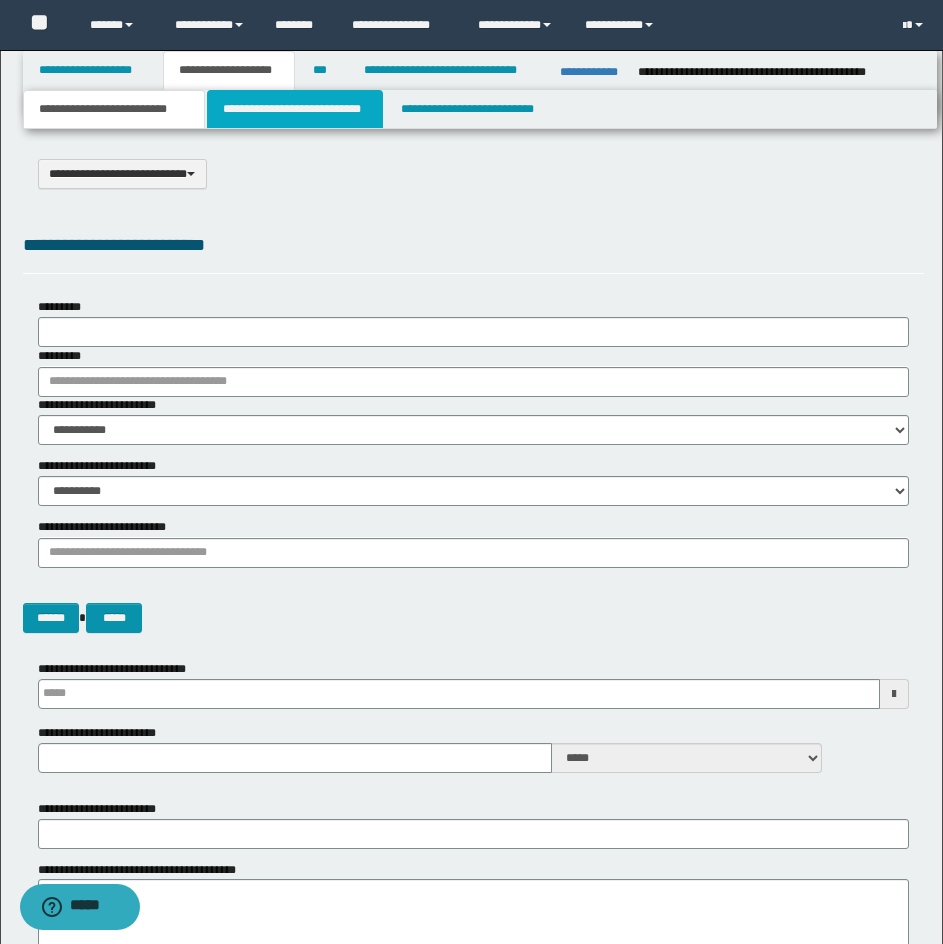 click on "**********" at bounding box center [295, 109] 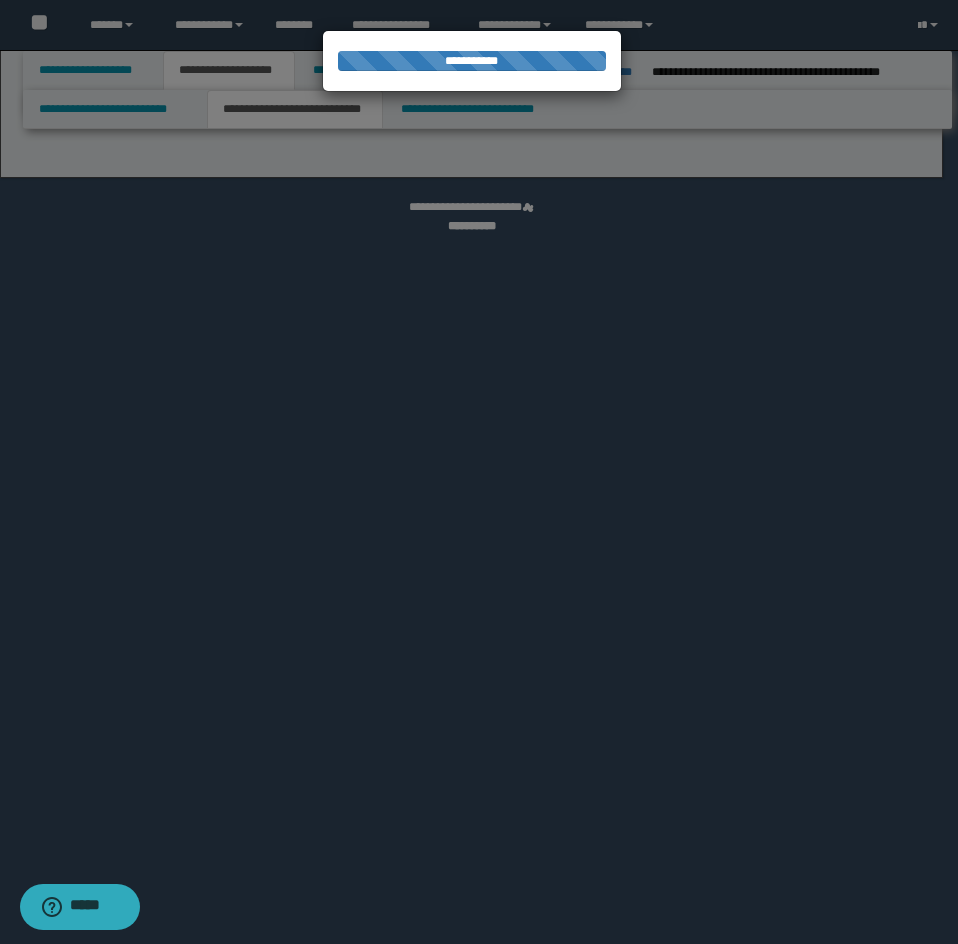 select on "*" 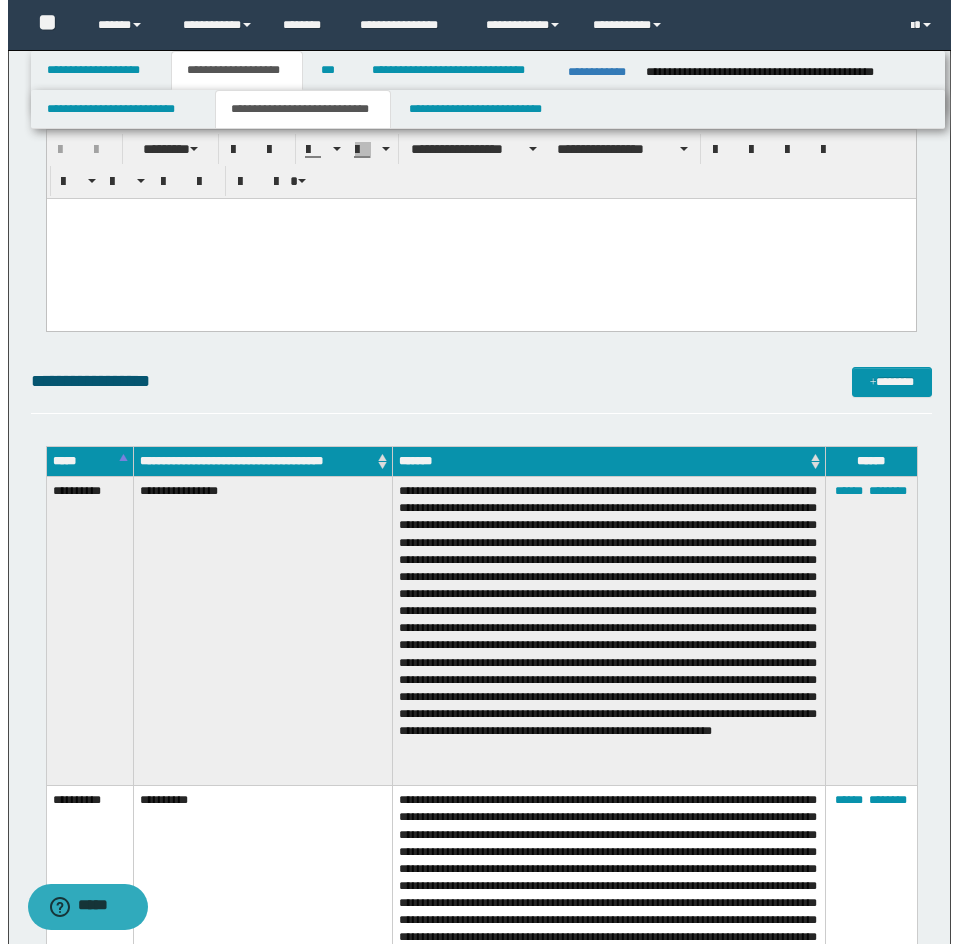 scroll, scrollTop: 2500, scrollLeft: 0, axis: vertical 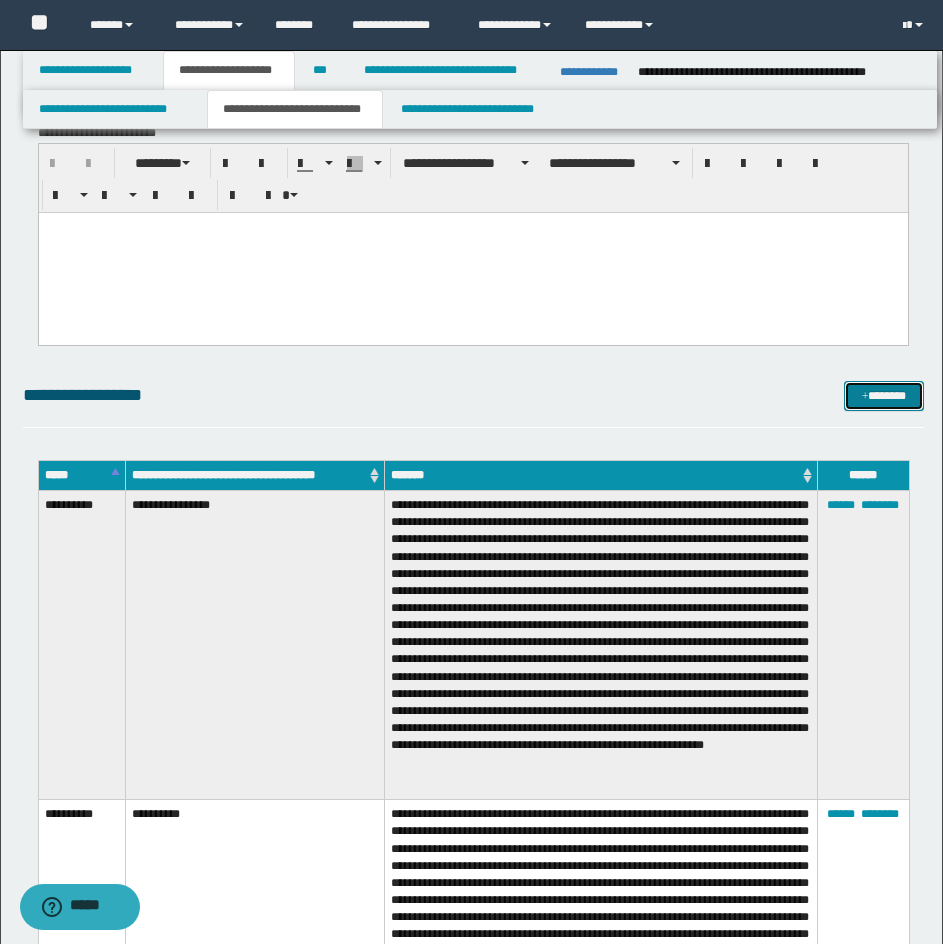 click on "*******" at bounding box center [884, 396] 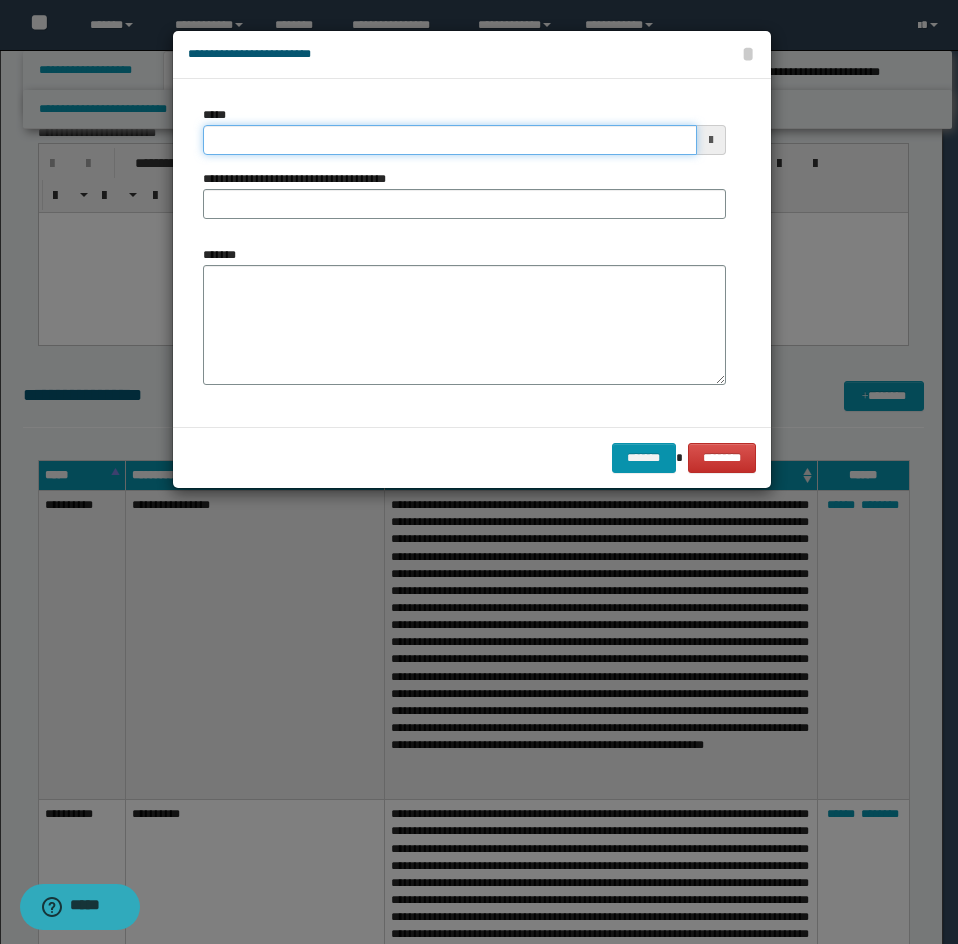 click on "*****" at bounding box center (450, 140) 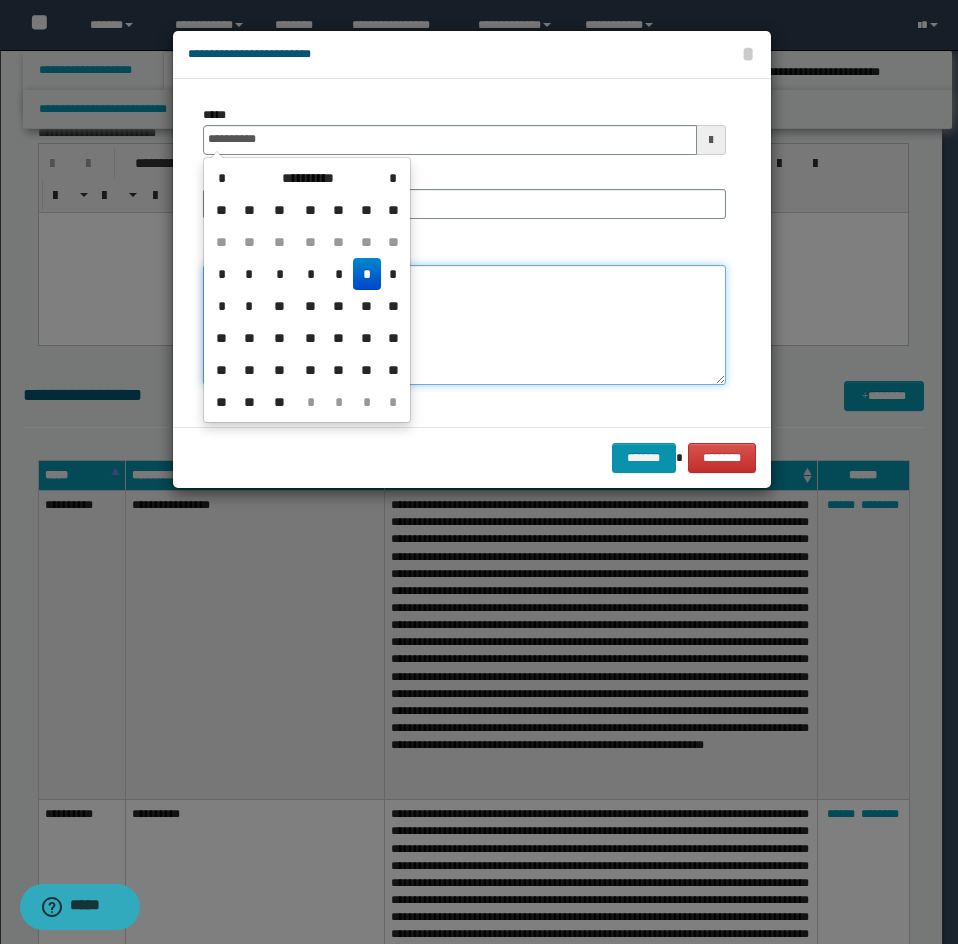 type on "**********" 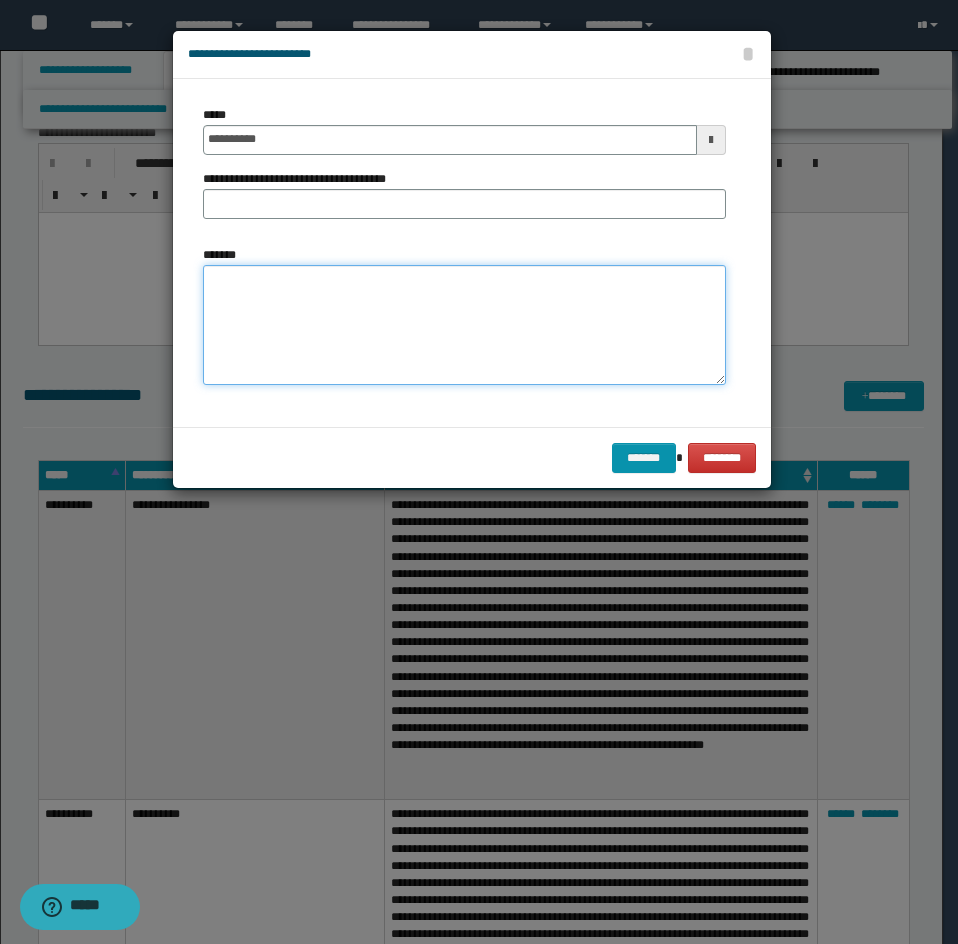 click on "*******" at bounding box center [464, 325] 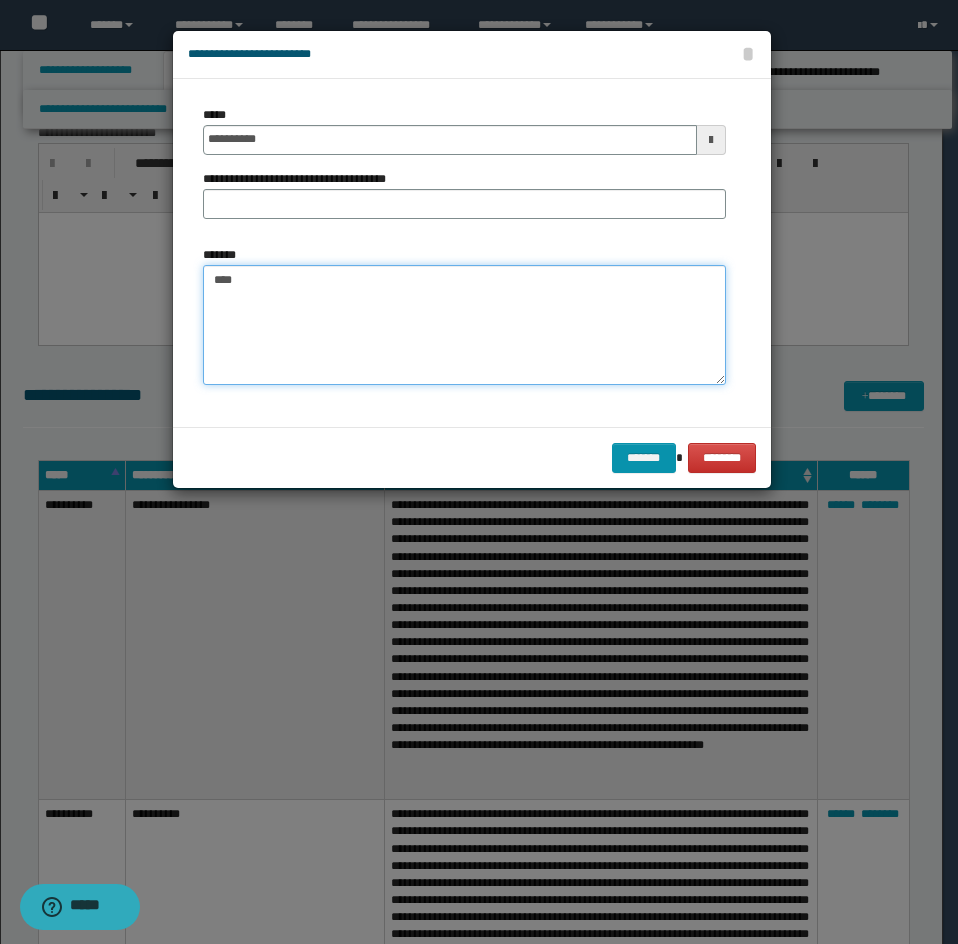 click on "****" at bounding box center (464, 325) 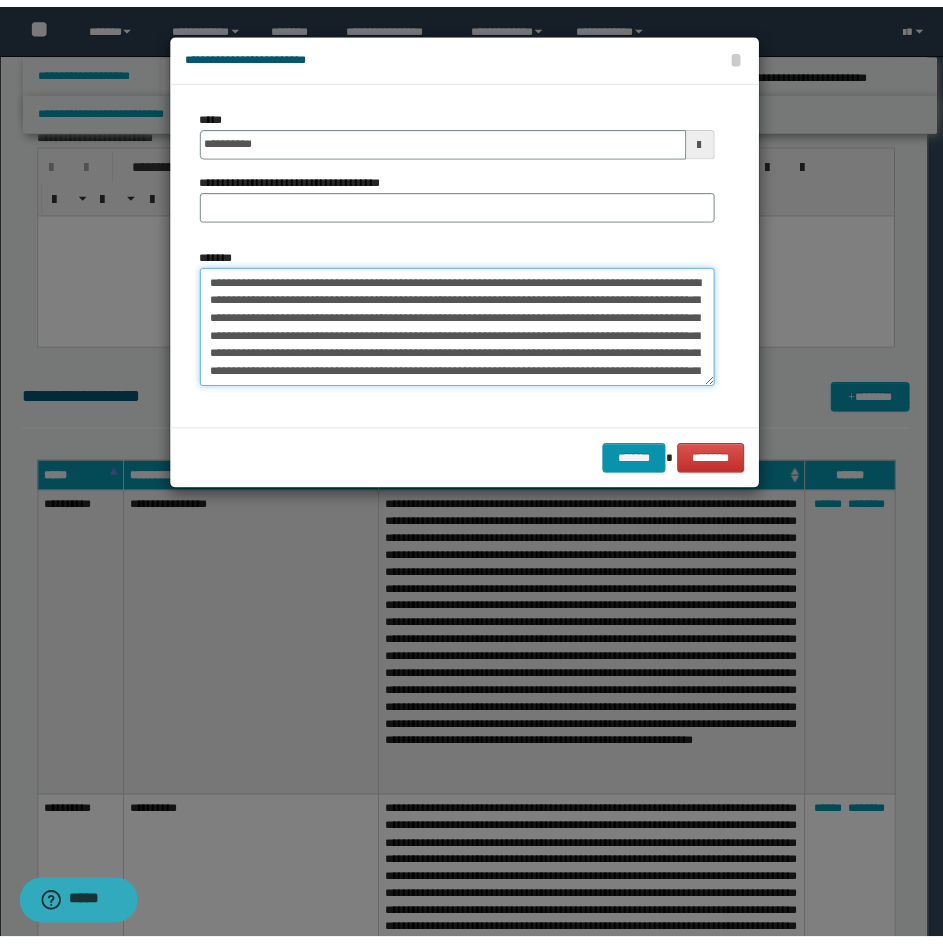 scroll, scrollTop: 264, scrollLeft: 0, axis: vertical 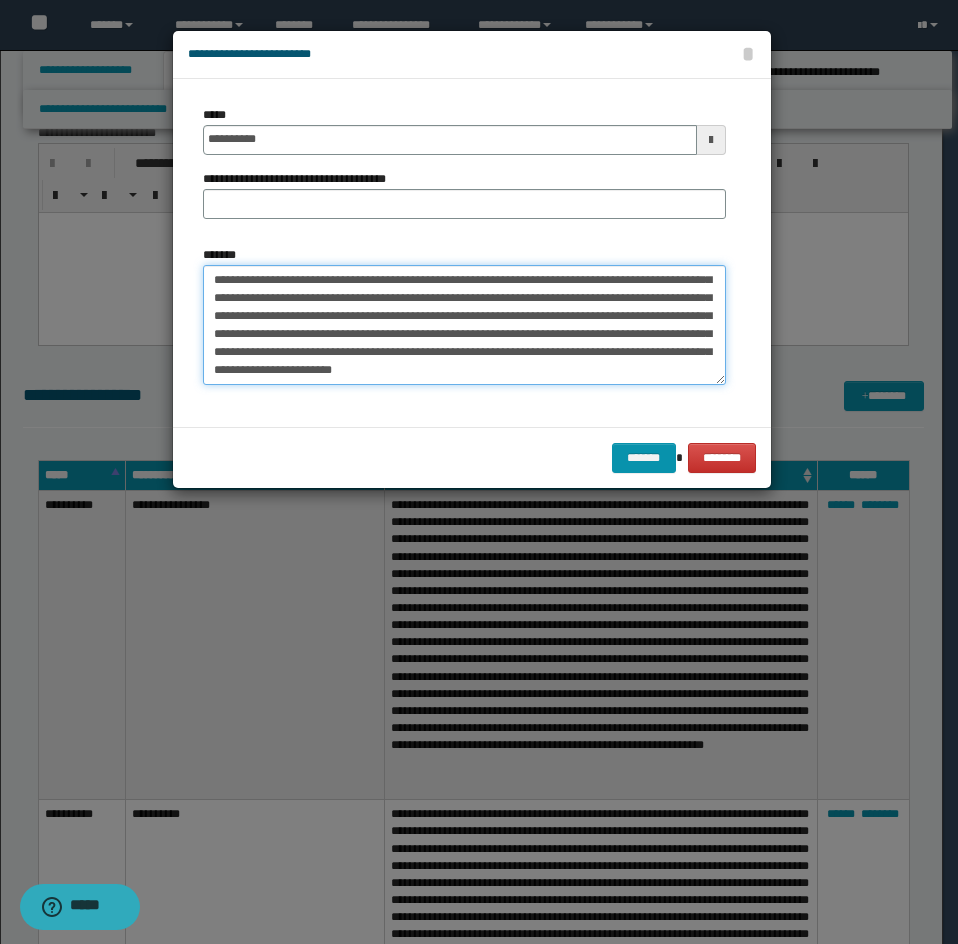 type on "**********" 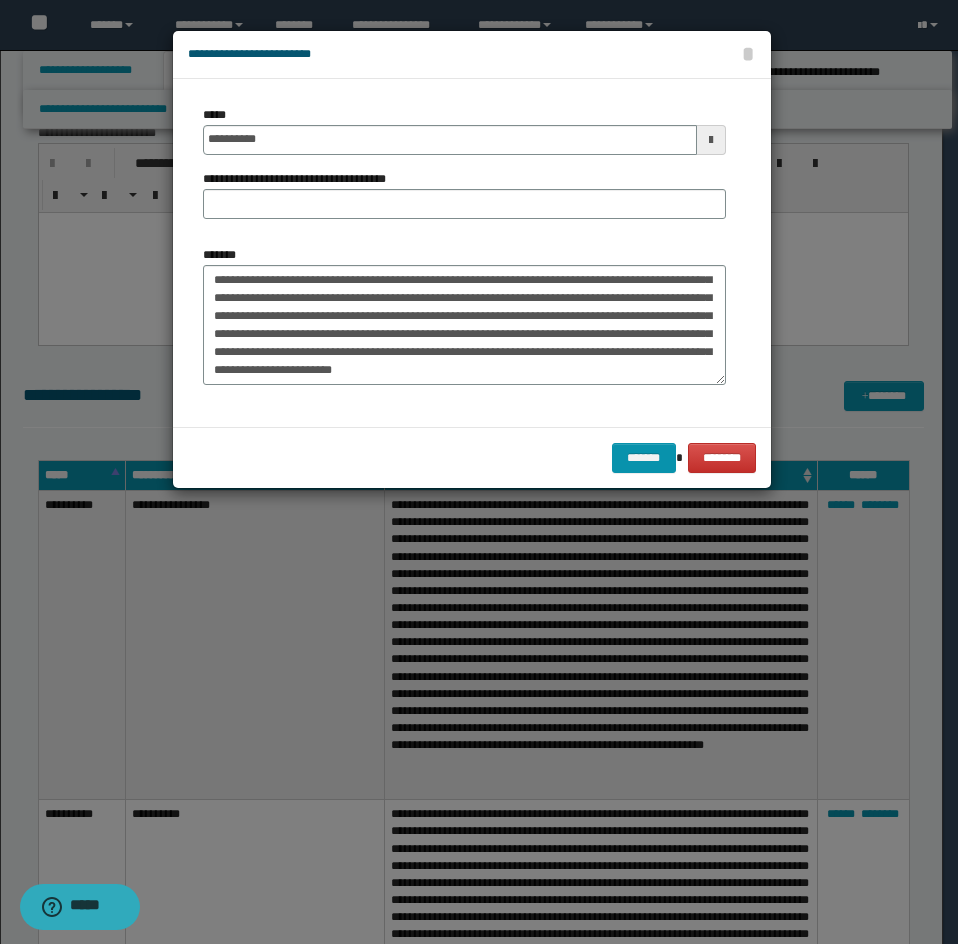 click on "**********" at bounding box center [464, 170] 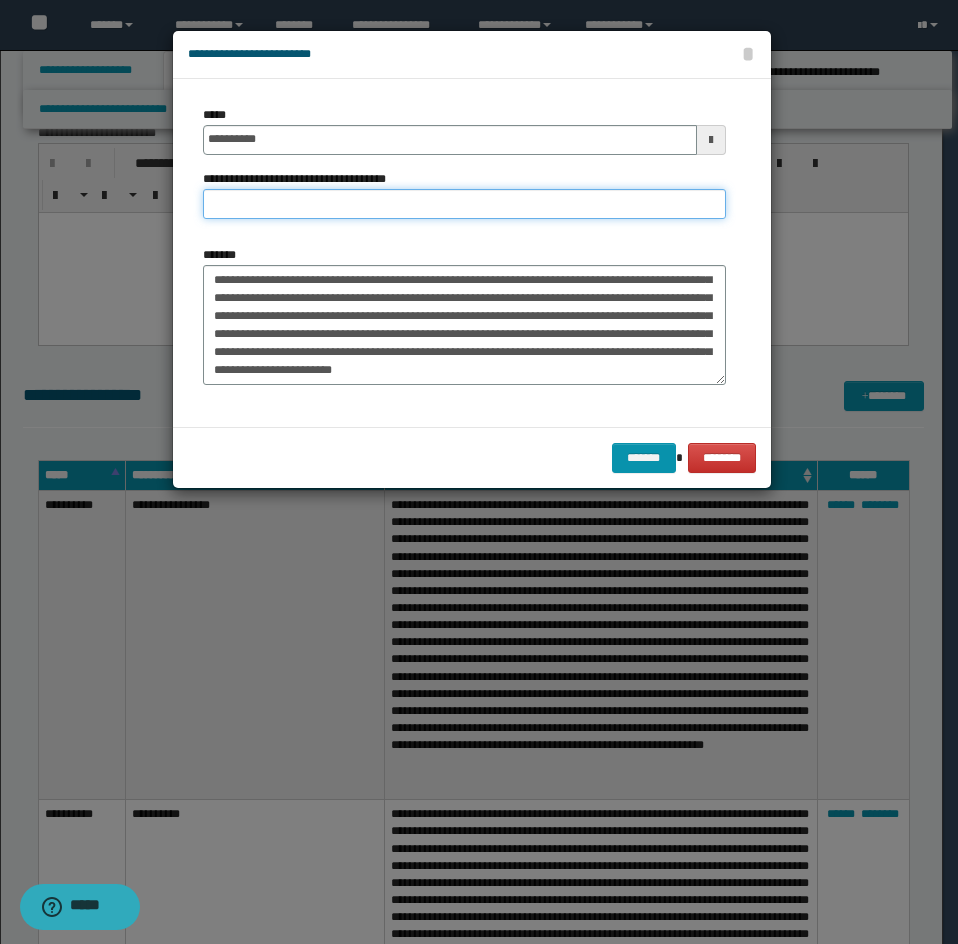 click on "**********" at bounding box center (464, 204) 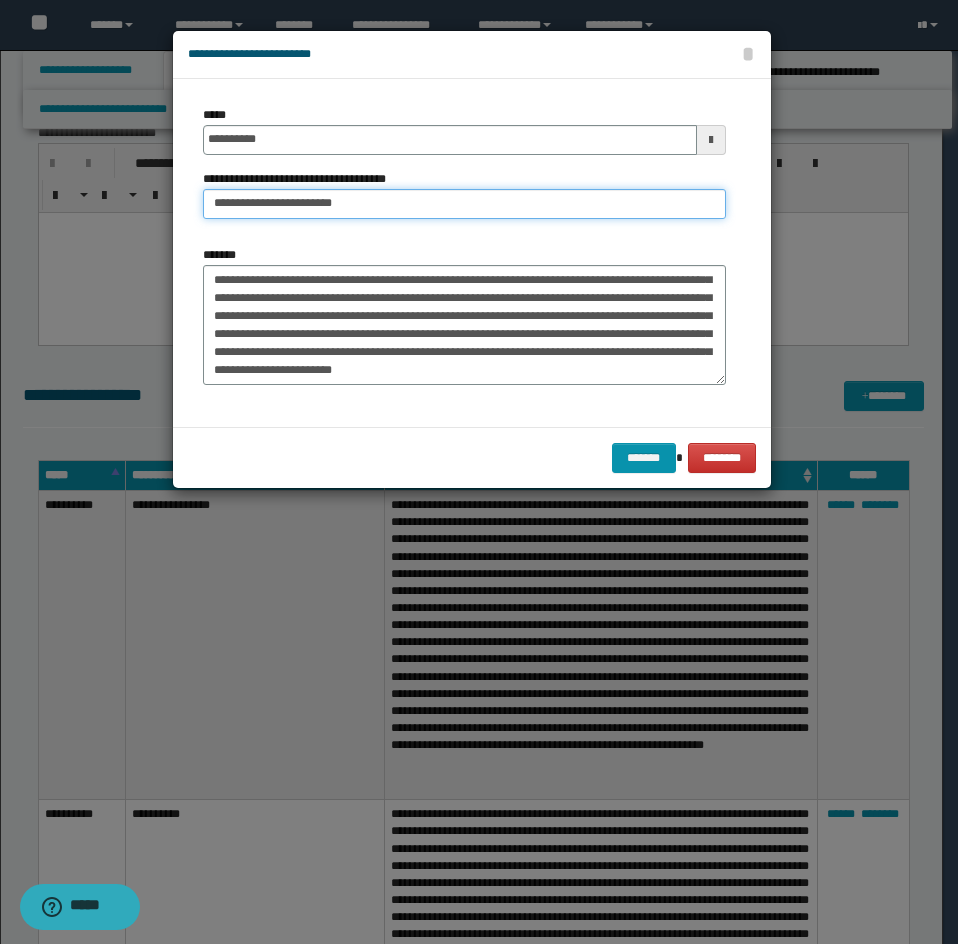 type on "**********" 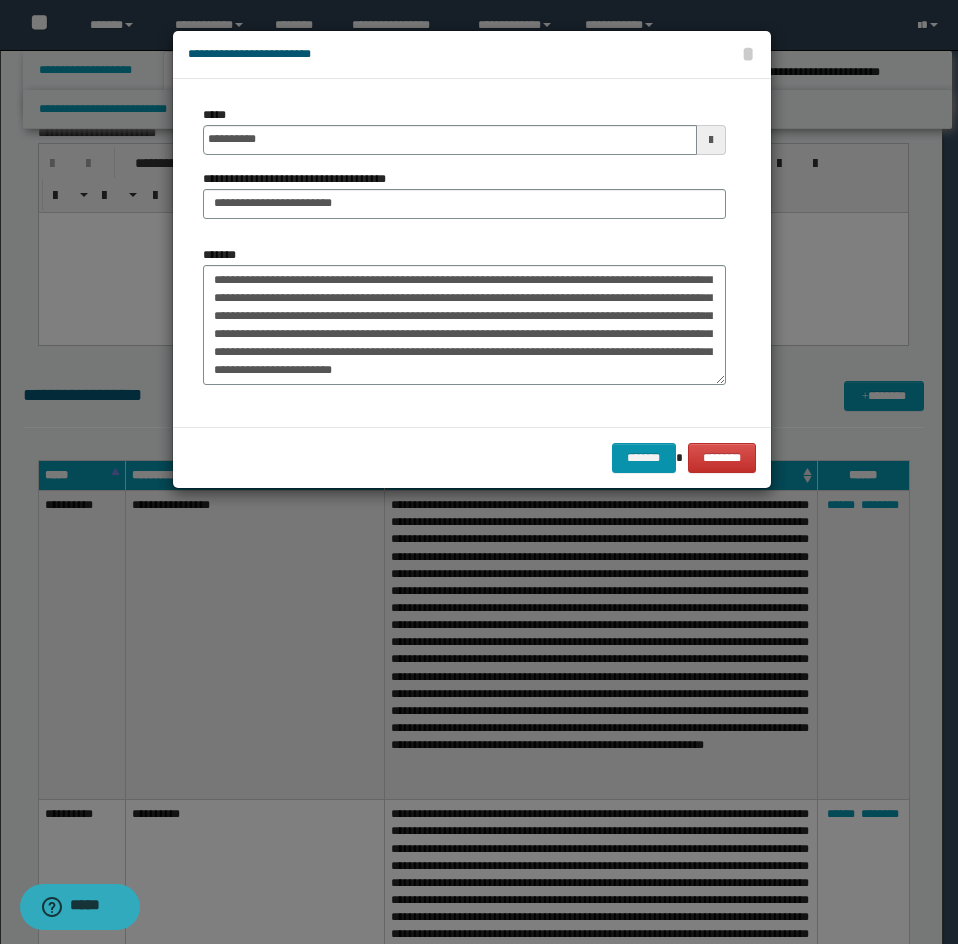 click on "**********" at bounding box center [464, 194] 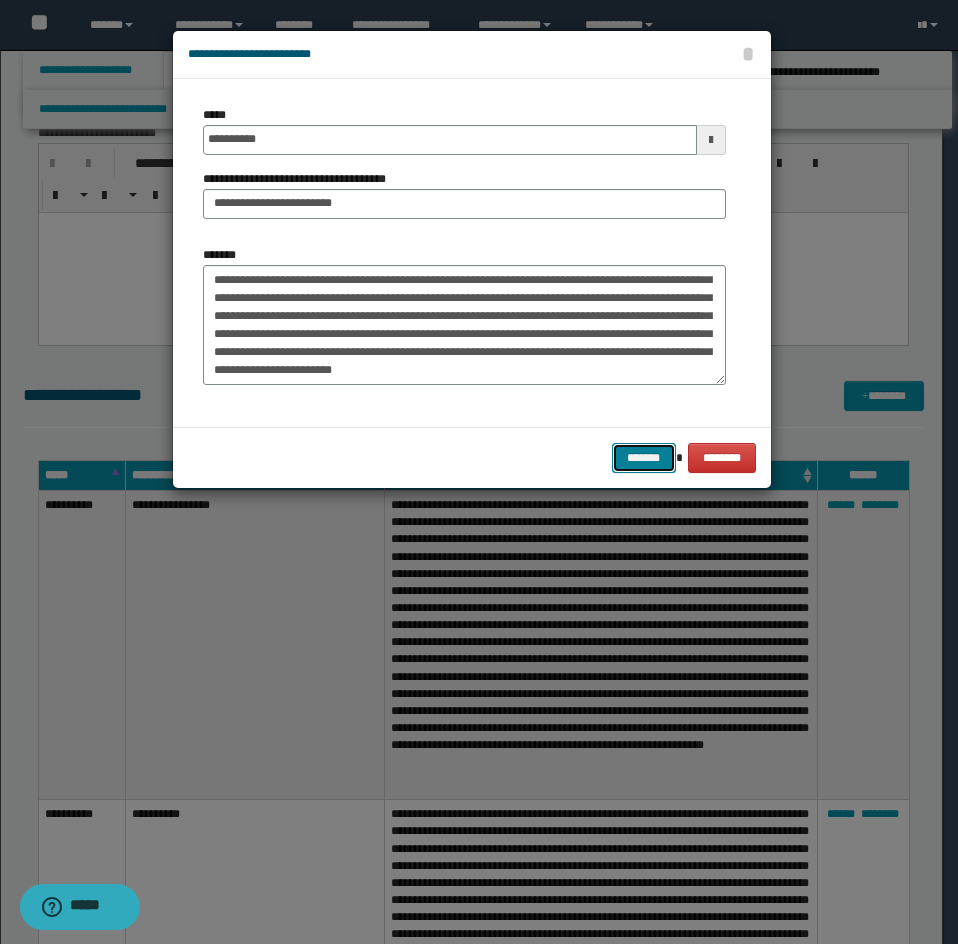 click on "*******" at bounding box center (644, 458) 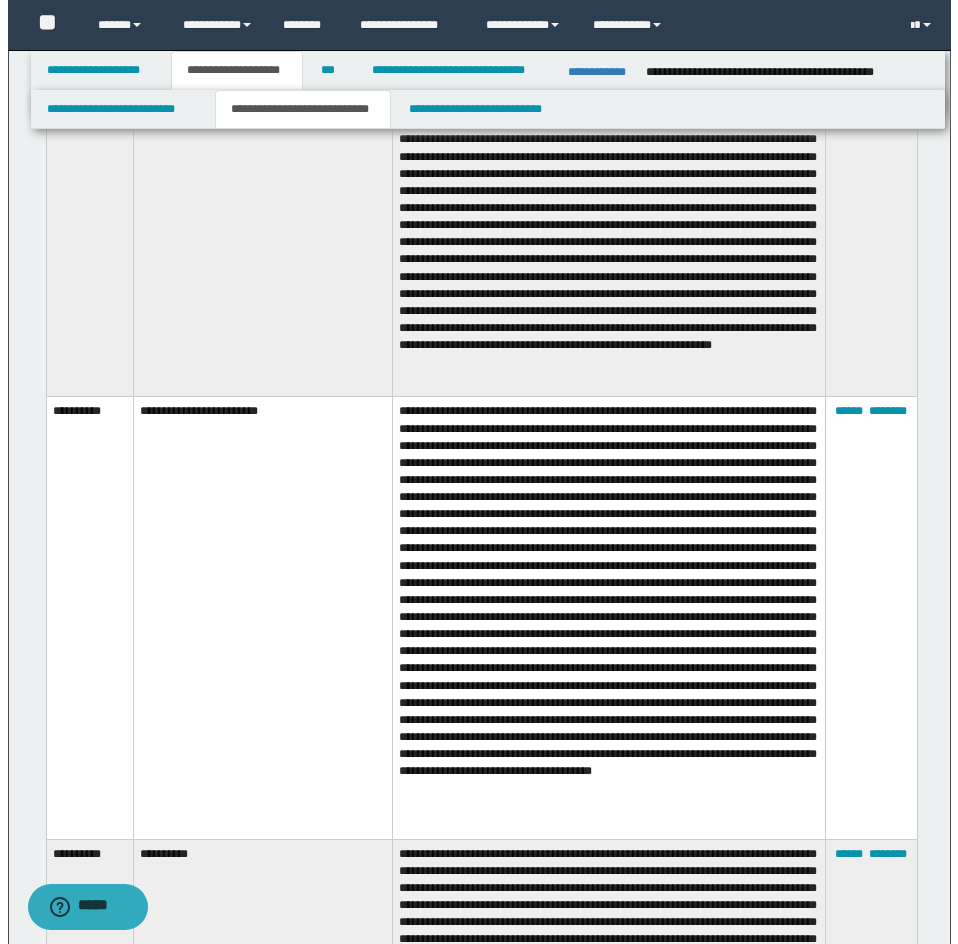 scroll, scrollTop: 3000, scrollLeft: 0, axis: vertical 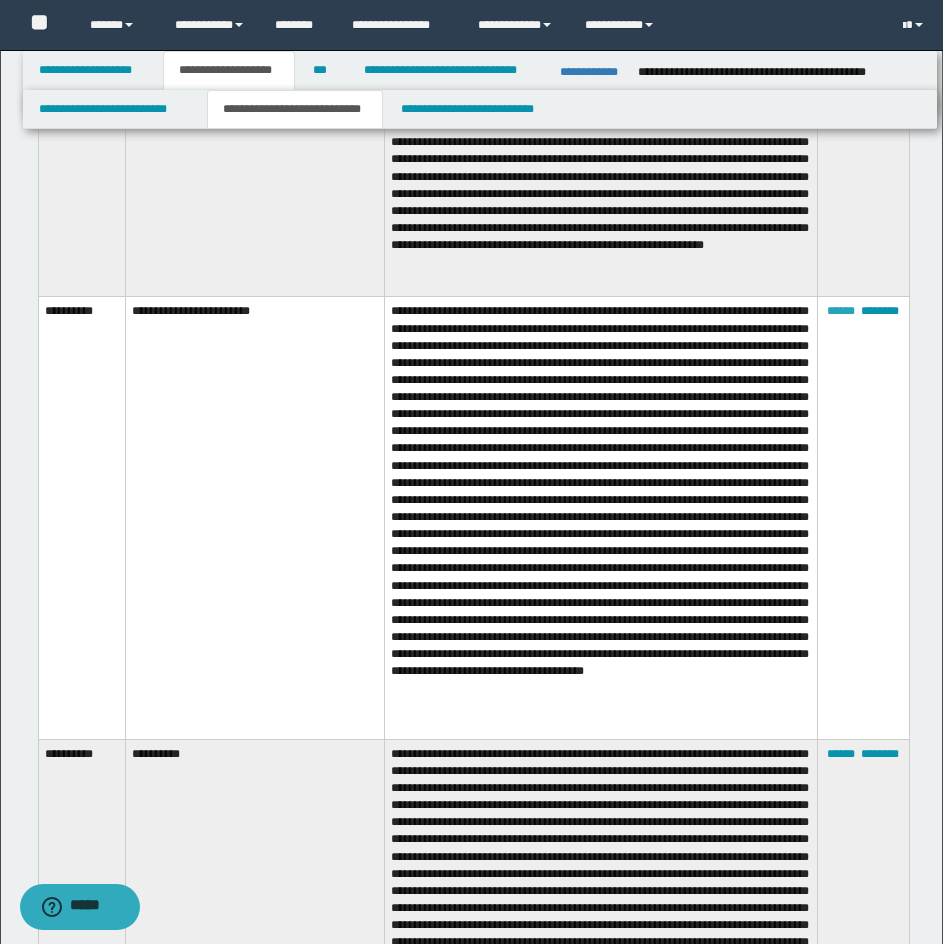 click on "******" at bounding box center (841, 311) 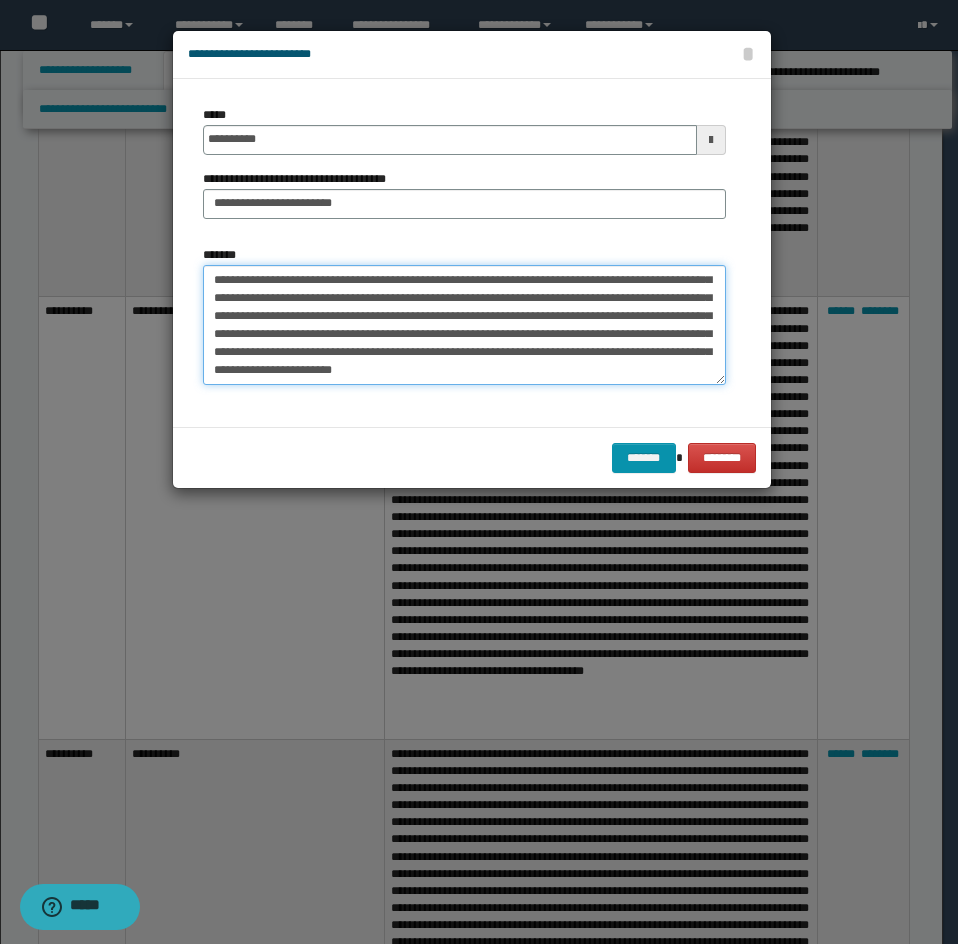 click on "*******" at bounding box center (464, 325) 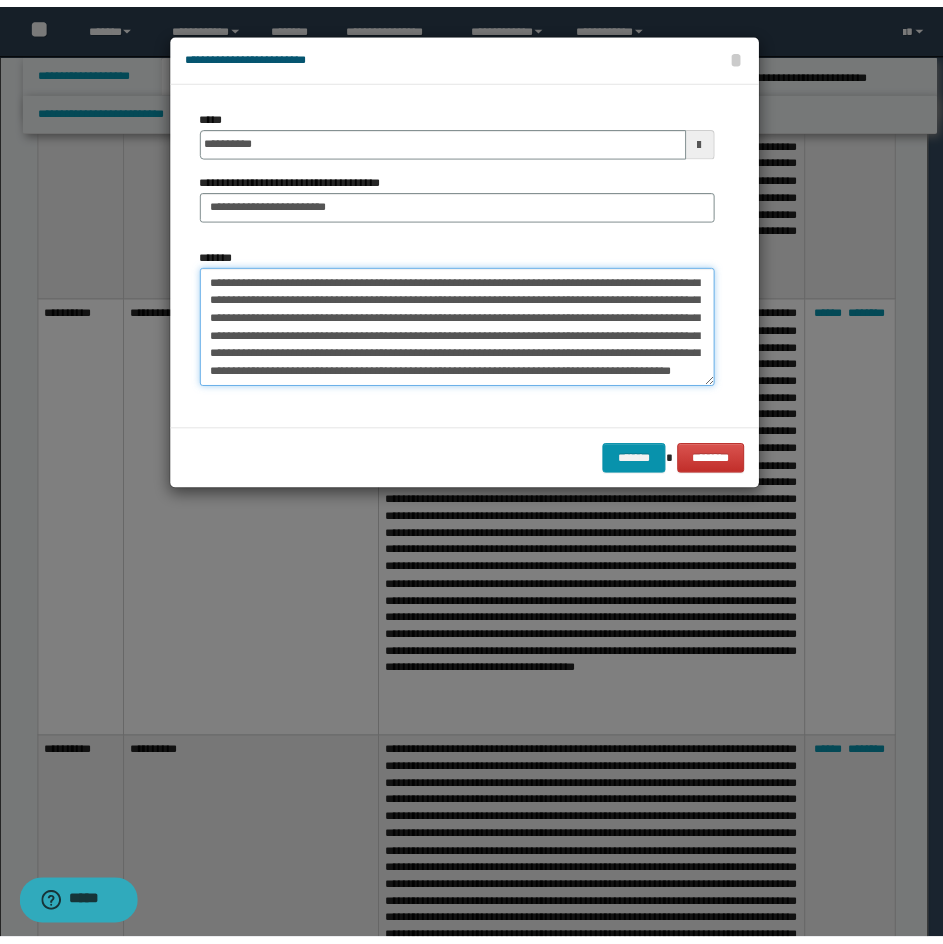 scroll, scrollTop: 282, scrollLeft: 0, axis: vertical 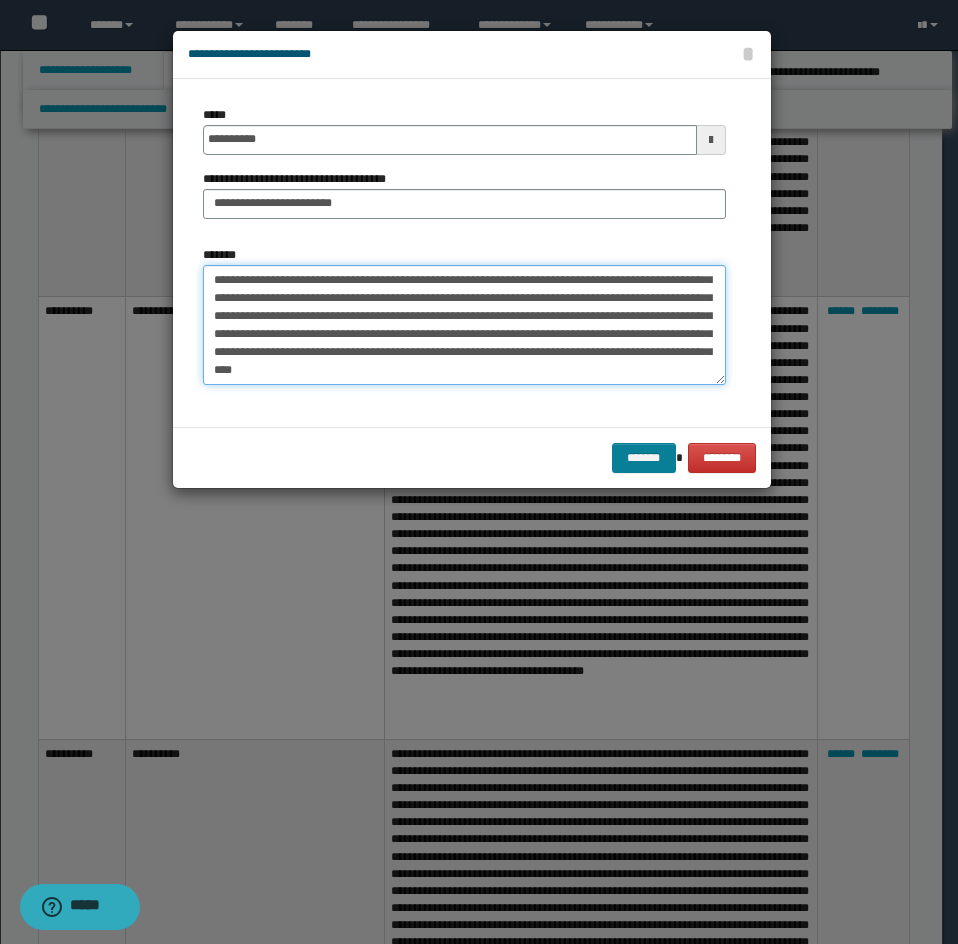 type on "**********" 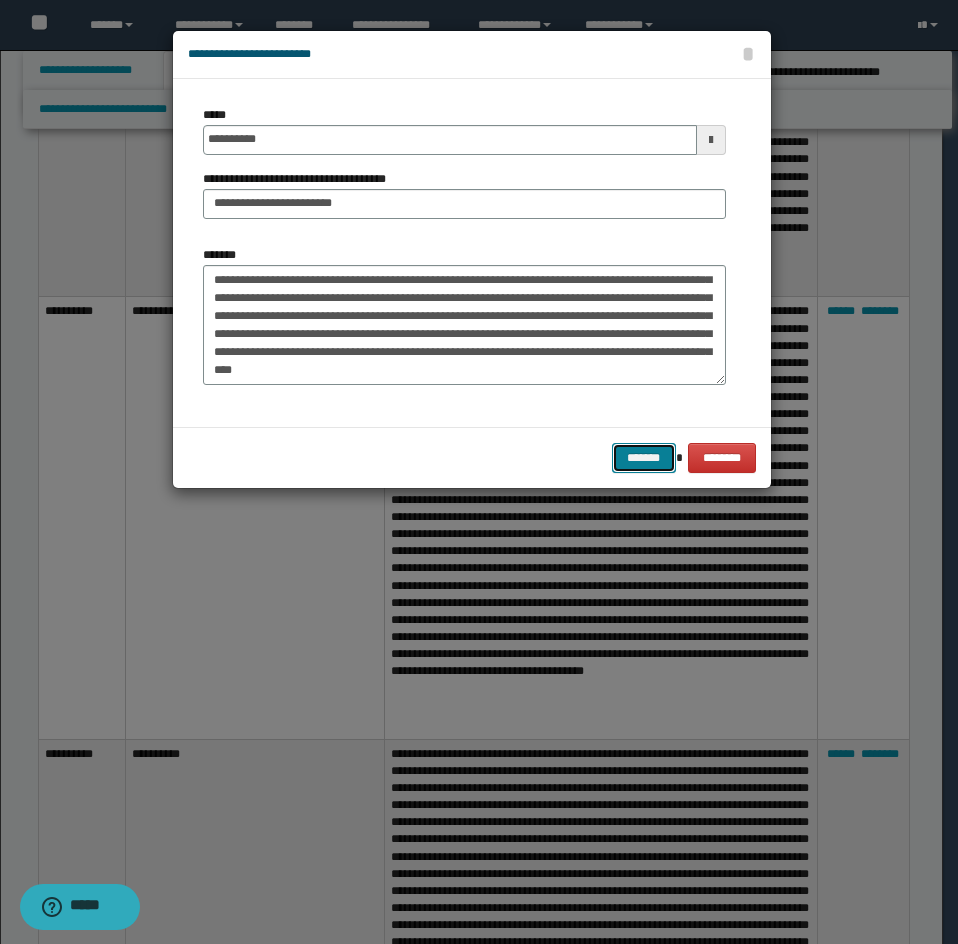 click on "*******" at bounding box center (644, 458) 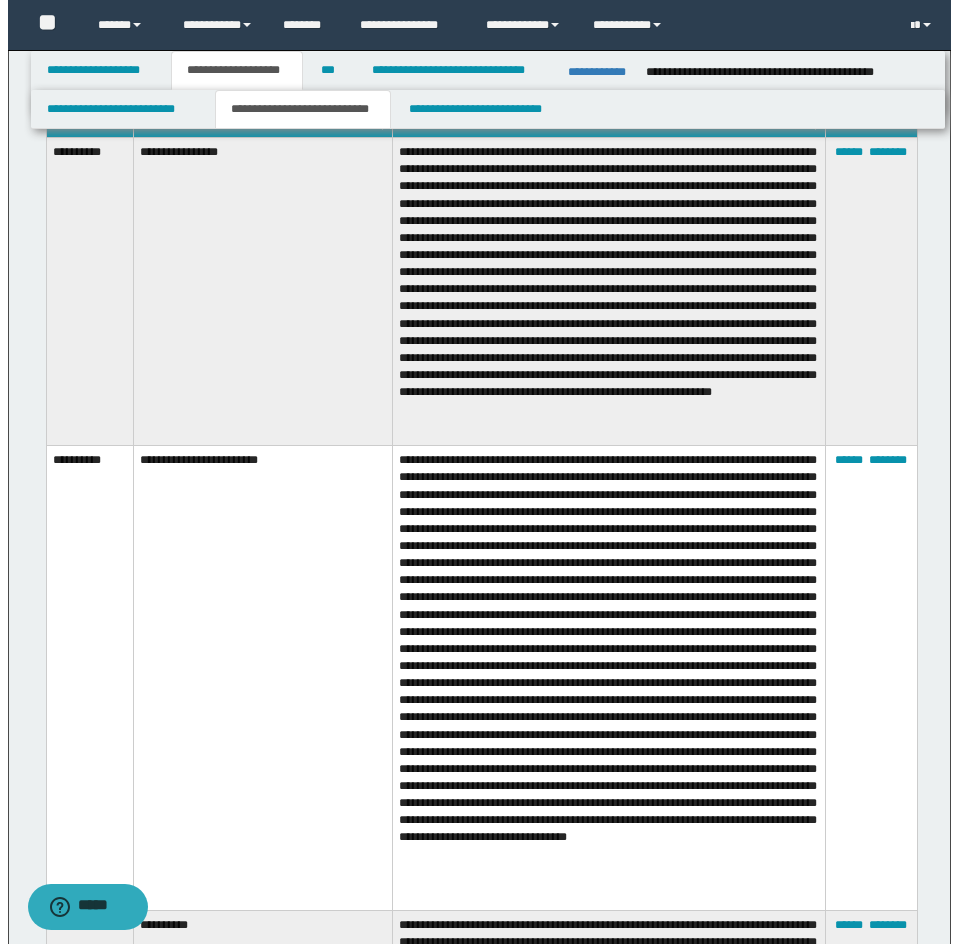 scroll, scrollTop: 2600, scrollLeft: 0, axis: vertical 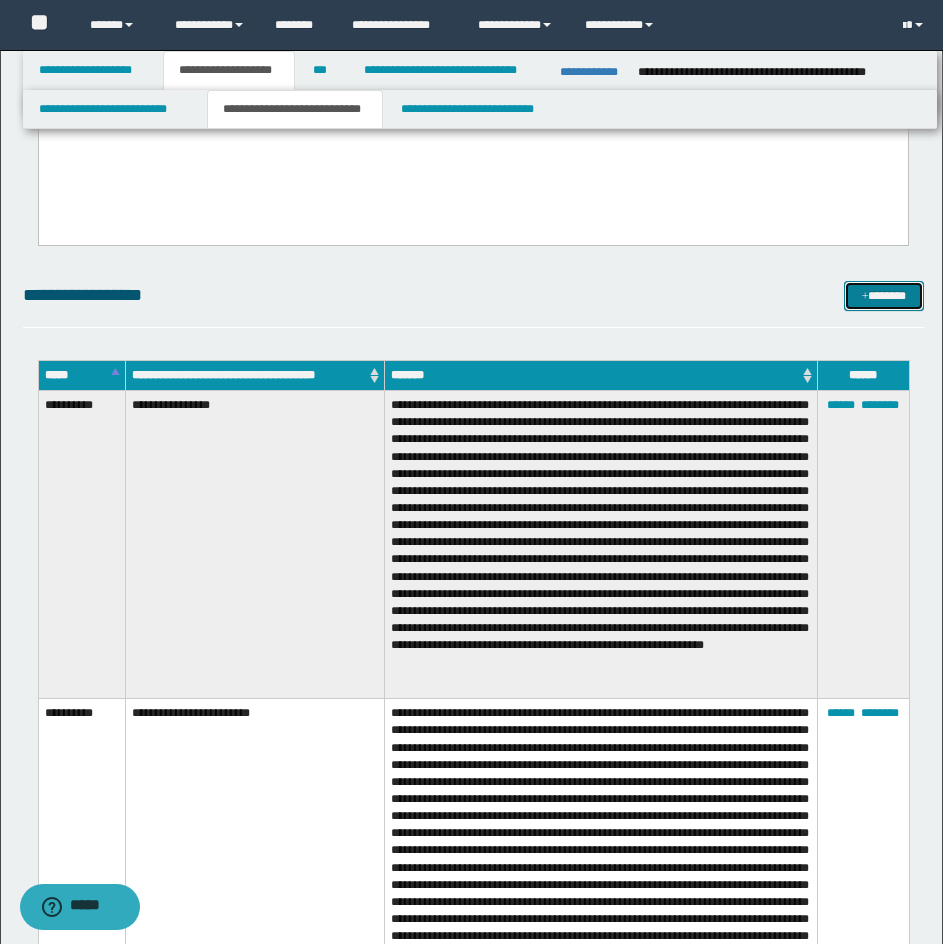 click on "*******" at bounding box center (884, 296) 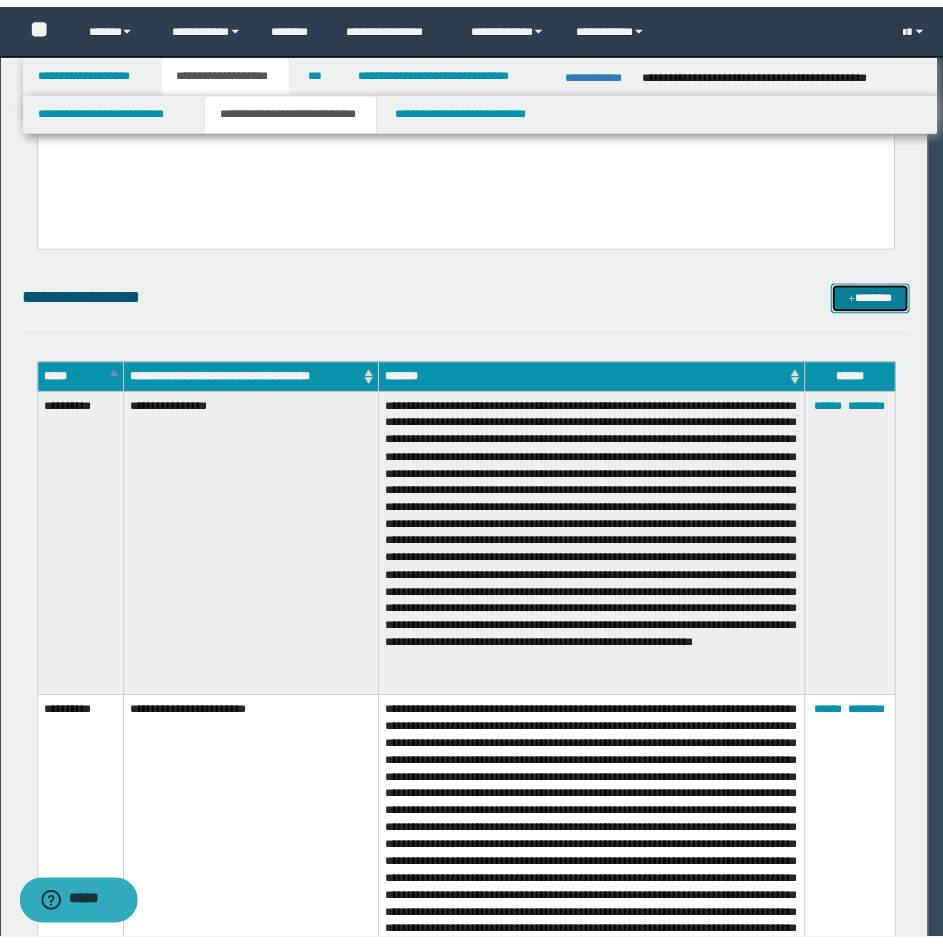 scroll, scrollTop: 0, scrollLeft: 0, axis: both 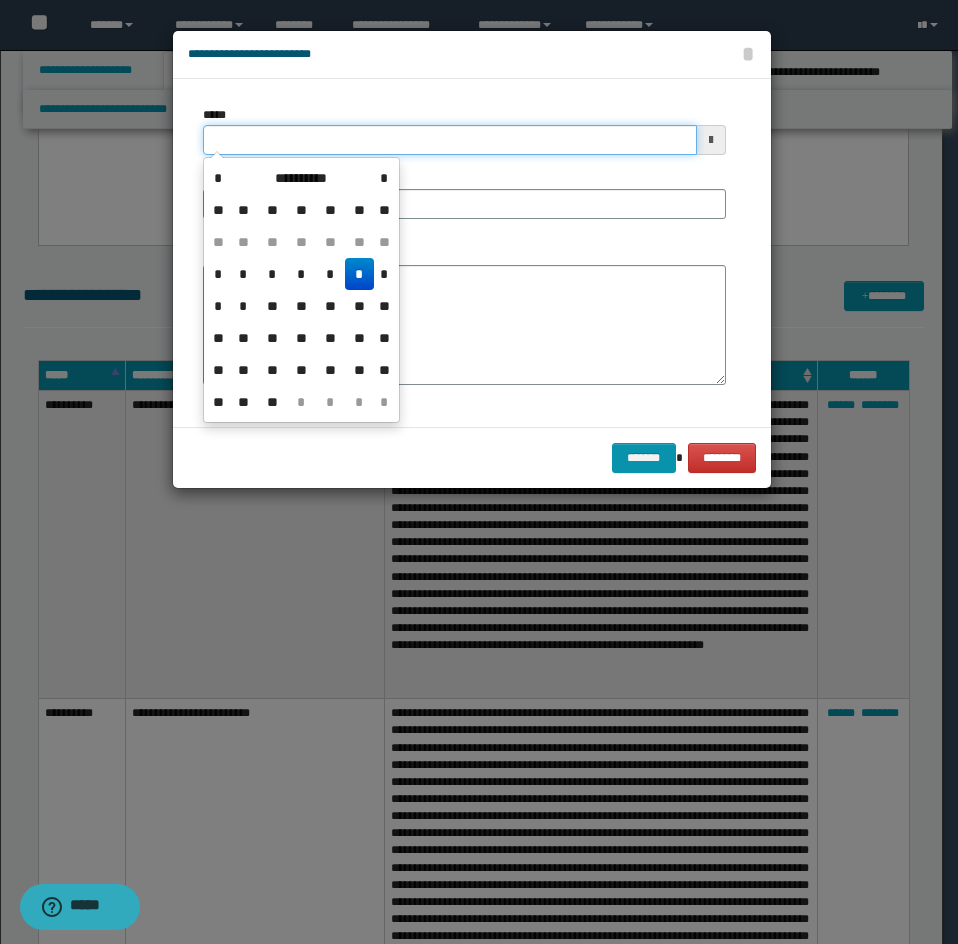 click on "*****" at bounding box center [450, 140] 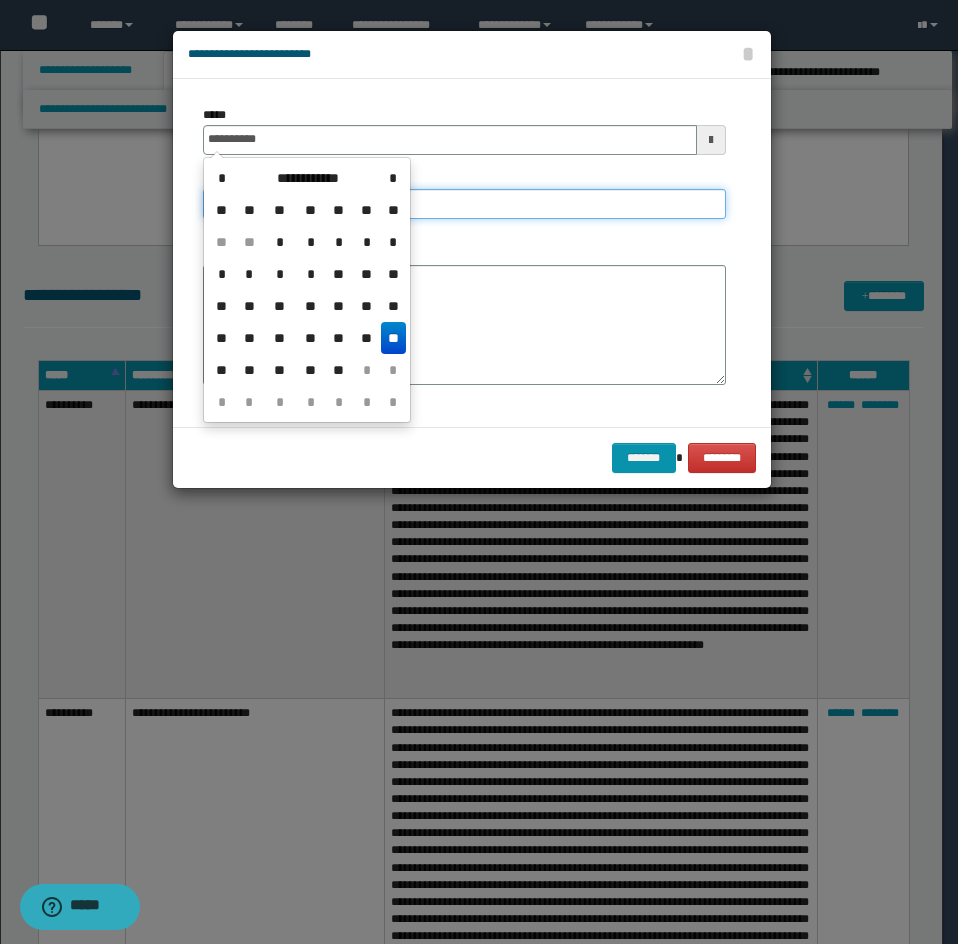 type on "**********" 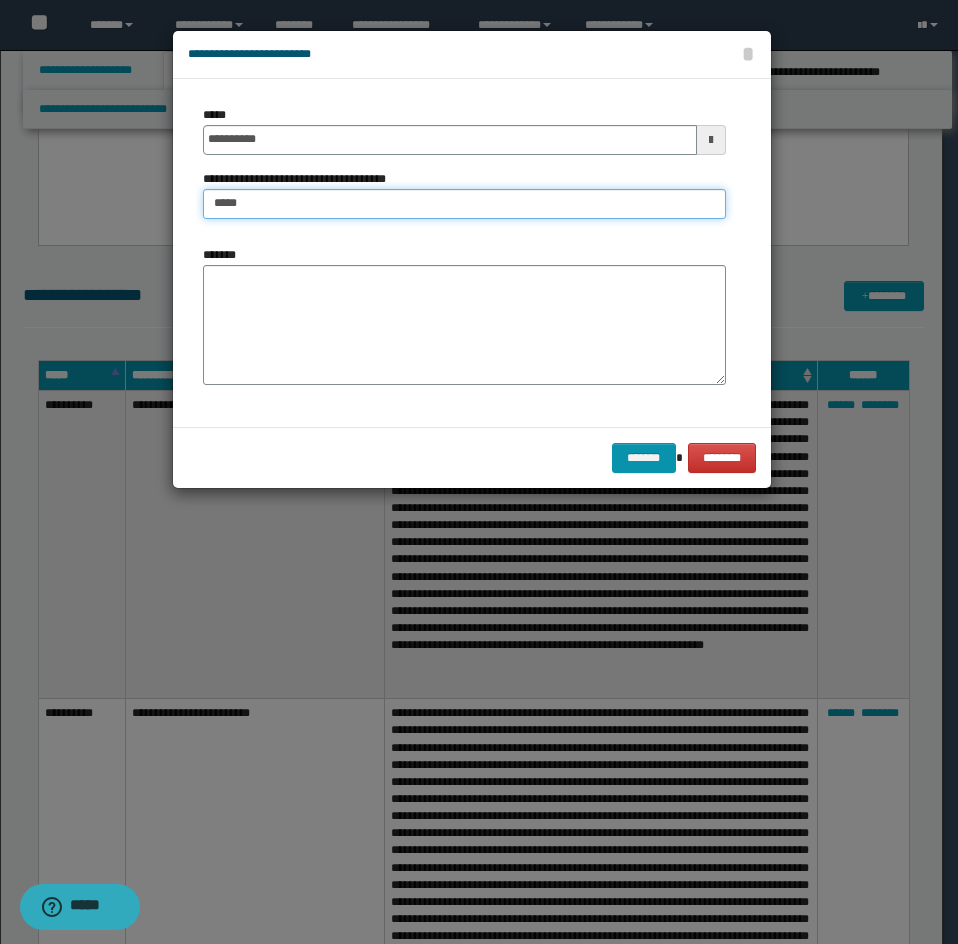 type on "**********" 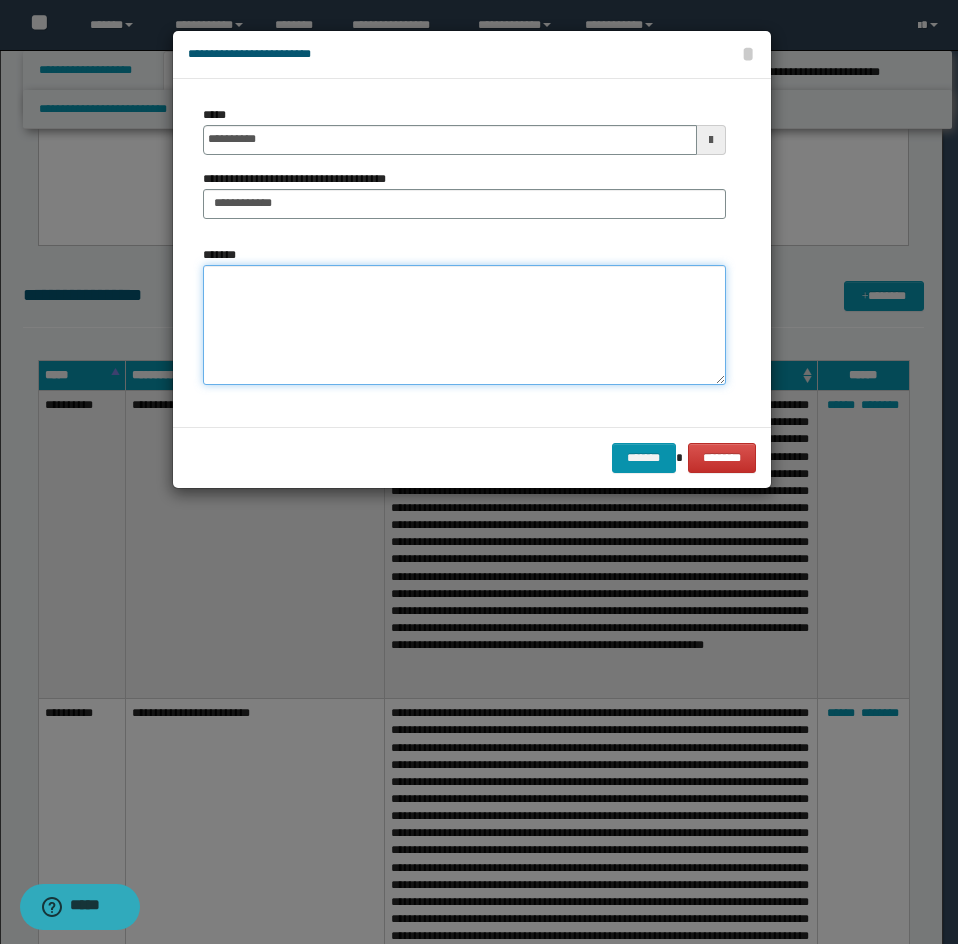click on "*******" at bounding box center [464, 325] 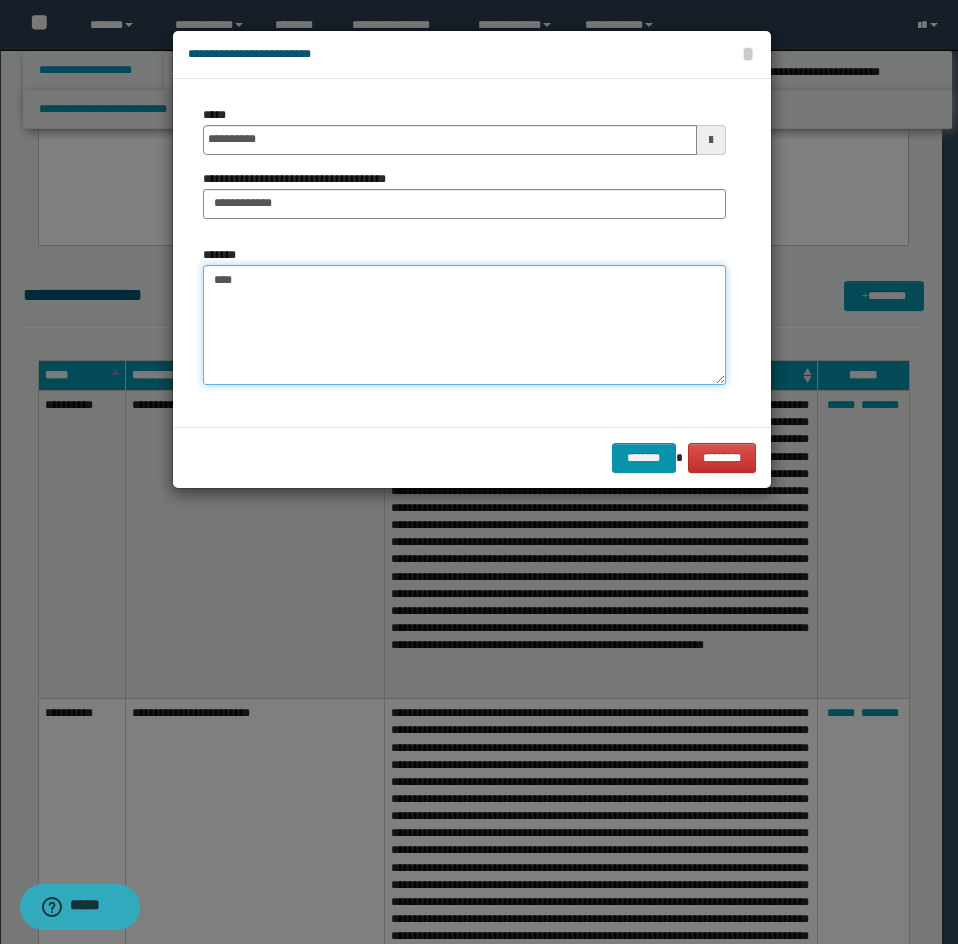 click on "****" at bounding box center [464, 325] 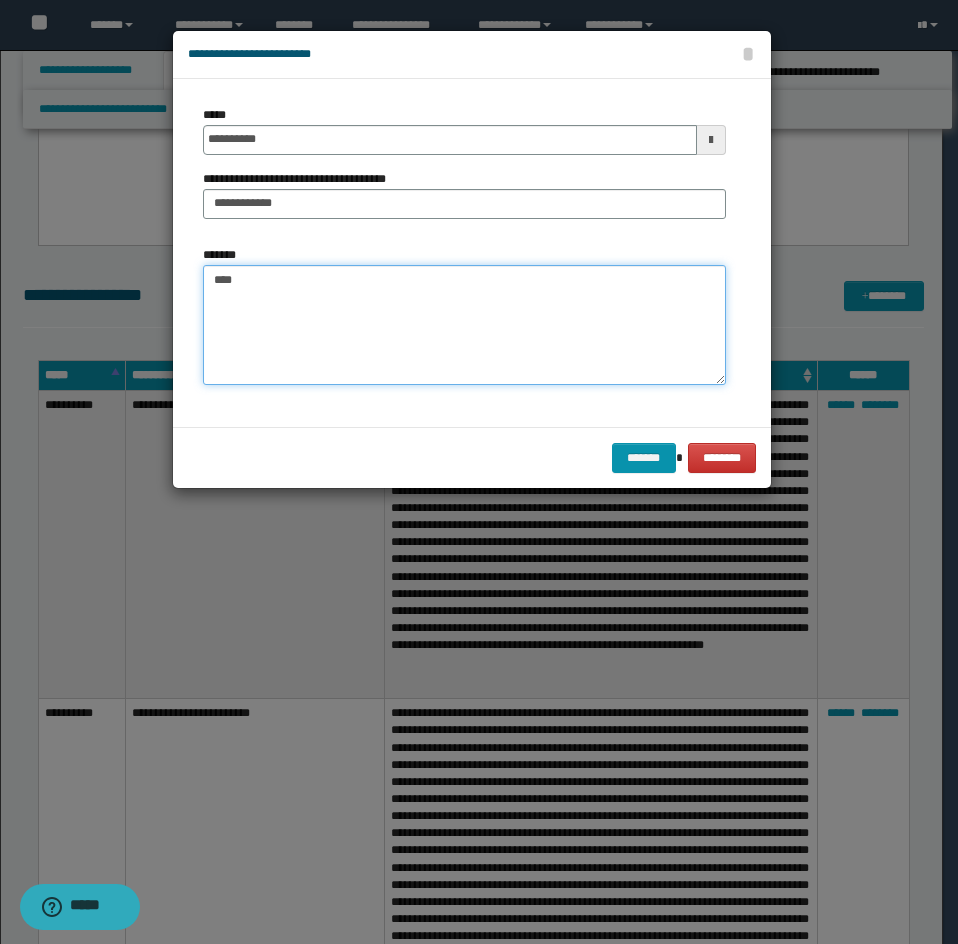 paste on "**********" 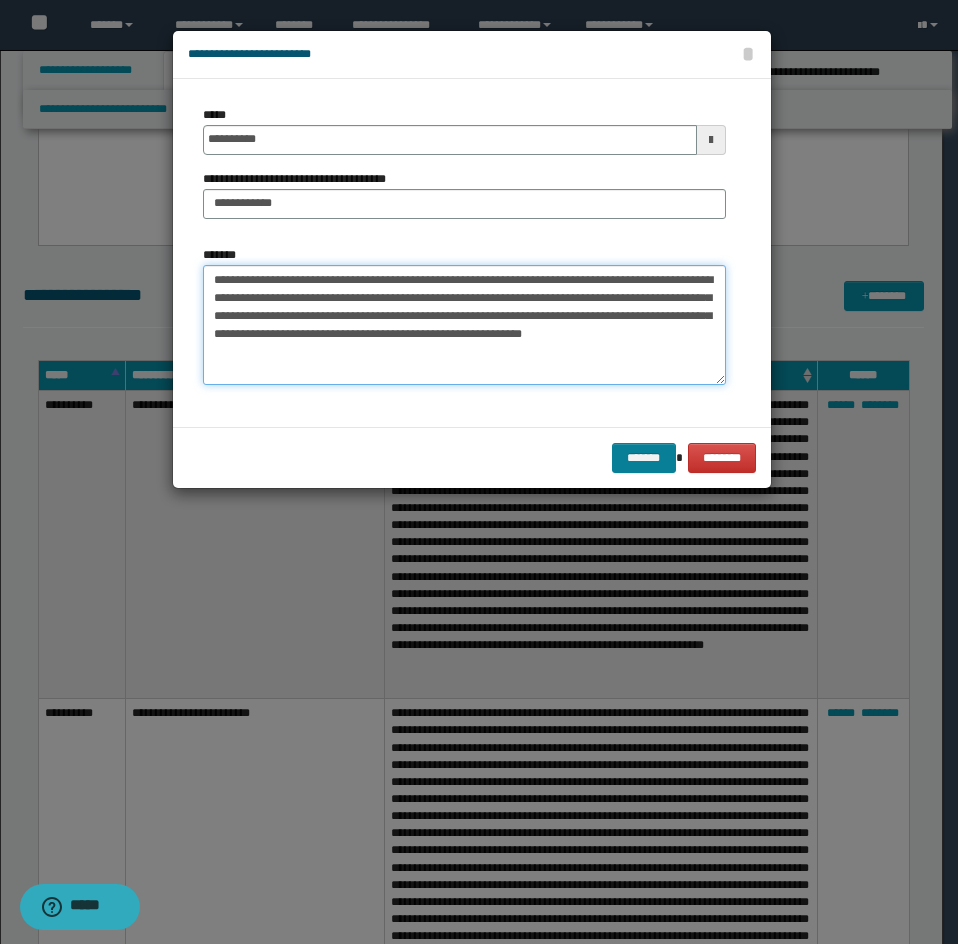type on "**********" 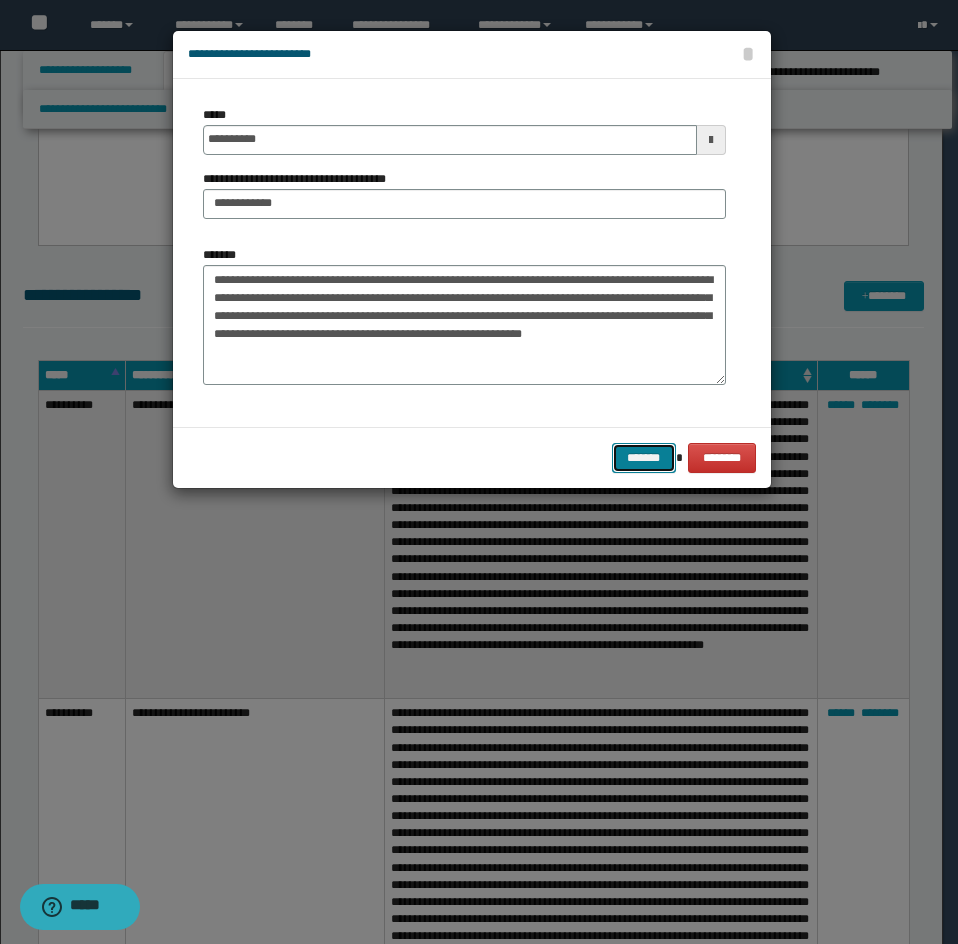click on "*******" at bounding box center (644, 458) 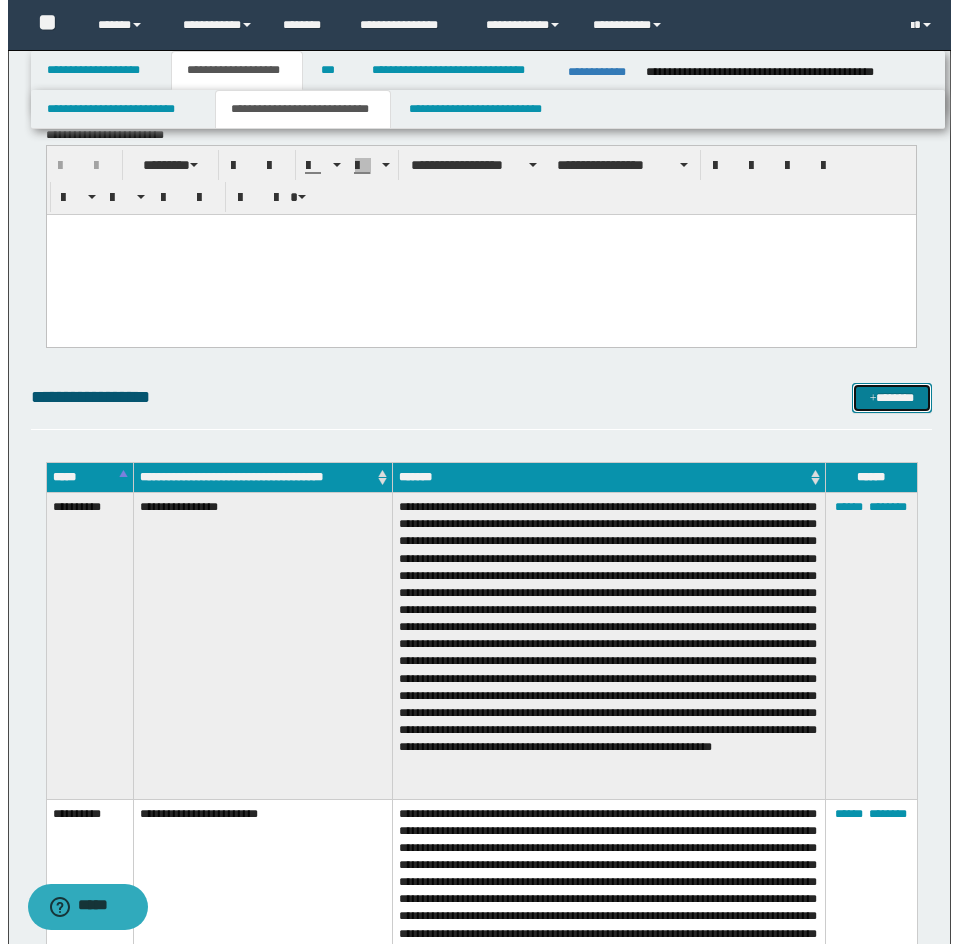 scroll, scrollTop: 2500, scrollLeft: 0, axis: vertical 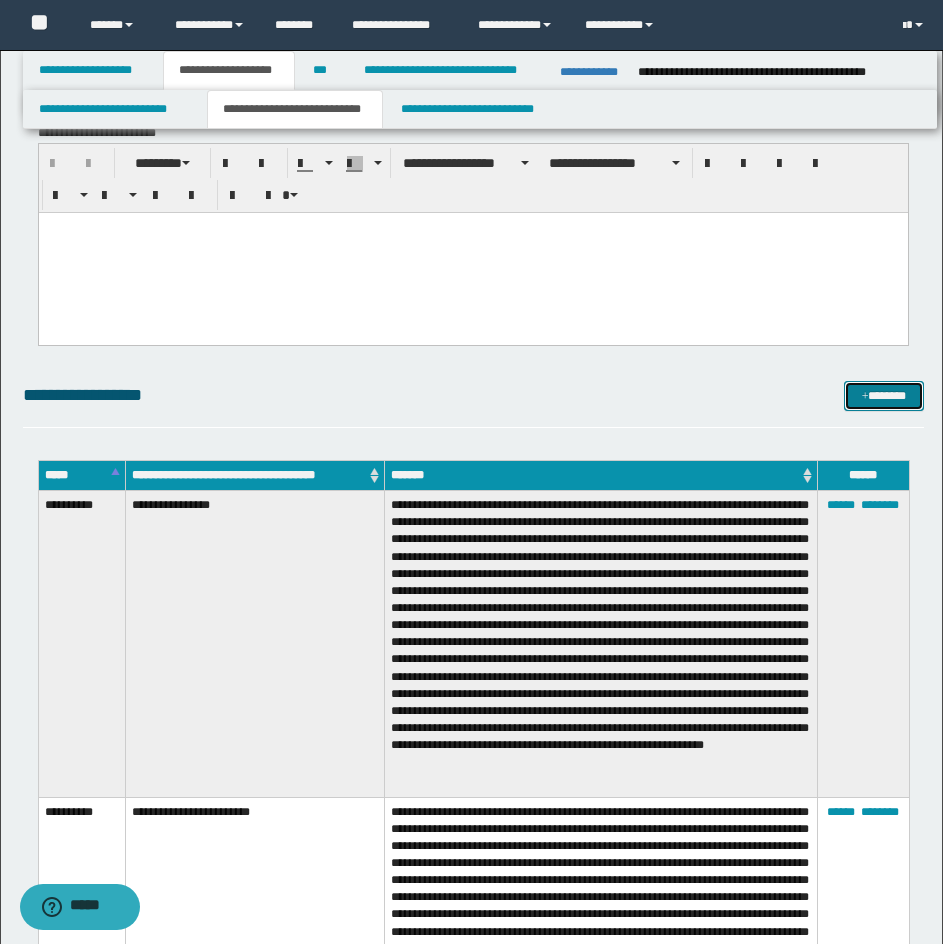 click at bounding box center (865, 397) 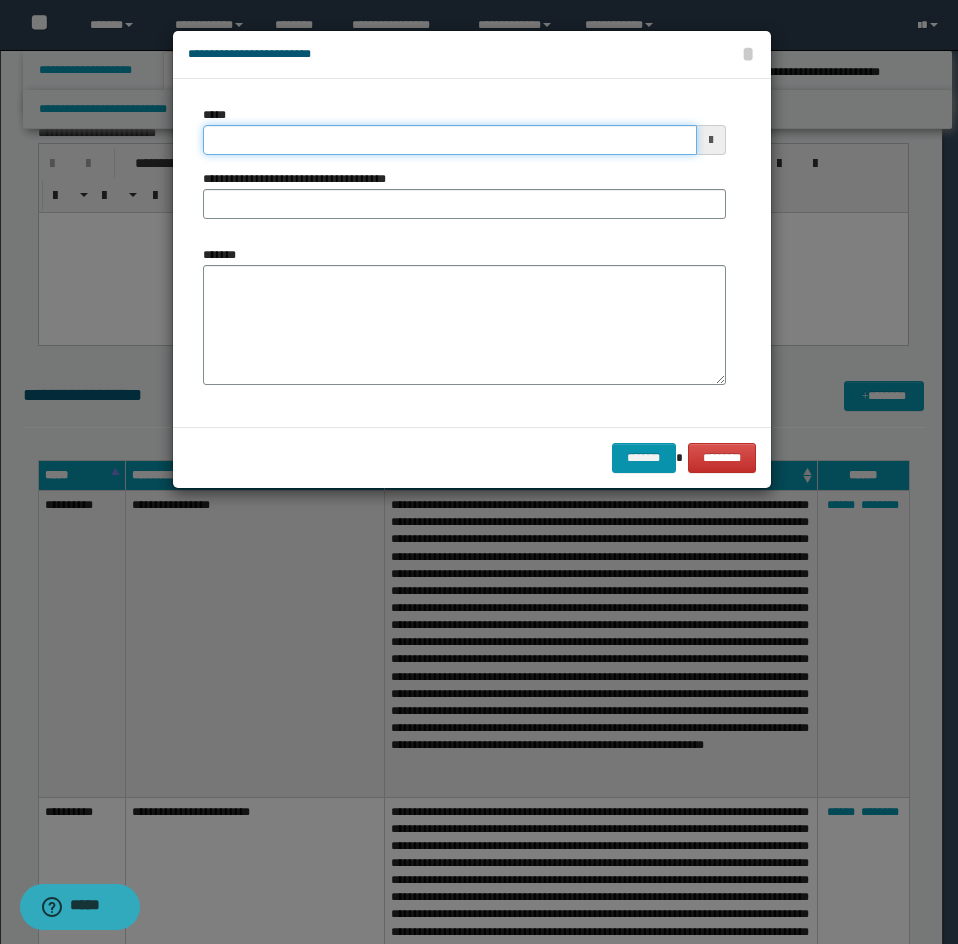 click on "*****" at bounding box center (450, 140) 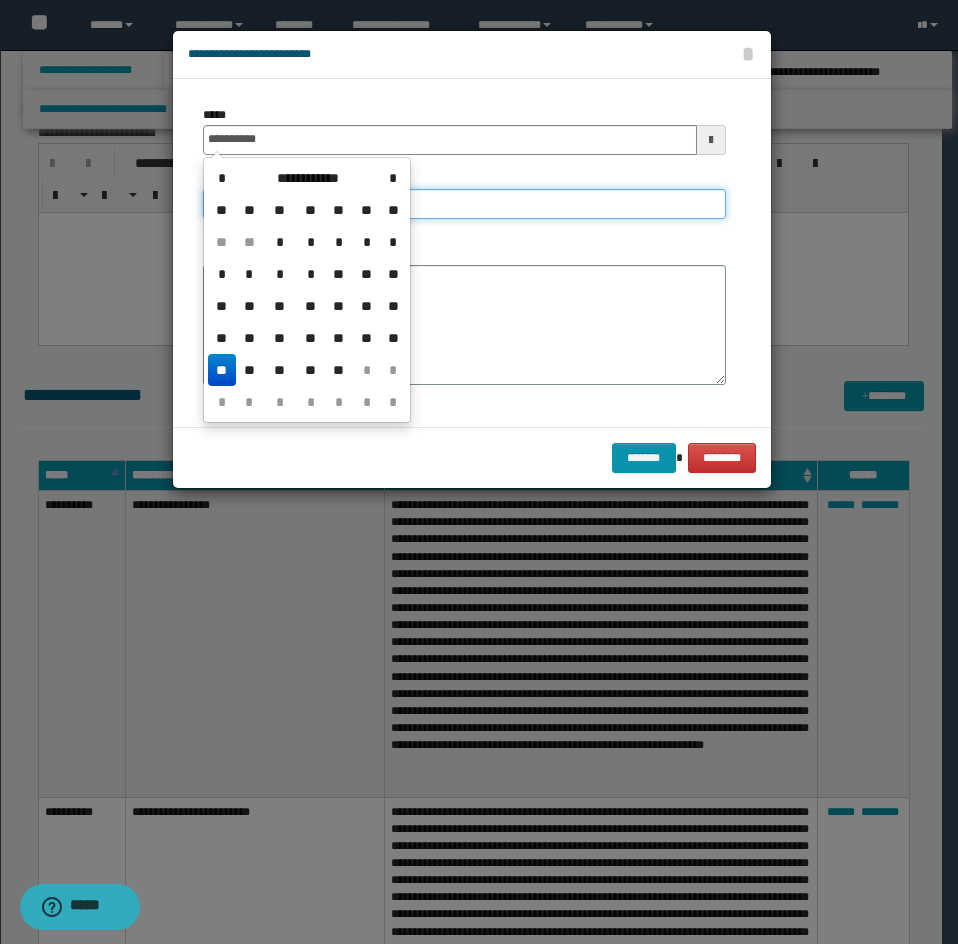 type on "**********" 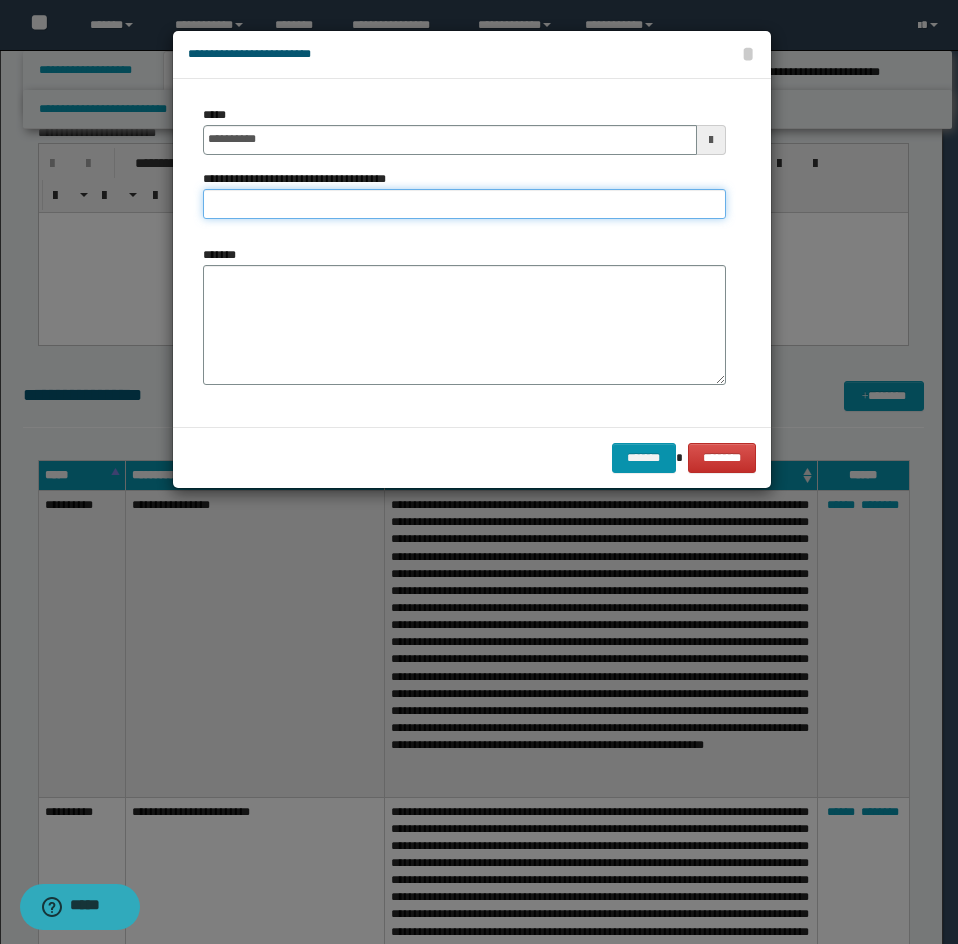 click on "**********" at bounding box center [464, 204] 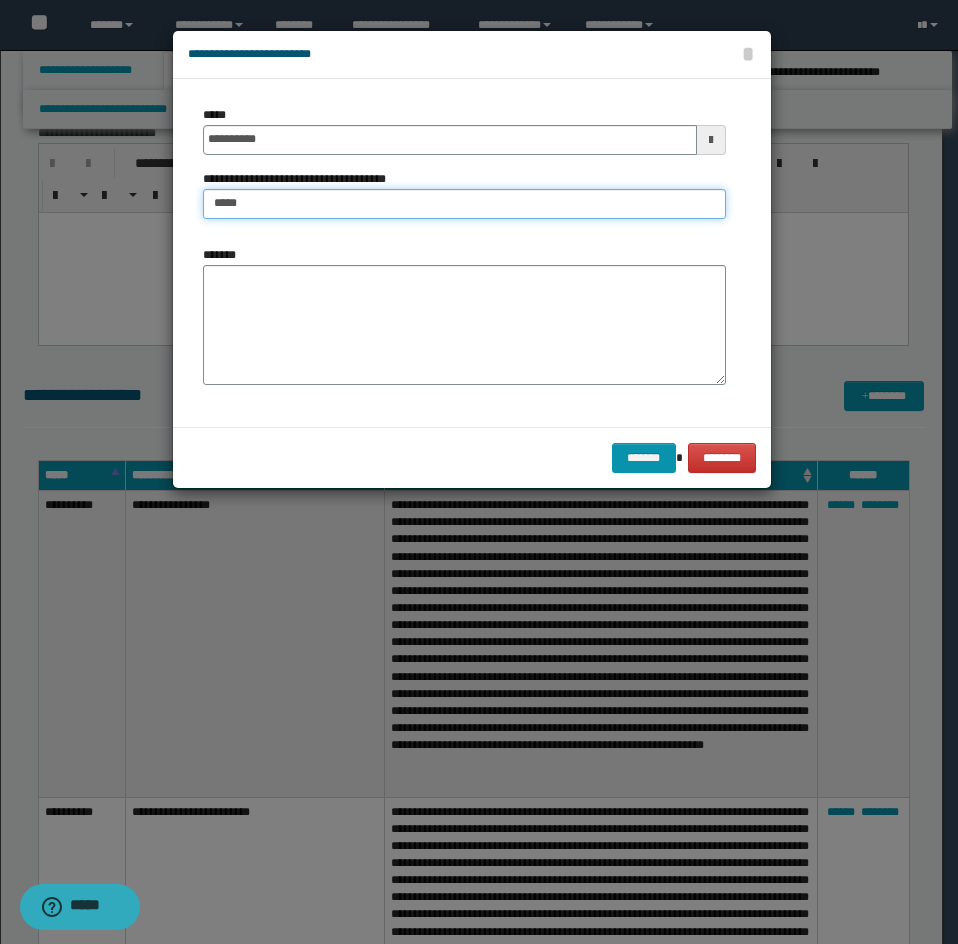type on "**********" 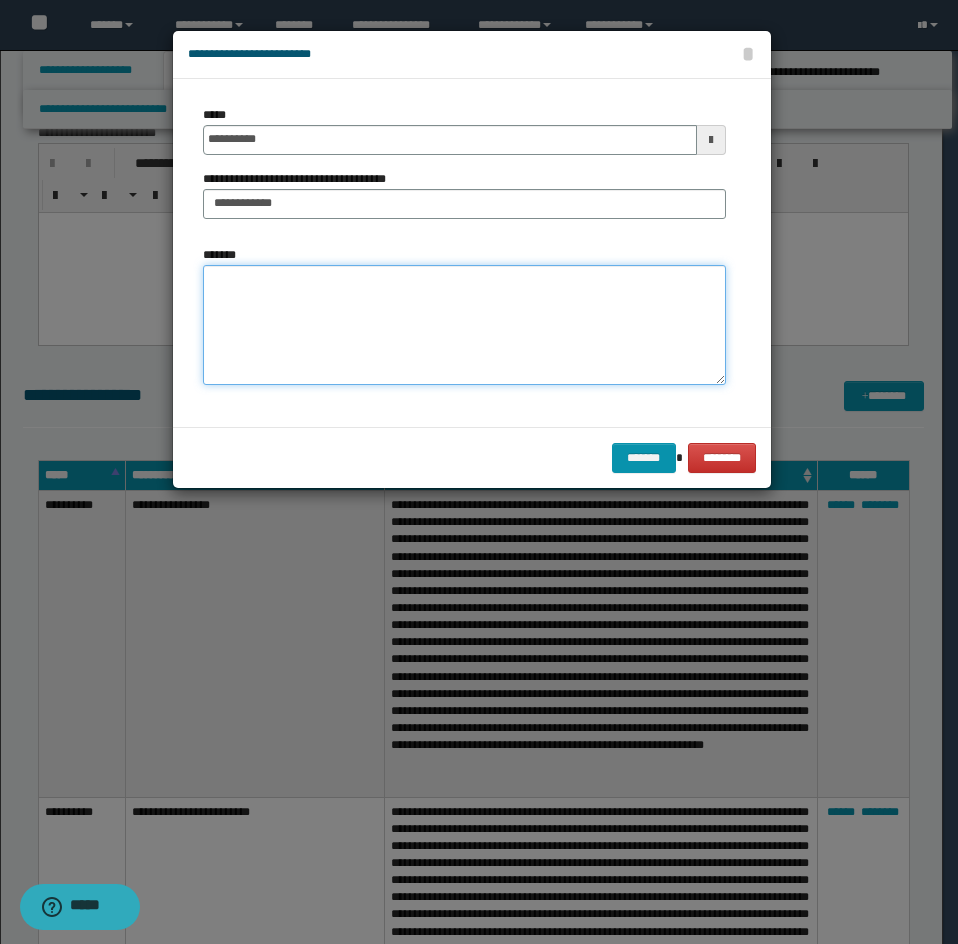 click on "*******" at bounding box center (464, 325) 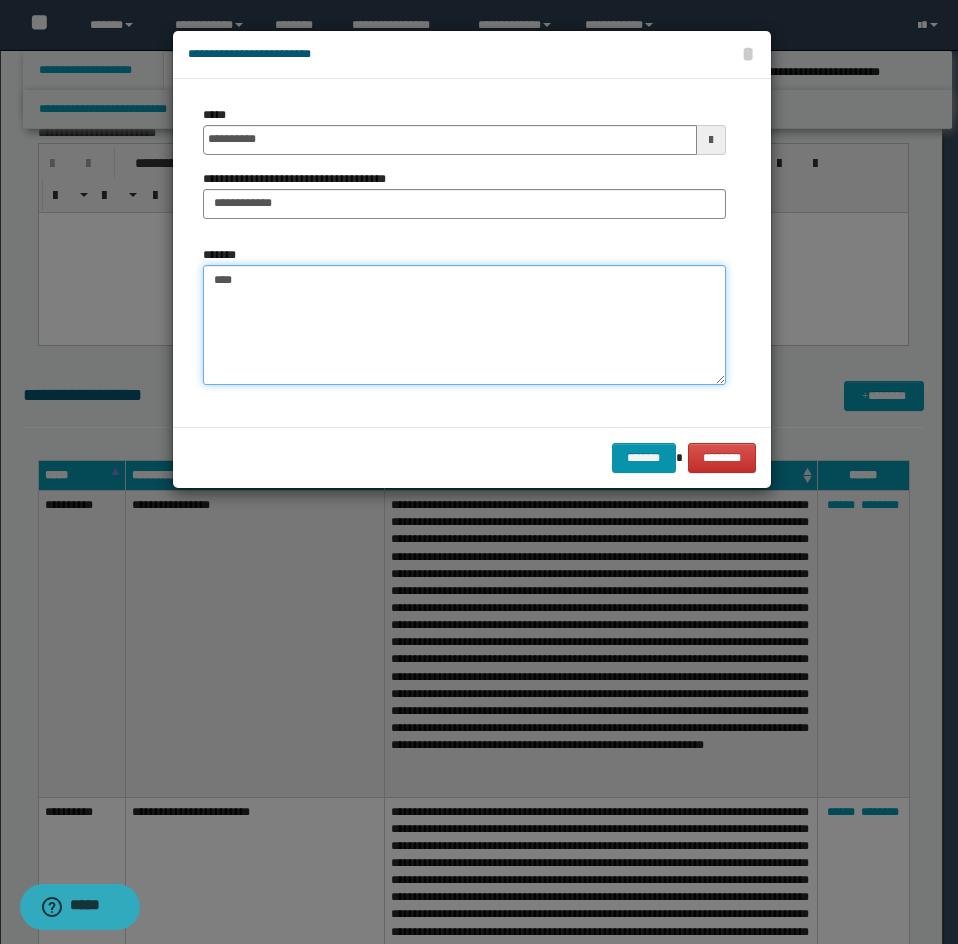 paste on "**********" 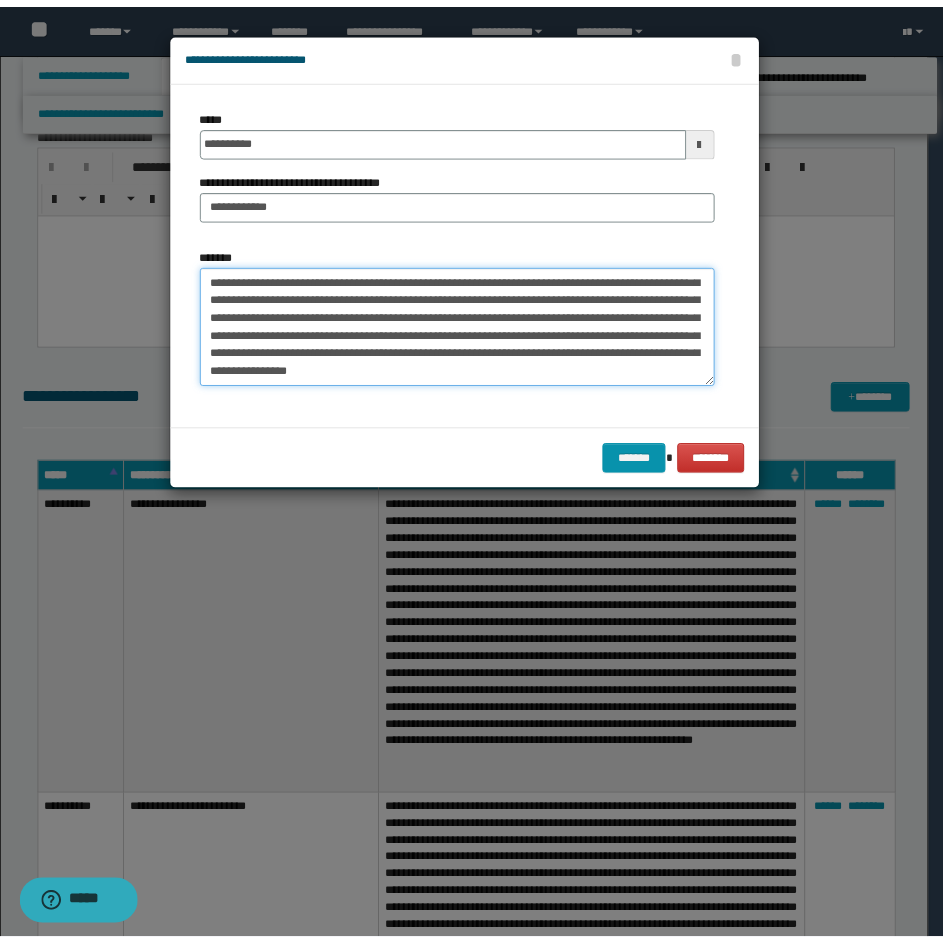 scroll, scrollTop: 252, scrollLeft: 0, axis: vertical 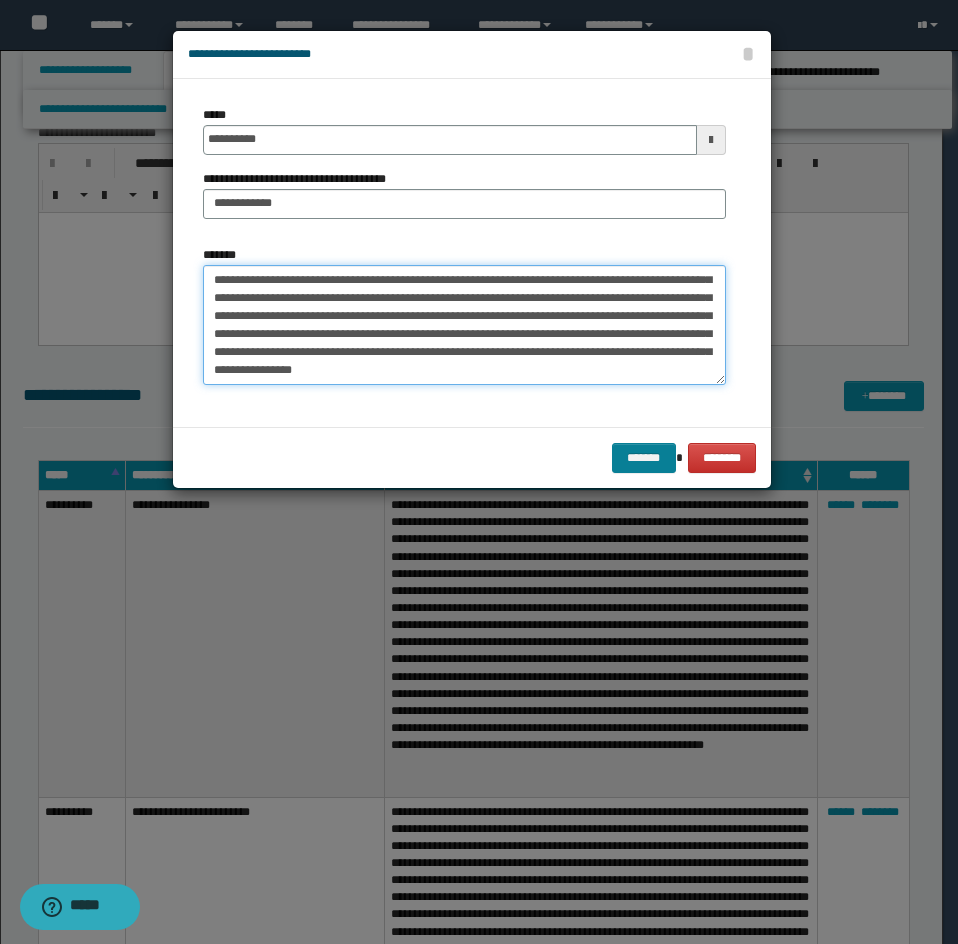 type on "**********" 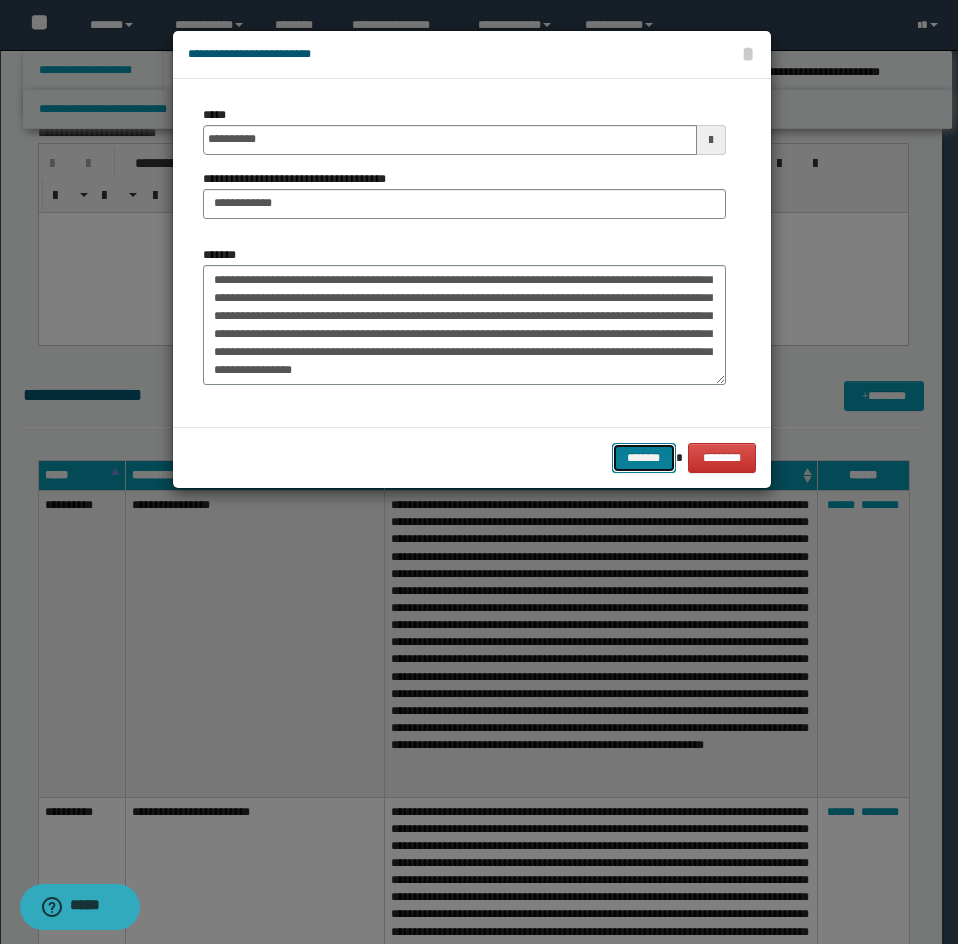 click on "*******" at bounding box center (644, 458) 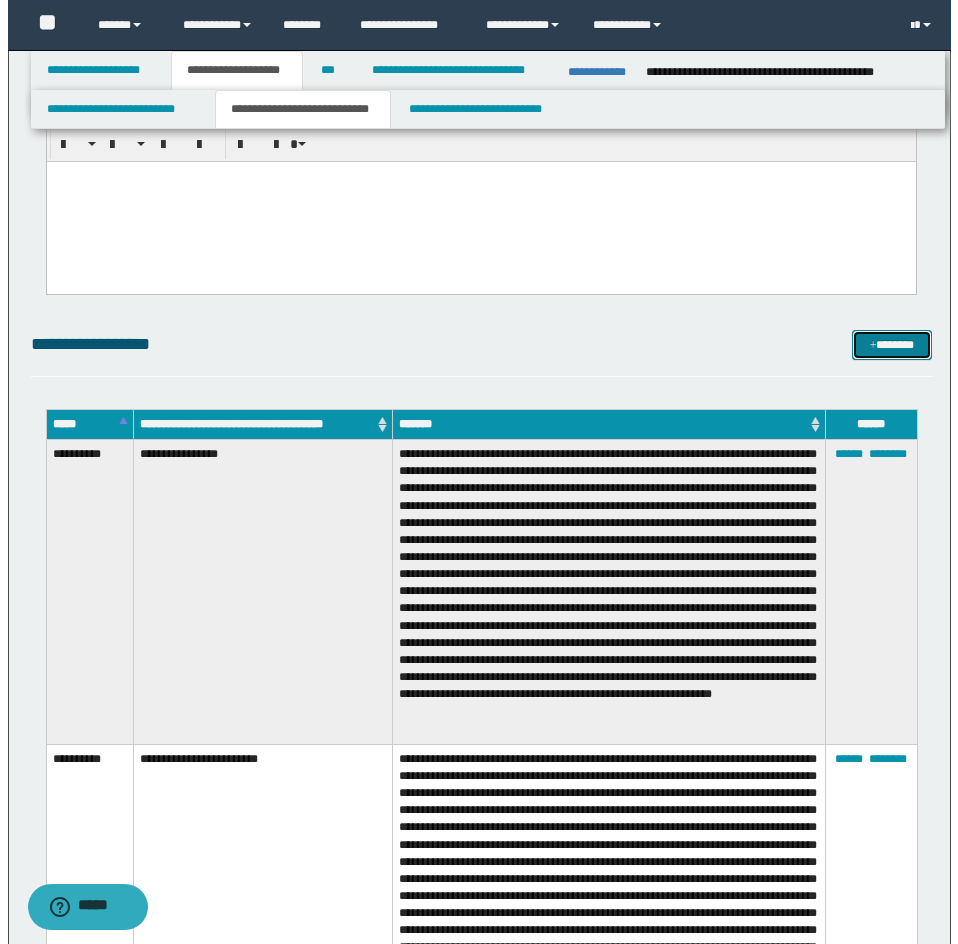 scroll, scrollTop: 2600, scrollLeft: 0, axis: vertical 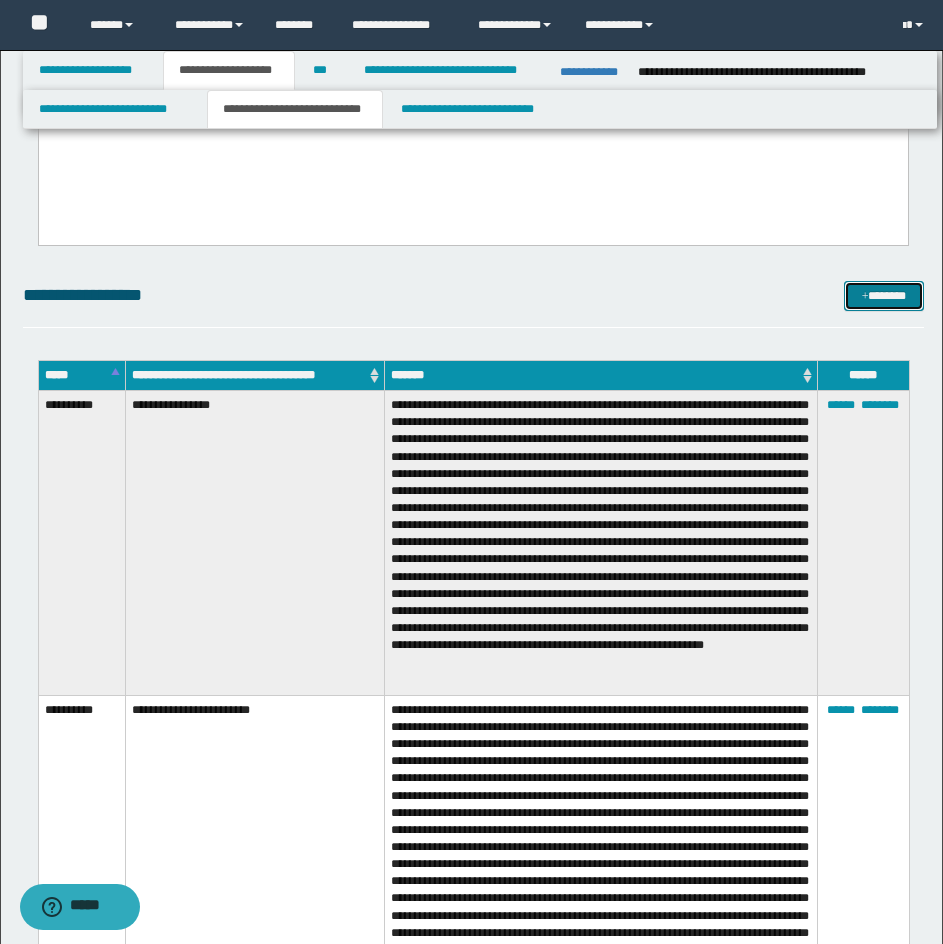 click on "*******" at bounding box center [884, 296] 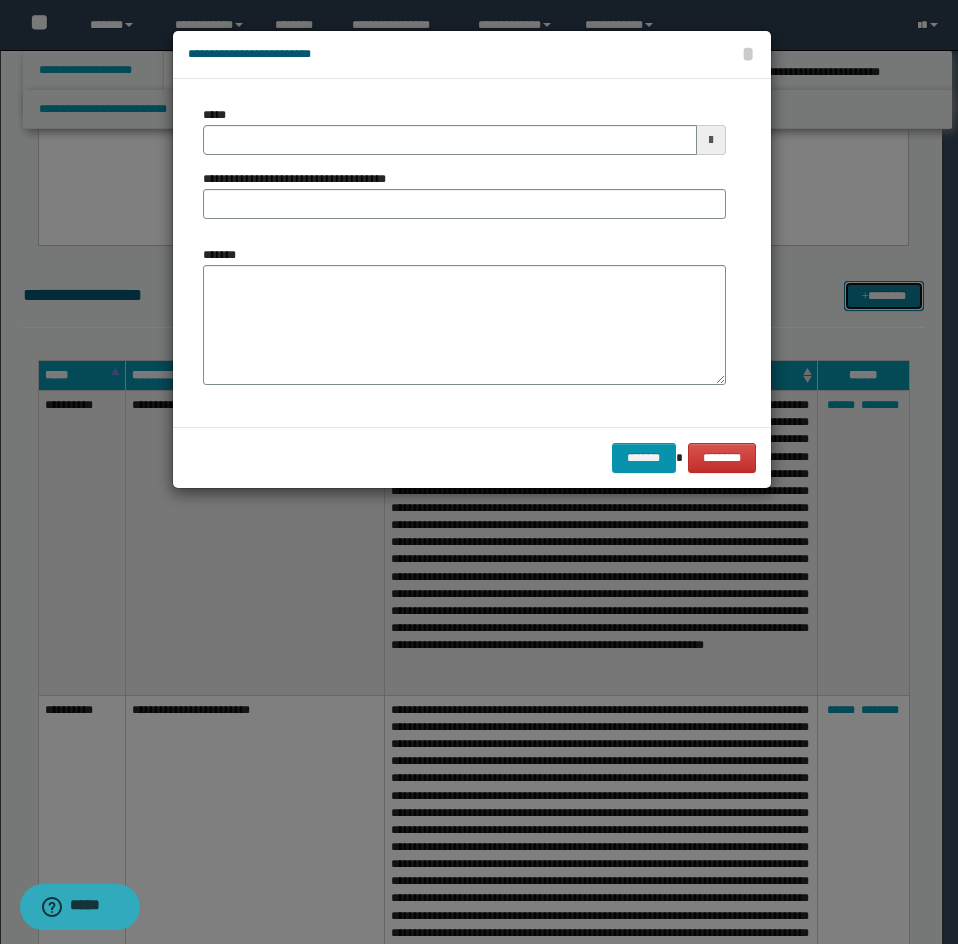 scroll, scrollTop: 0, scrollLeft: 0, axis: both 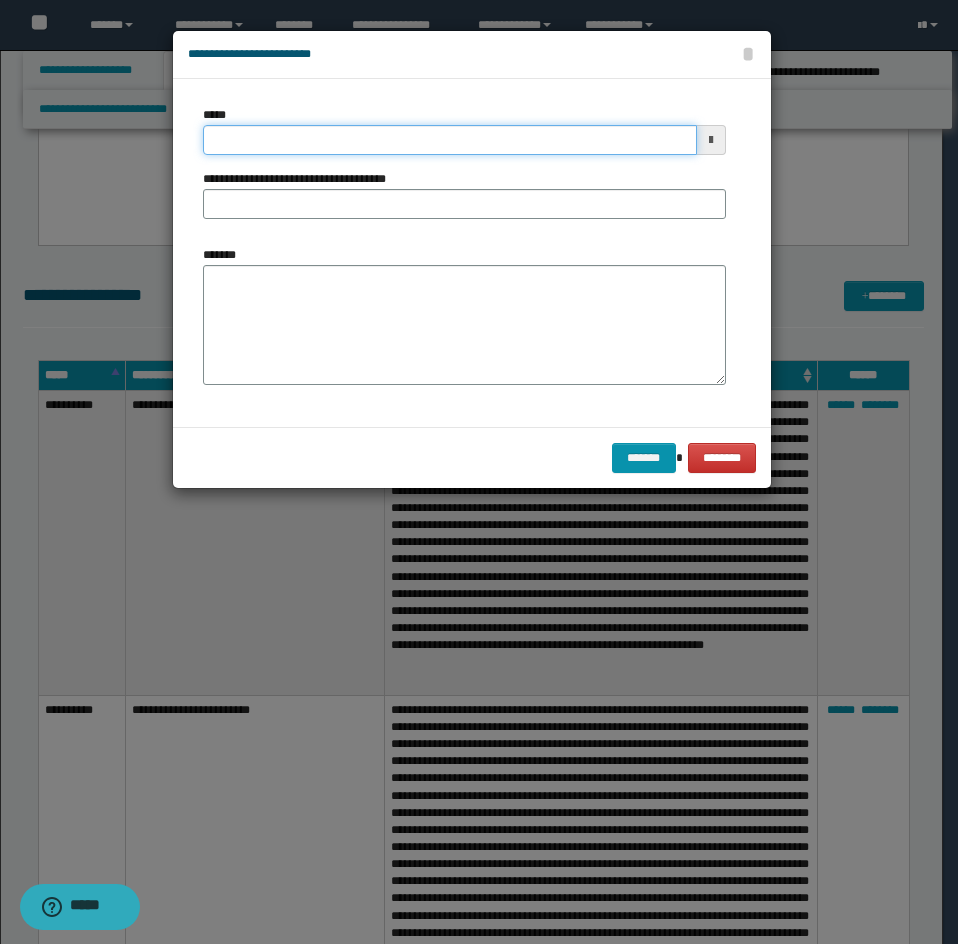 click on "*****" at bounding box center [450, 140] 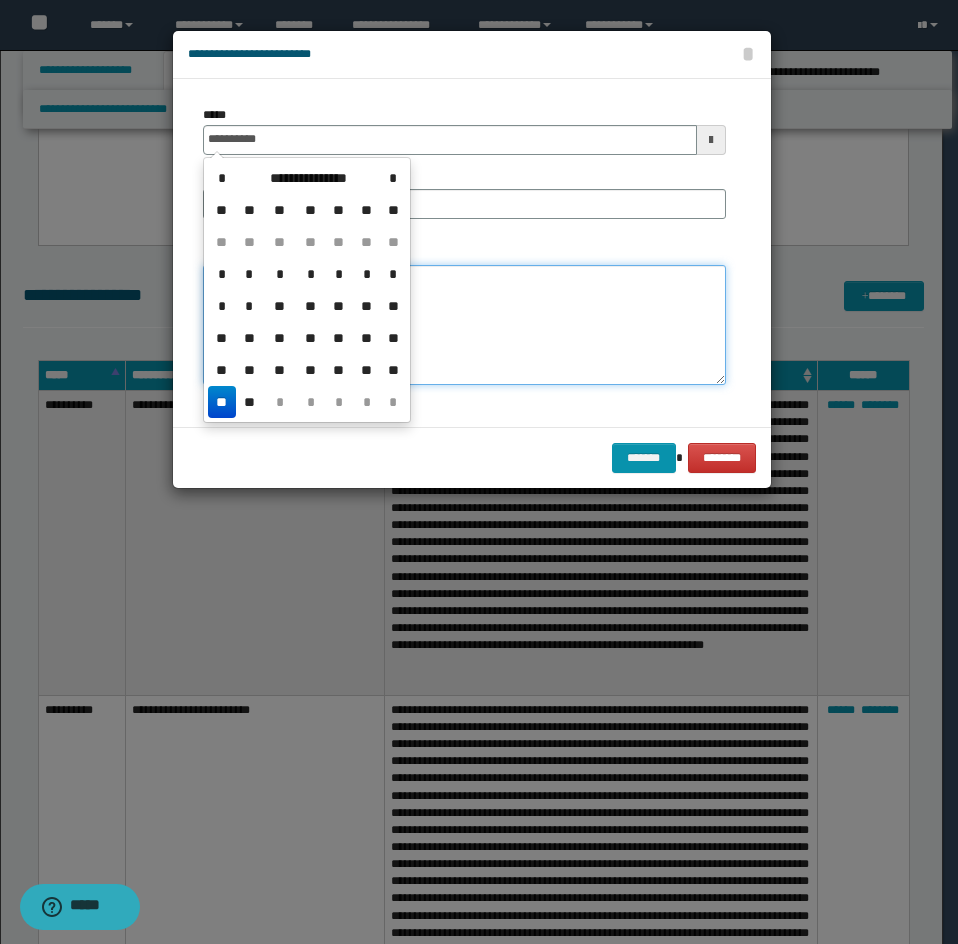 type on "**********" 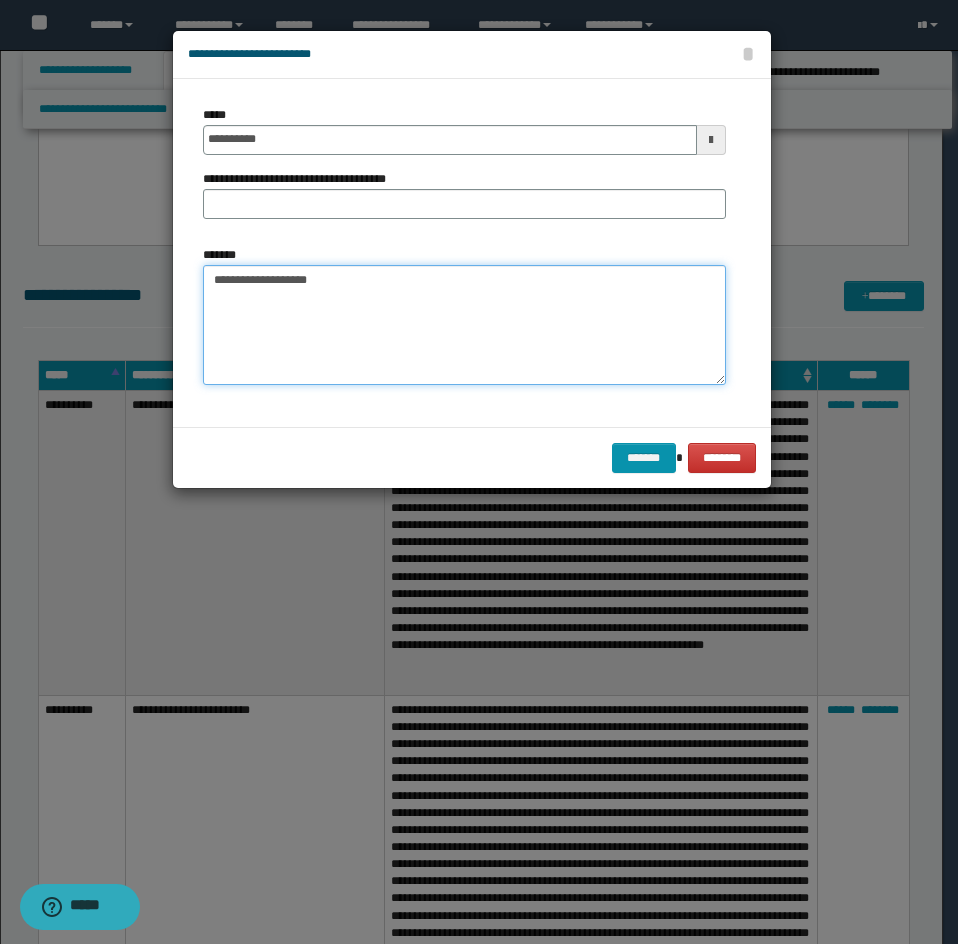 type on "**********" 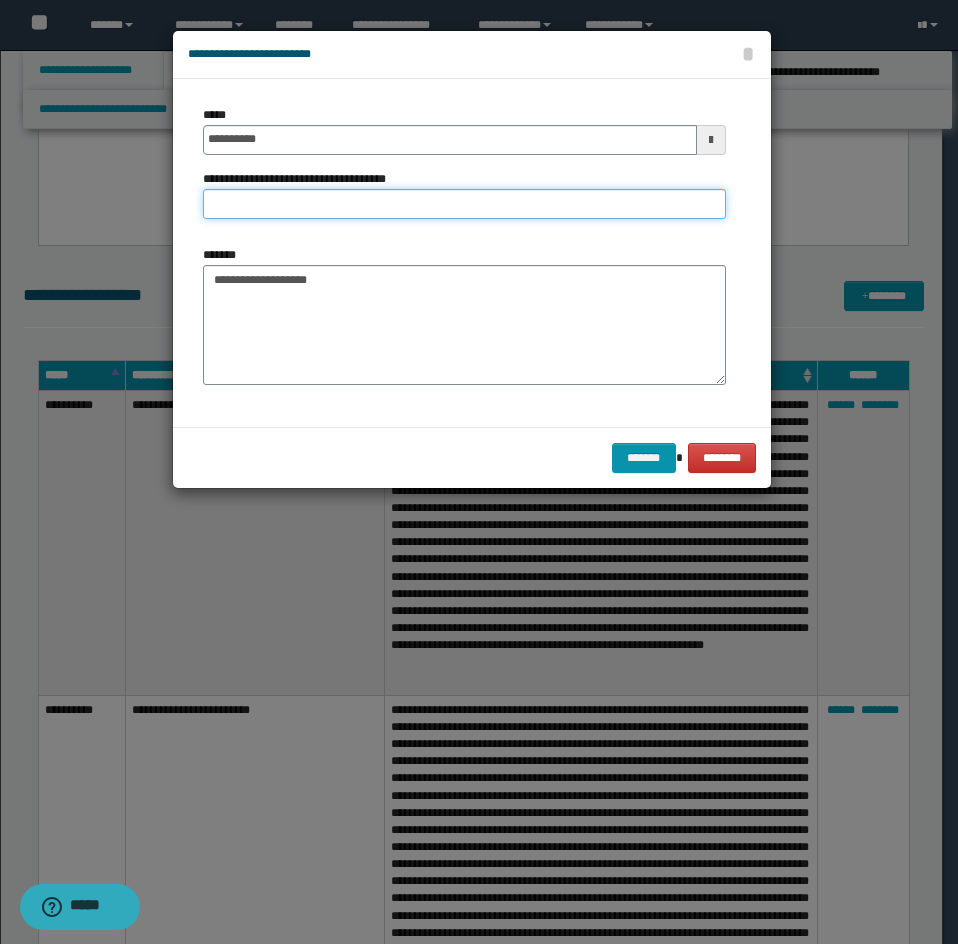 click on "**********" at bounding box center [464, 204] 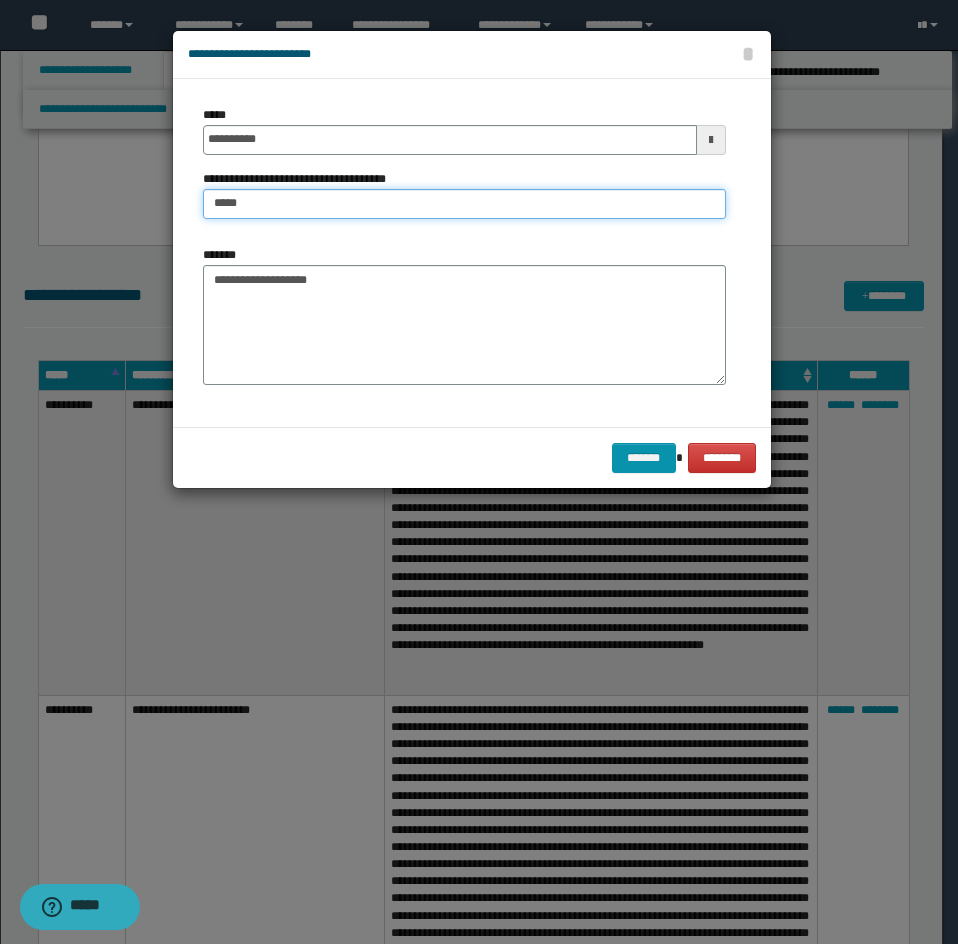 type on "**********" 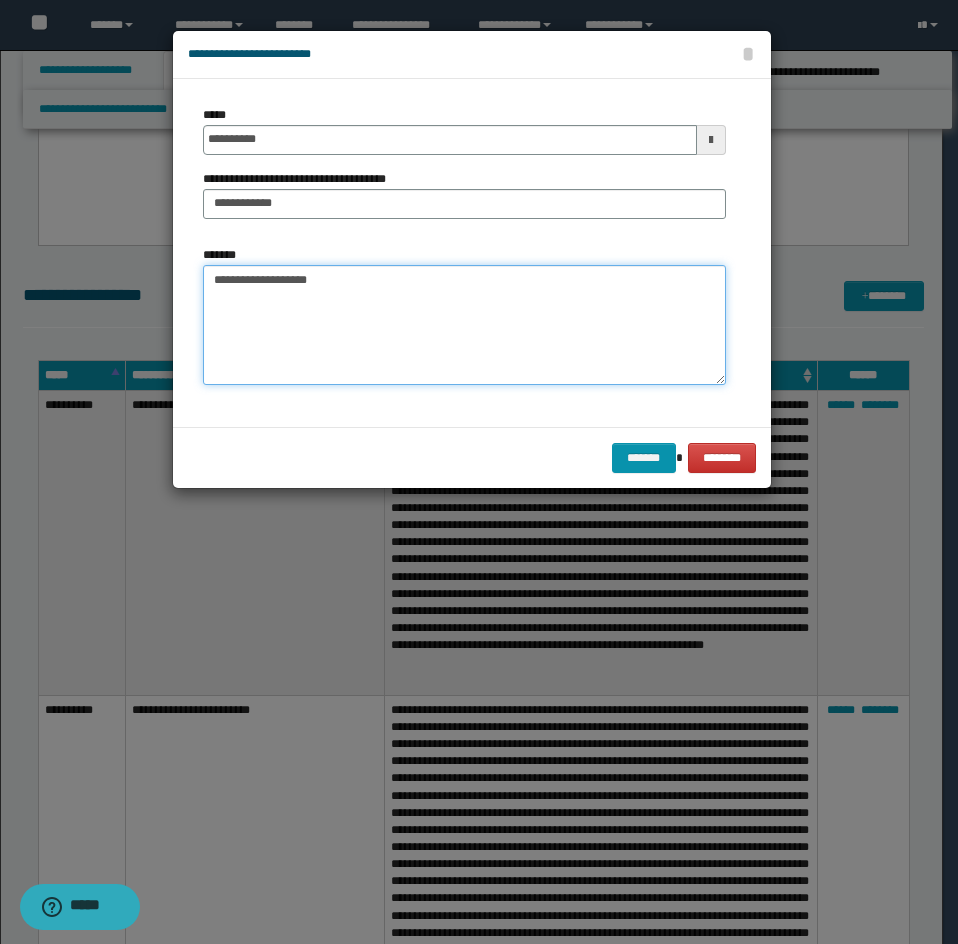drag, startPoint x: 227, startPoint y: 283, endPoint x: 260, endPoint y: 310, distance: 42.638012 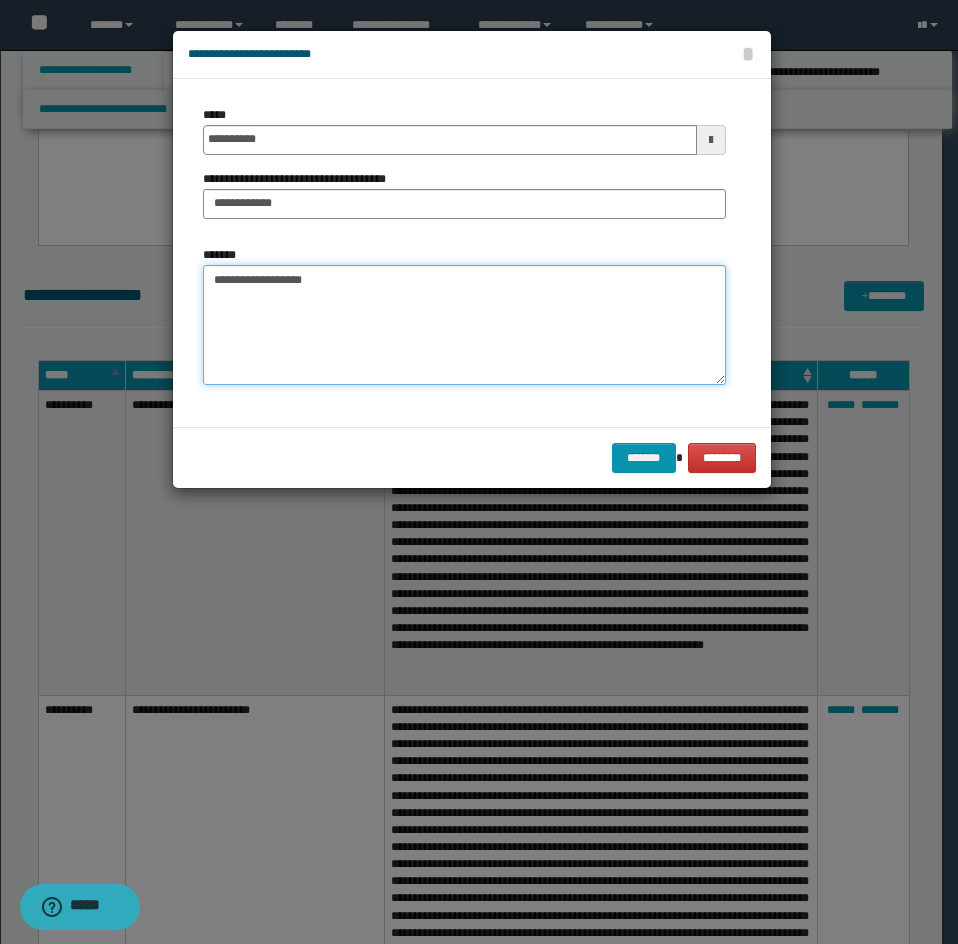 paste on "**********" 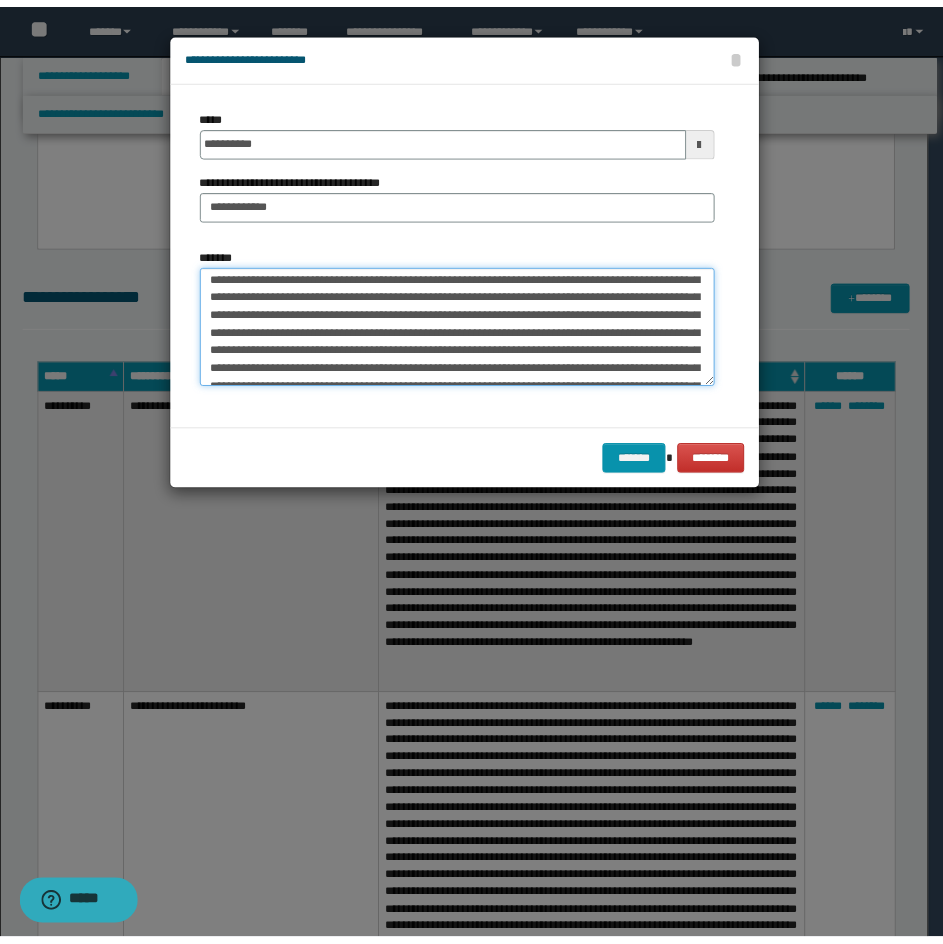 scroll, scrollTop: 0, scrollLeft: 0, axis: both 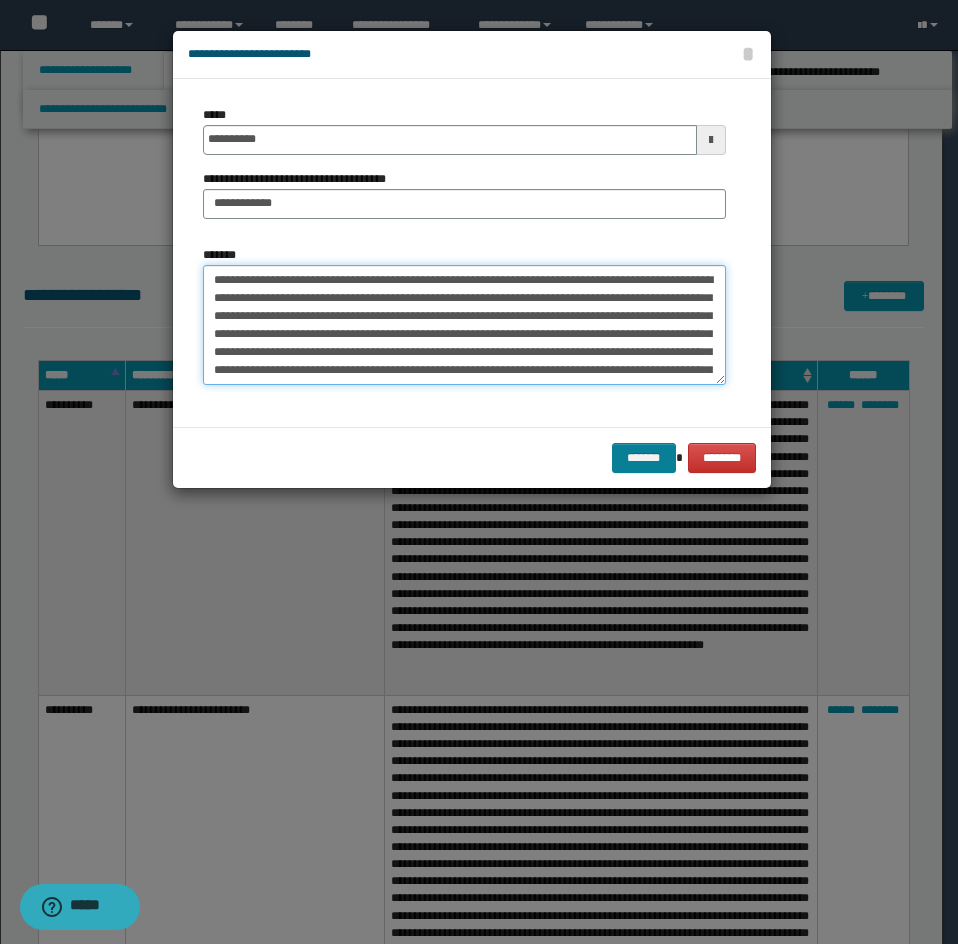 type on "**********" 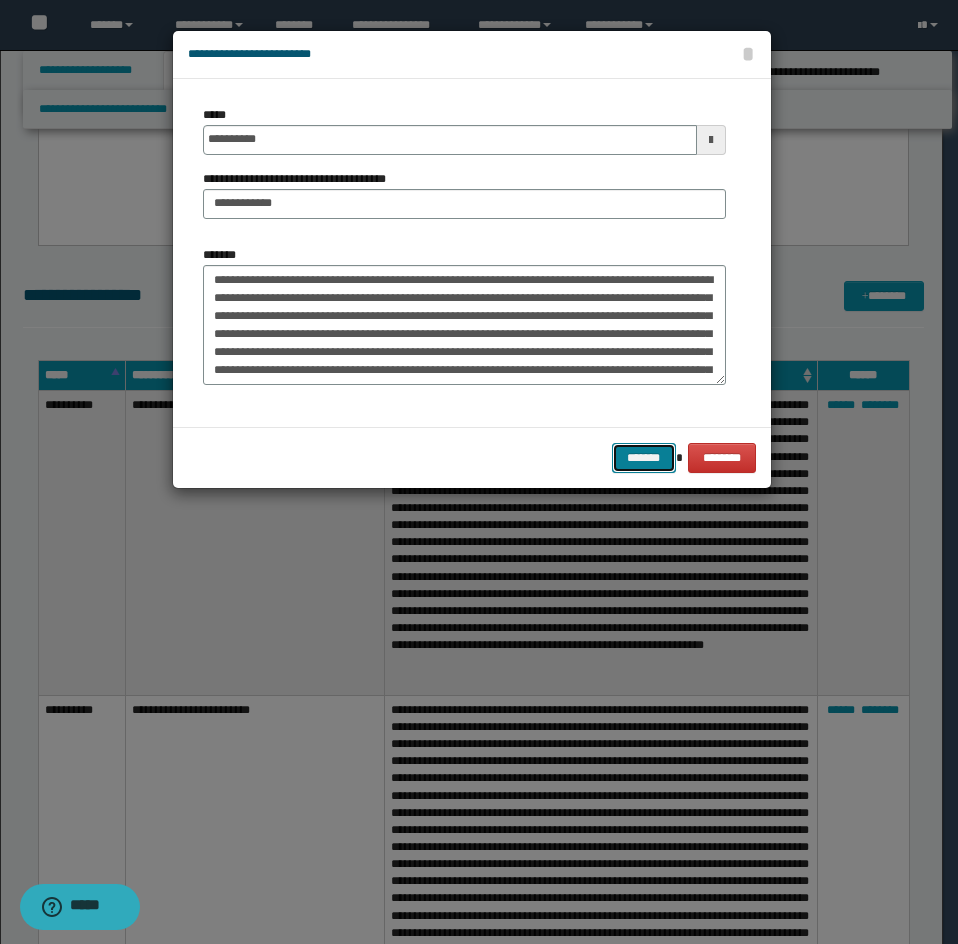 click on "*******" at bounding box center [644, 458] 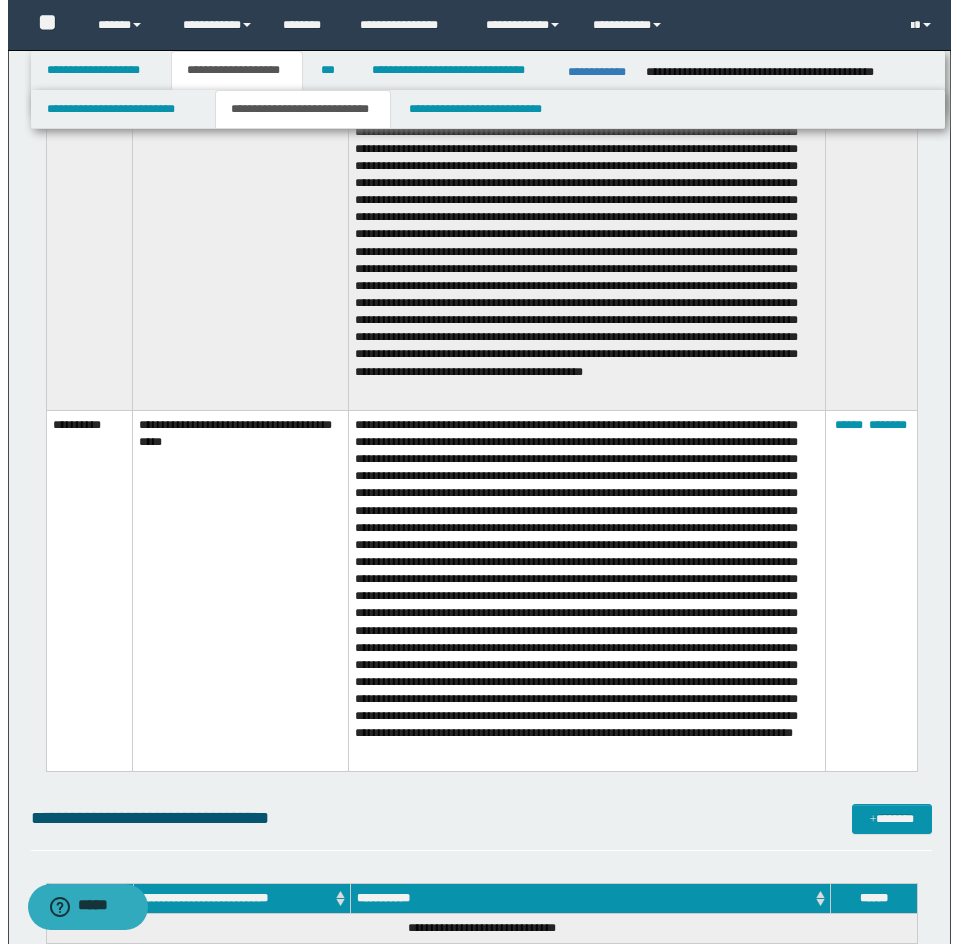 scroll, scrollTop: 11294, scrollLeft: 0, axis: vertical 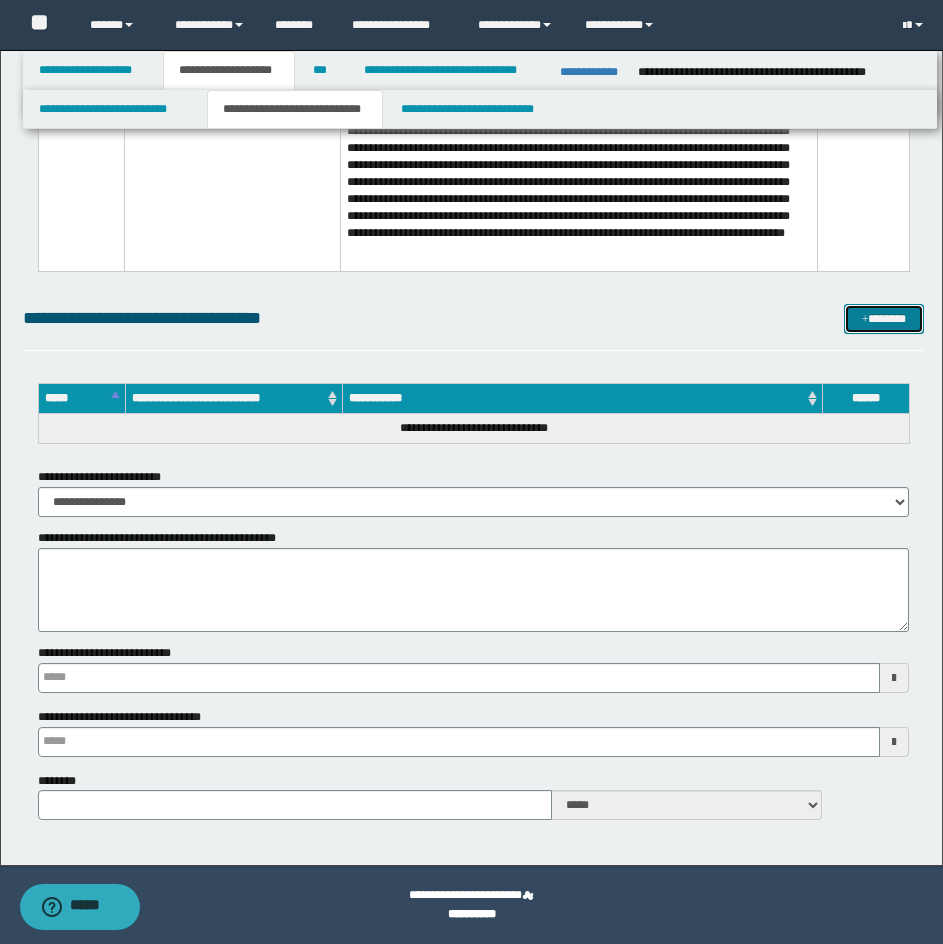 click on "*******" at bounding box center [884, 319] 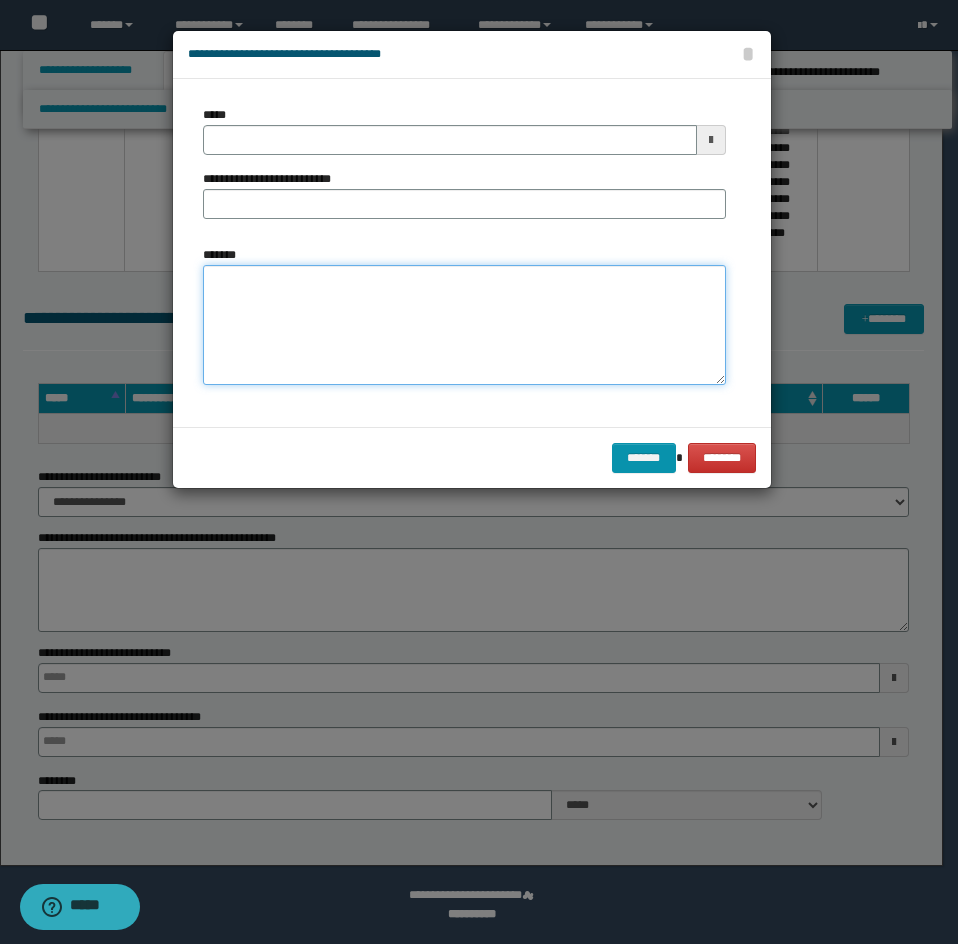 click on "*******" at bounding box center [464, 325] 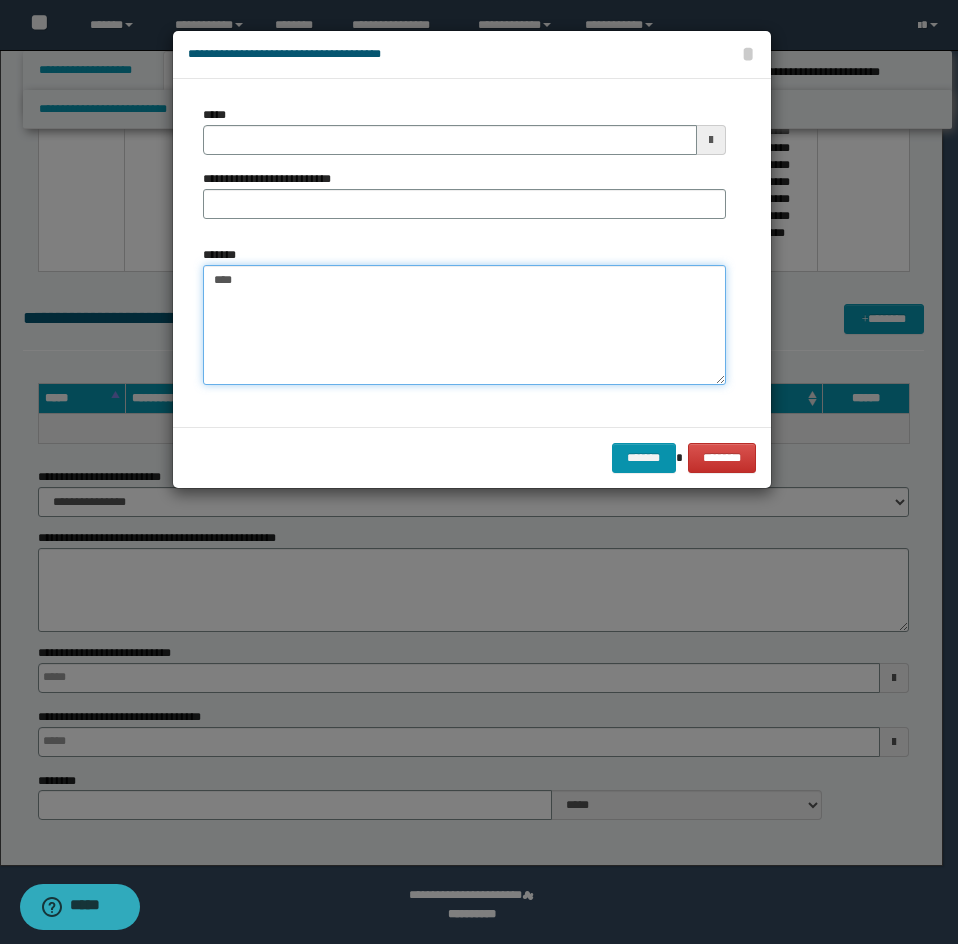 paste on "**********" 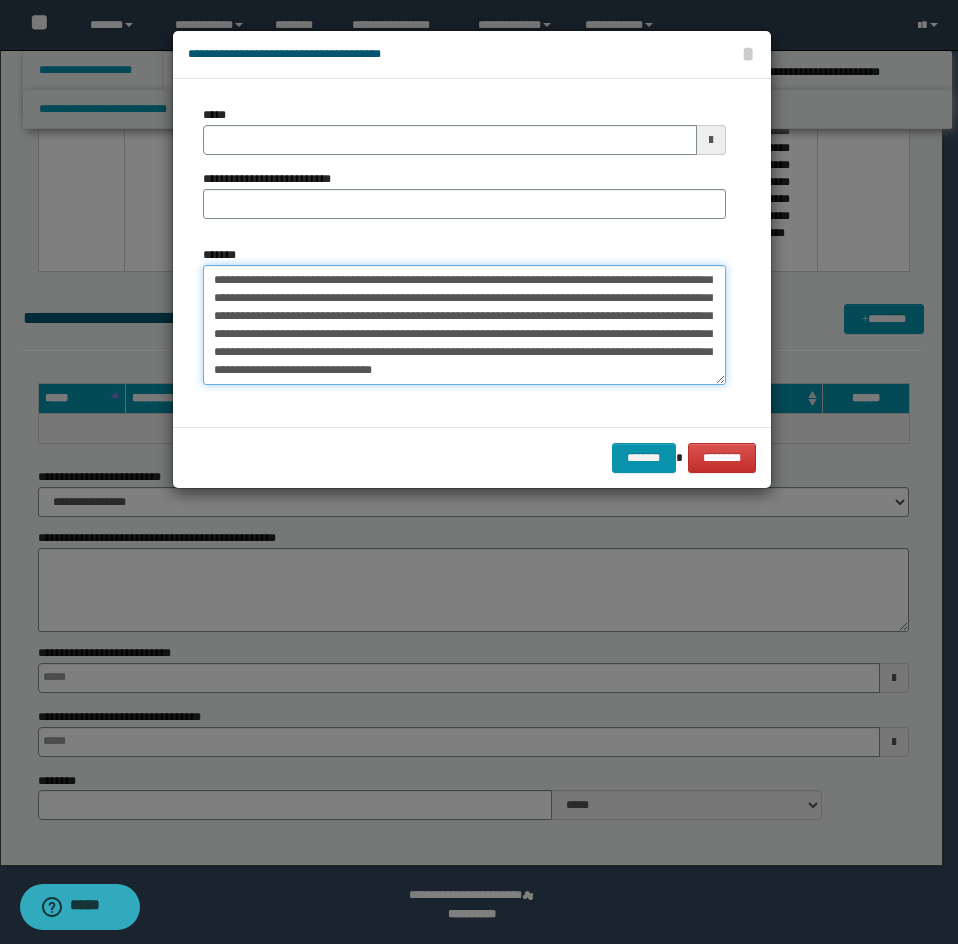 scroll, scrollTop: 192, scrollLeft: 0, axis: vertical 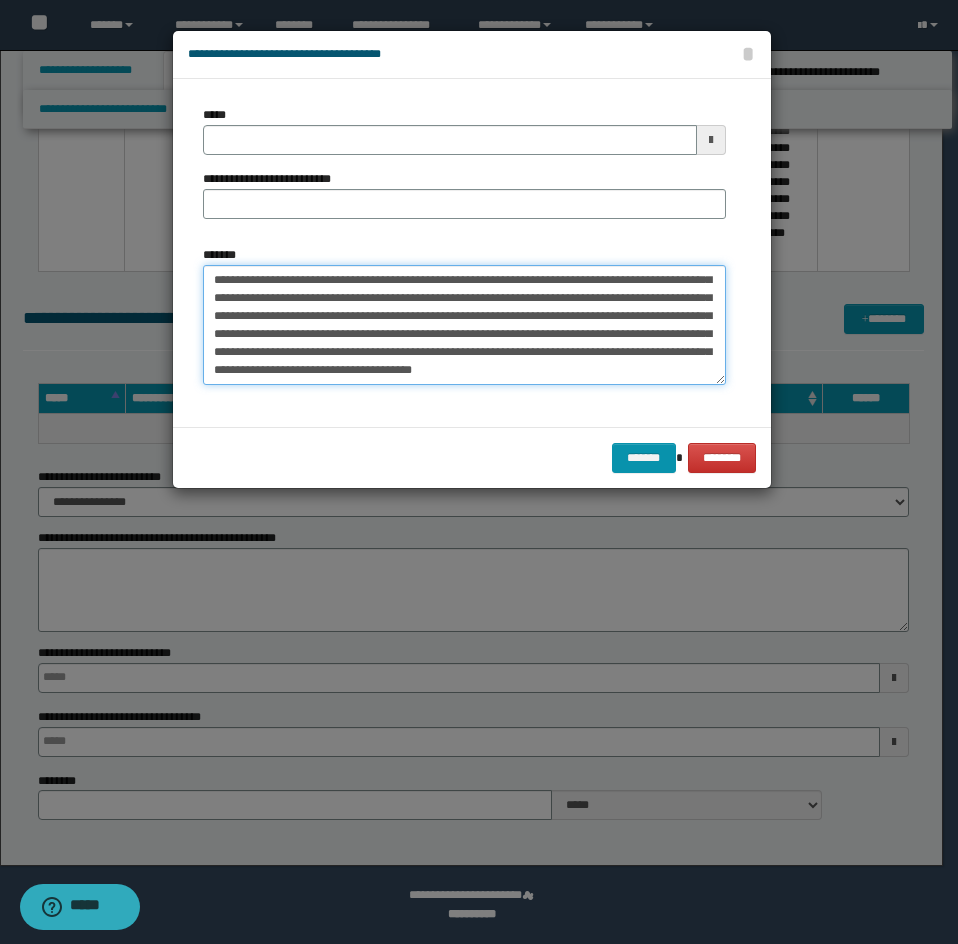type on "**********" 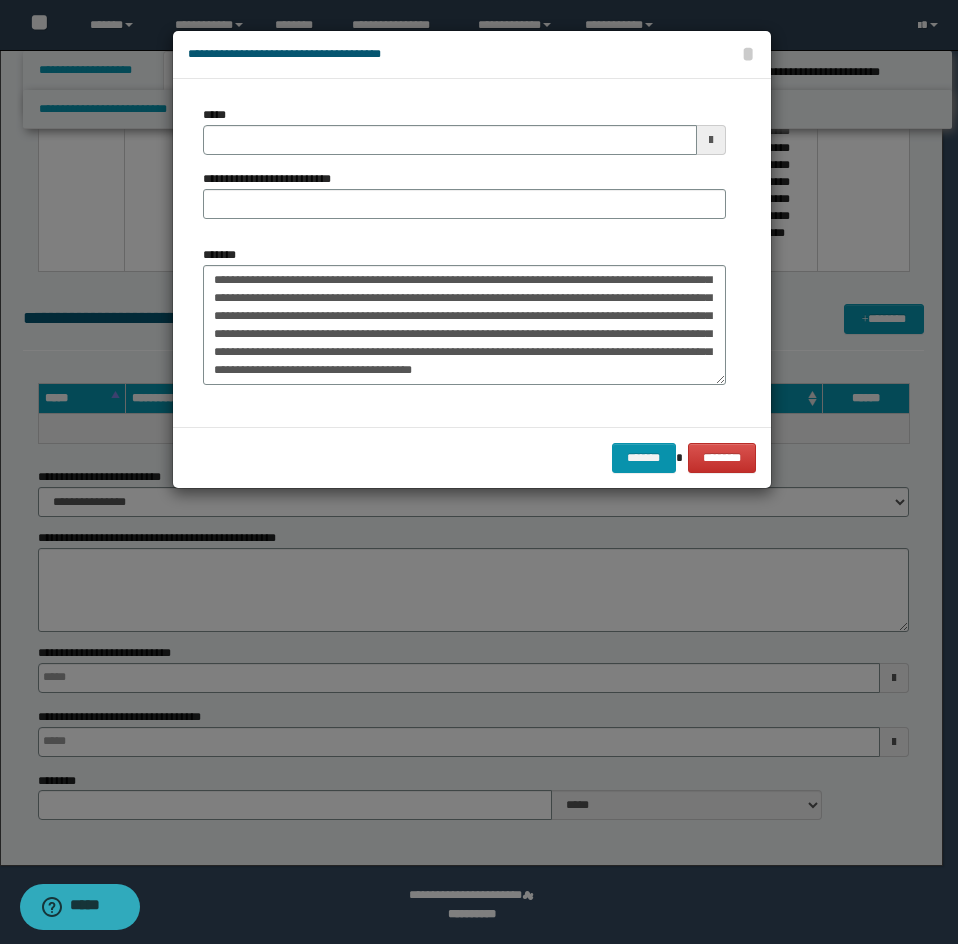 click on "**********" at bounding box center (464, 194) 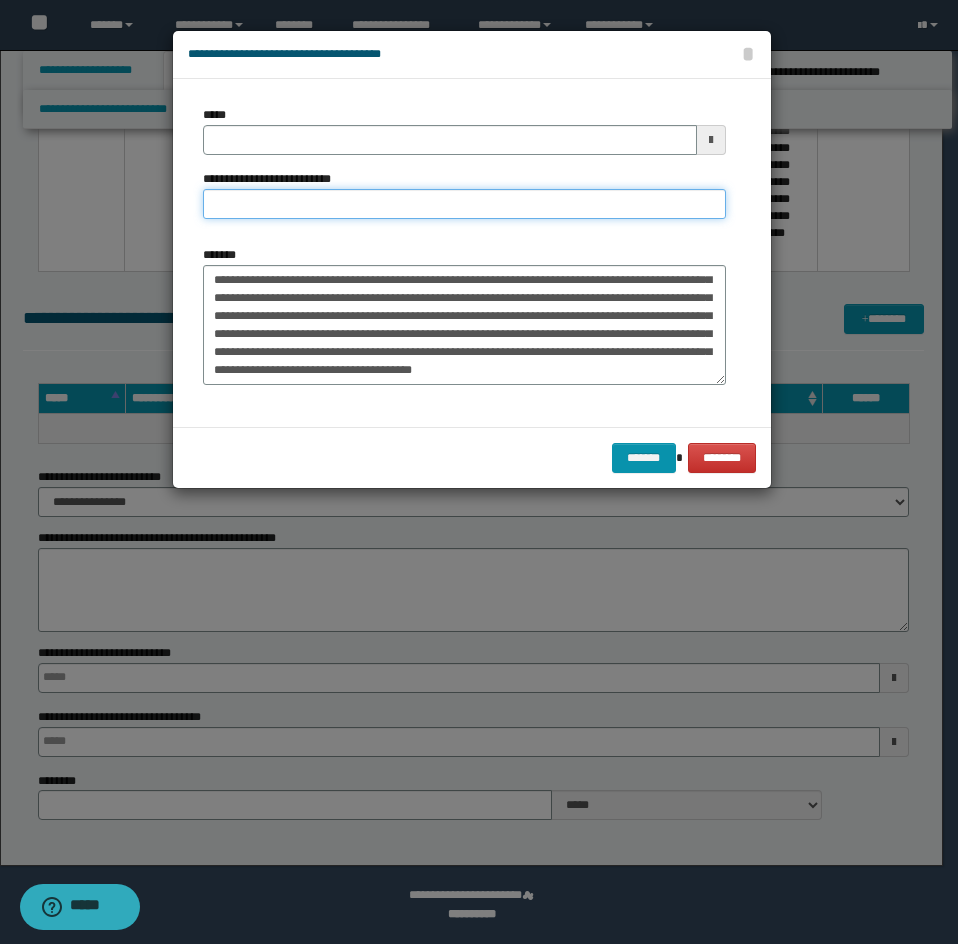 click on "**********" at bounding box center [464, 204] 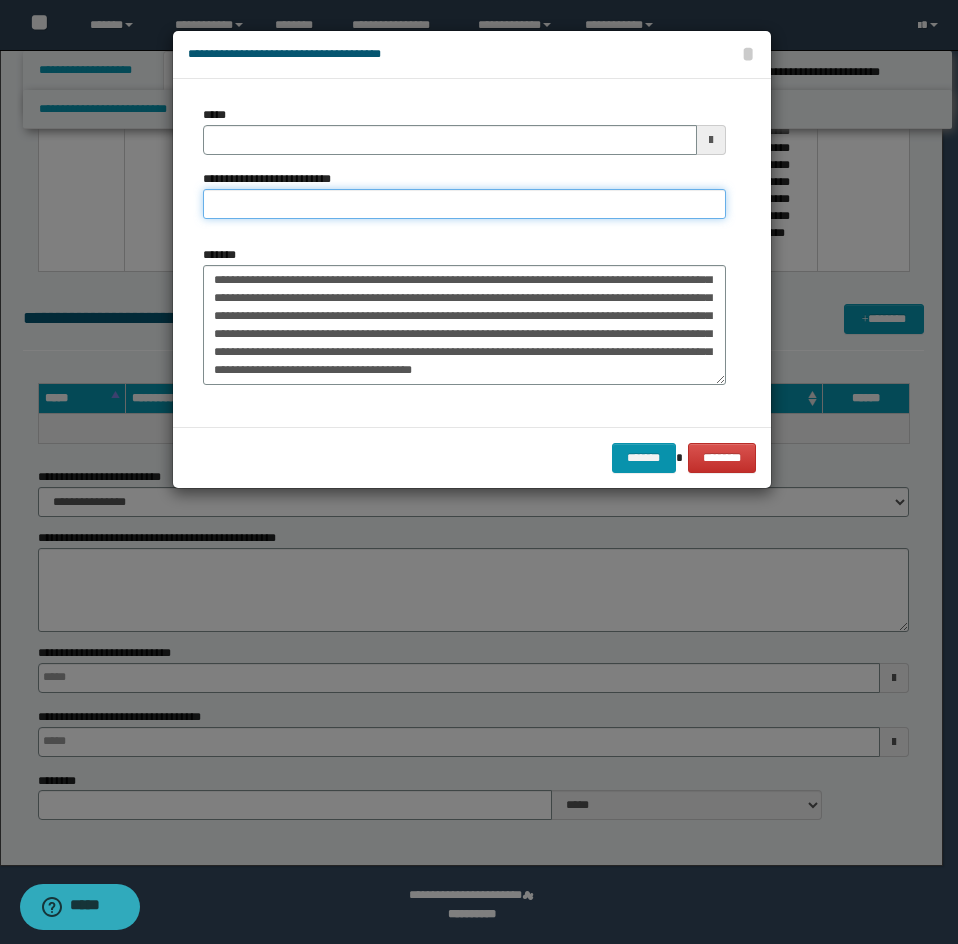 paste on "**********" 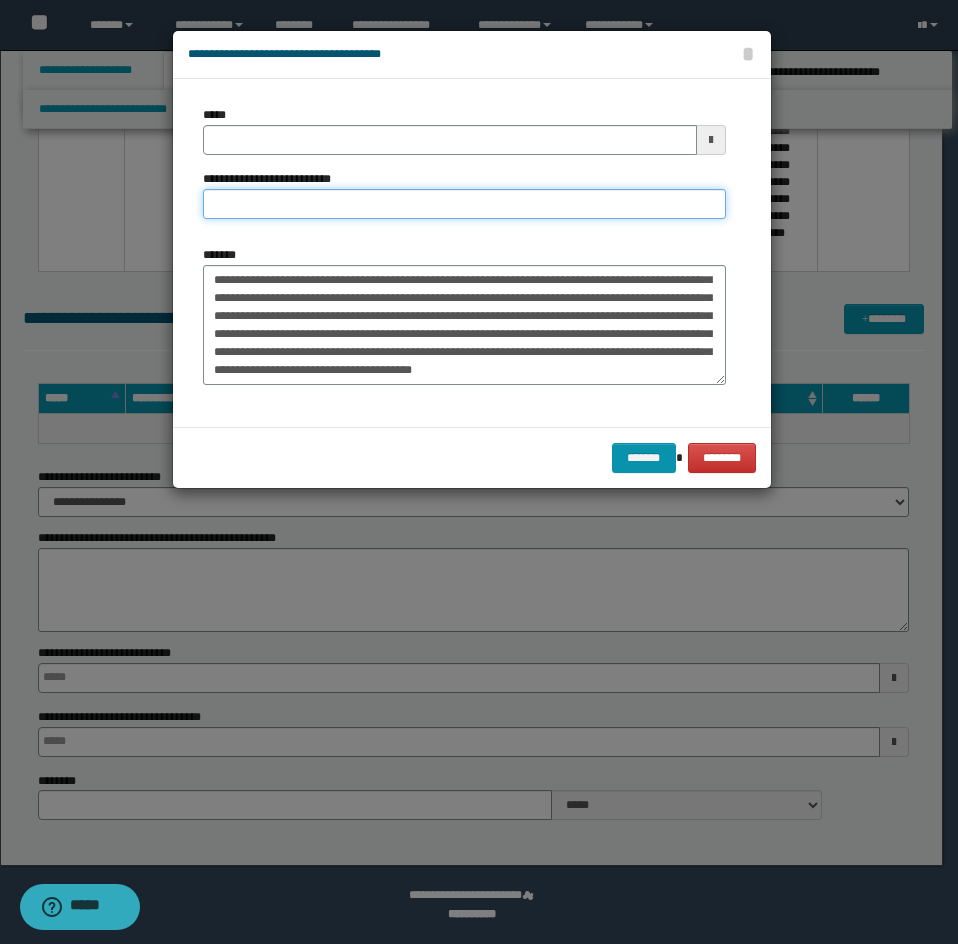 type on "**********" 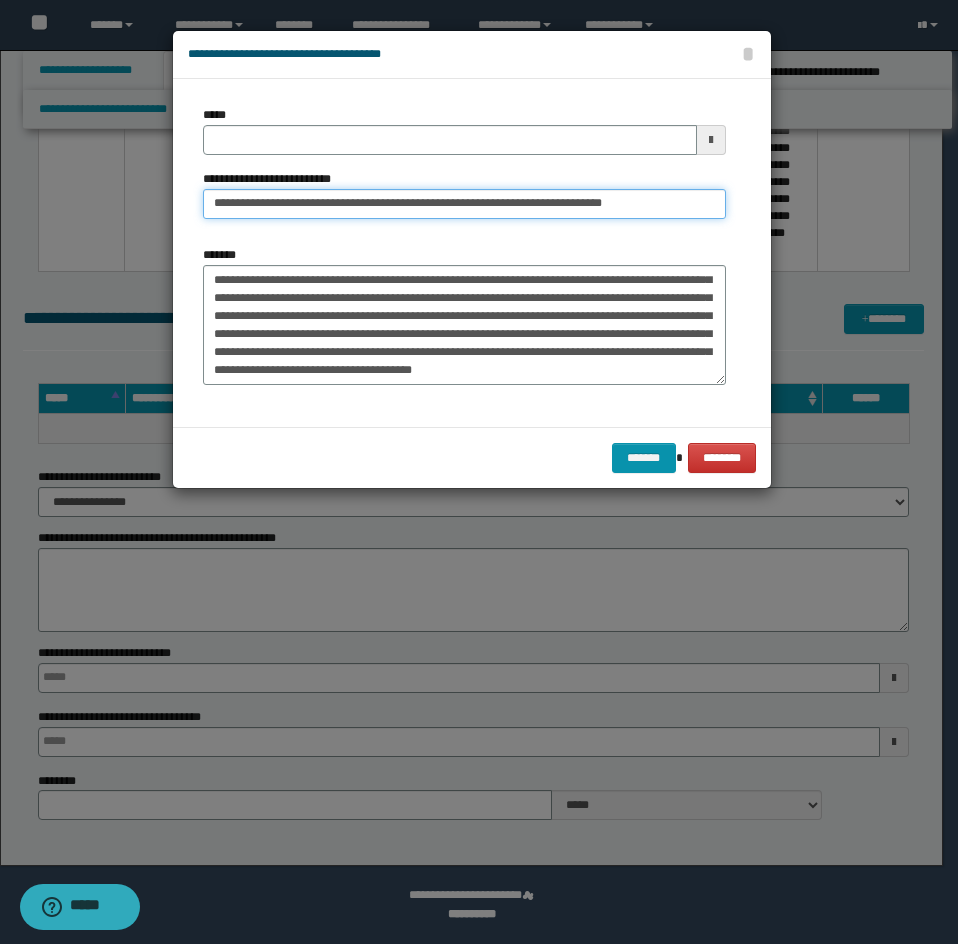 type 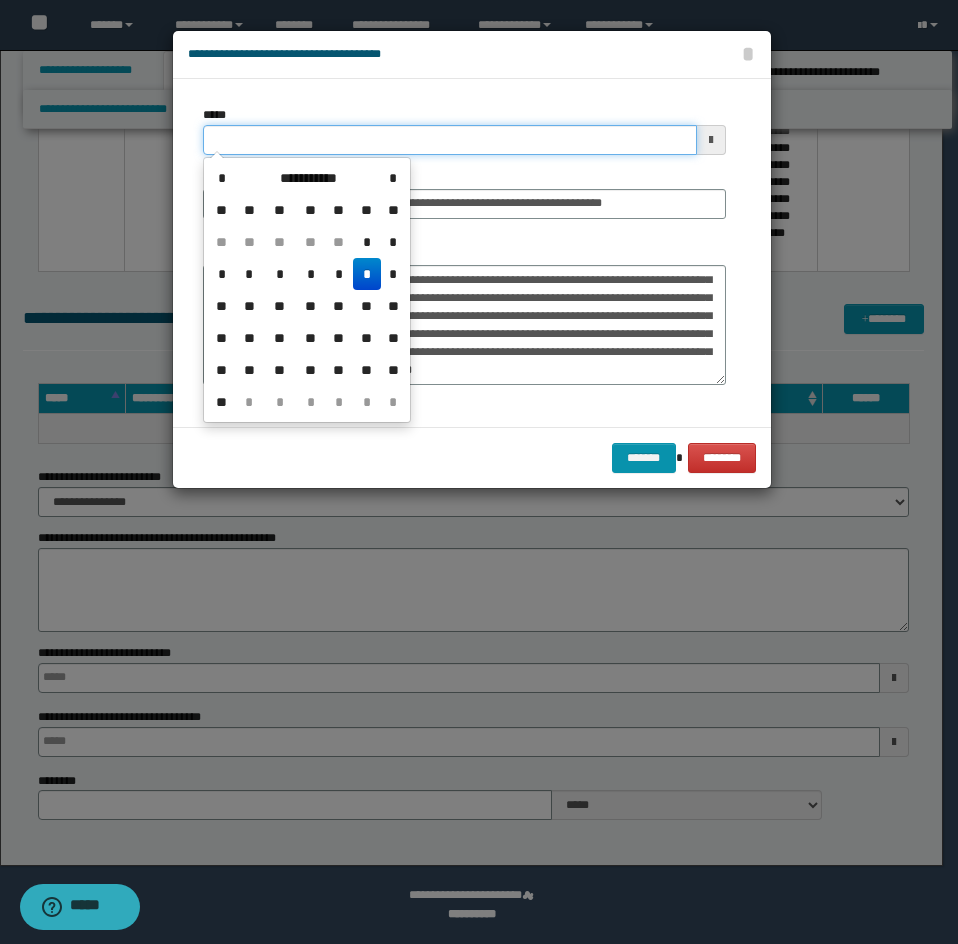 click on "*****" at bounding box center [450, 140] 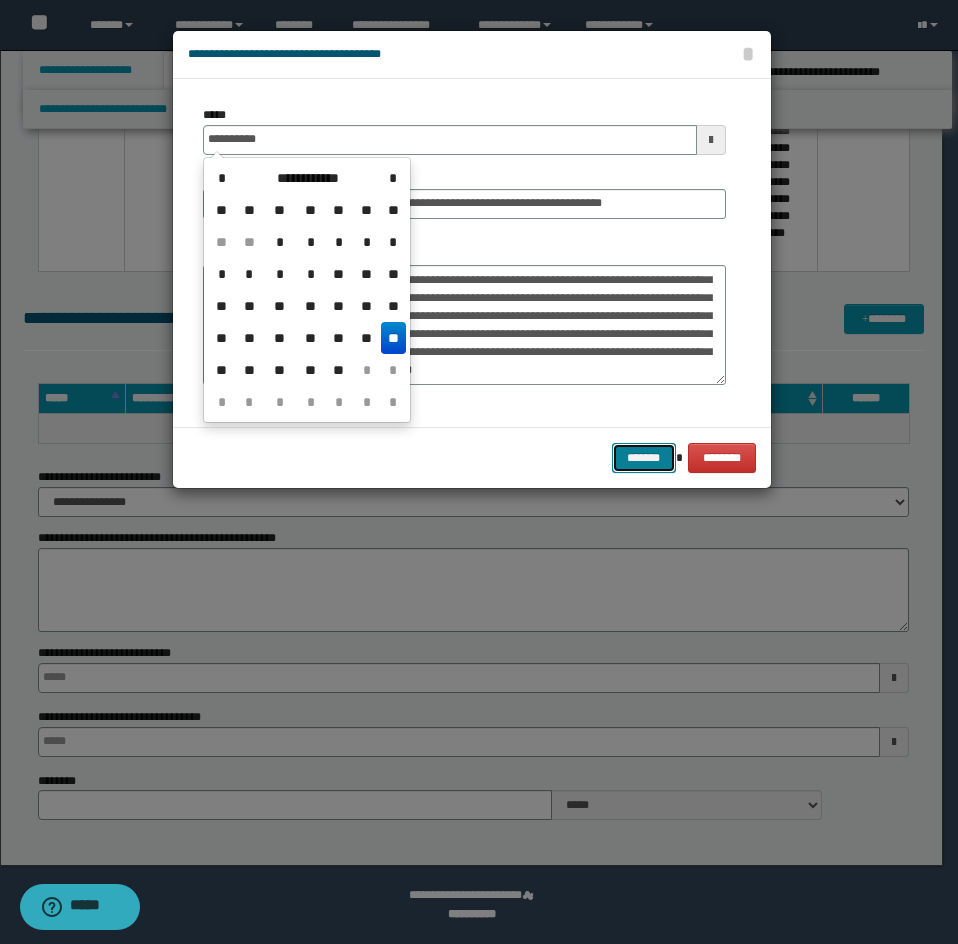 type on "**********" 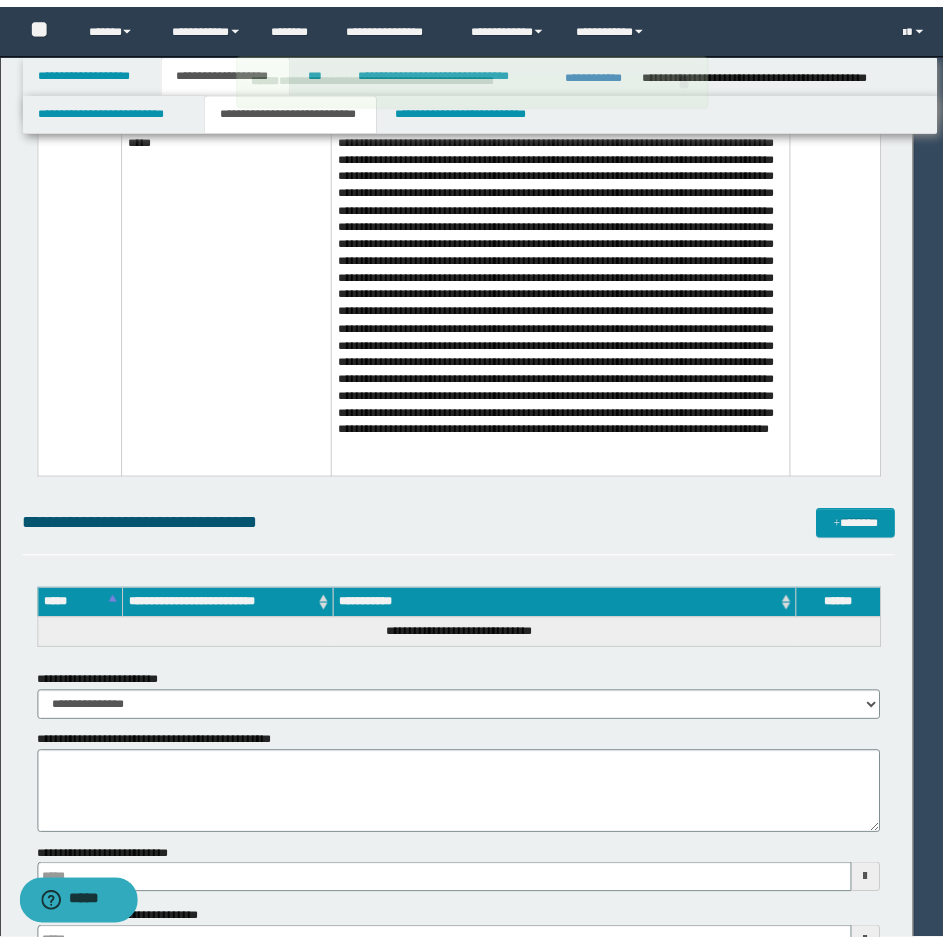 scroll, scrollTop: 11260, scrollLeft: 0, axis: vertical 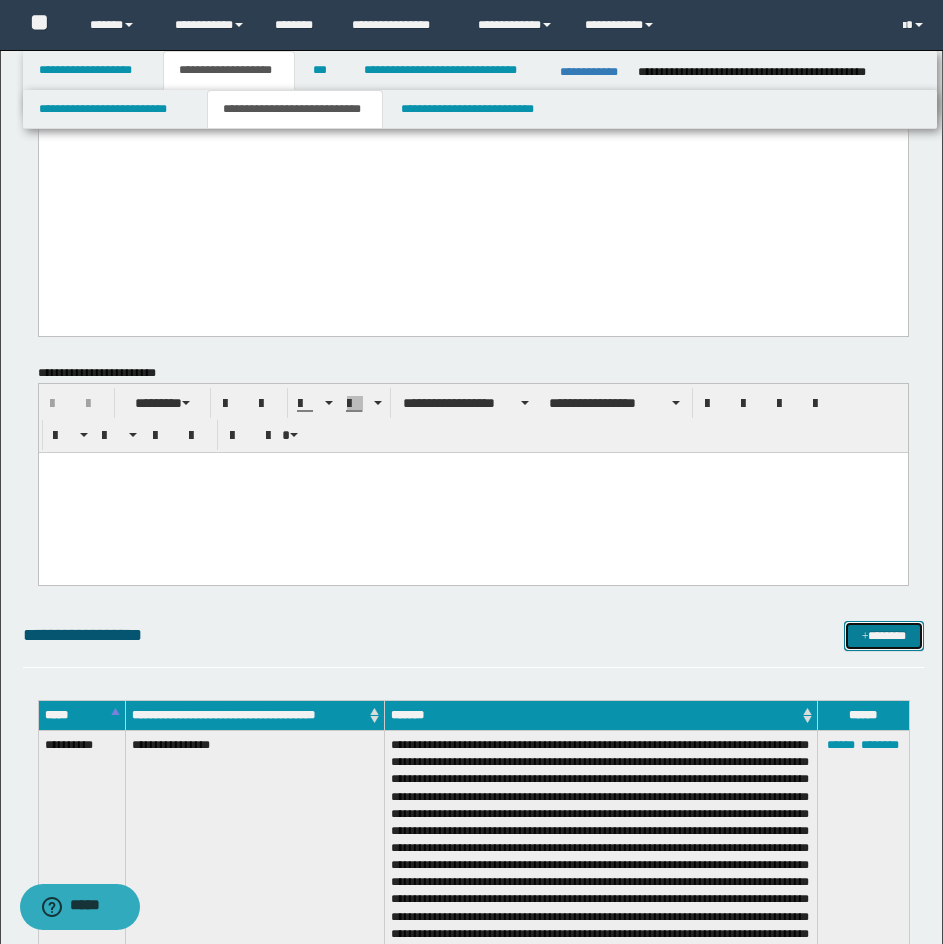 click on "*******" at bounding box center [884, 636] 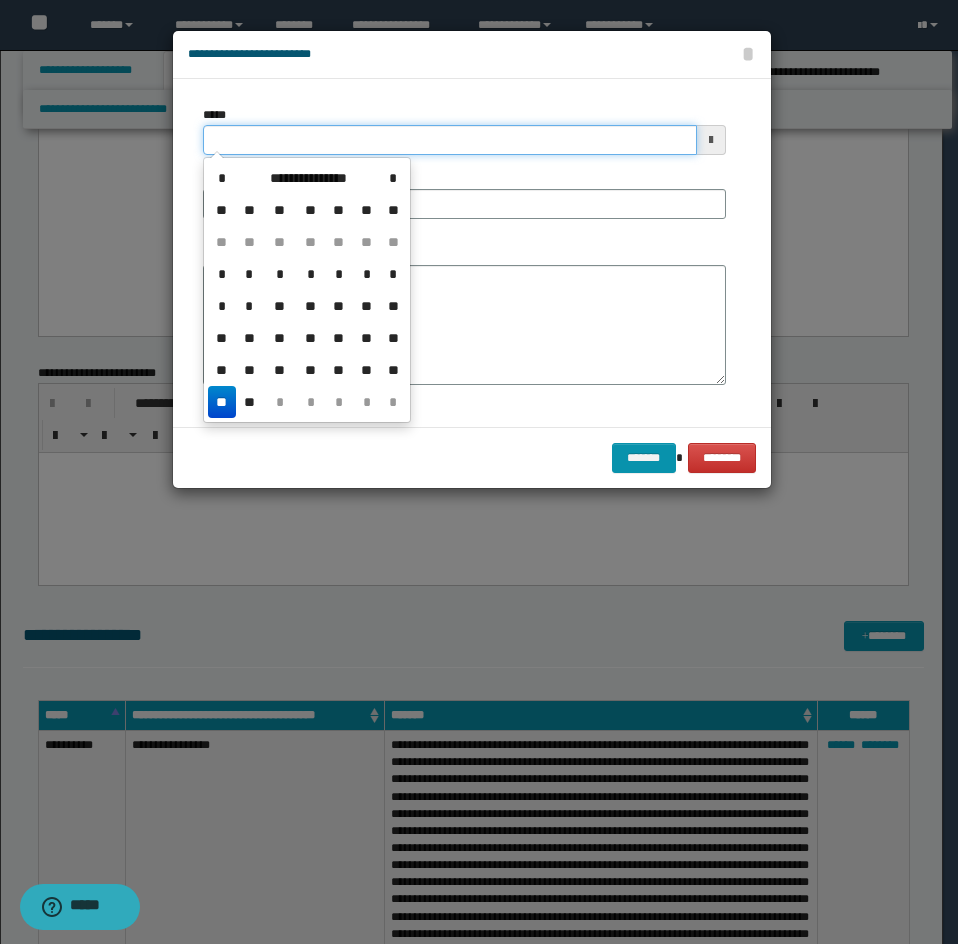 click on "*****" at bounding box center [450, 140] 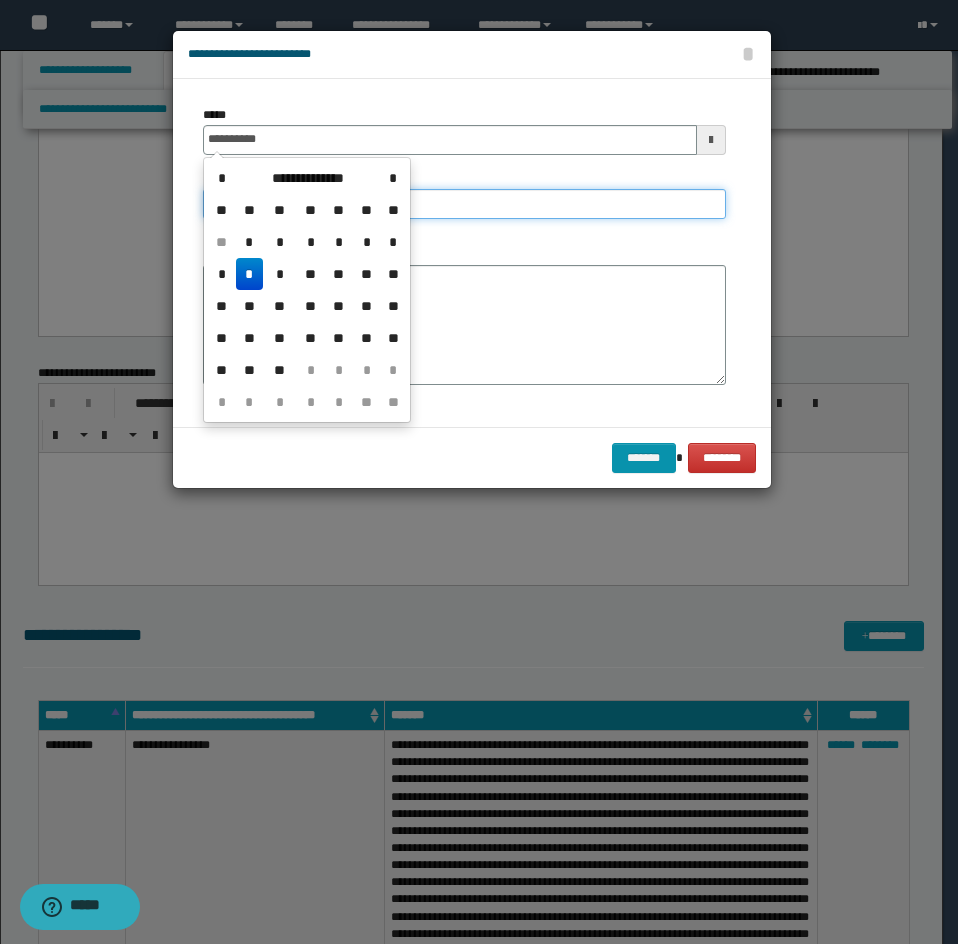 type on "**********" 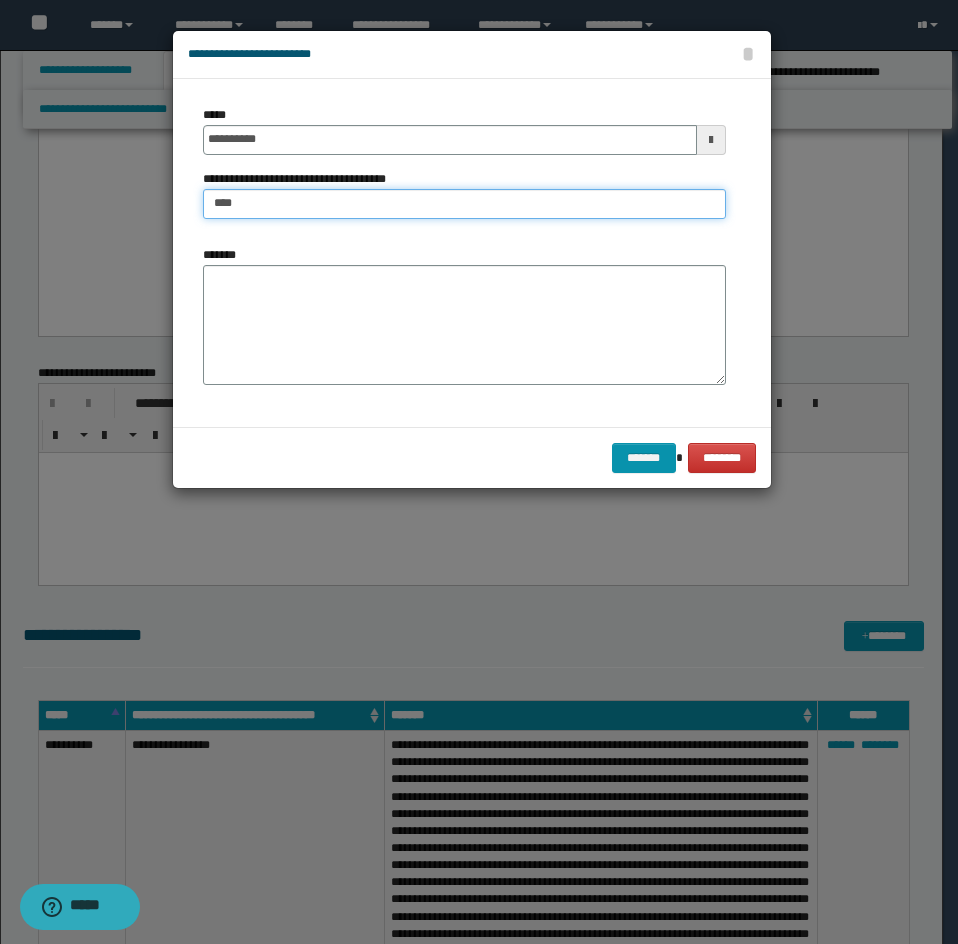 type on "**********" 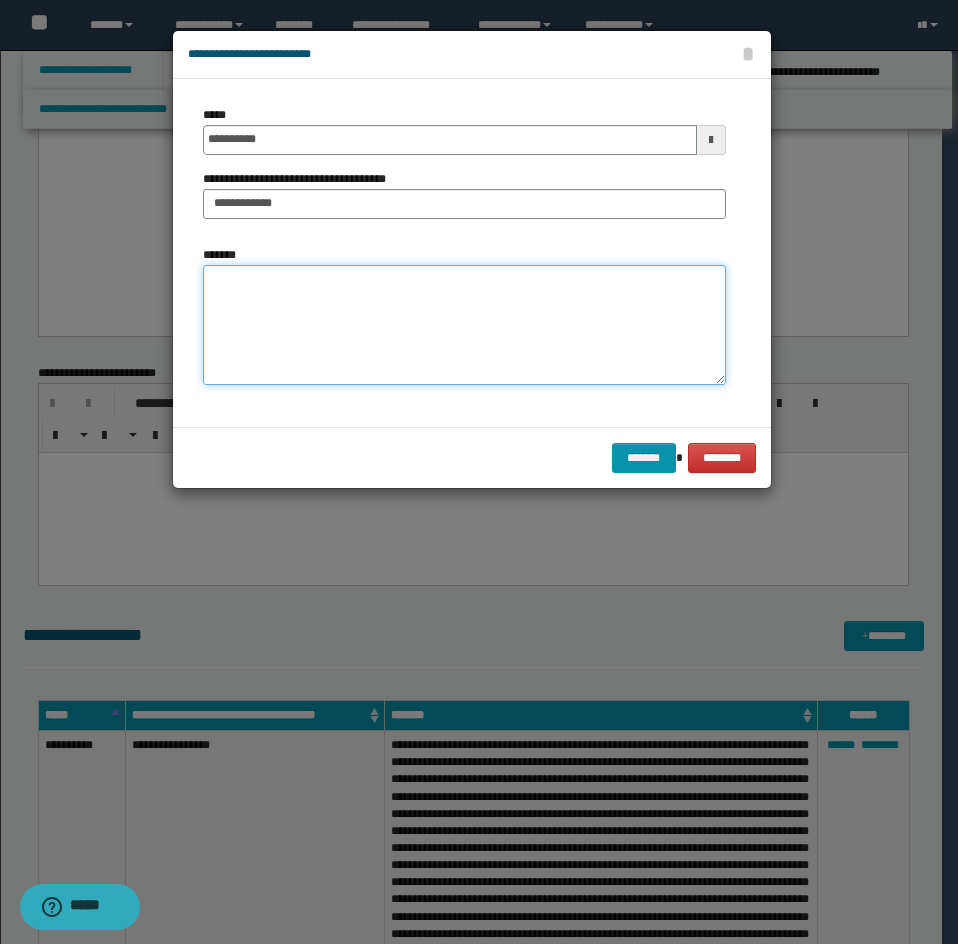 click on "*******" at bounding box center [464, 325] 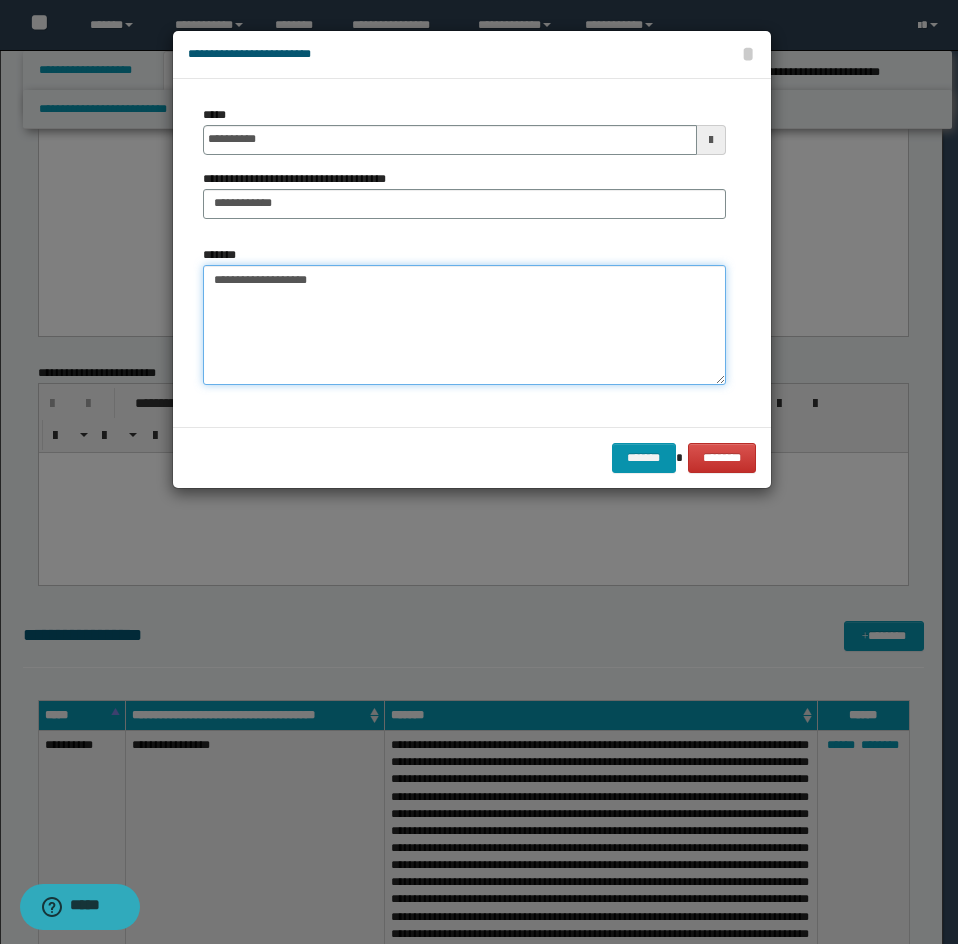 click on "**********" at bounding box center [464, 325] 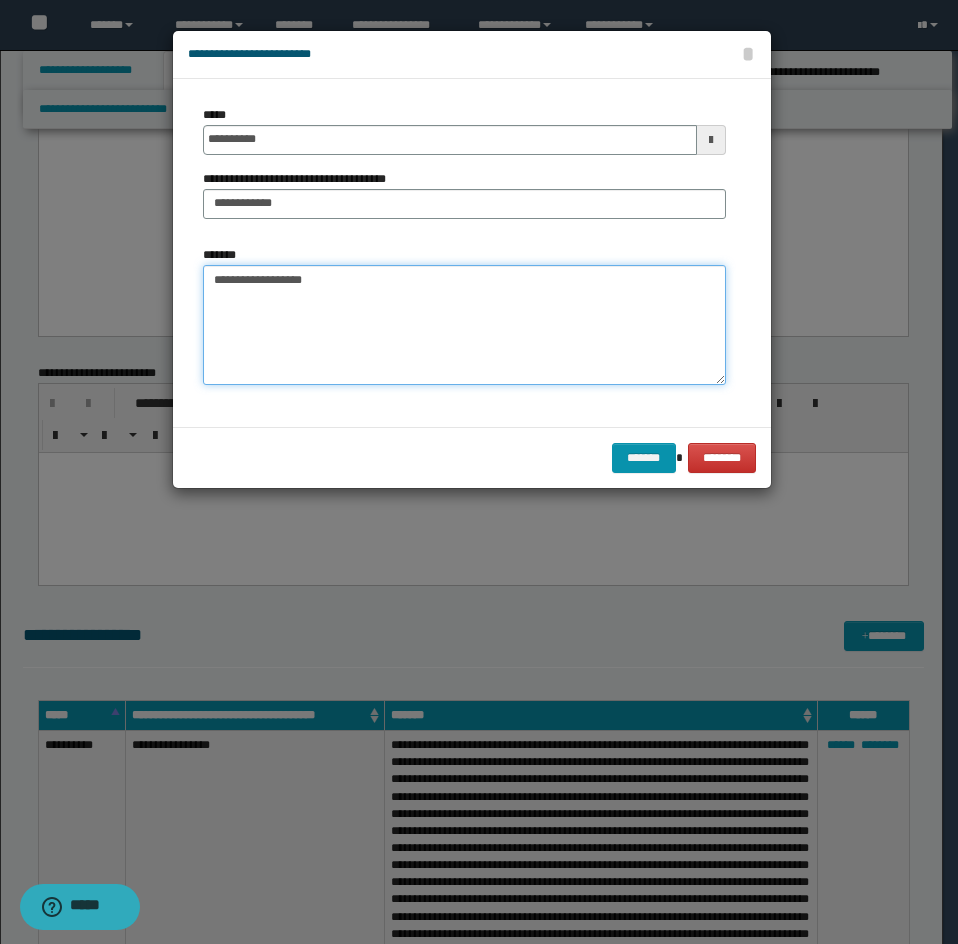 paste on "**********" 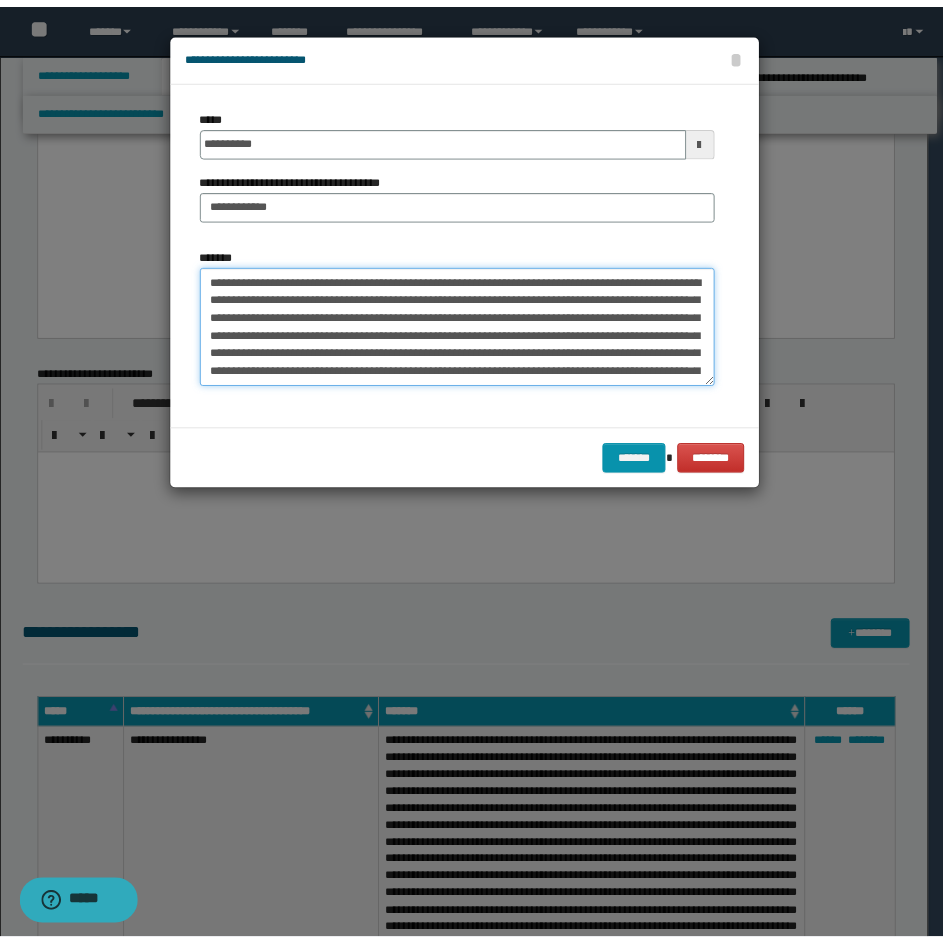 scroll, scrollTop: 66, scrollLeft: 0, axis: vertical 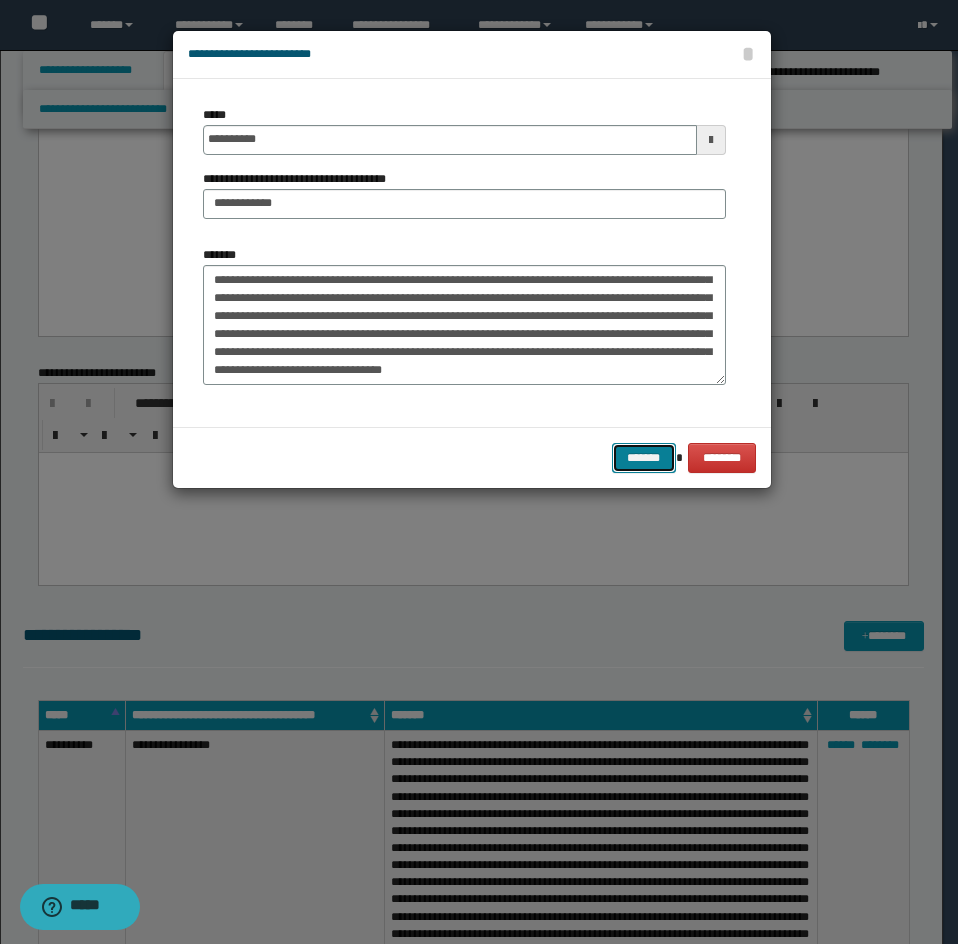 click on "*******" at bounding box center [644, 458] 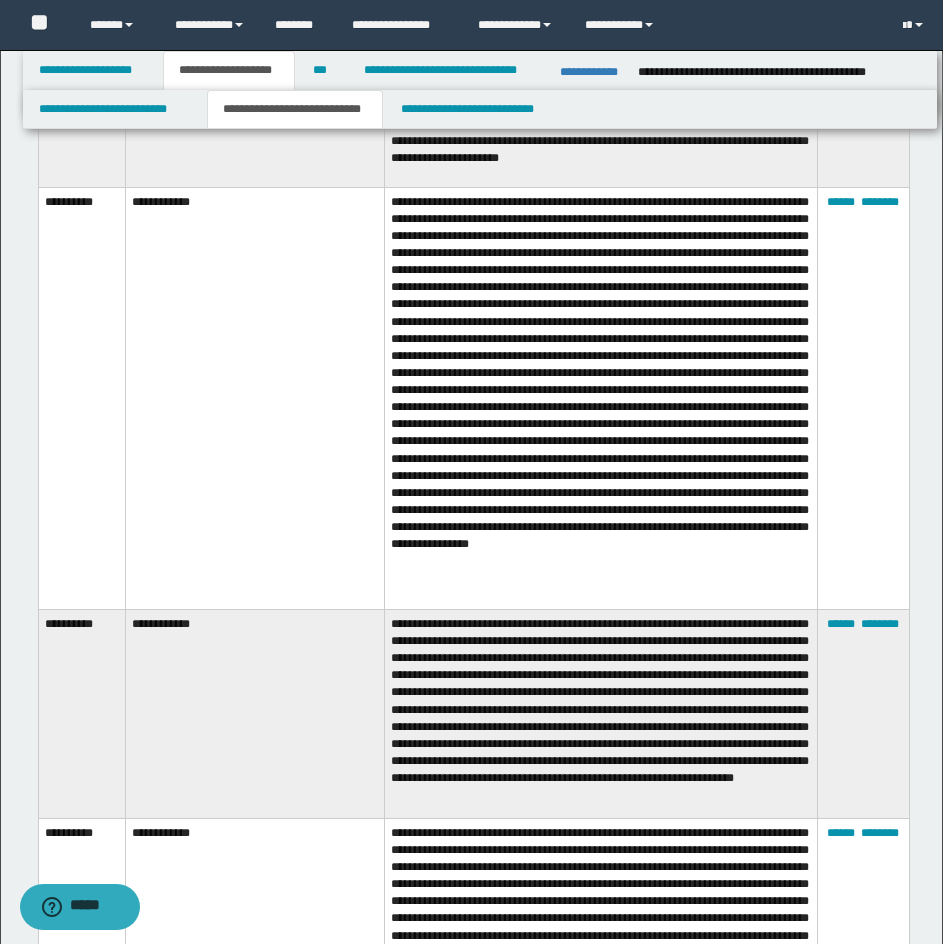 scroll, scrollTop: 4160, scrollLeft: 0, axis: vertical 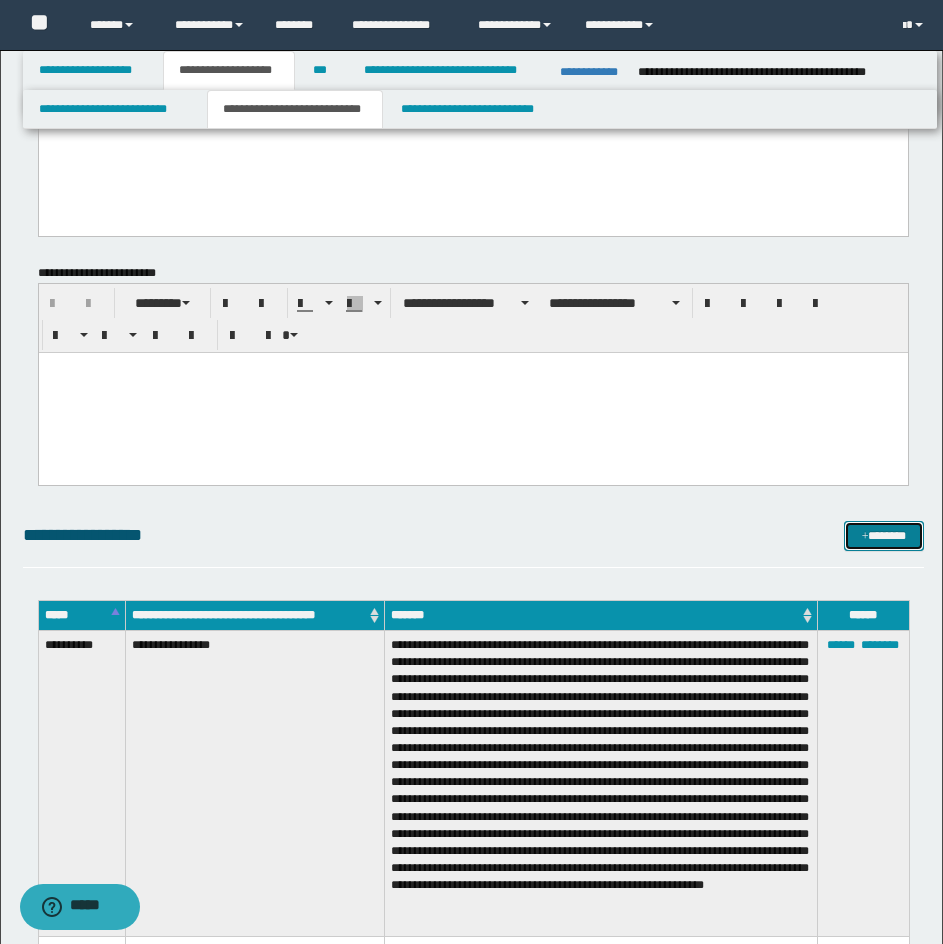 click on "*******" at bounding box center [884, 536] 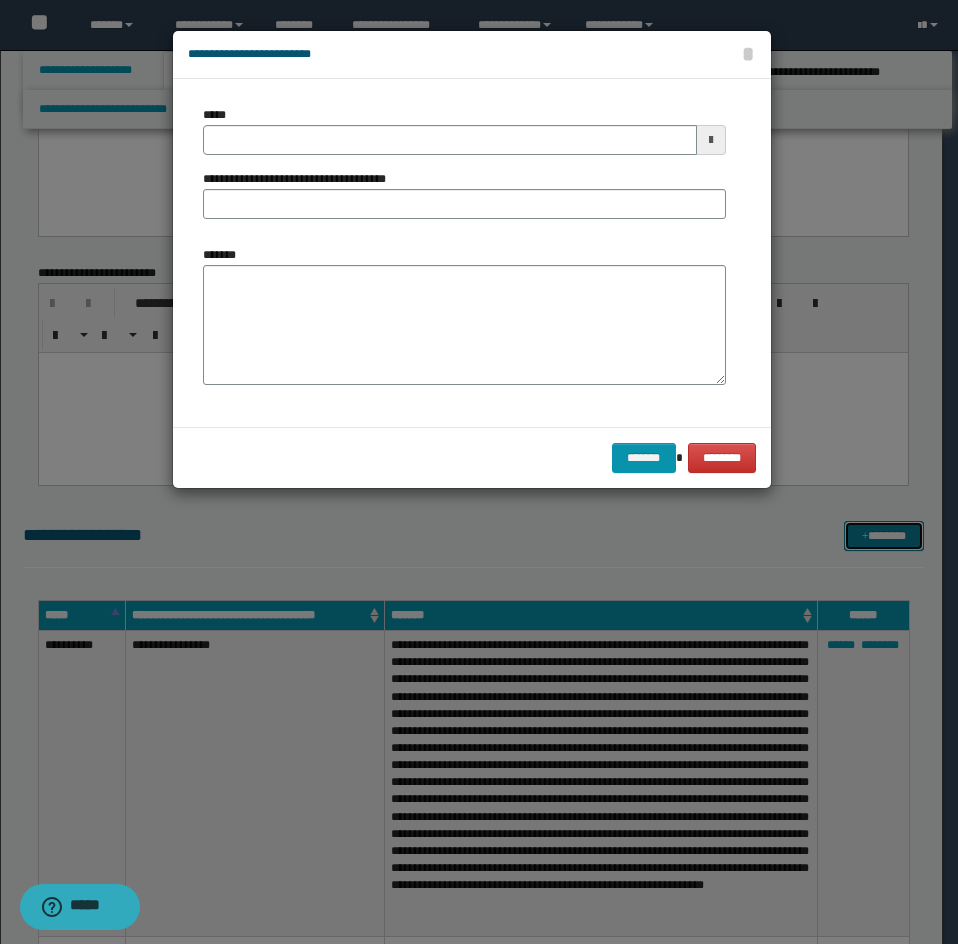 scroll, scrollTop: 0, scrollLeft: 0, axis: both 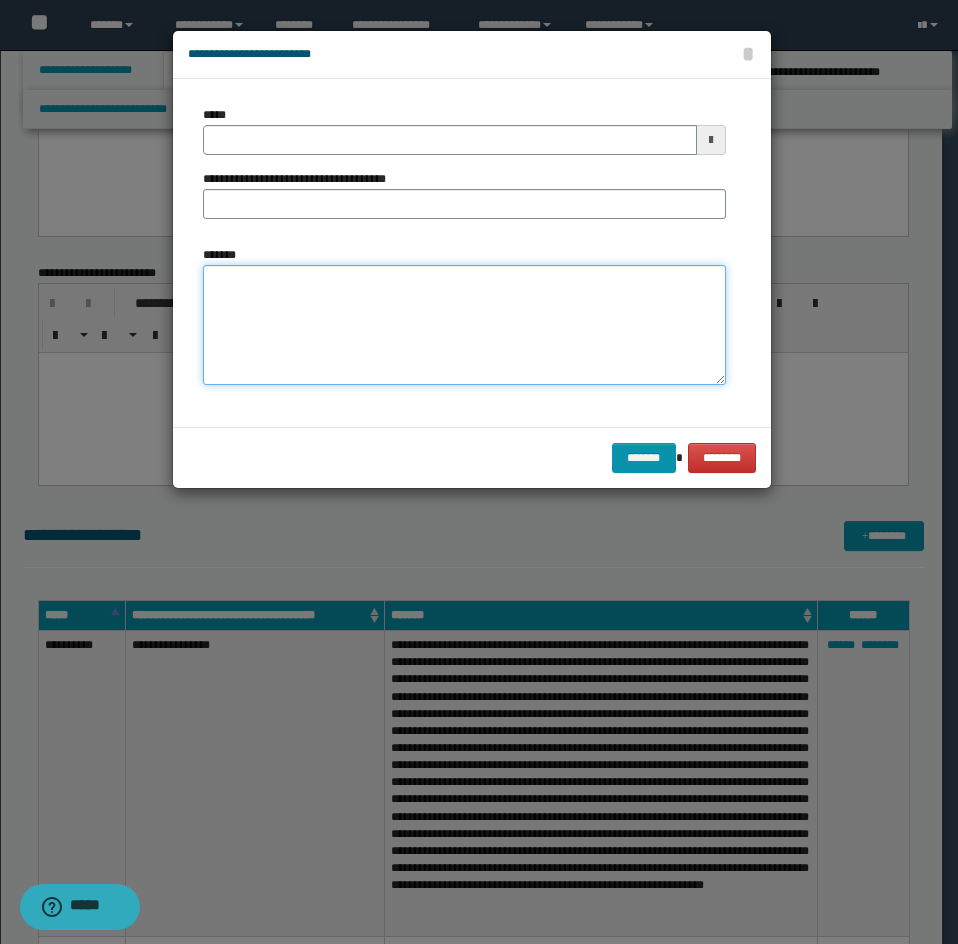 click on "*******" at bounding box center [464, 325] 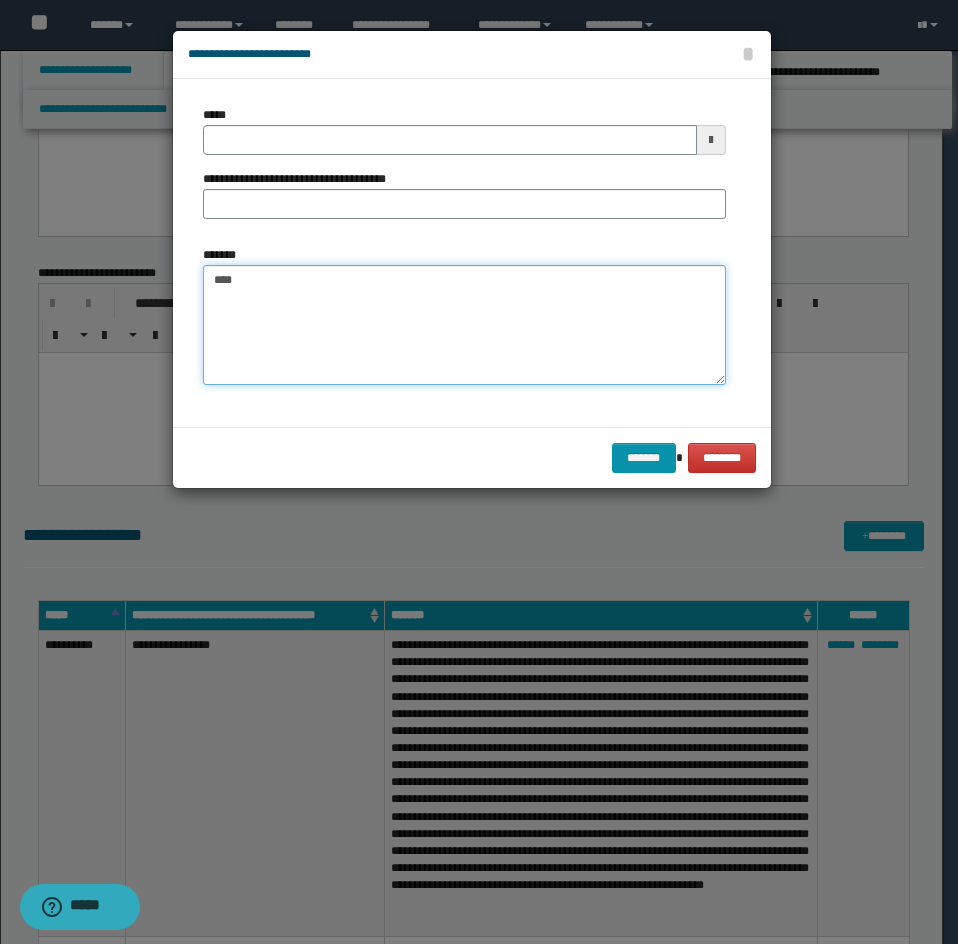 paste on "**********" 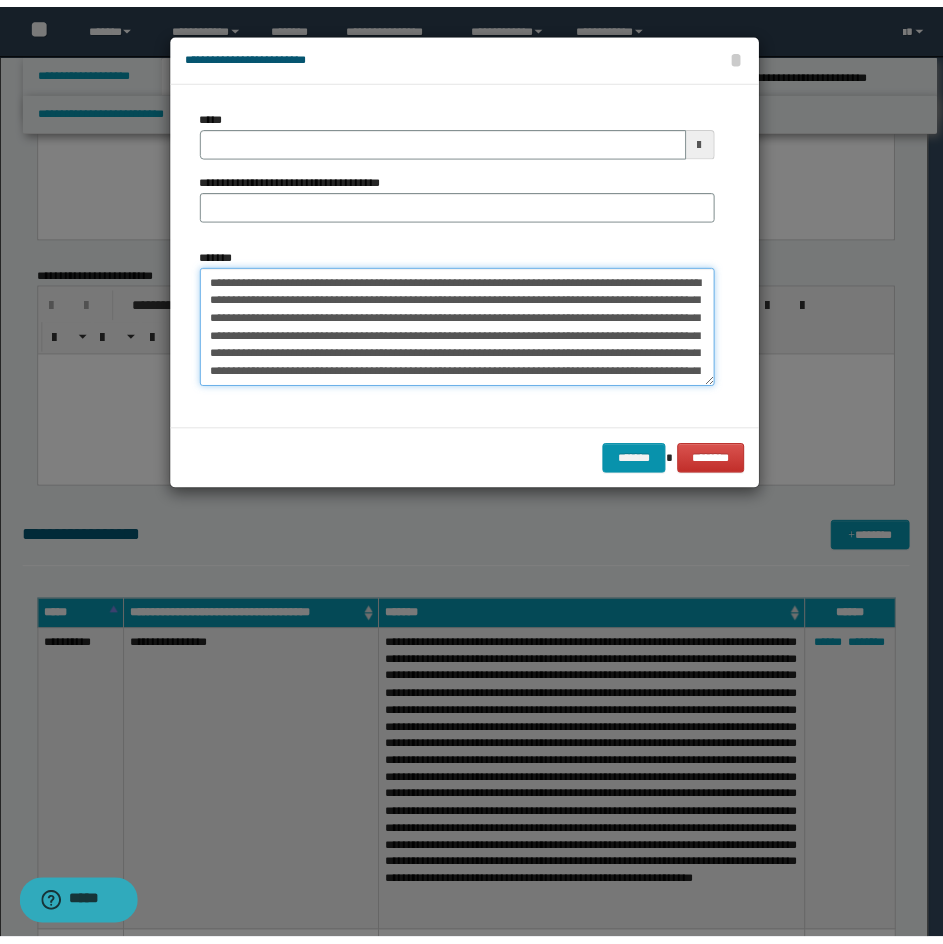 scroll, scrollTop: 156, scrollLeft: 0, axis: vertical 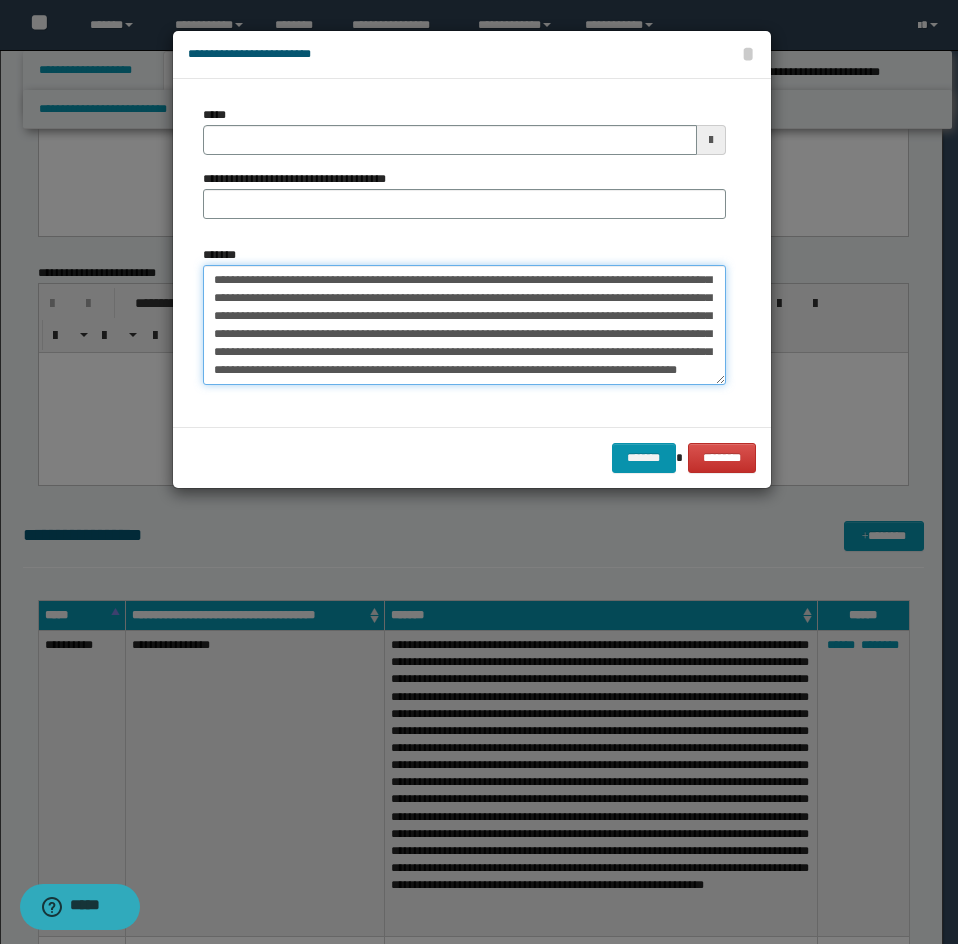 type on "**********" 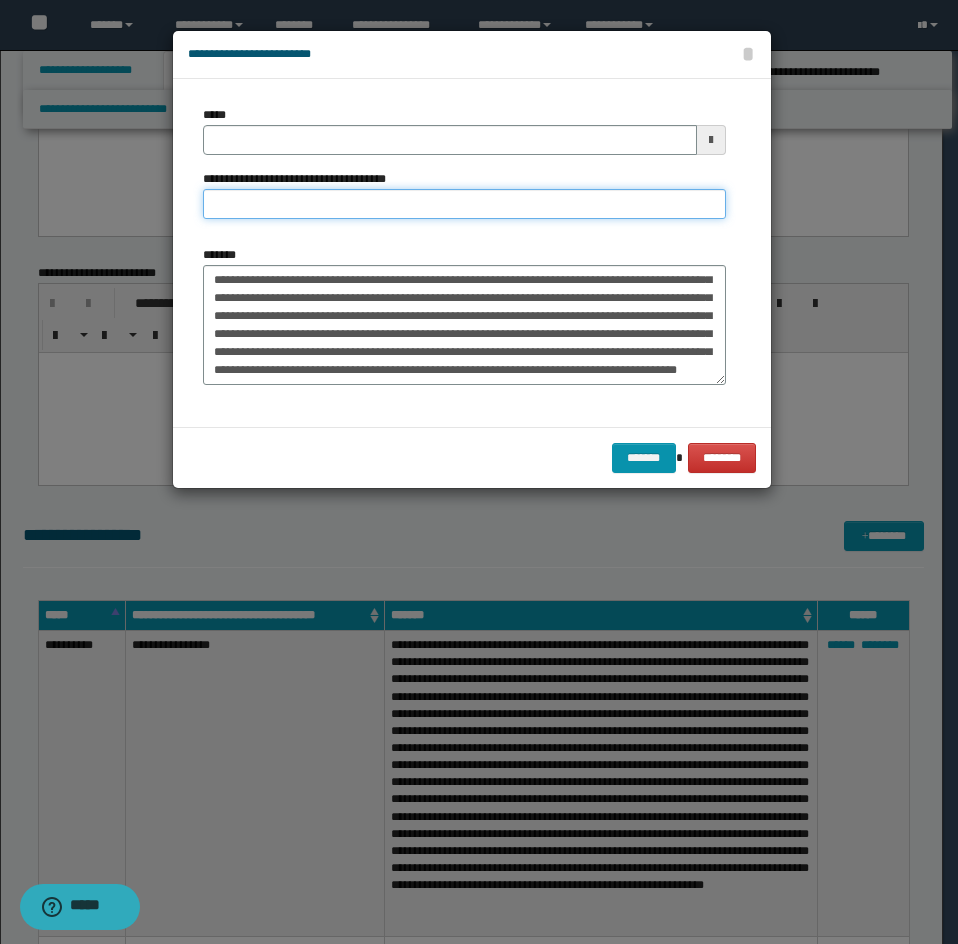 click on "**********" at bounding box center [464, 204] 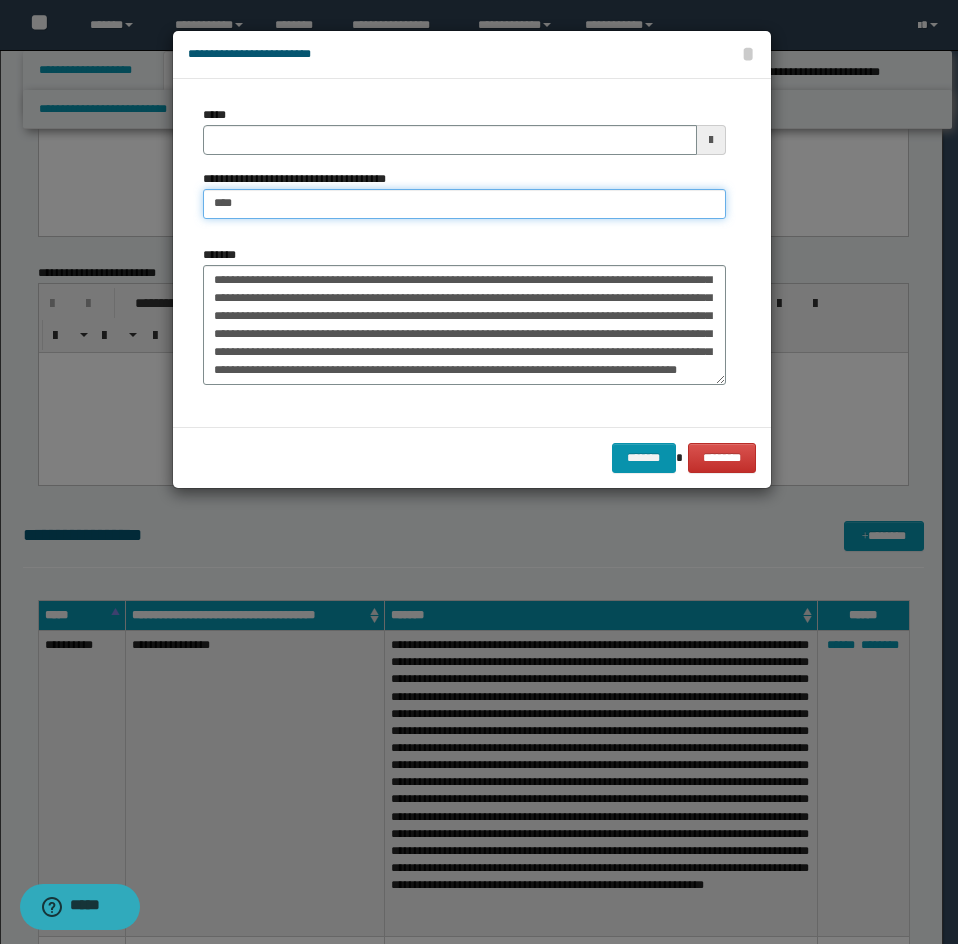 type on "**********" 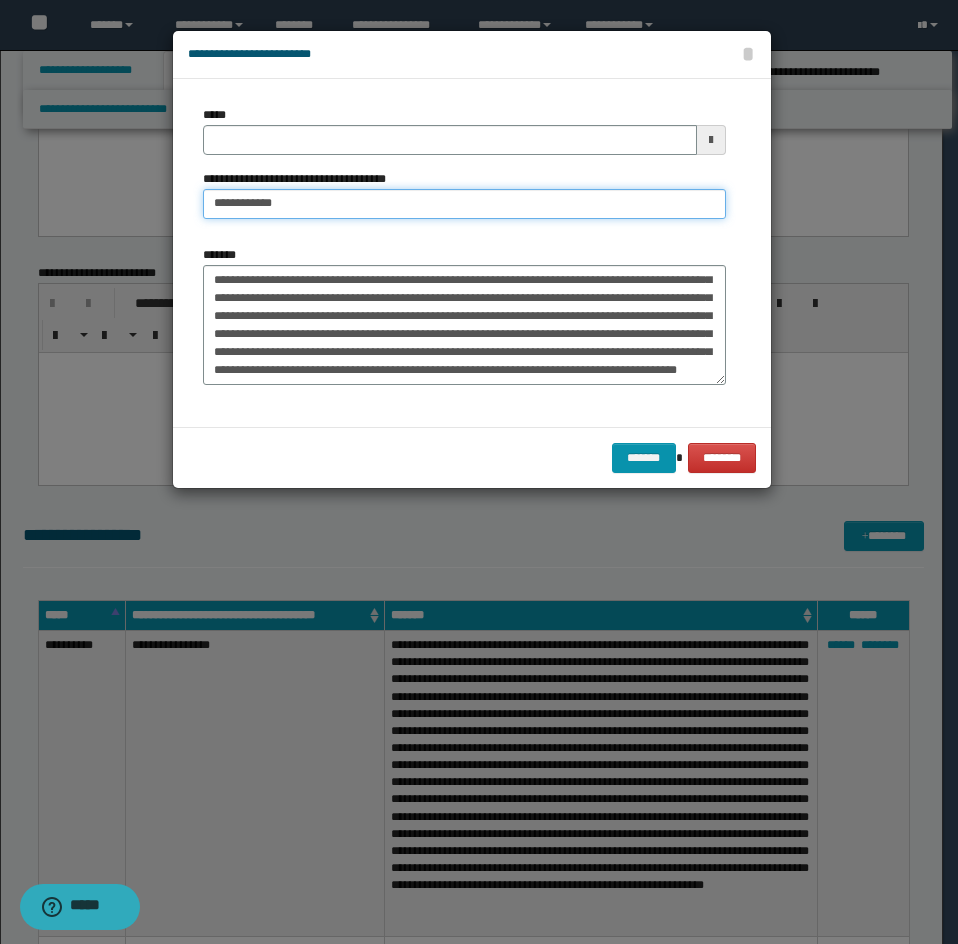 type 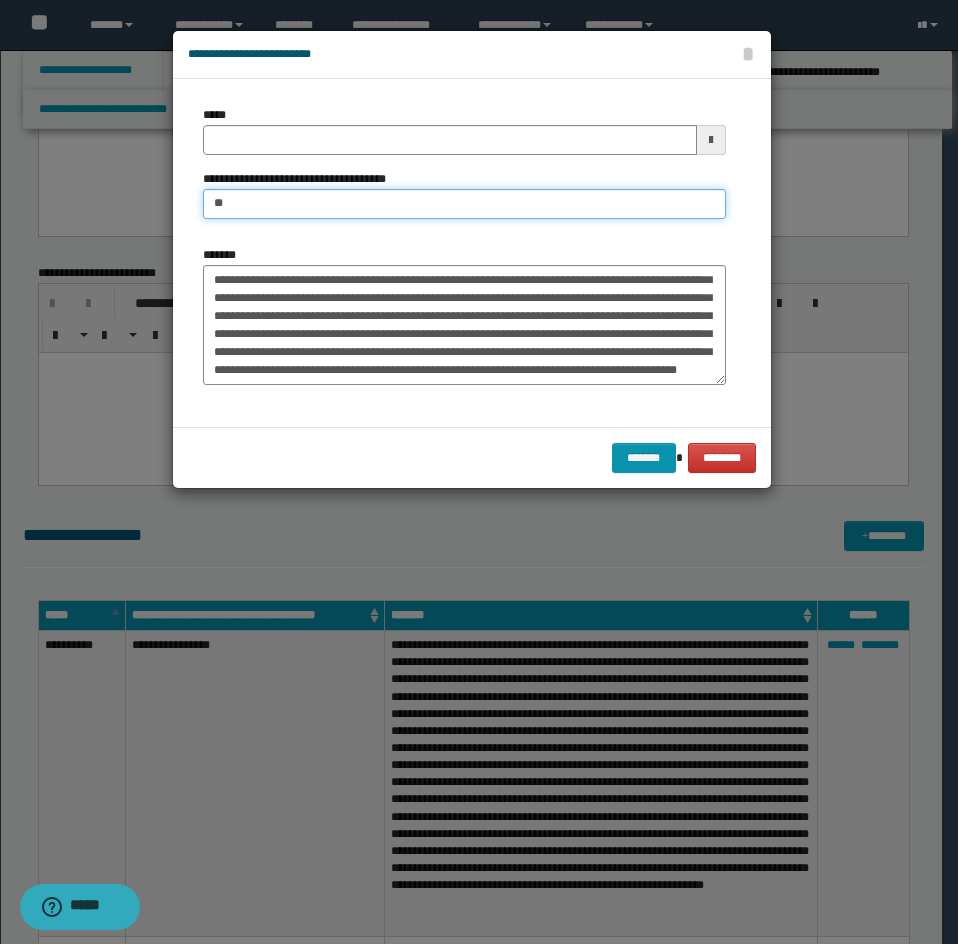 type on "*" 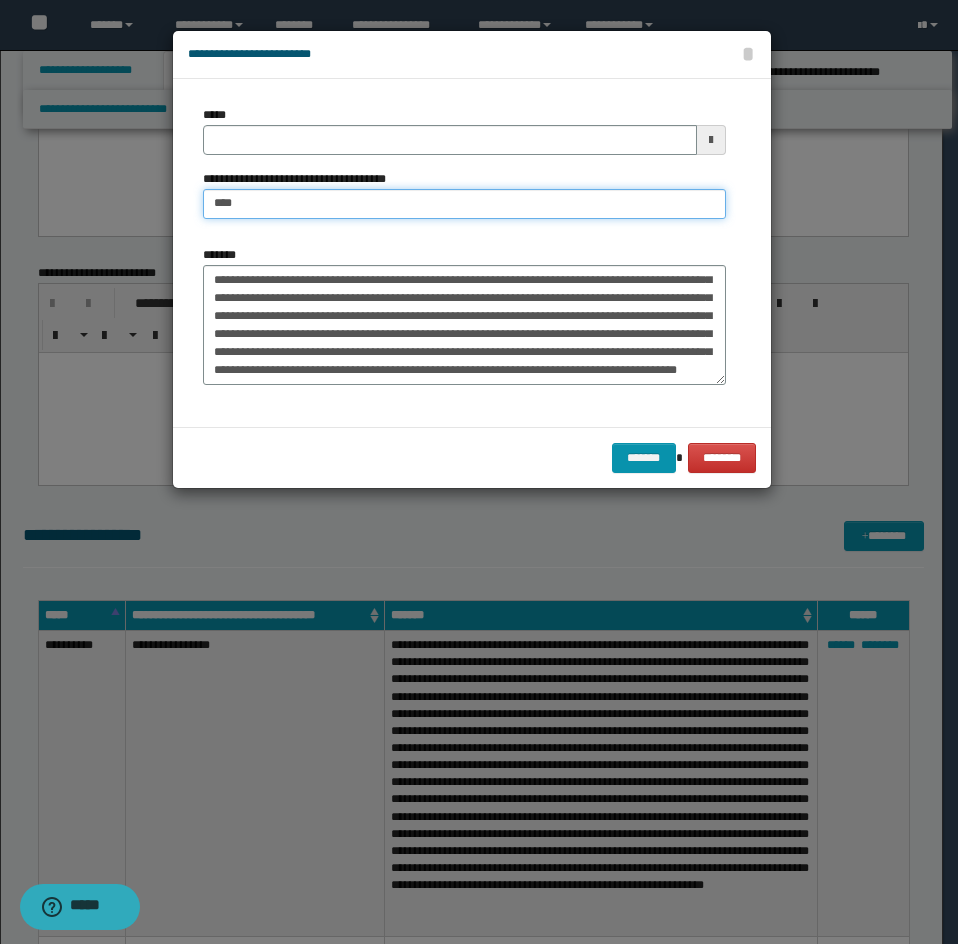 type on "**********" 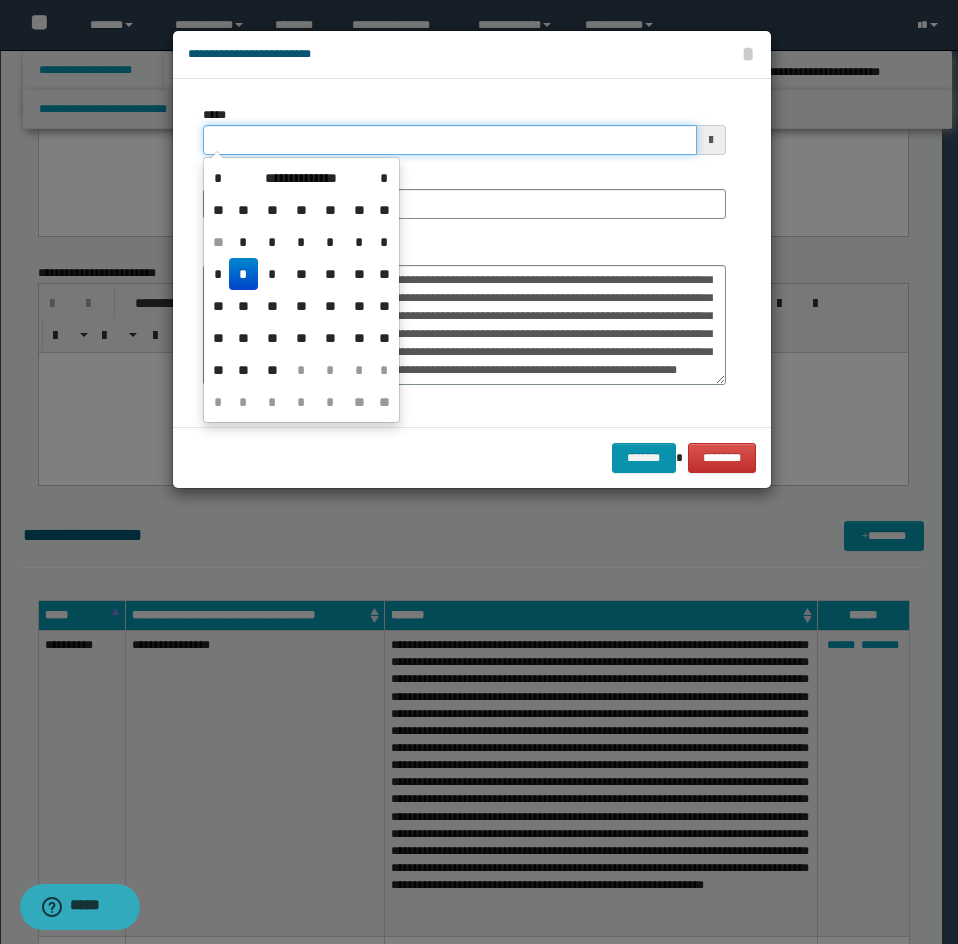 click on "*****" at bounding box center [450, 140] 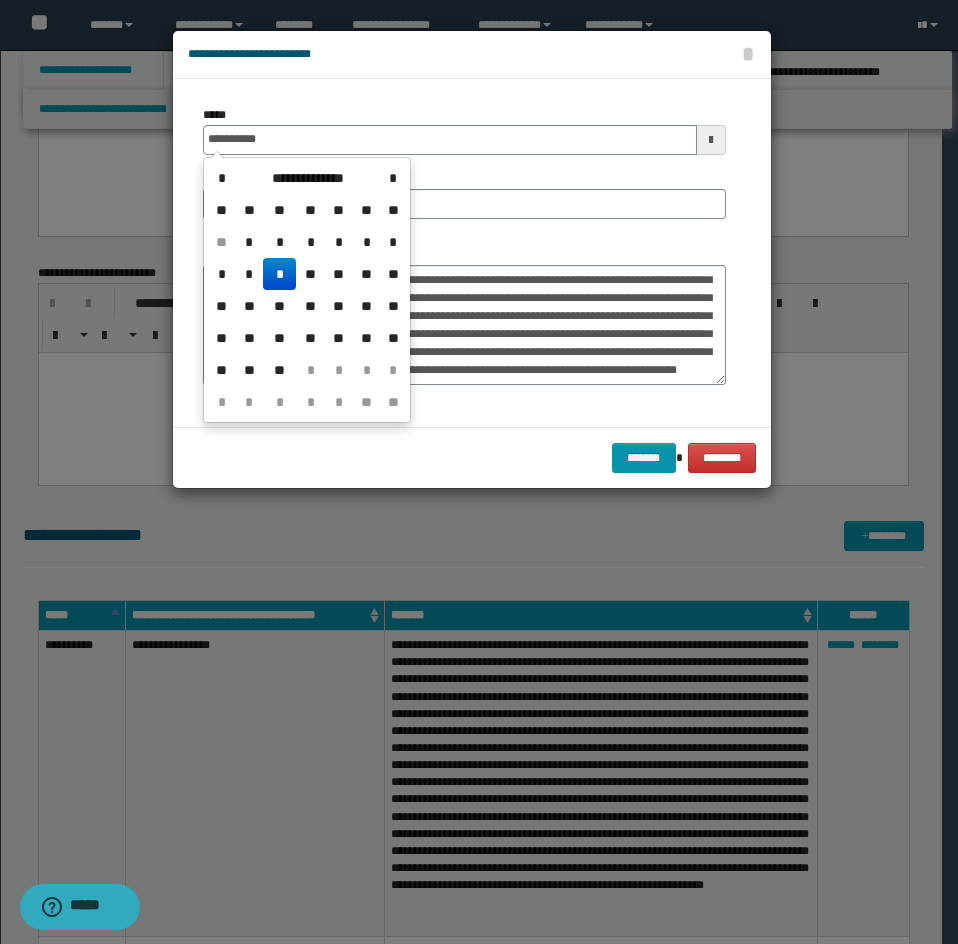 type on "**********" 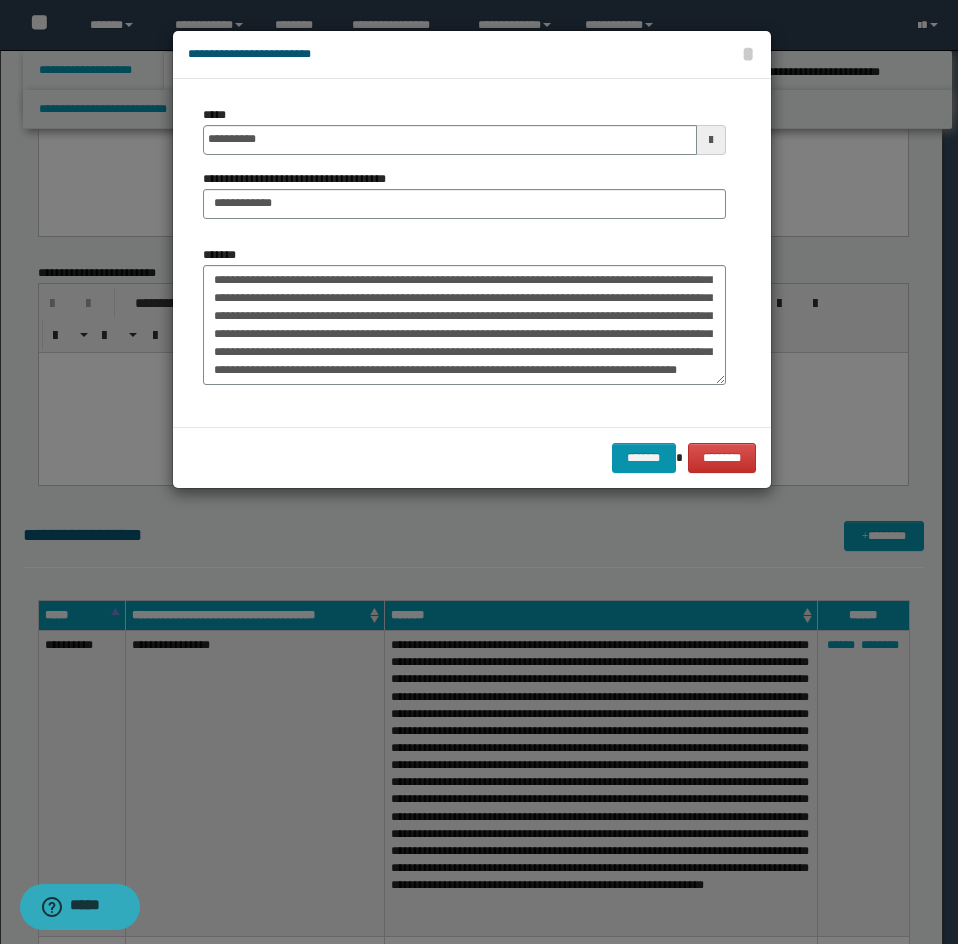 click on "**********" at bounding box center (464, 253) 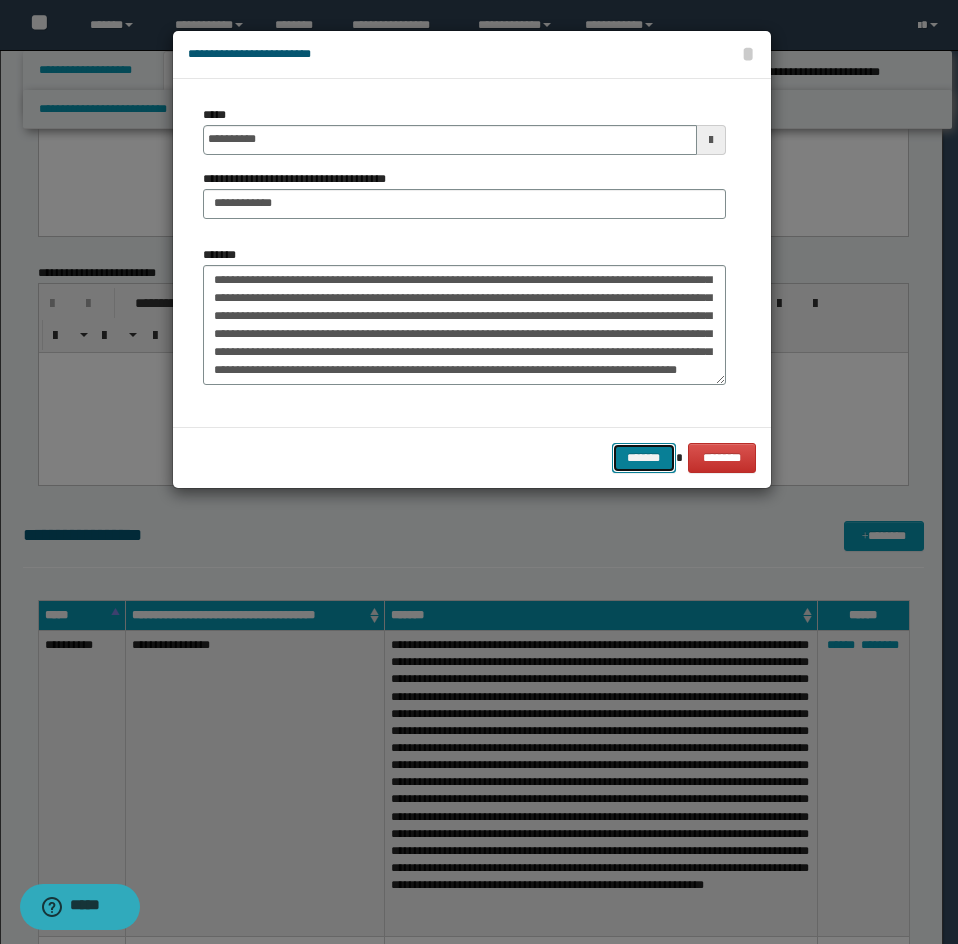 click on "*******" at bounding box center [644, 458] 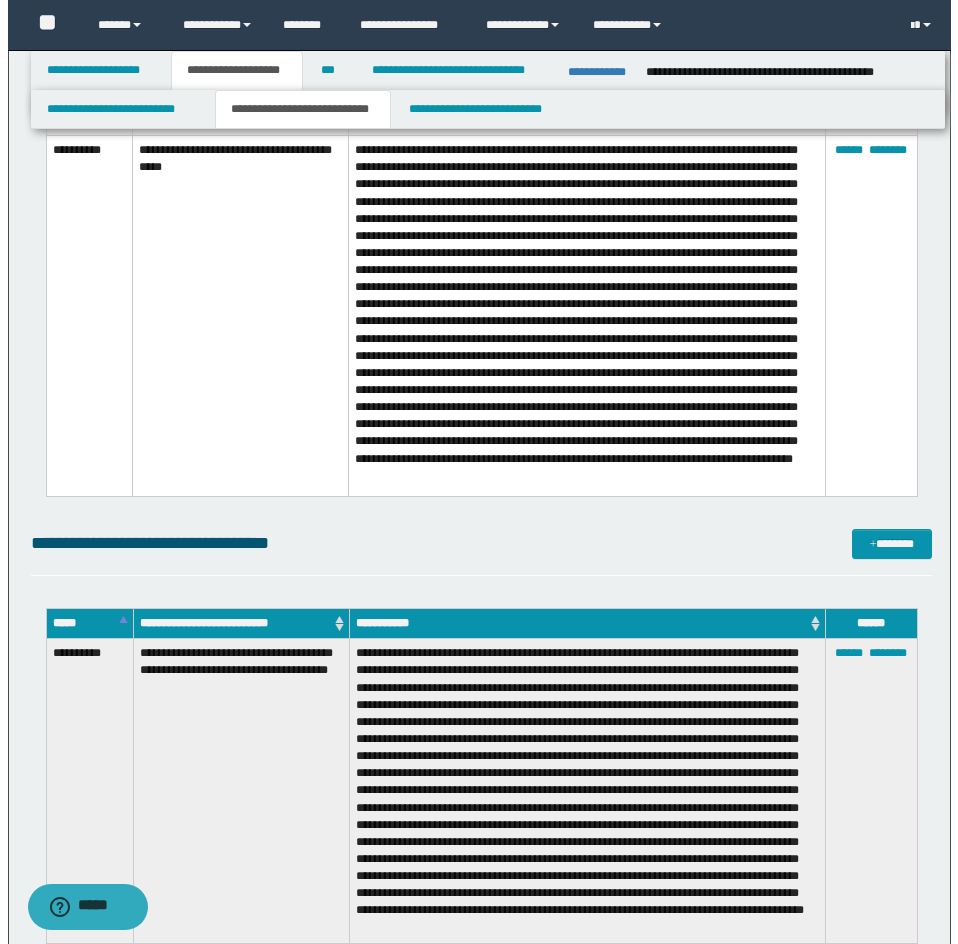 scroll, scrollTop: 11909, scrollLeft: 0, axis: vertical 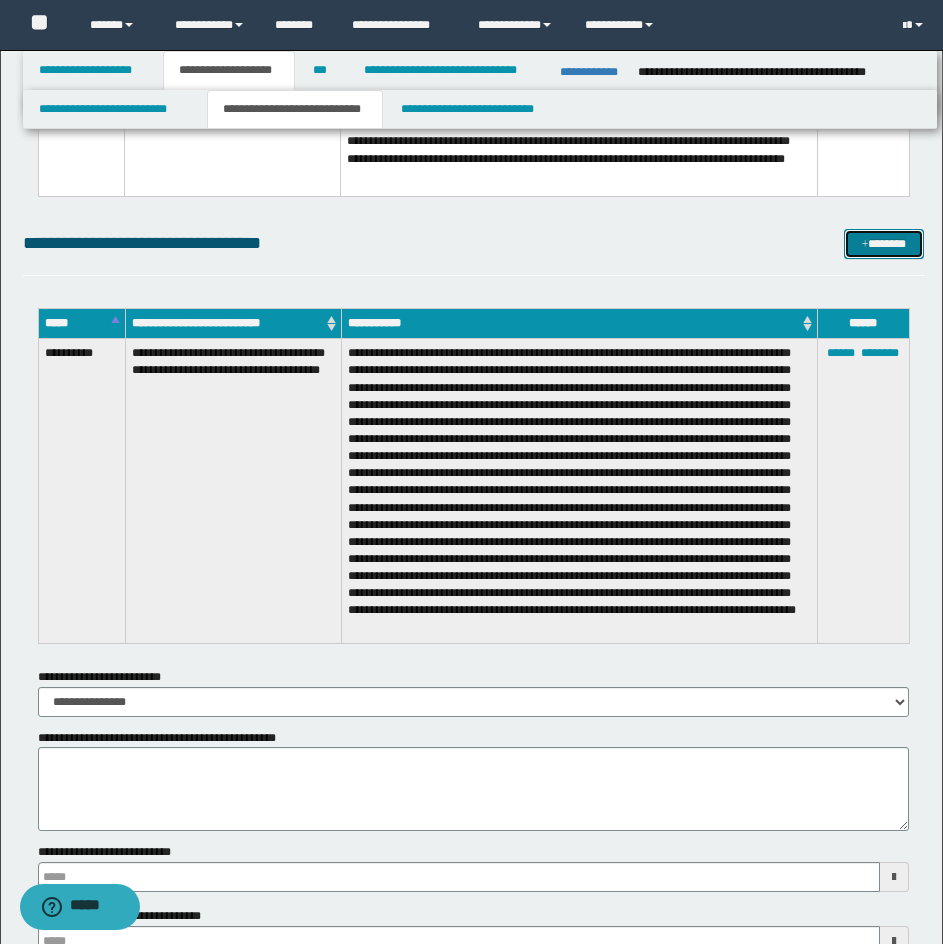 click at bounding box center [865, 245] 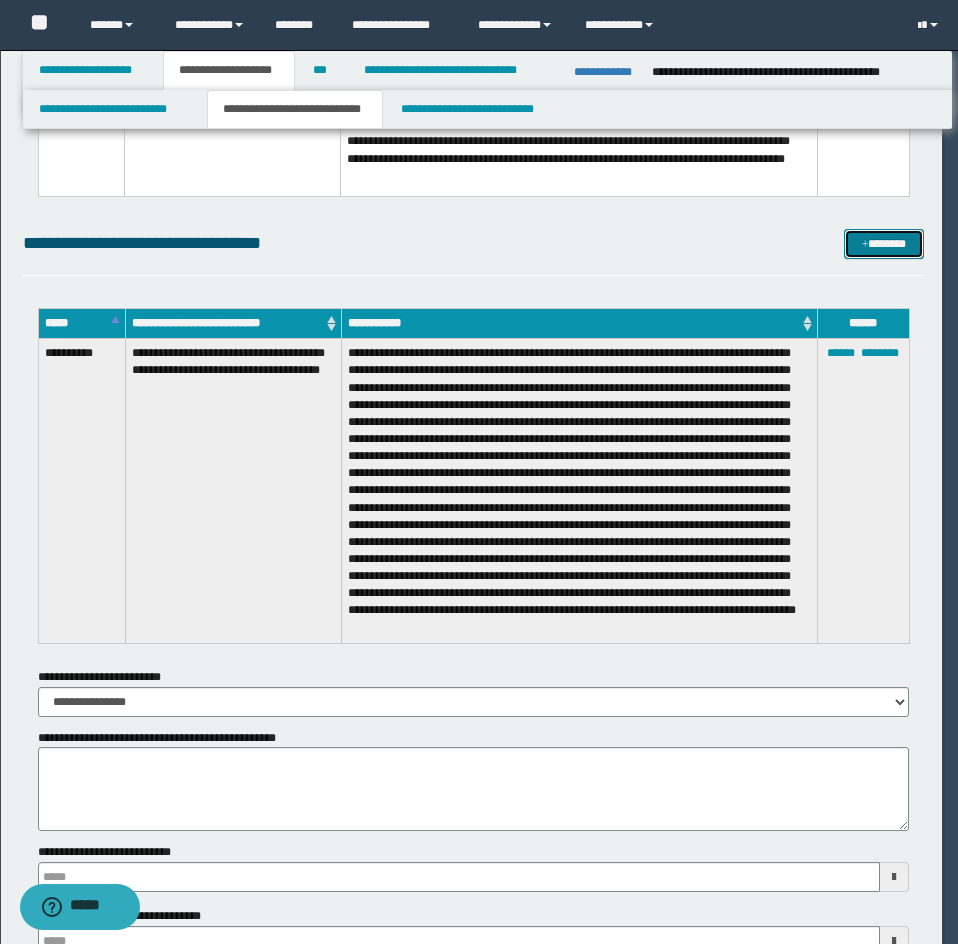 scroll, scrollTop: 0, scrollLeft: 0, axis: both 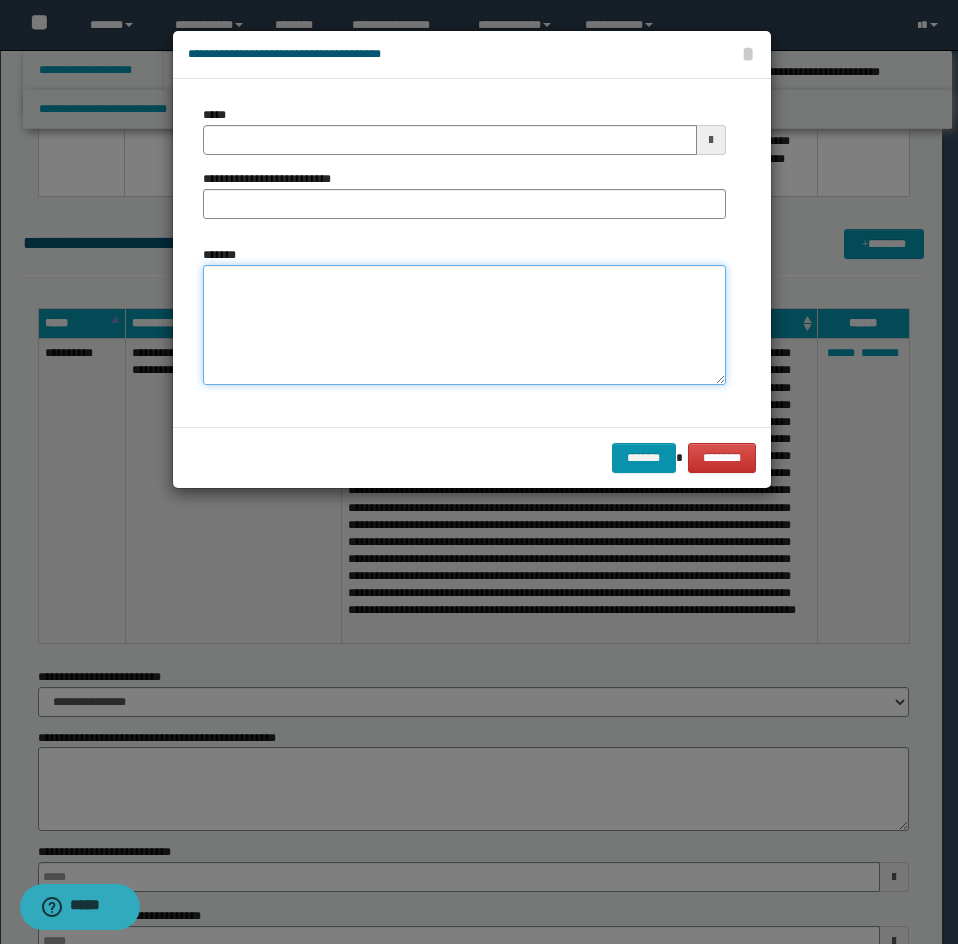 click on "*******" at bounding box center [464, 325] 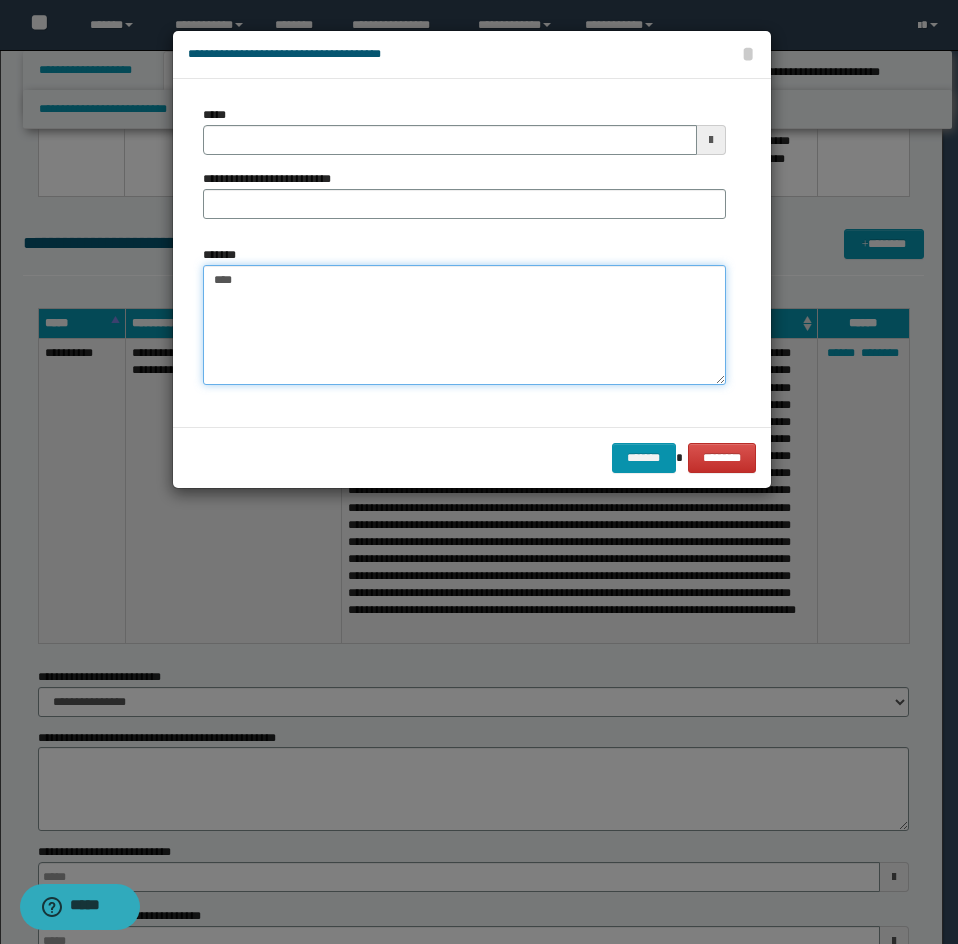 paste on "**********" 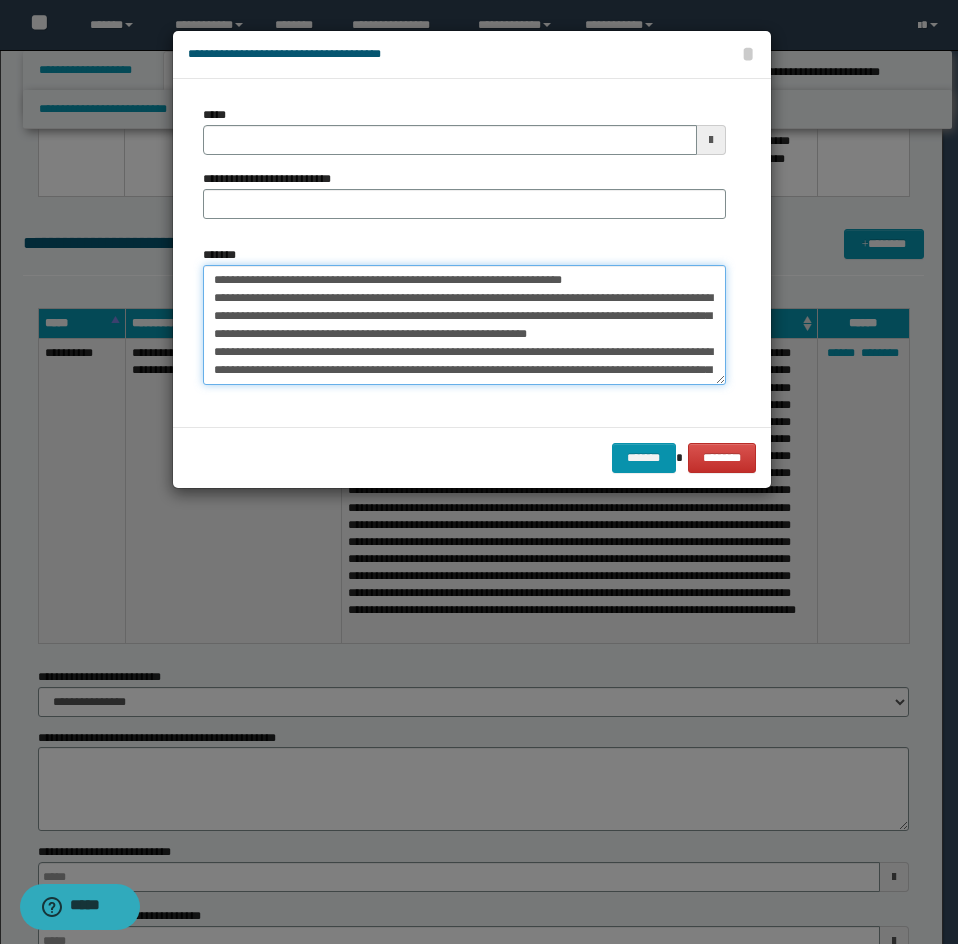scroll, scrollTop: 462, scrollLeft: 0, axis: vertical 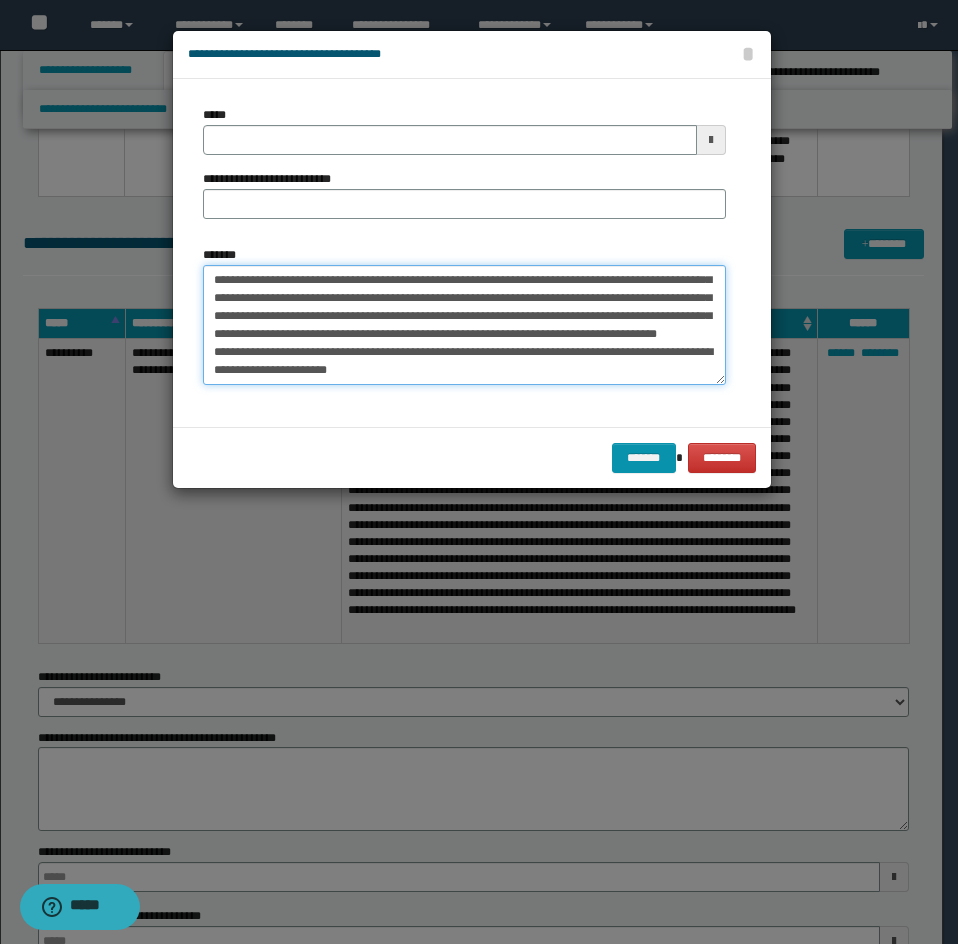 click on "*******" at bounding box center [464, 325] 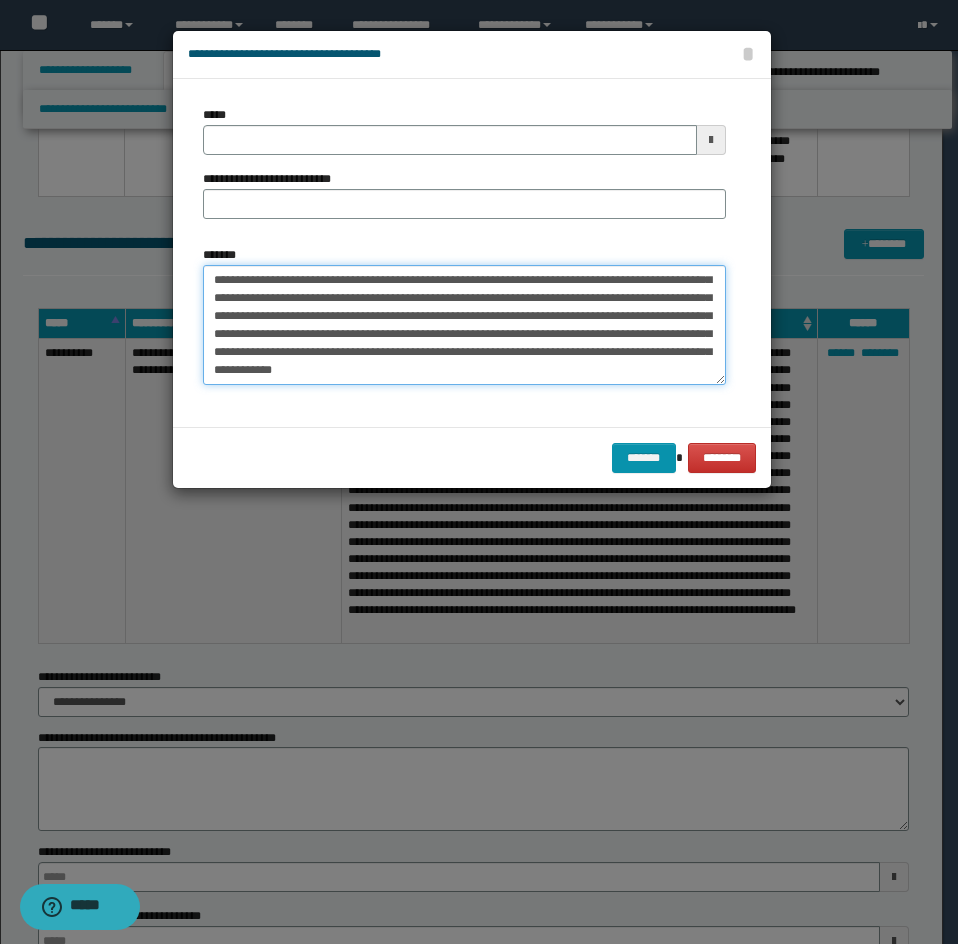 scroll, scrollTop: 444, scrollLeft: 0, axis: vertical 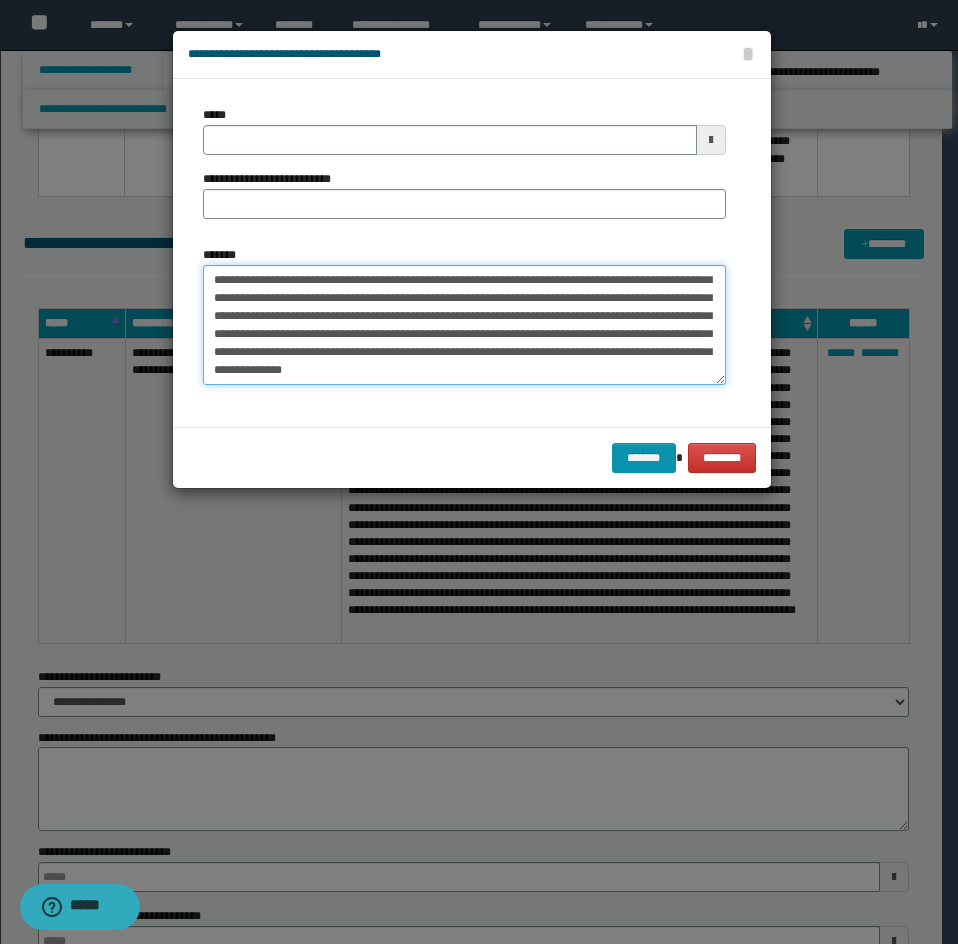 click on "*******" at bounding box center (464, 325) 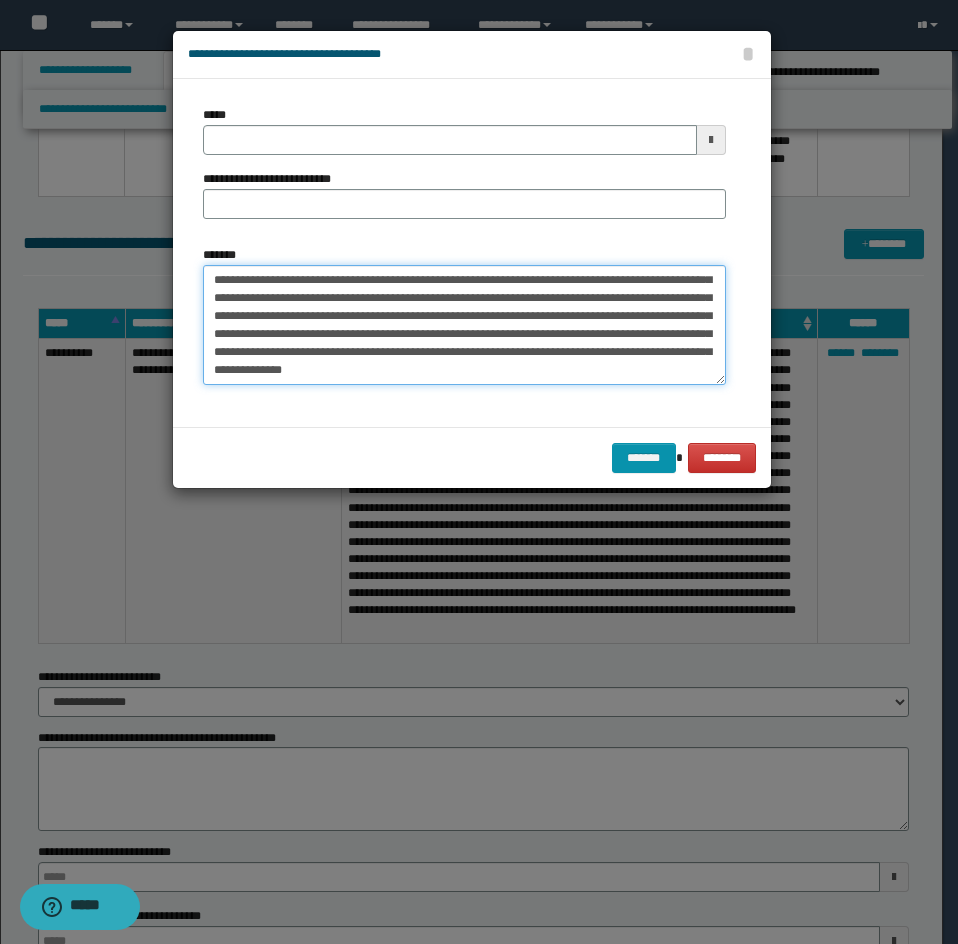 scroll, scrollTop: 344, scrollLeft: 0, axis: vertical 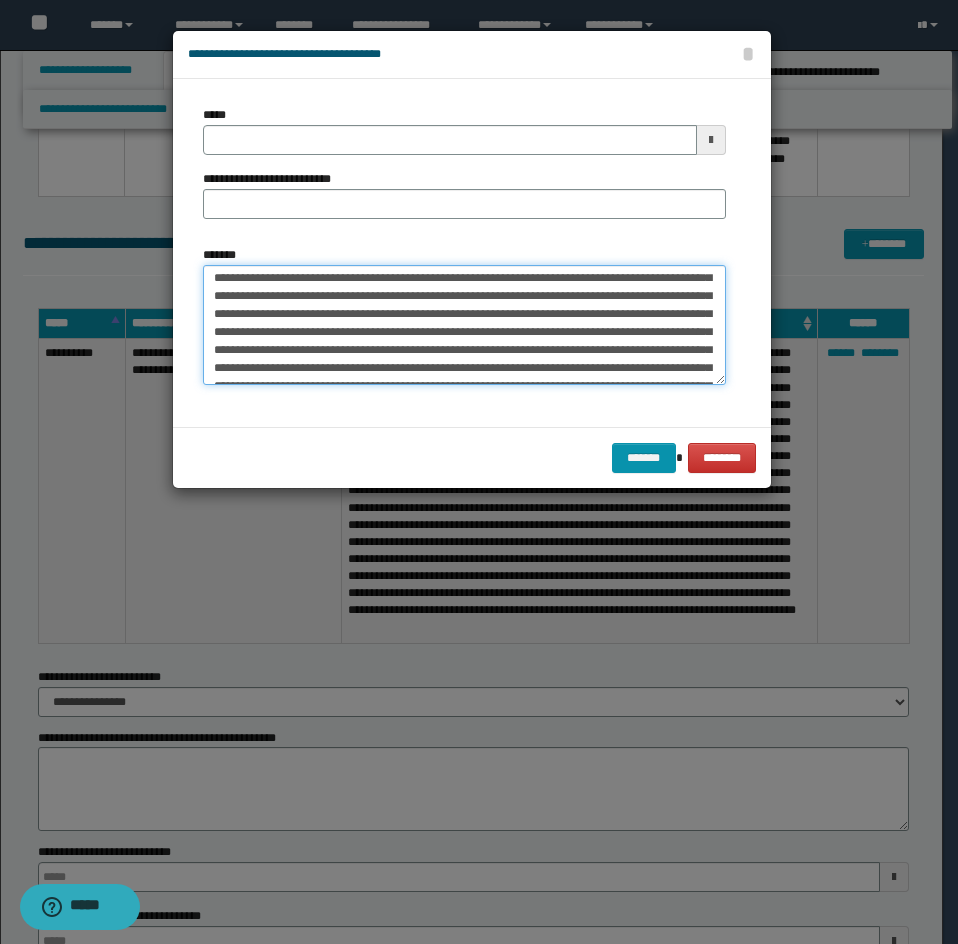 click on "*******" at bounding box center [464, 325] 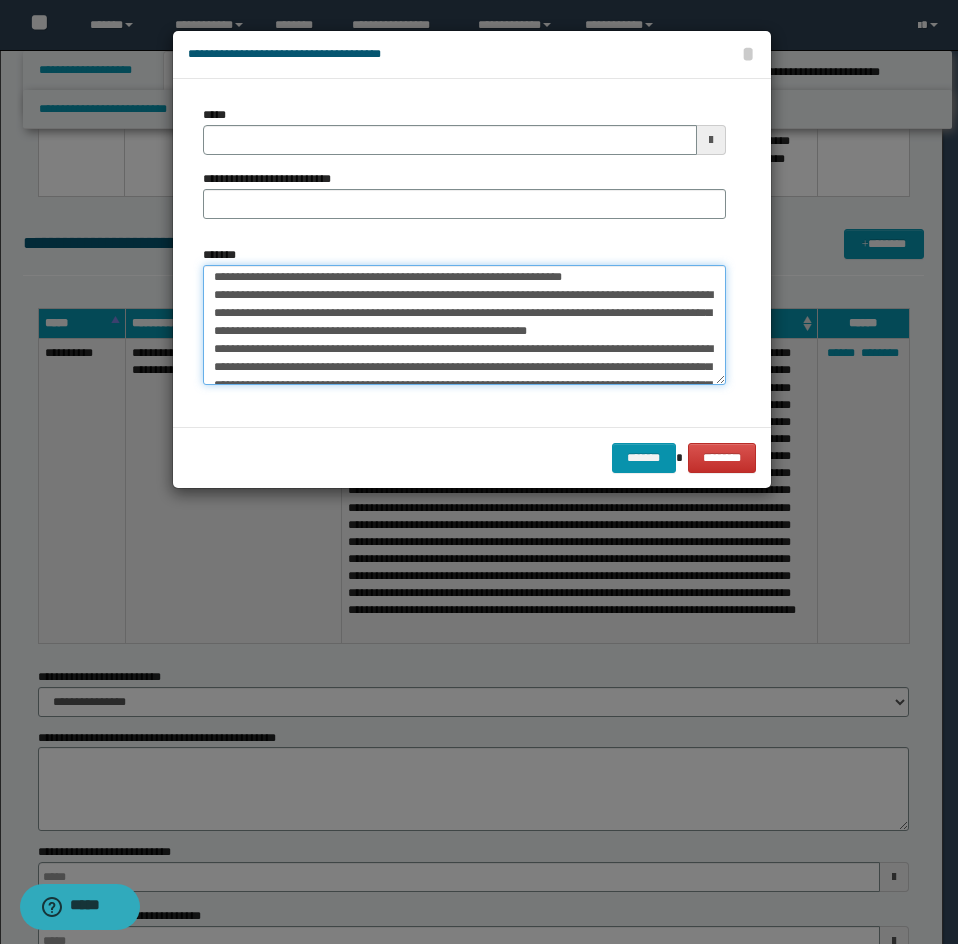 scroll, scrollTop: 0, scrollLeft: 0, axis: both 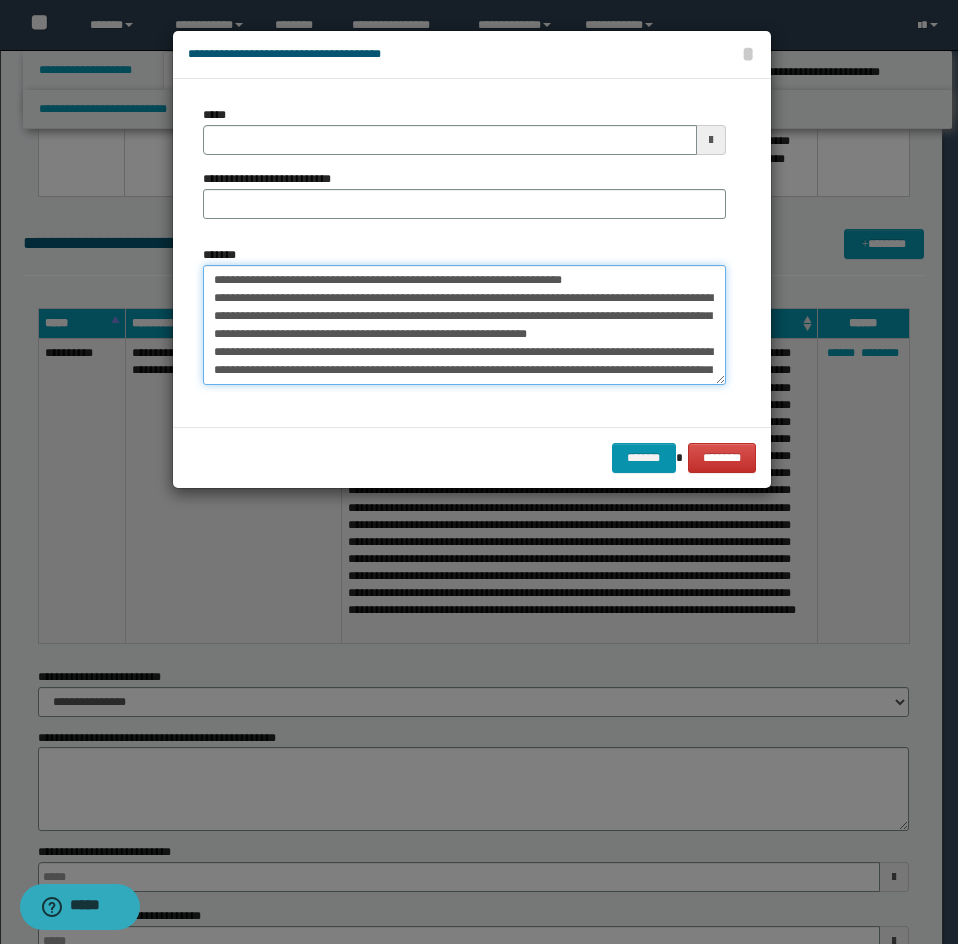 click on "*******" at bounding box center [464, 325] 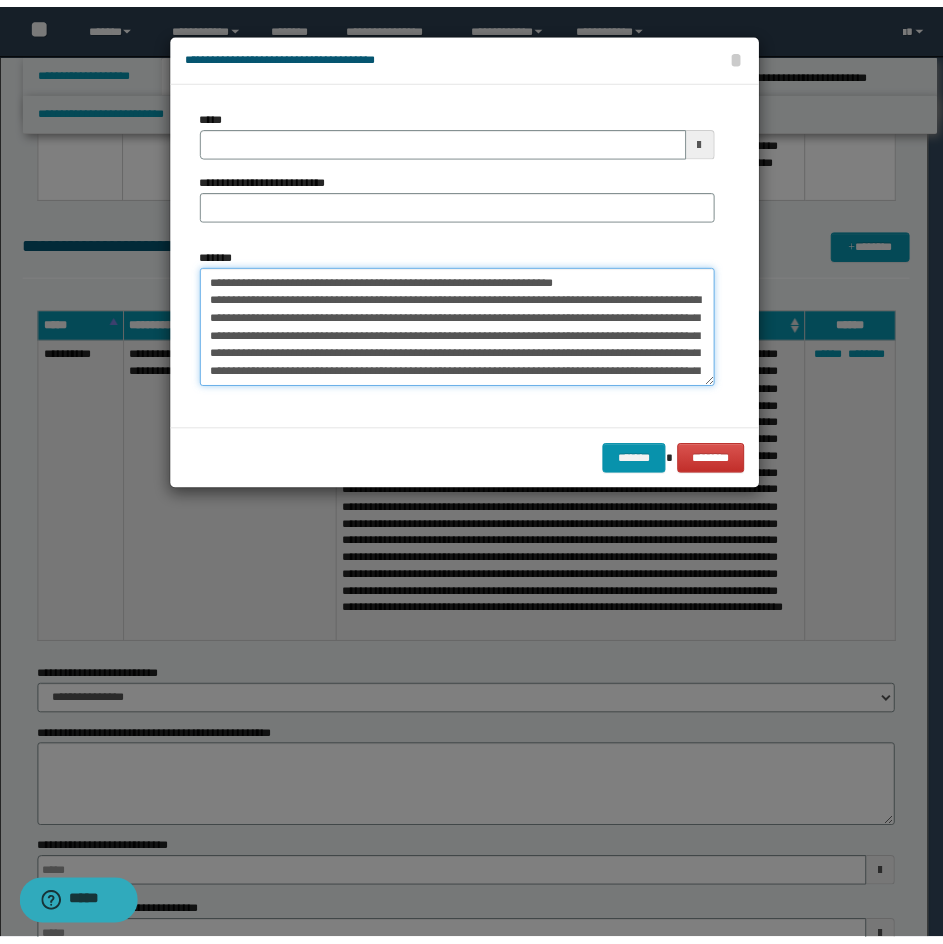 scroll, scrollTop: 100, scrollLeft: 0, axis: vertical 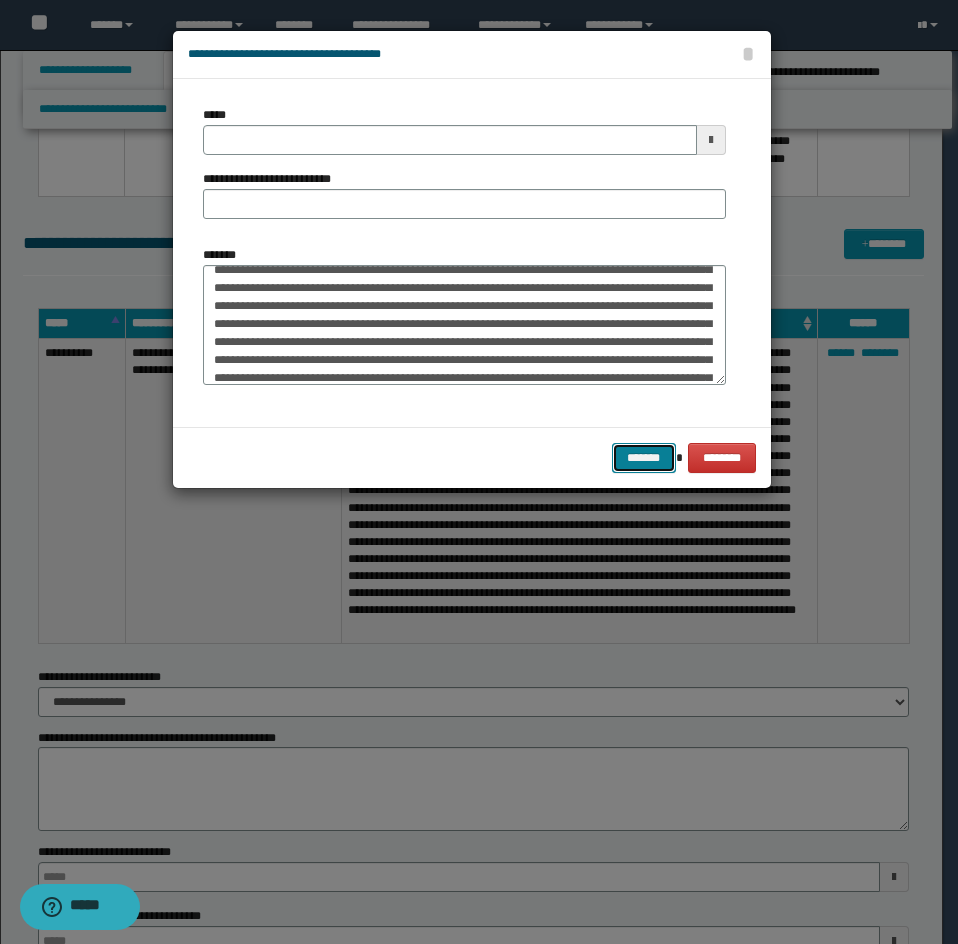 click on "*******" at bounding box center (644, 458) 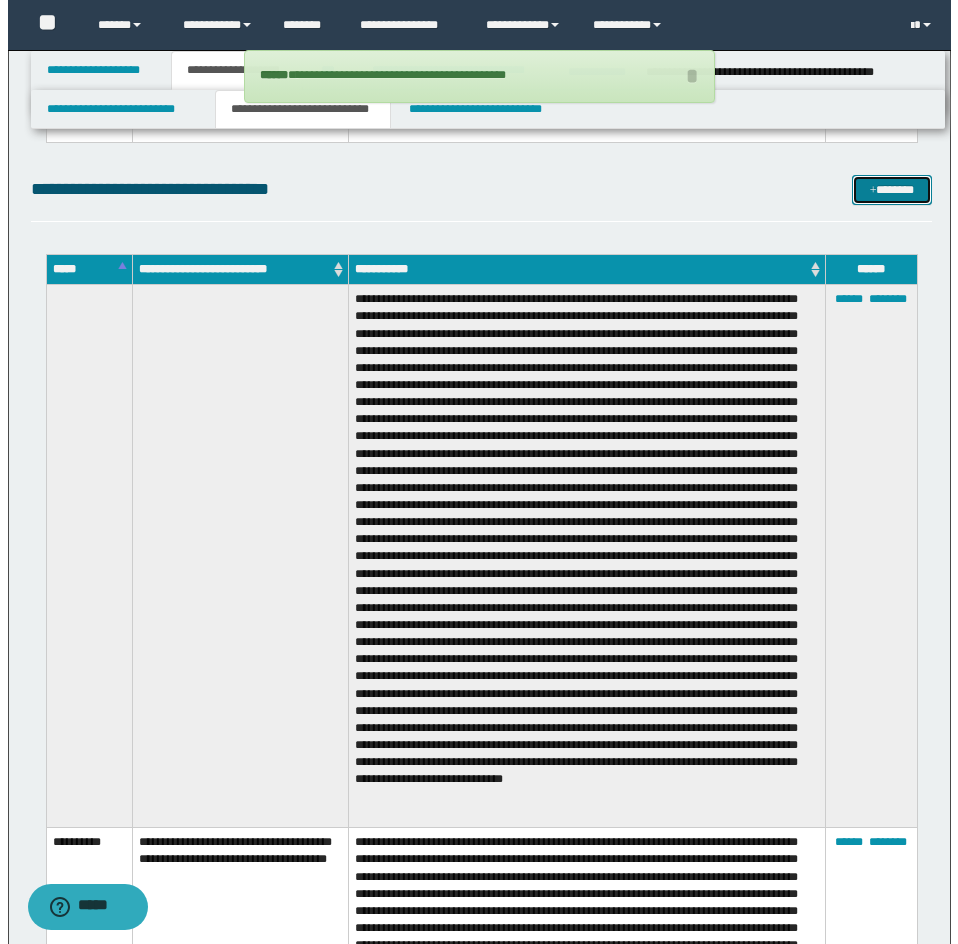 scroll, scrollTop: 12009, scrollLeft: 0, axis: vertical 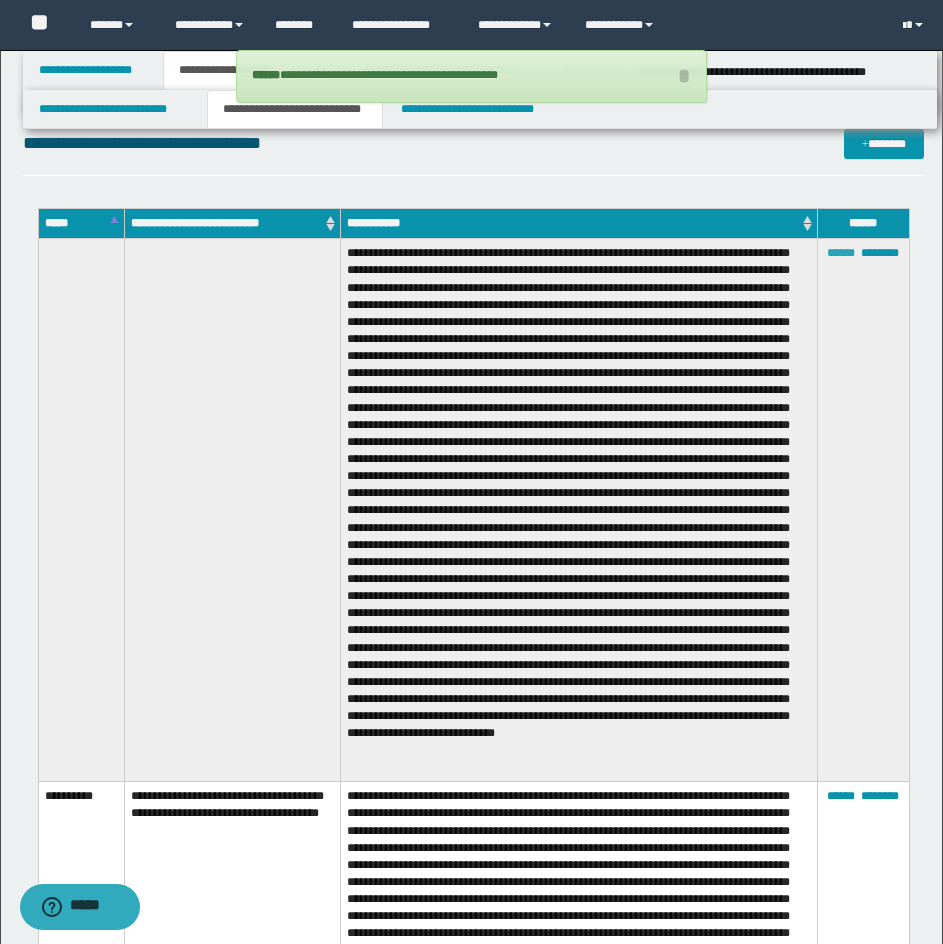 click on "******" at bounding box center [841, 253] 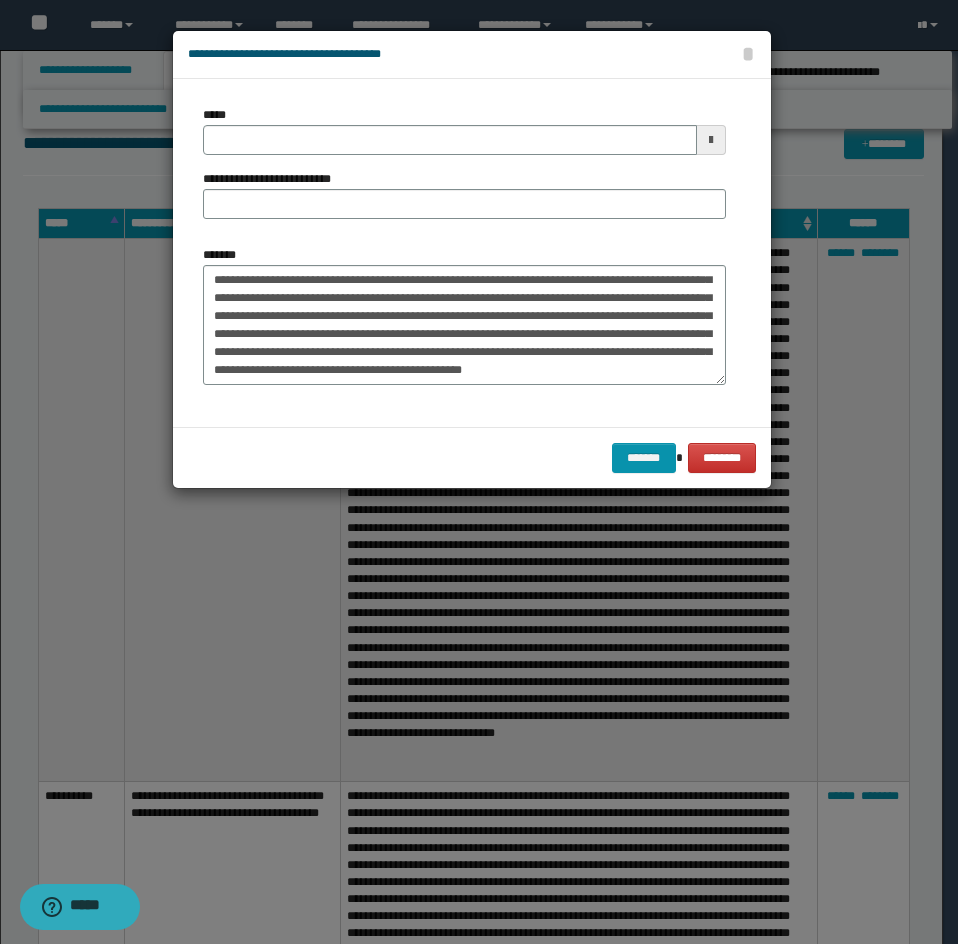 scroll, scrollTop: 432, scrollLeft: 0, axis: vertical 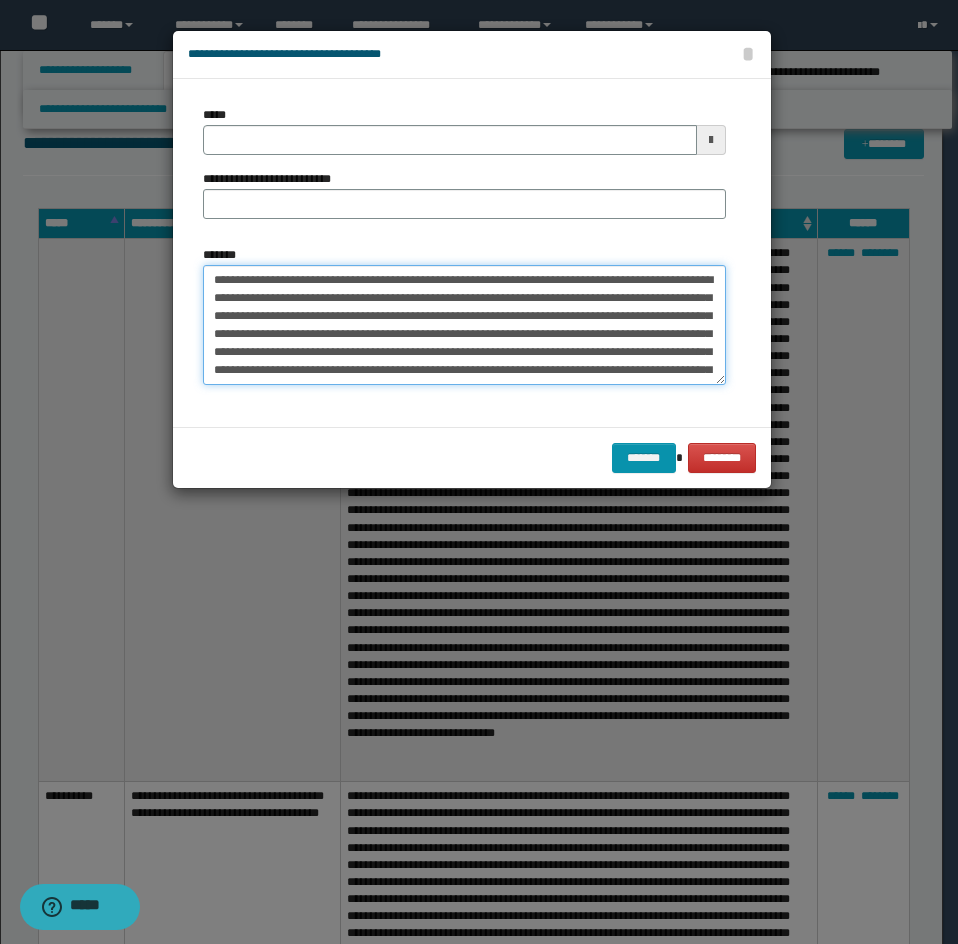 drag, startPoint x: 376, startPoint y: 358, endPoint x: 202, endPoint y: 261, distance: 199.21094 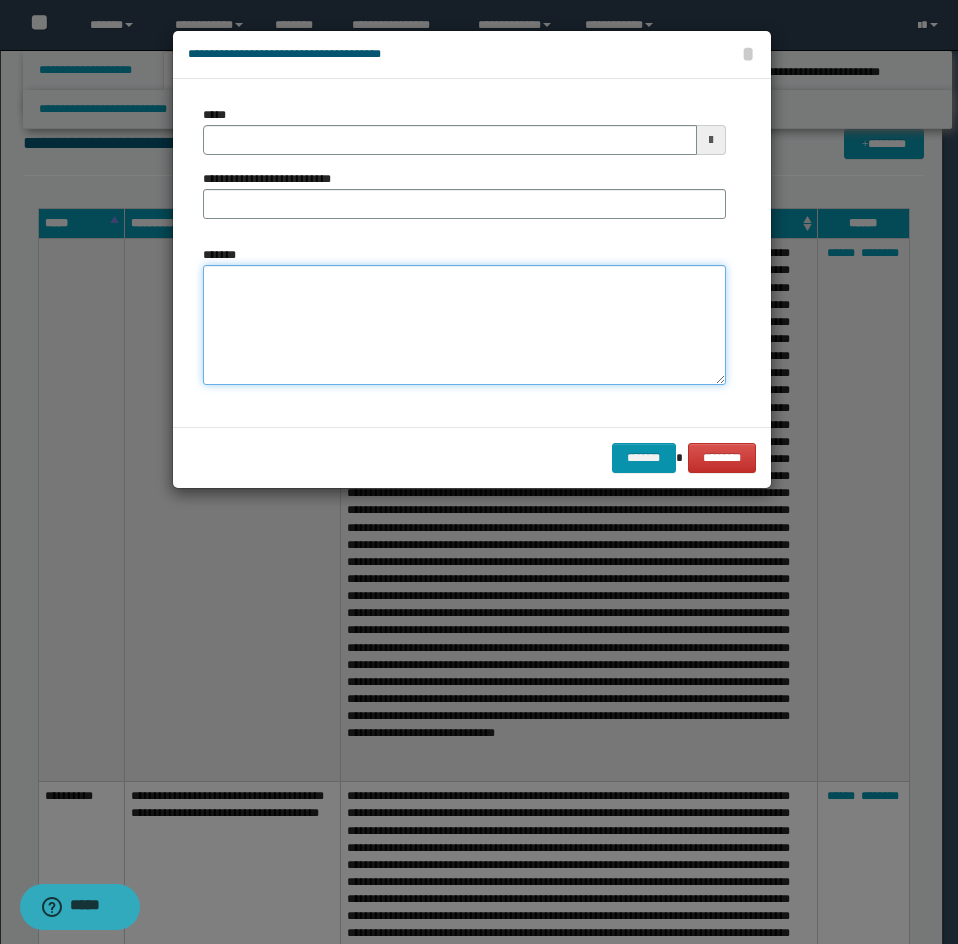 click on "*******" at bounding box center (464, 325) 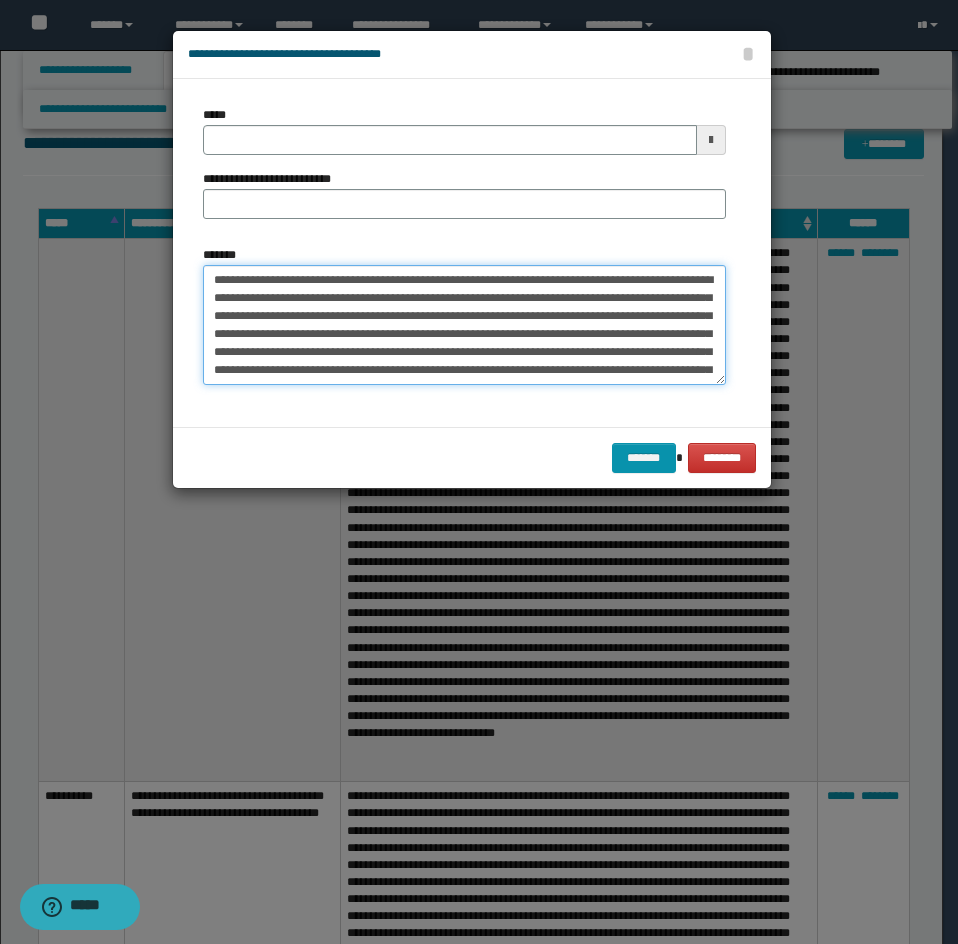 scroll, scrollTop: 426, scrollLeft: 0, axis: vertical 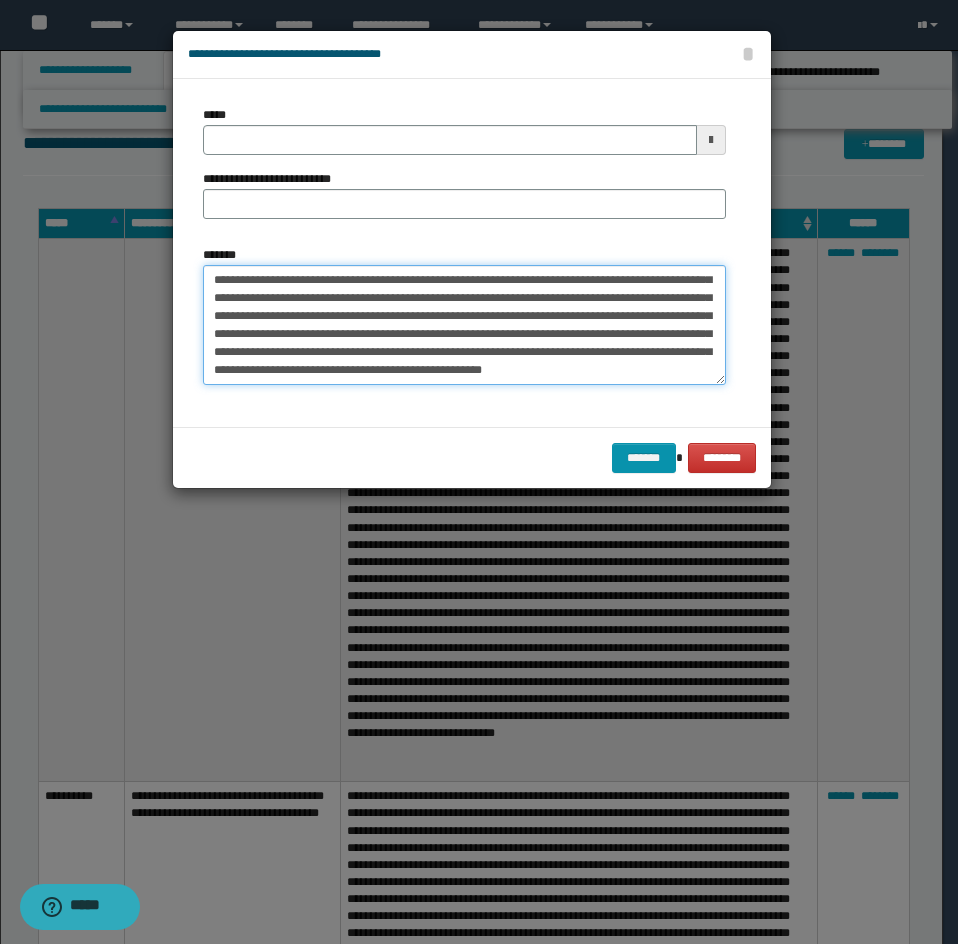 type on "**********" 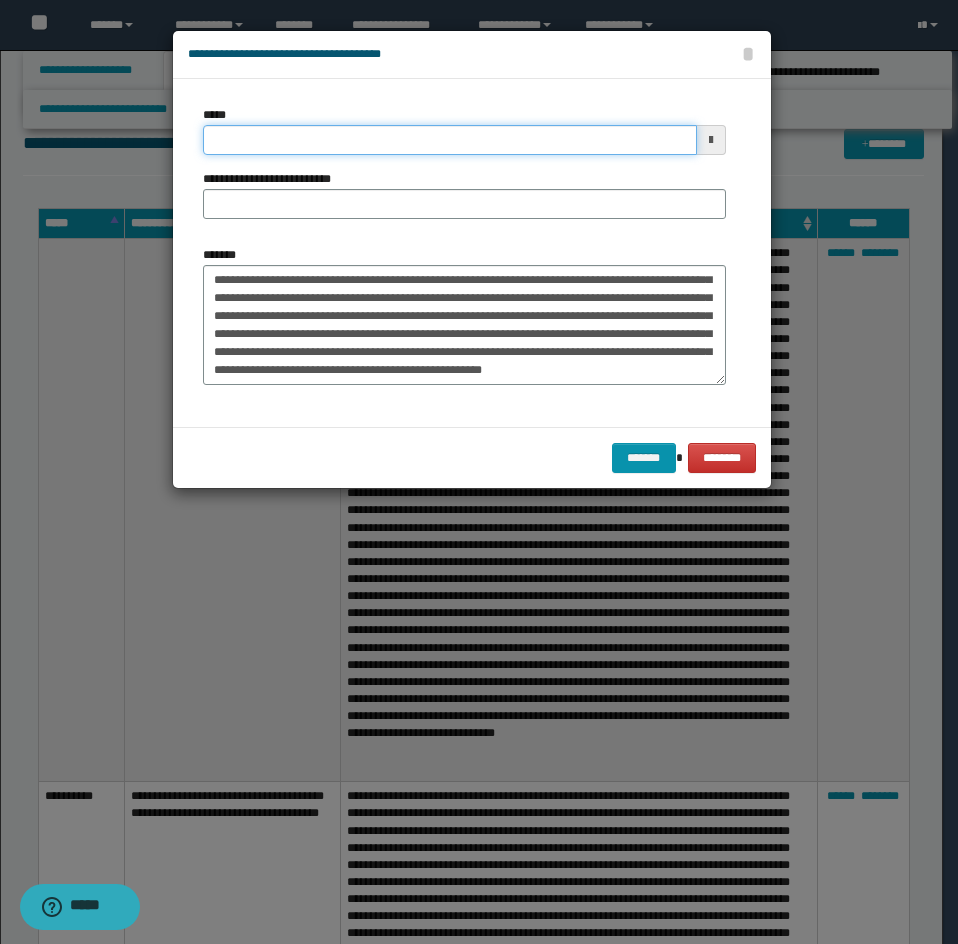 click on "*****" at bounding box center [450, 140] 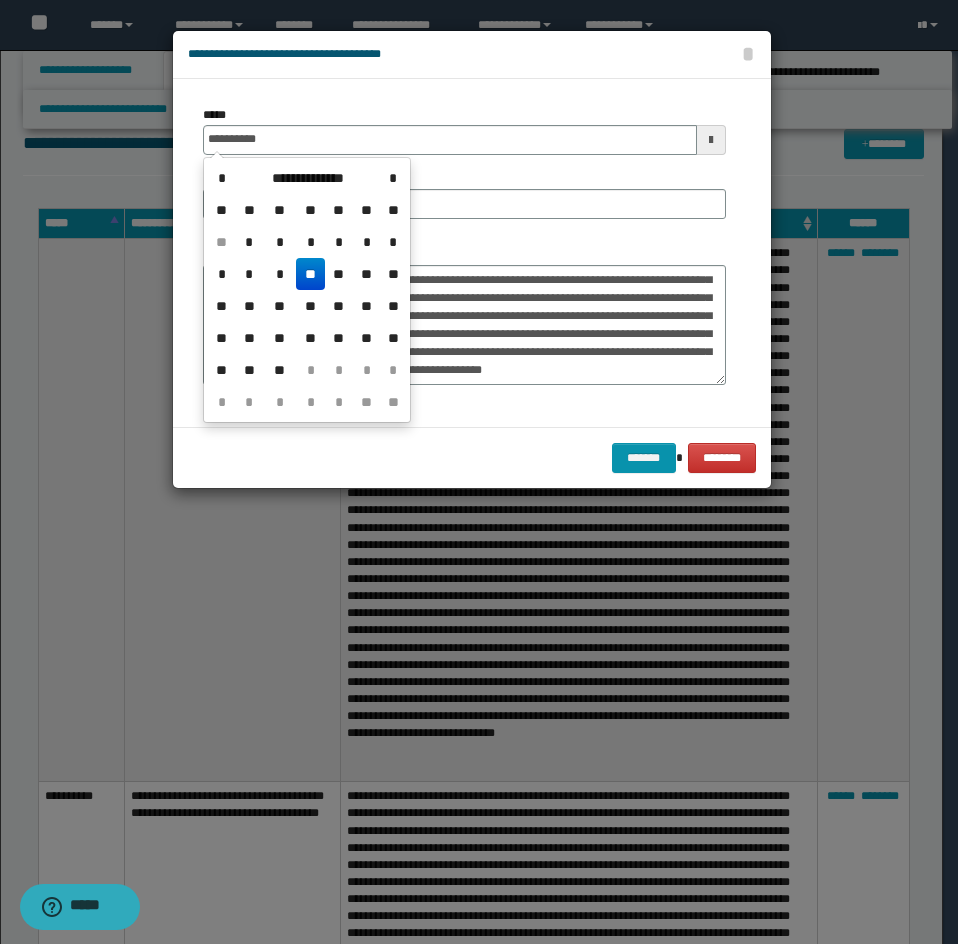 type on "**********" 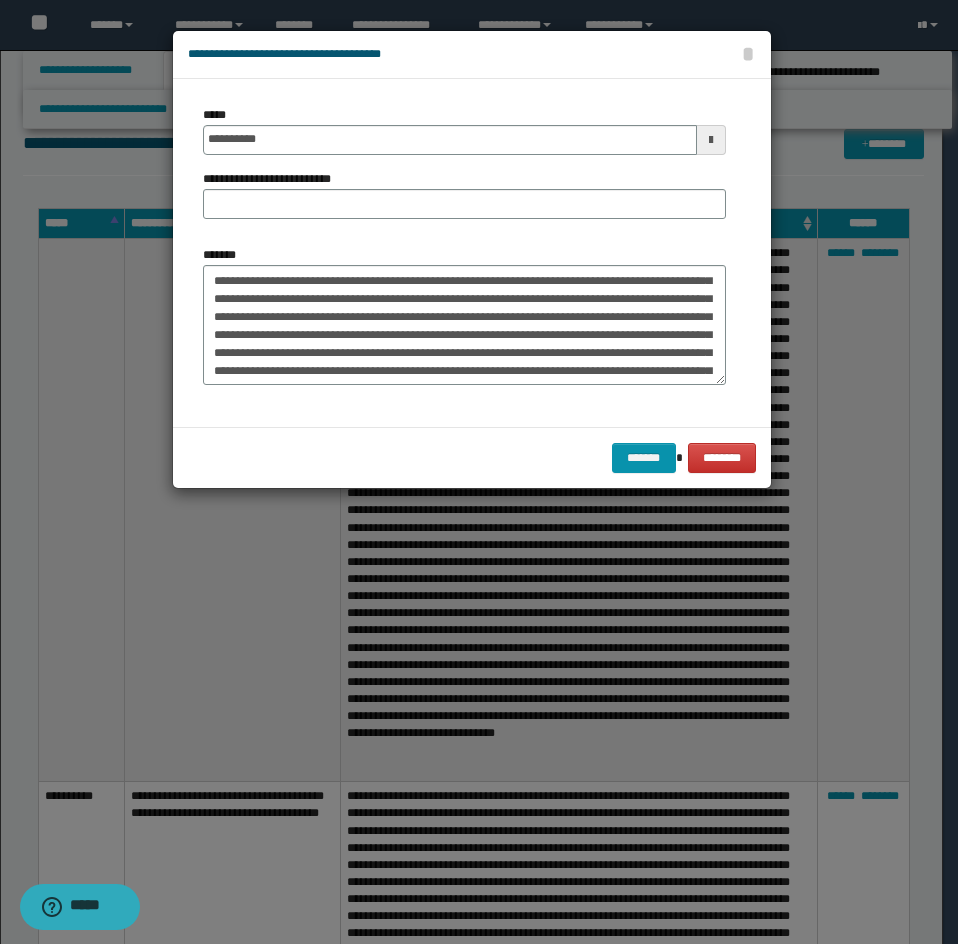 scroll, scrollTop: 0, scrollLeft: 0, axis: both 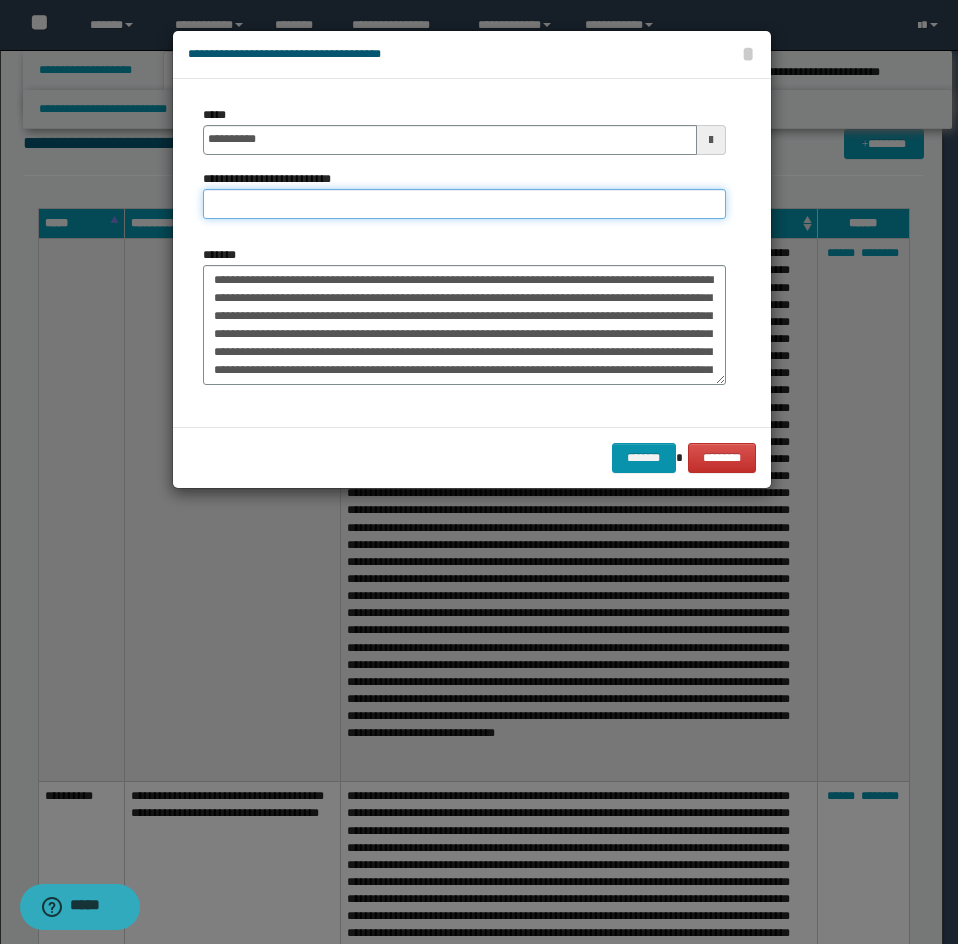 click on "**********" at bounding box center (464, 204) 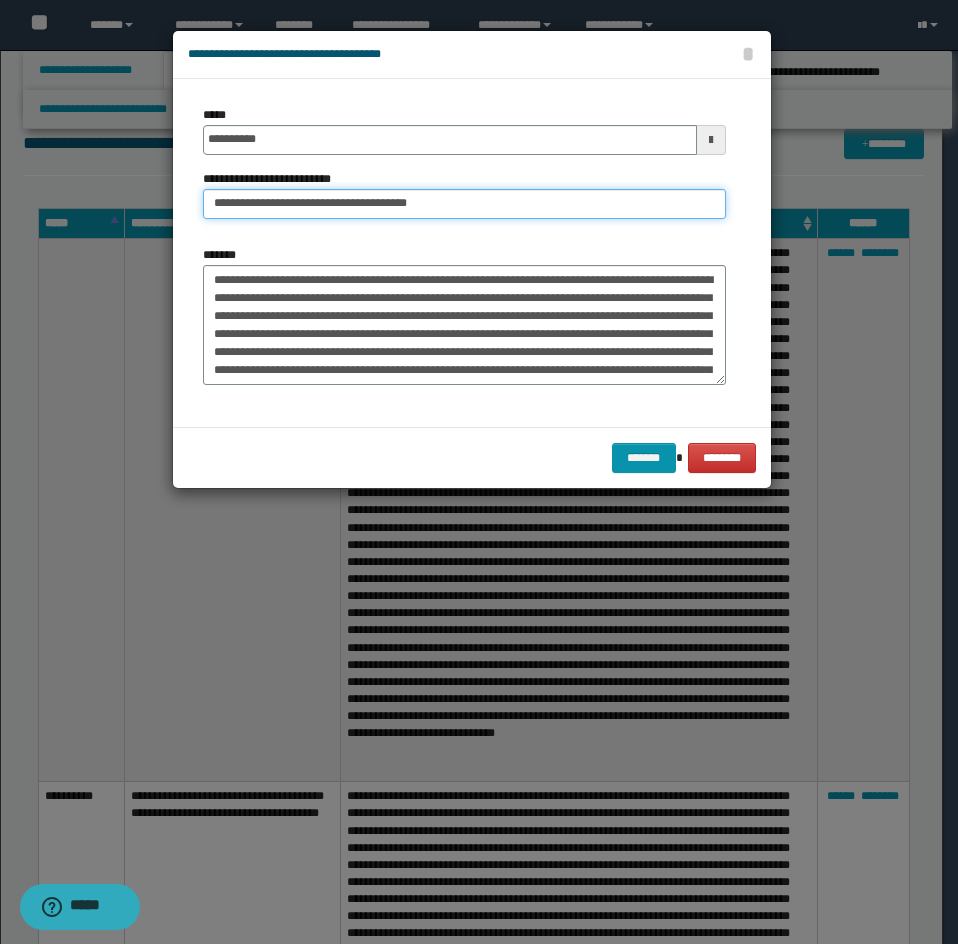 click on "**********" at bounding box center (464, 204) 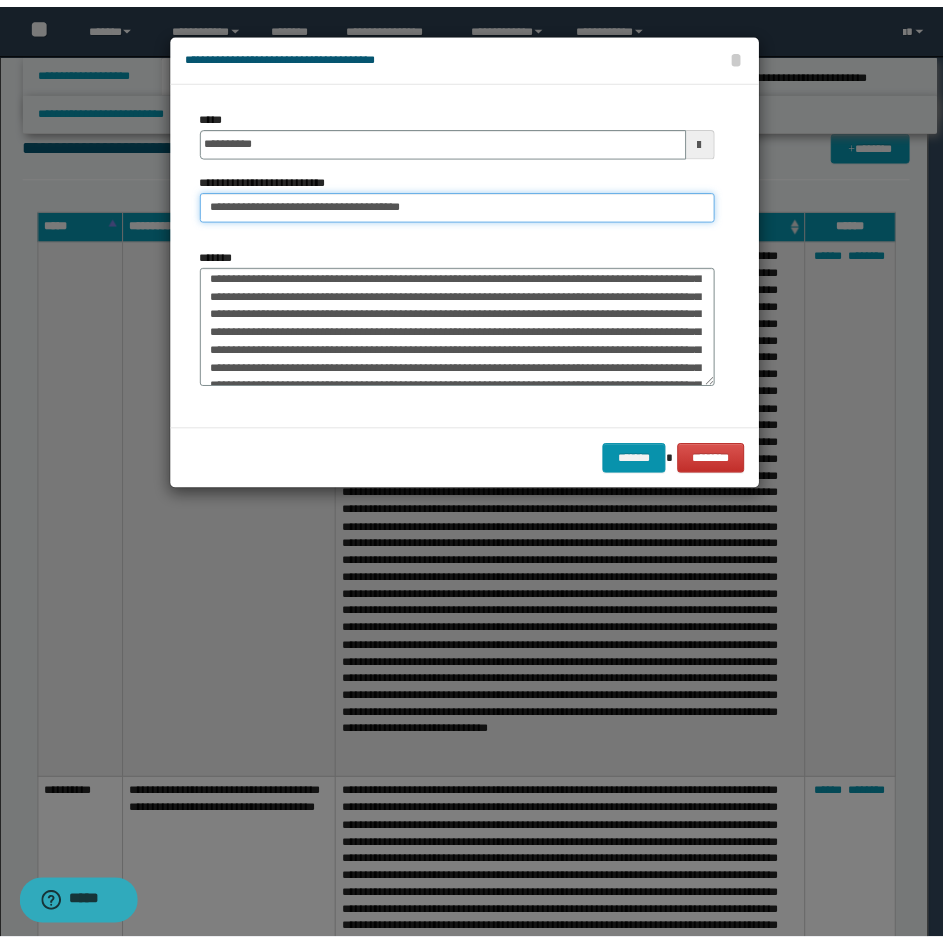 scroll, scrollTop: 432, scrollLeft: 0, axis: vertical 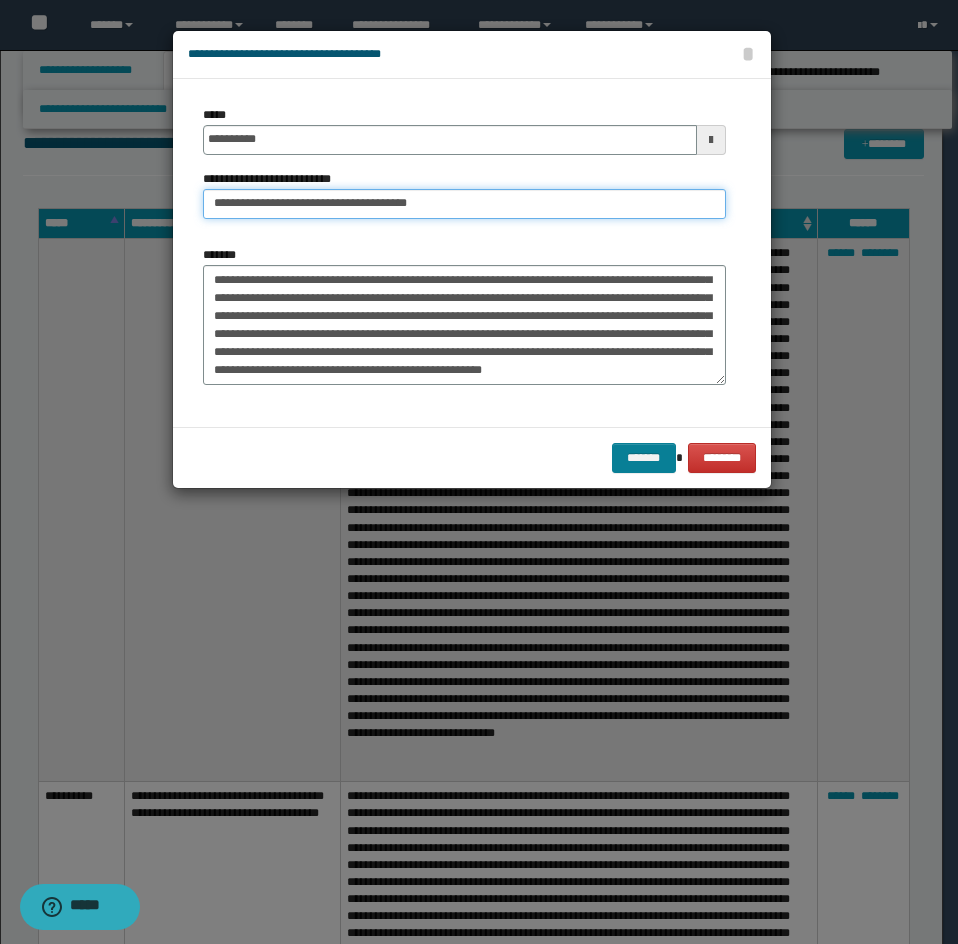 type on "**********" 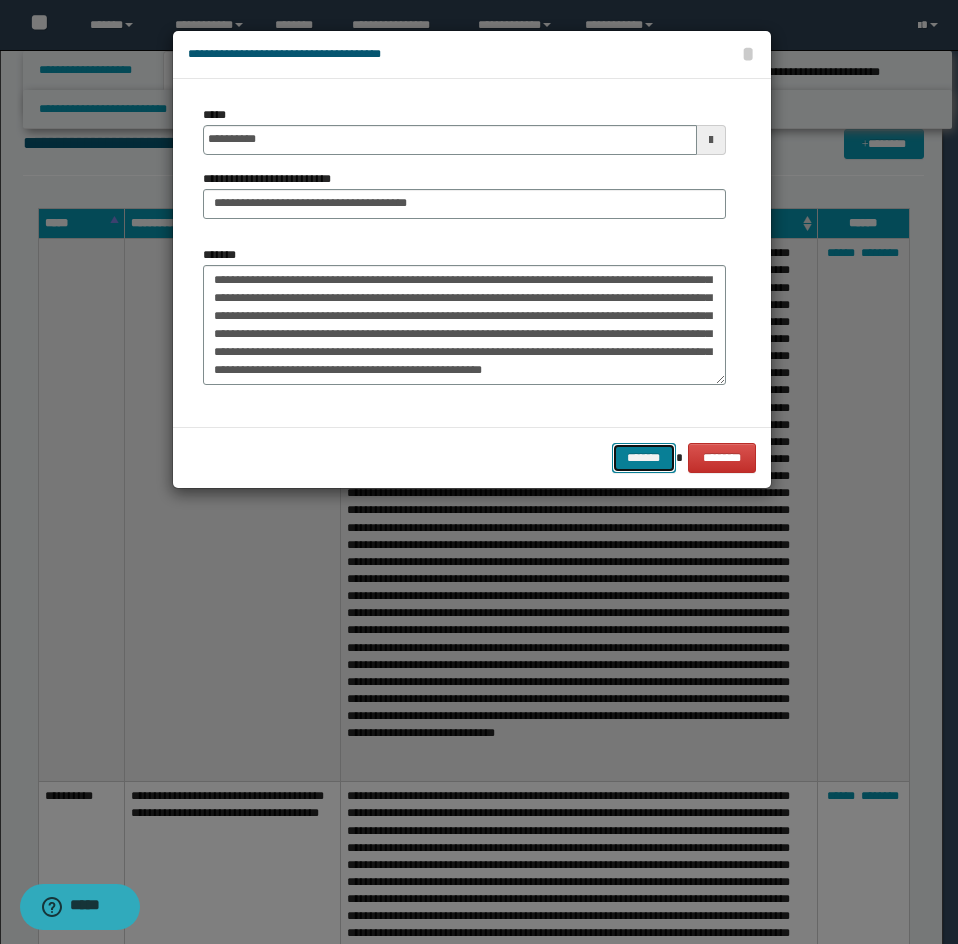 click on "*******" at bounding box center [644, 458] 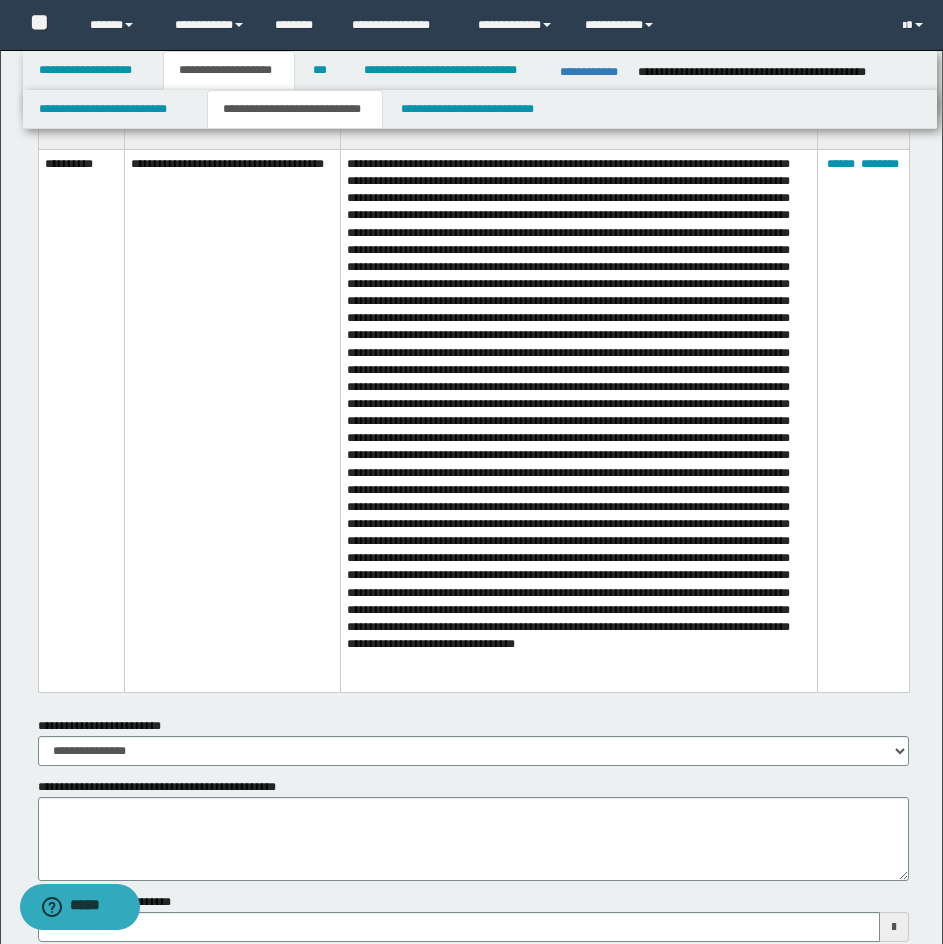 scroll, scrollTop: 12409, scrollLeft: 0, axis: vertical 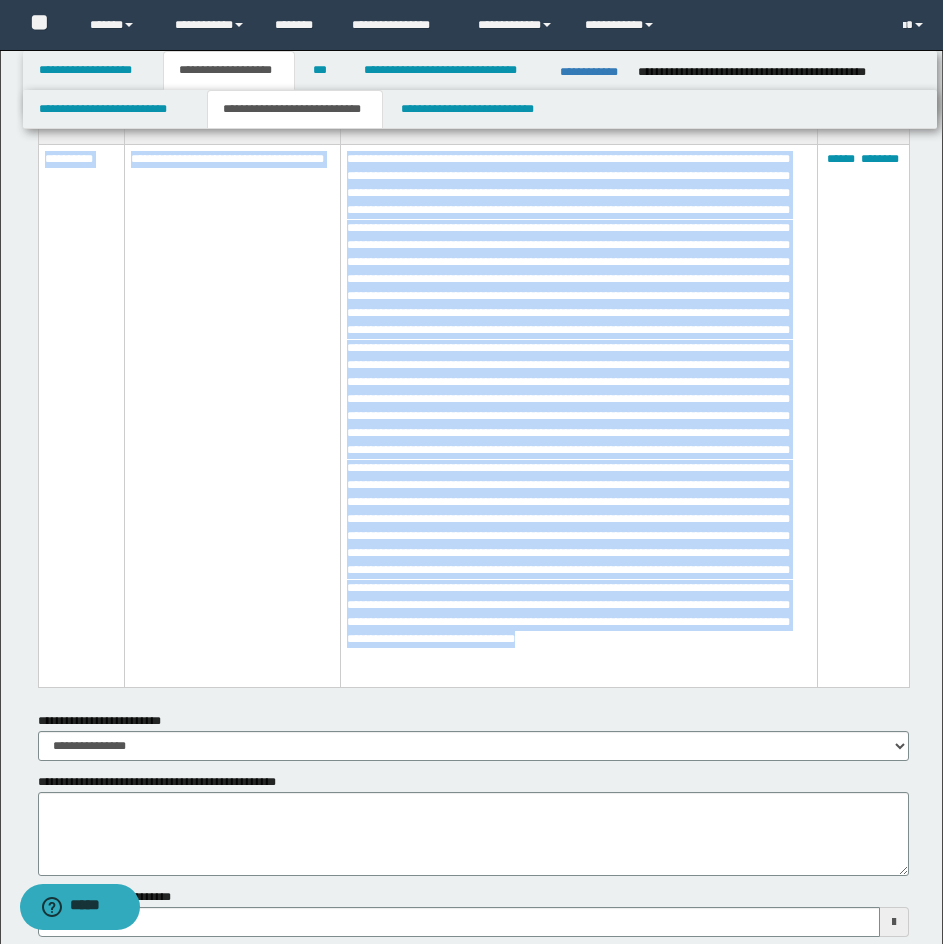 drag, startPoint x: 41, startPoint y: 153, endPoint x: 808, endPoint y: 666, distance: 922.7448 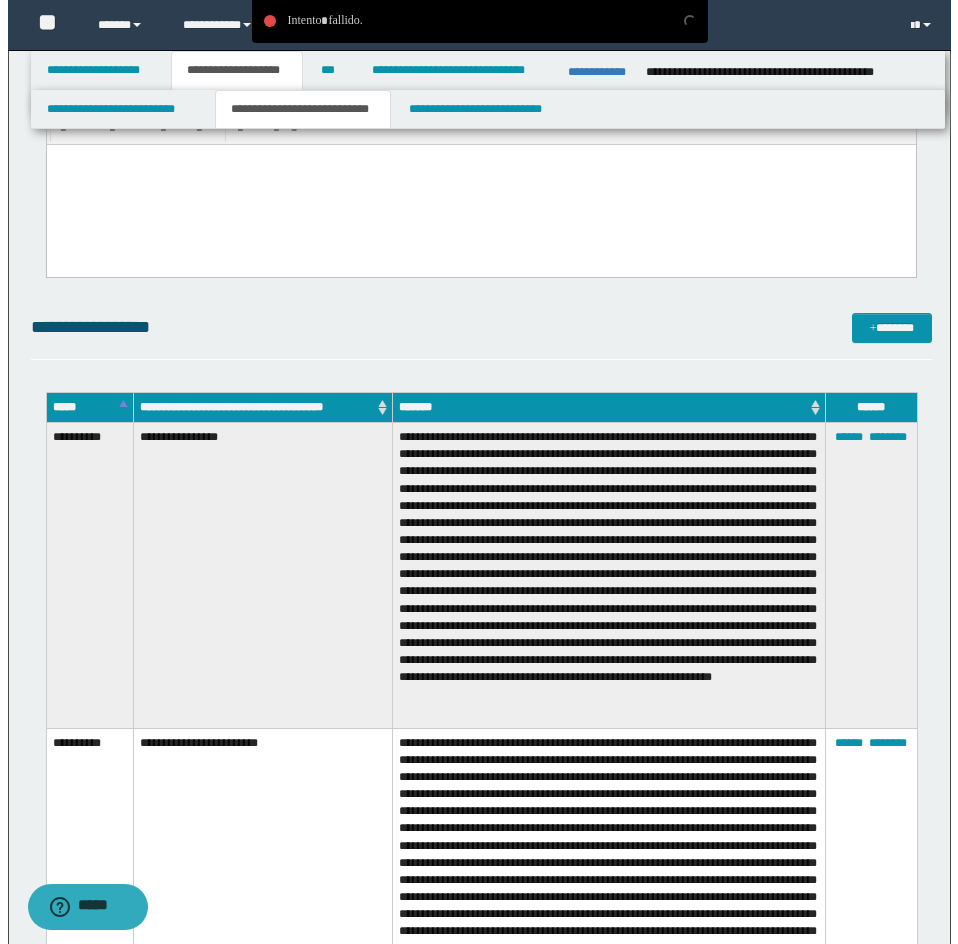 scroll, scrollTop: 2609, scrollLeft: 0, axis: vertical 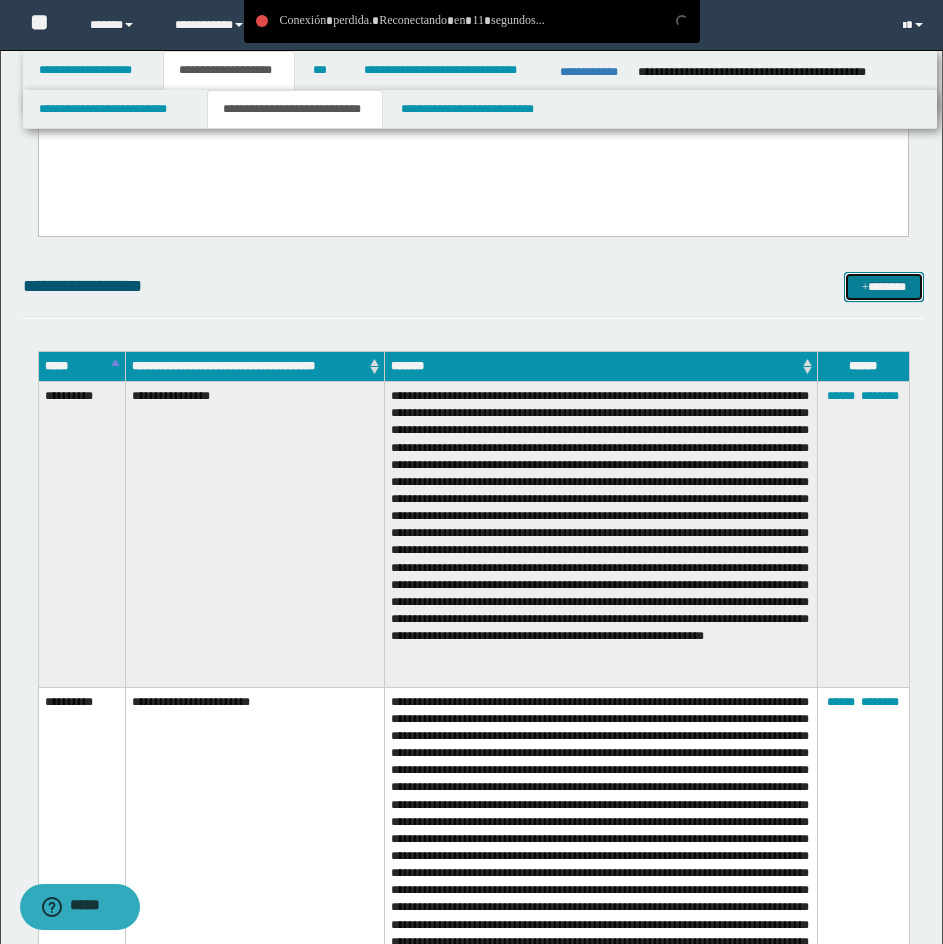 click at bounding box center (865, 288) 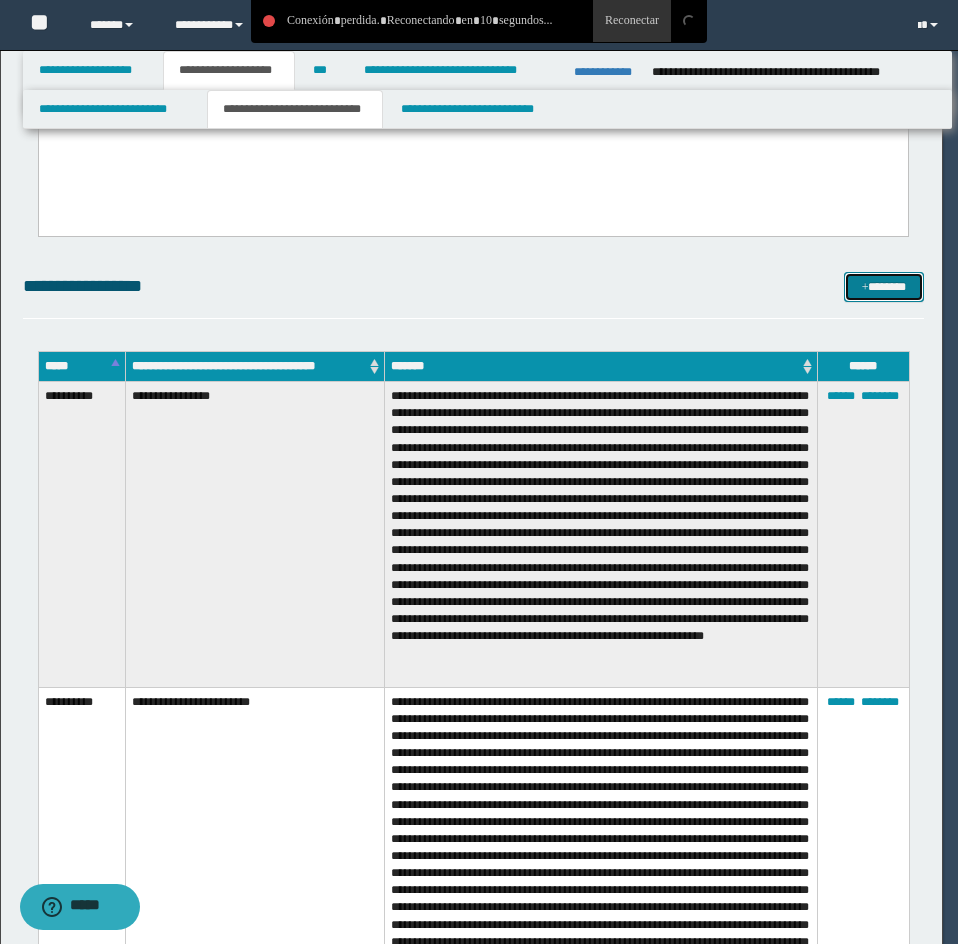 scroll, scrollTop: 0, scrollLeft: 0, axis: both 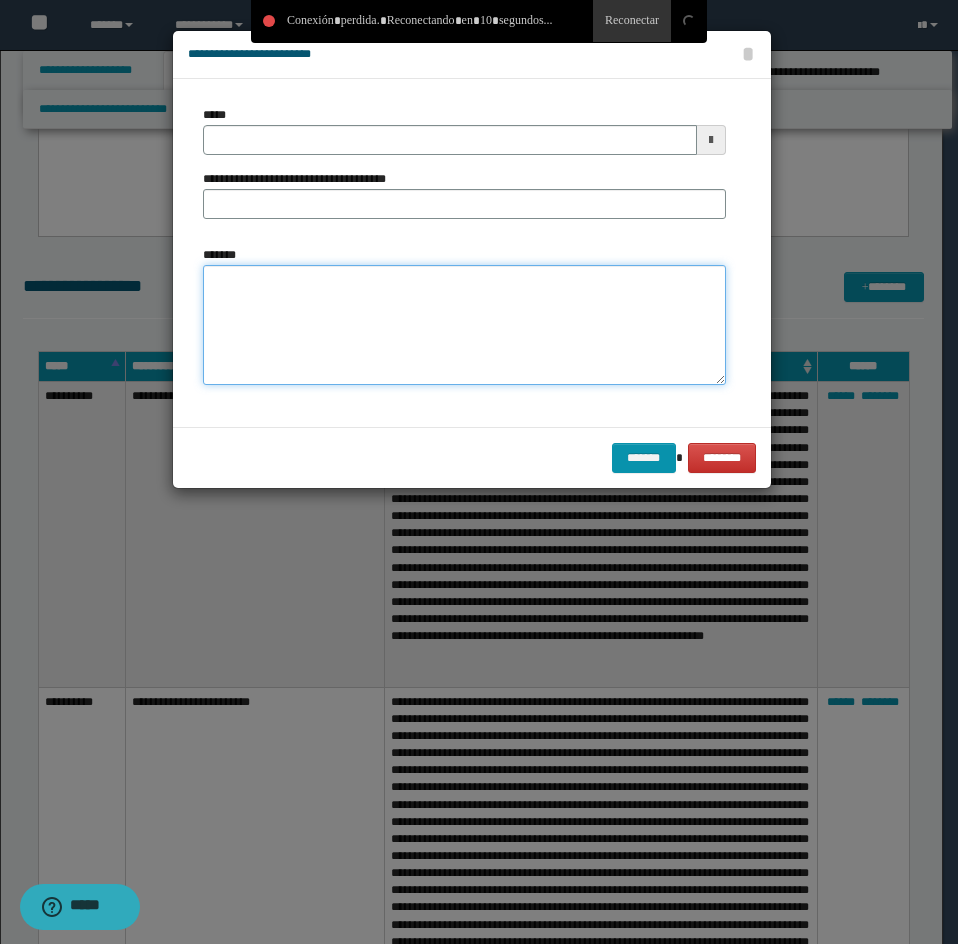 click on "*******" at bounding box center [464, 325] 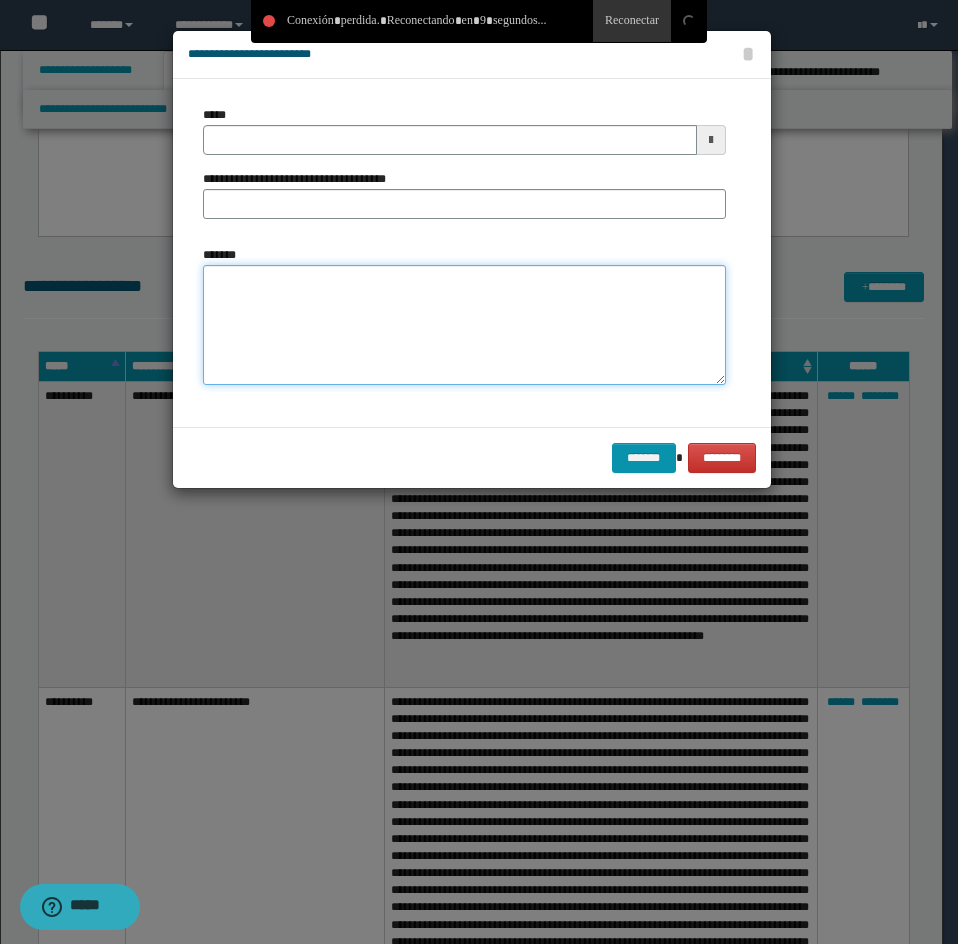 paste on "**********" 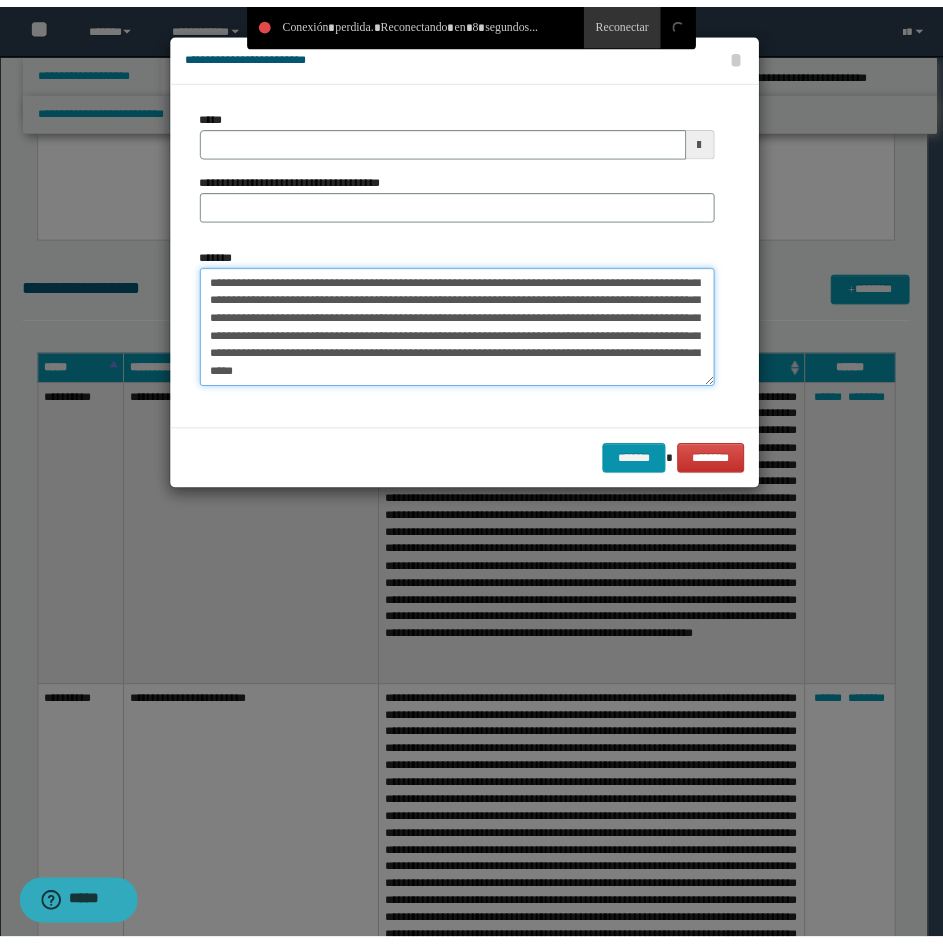 scroll, scrollTop: 0, scrollLeft: 0, axis: both 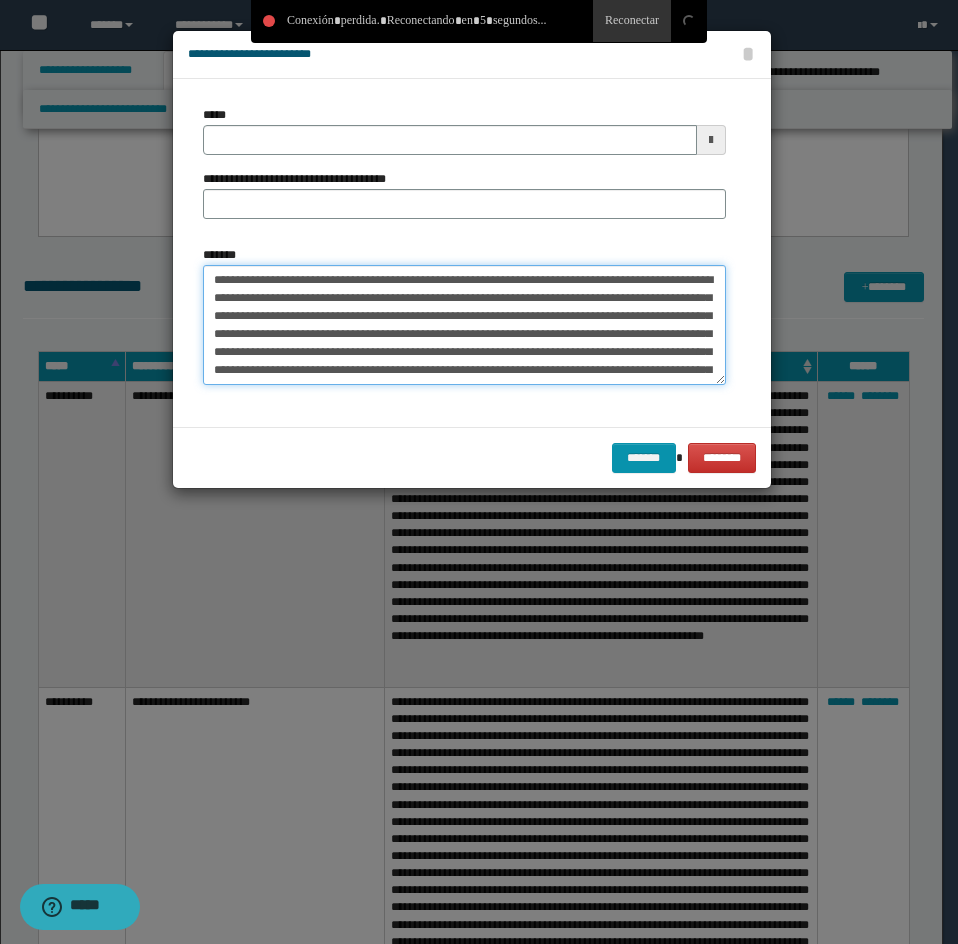drag, startPoint x: 522, startPoint y: 279, endPoint x: 293, endPoint y: 286, distance: 229.10696 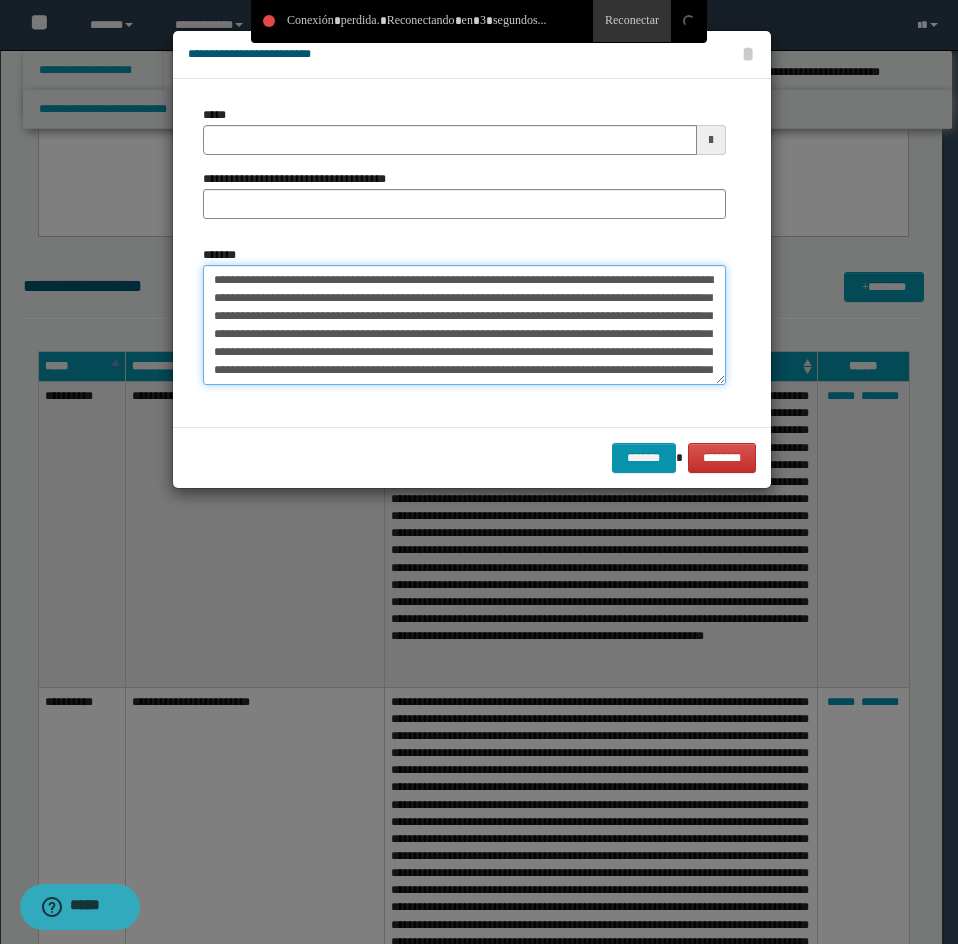 type on "**********" 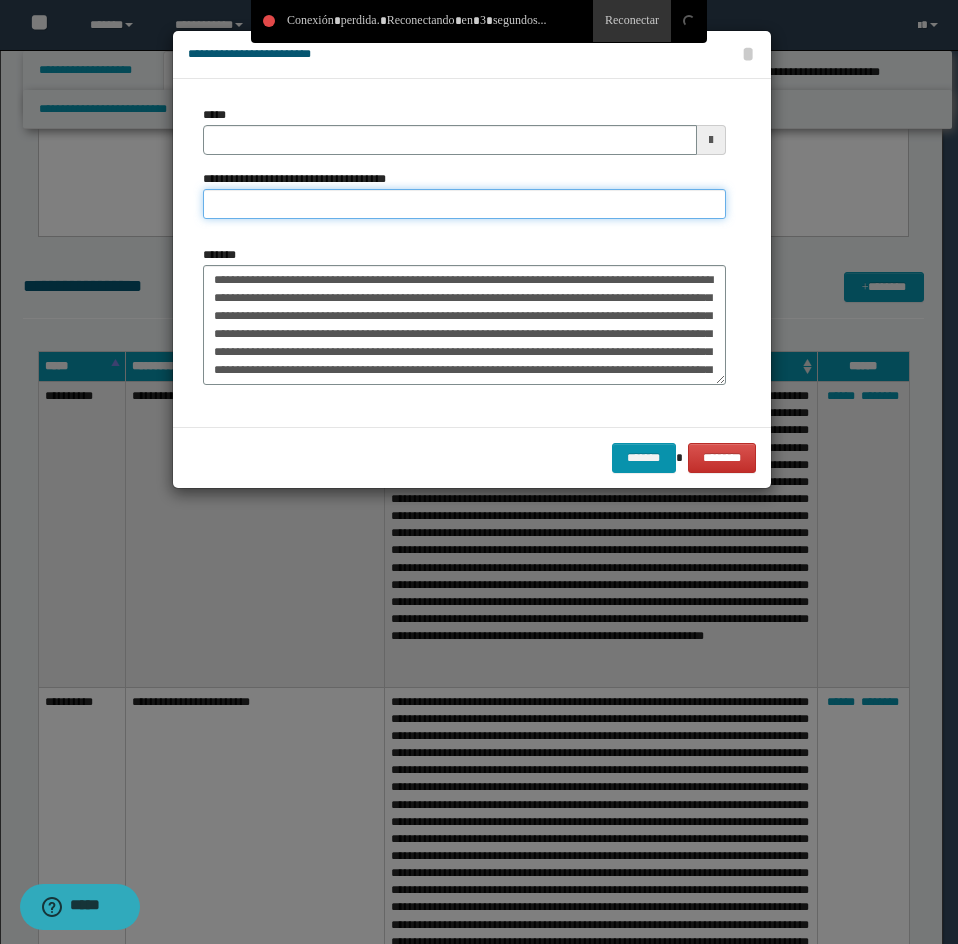 click on "**********" at bounding box center (464, 204) 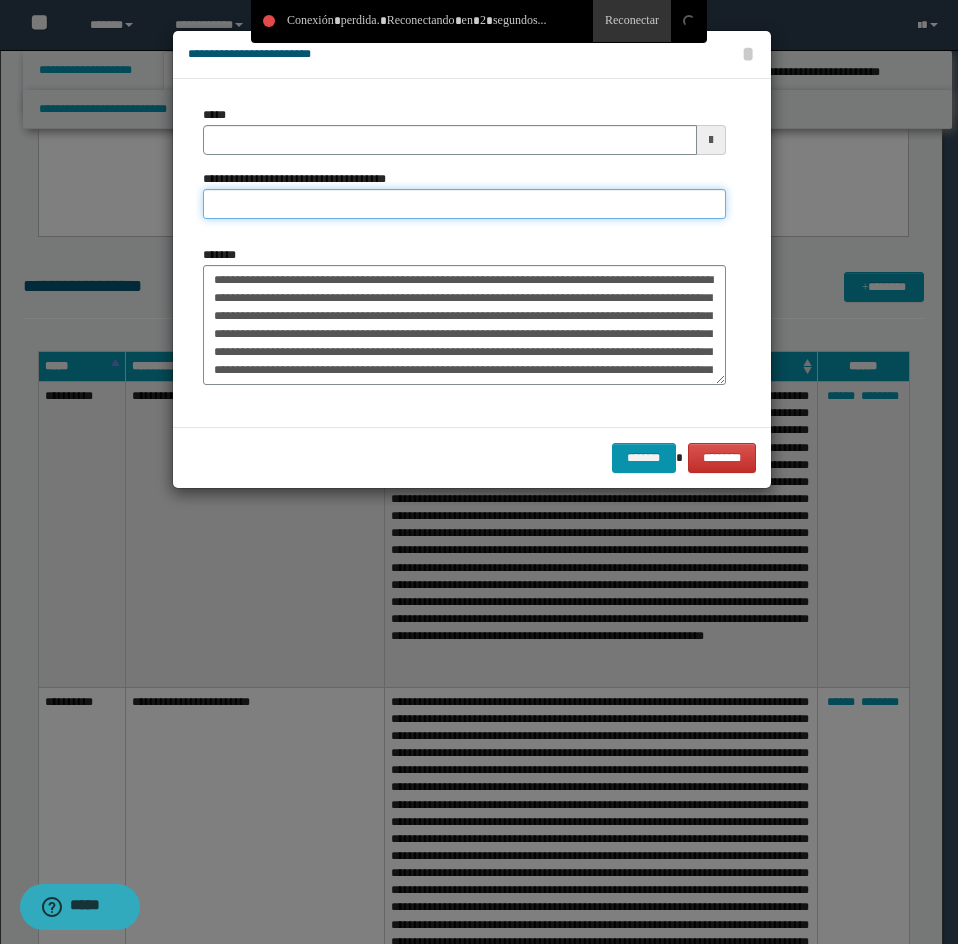 paste on "**********" 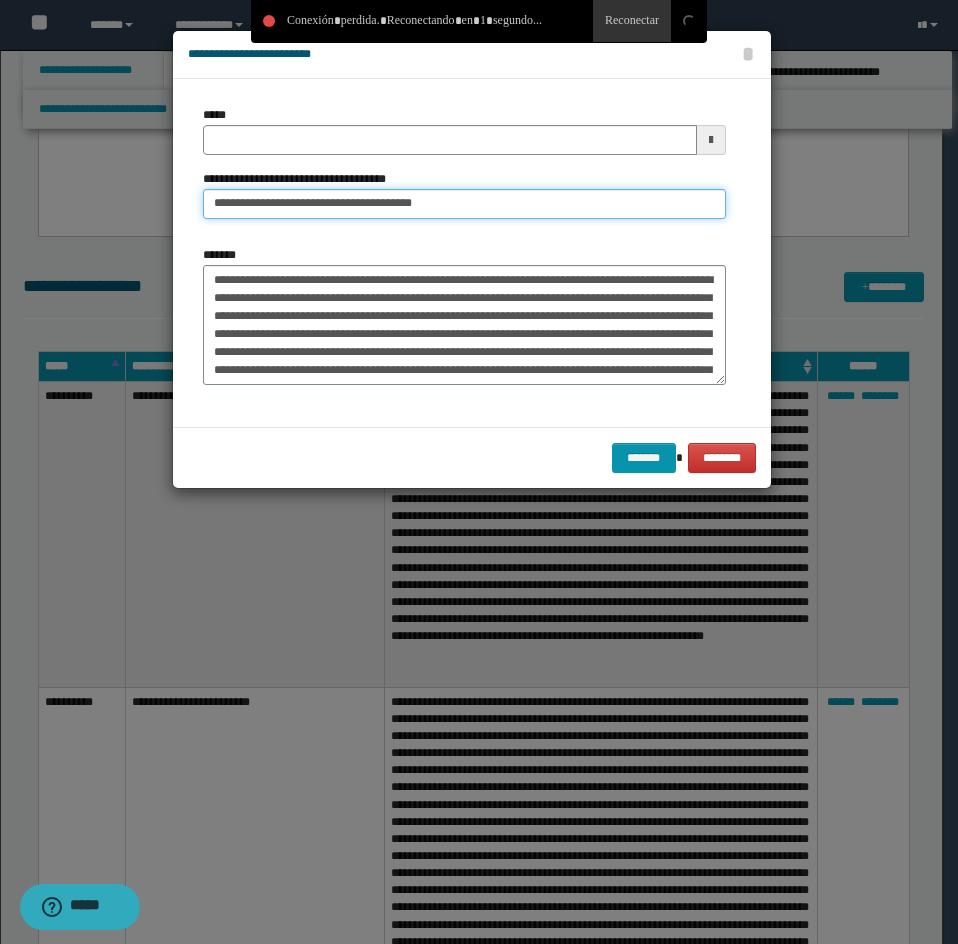 type on "**********" 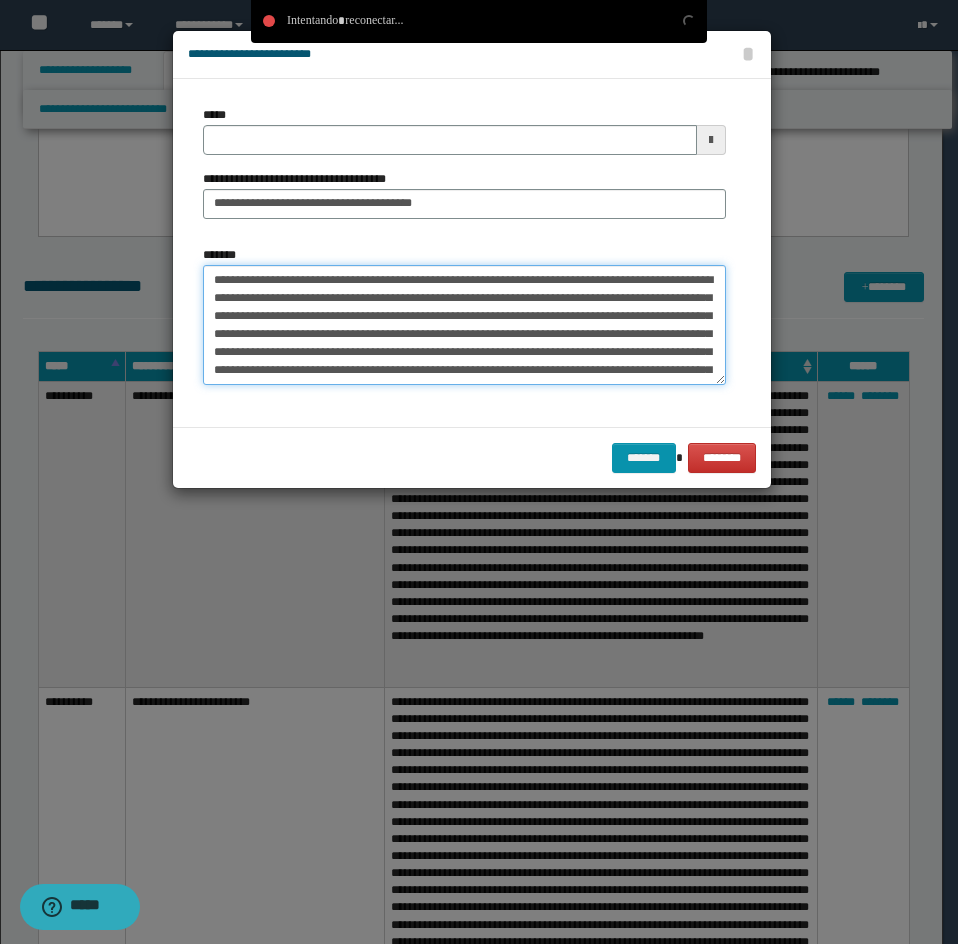 drag, startPoint x: 293, startPoint y: 277, endPoint x: 204, endPoint y: 277, distance: 89 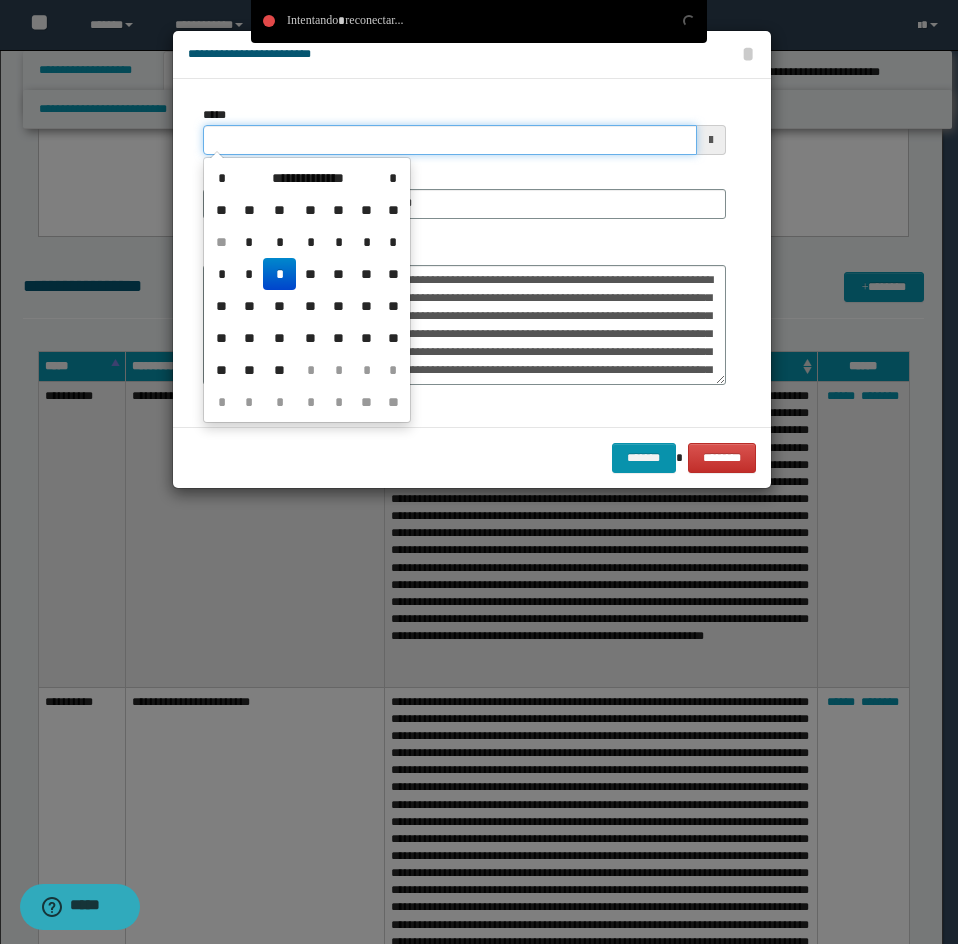 click on "*****" at bounding box center (450, 140) 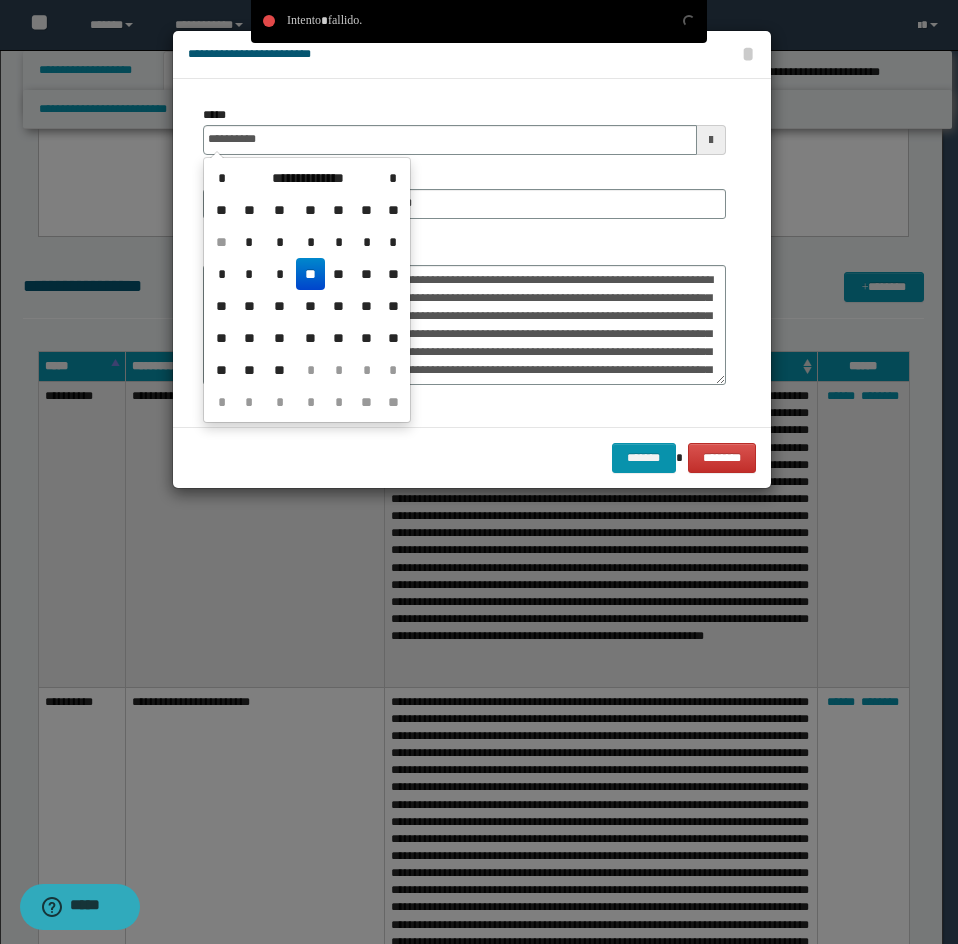 type on "**********" 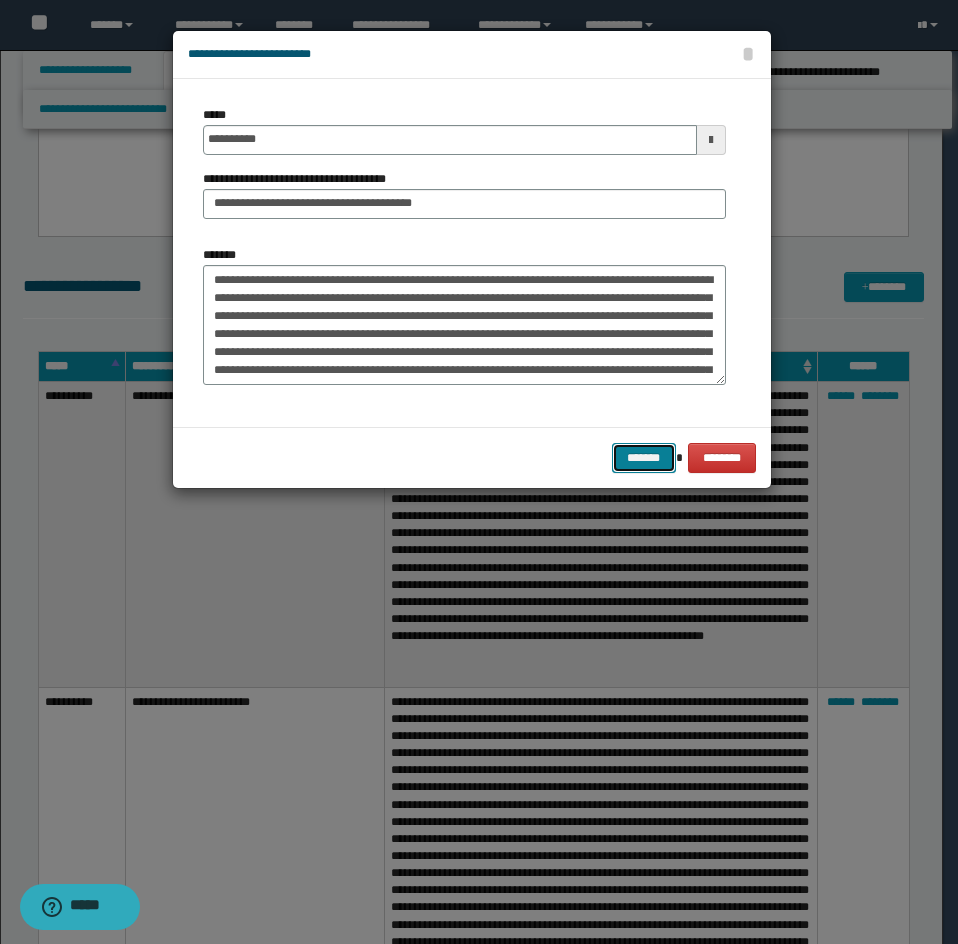click on "*******" at bounding box center [644, 458] 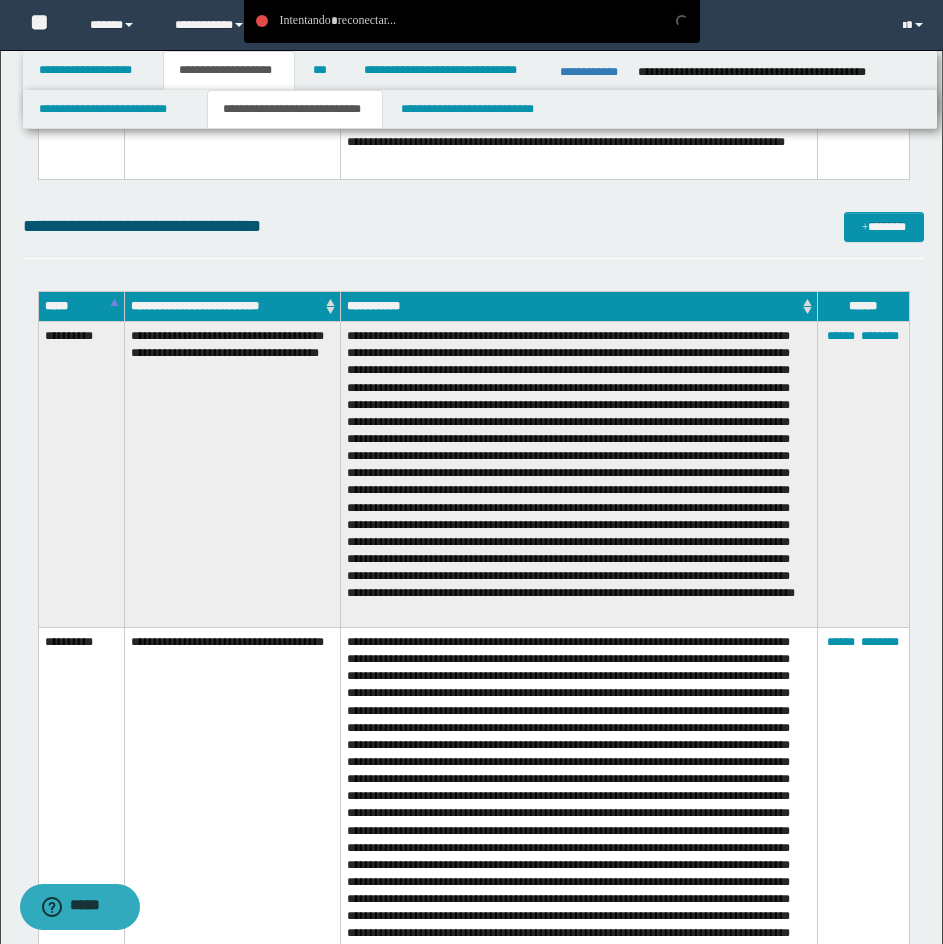 scroll, scrollTop: 12666, scrollLeft: 0, axis: vertical 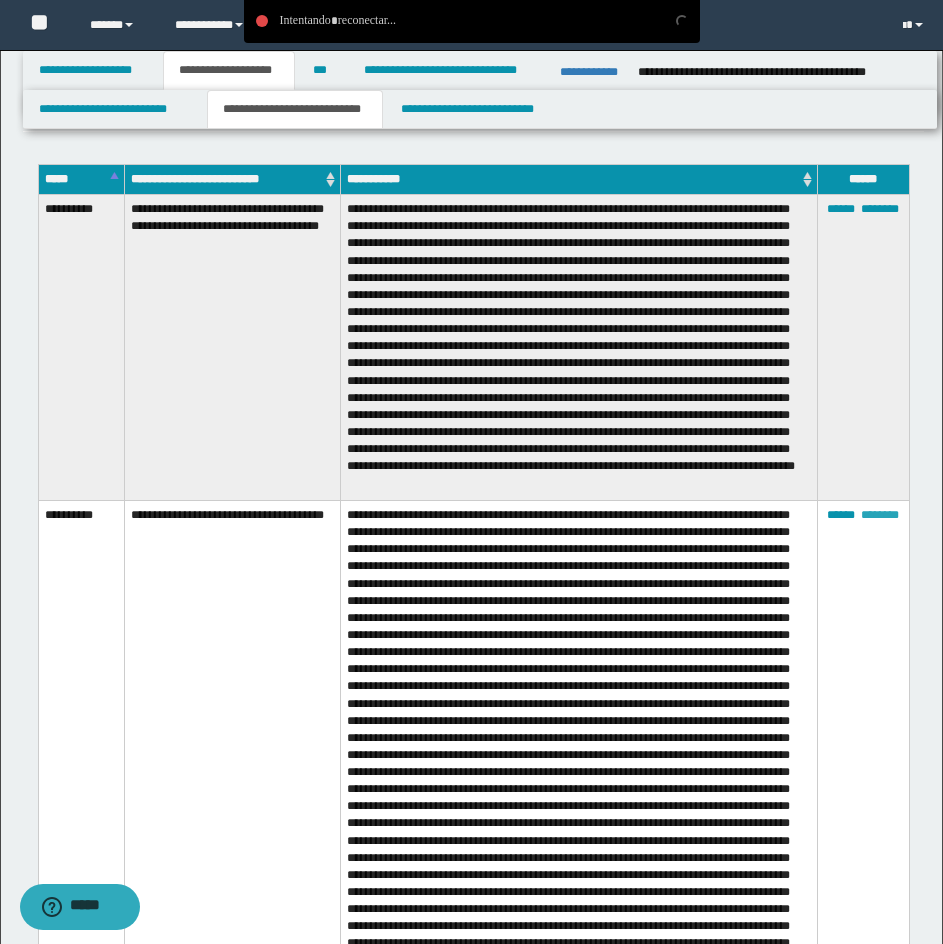 click on "********" at bounding box center (880, 515) 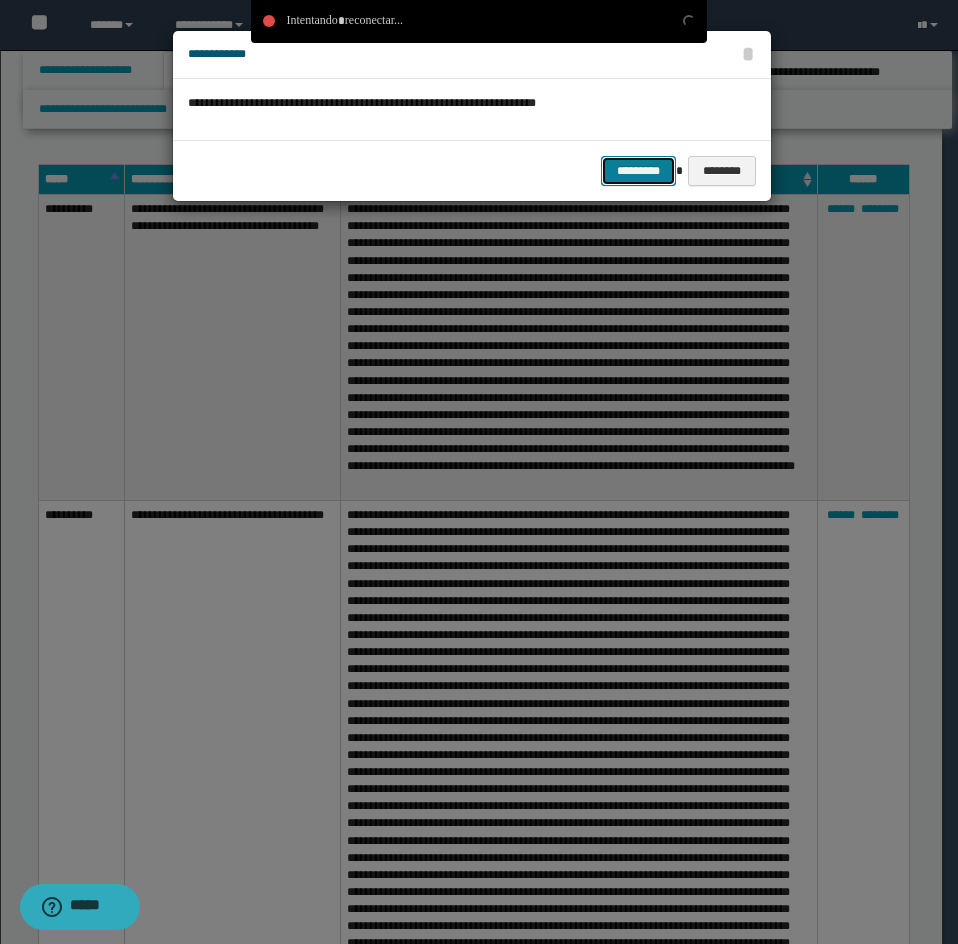 click on "*********" at bounding box center (638, 171) 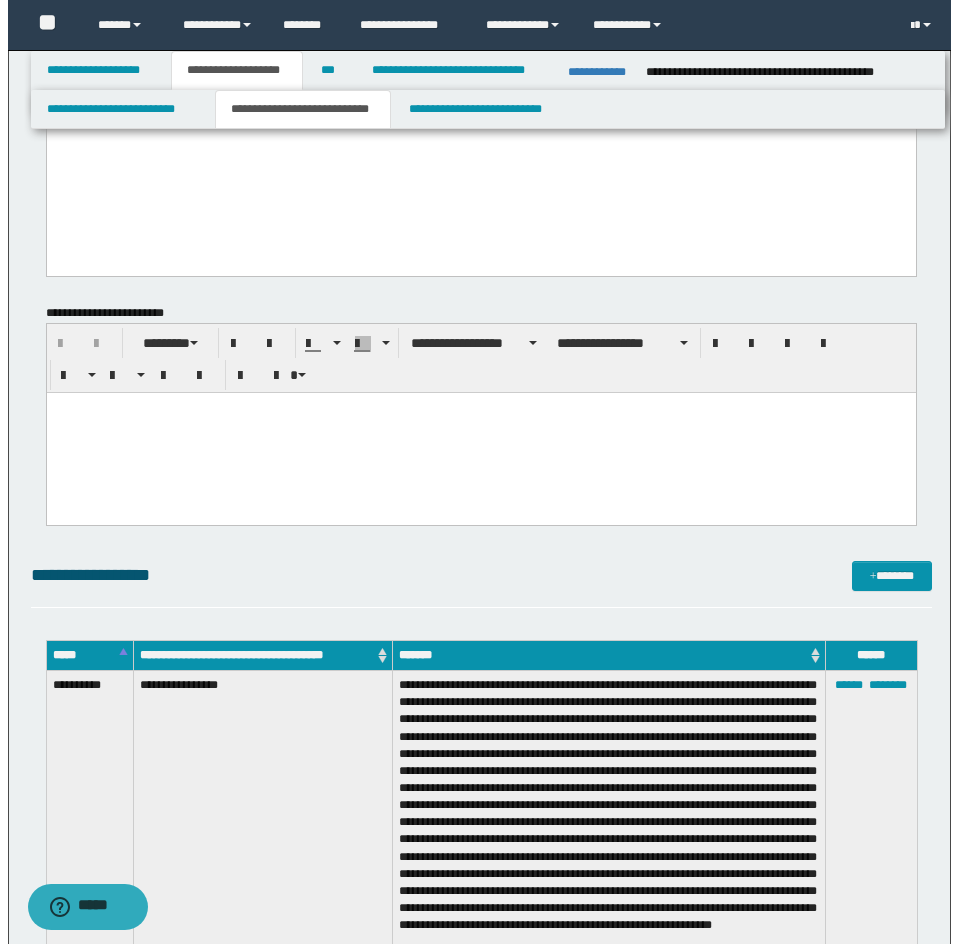 scroll, scrollTop: 2321, scrollLeft: 0, axis: vertical 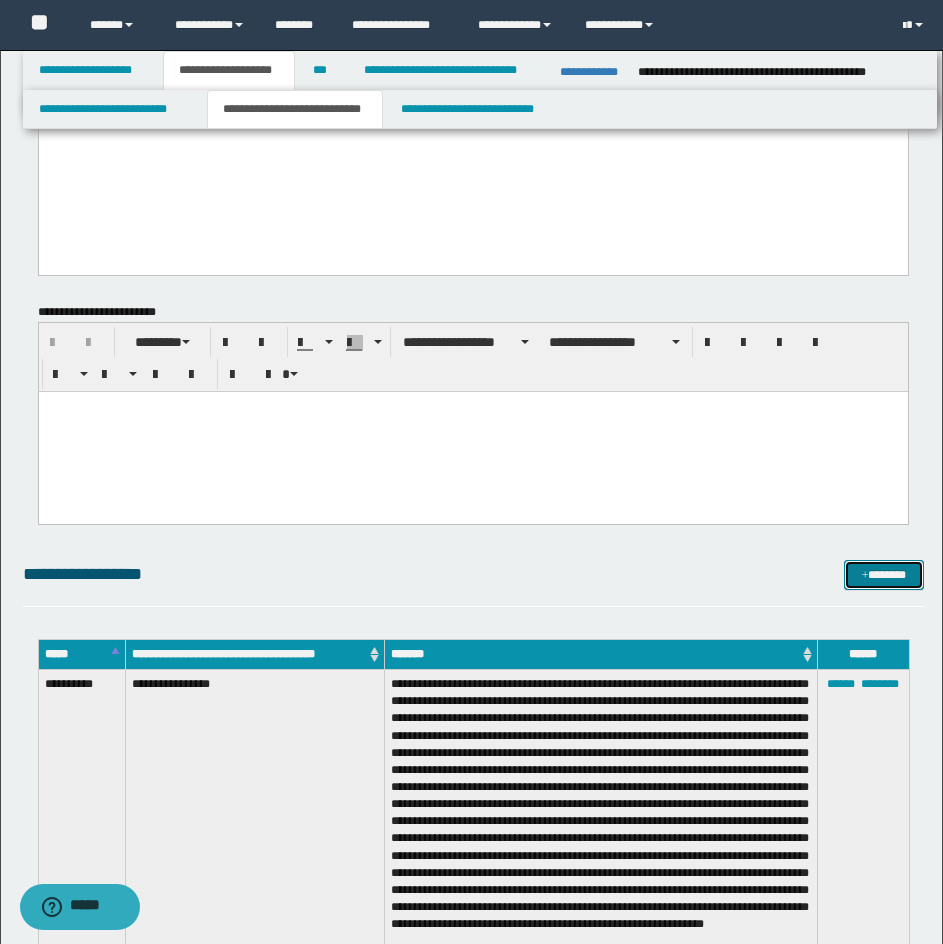 click on "*******" at bounding box center (884, 575) 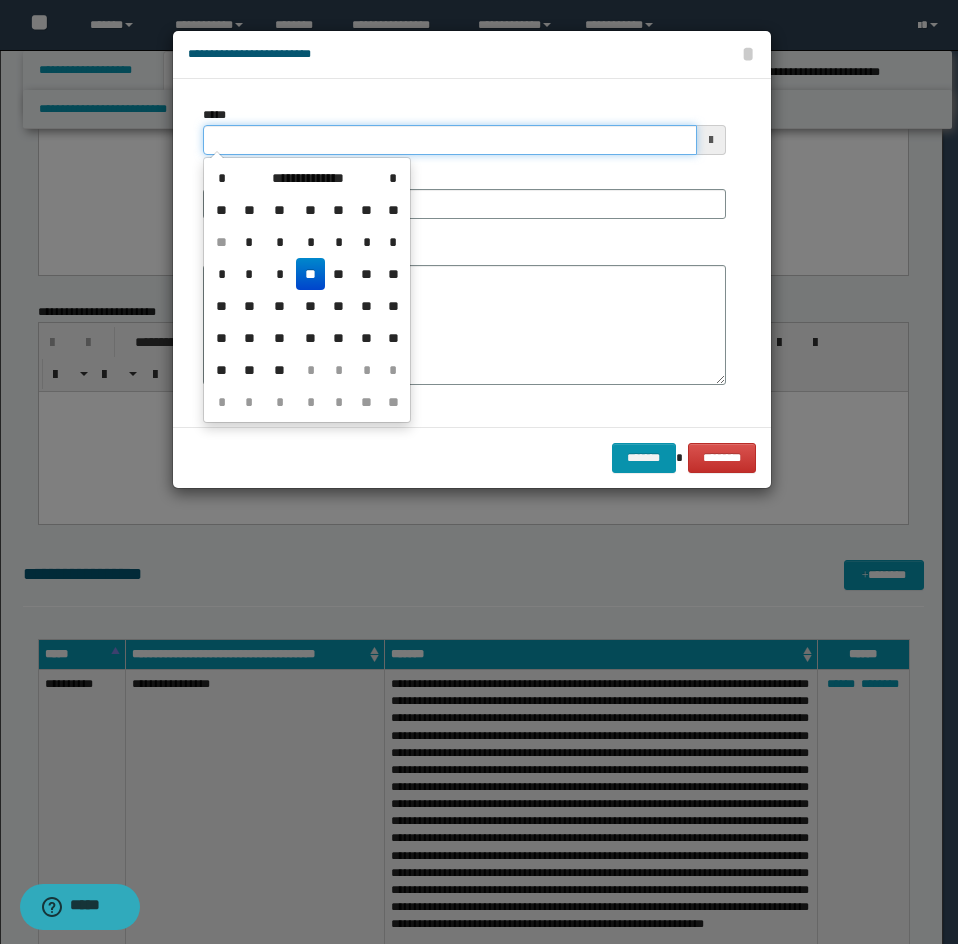 click on "*****" at bounding box center (450, 140) 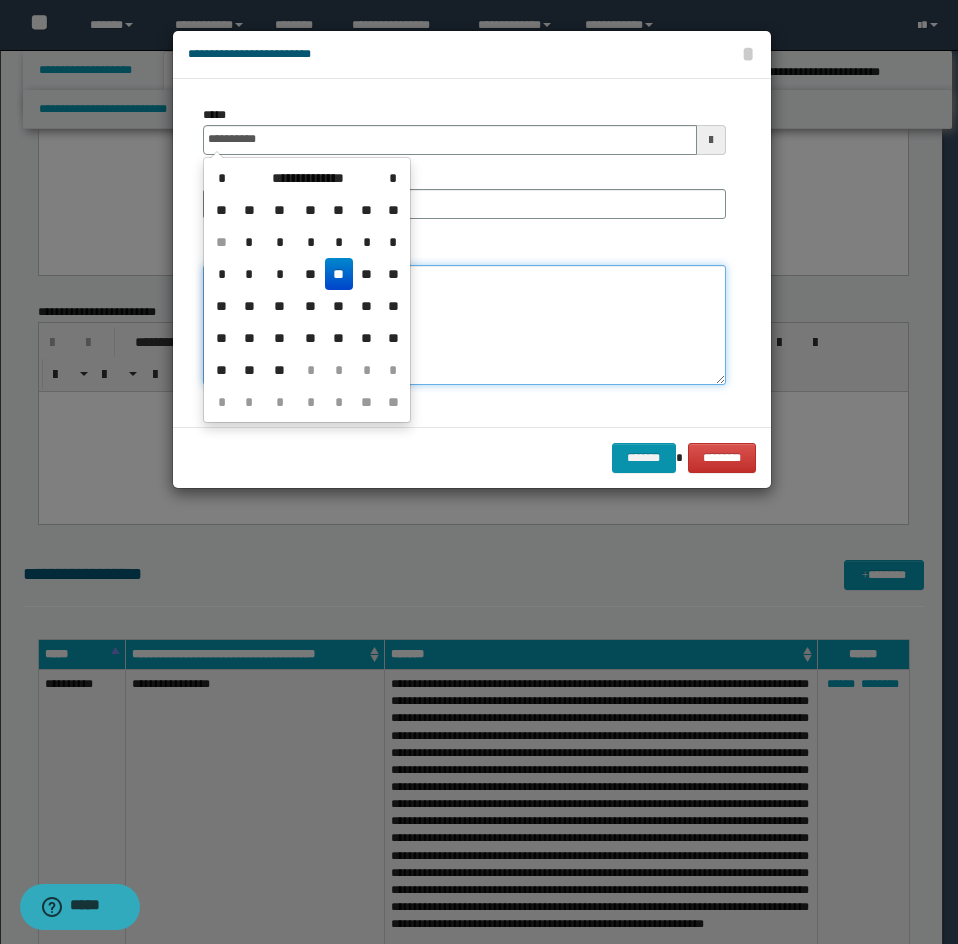 type on "**********" 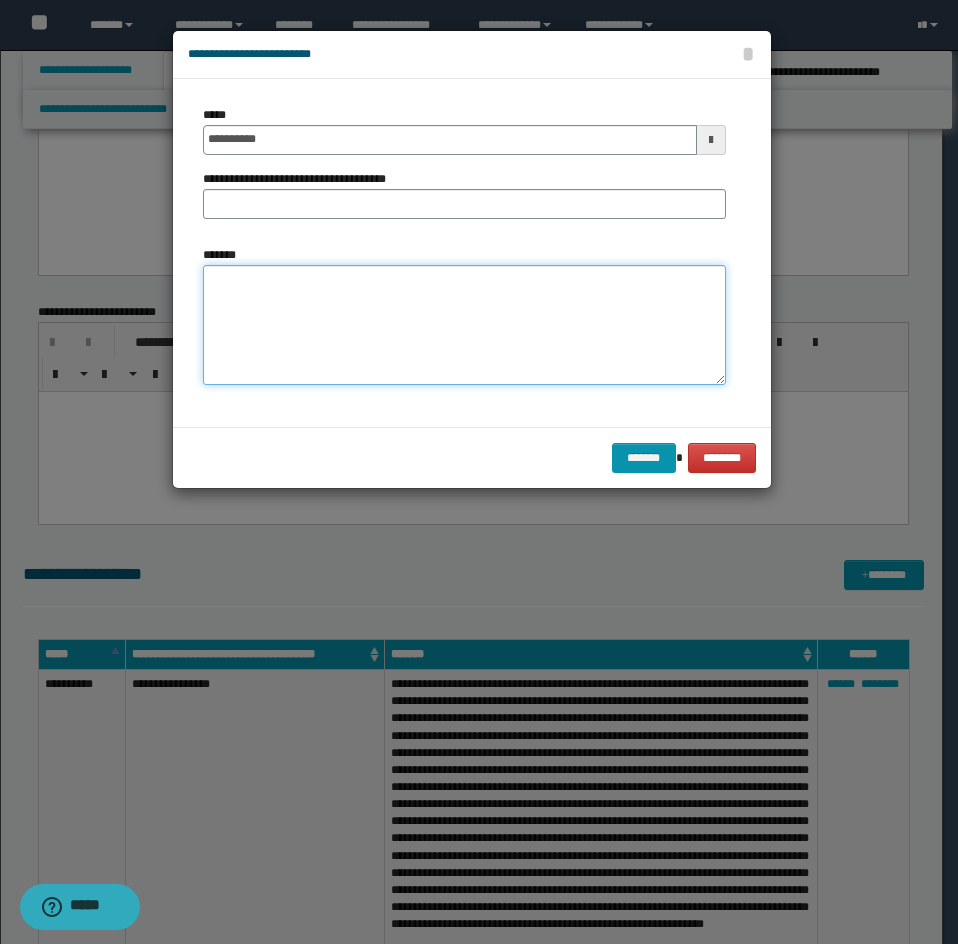 click on "*******" at bounding box center [464, 325] 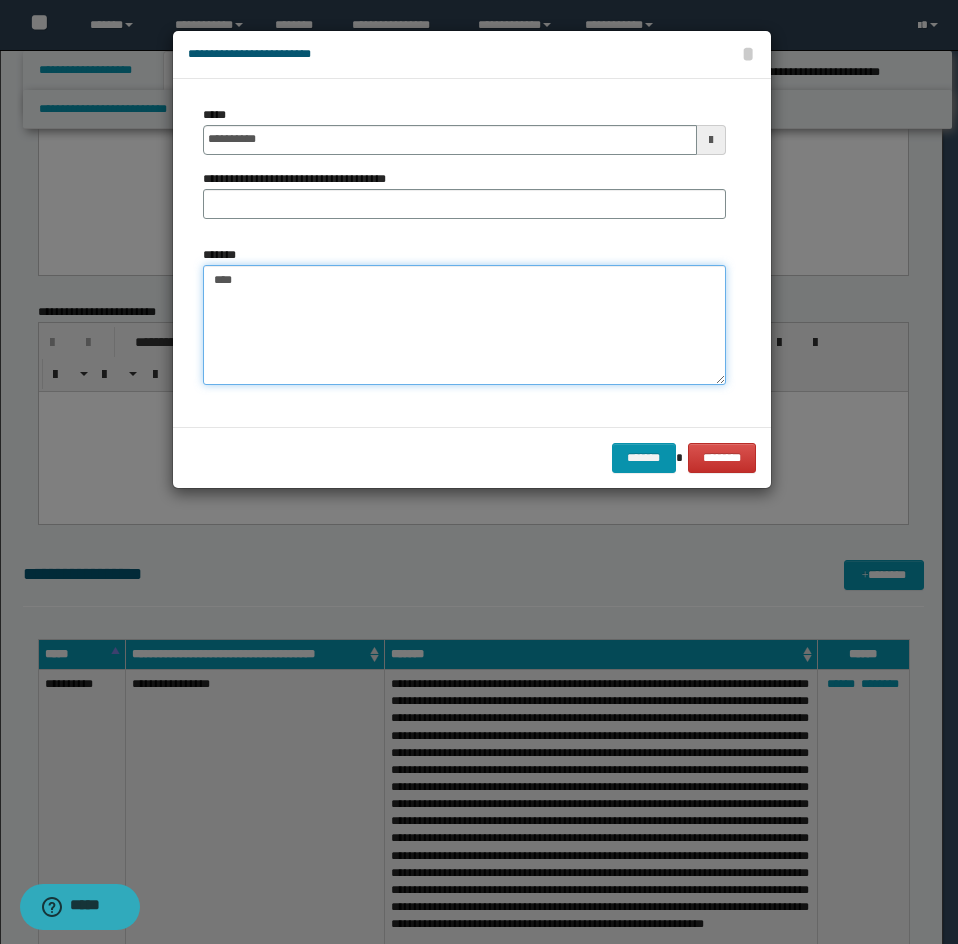 paste on "**********" 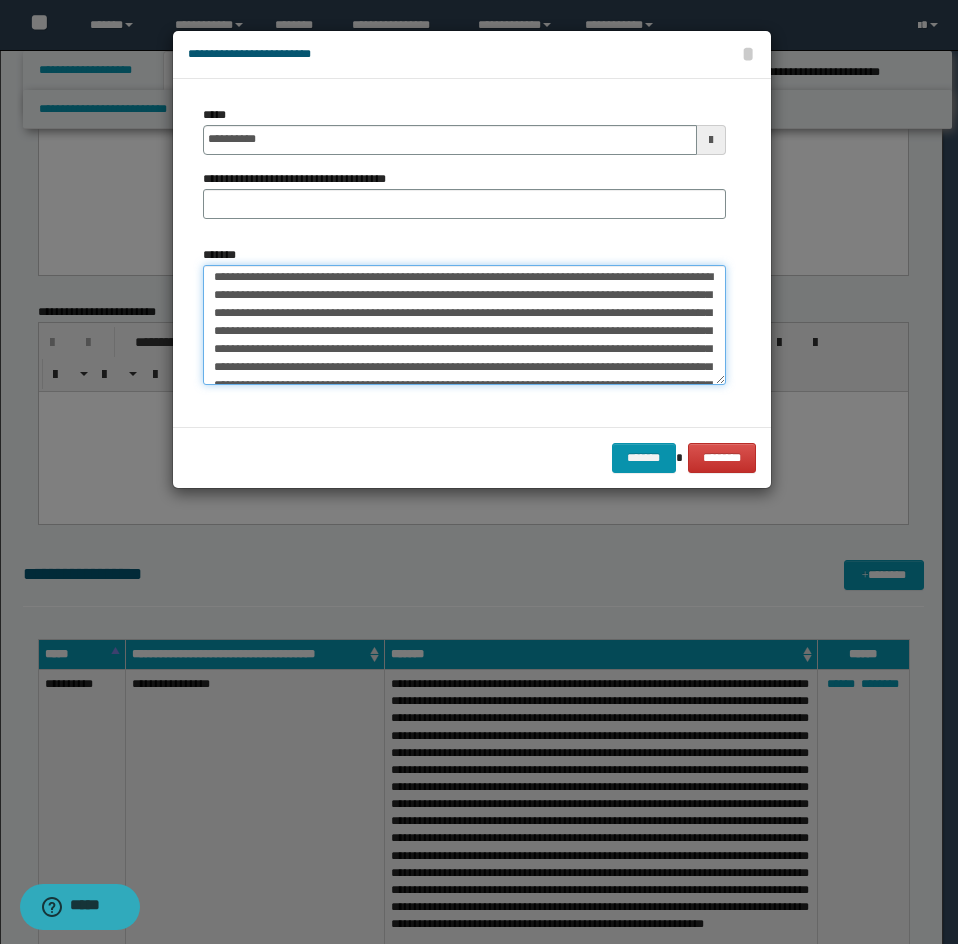 scroll, scrollTop: 0, scrollLeft: 0, axis: both 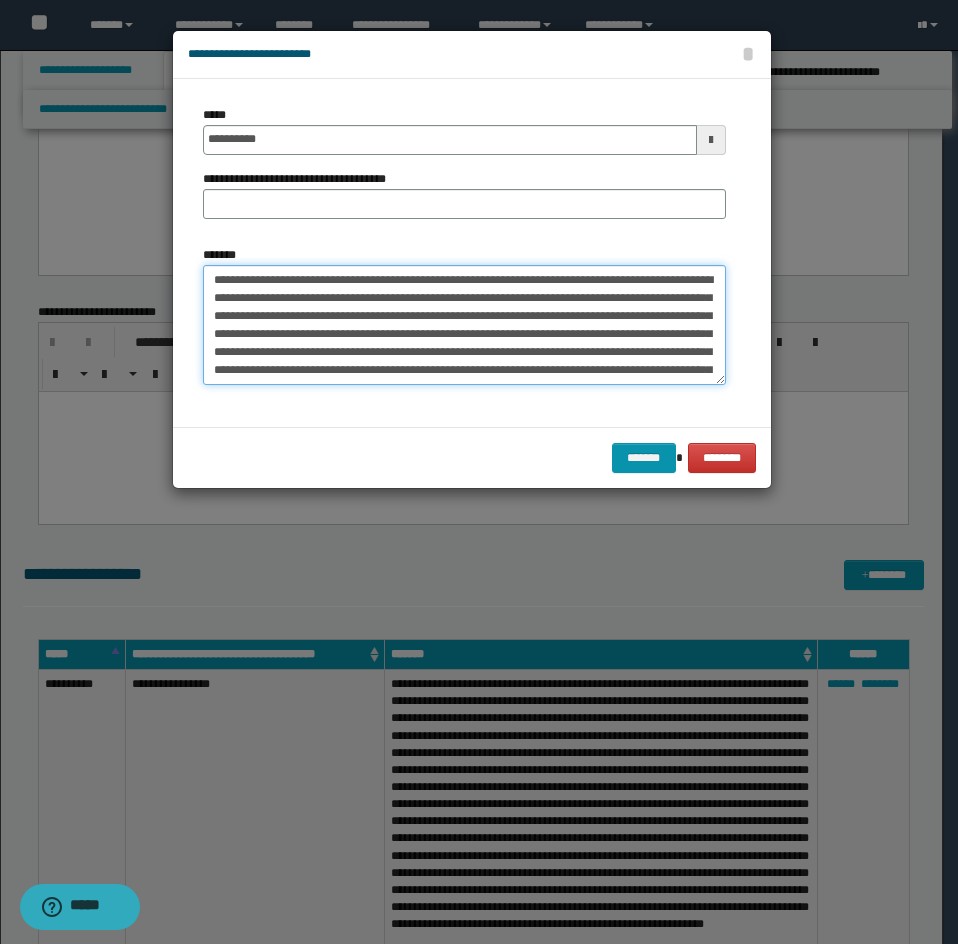 type on "**********" 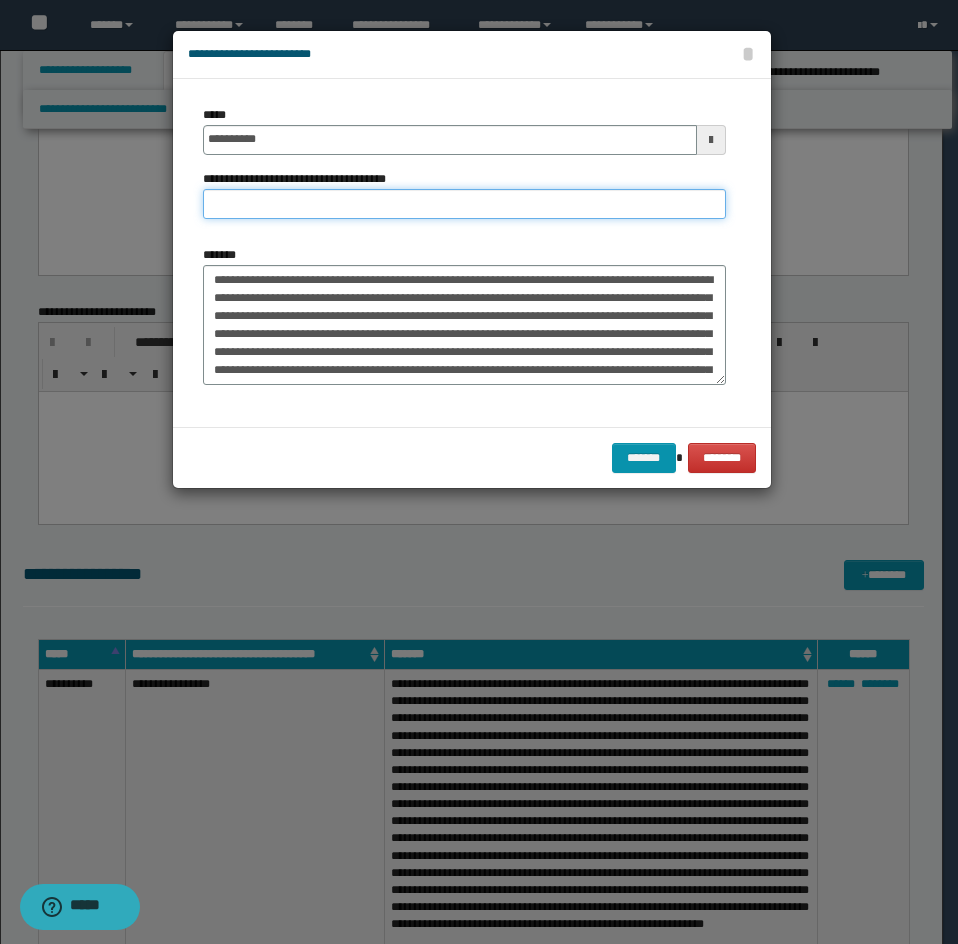 click on "**********" at bounding box center (464, 204) 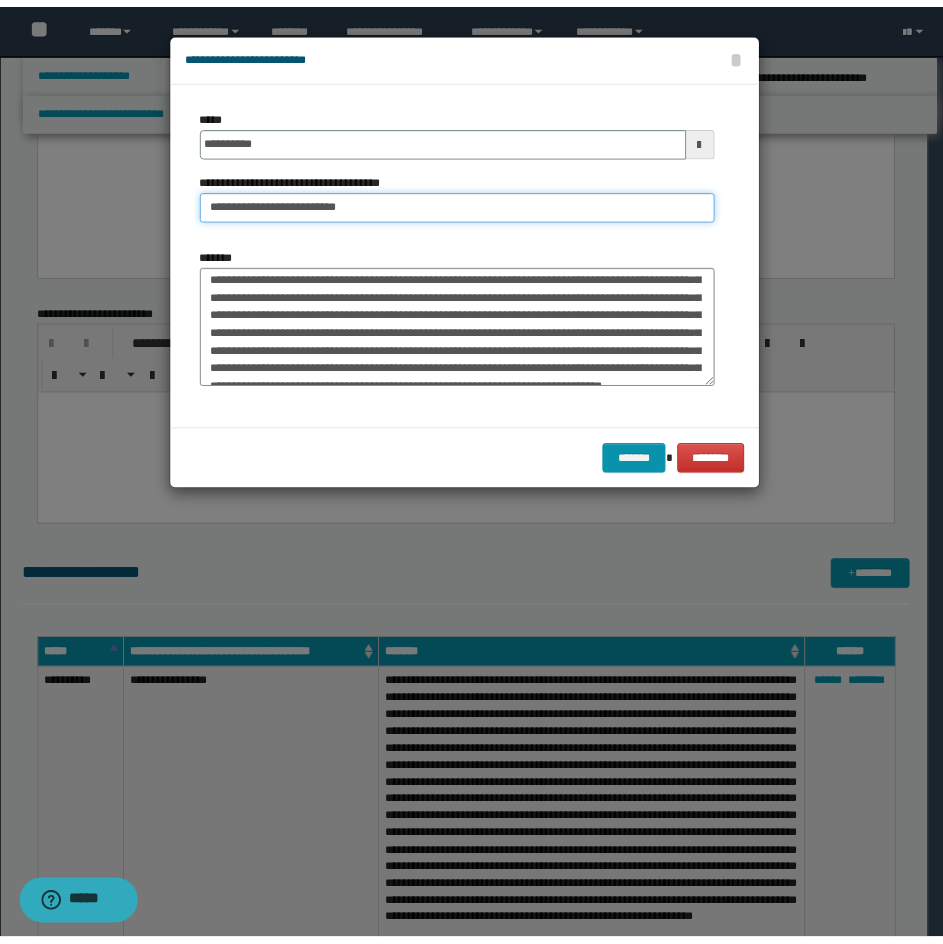 scroll, scrollTop: 108, scrollLeft: 0, axis: vertical 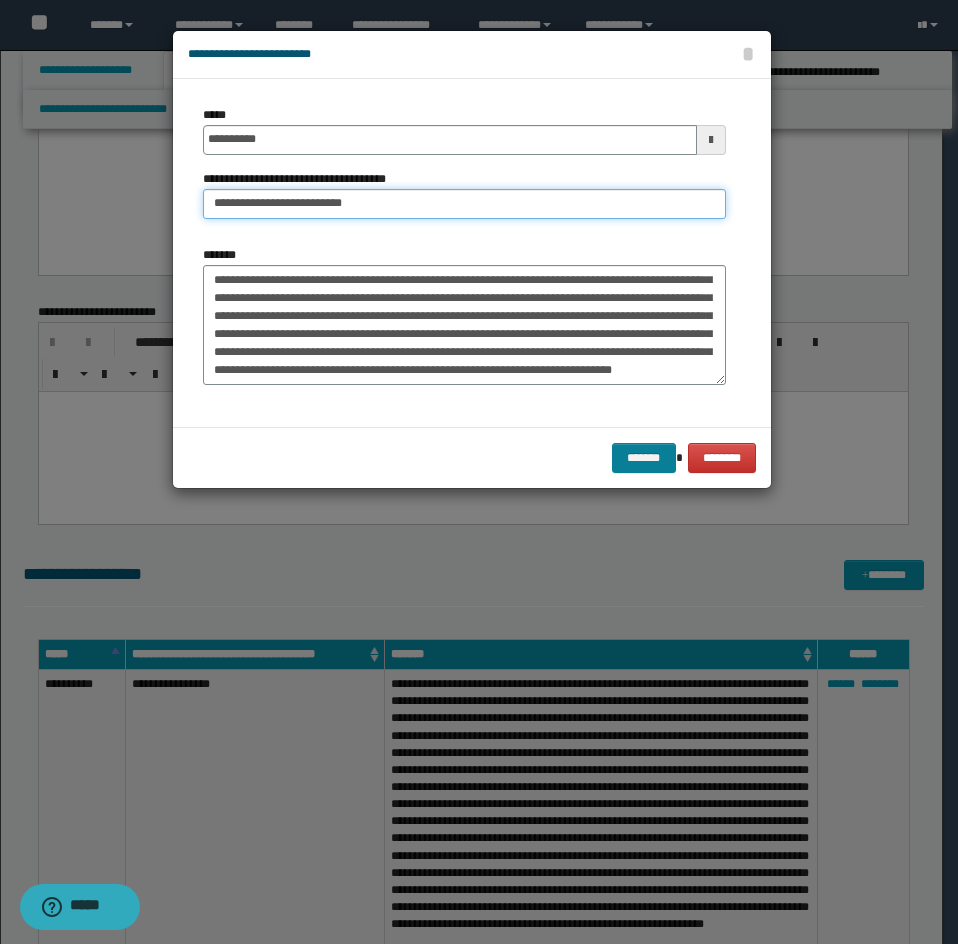 type on "**********" 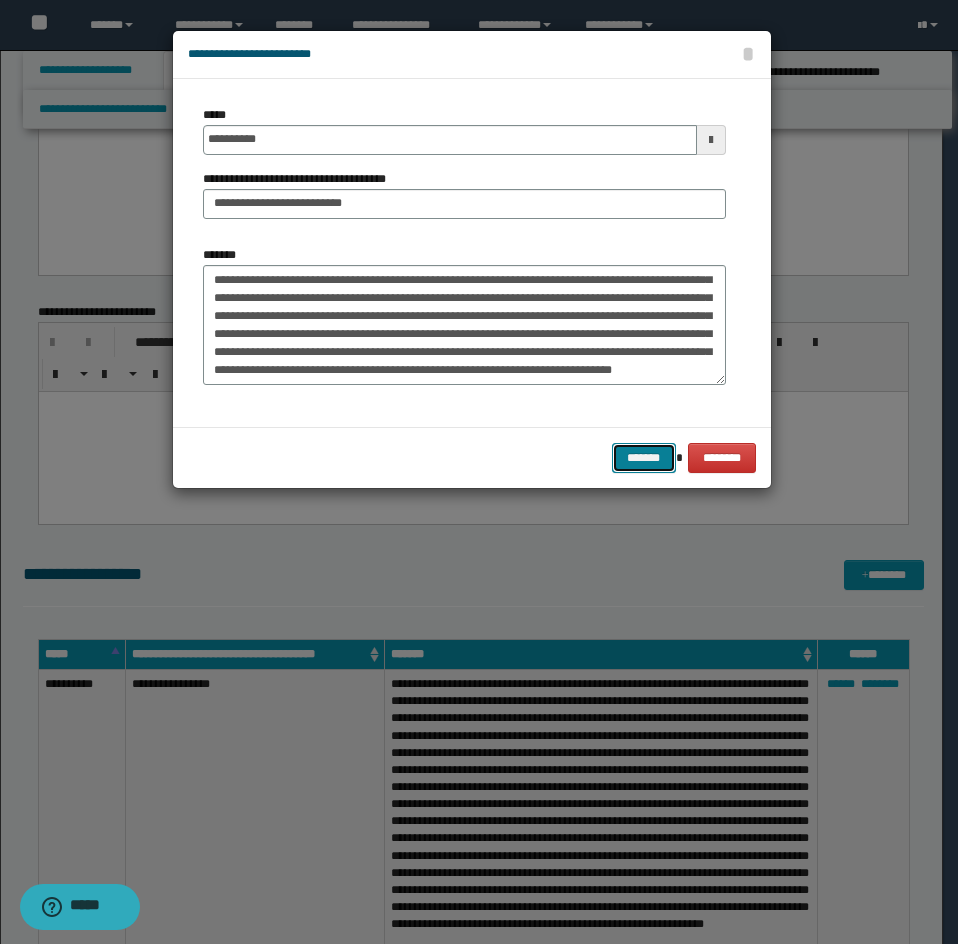 click on "*******" at bounding box center [644, 458] 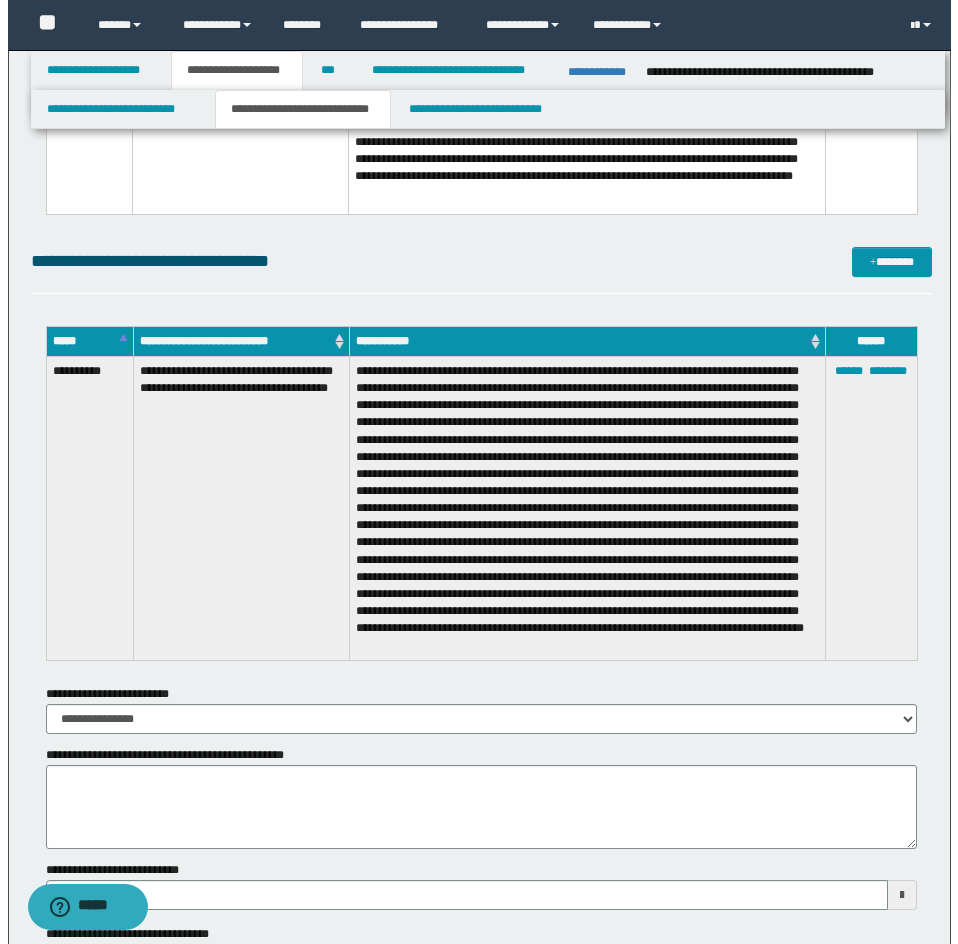 scroll, scrollTop: 12721, scrollLeft: 0, axis: vertical 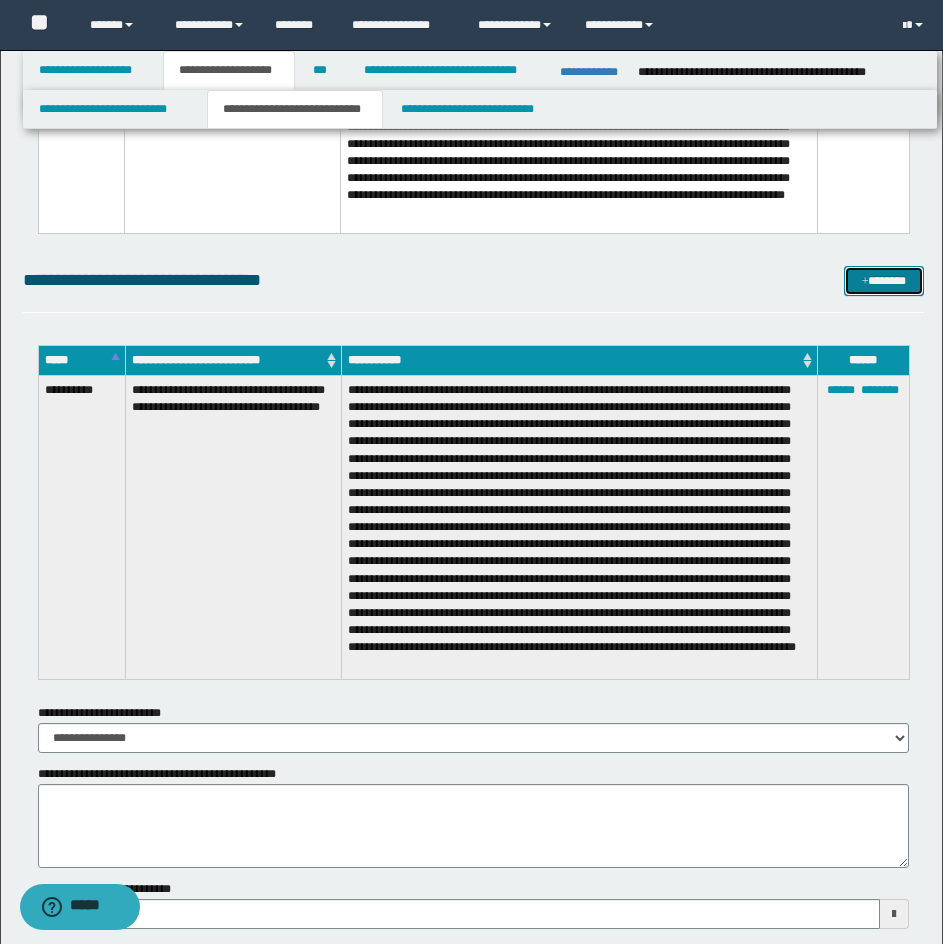 click on "*******" at bounding box center [884, 281] 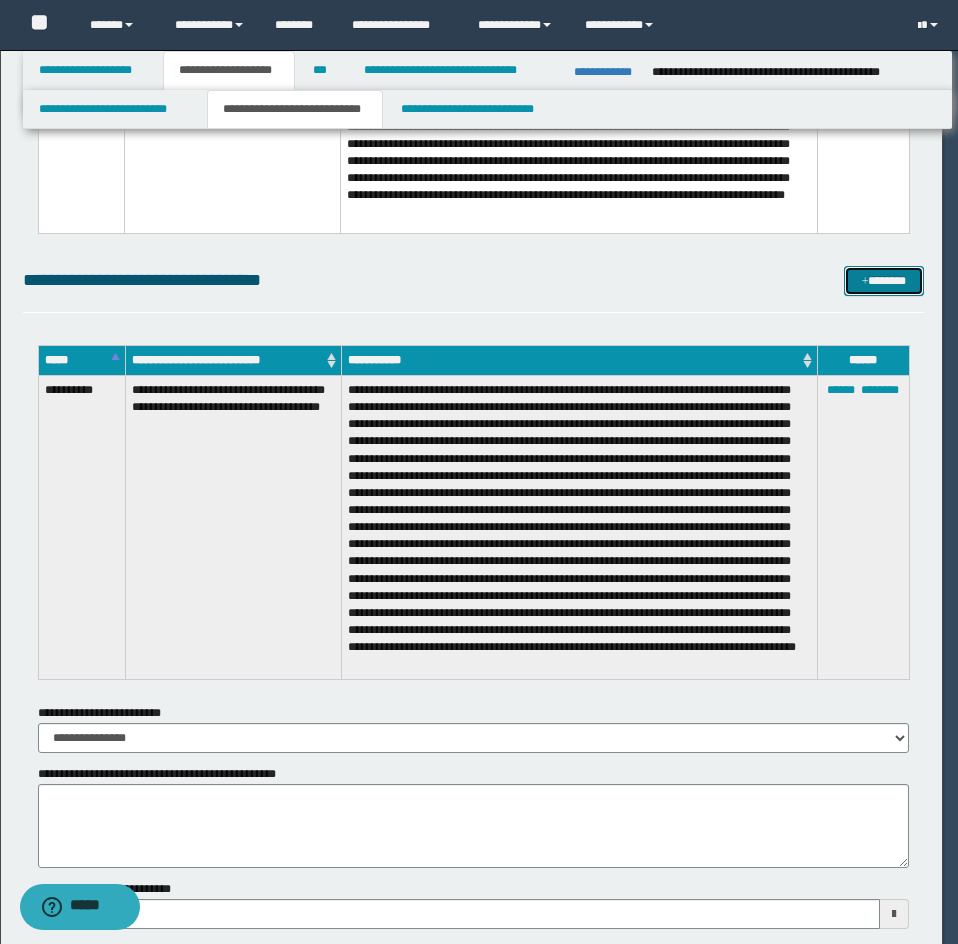 scroll, scrollTop: 0, scrollLeft: 0, axis: both 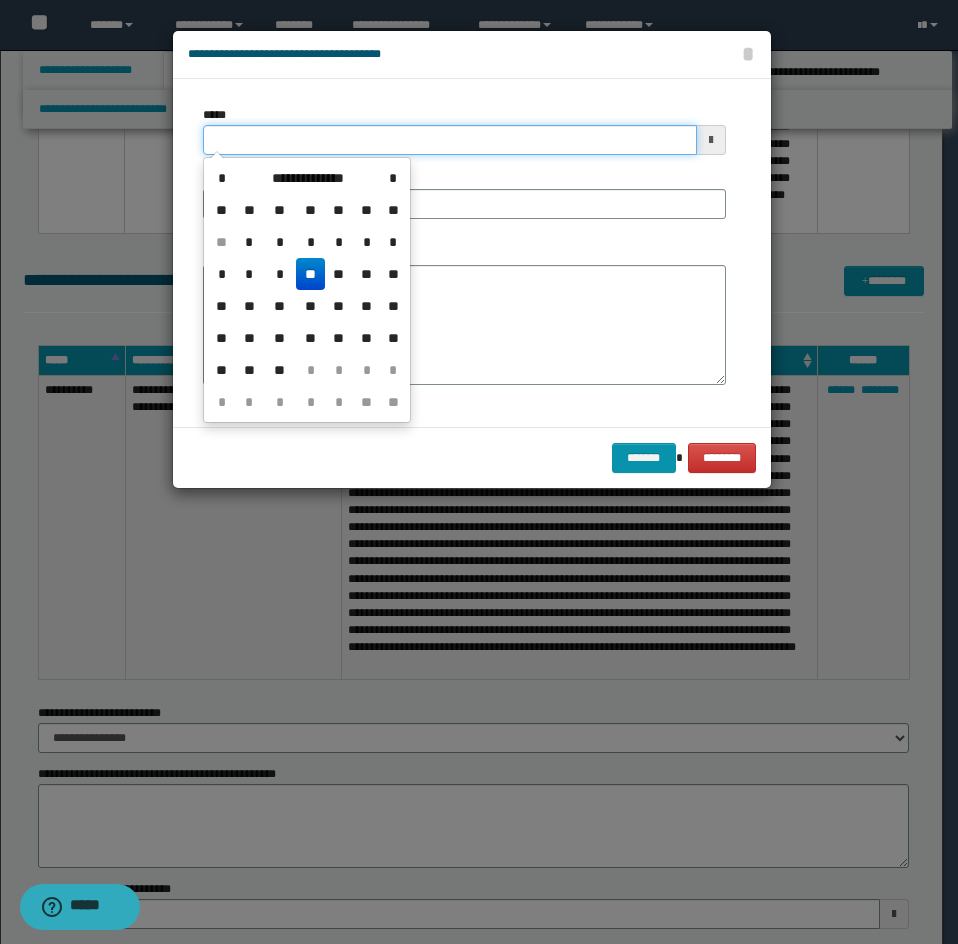 click on "*****" at bounding box center [450, 140] 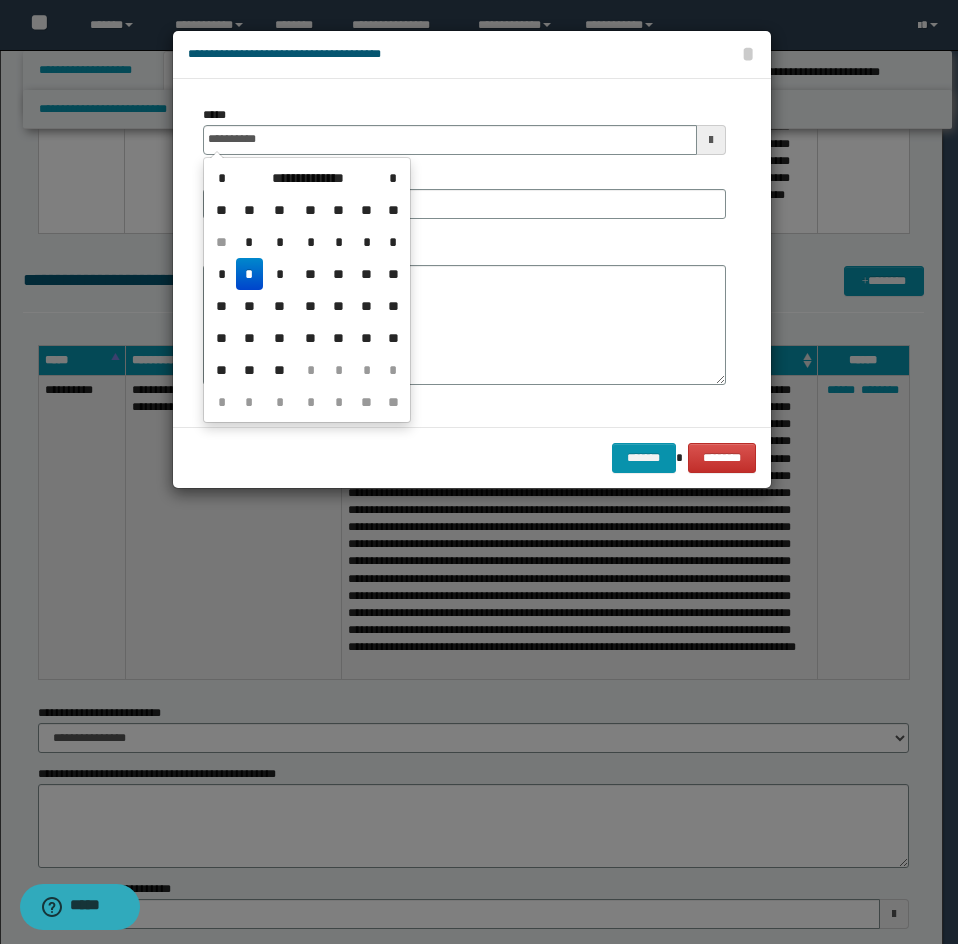 type on "**********" 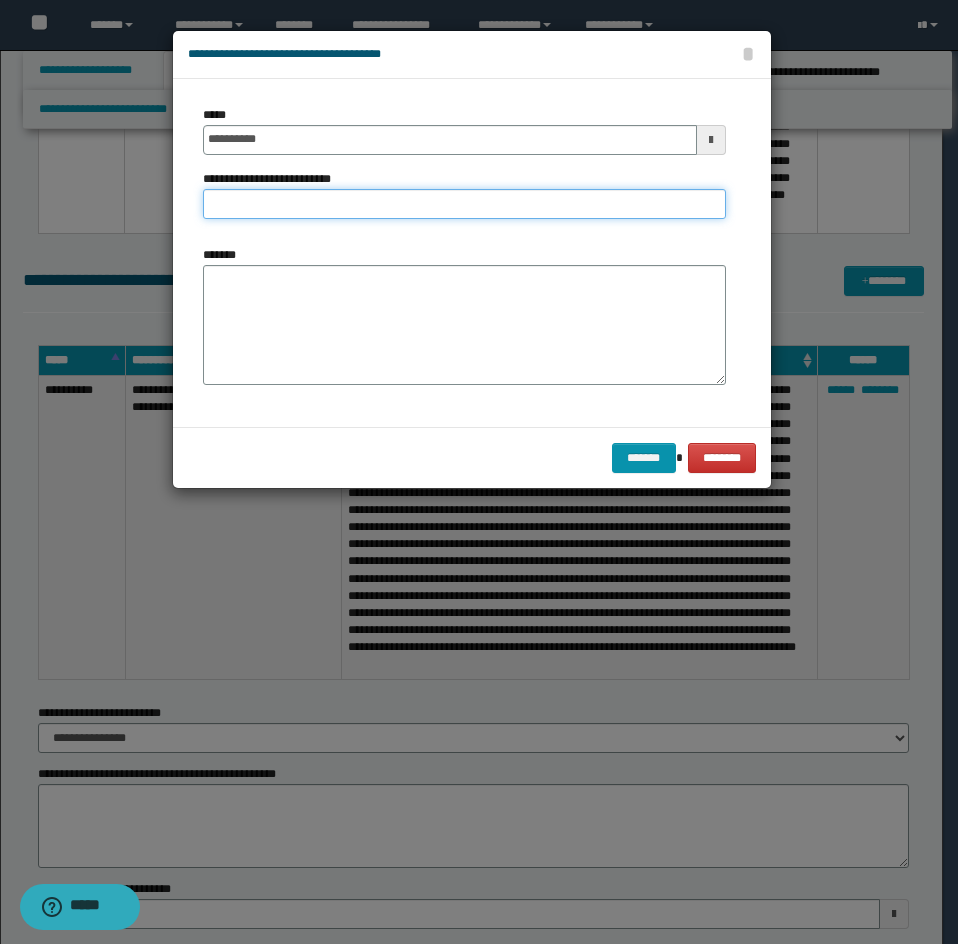 click on "**********" at bounding box center (464, 204) 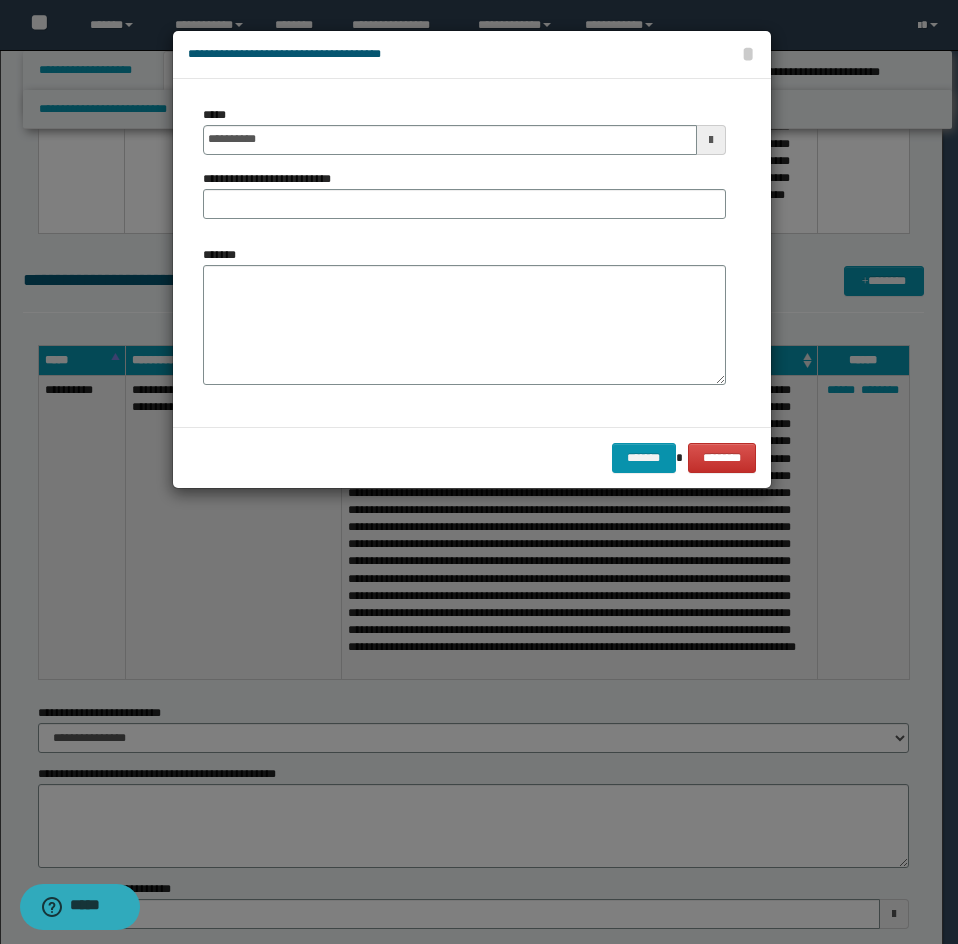 drag, startPoint x: 453, startPoint y: 256, endPoint x: 439, endPoint y: 279, distance: 26.925823 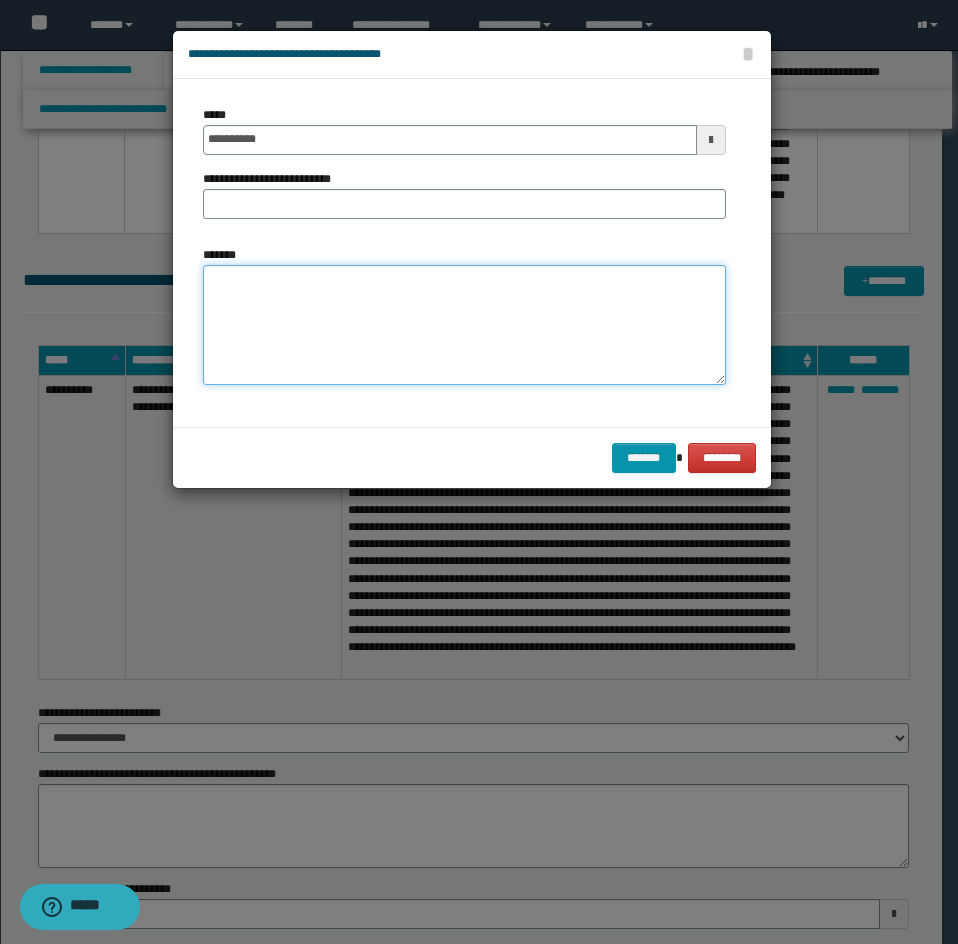 click on "*******" at bounding box center [464, 325] 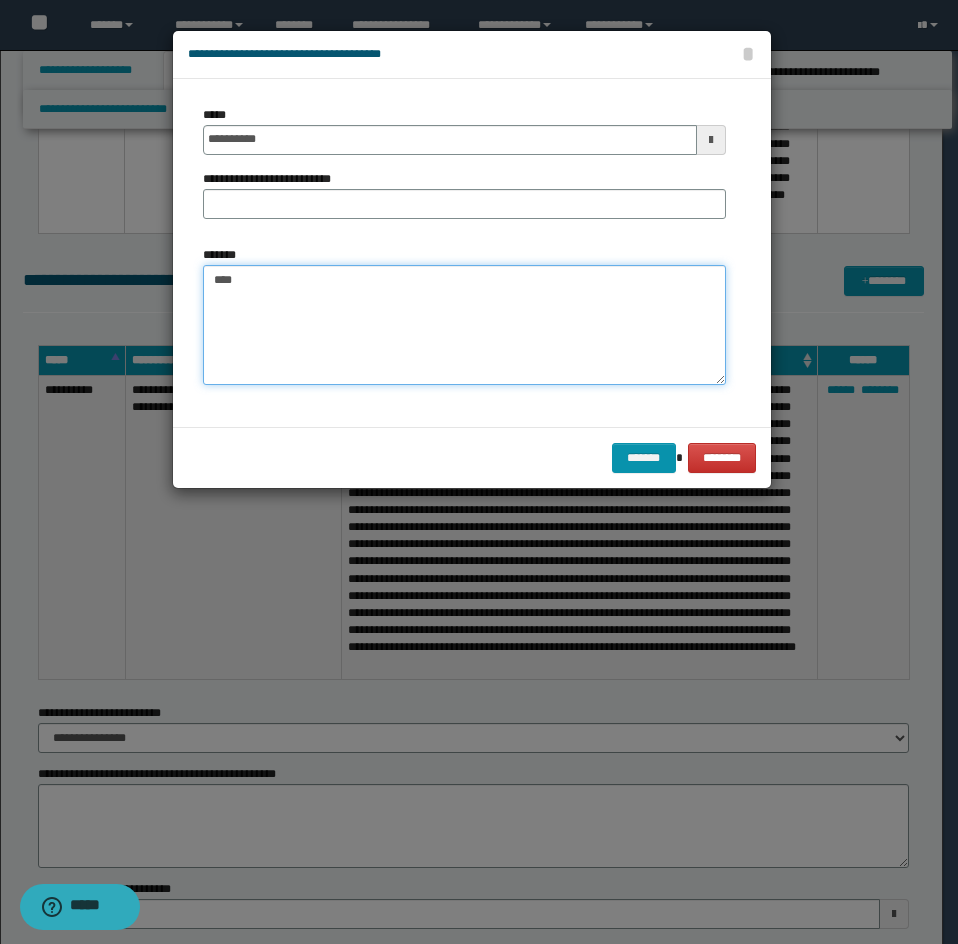 paste on "**********" 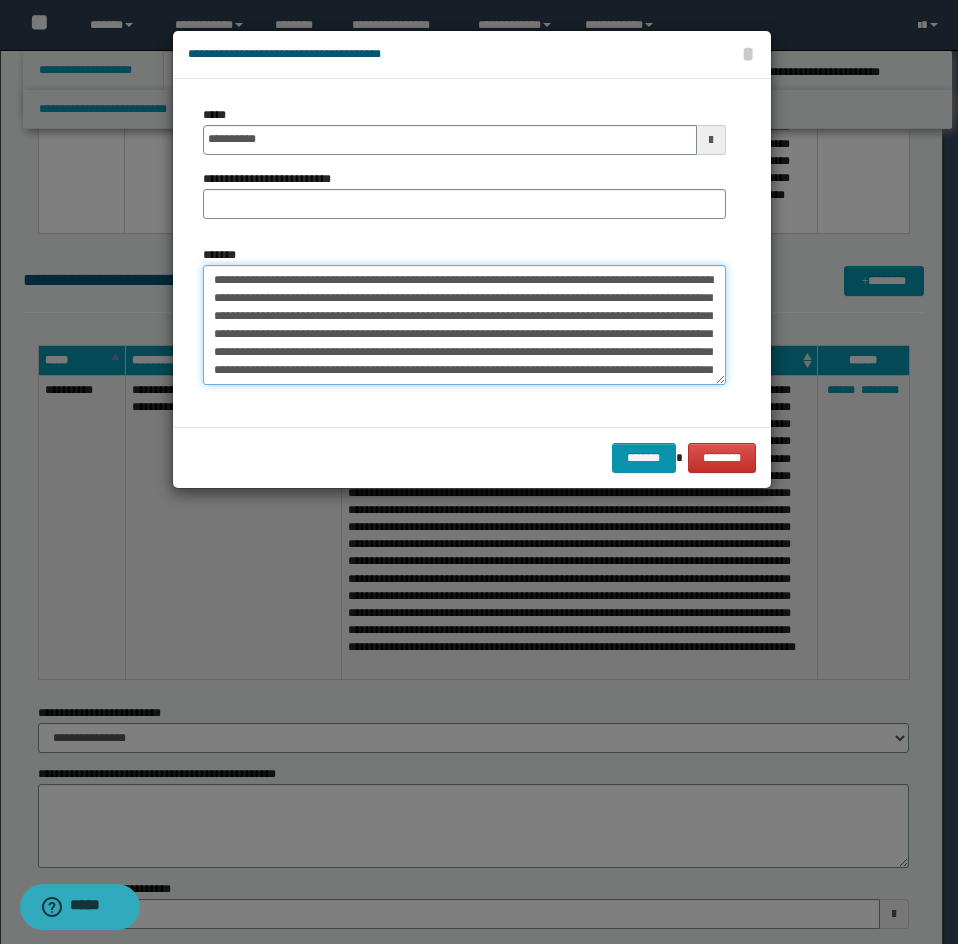 scroll, scrollTop: 300, scrollLeft: 0, axis: vertical 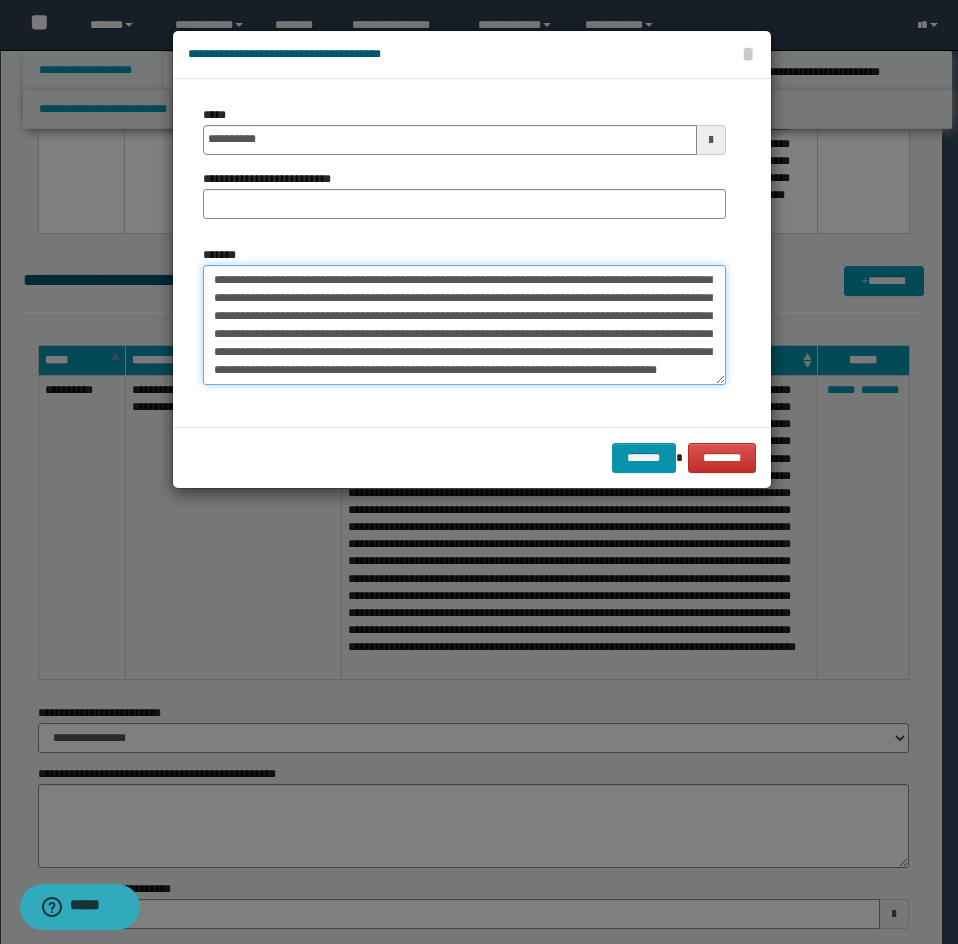 click on "*******" at bounding box center [464, 325] 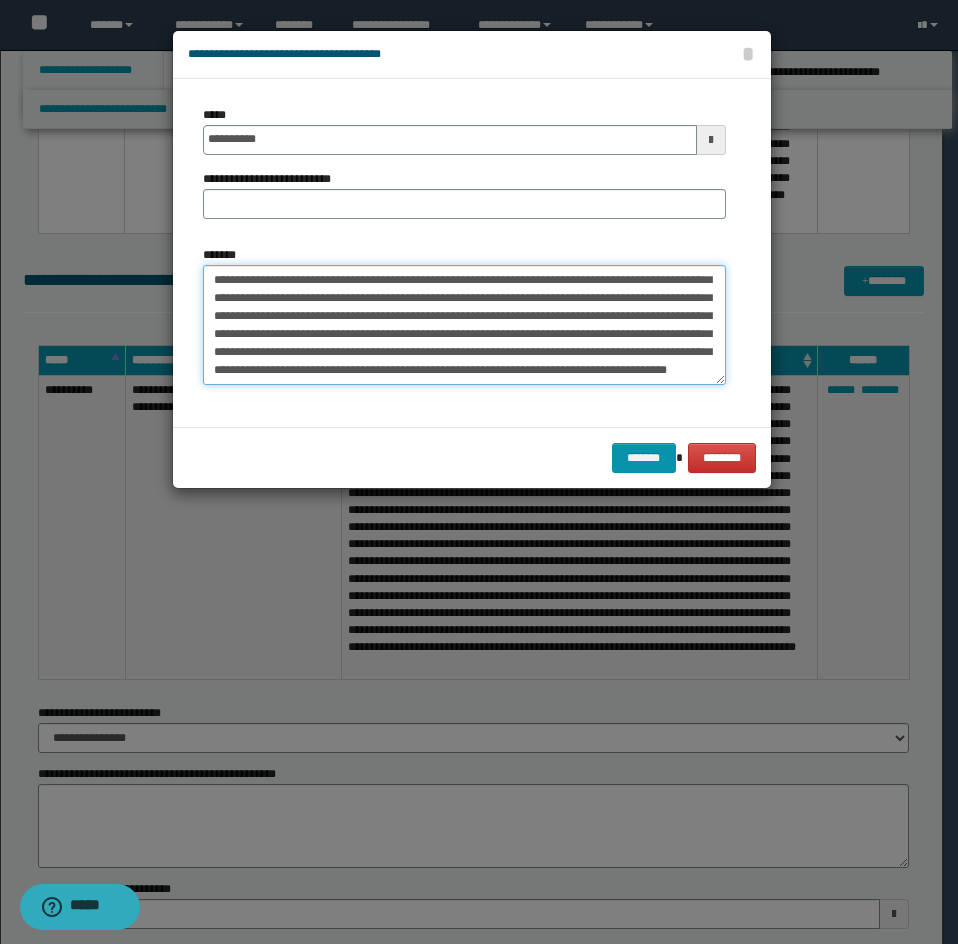 paste on "**********" 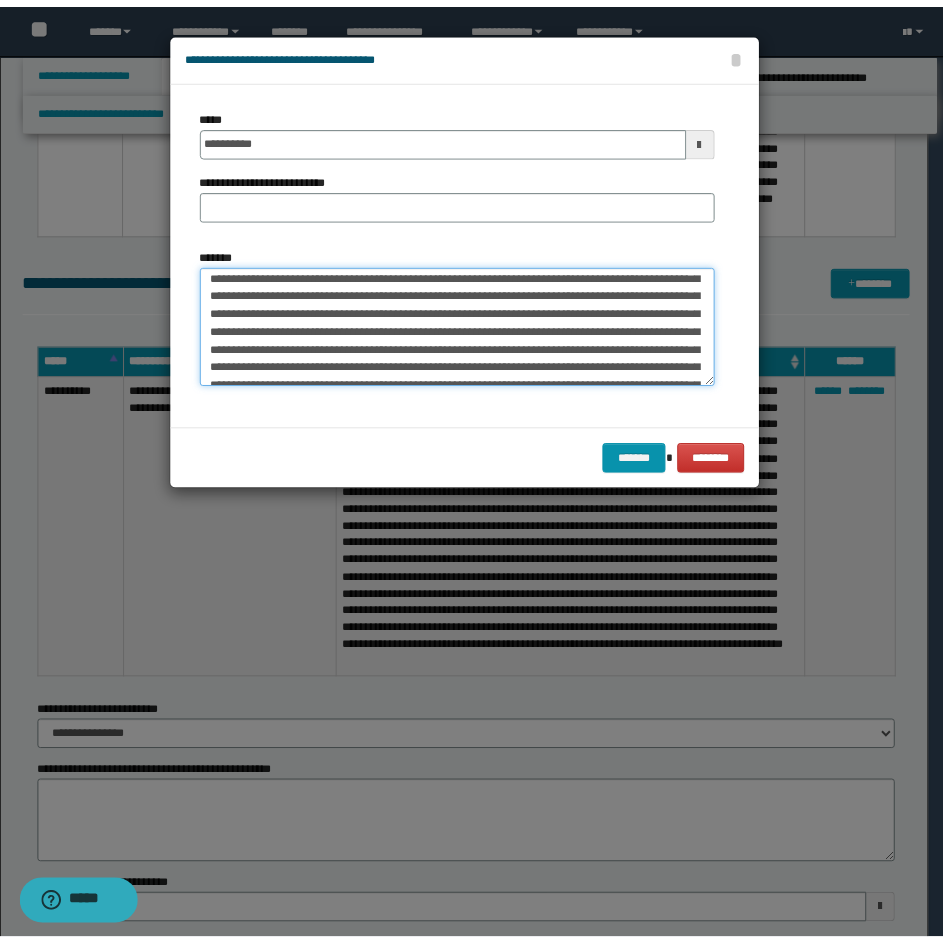 scroll, scrollTop: 0, scrollLeft: 0, axis: both 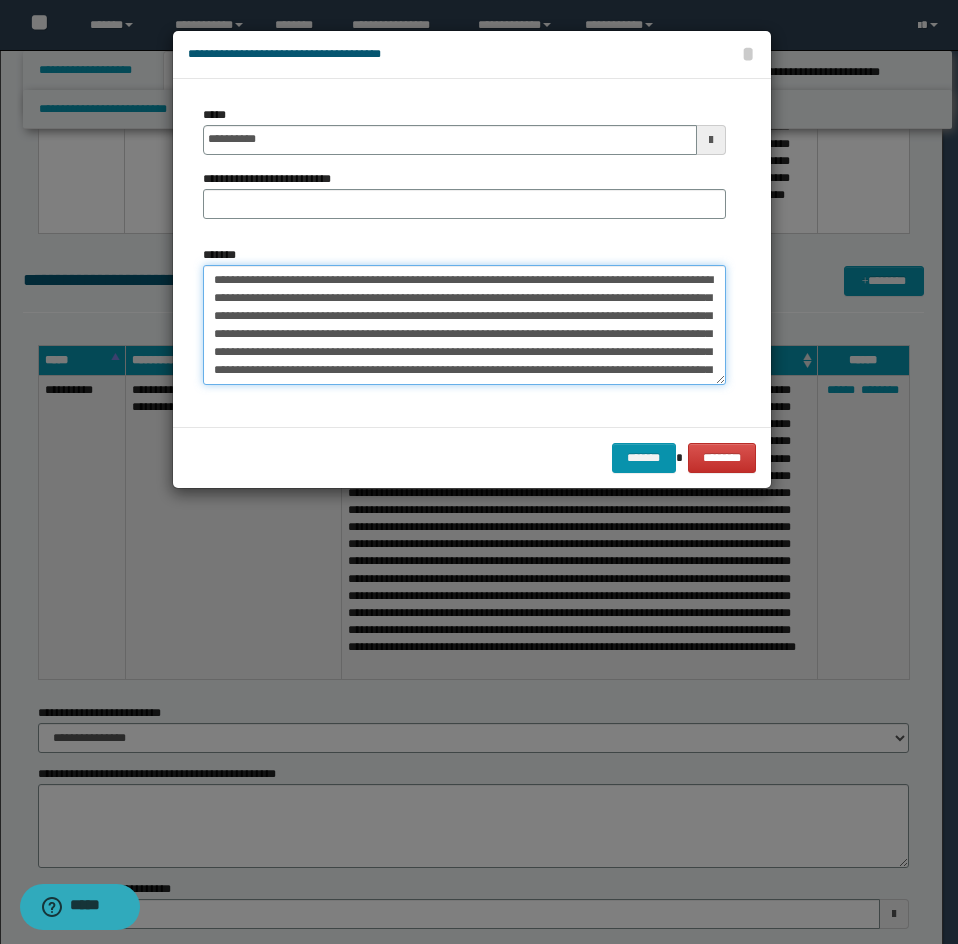 type on "**********" 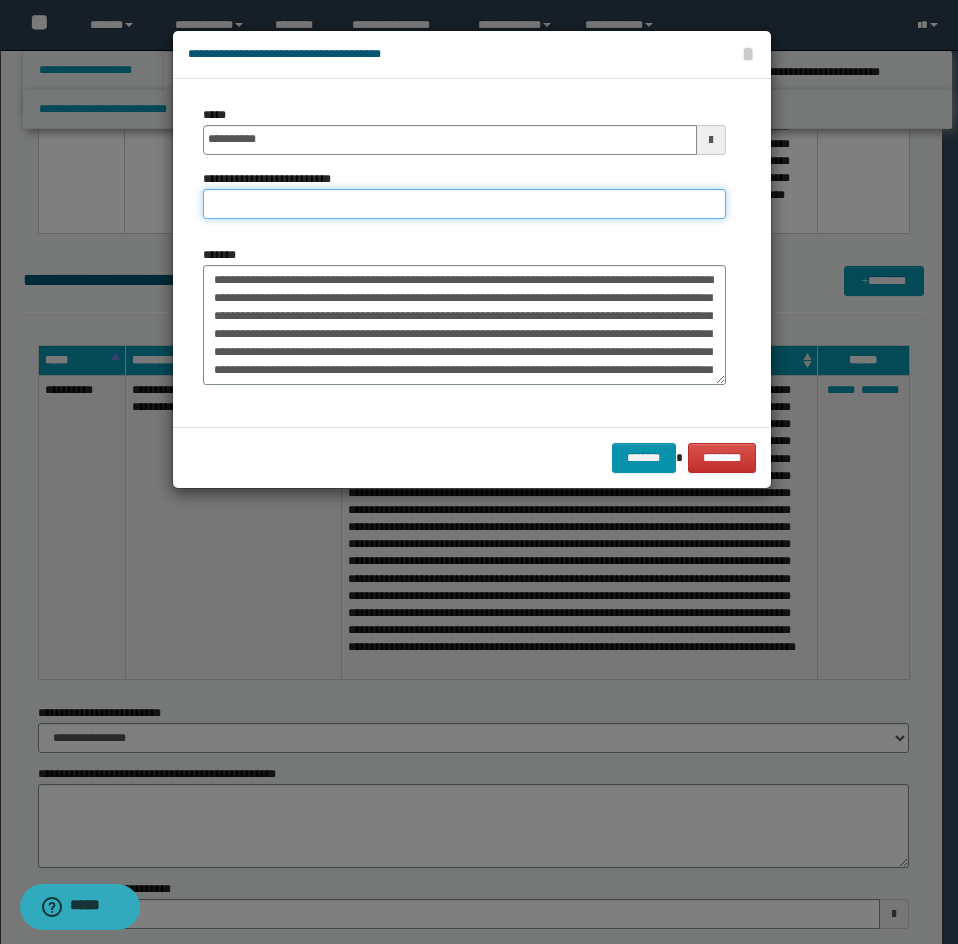 click on "**********" at bounding box center [464, 204] 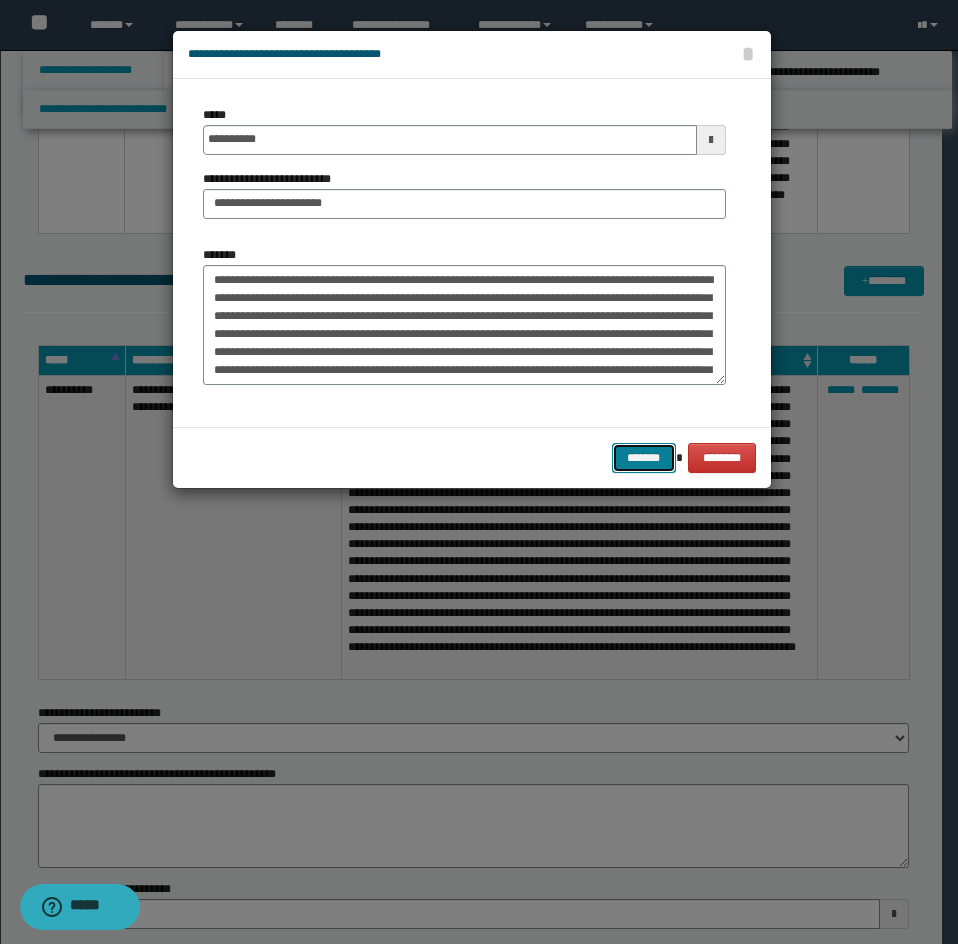 click on "*******" at bounding box center [644, 458] 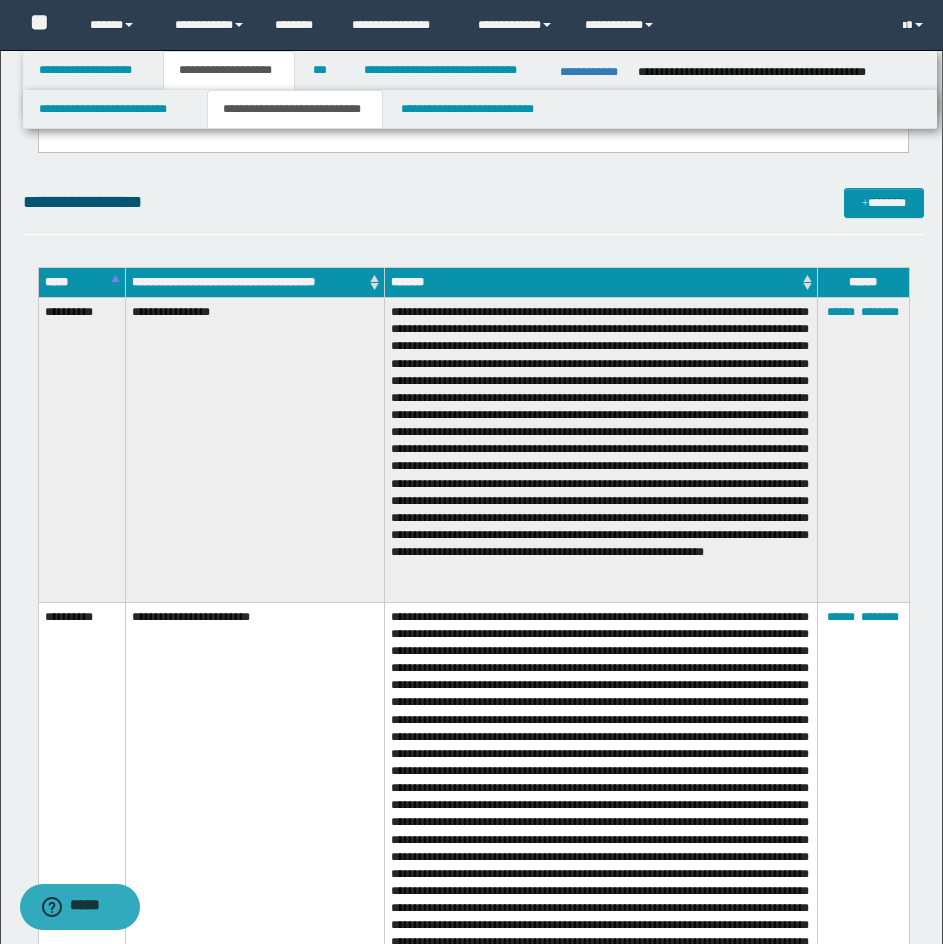 scroll, scrollTop: 2721, scrollLeft: 0, axis: vertical 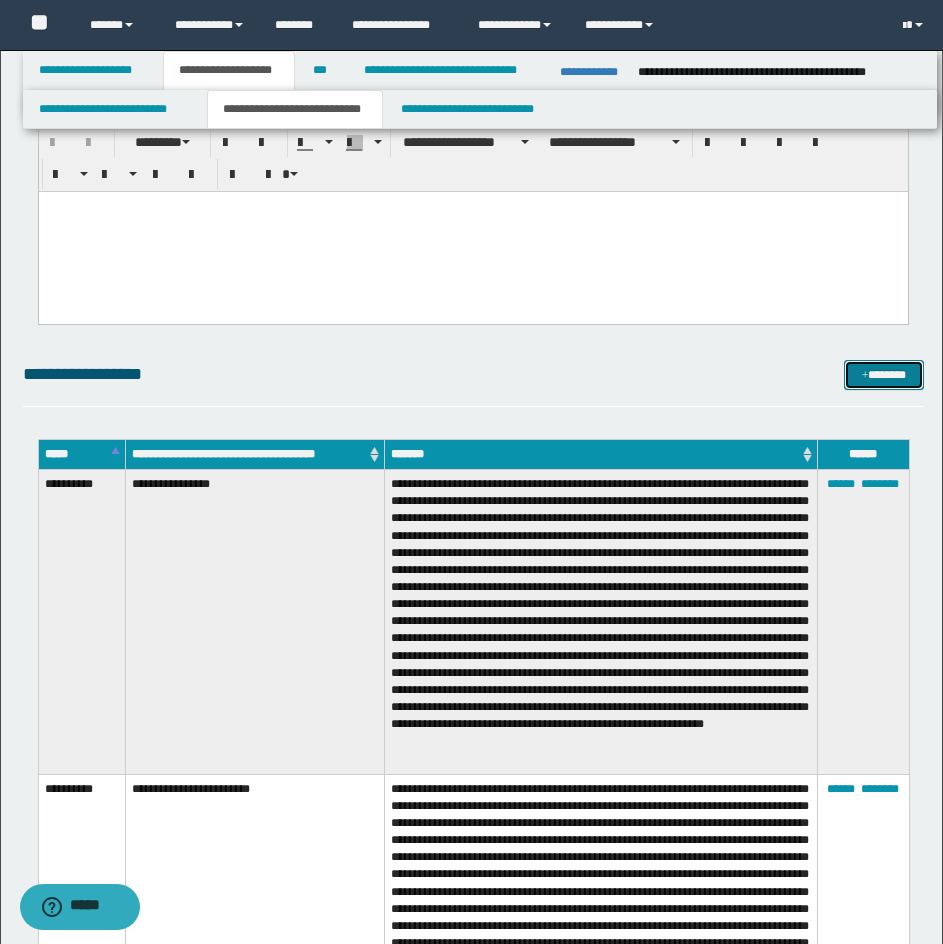 drag, startPoint x: 913, startPoint y: 377, endPoint x: 896, endPoint y: 367, distance: 19.723083 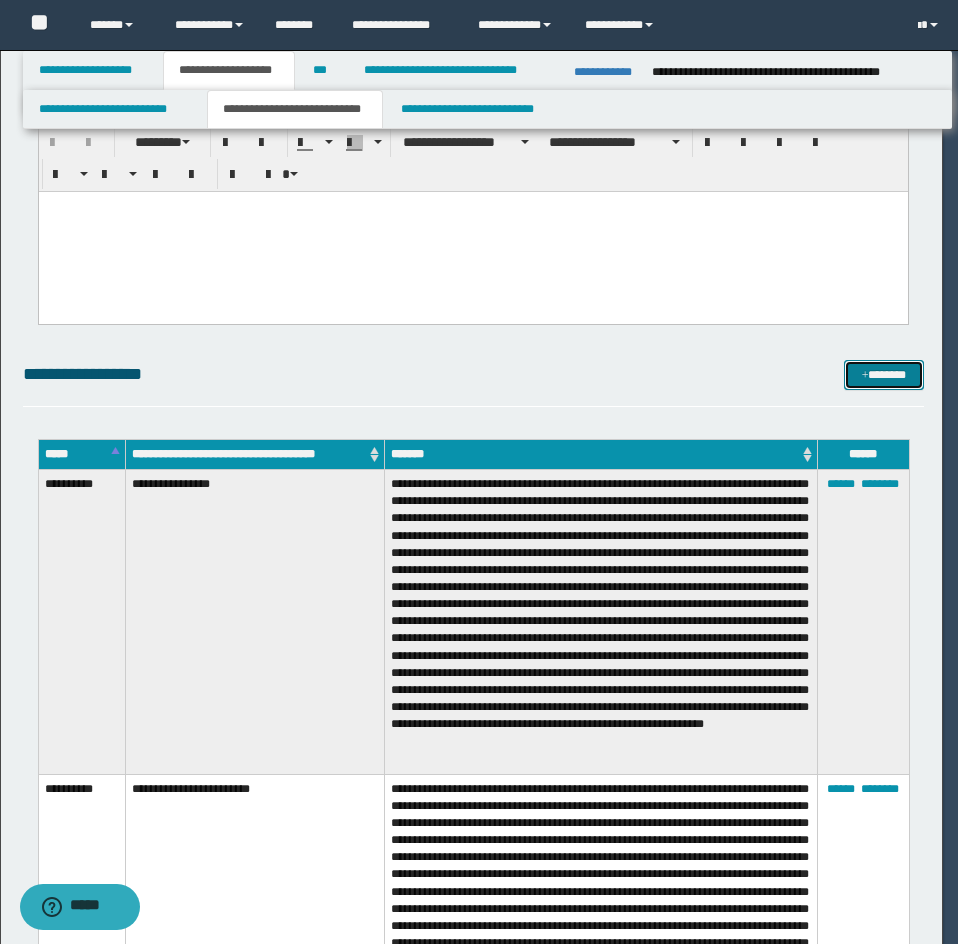 scroll, scrollTop: 0, scrollLeft: 0, axis: both 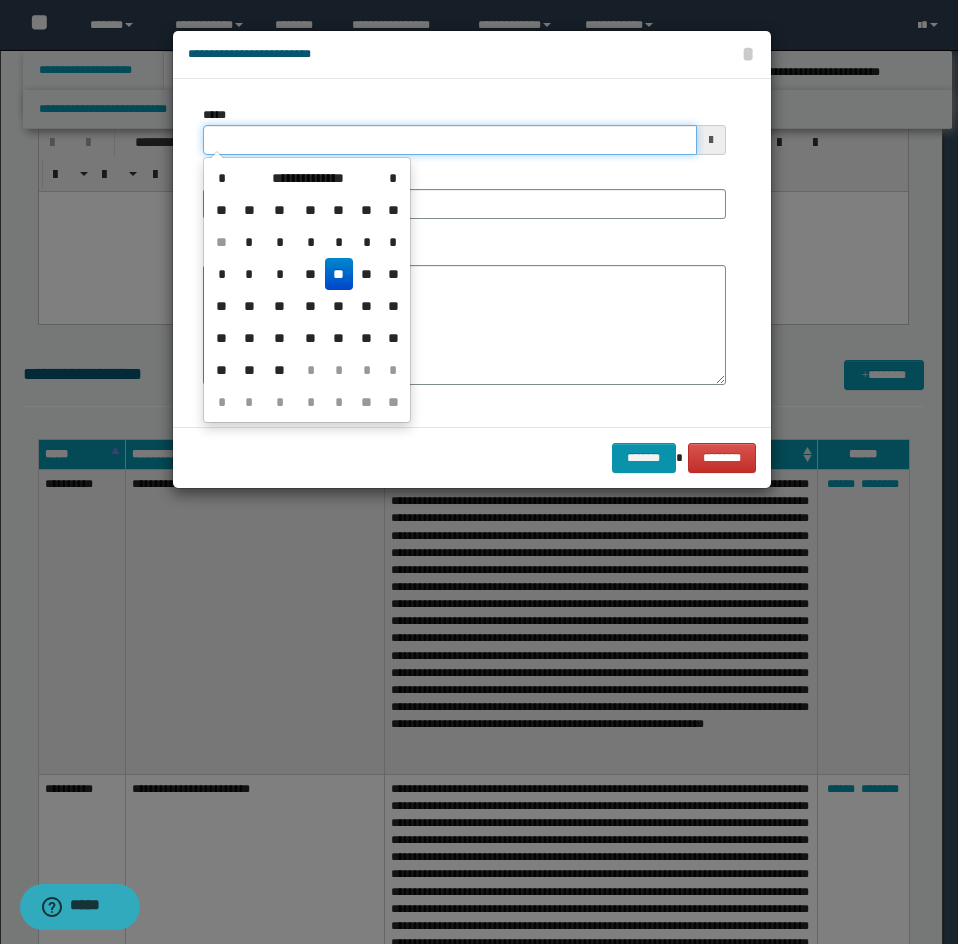 click on "*****" at bounding box center (450, 140) 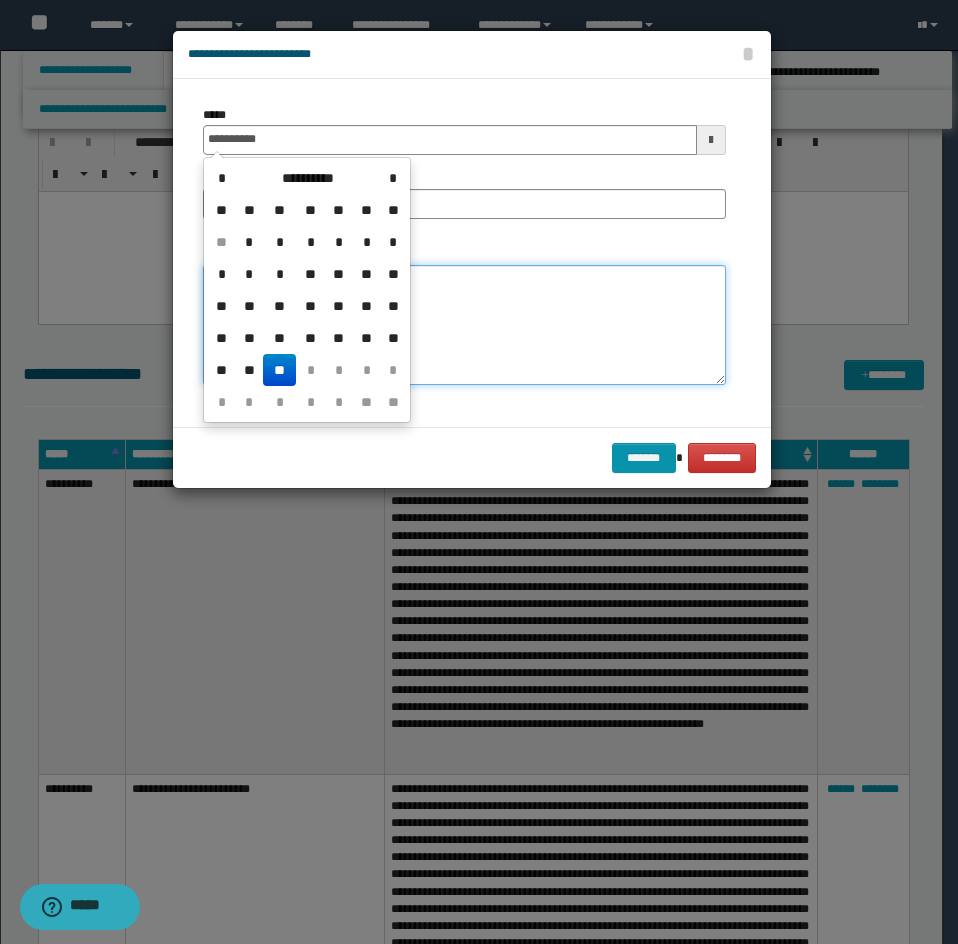 type on "**********" 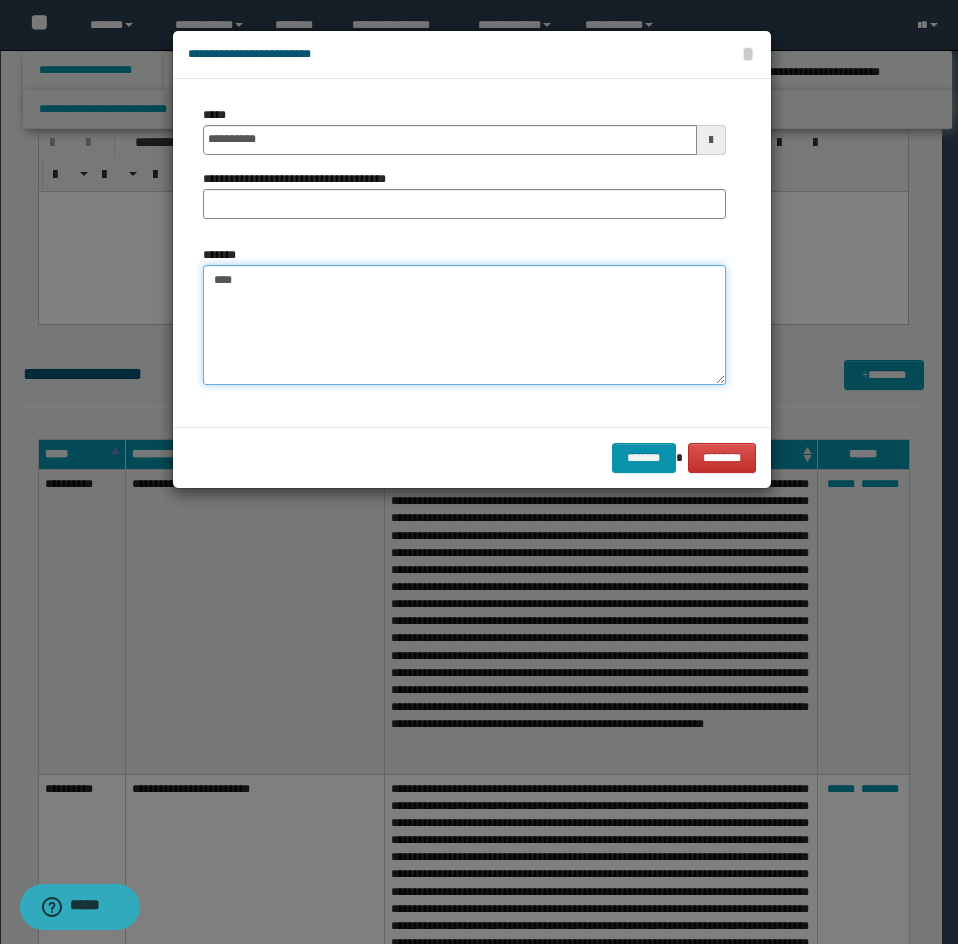 paste on "**********" 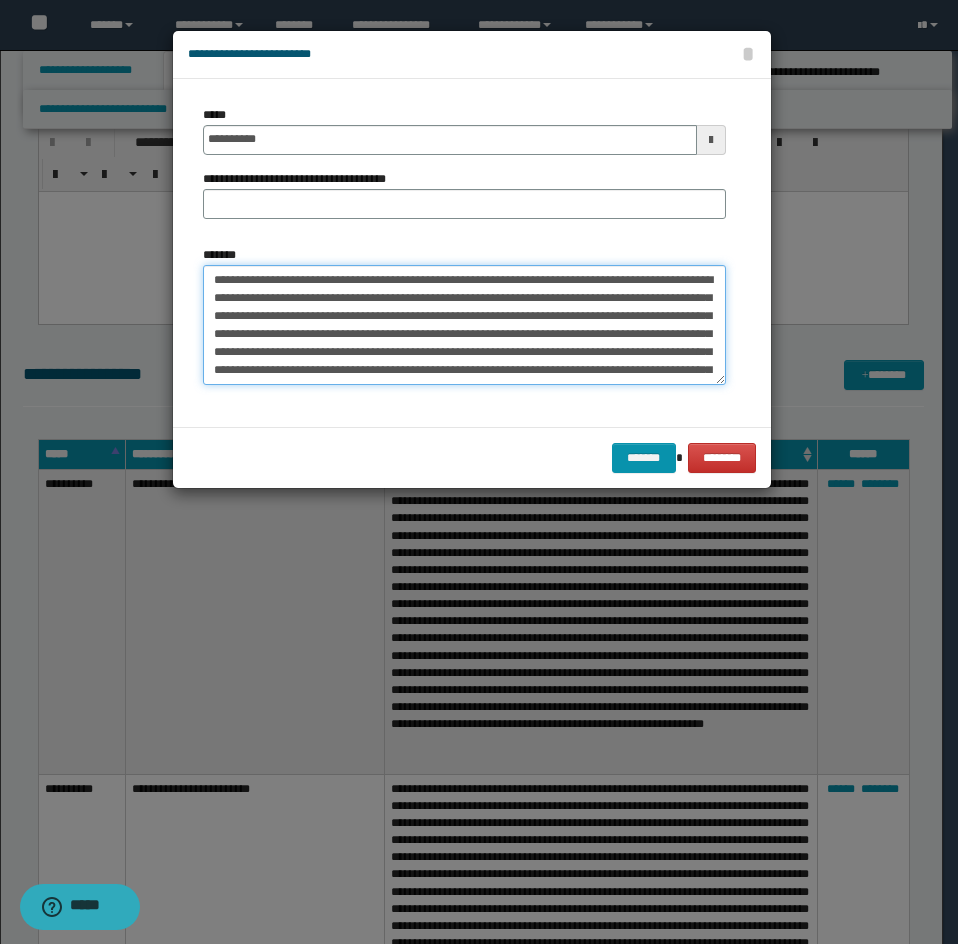 scroll, scrollTop: 444, scrollLeft: 0, axis: vertical 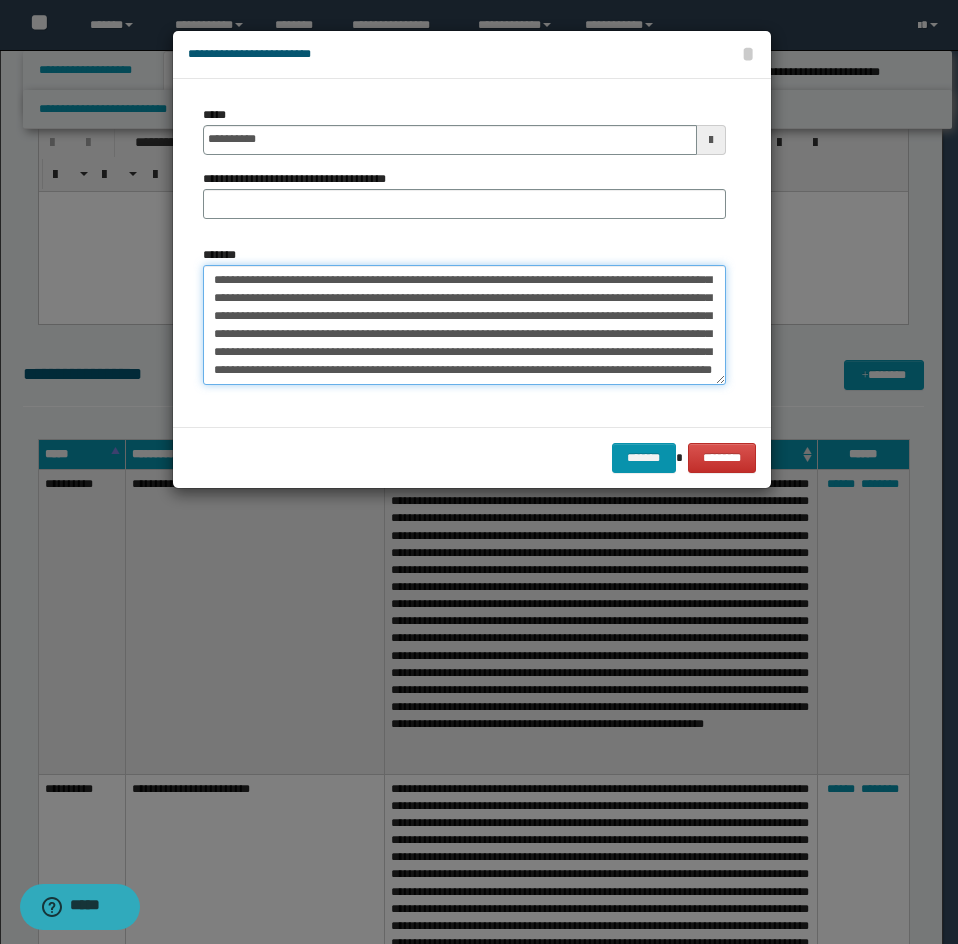 type on "**********" 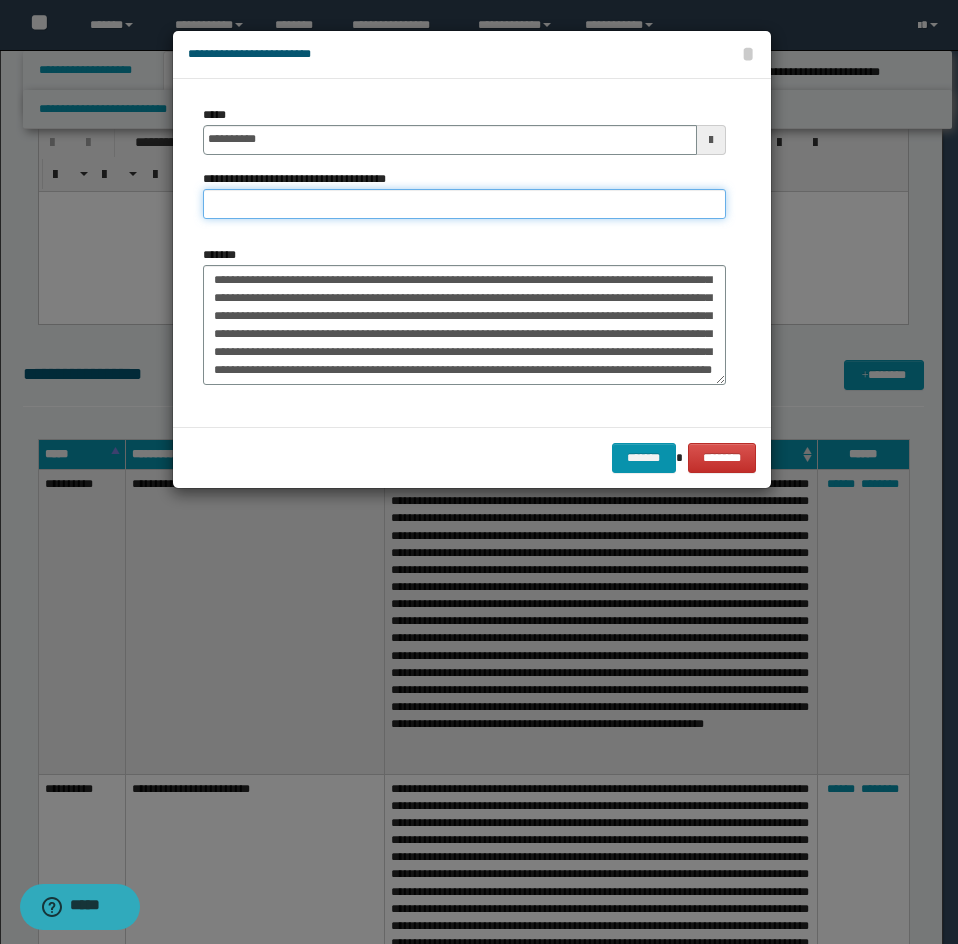 click on "**********" at bounding box center (464, 204) 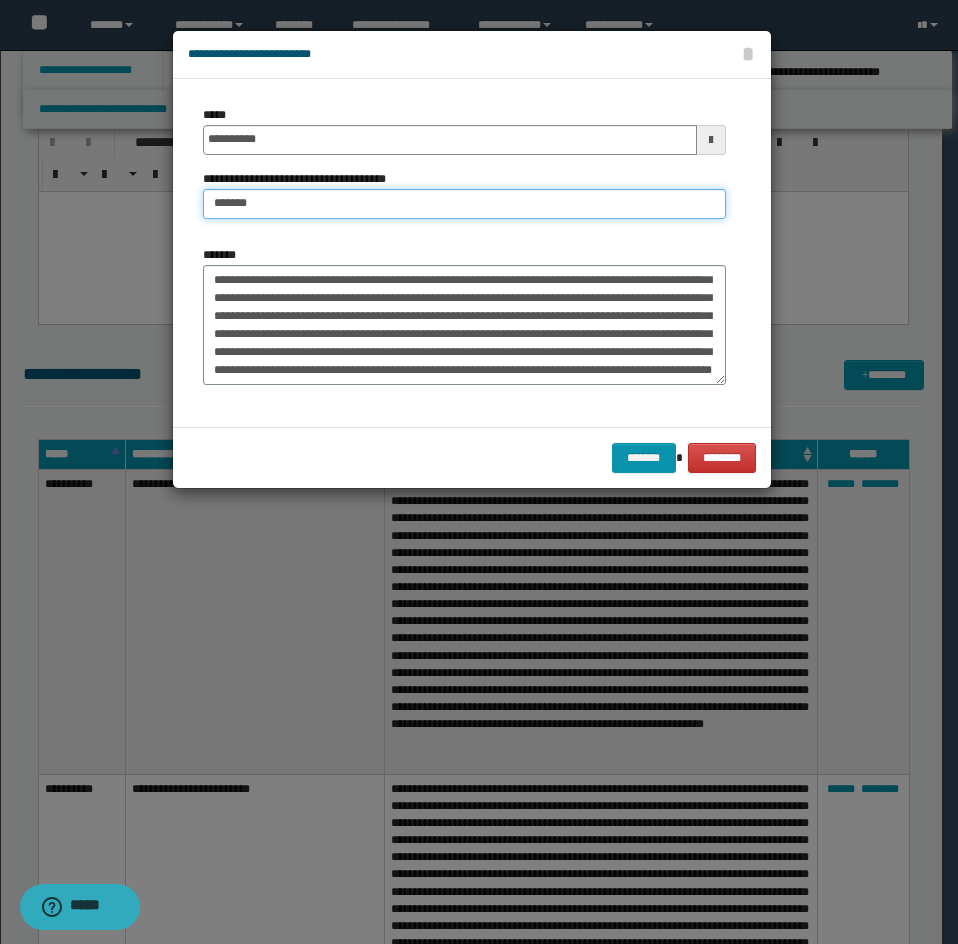 type on "**********" 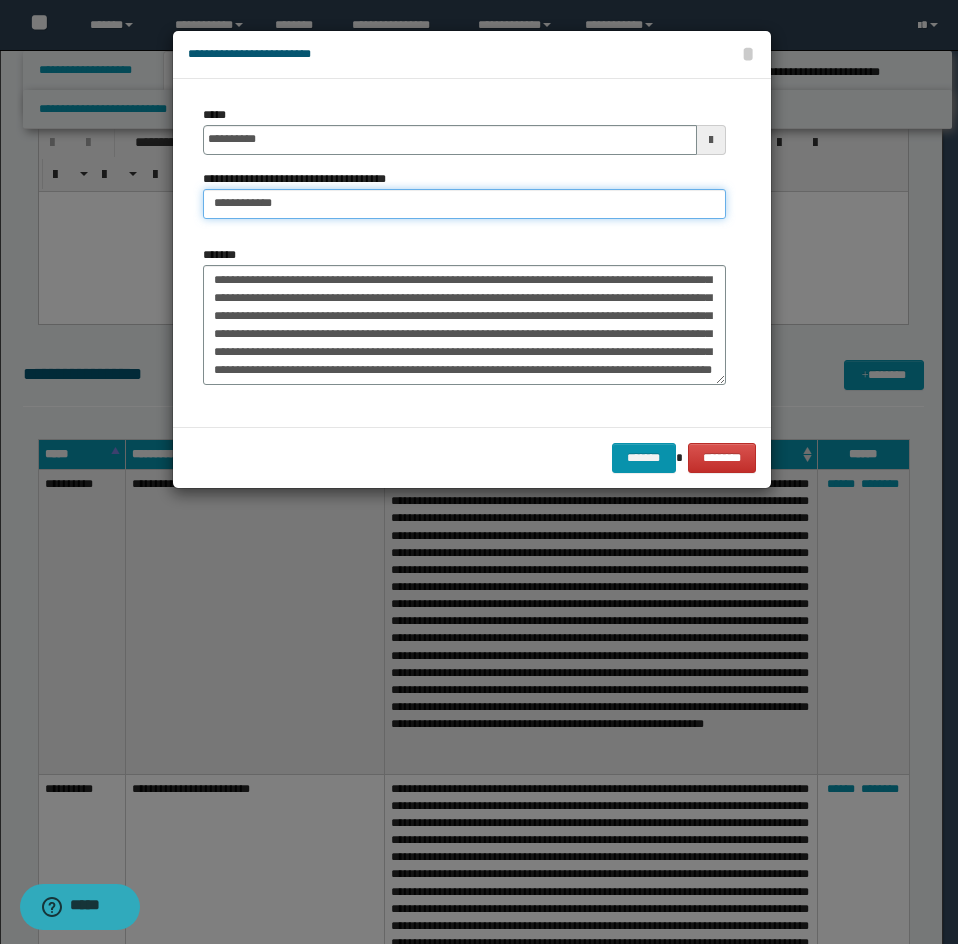 scroll, scrollTop: 450, scrollLeft: 0, axis: vertical 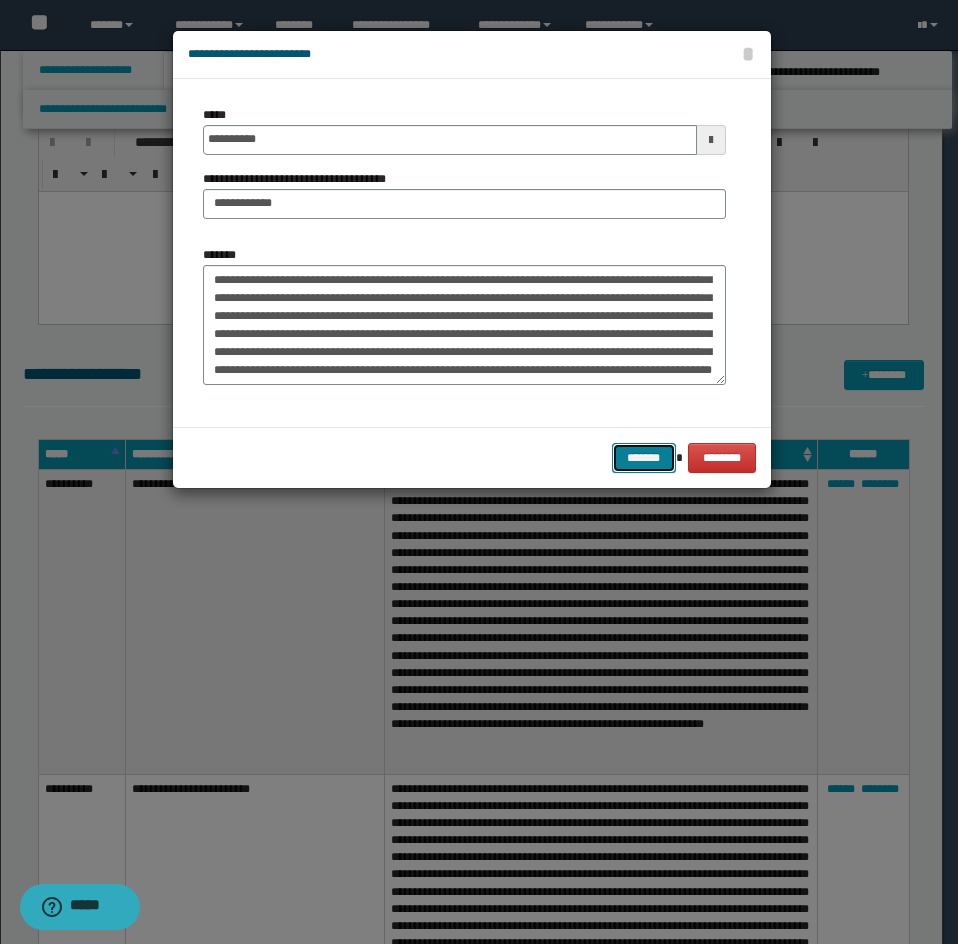 click on "*******" at bounding box center (644, 458) 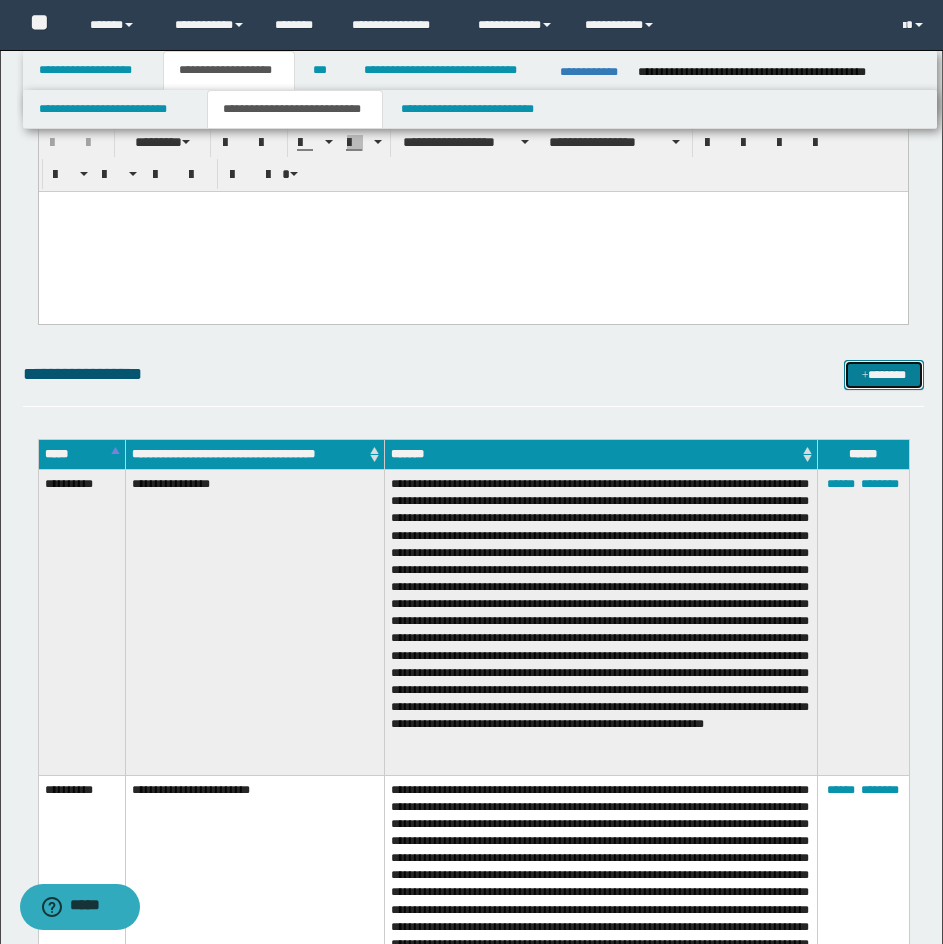 click on "*******" at bounding box center (884, 375) 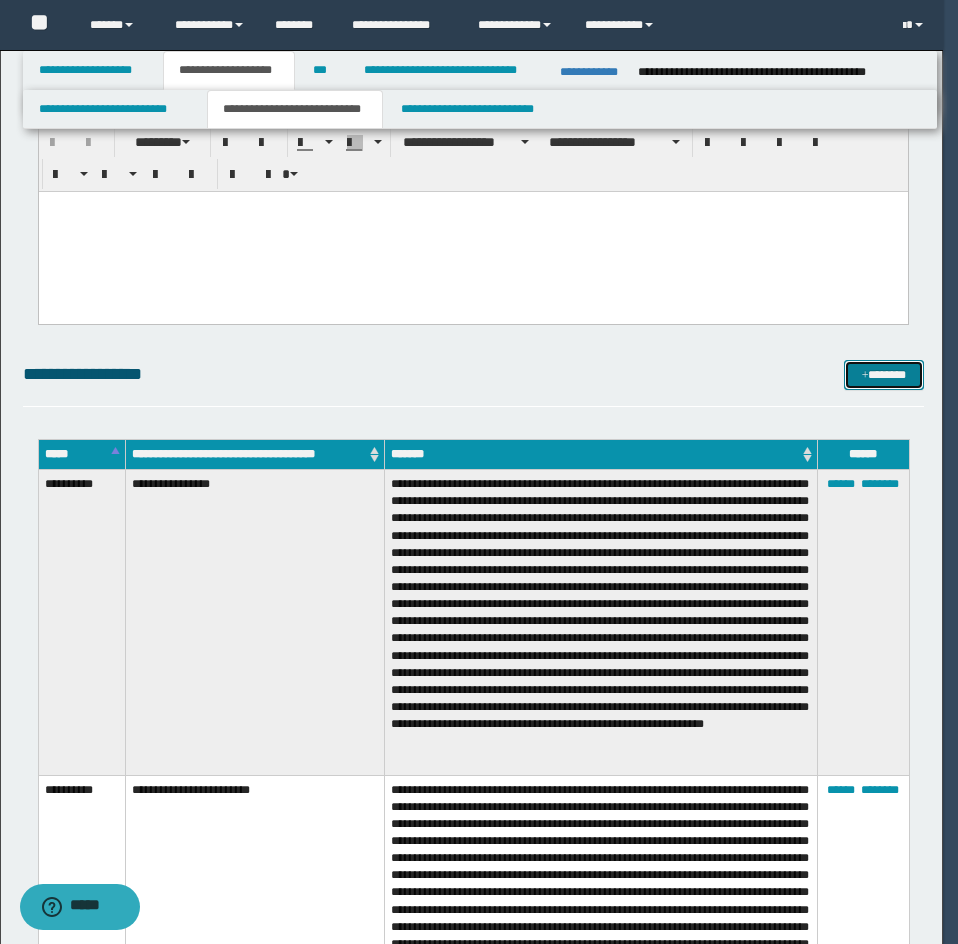 scroll, scrollTop: 0, scrollLeft: 0, axis: both 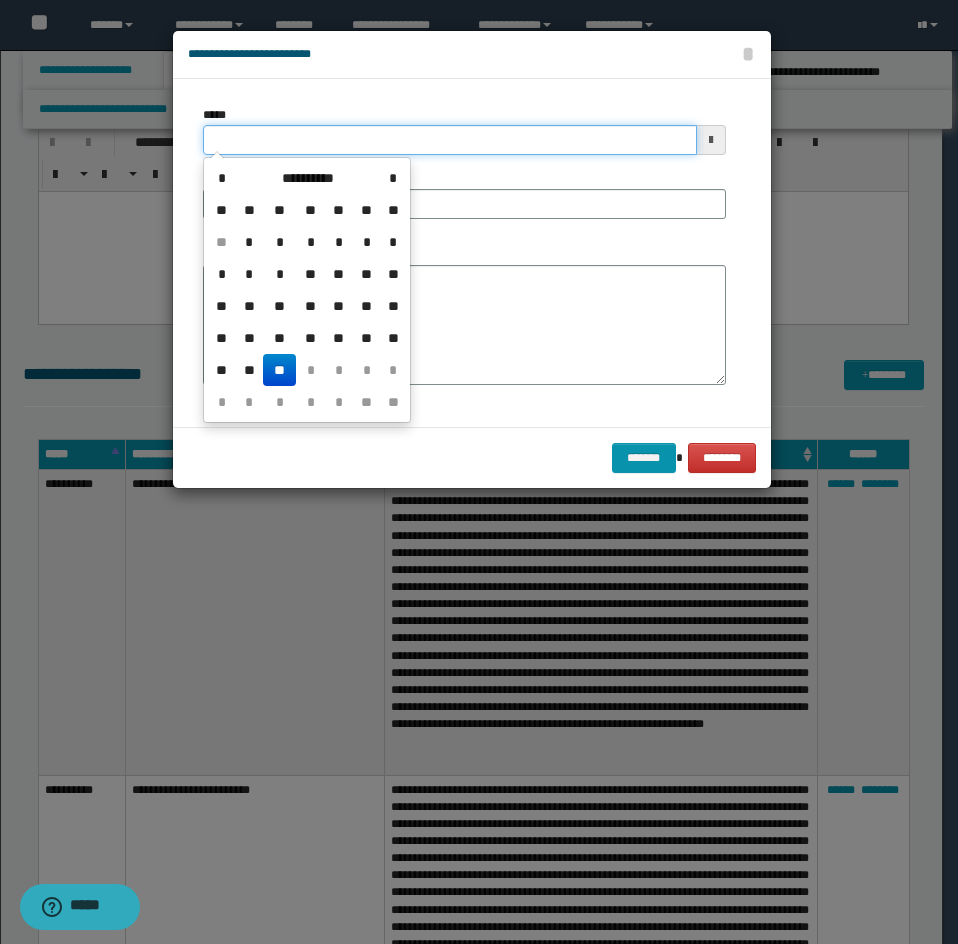 click on "*****" at bounding box center (450, 140) 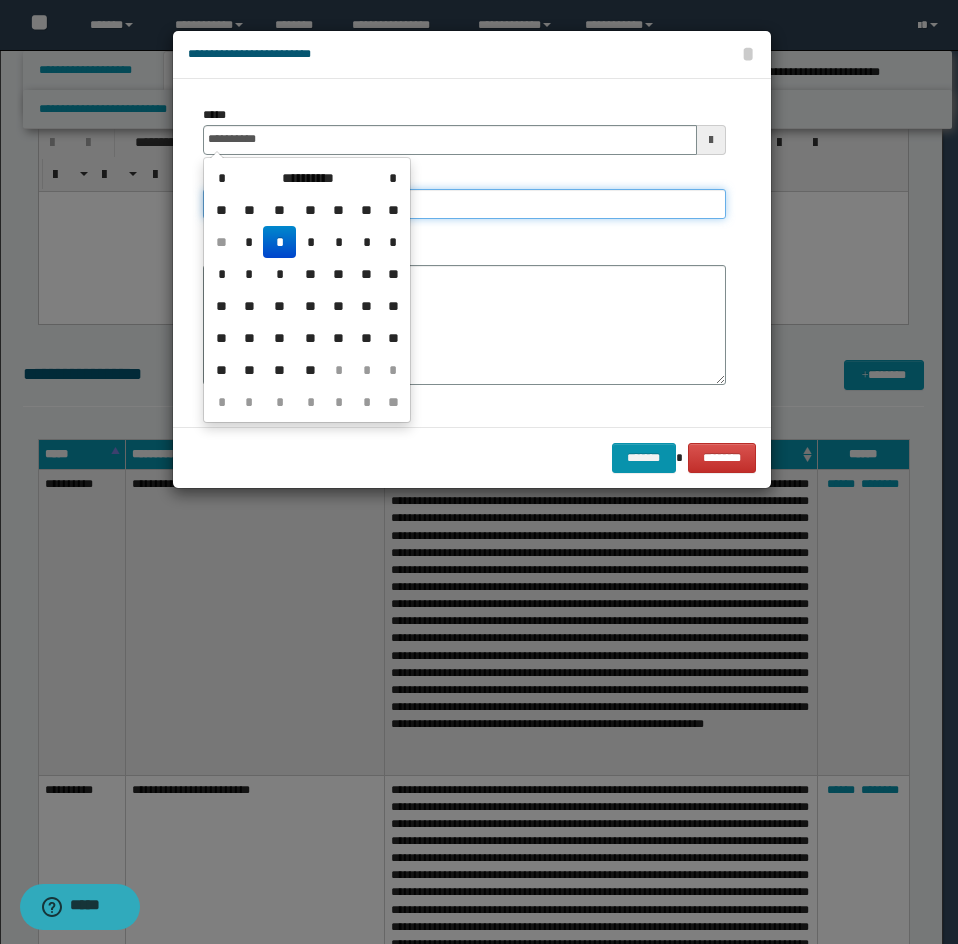 type on "**********" 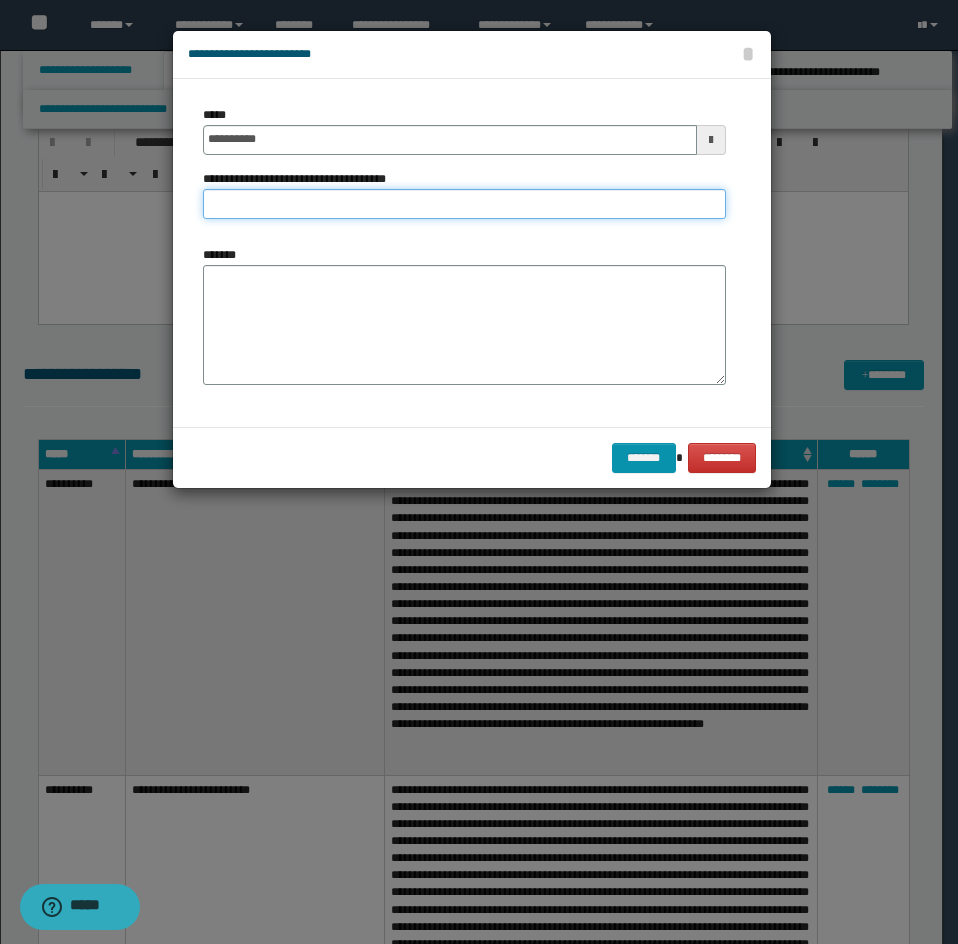 click on "**********" at bounding box center (464, 204) 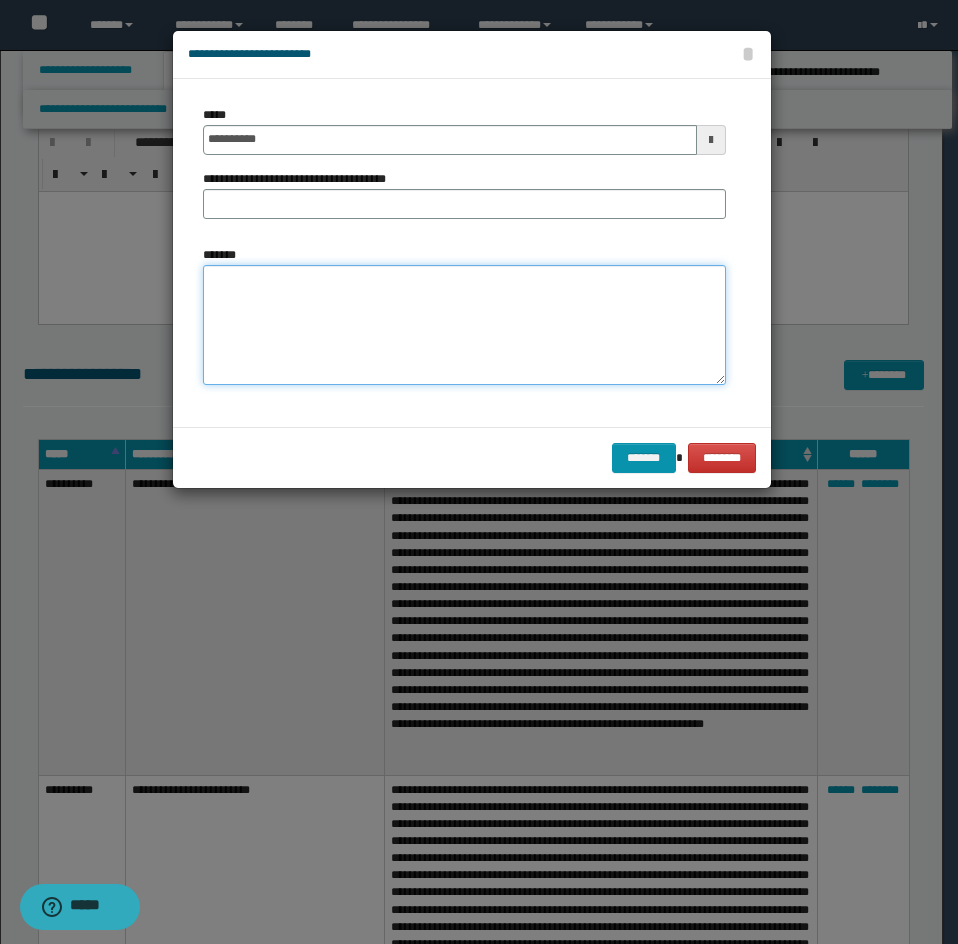 click on "*******" at bounding box center [464, 325] 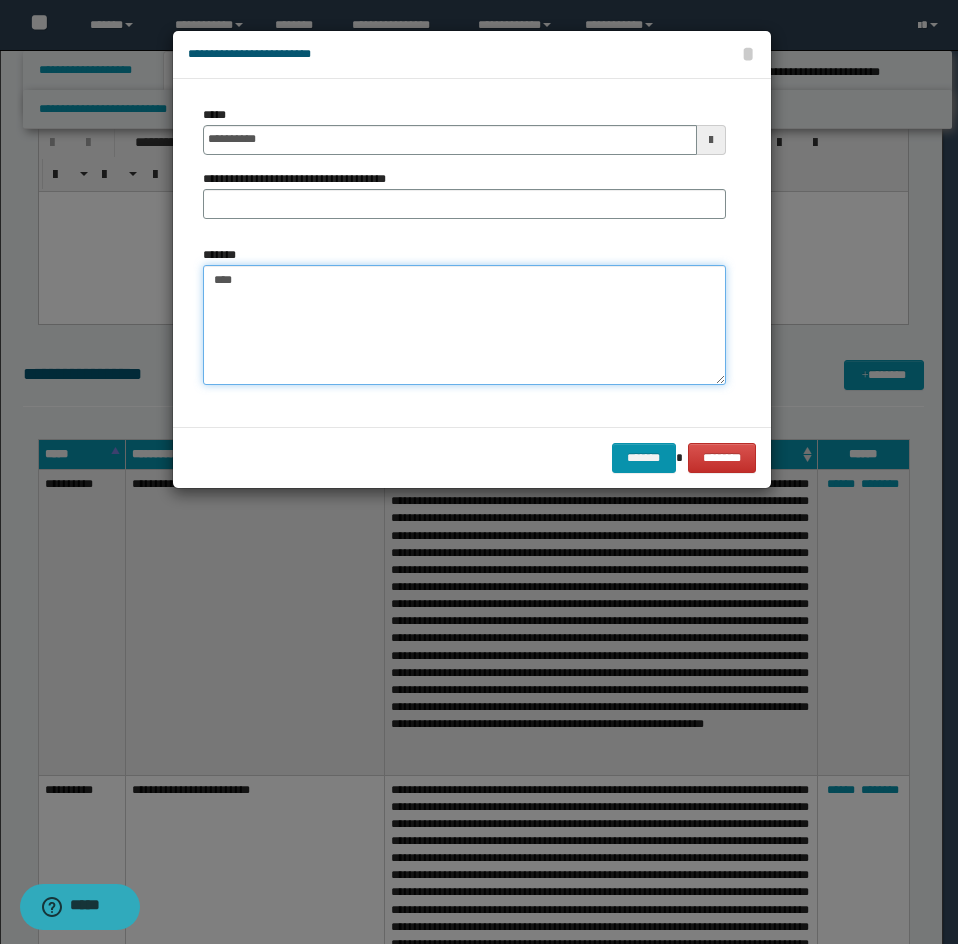 paste on "**********" 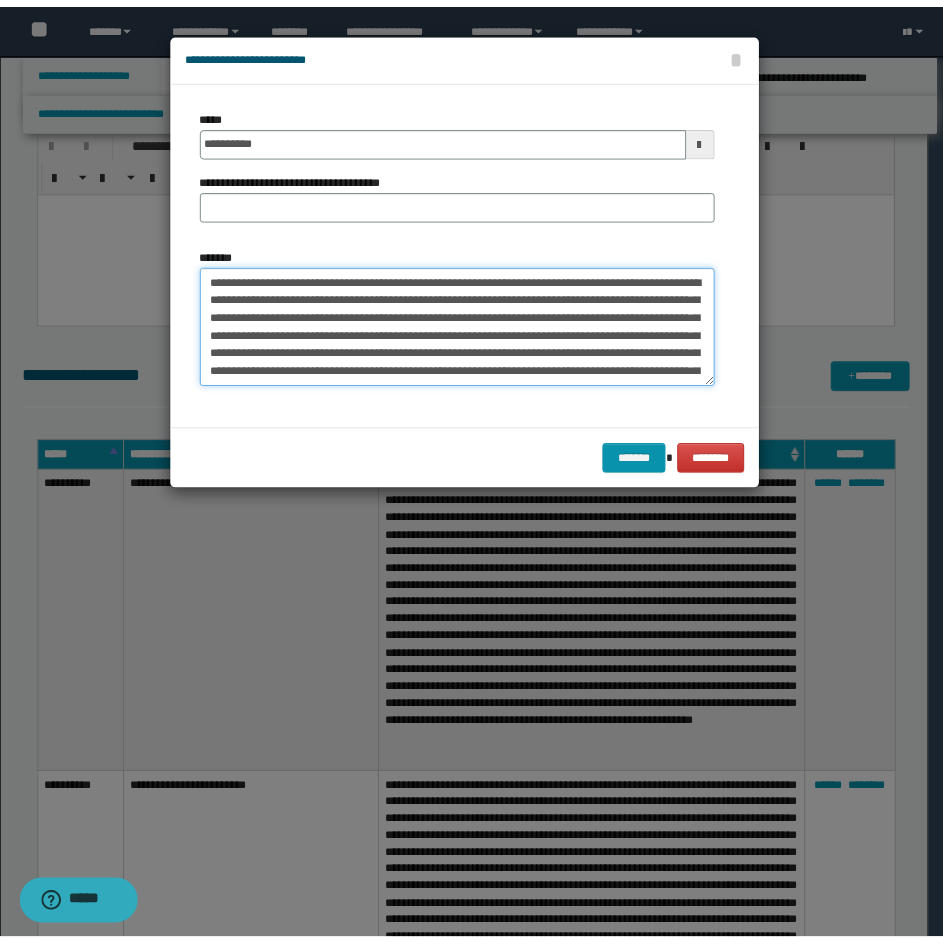 scroll, scrollTop: 408, scrollLeft: 0, axis: vertical 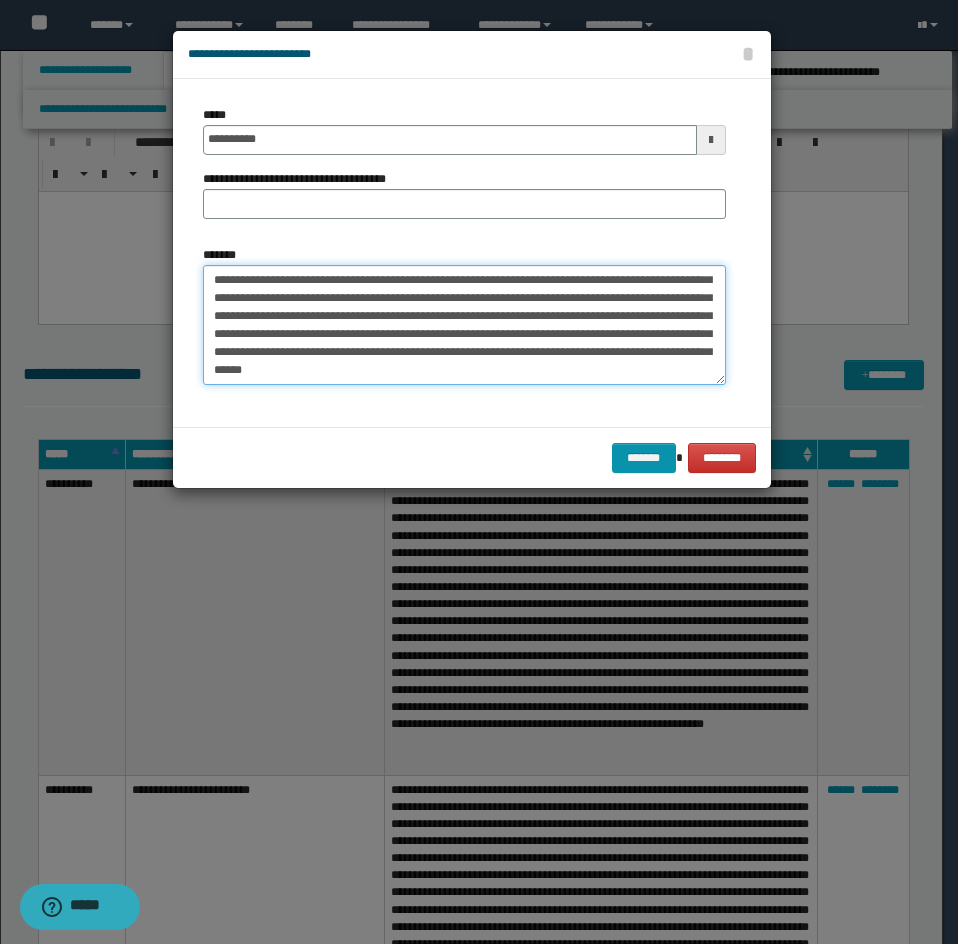type on "**********" 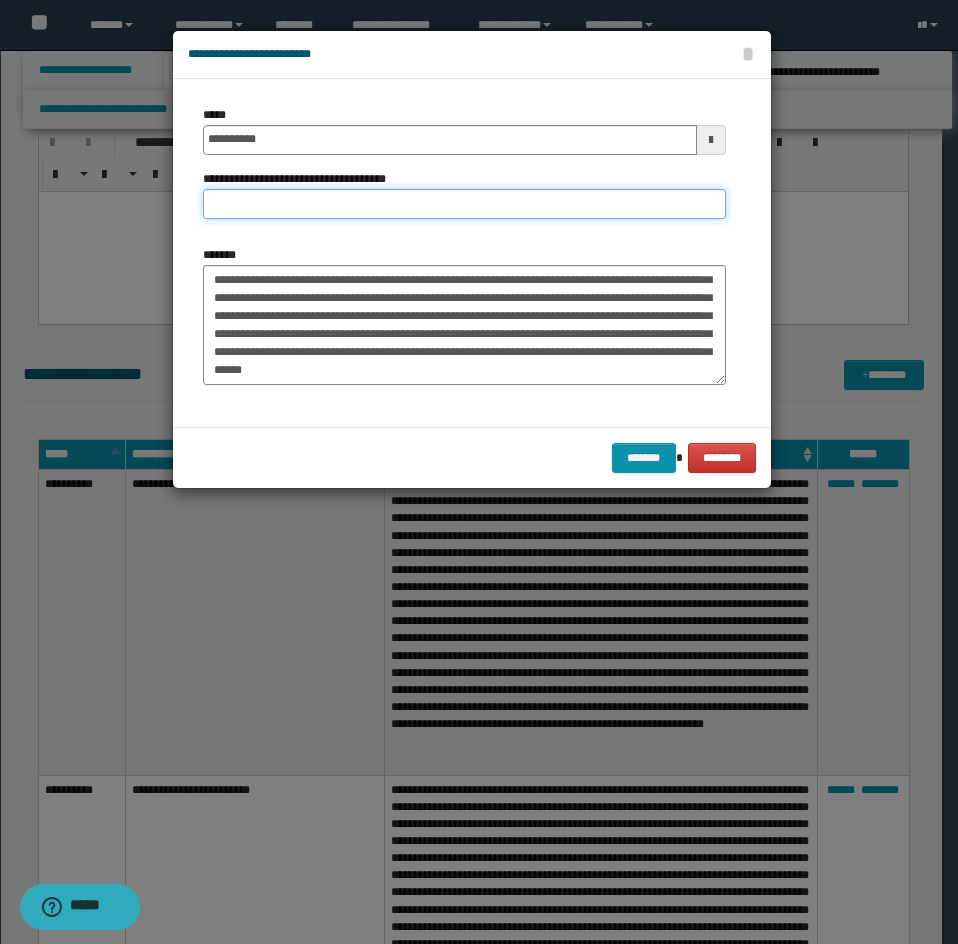 click on "**********" at bounding box center (464, 204) 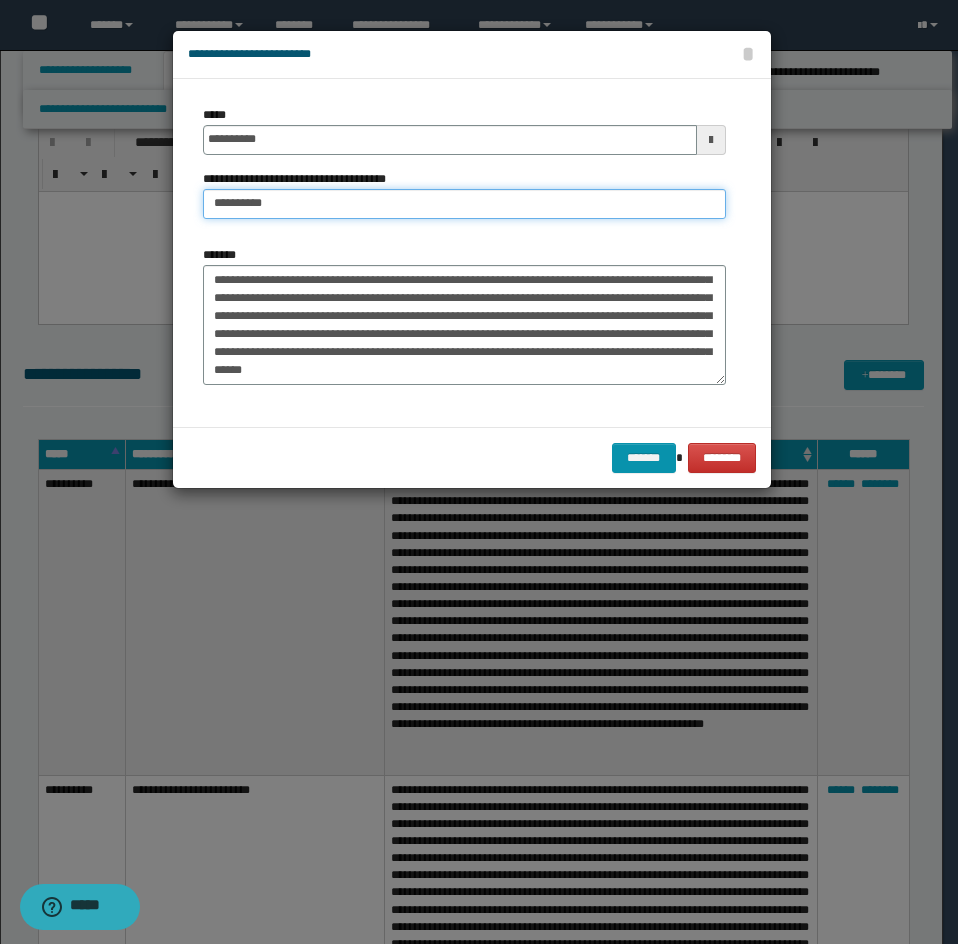 type on "**********" 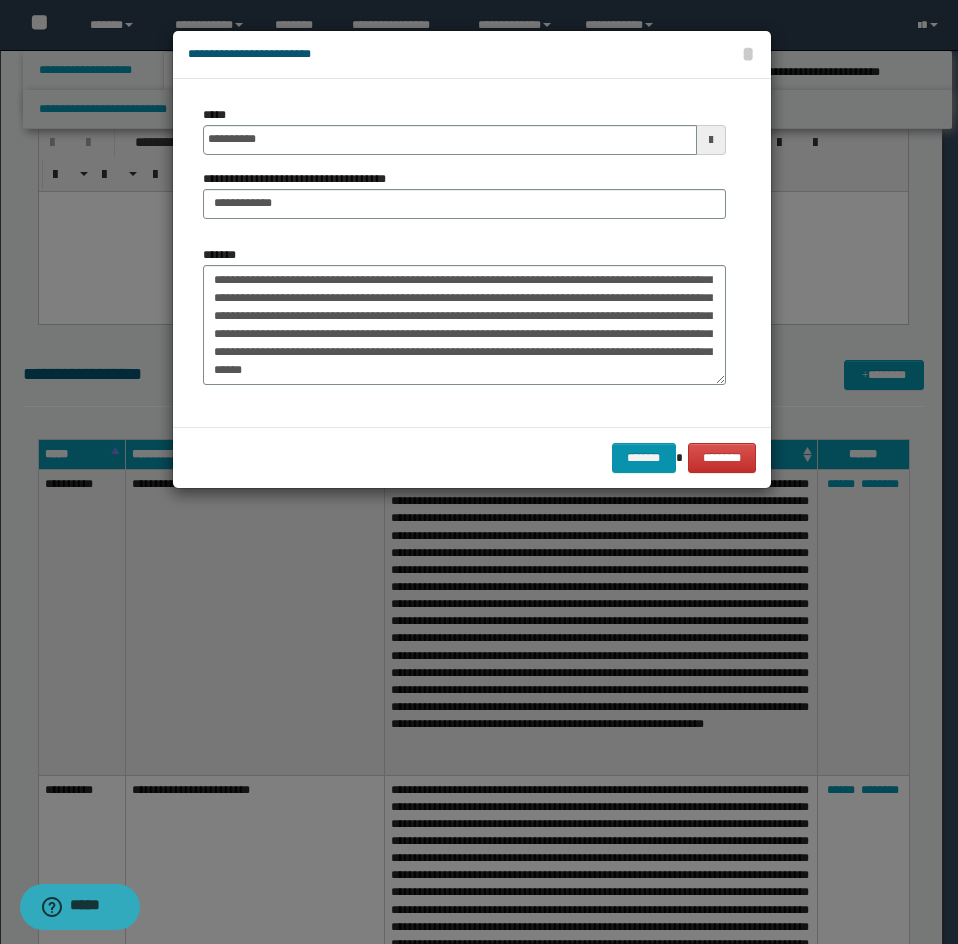 click on "*******" at bounding box center (464, 323) 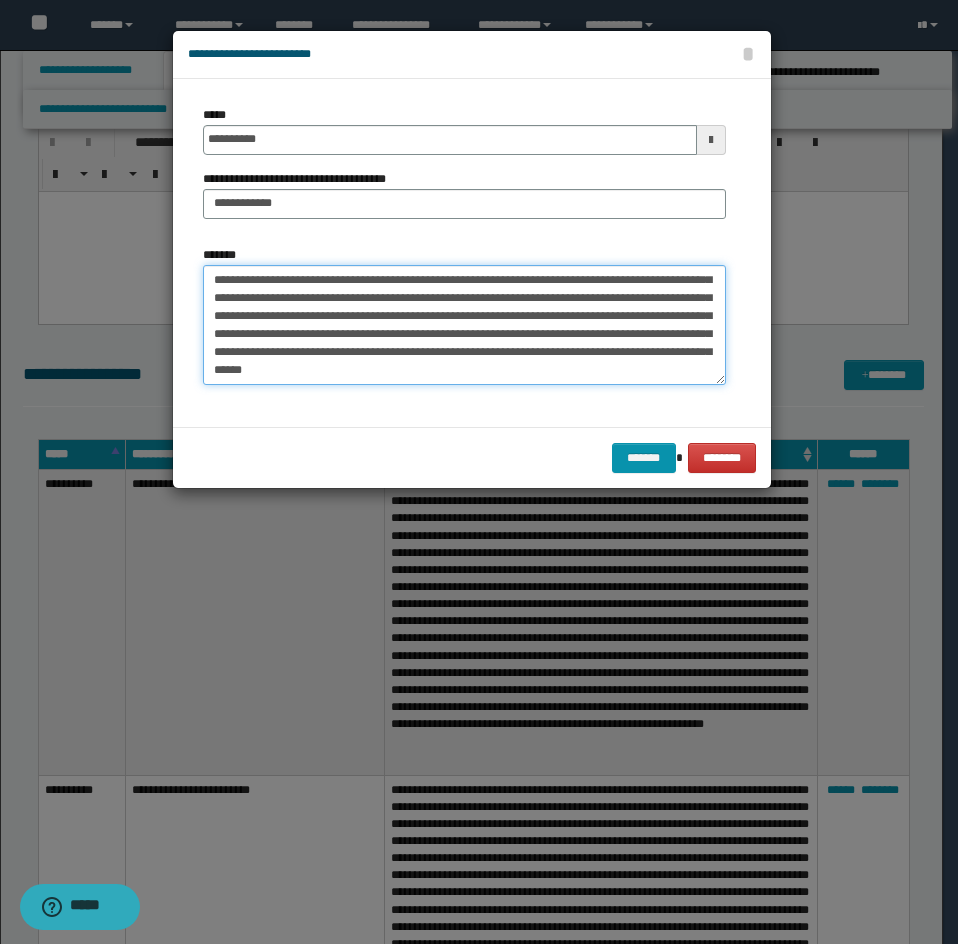 click on "*******" at bounding box center (464, 325) 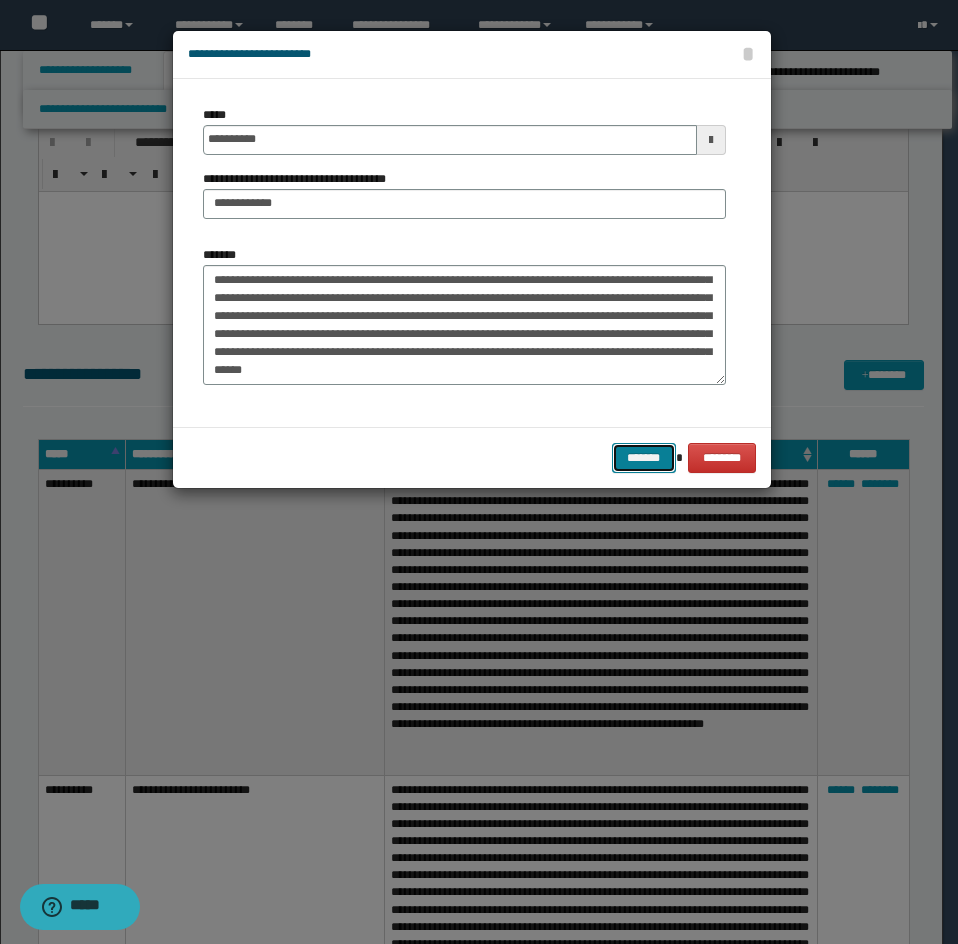click on "*******" at bounding box center [644, 458] 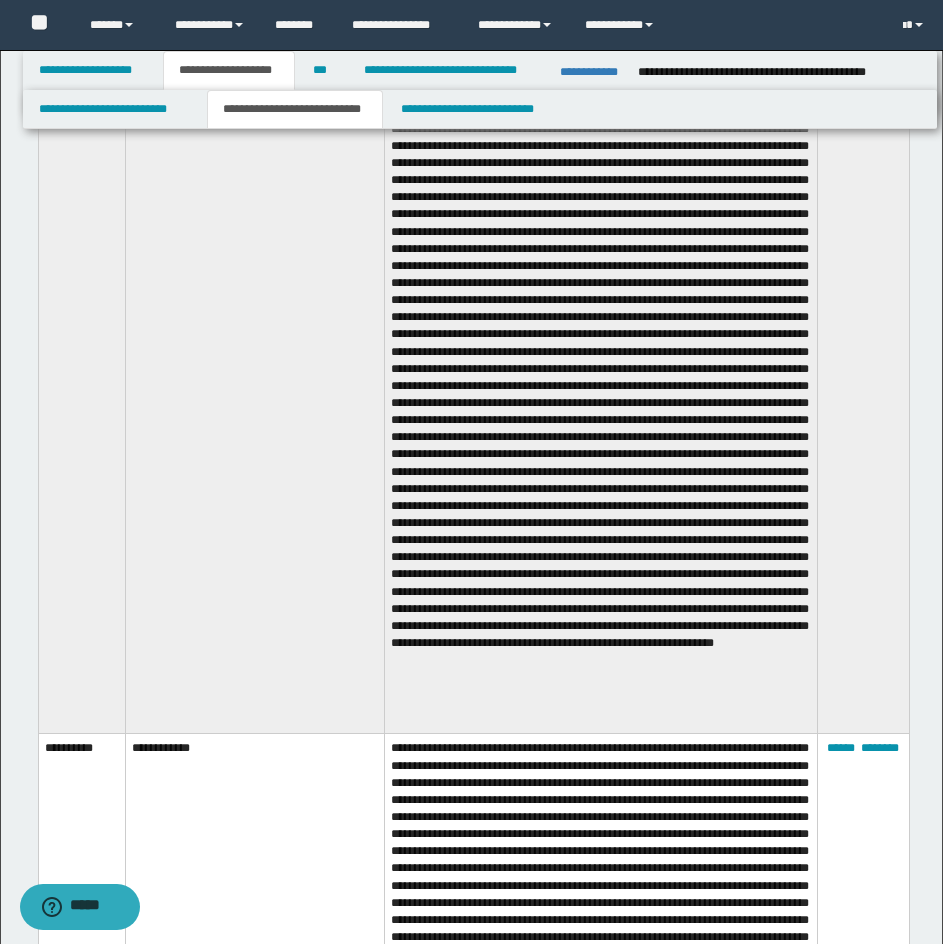 scroll, scrollTop: 6121, scrollLeft: 0, axis: vertical 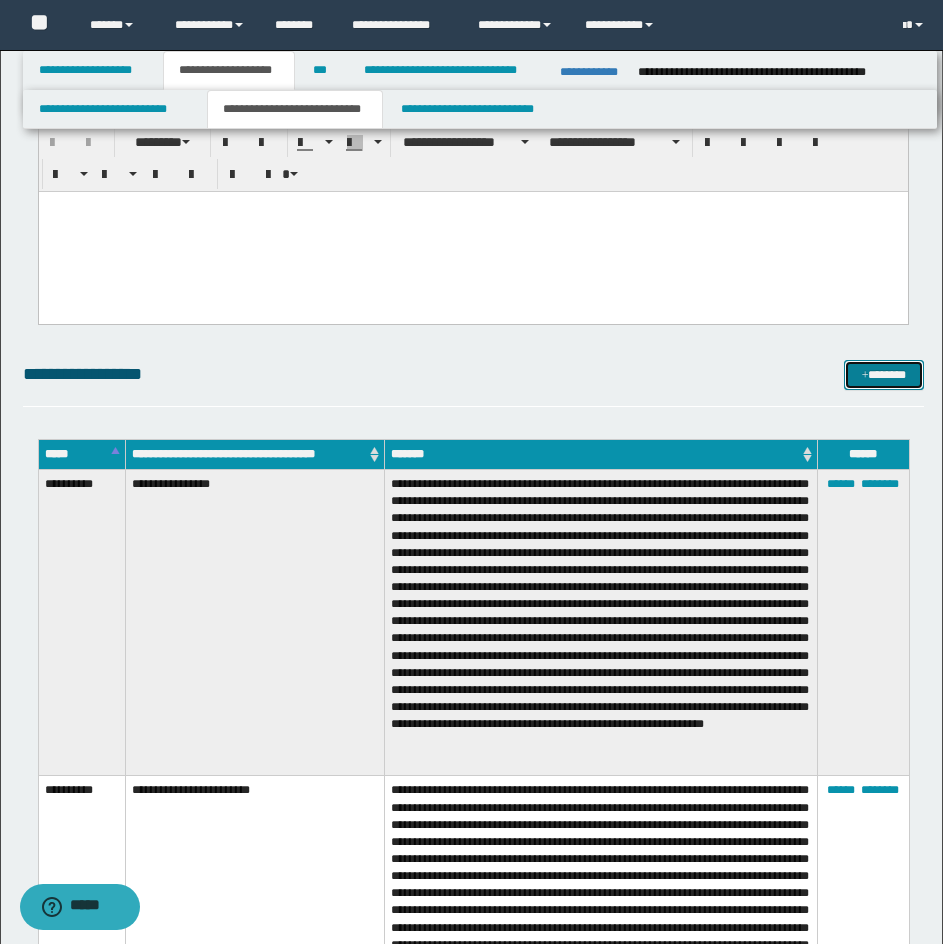 click on "*******" at bounding box center [884, 375] 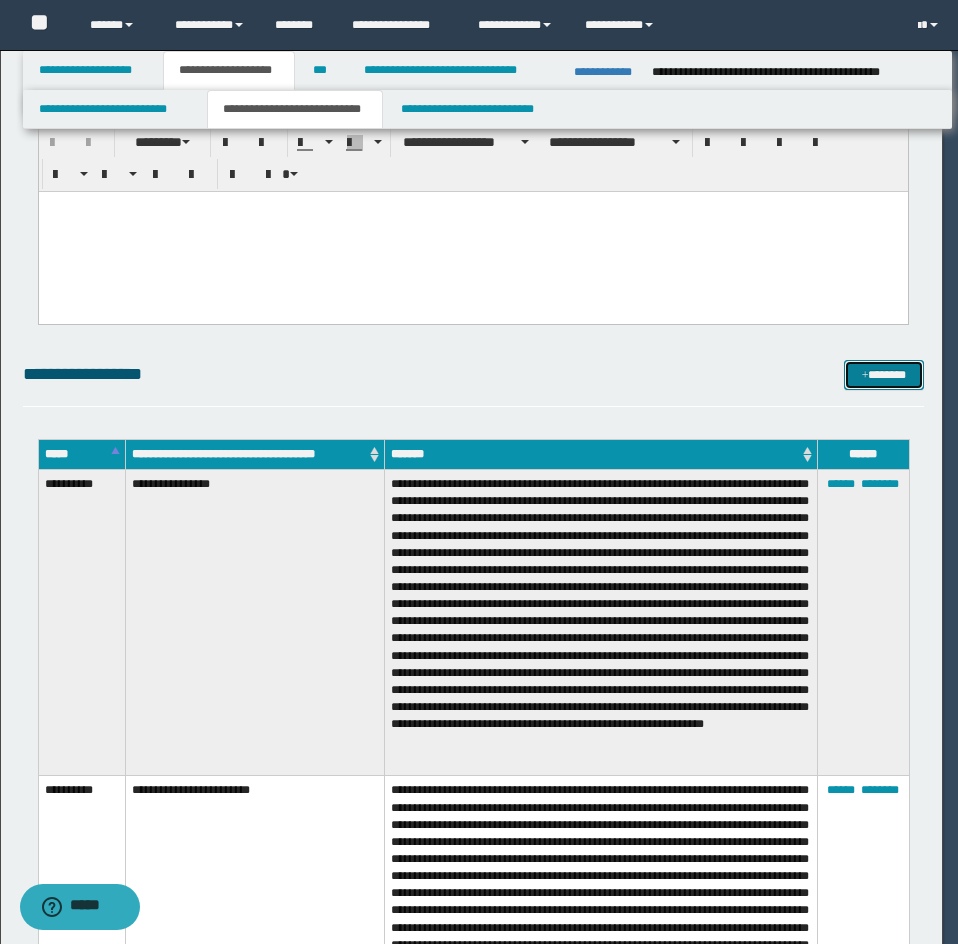 scroll, scrollTop: 0, scrollLeft: 0, axis: both 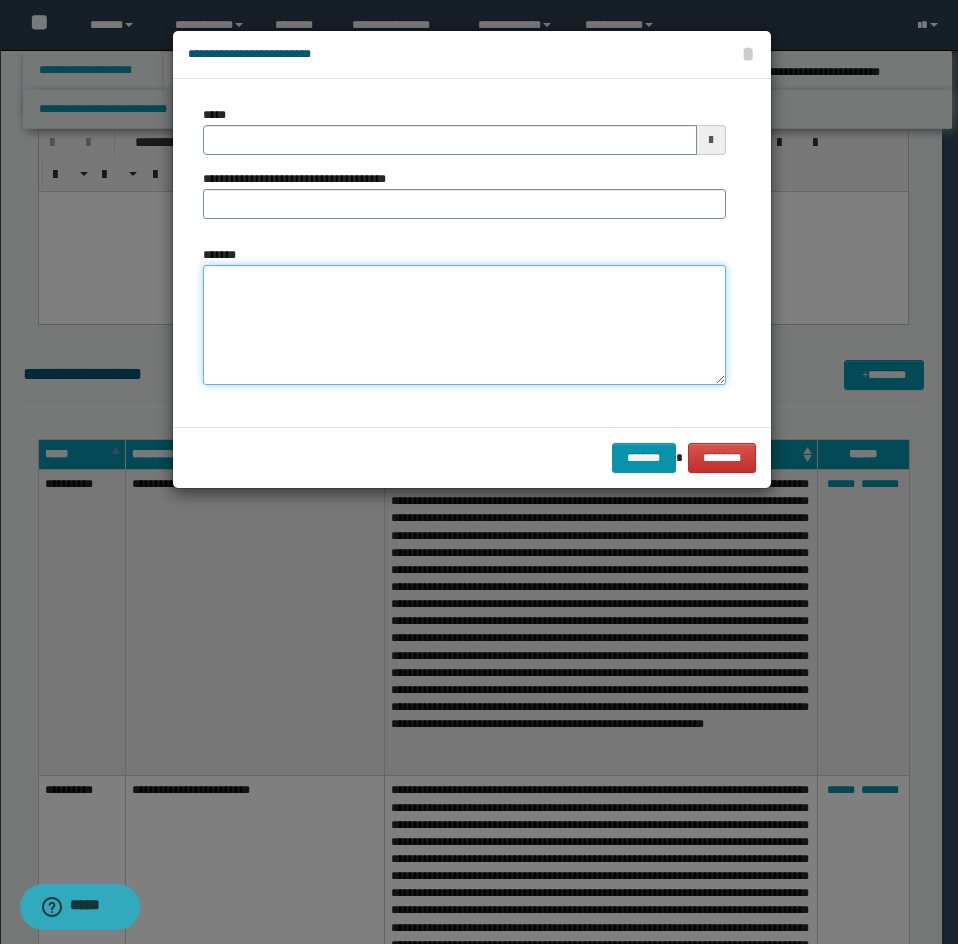 click on "*******" at bounding box center [464, 325] 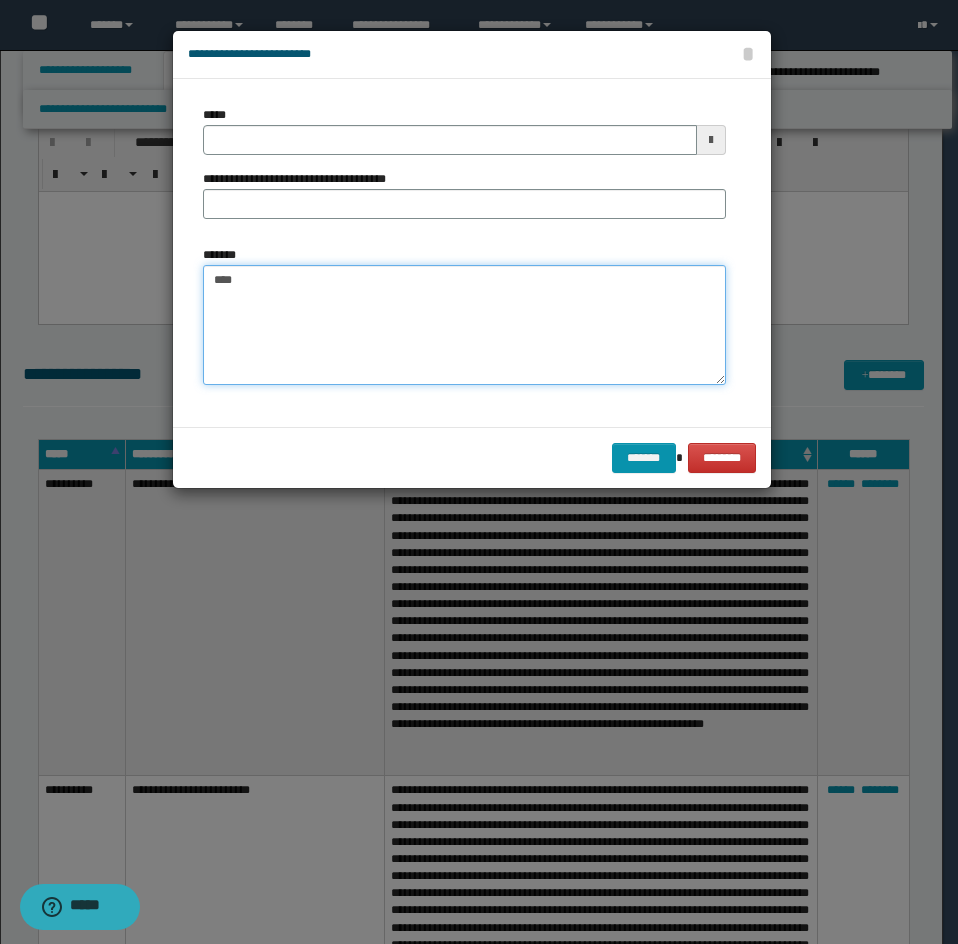 paste on "**********" 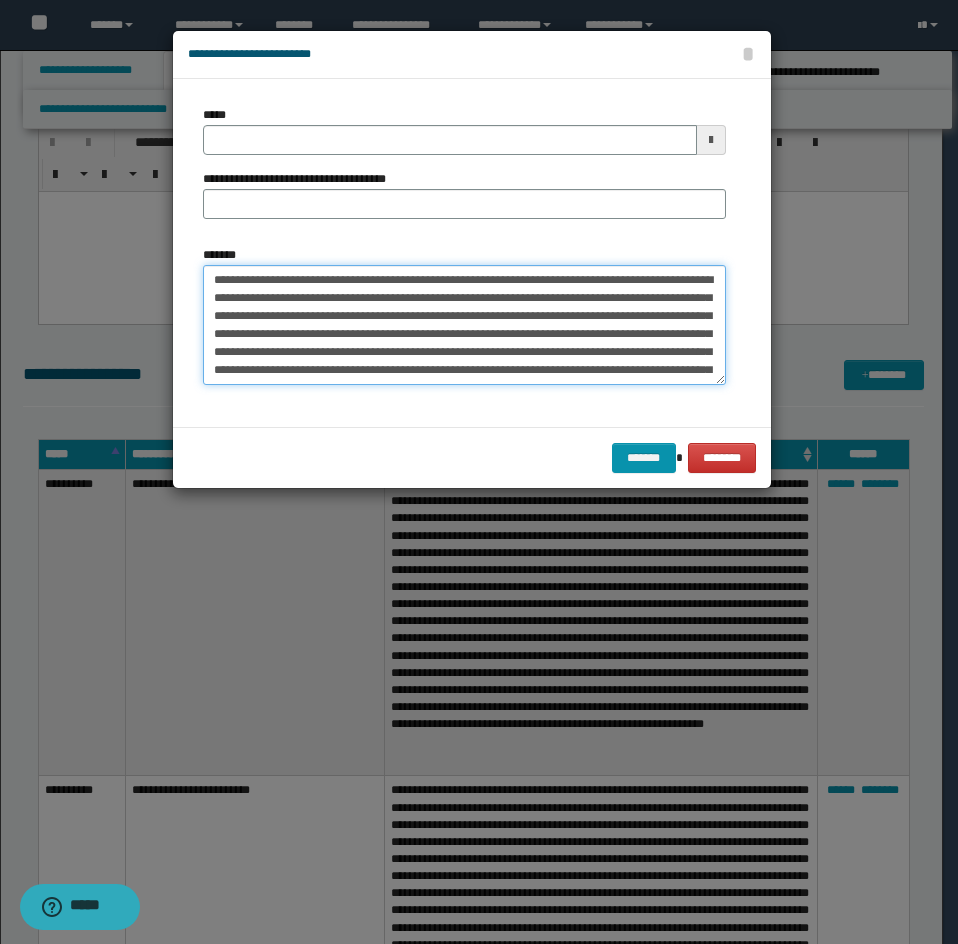 scroll, scrollTop: 282, scrollLeft: 0, axis: vertical 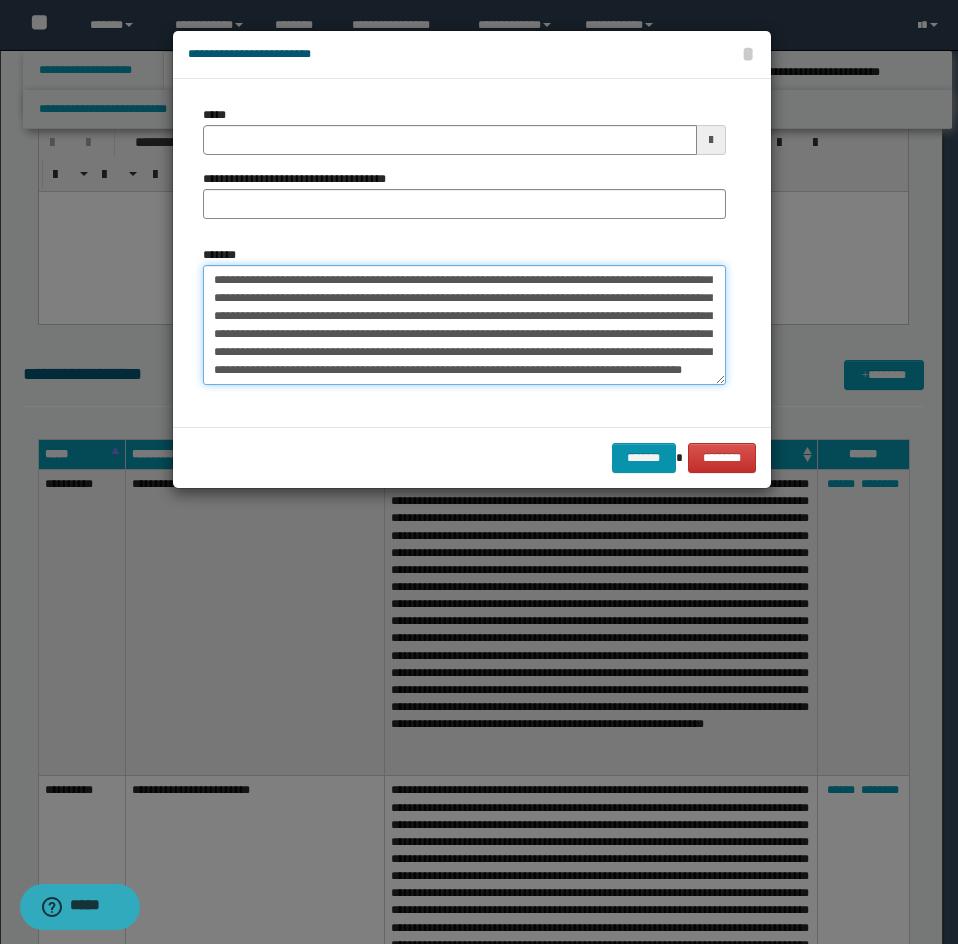 click on "*******" at bounding box center [464, 325] 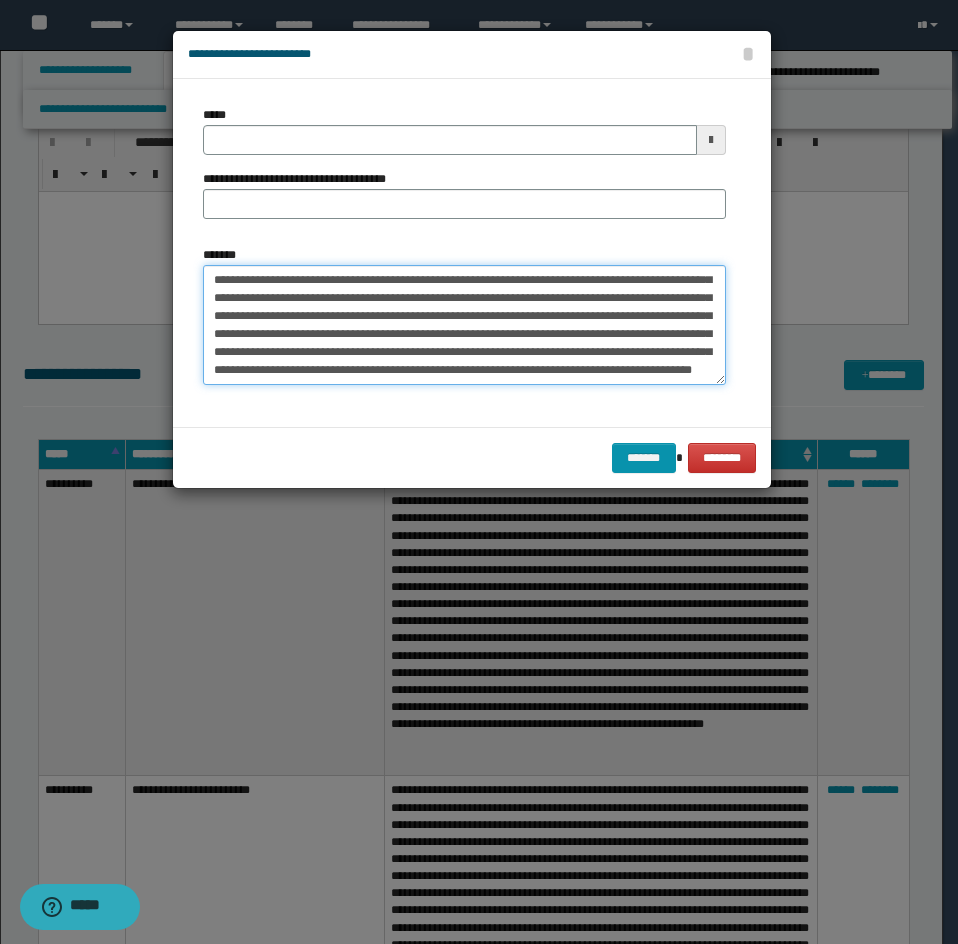 paste on "**********" 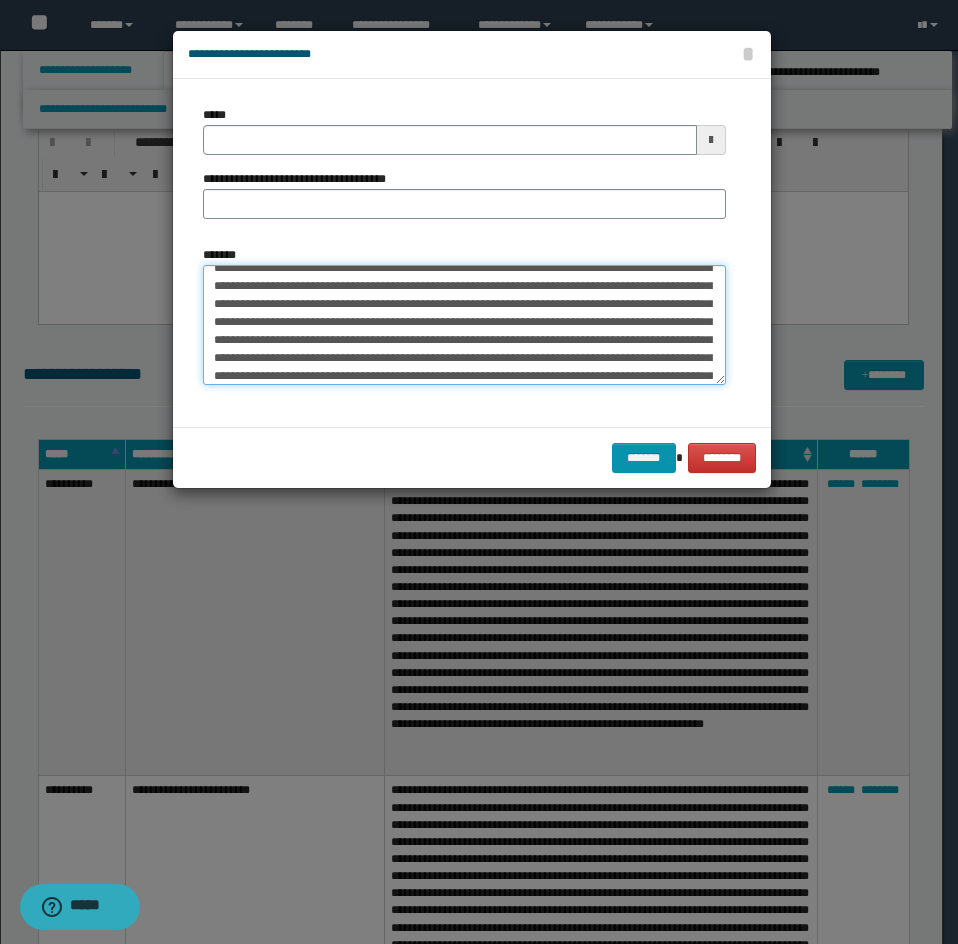scroll, scrollTop: 444, scrollLeft: 0, axis: vertical 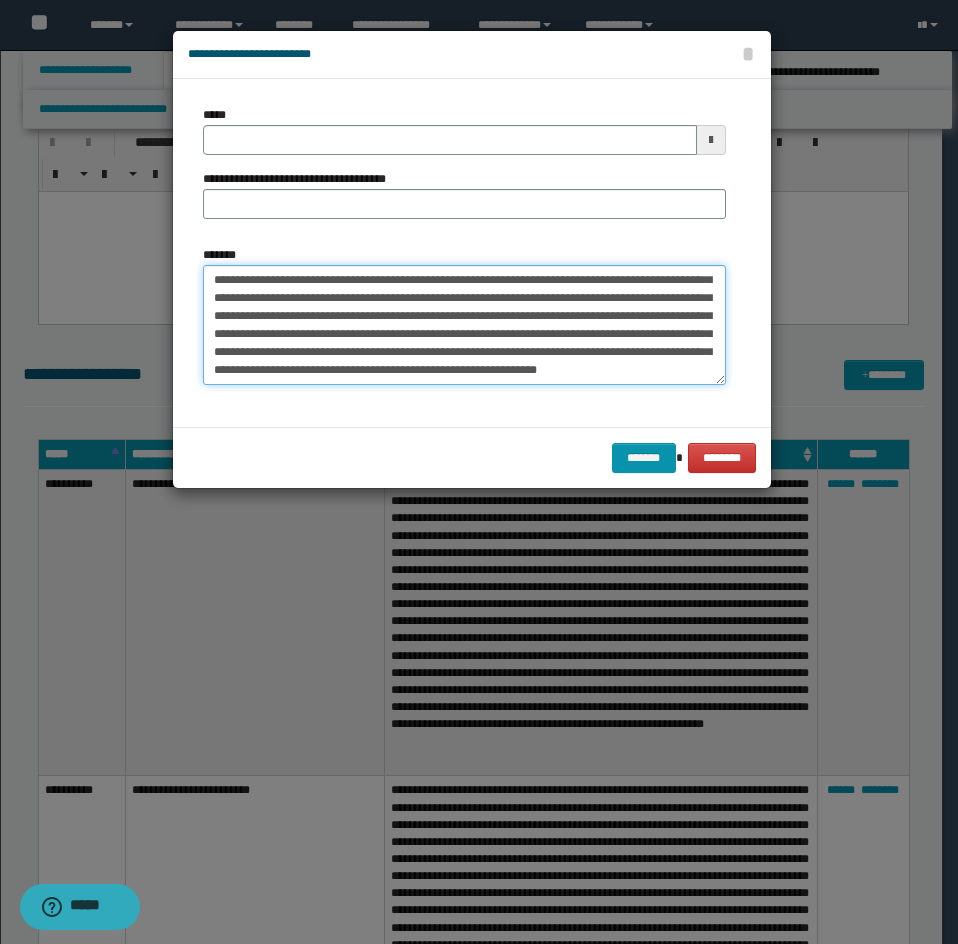 type on "**********" 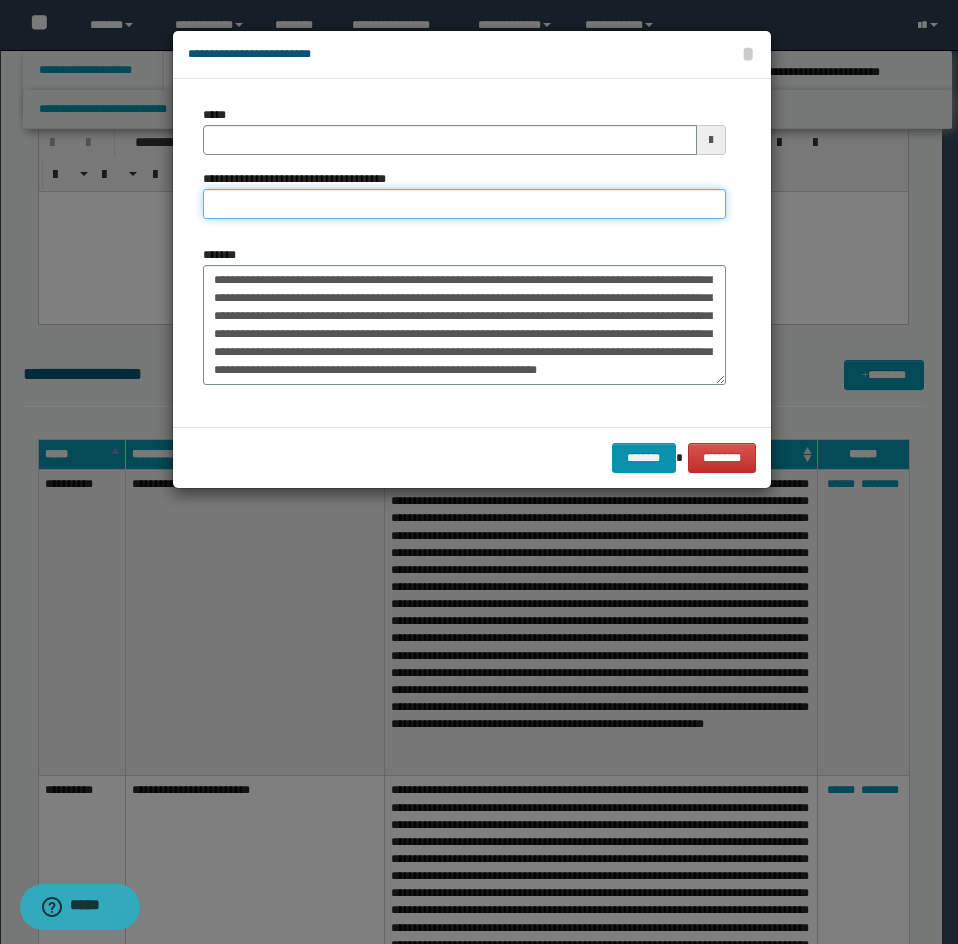 click on "**********" at bounding box center (464, 204) 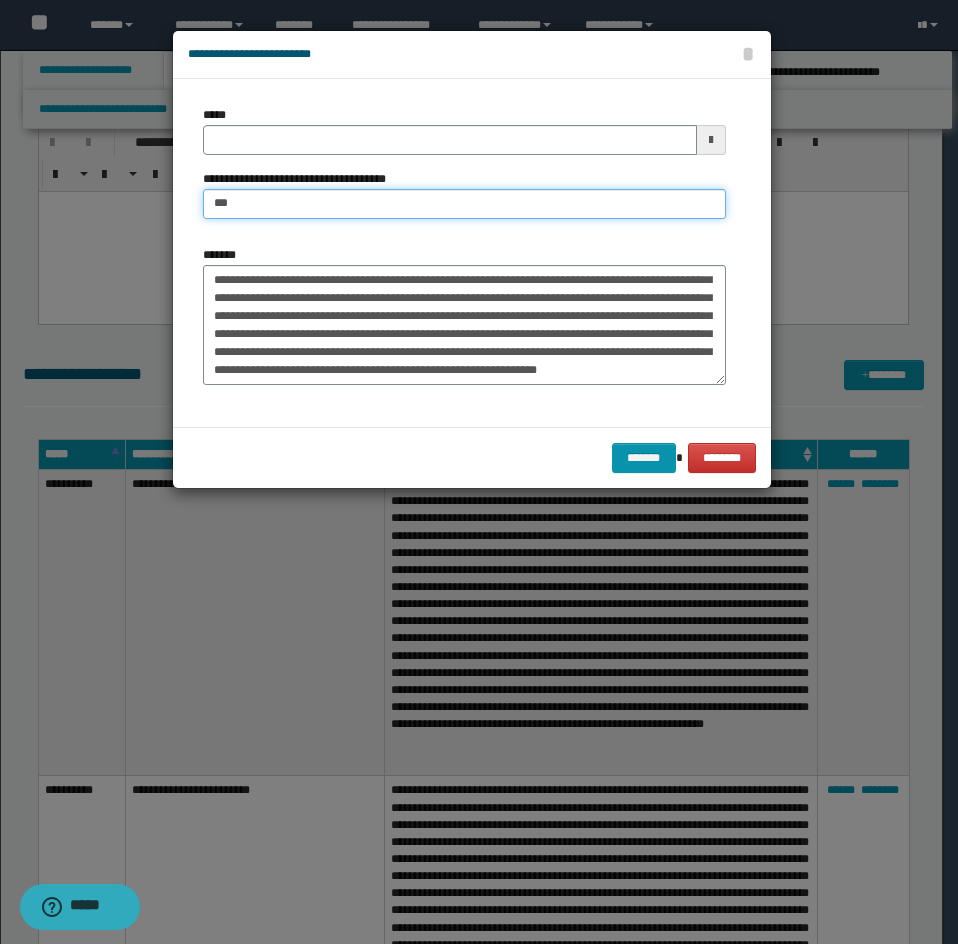 type on "*********" 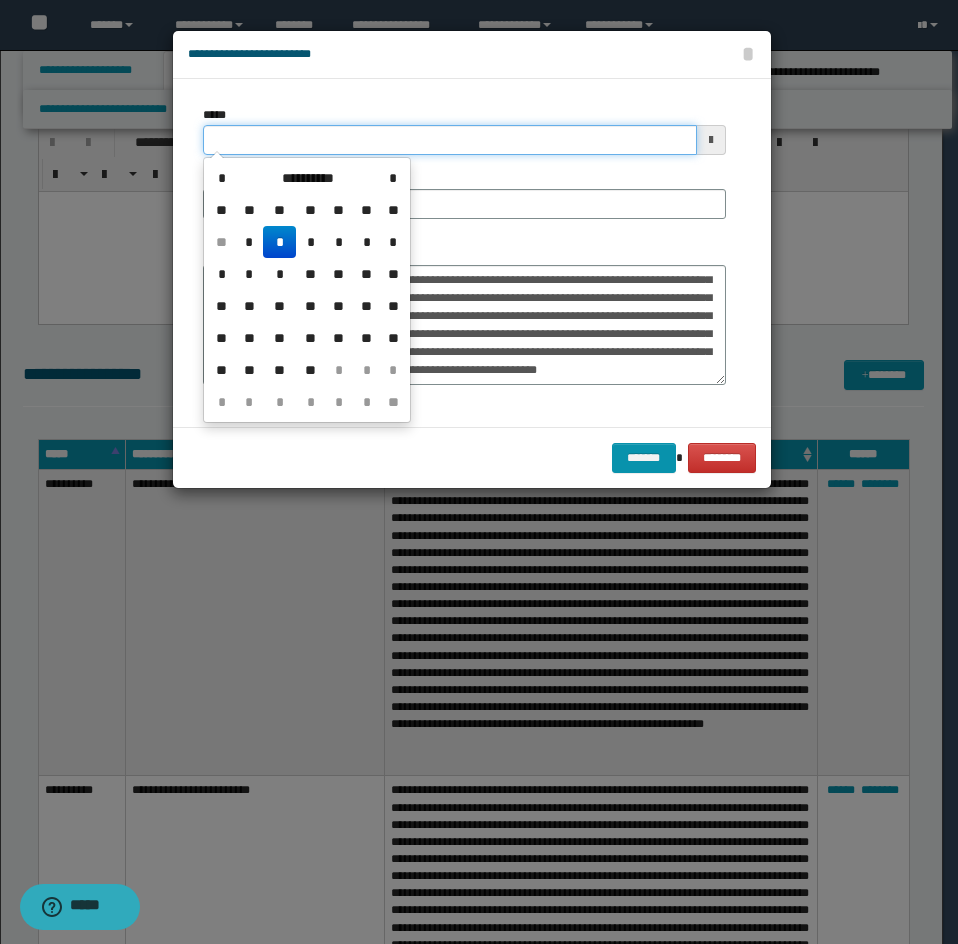 click on "*****" at bounding box center [450, 140] 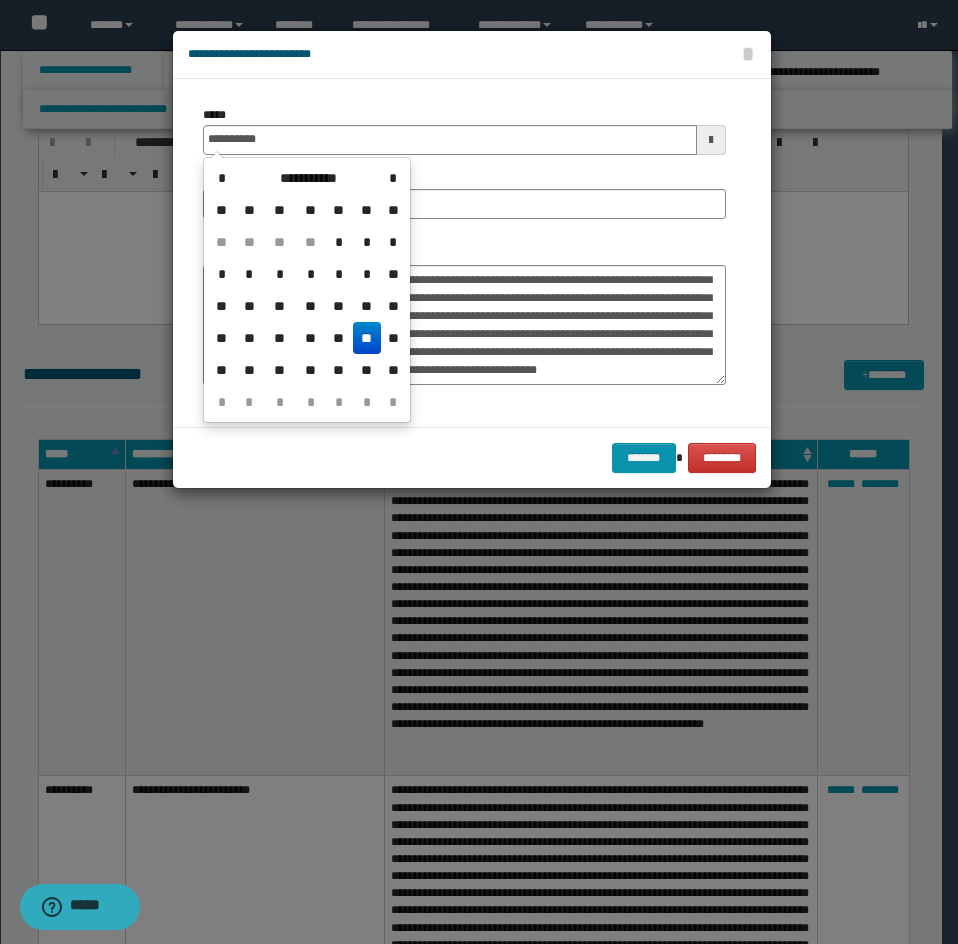 type on "**********" 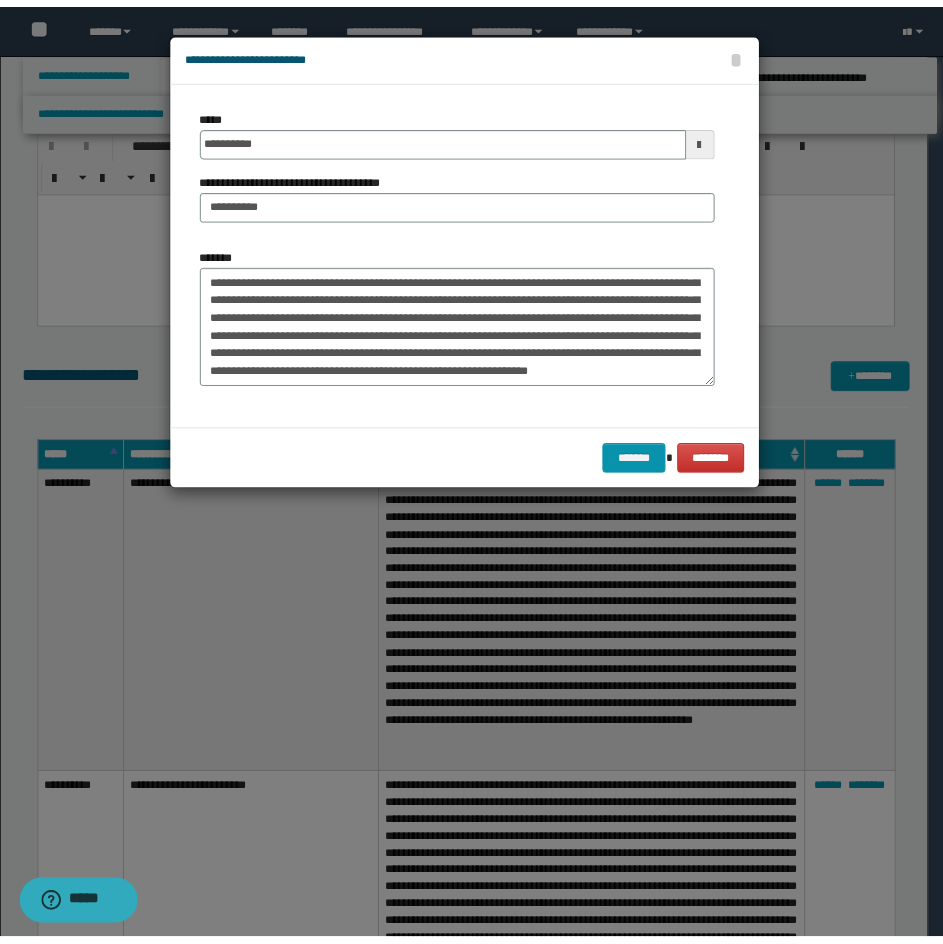 scroll, scrollTop: 450, scrollLeft: 0, axis: vertical 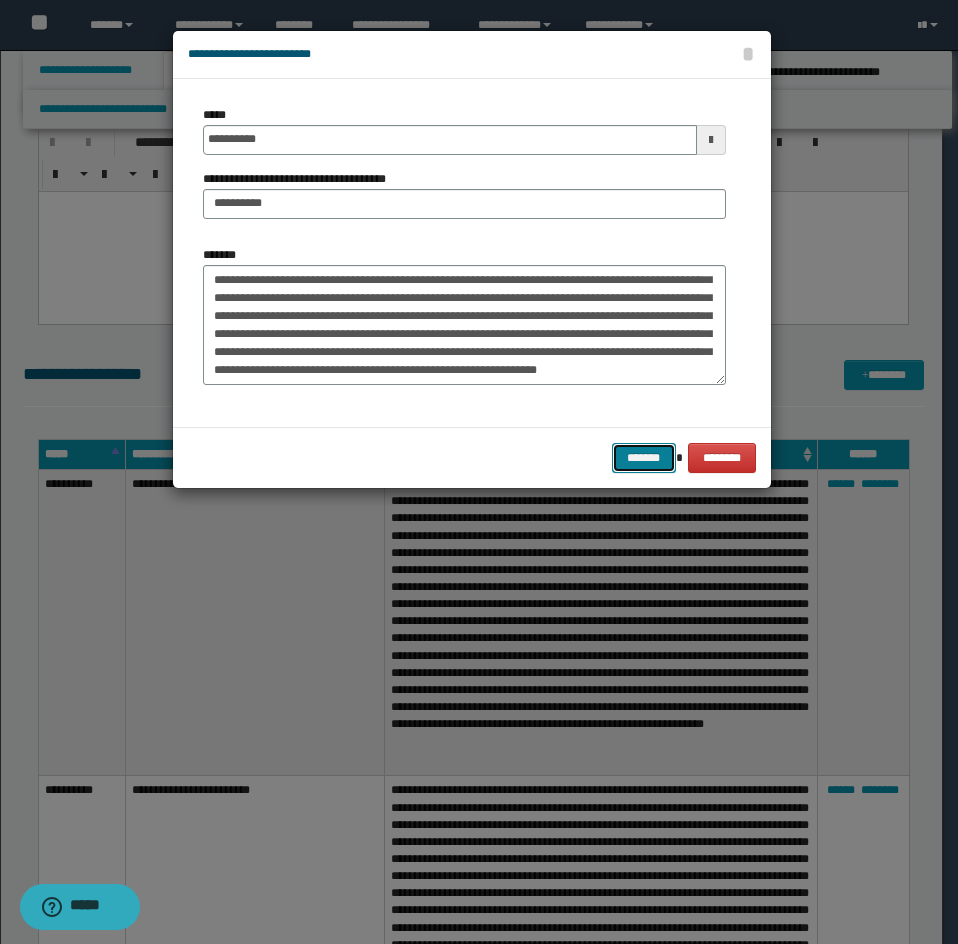 click on "*******" at bounding box center (644, 458) 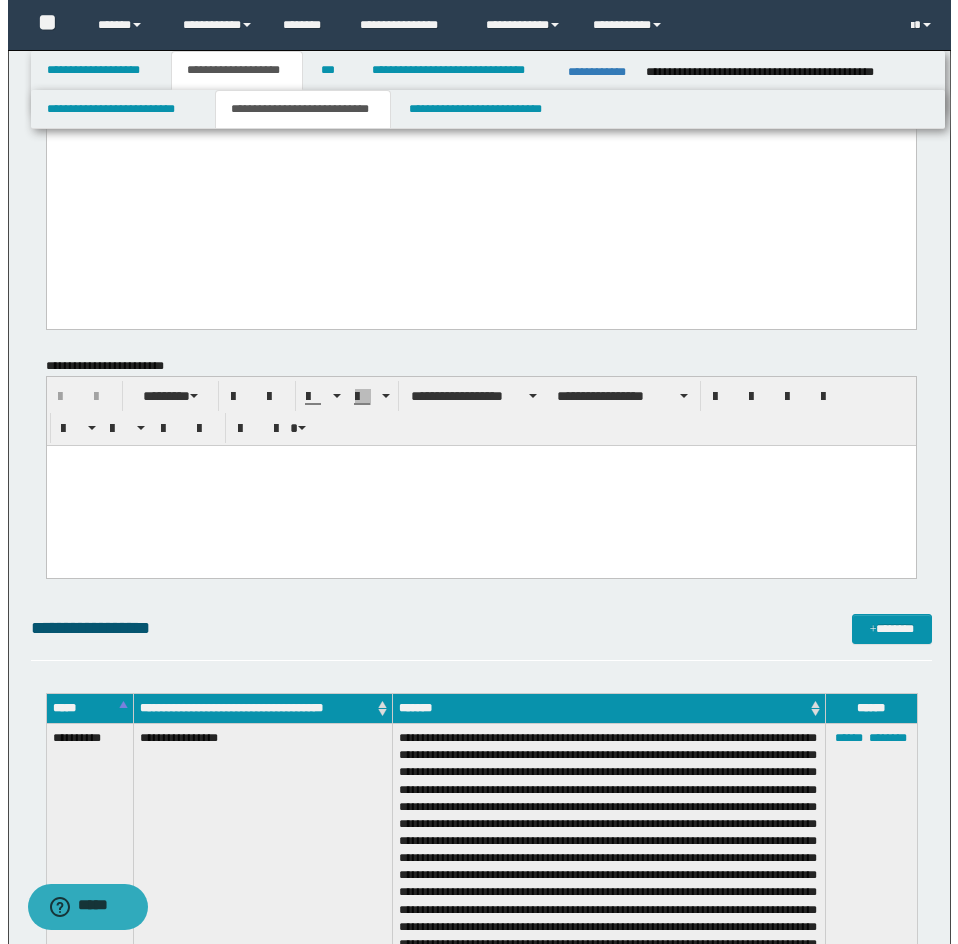 scroll, scrollTop: 2521, scrollLeft: 0, axis: vertical 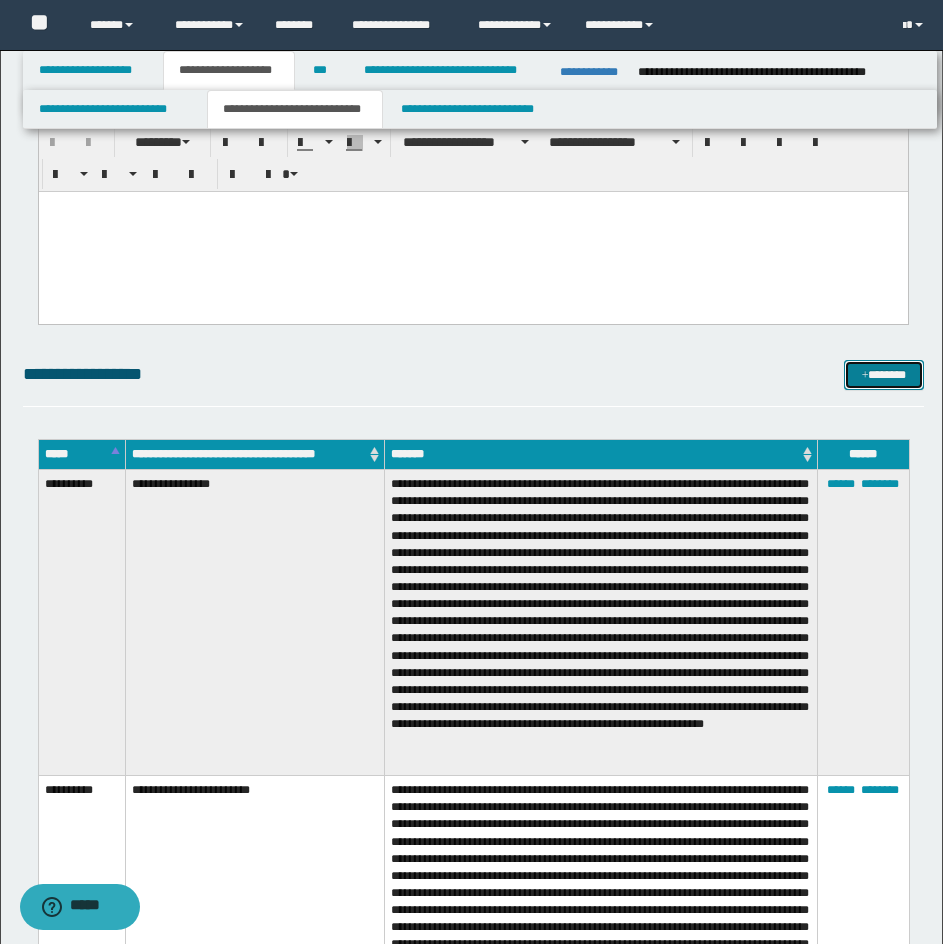 click on "*******" at bounding box center (884, 375) 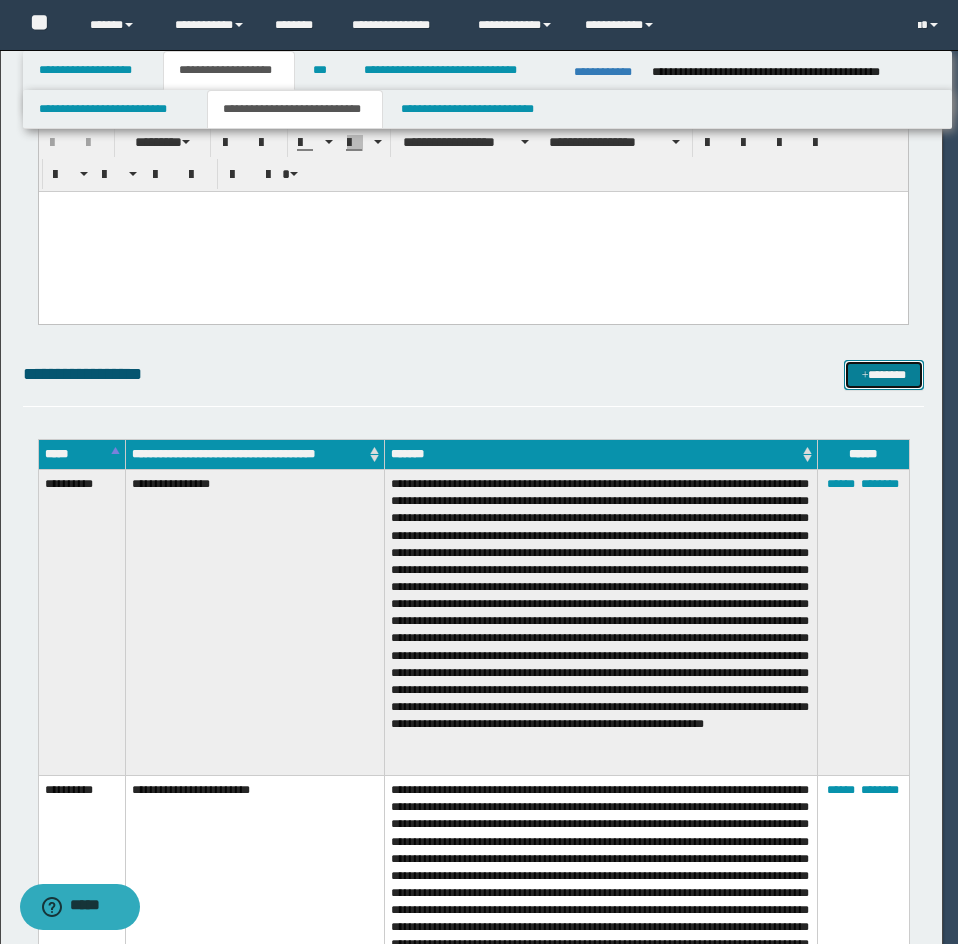 scroll, scrollTop: 0, scrollLeft: 0, axis: both 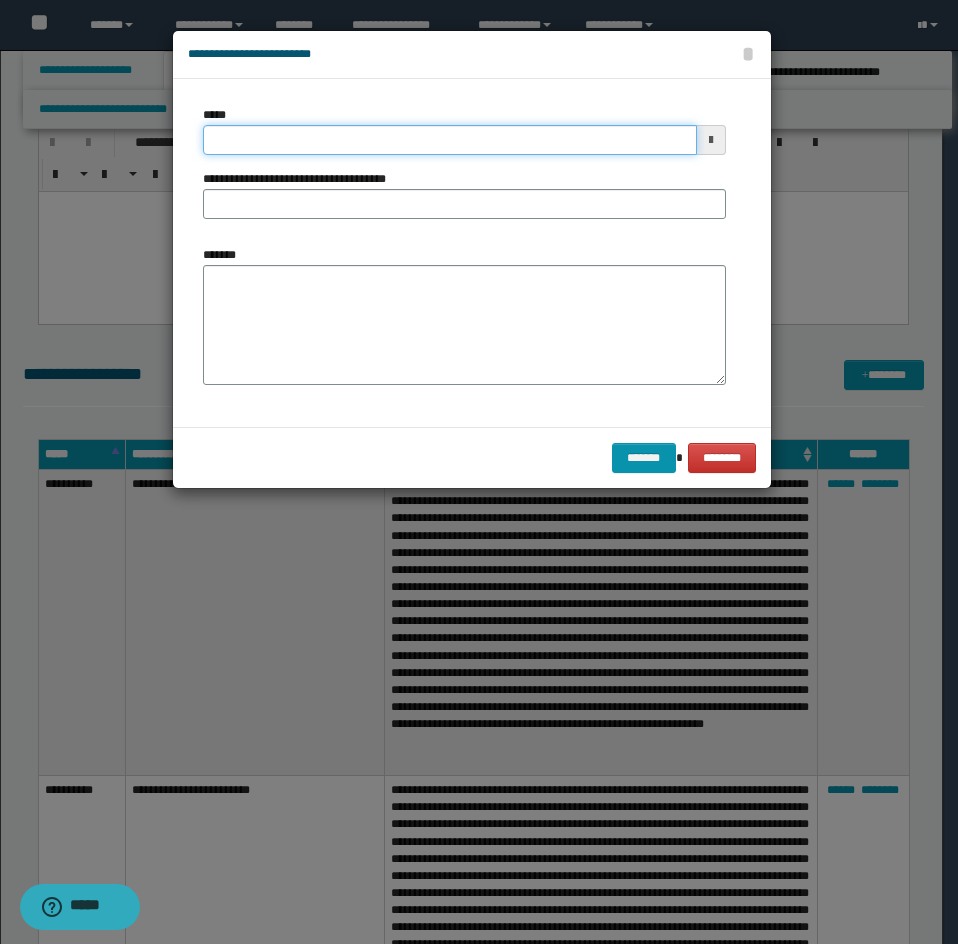 click on "*****" at bounding box center (450, 140) 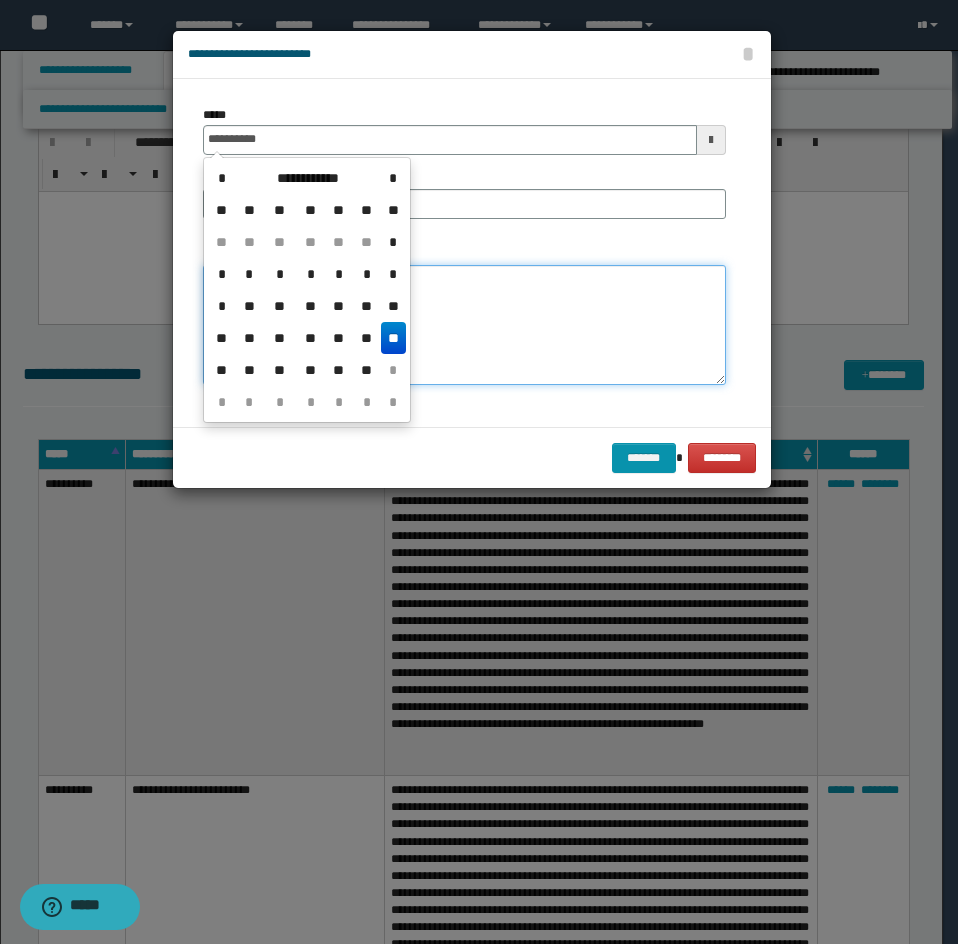 type on "**********" 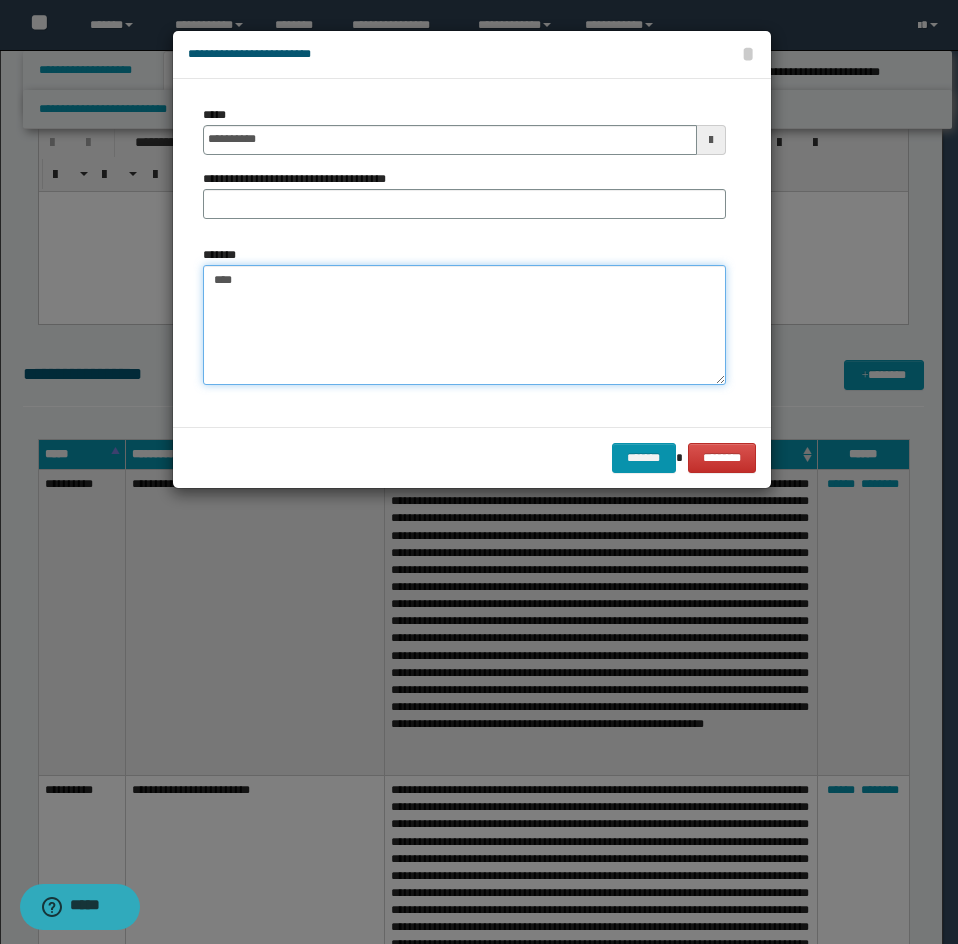 paste on "**********" 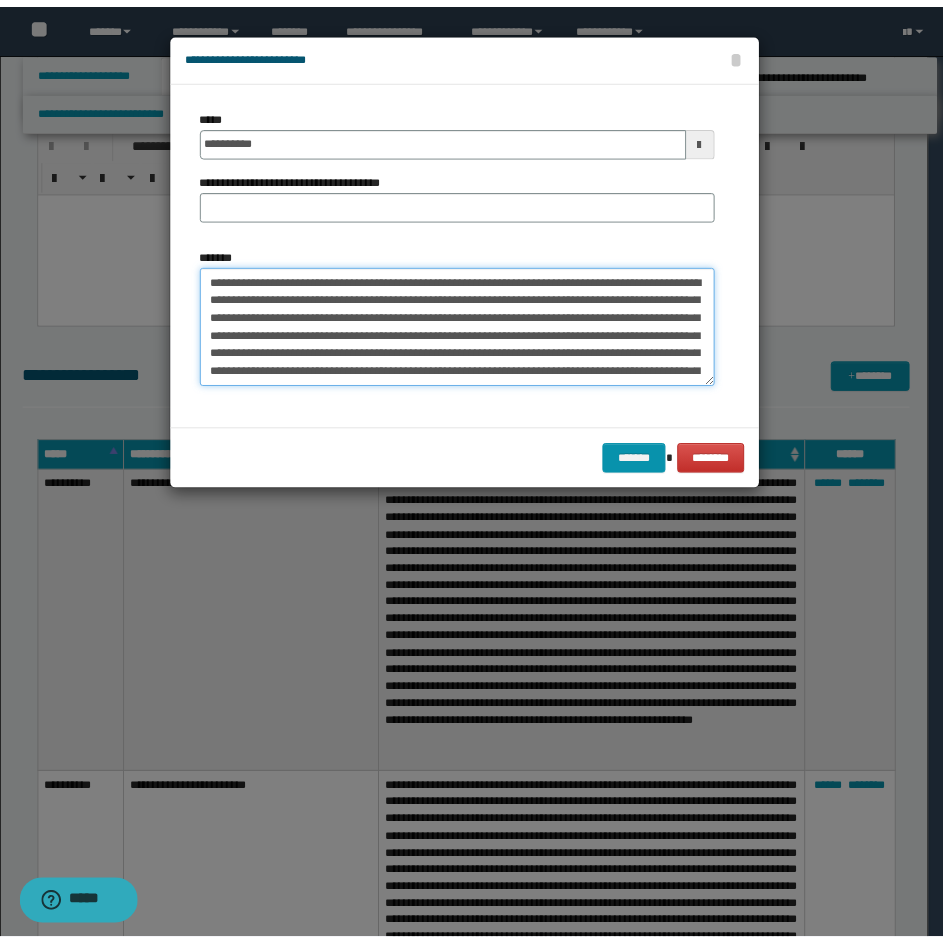 scroll, scrollTop: 66, scrollLeft: 0, axis: vertical 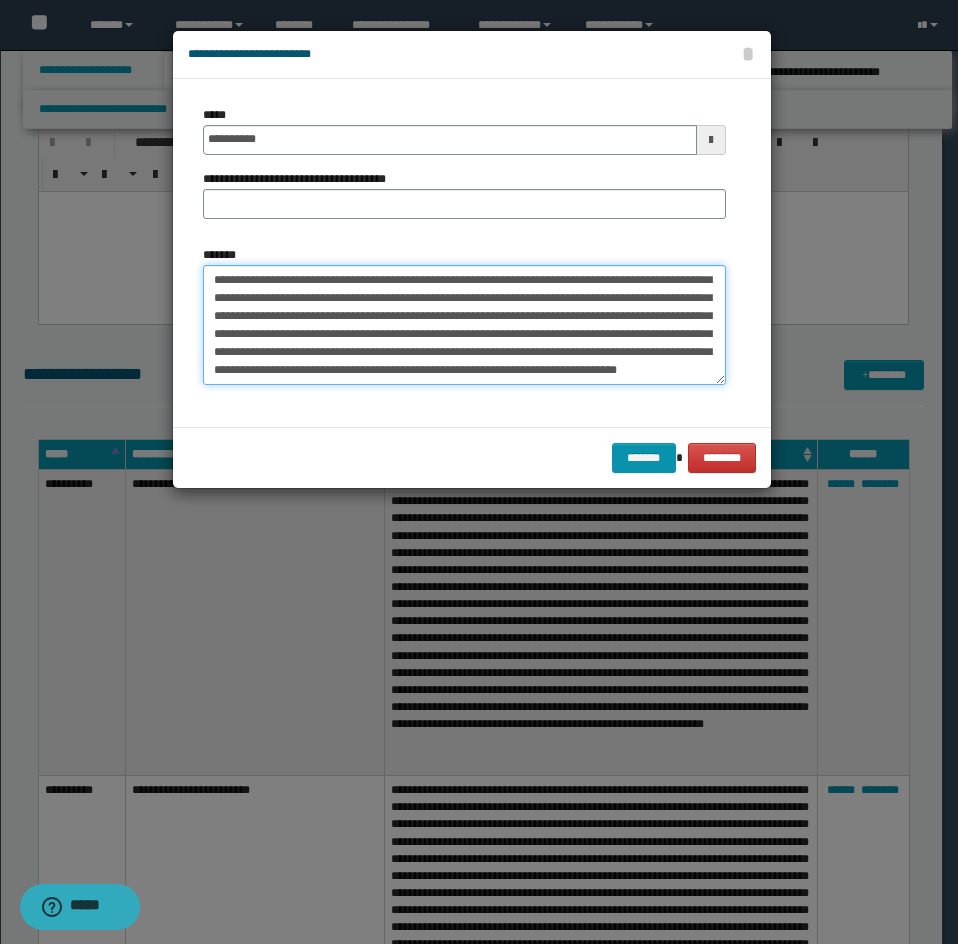 type on "**********" 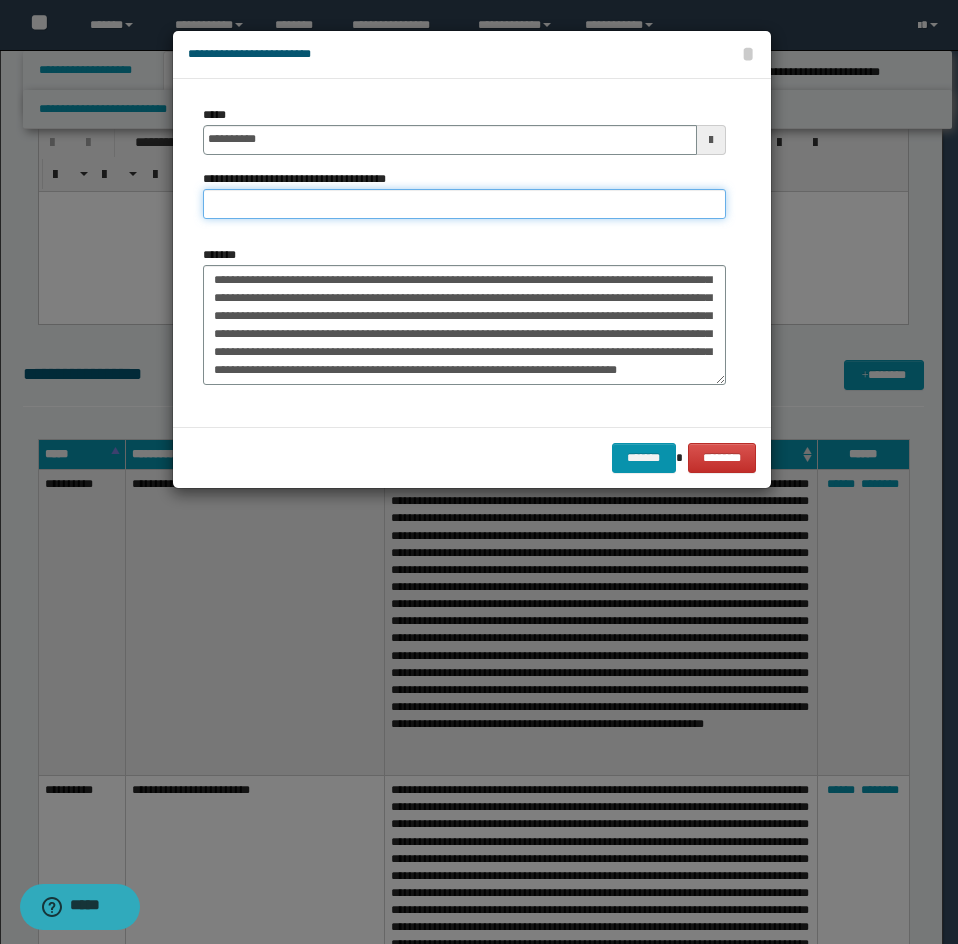 click on "**********" at bounding box center (464, 204) 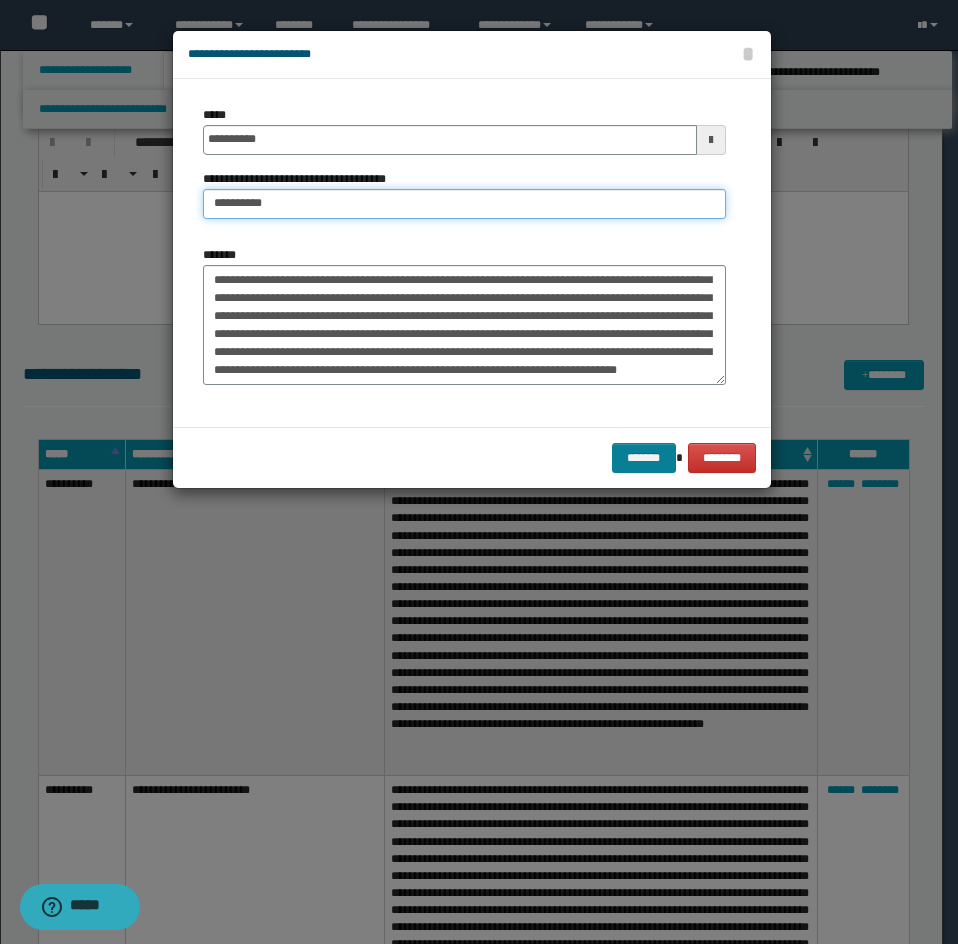 type on "*********" 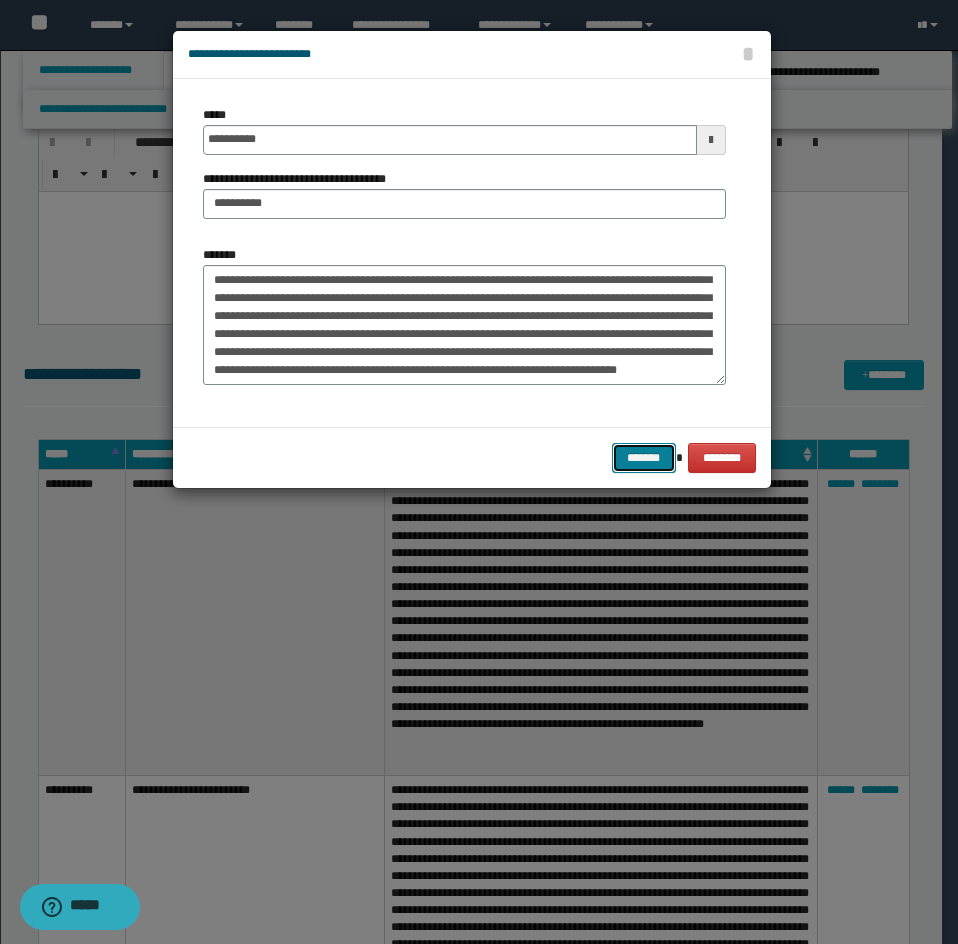 click on "*******" at bounding box center (644, 458) 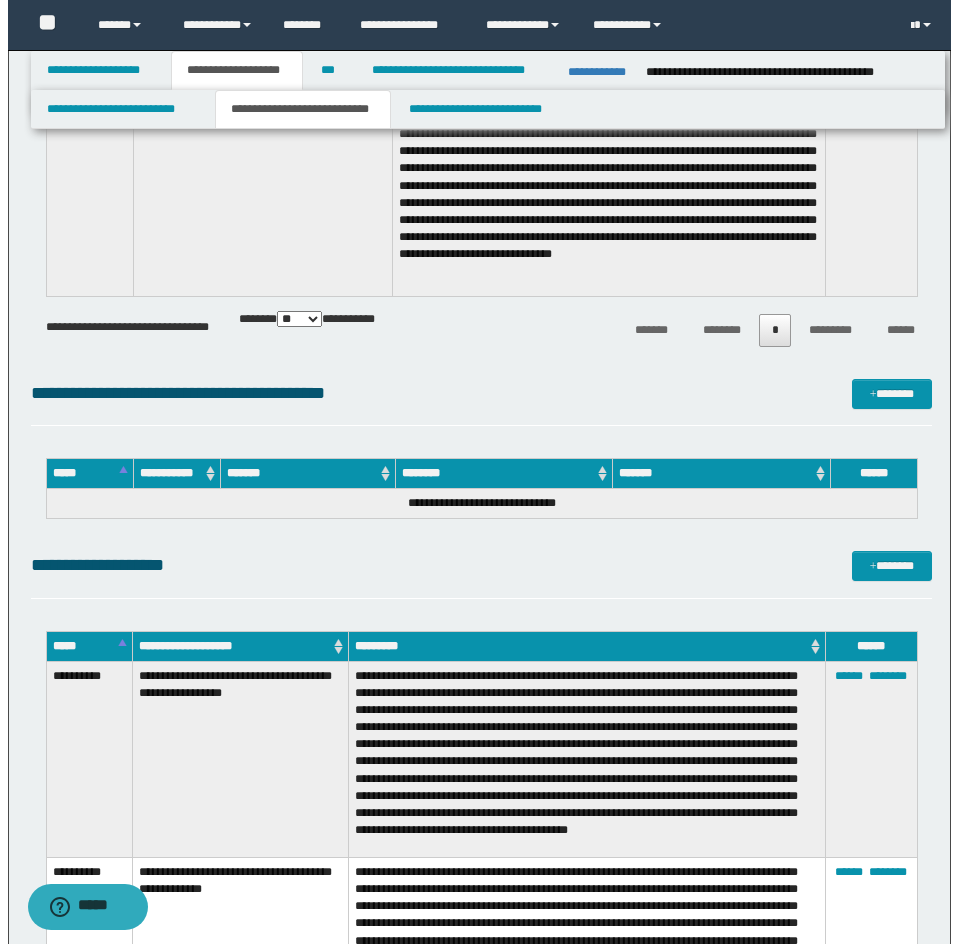scroll, scrollTop: 9621, scrollLeft: 0, axis: vertical 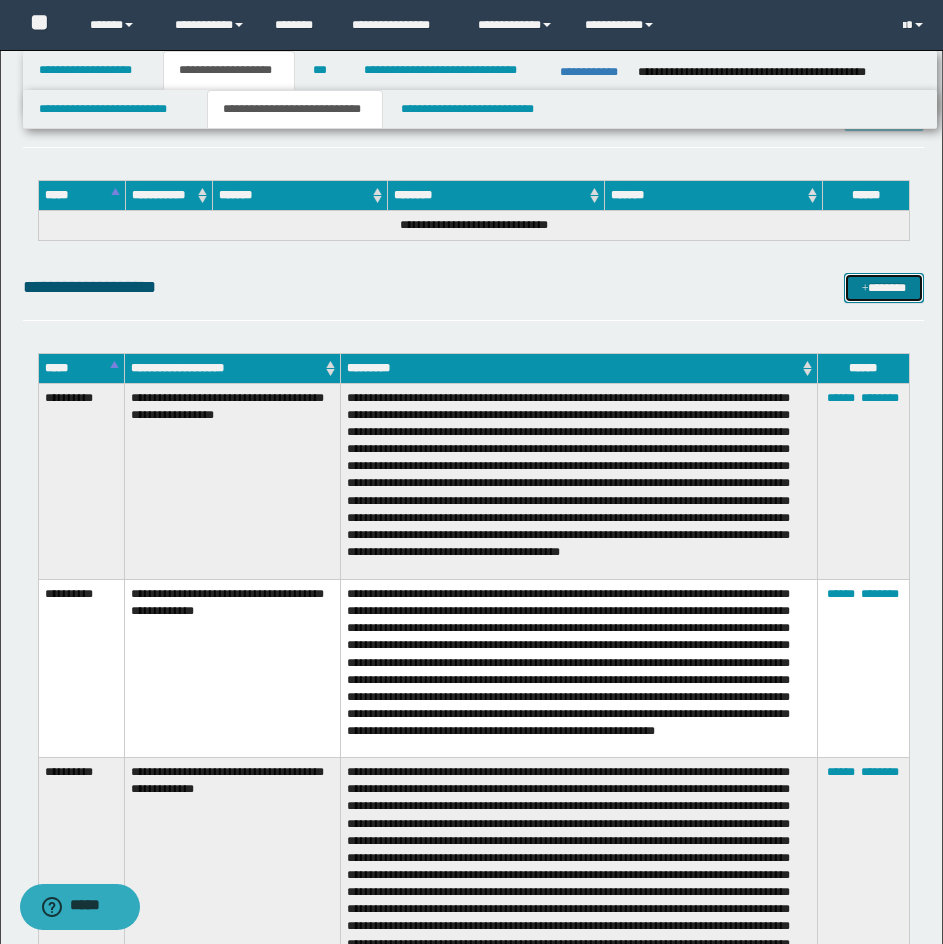 click on "*******" at bounding box center (884, 288) 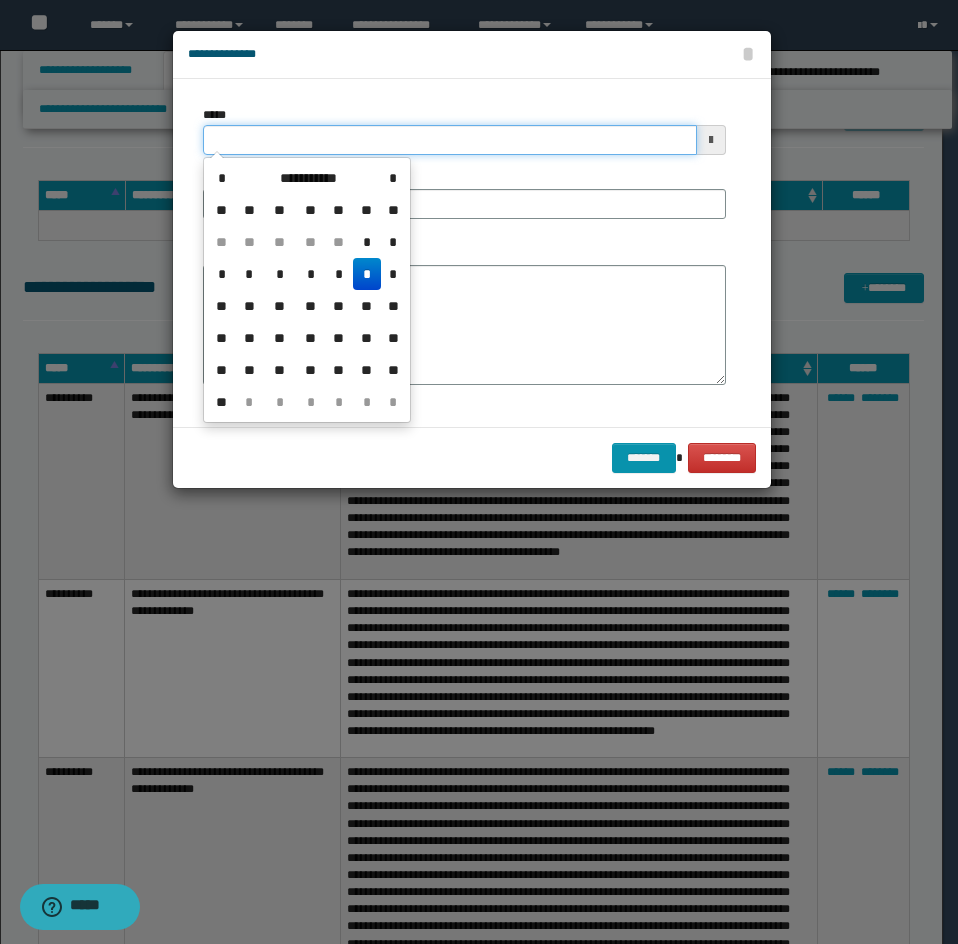 click on "*****" at bounding box center (450, 140) 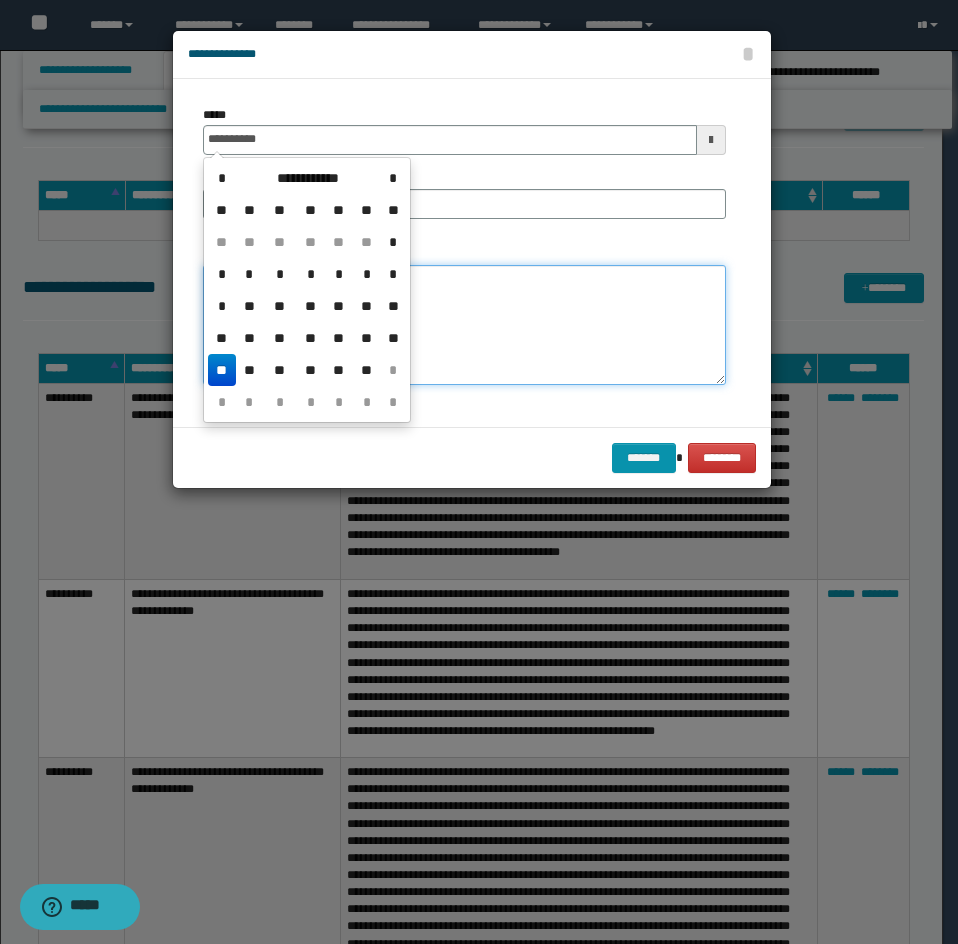 type on "**********" 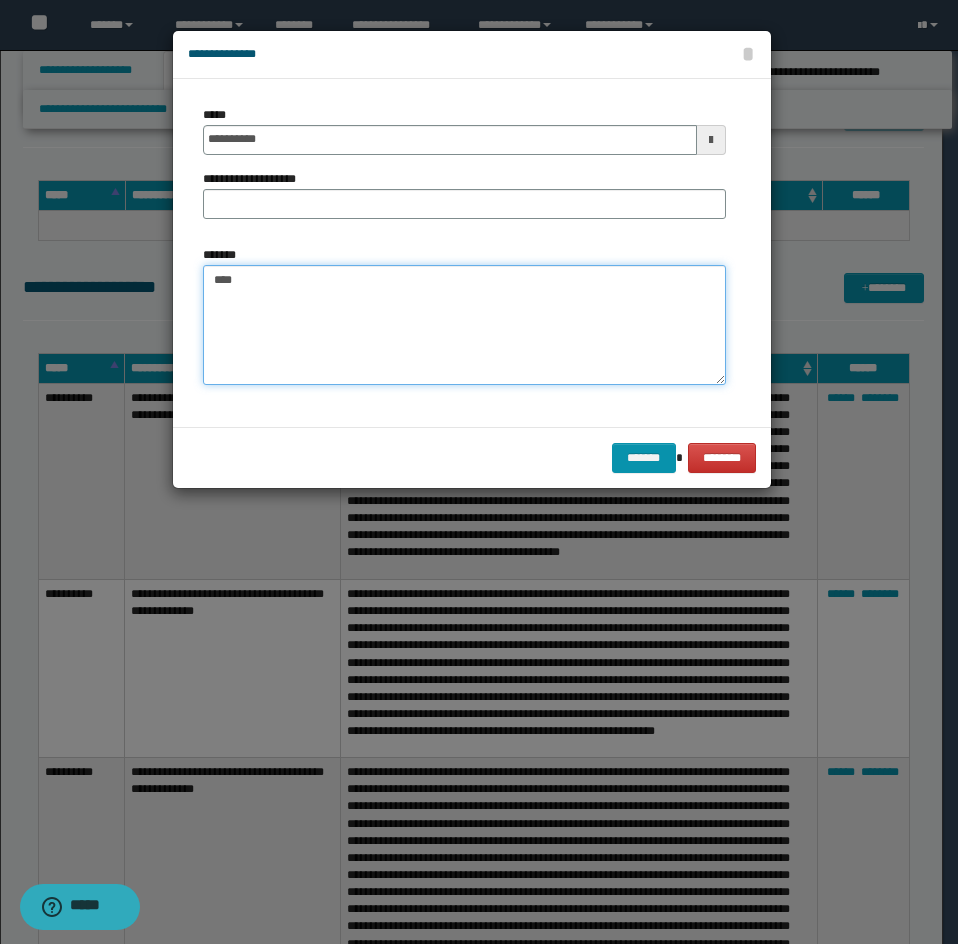 paste on "**********" 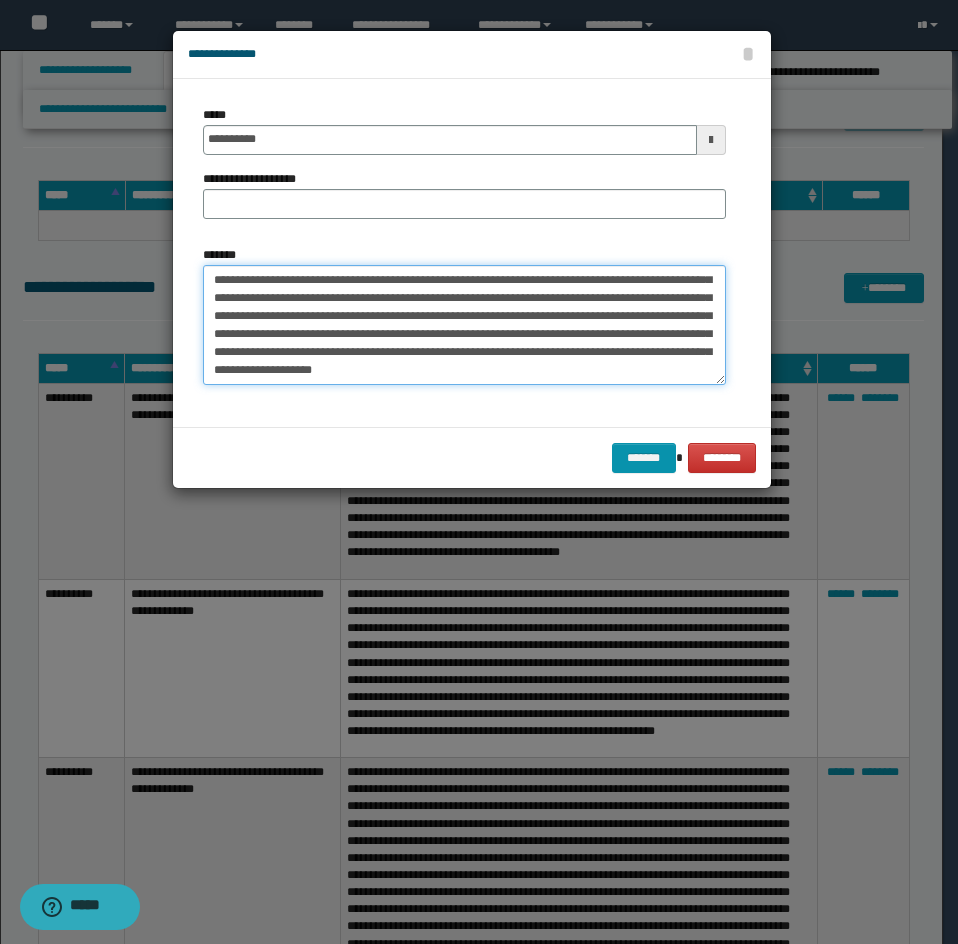 scroll, scrollTop: 192, scrollLeft: 0, axis: vertical 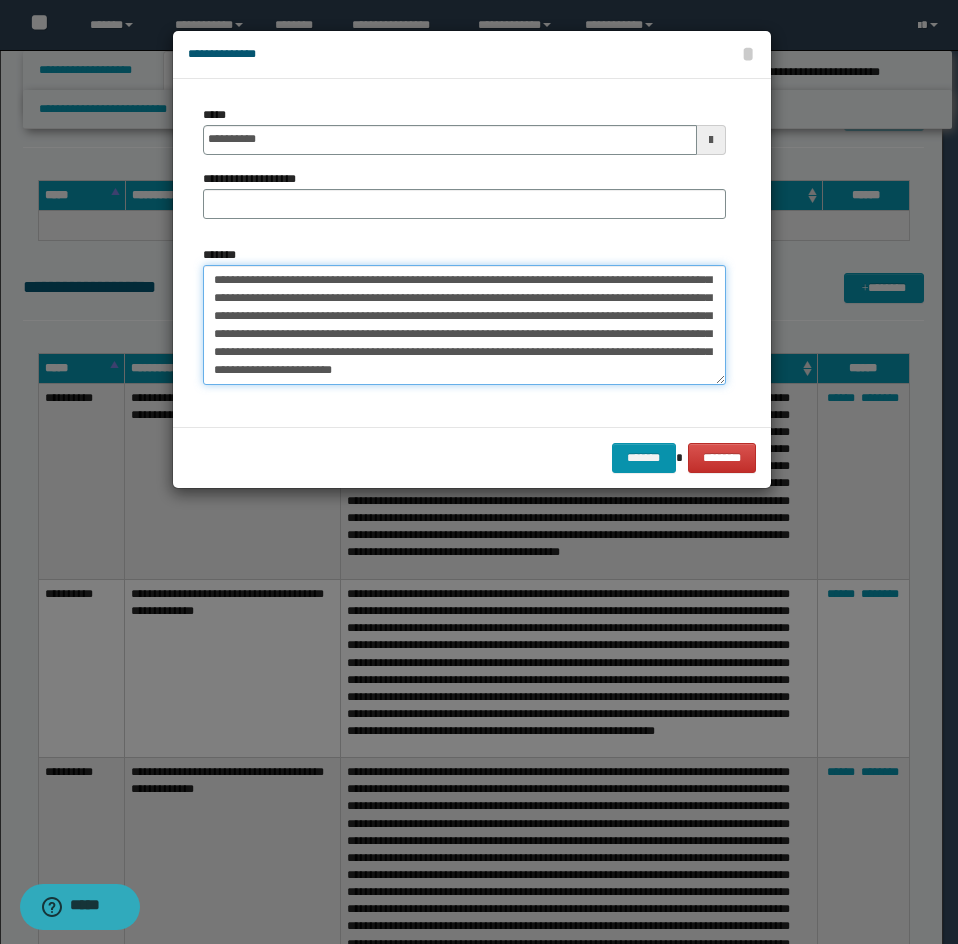 type on "**********" 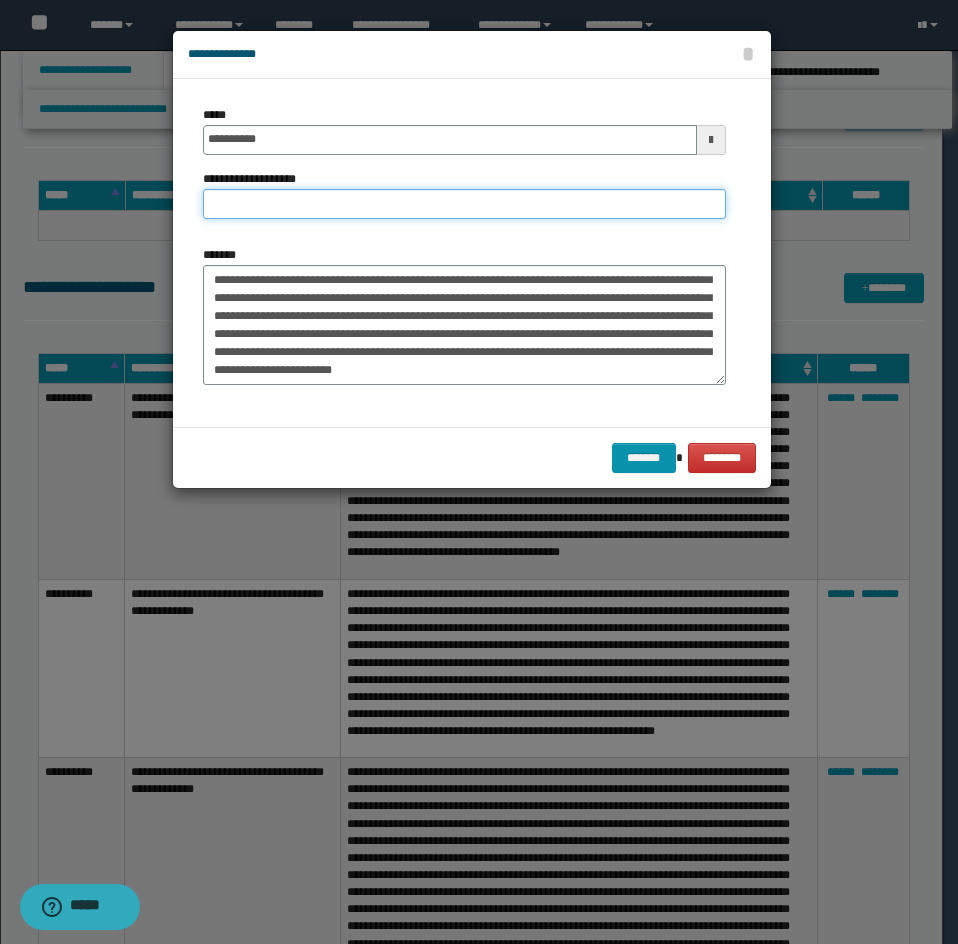 click on "**********" at bounding box center (464, 204) 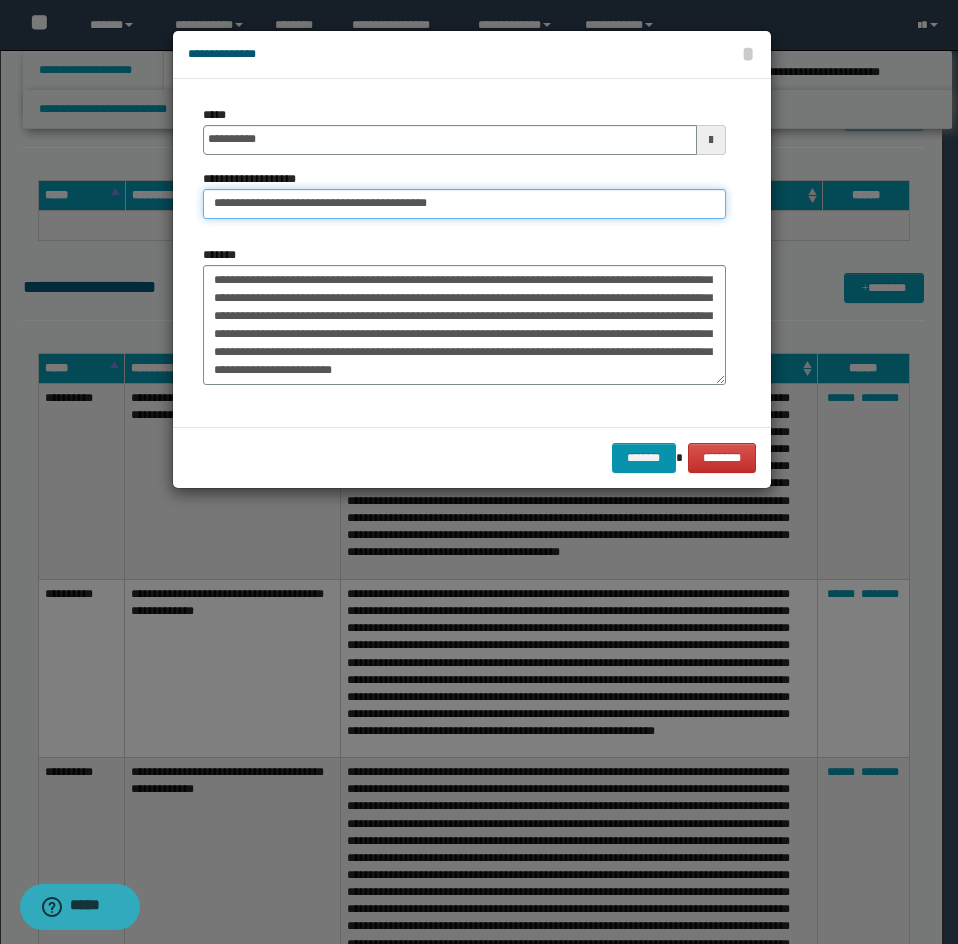 type on "**********" 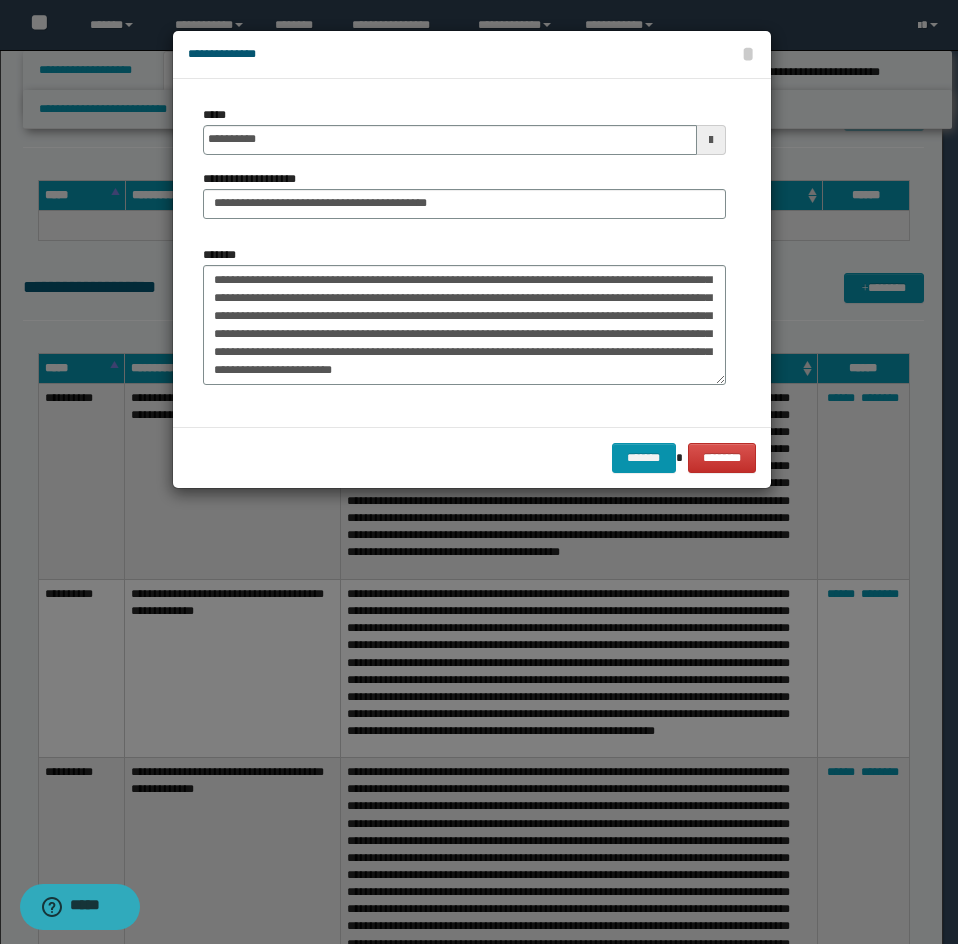 drag, startPoint x: 565, startPoint y: 219, endPoint x: 523, endPoint y: 284, distance: 77.388626 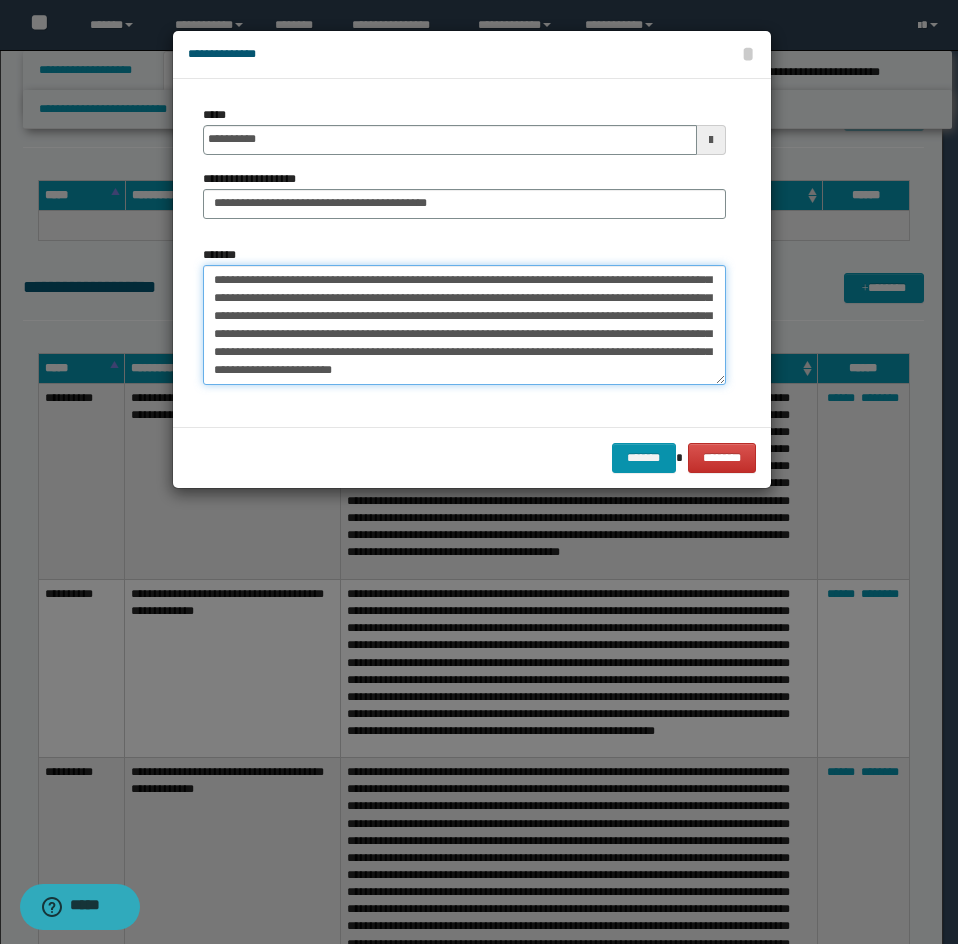 click on "*******" at bounding box center [464, 325] 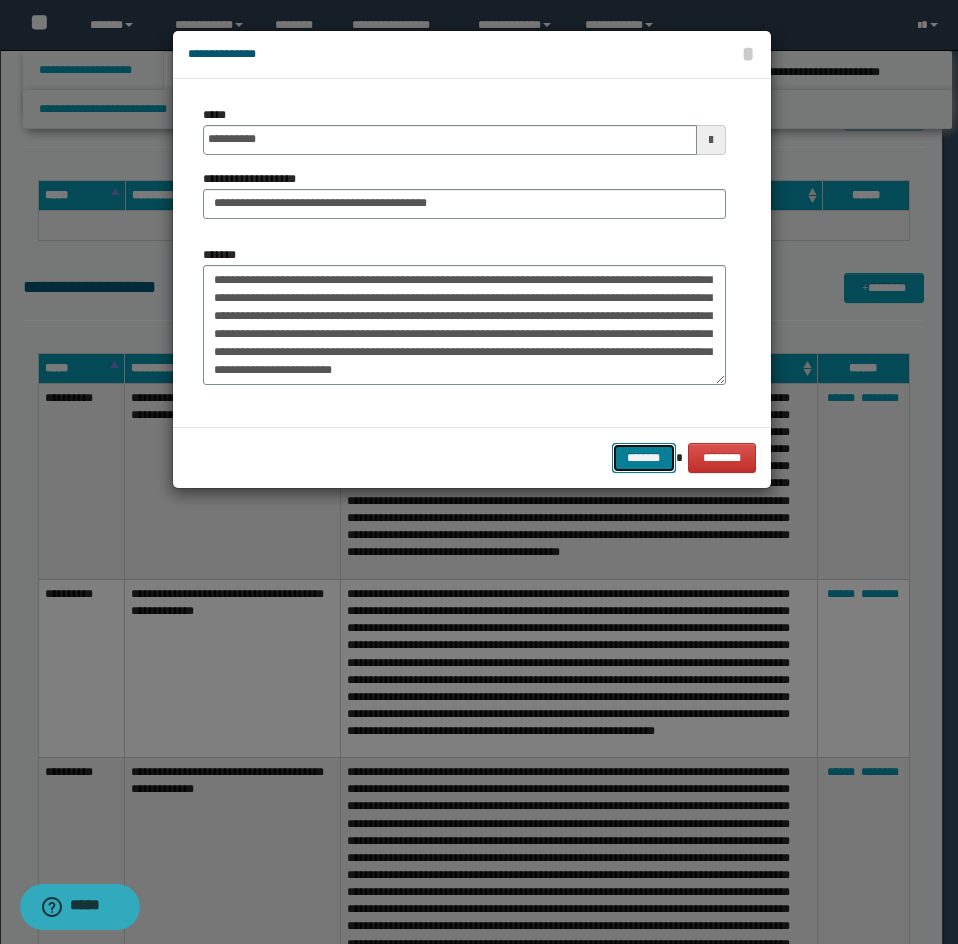click on "*******" at bounding box center [644, 458] 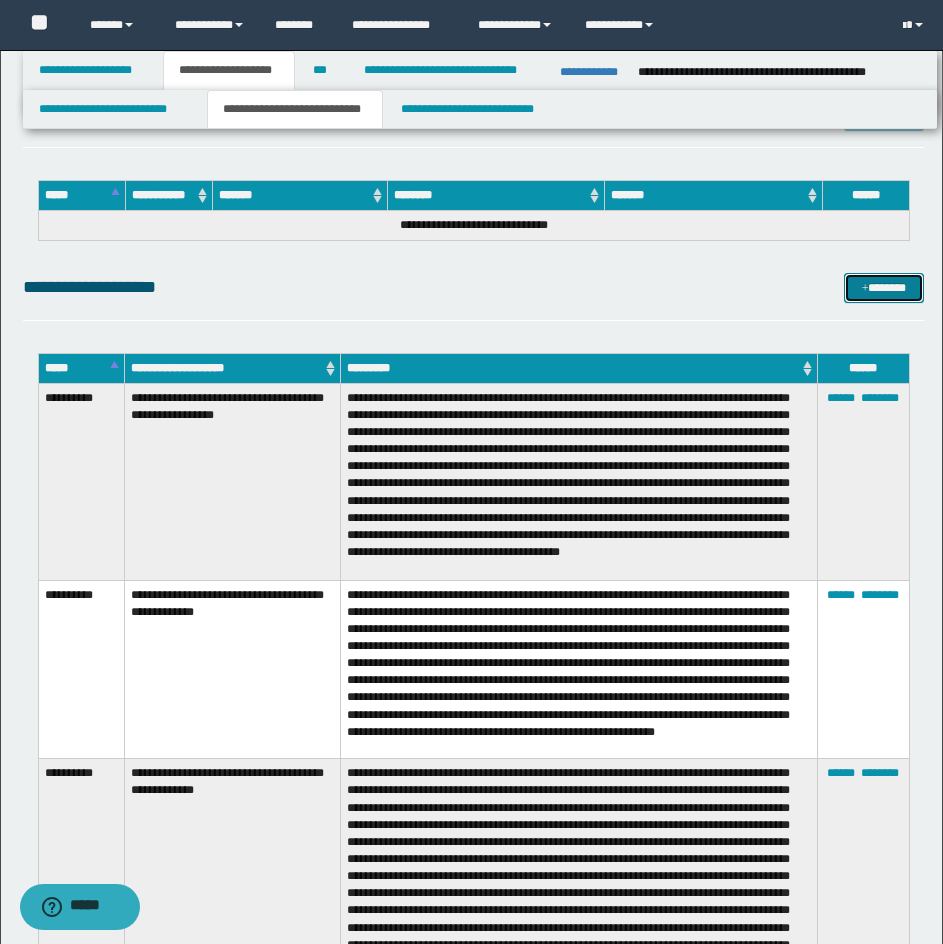 click on "*******" at bounding box center [884, 288] 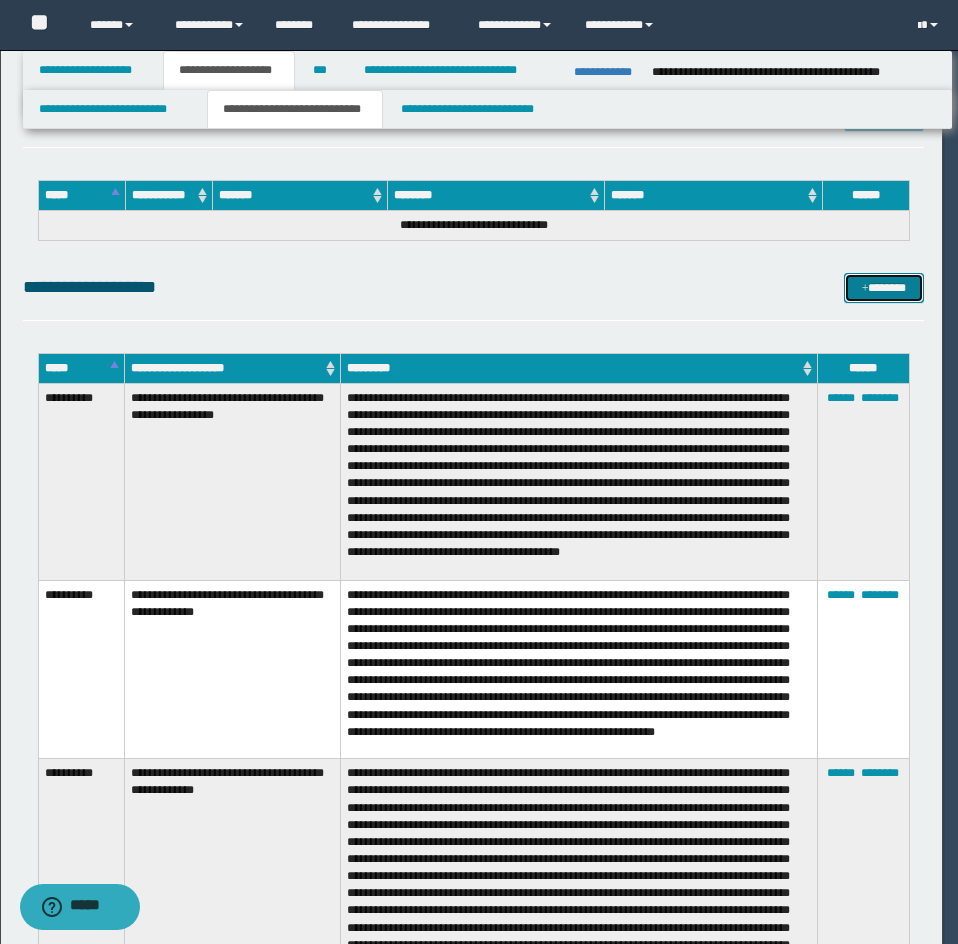 scroll, scrollTop: 0, scrollLeft: 0, axis: both 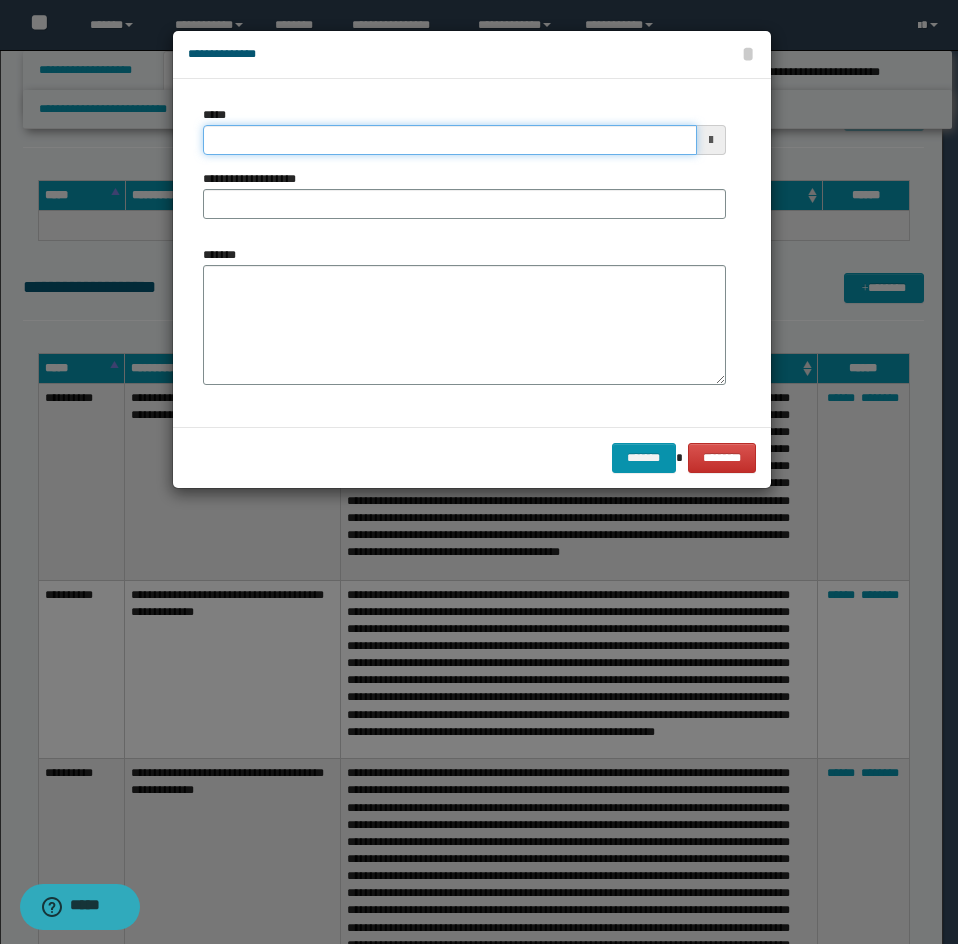 click on "*****" at bounding box center [450, 140] 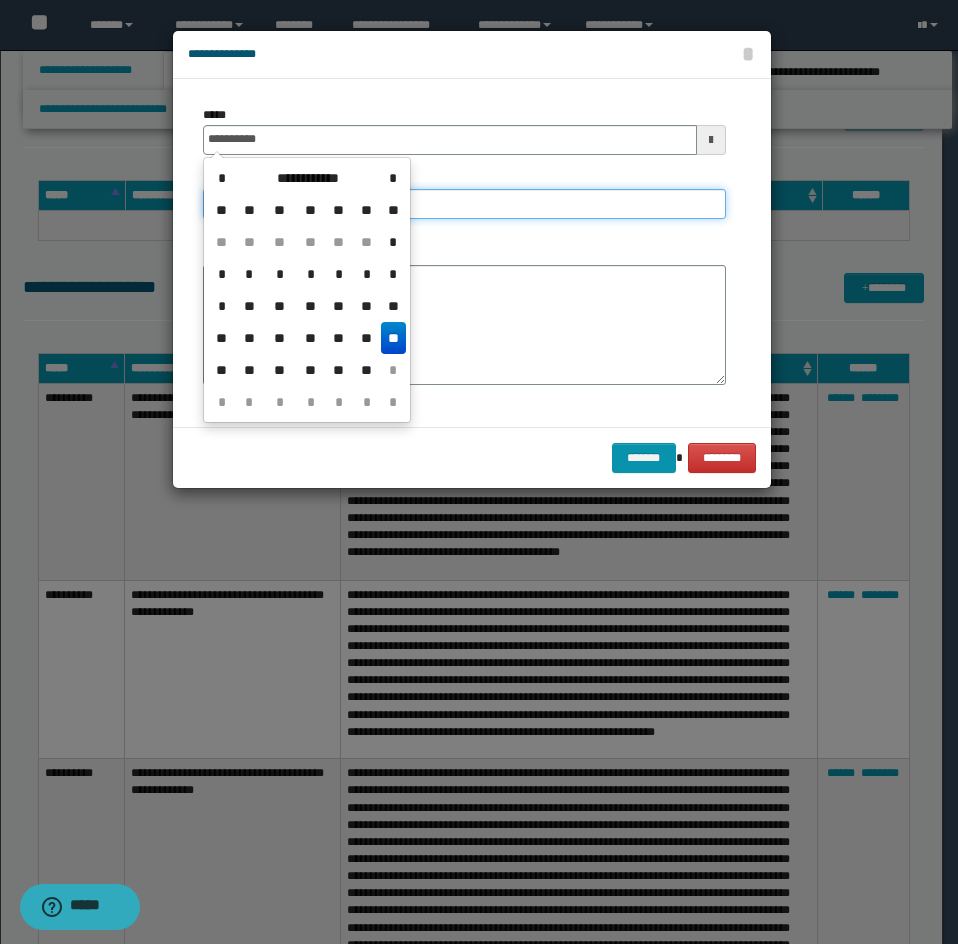 type on "**********" 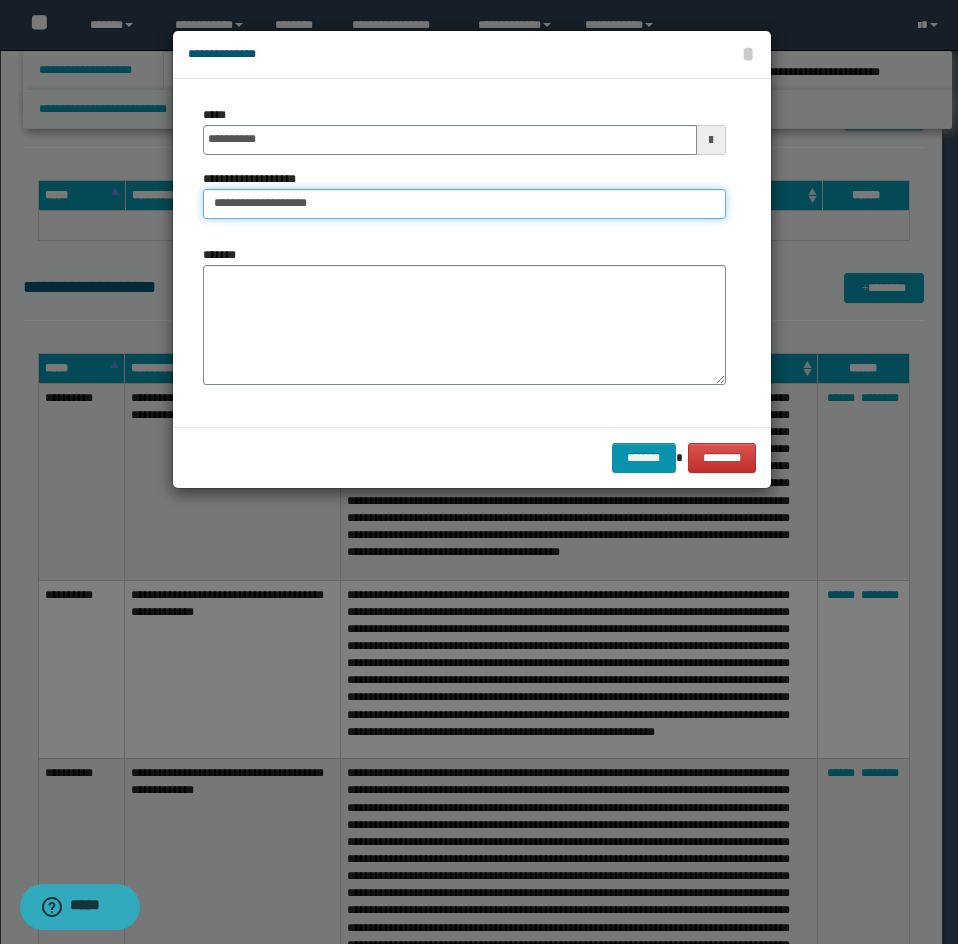 click on "**********" at bounding box center (464, 204) 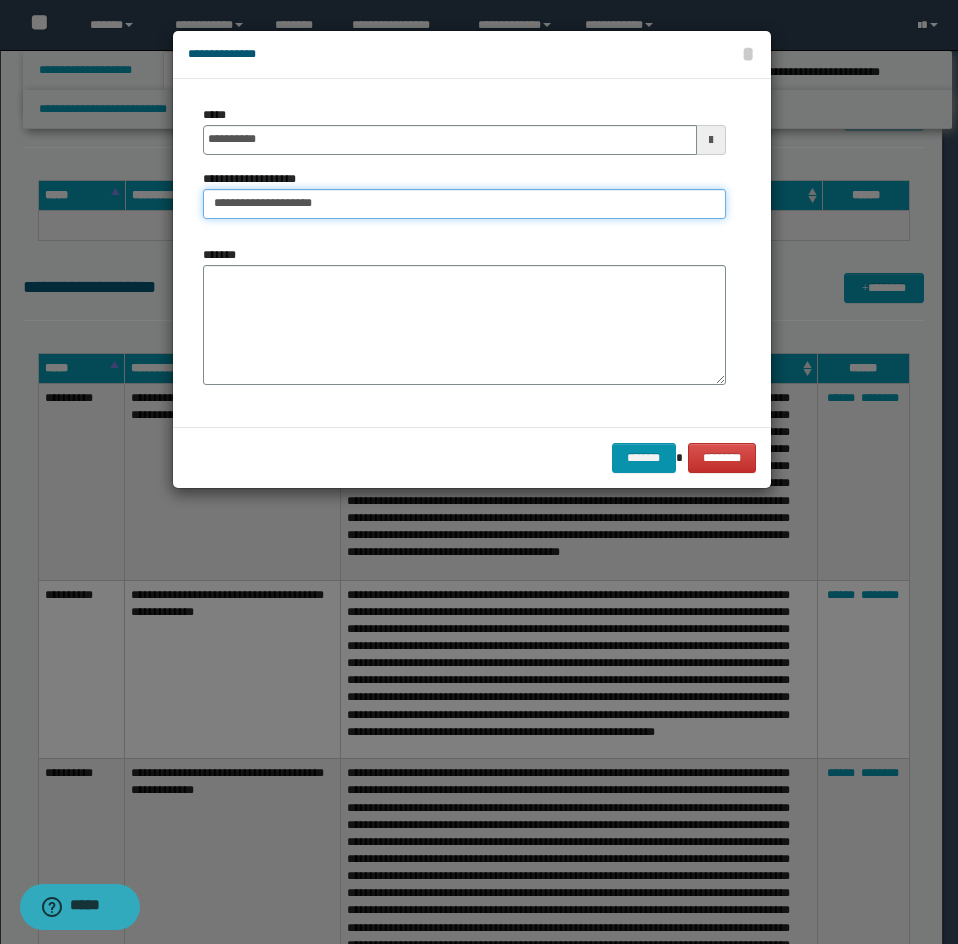 type on "**********" 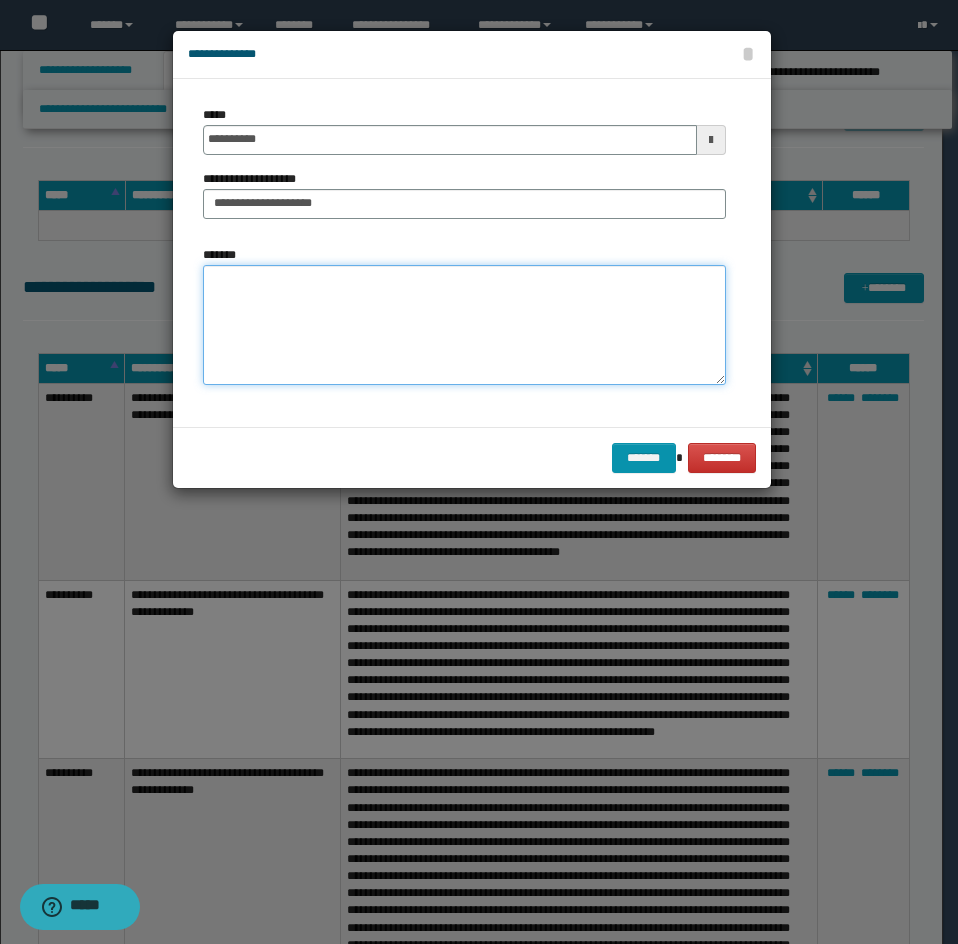 click on "*******" at bounding box center [464, 325] 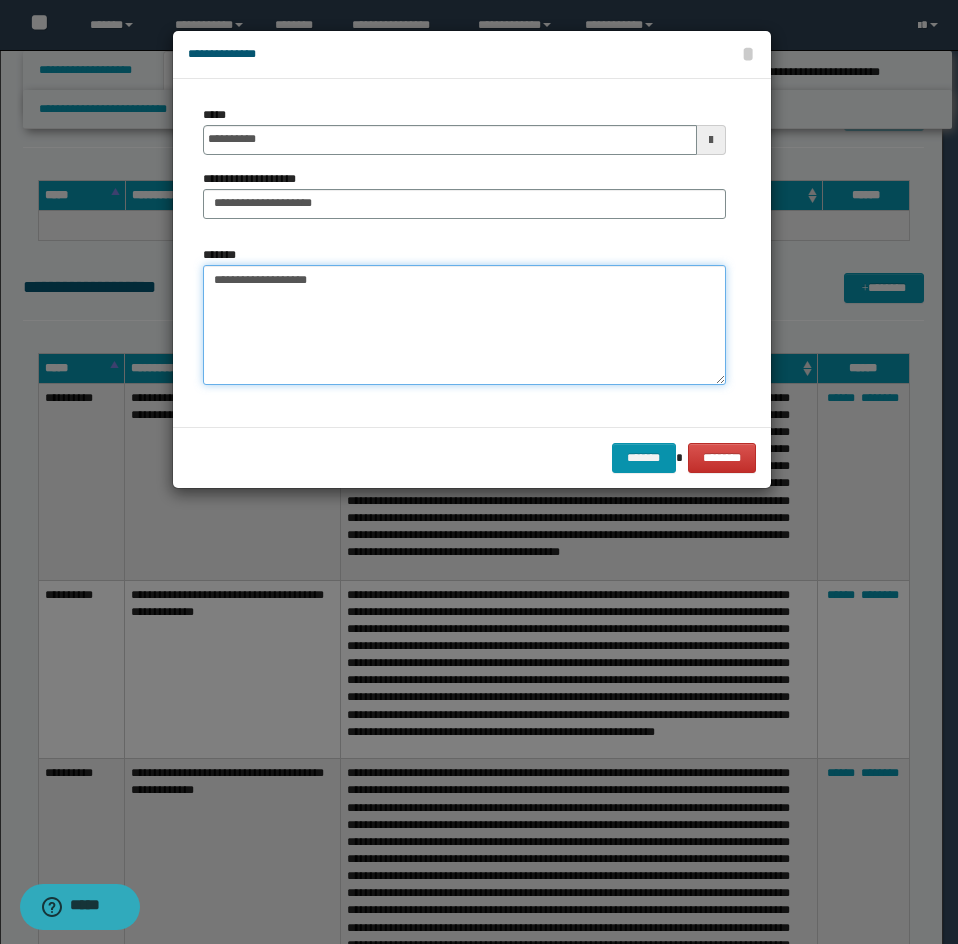 drag, startPoint x: 227, startPoint y: 282, endPoint x: 325, endPoint y: 392, distance: 147.32277 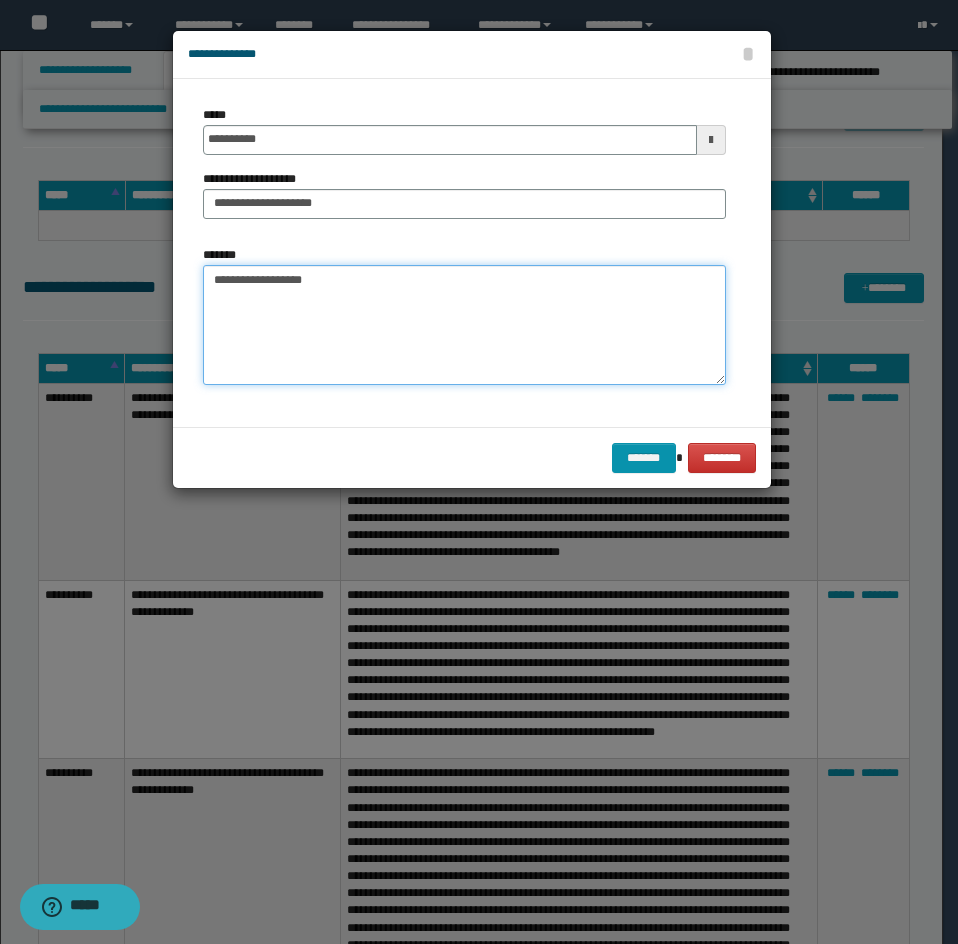 paste on "**********" 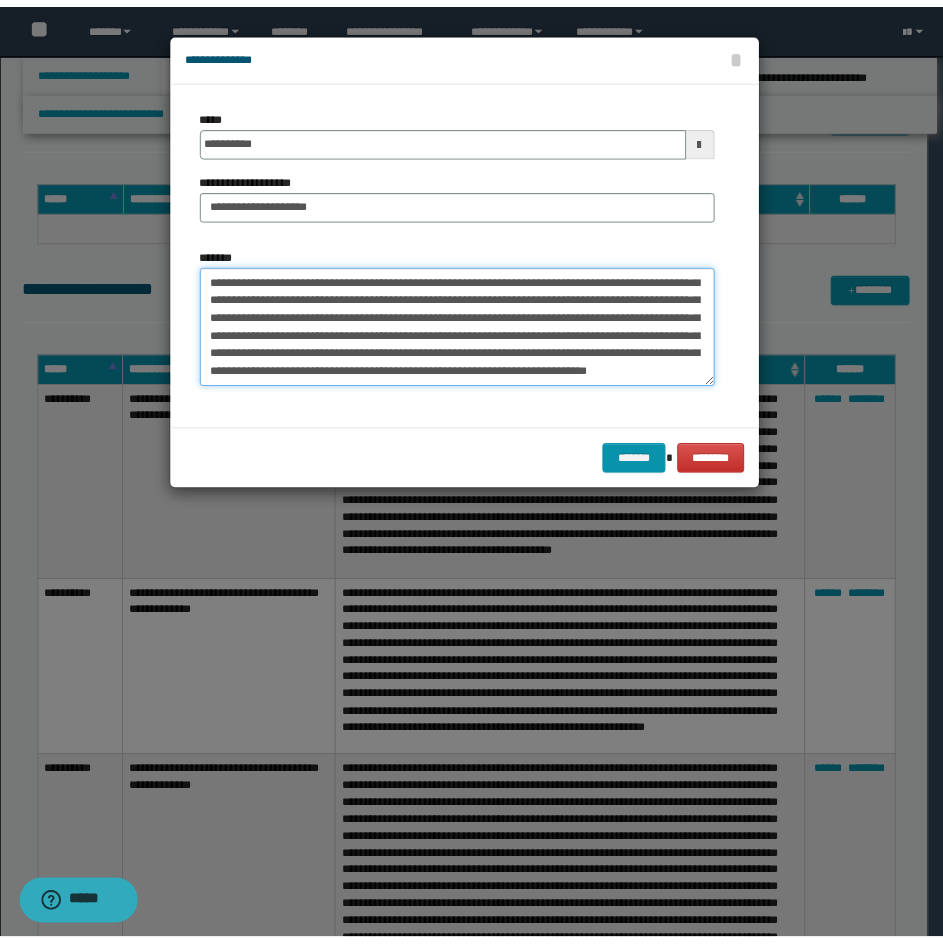 scroll, scrollTop: 0, scrollLeft: 0, axis: both 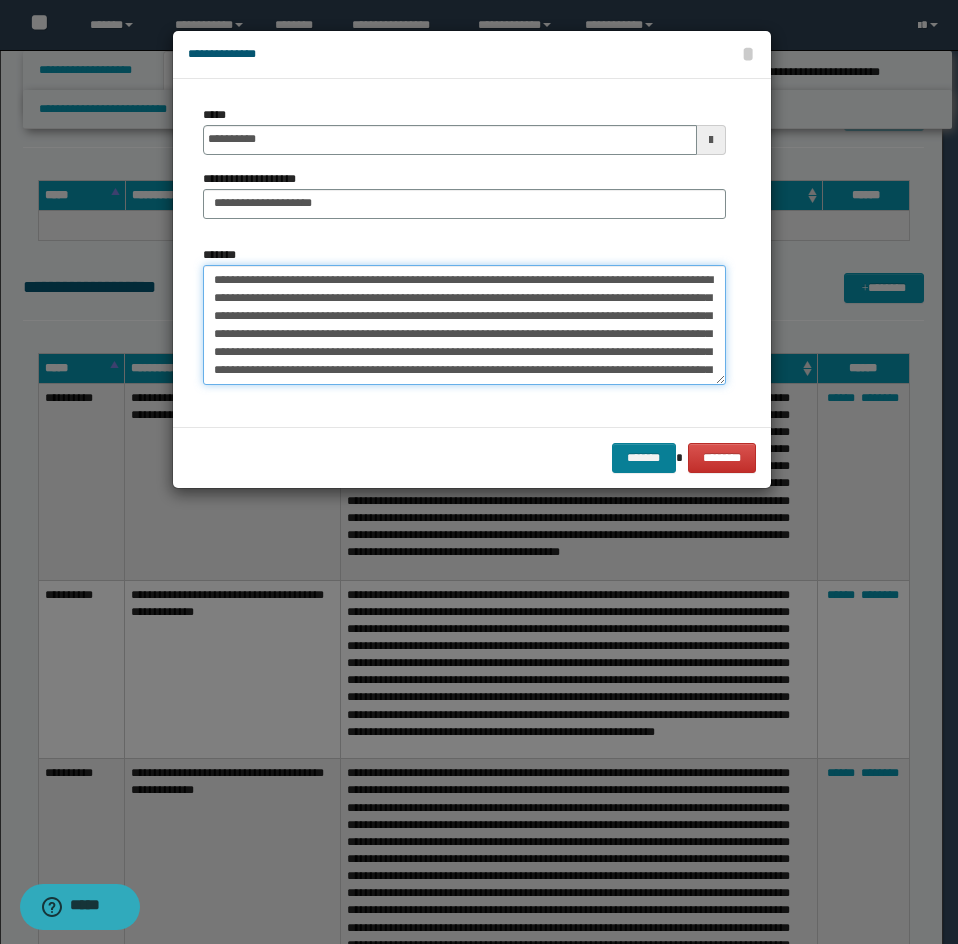 type on "**********" 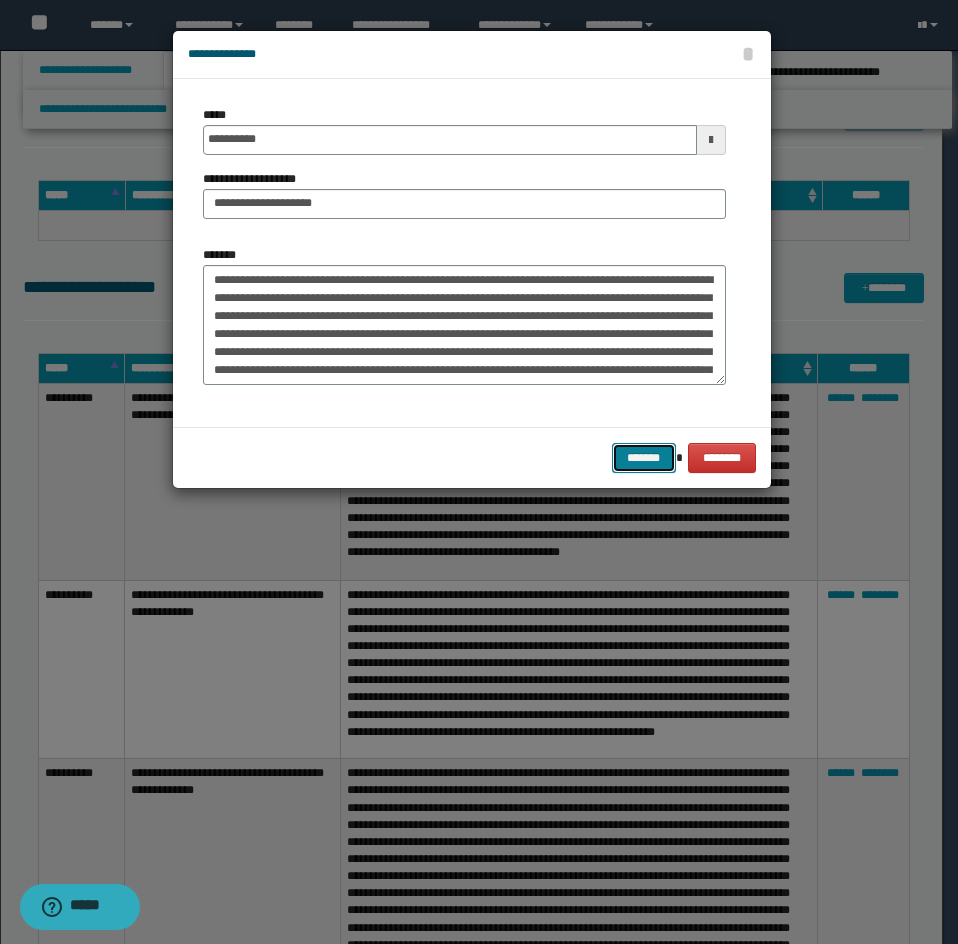 click on "*******" at bounding box center (644, 458) 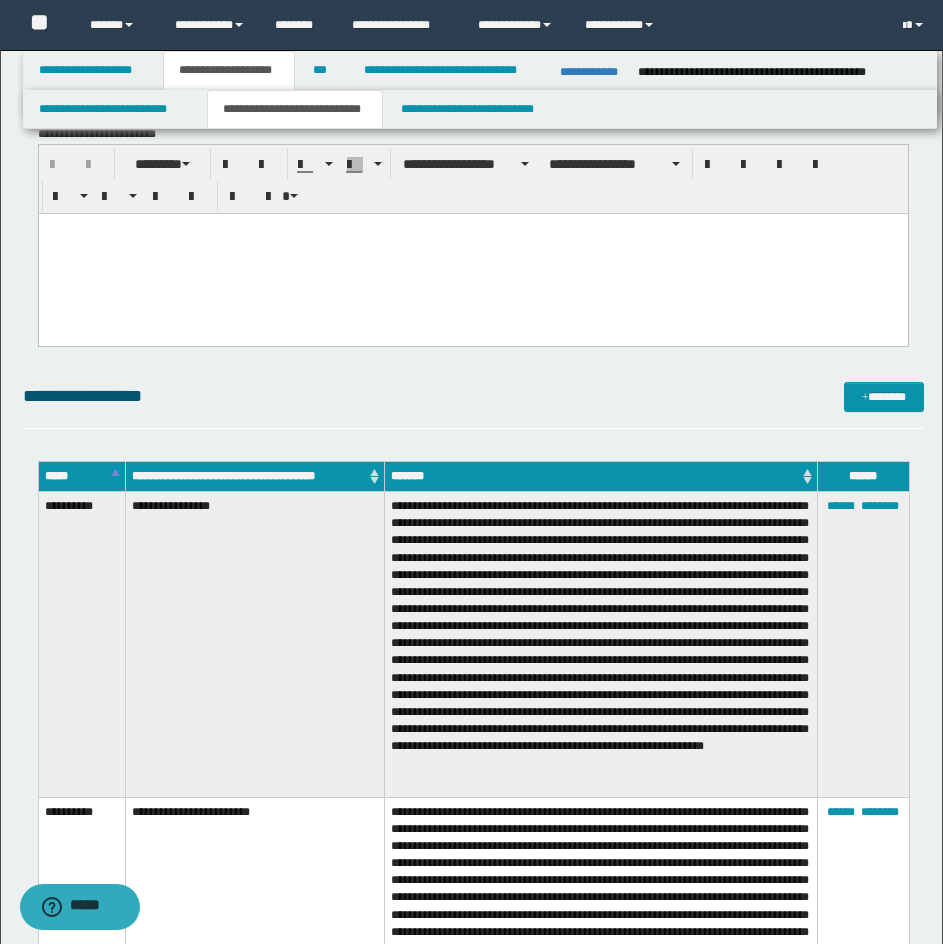 scroll, scrollTop: 2421, scrollLeft: 0, axis: vertical 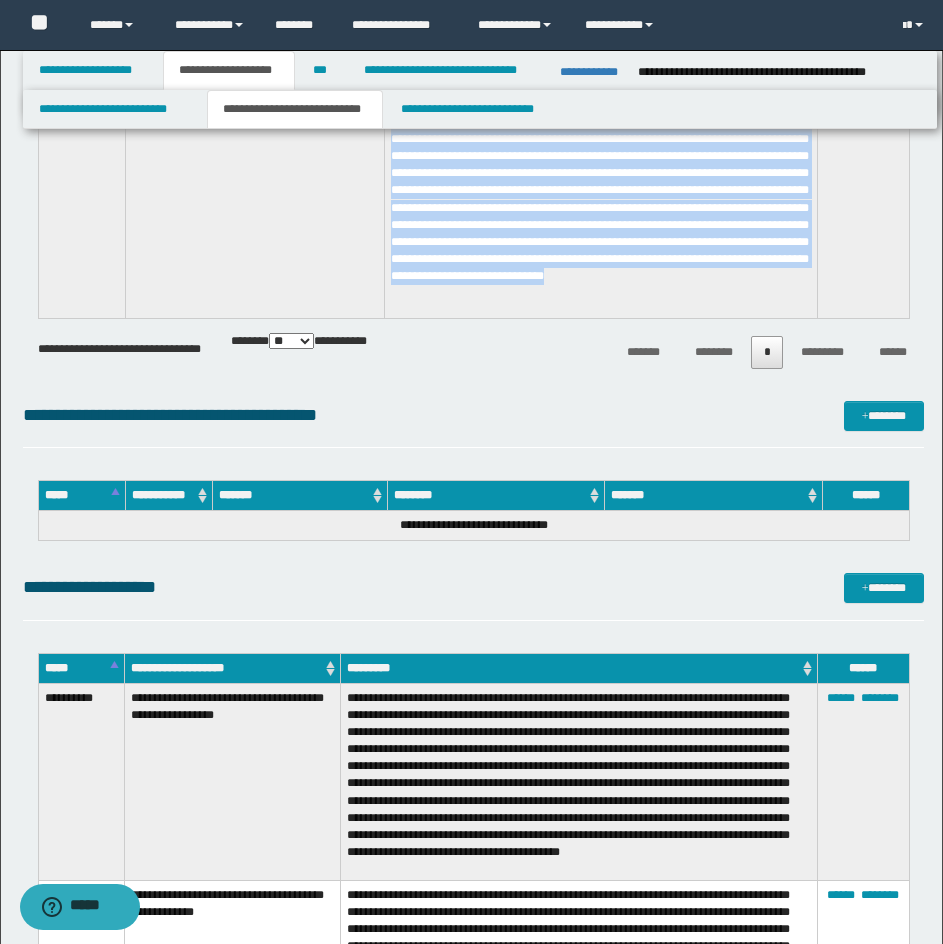 drag, startPoint x: 34, startPoint y: 584, endPoint x: 740, endPoint y: 301, distance: 760.60834 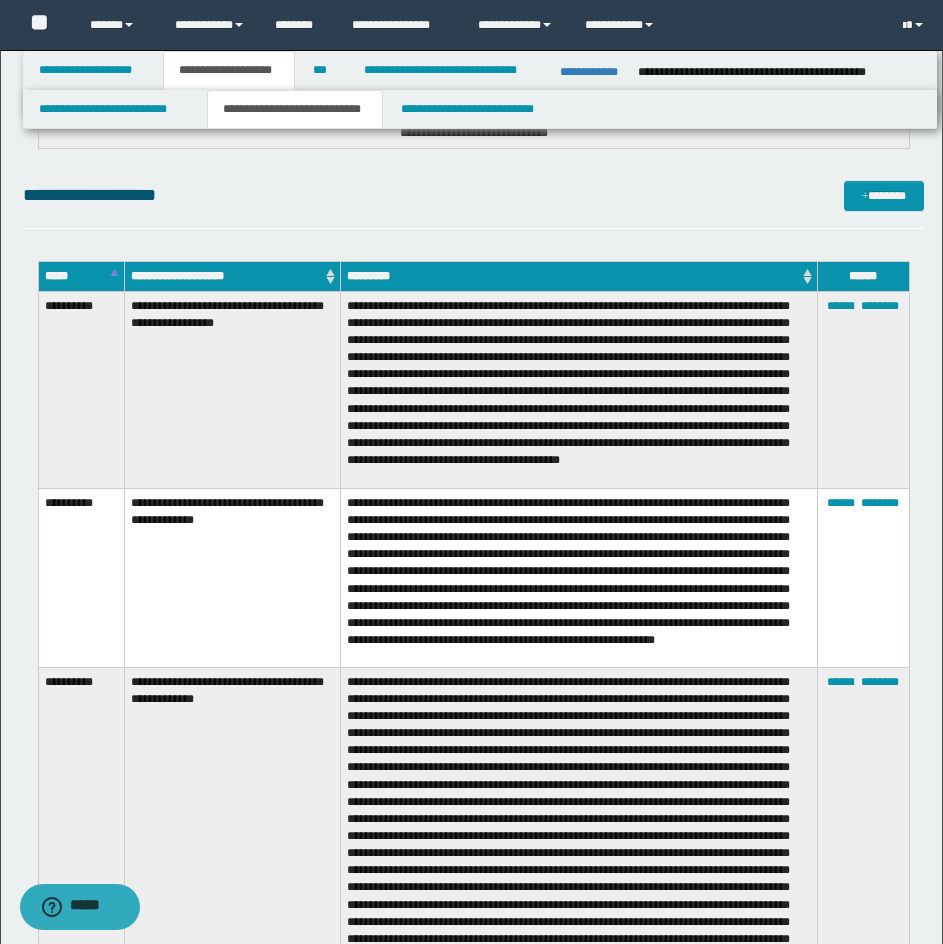 scroll, scrollTop: 9721, scrollLeft: 0, axis: vertical 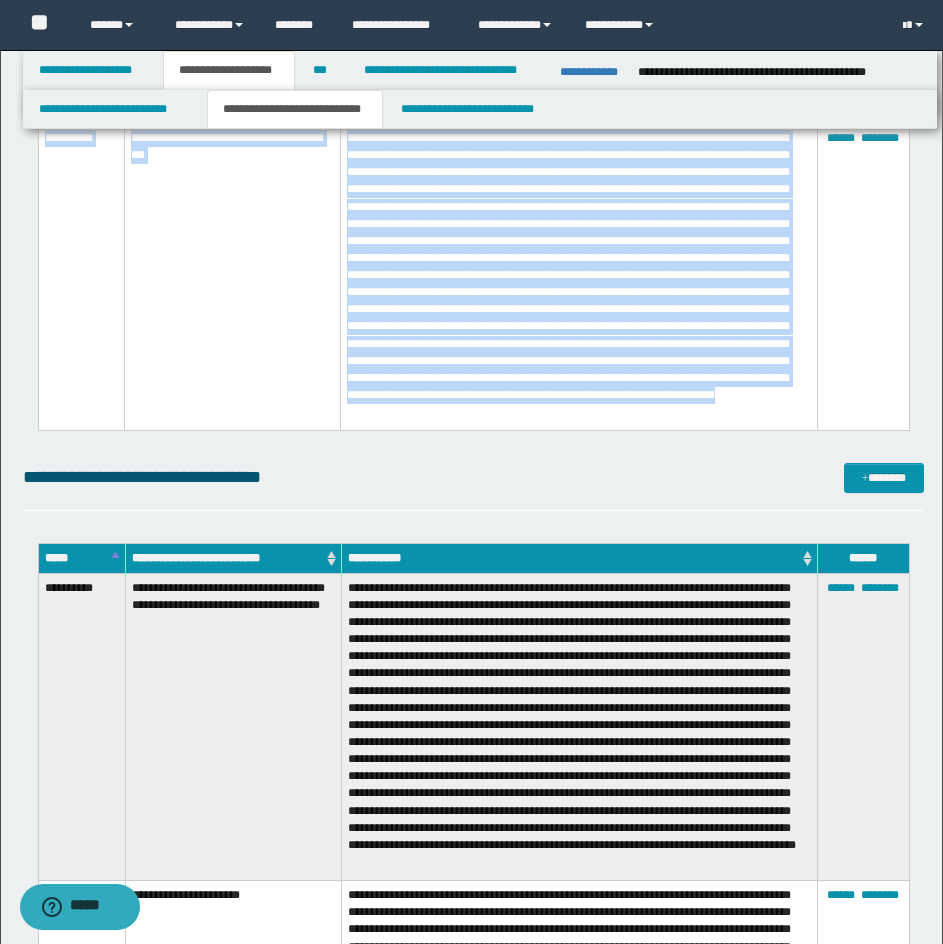 drag, startPoint x: 44, startPoint y: 298, endPoint x: 465, endPoint y: 413, distance: 436.4241 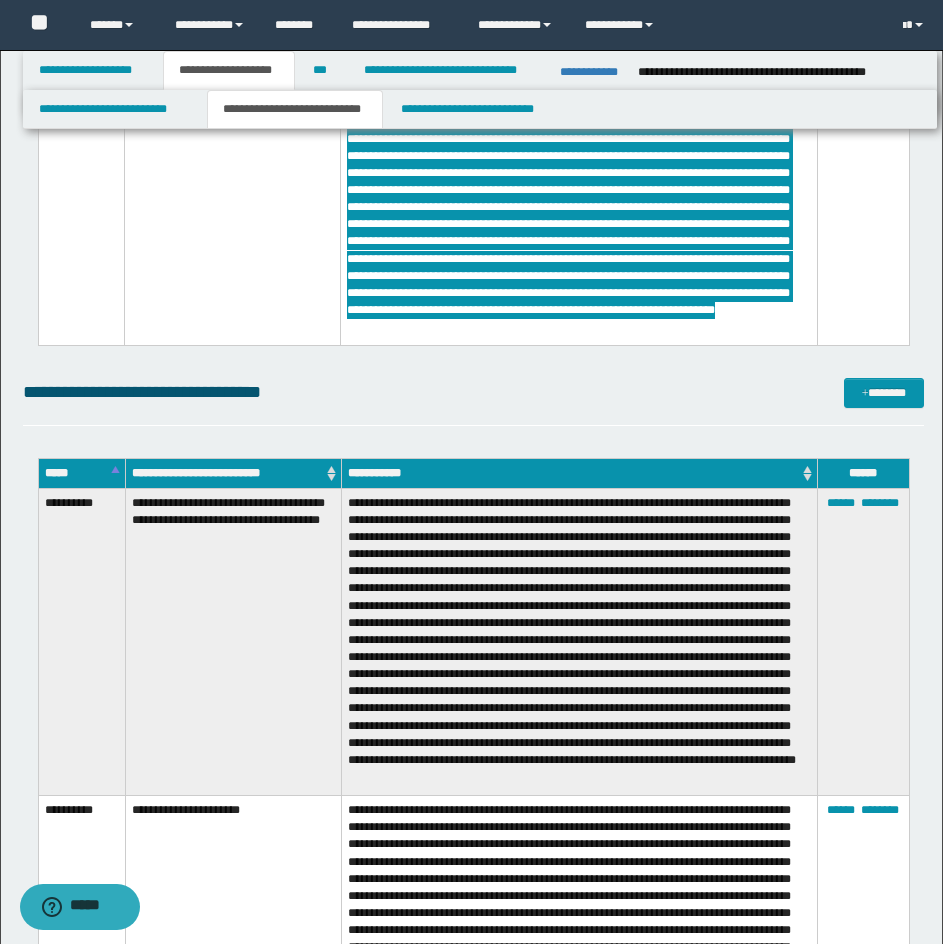 scroll, scrollTop: 15321, scrollLeft: 0, axis: vertical 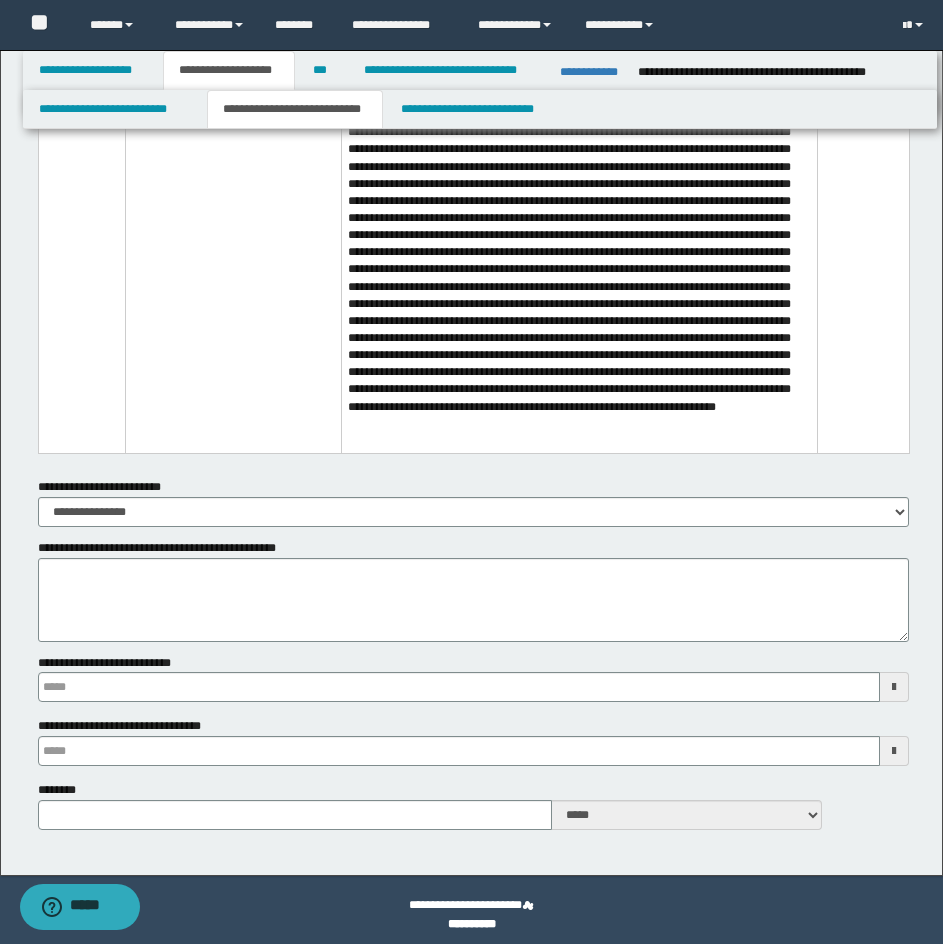 drag, startPoint x: 38, startPoint y: 384, endPoint x: 527, endPoint y: 453, distance: 493.84412 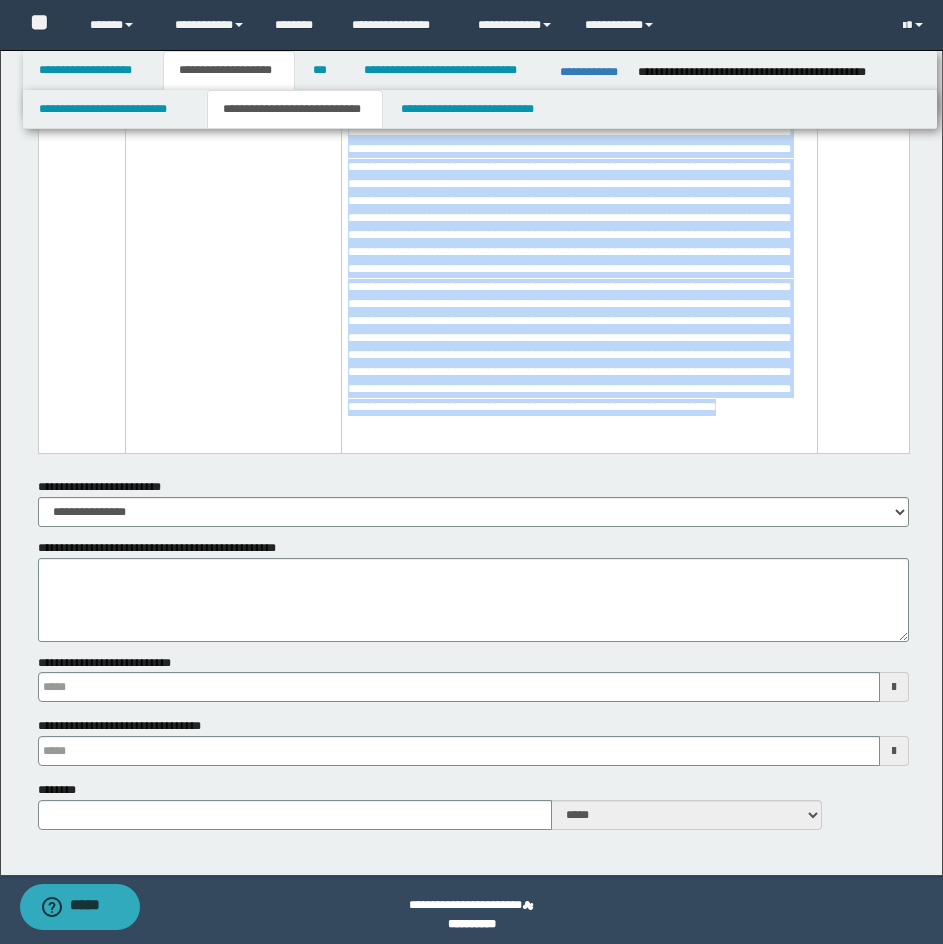 copy on "**********" 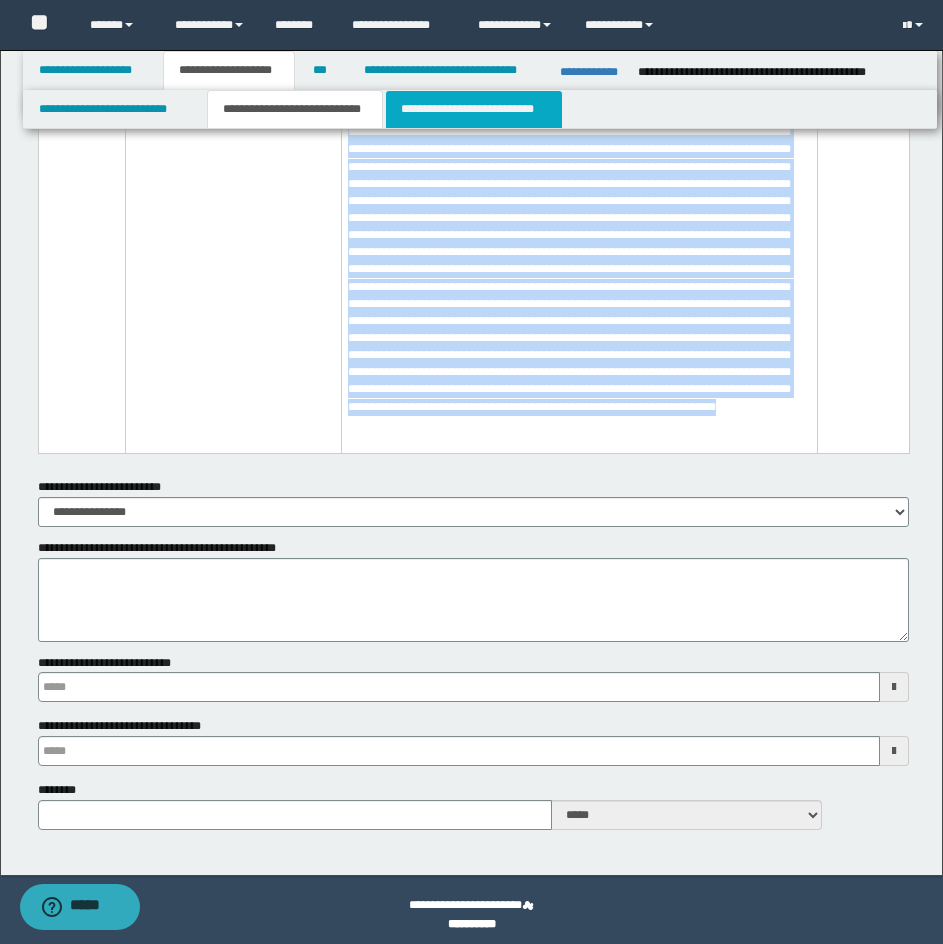 click on "**********" at bounding box center [474, 109] 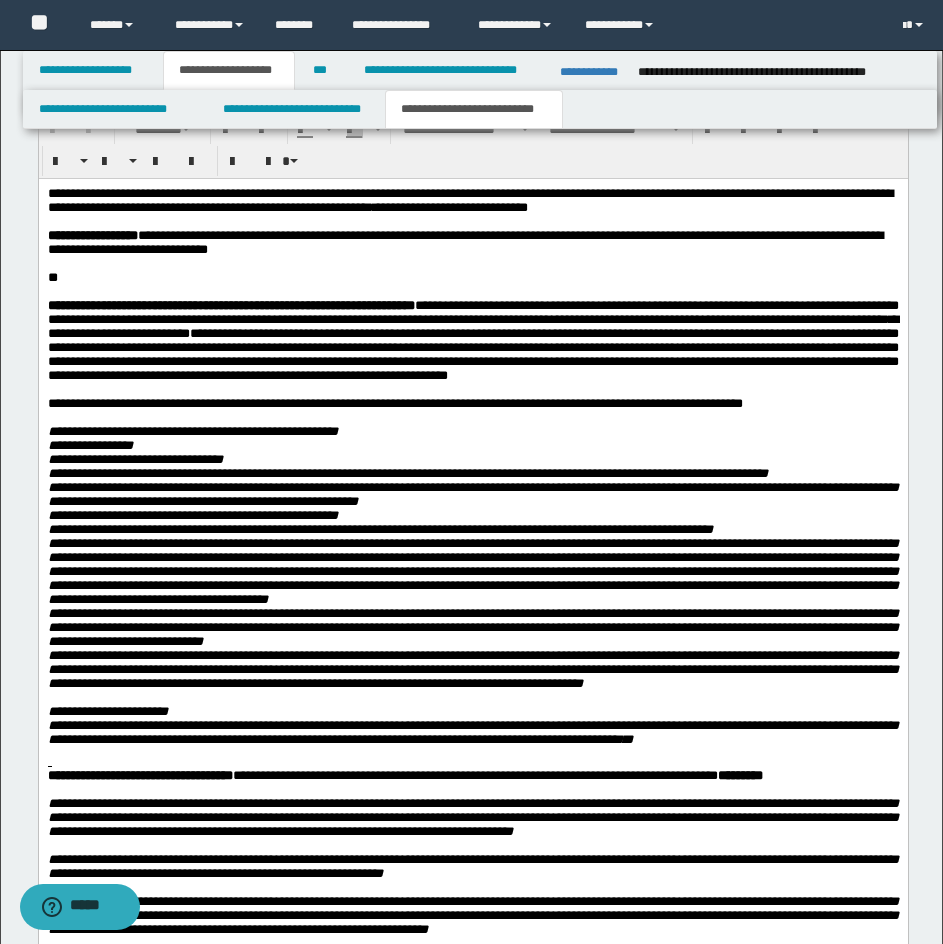 scroll, scrollTop: 0, scrollLeft: 0, axis: both 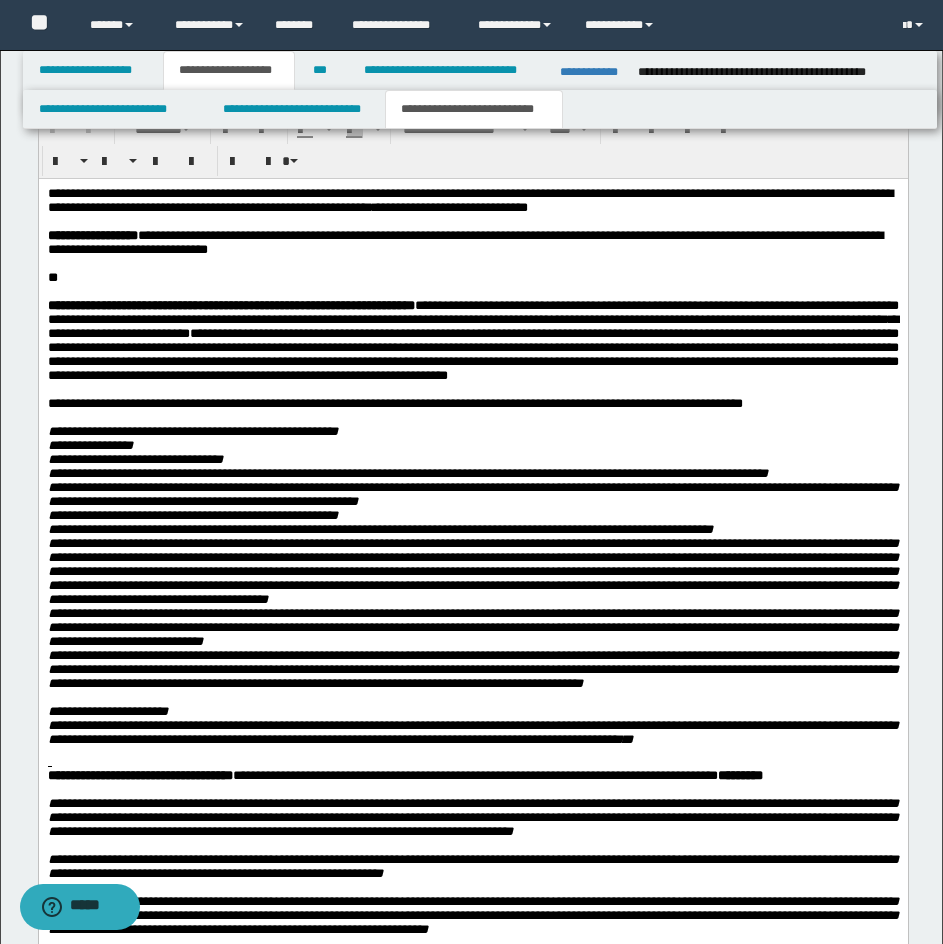 type 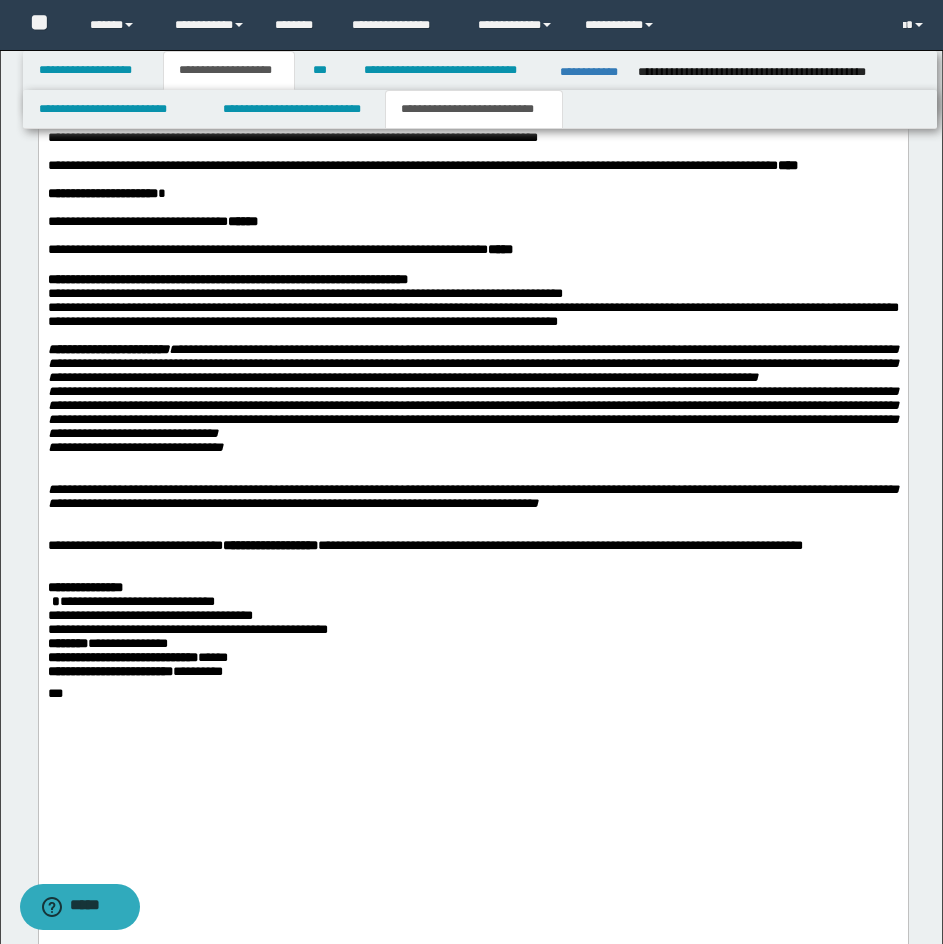 scroll, scrollTop: 8300, scrollLeft: 0, axis: vertical 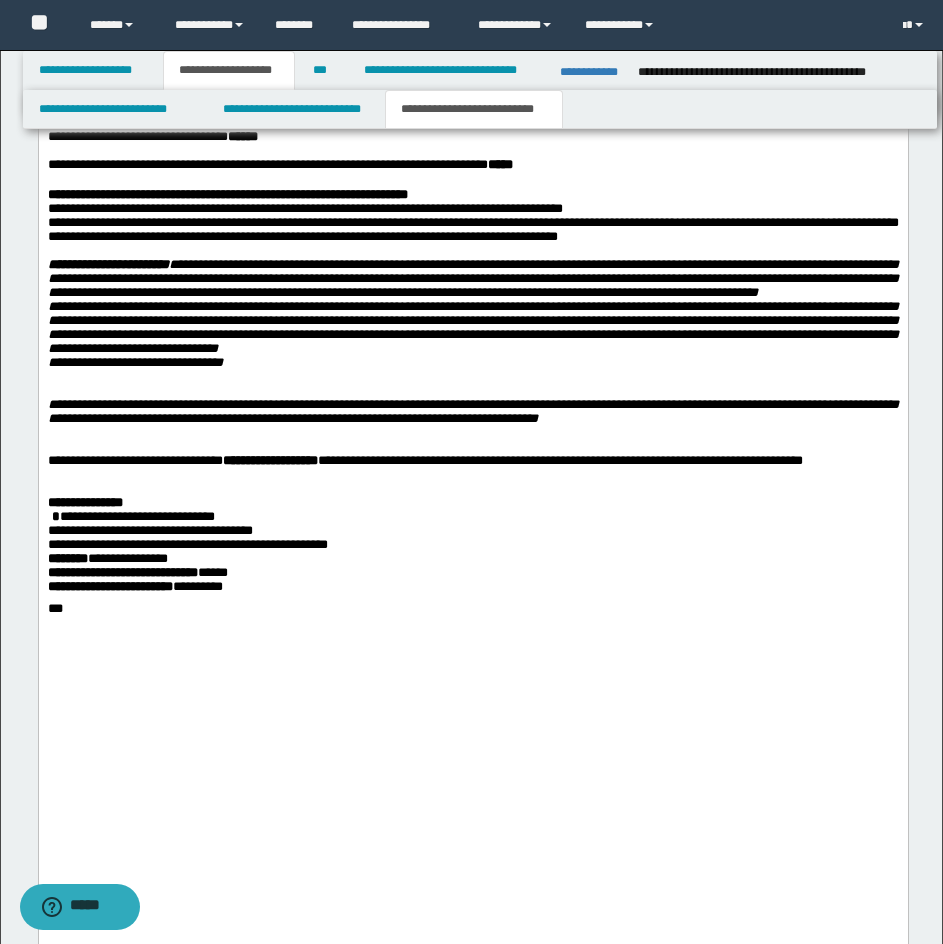 drag, startPoint x: 47, startPoint y: -6315, endPoint x: 656, endPoint y: 518, distance: 6860.0854 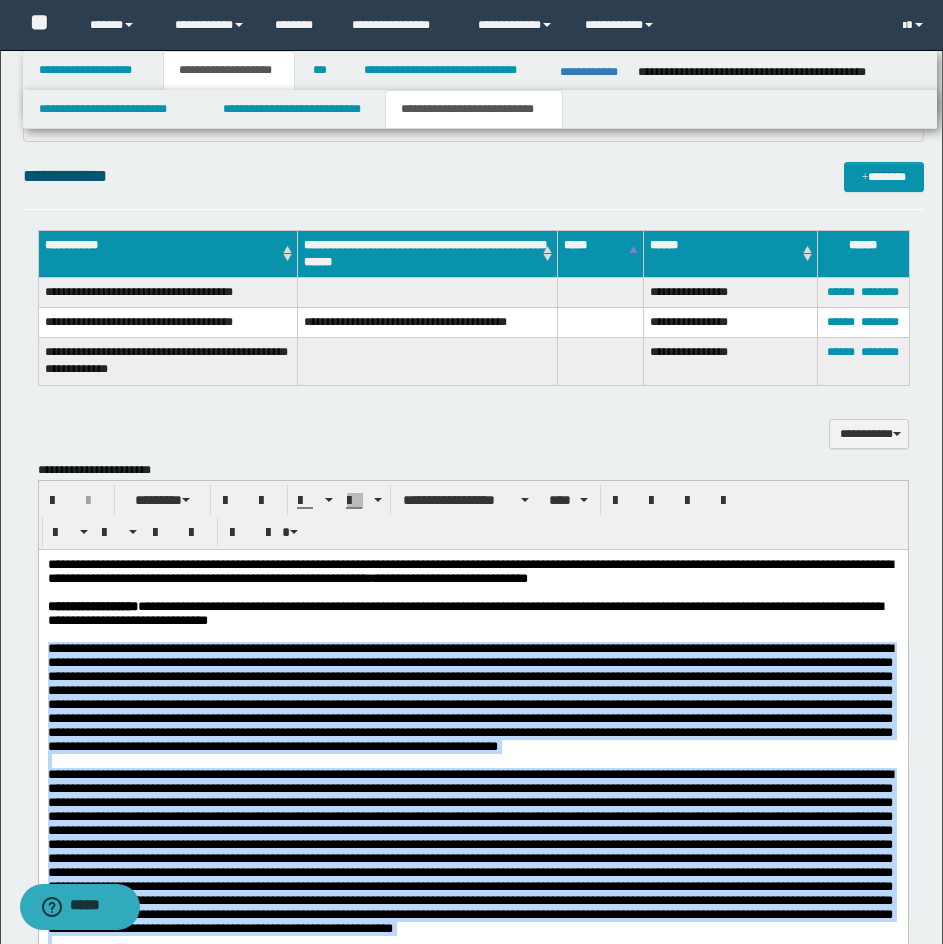 scroll, scrollTop: 1200, scrollLeft: 0, axis: vertical 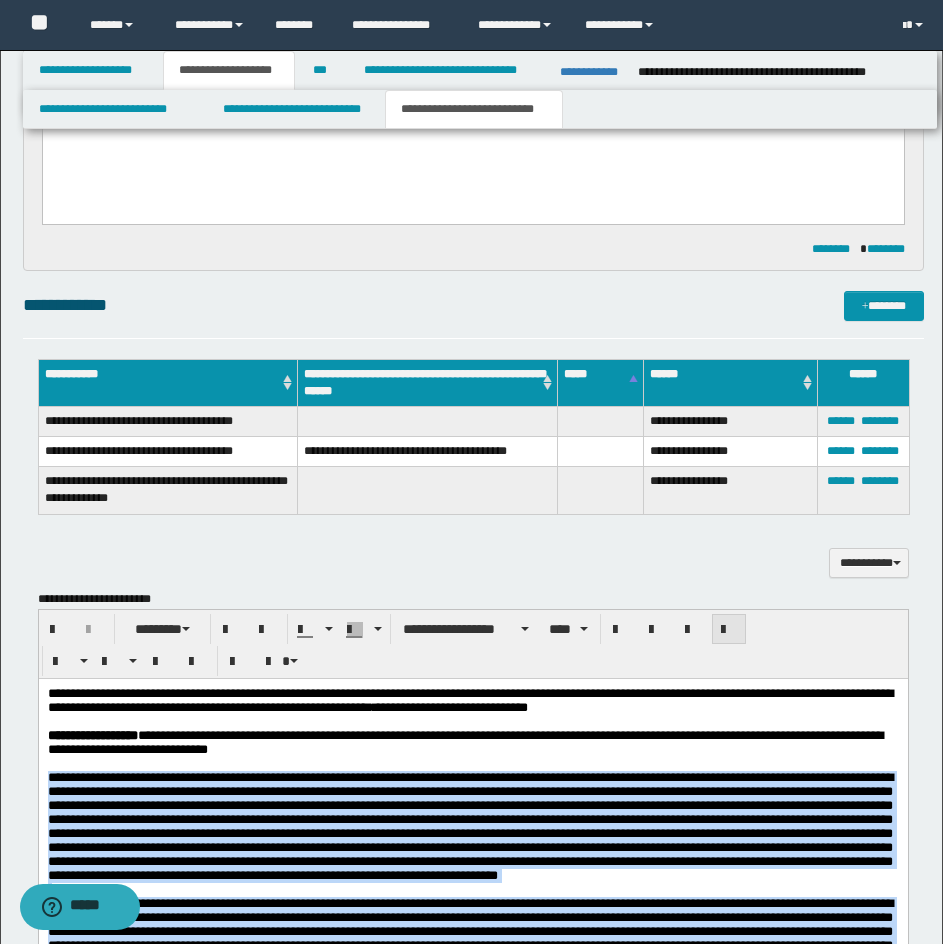 click at bounding box center (729, 629) 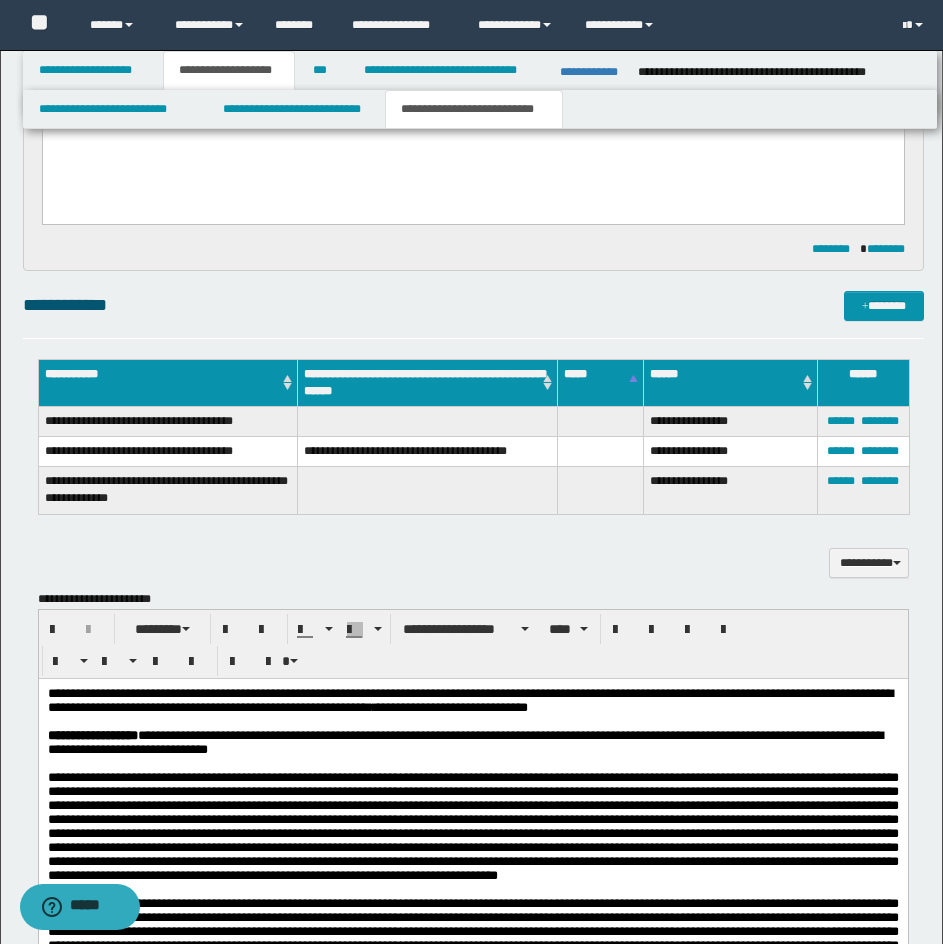 drag, startPoint x: 733, startPoint y: 722, endPoint x: 659, endPoint y: 1136, distance: 420.56152 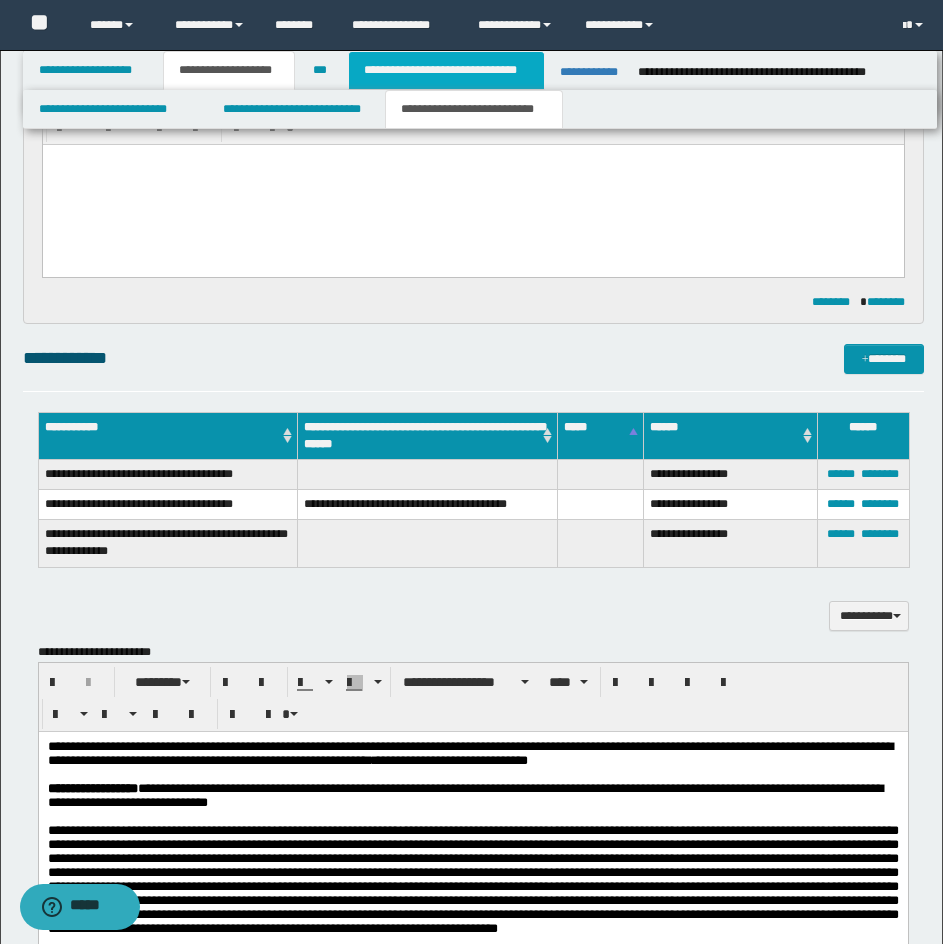 scroll, scrollTop: 1100, scrollLeft: 0, axis: vertical 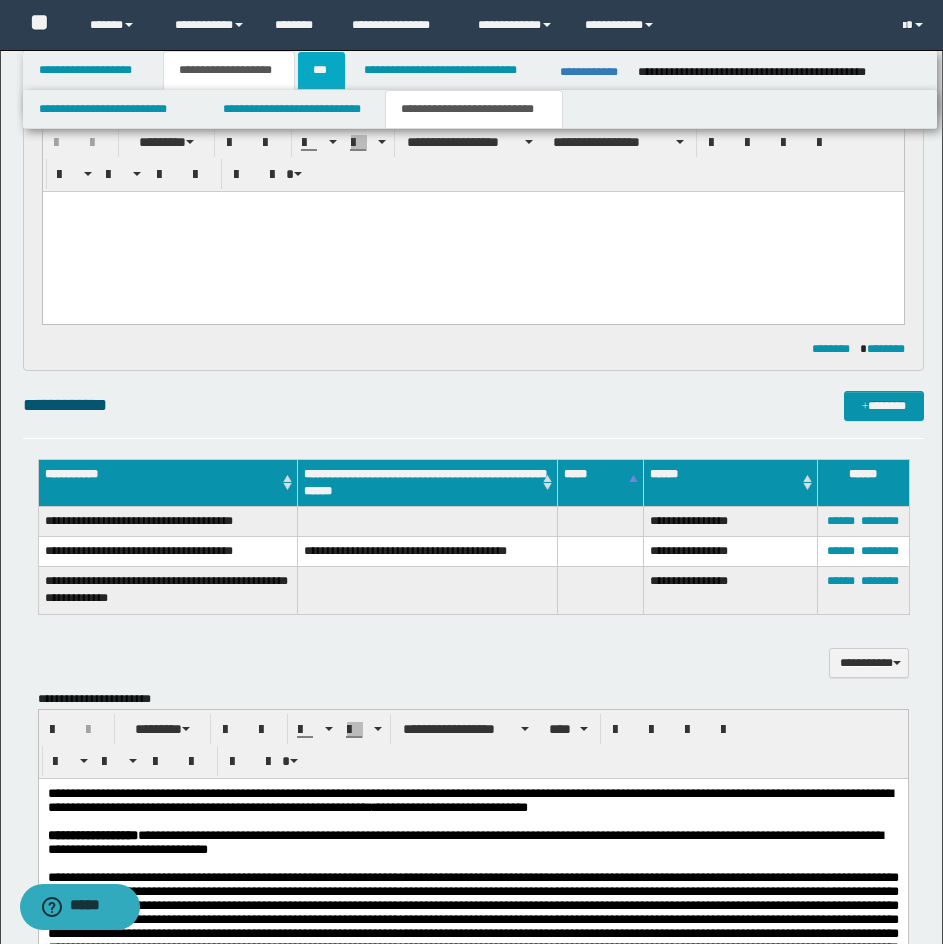 click on "***" at bounding box center (321, 70) 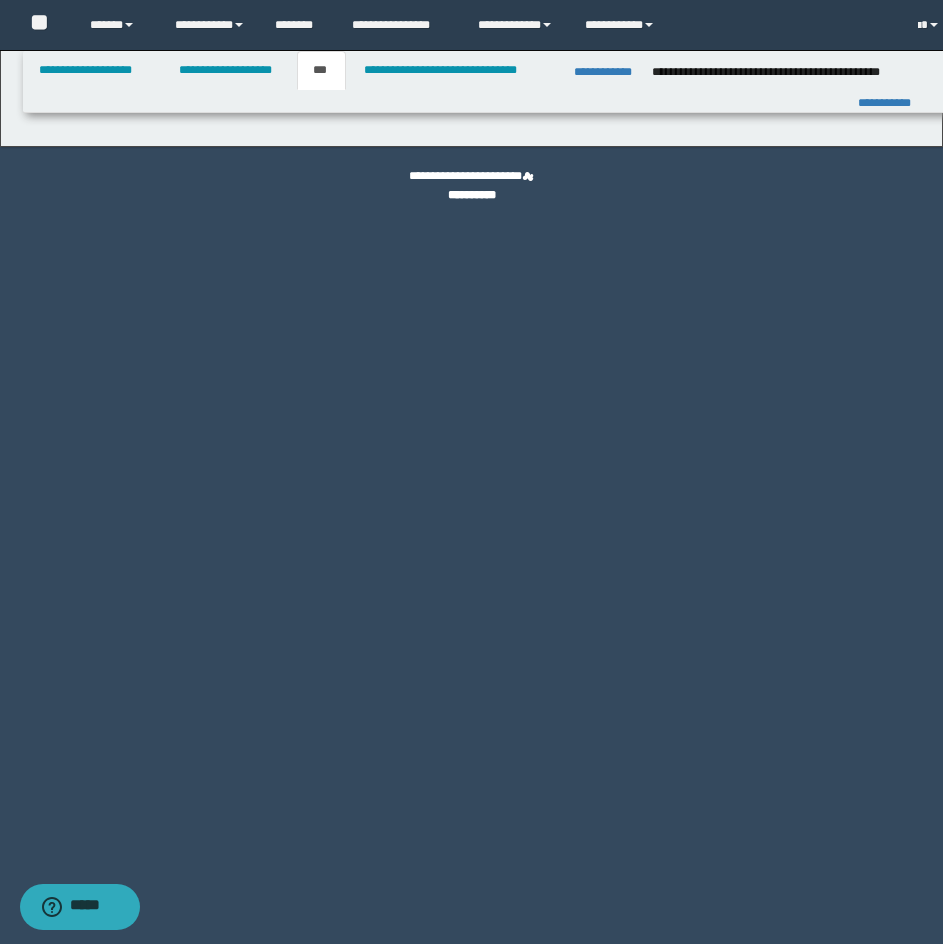 scroll, scrollTop: 0, scrollLeft: 0, axis: both 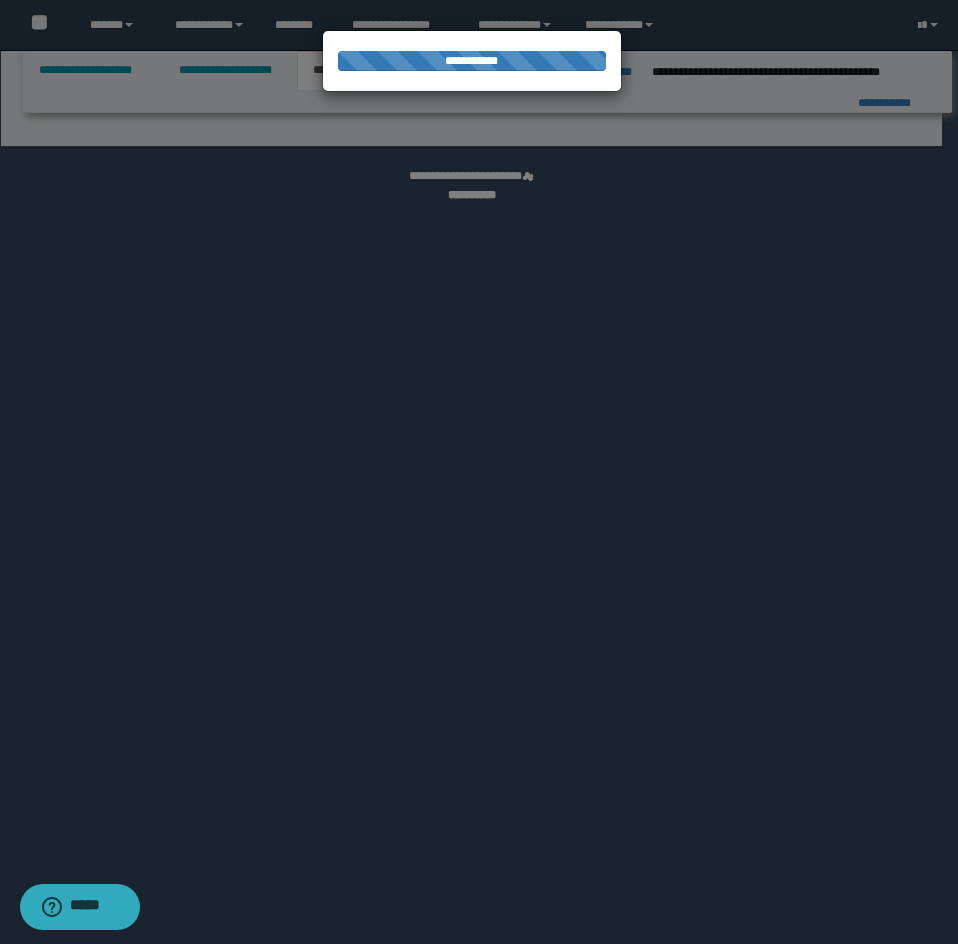 select on "**" 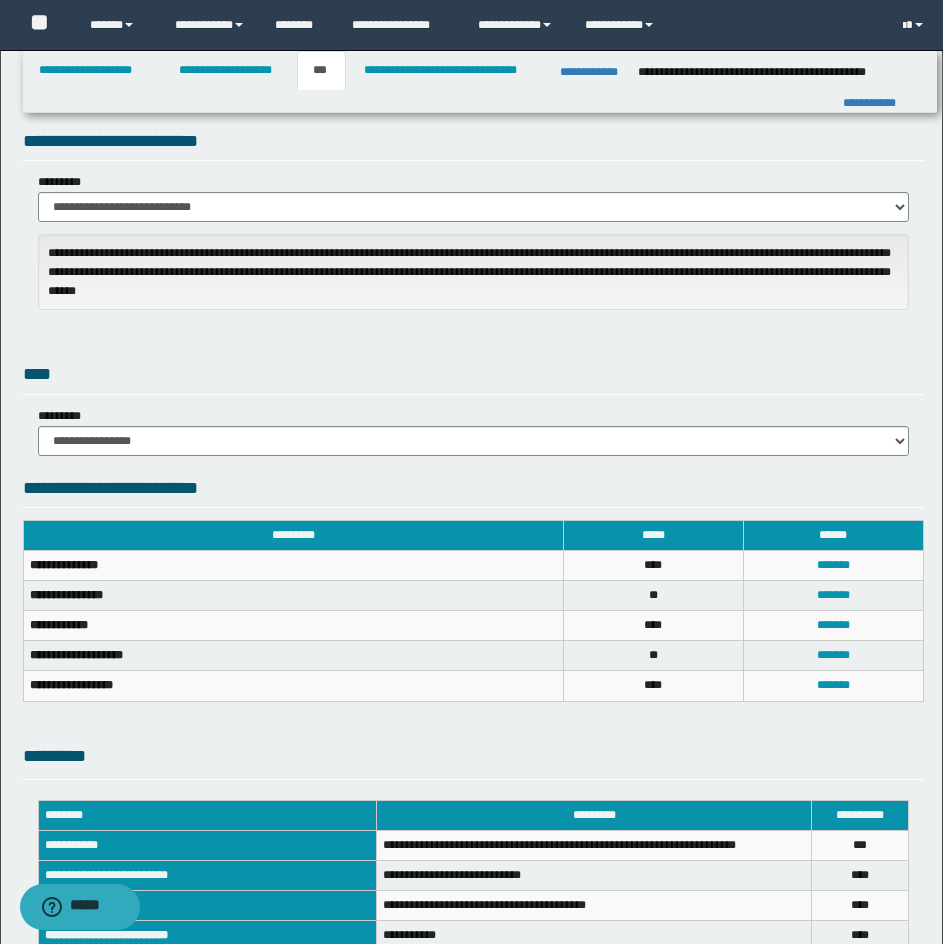 scroll, scrollTop: 241, scrollLeft: 0, axis: vertical 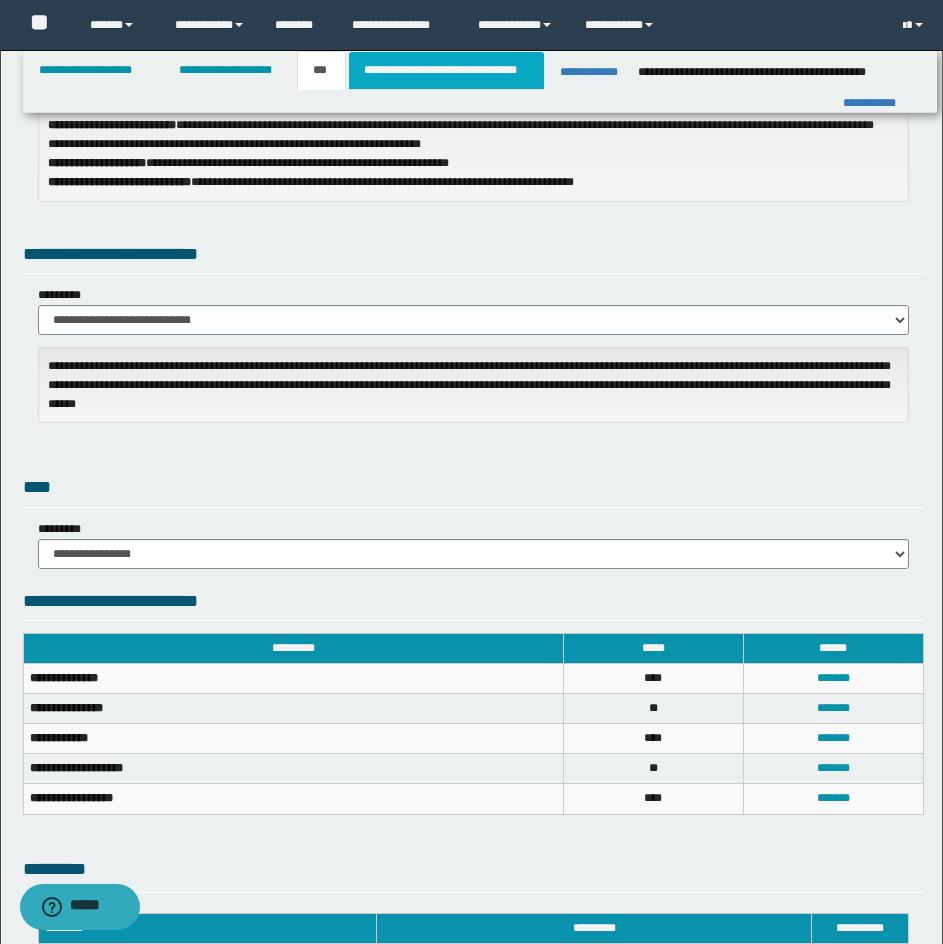 click on "**********" at bounding box center [446, 70] 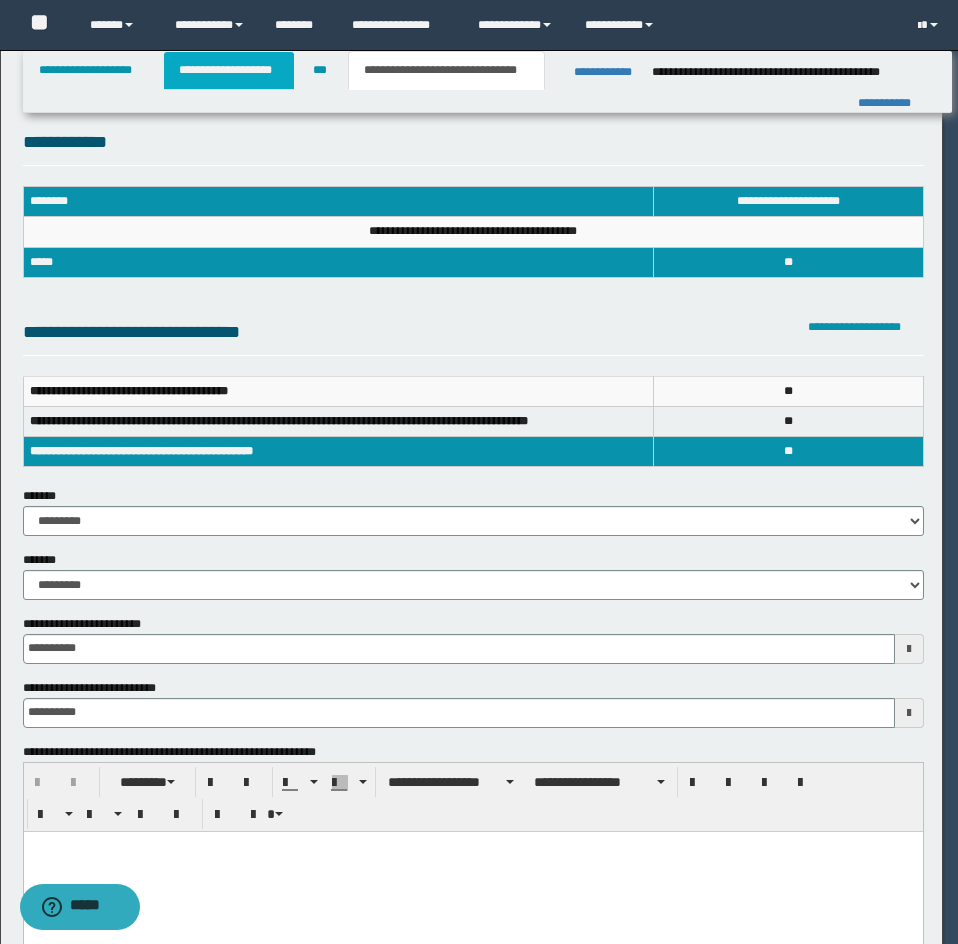 scroll, scrollTop: 0, scrollLeft: 0, axis: both 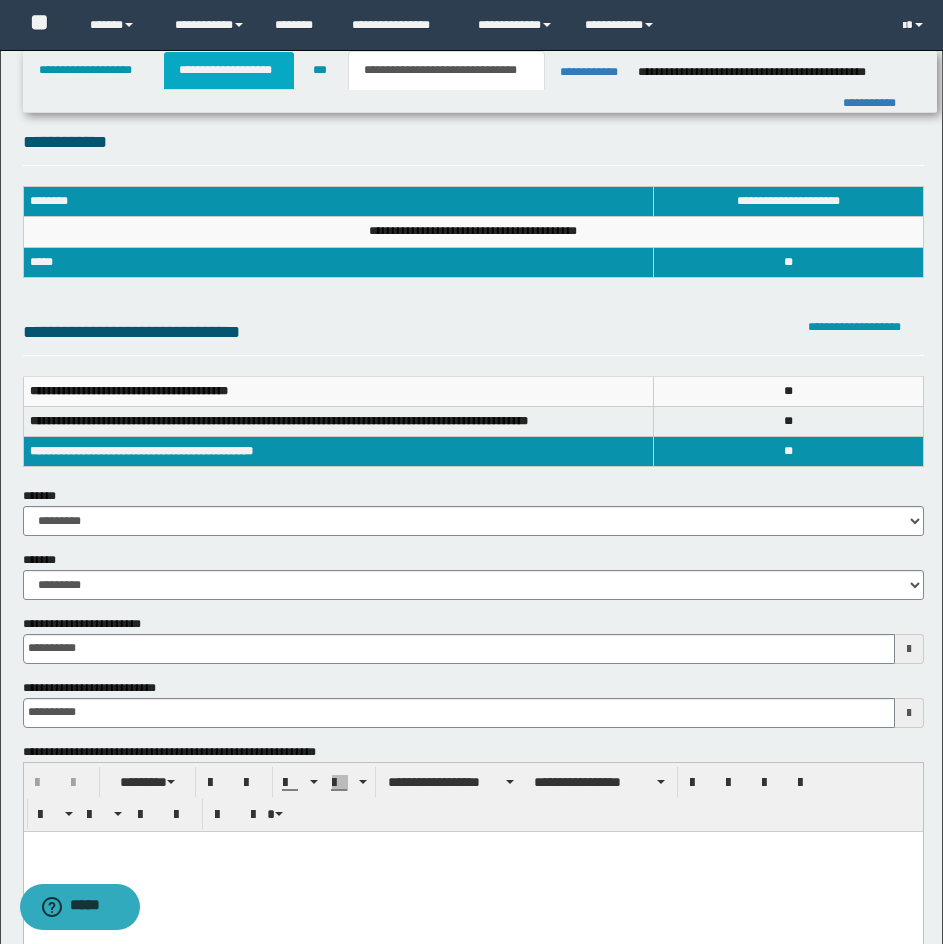 click on "**********" at bounding box center [229, 70] 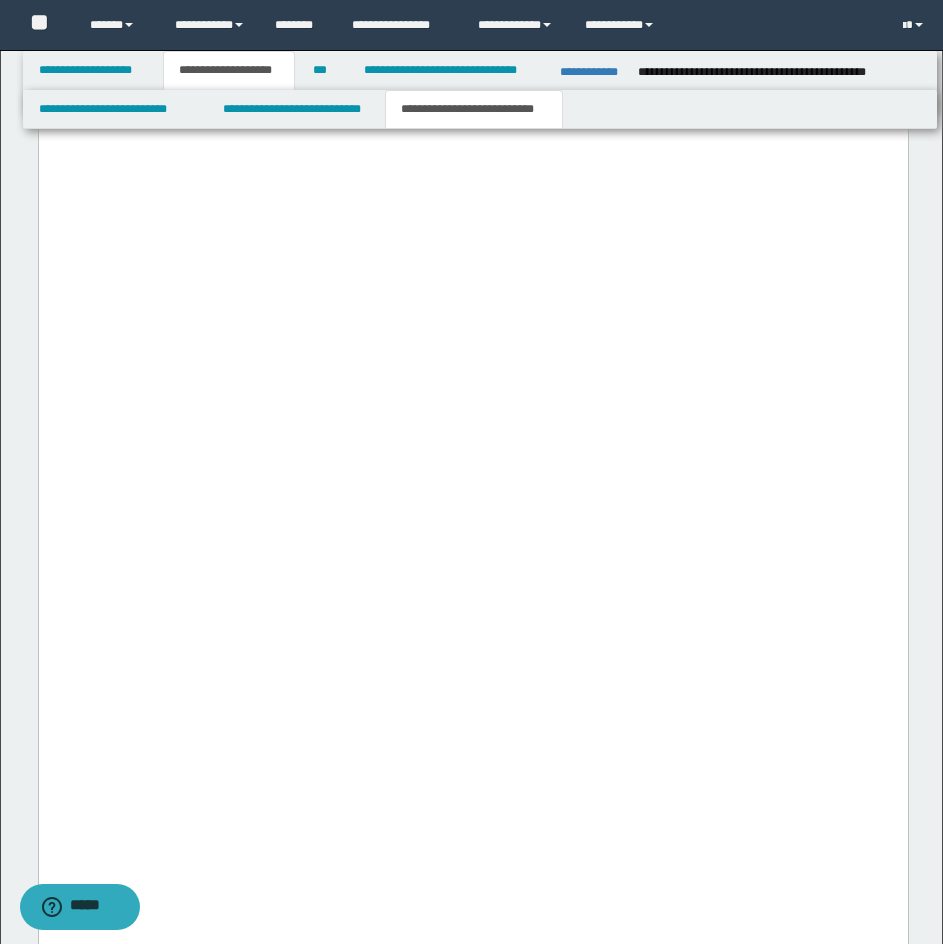 scroll, scrollTop: 9200, scrollLeft: 0, axis: vertical 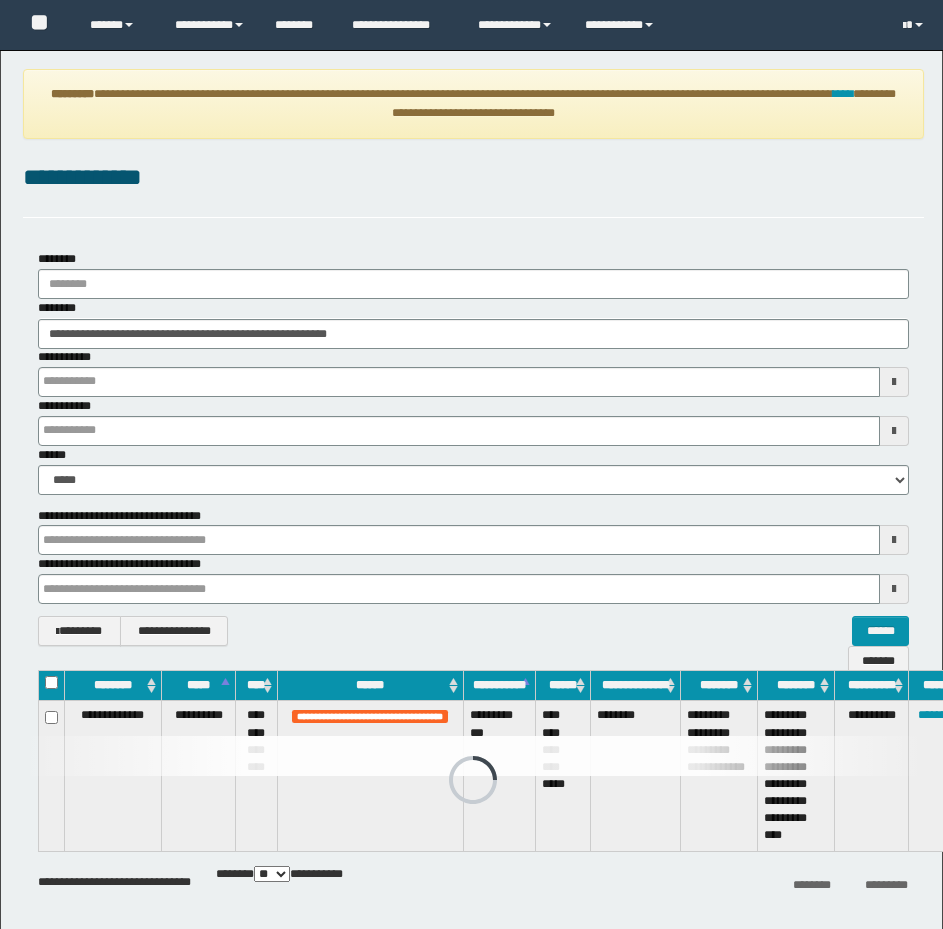 drag, startPoint x: 0, startPoint y: 0, endPoint x: 540, endPoint y: 337, distance: 636.5289 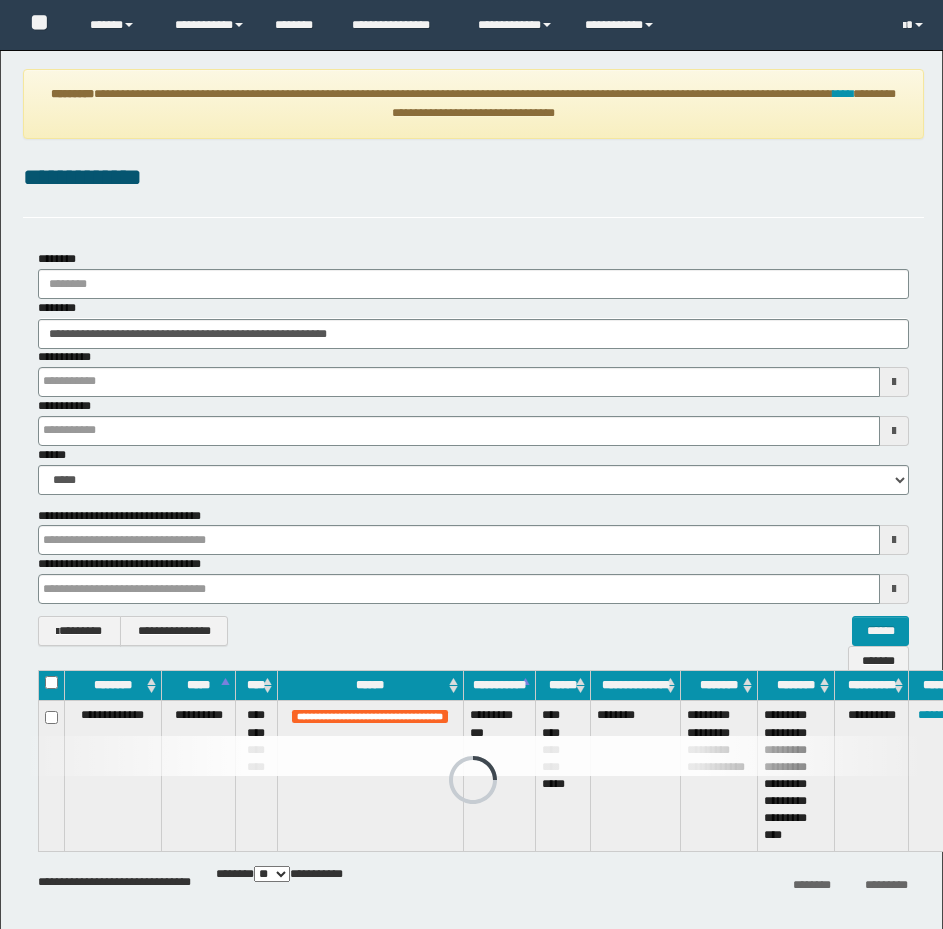 click on "**********" at bounding box center (473, 334) 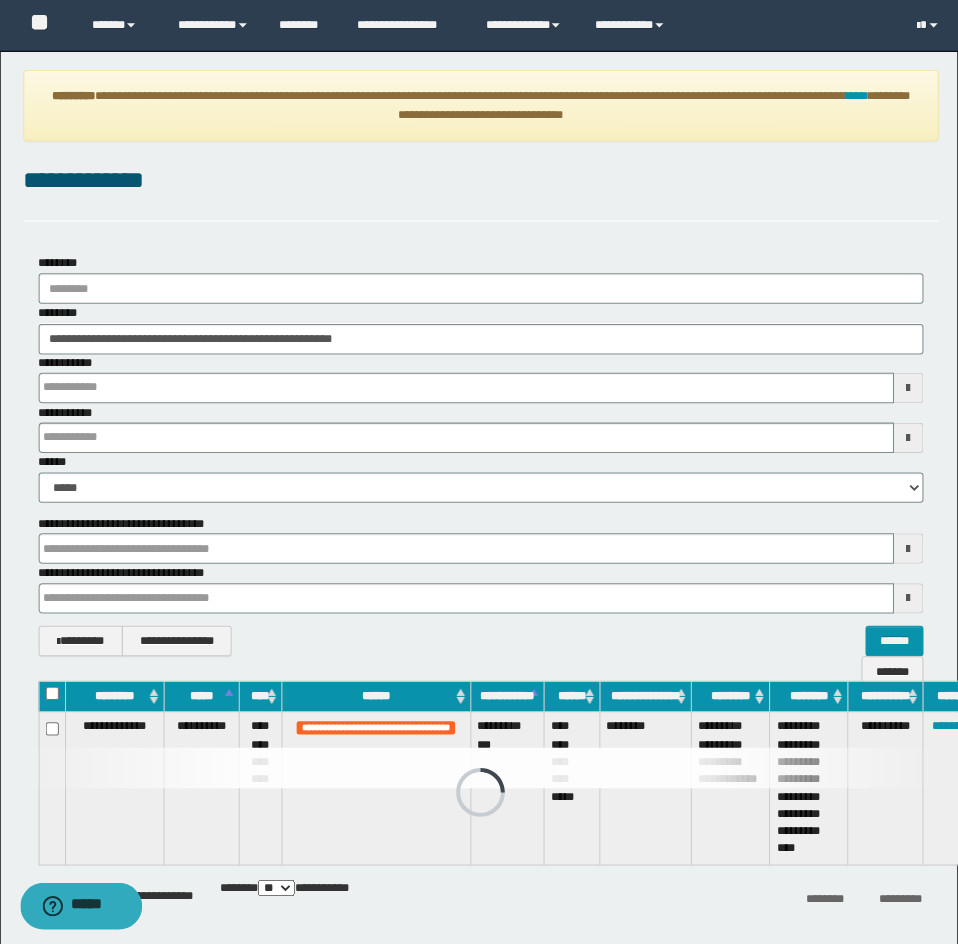 scroll, scrollTop: 0, scrollLeft: 0, axis: both 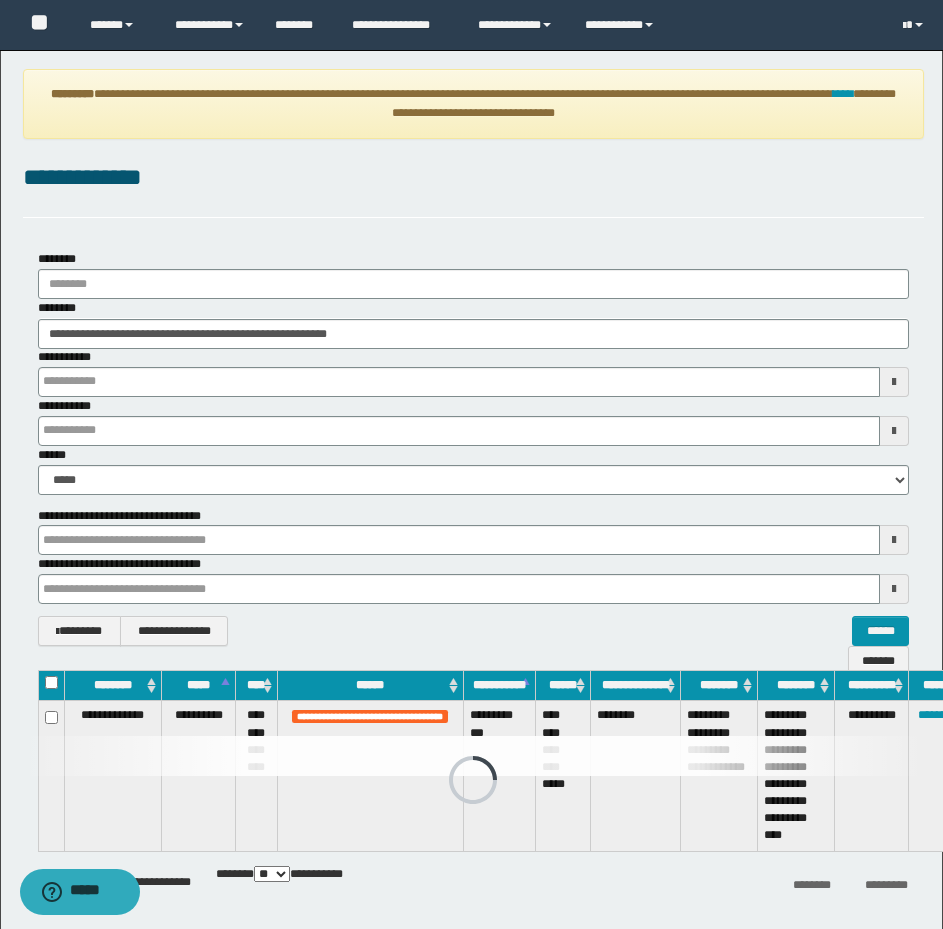 click on "**********" at bounding box center (473, 334) 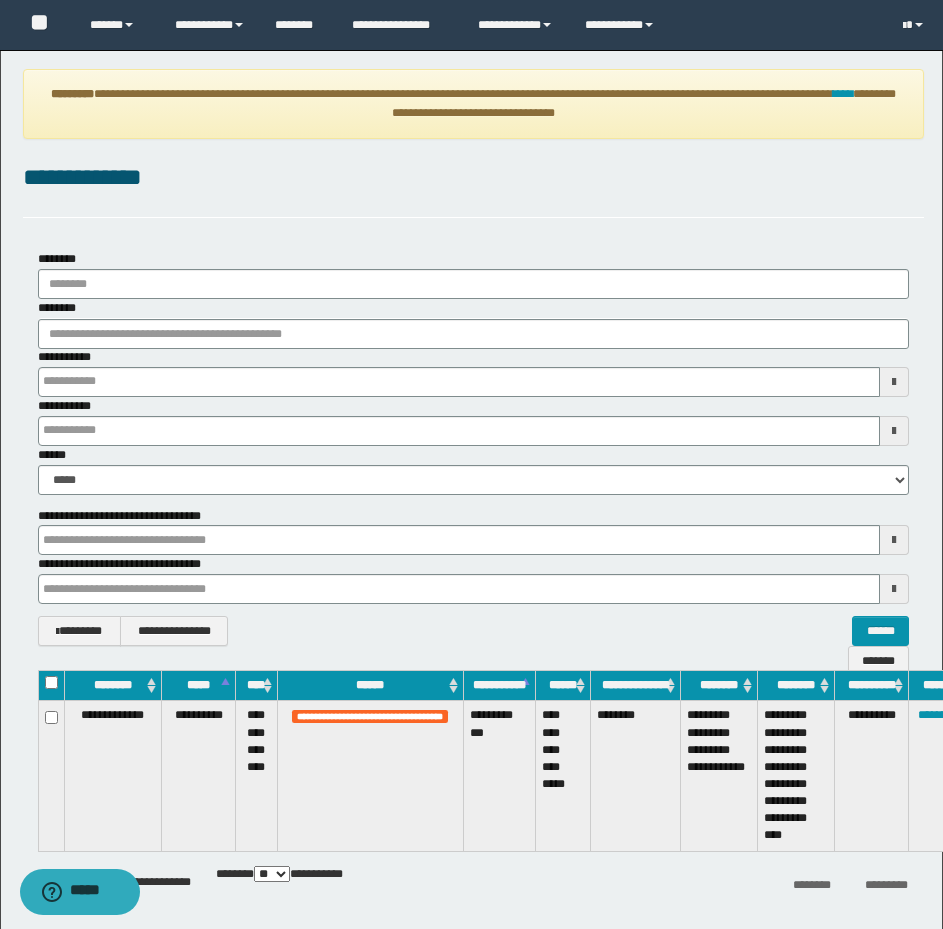 type on "**********" 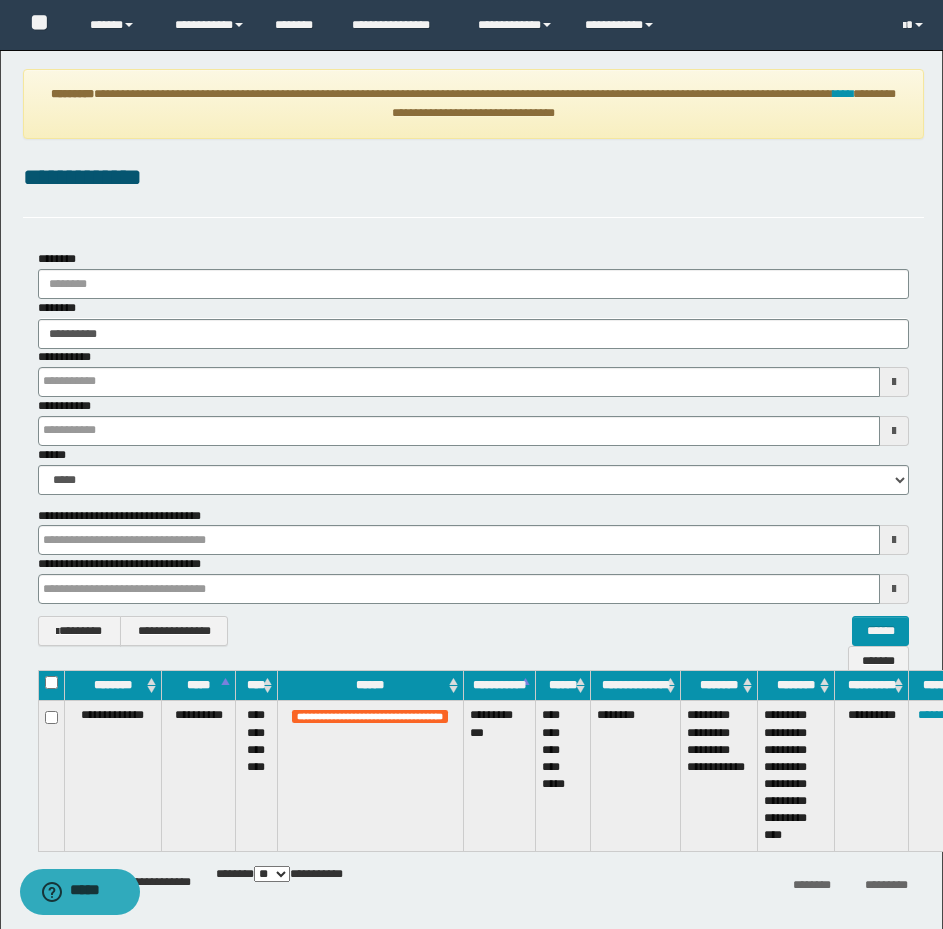 type on "**********" 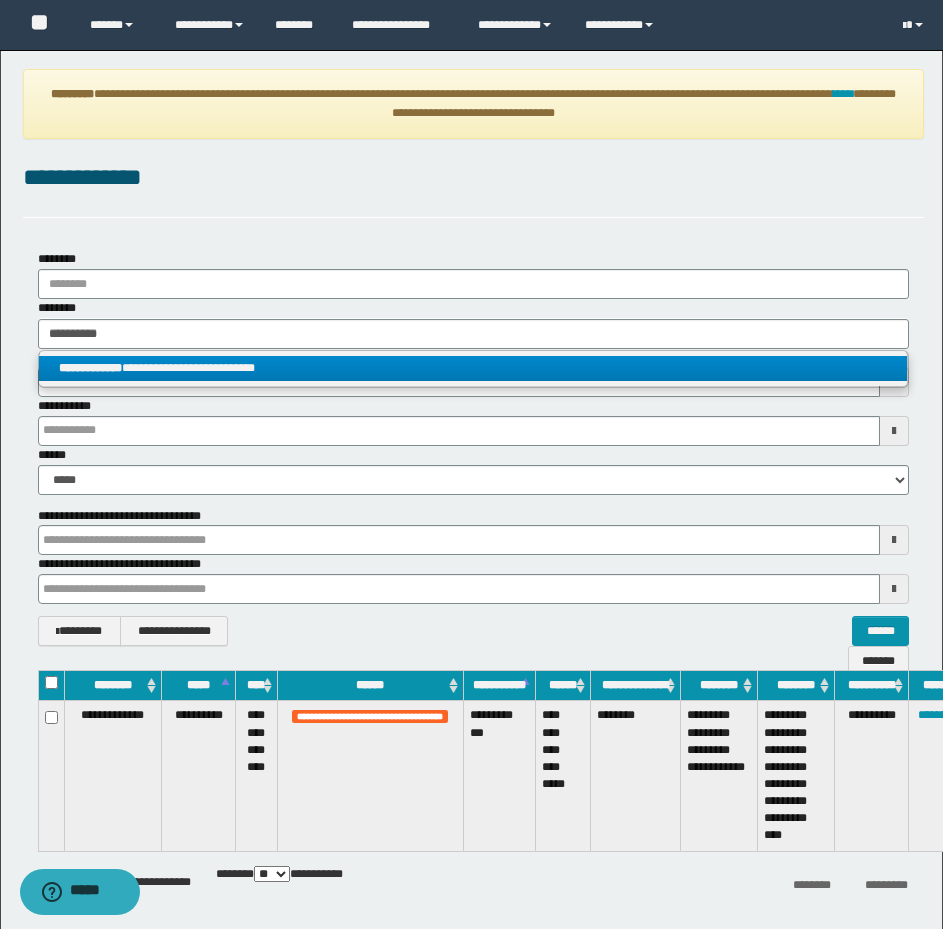 type on "**********" 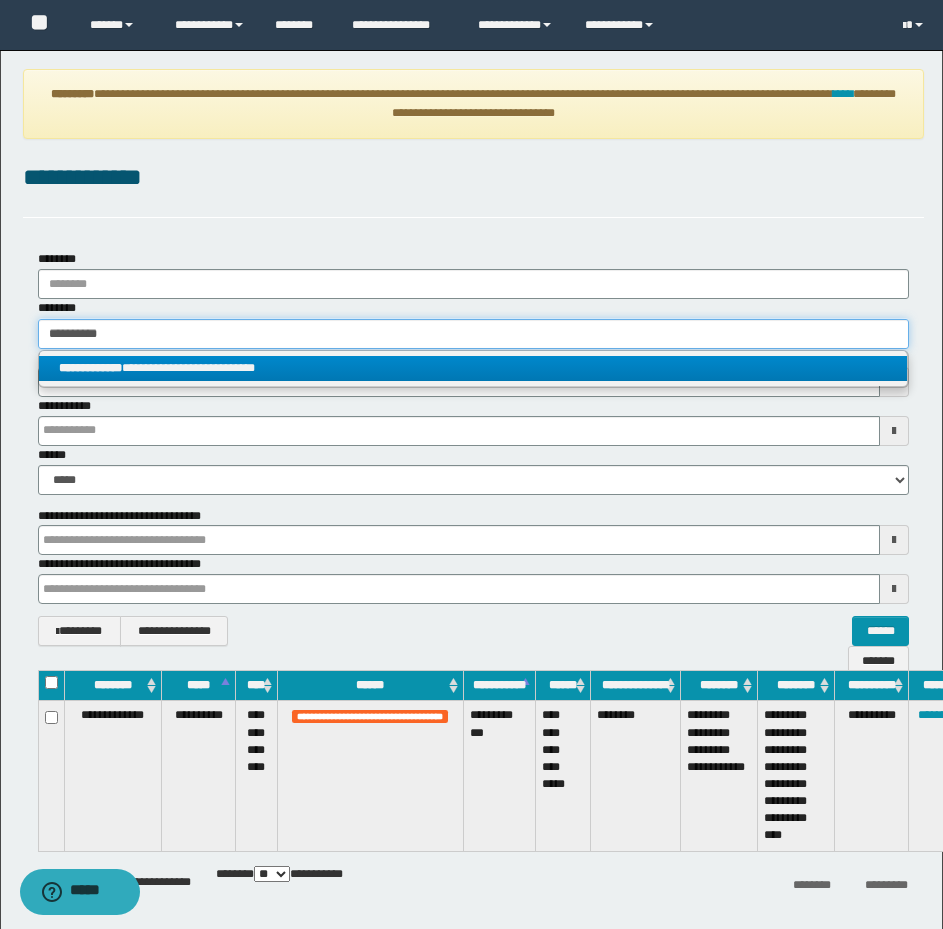 type 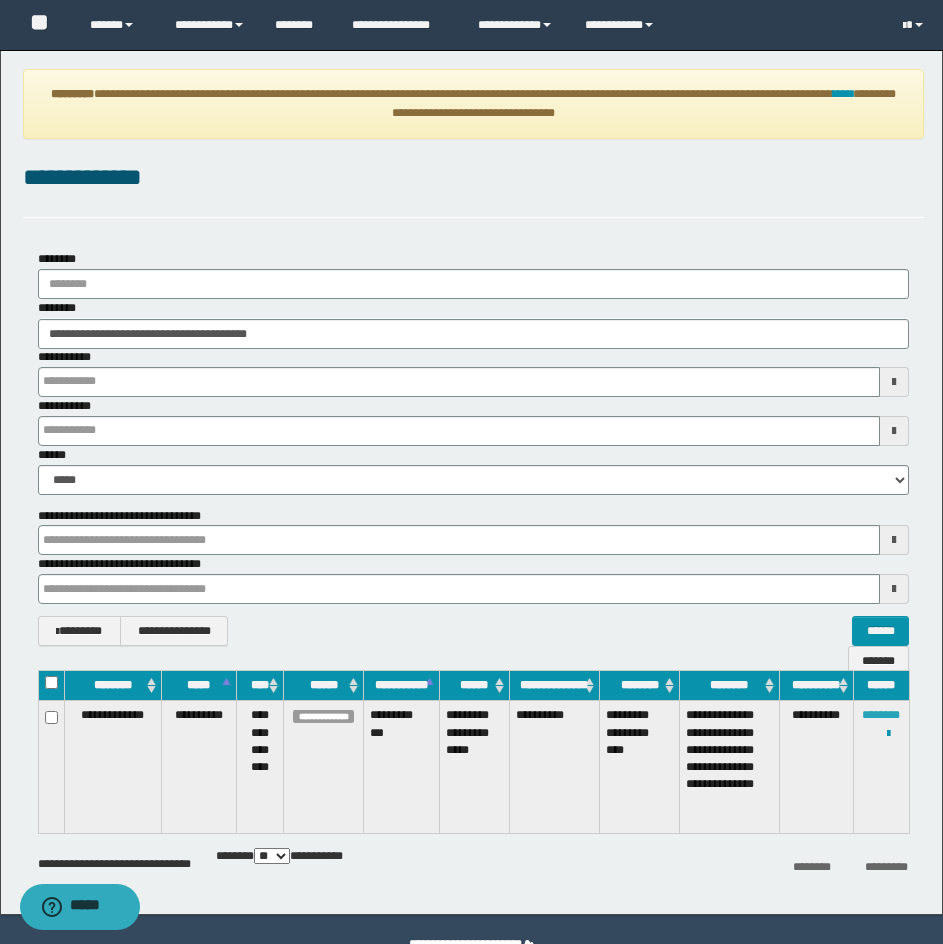 click on "********" at bounding box center (881, 715) 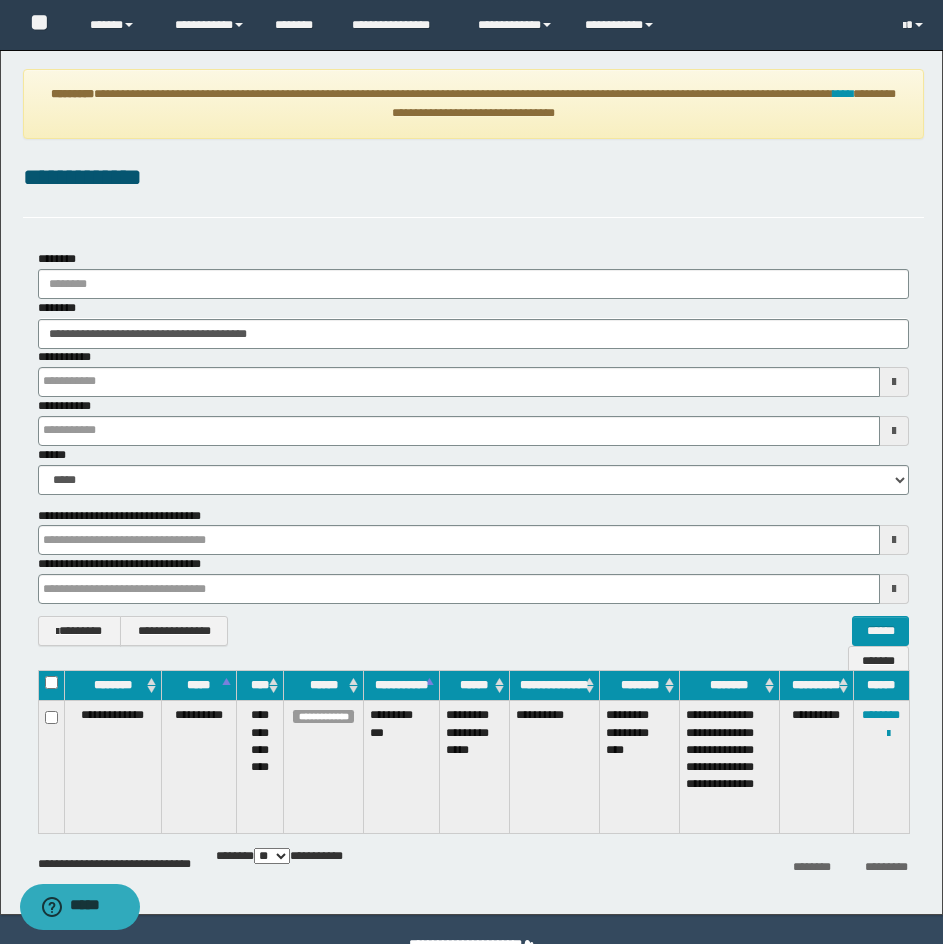 click on "**********" at bounding box center [471, 482] 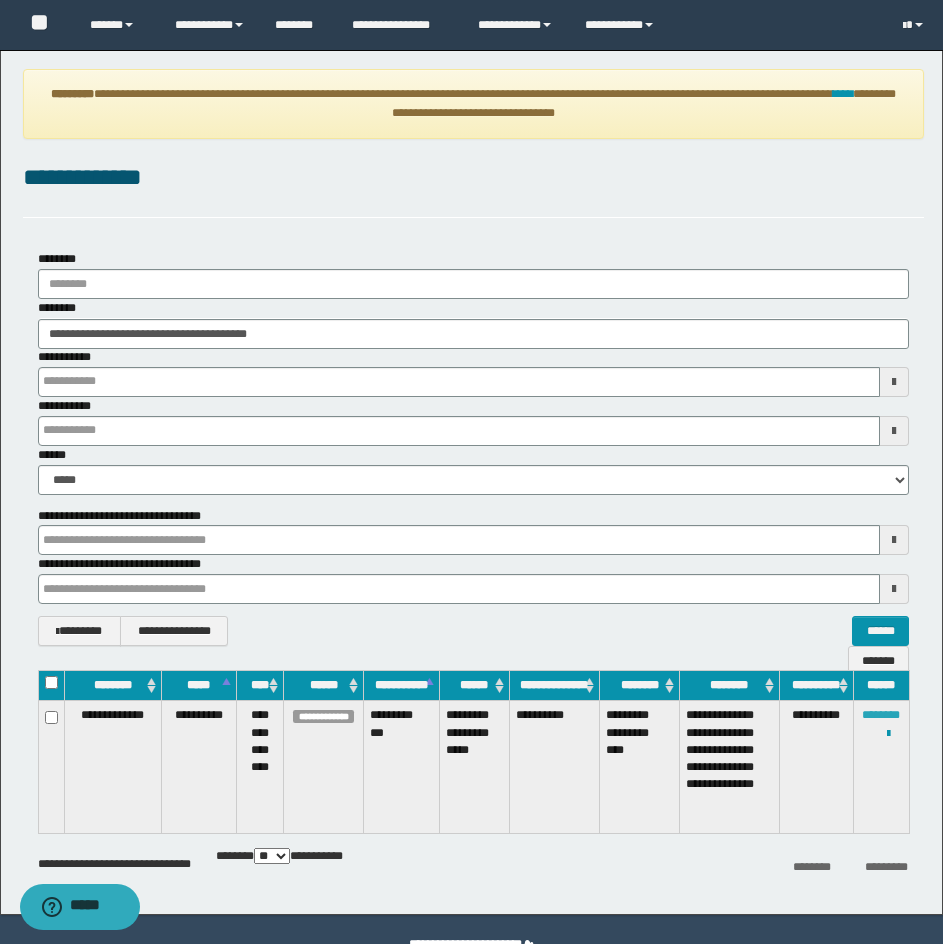 click on "********" at bounding box center [881, 715] 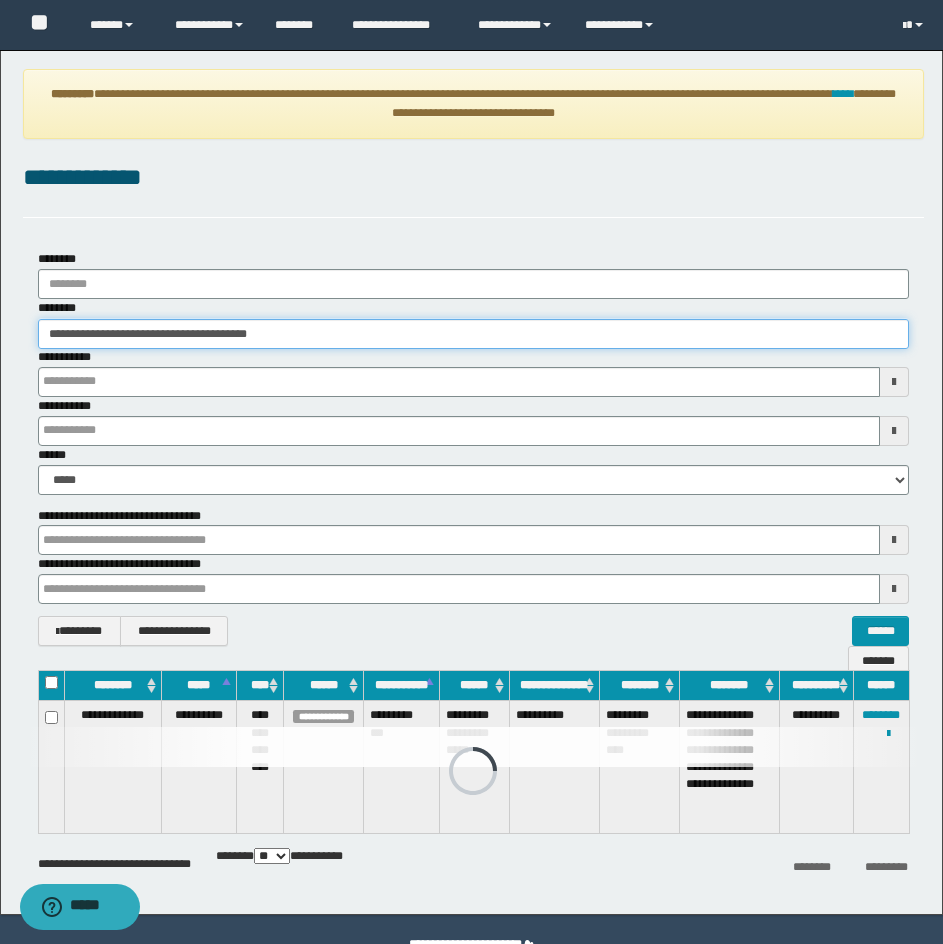 click on "**********" at bounding box center [473, 334] 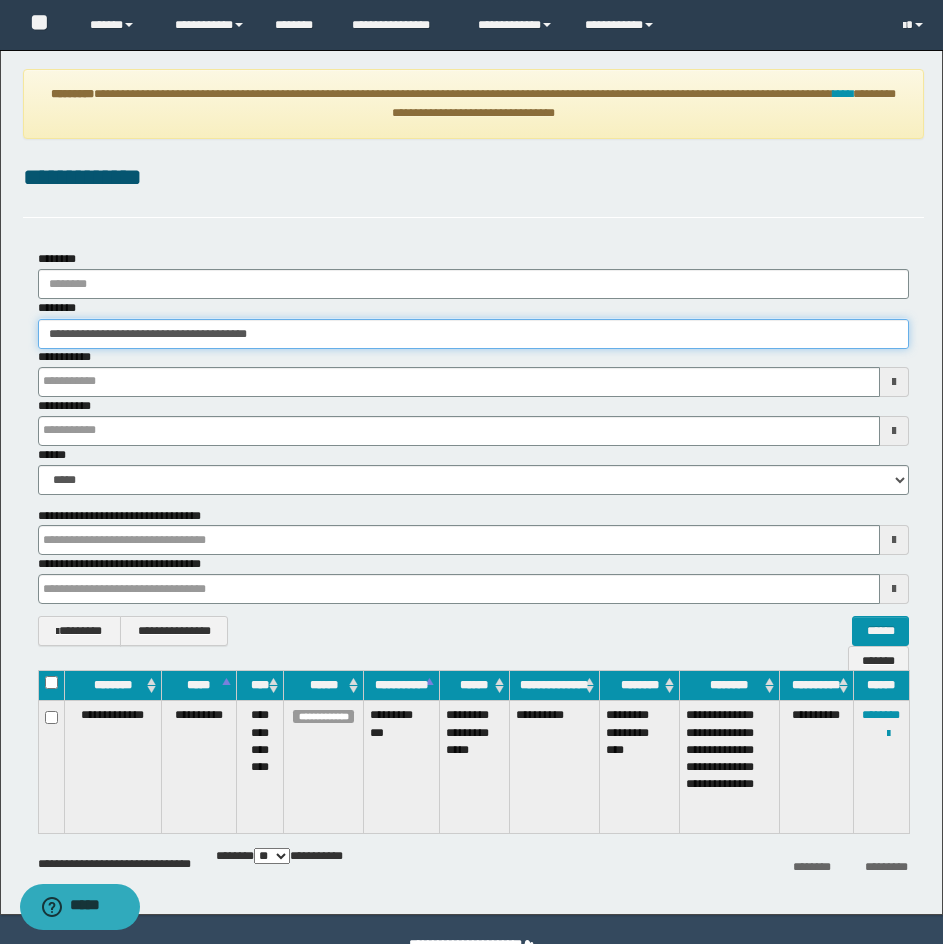 click on "**********" at bounding box center (473, 334) 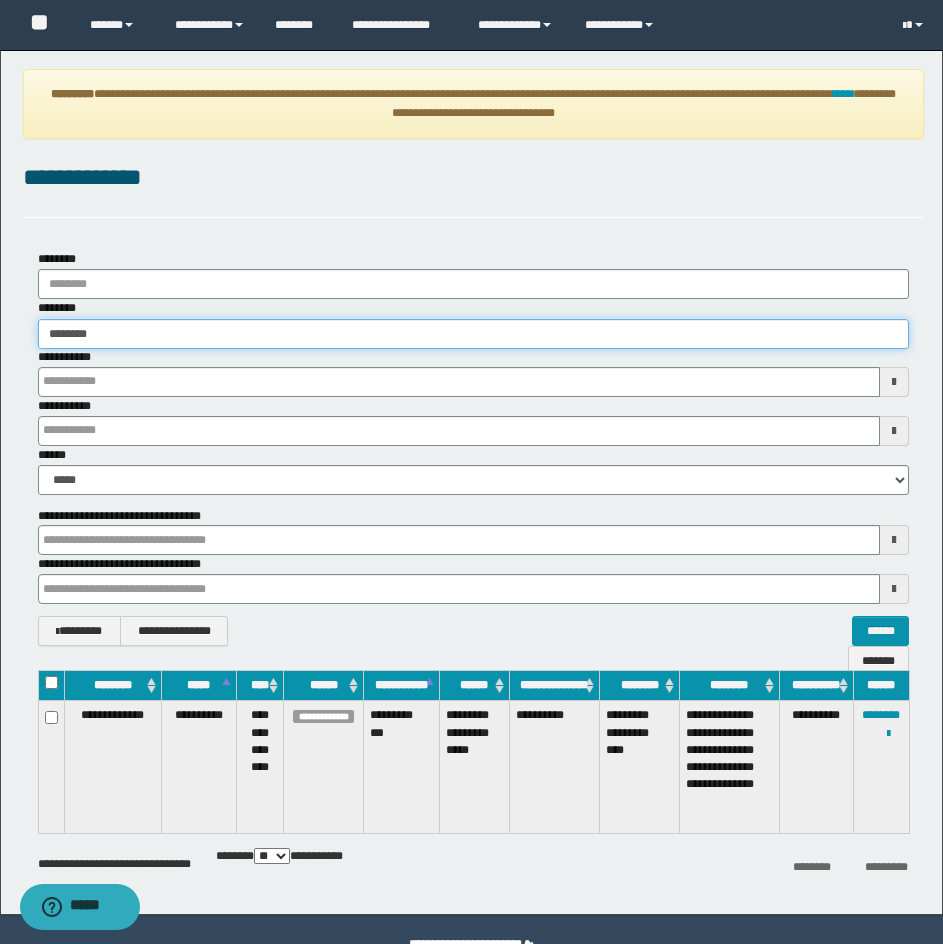type on "********" 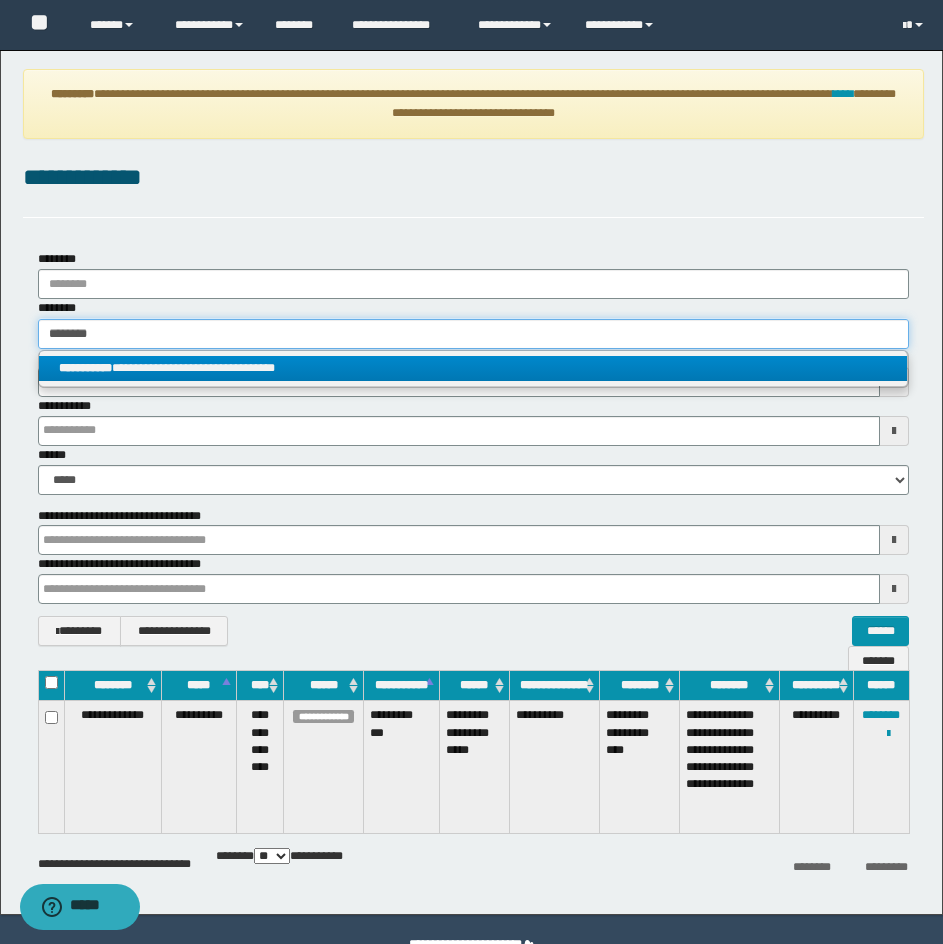 type on "********" 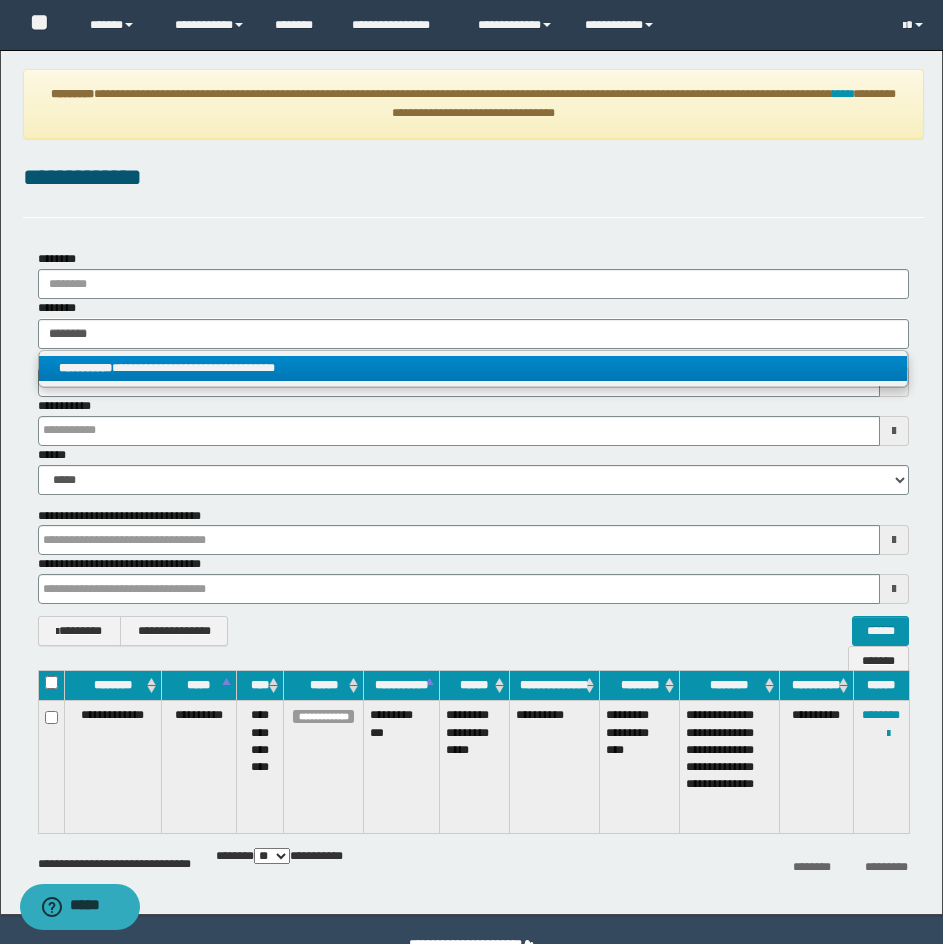 click on "**********" at bounding box center [473, 368] 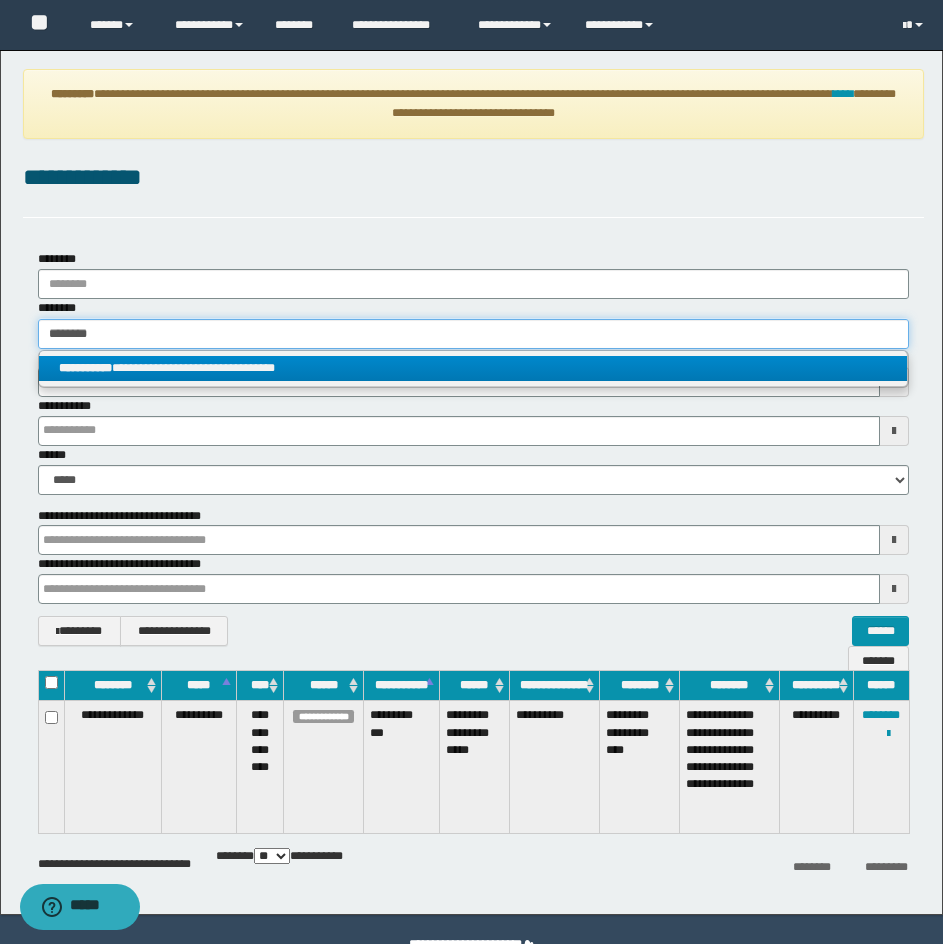 type 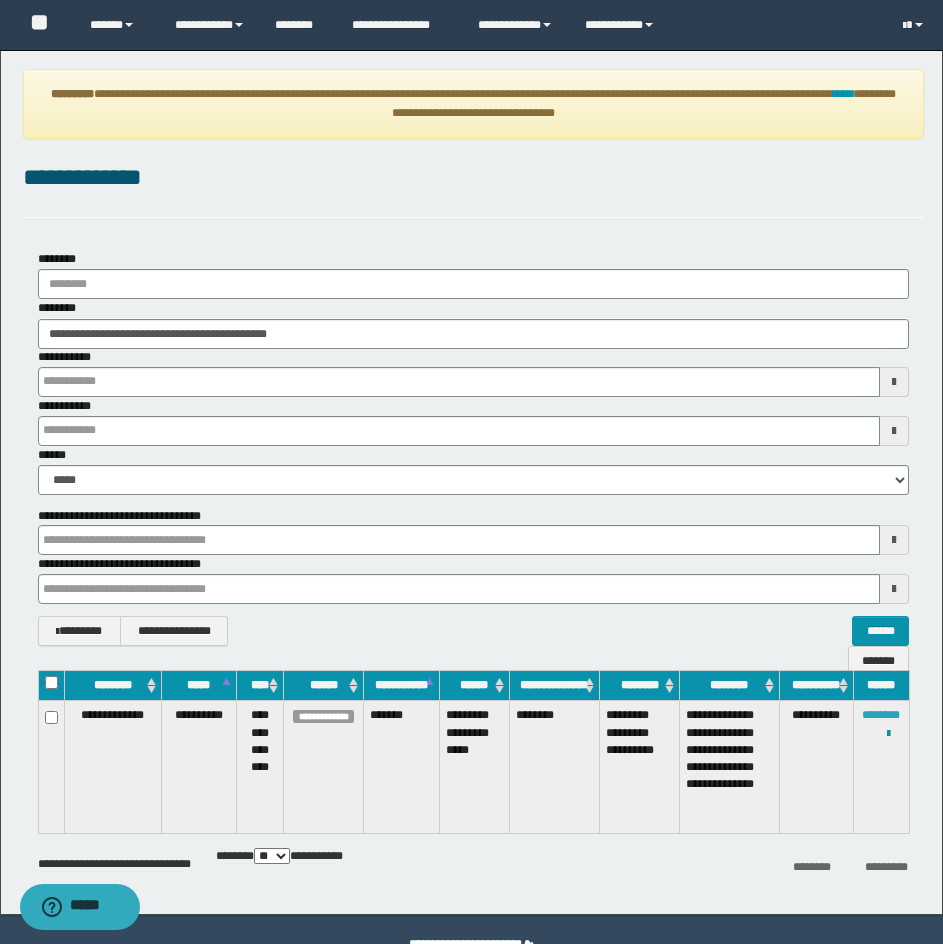 click on "********" at bounding box center [881, 715] 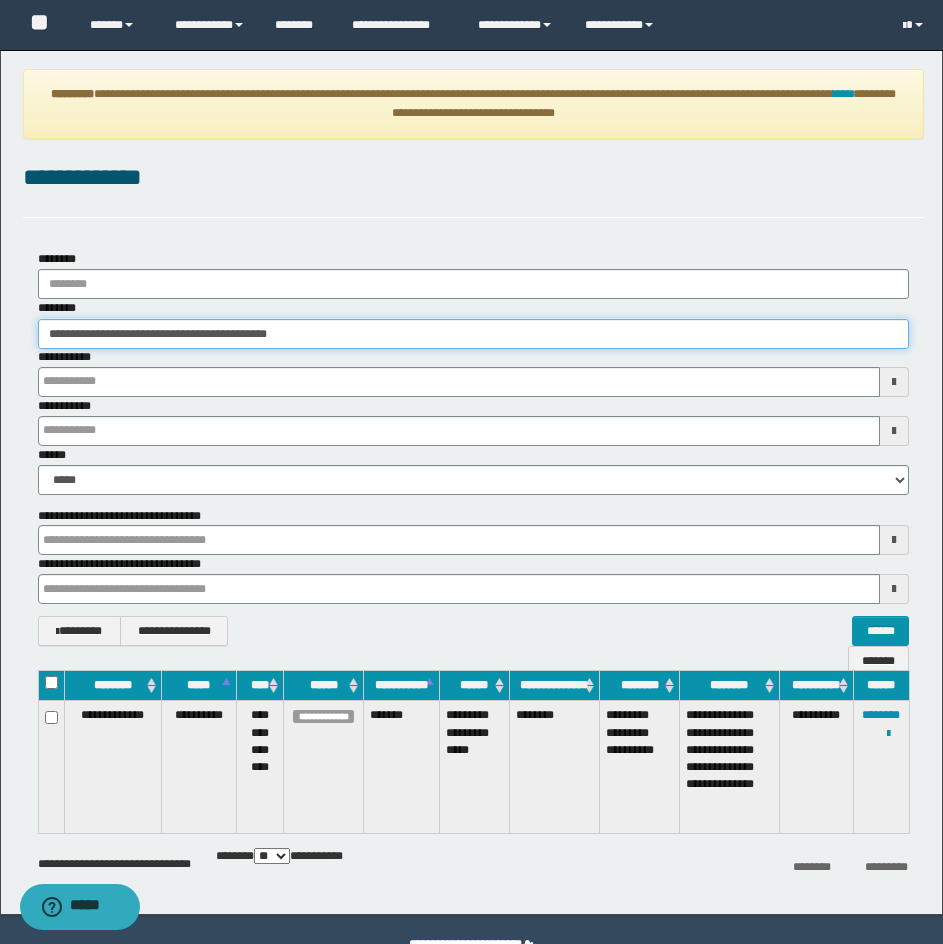 click on "**********" at bounding box center [473, 334] 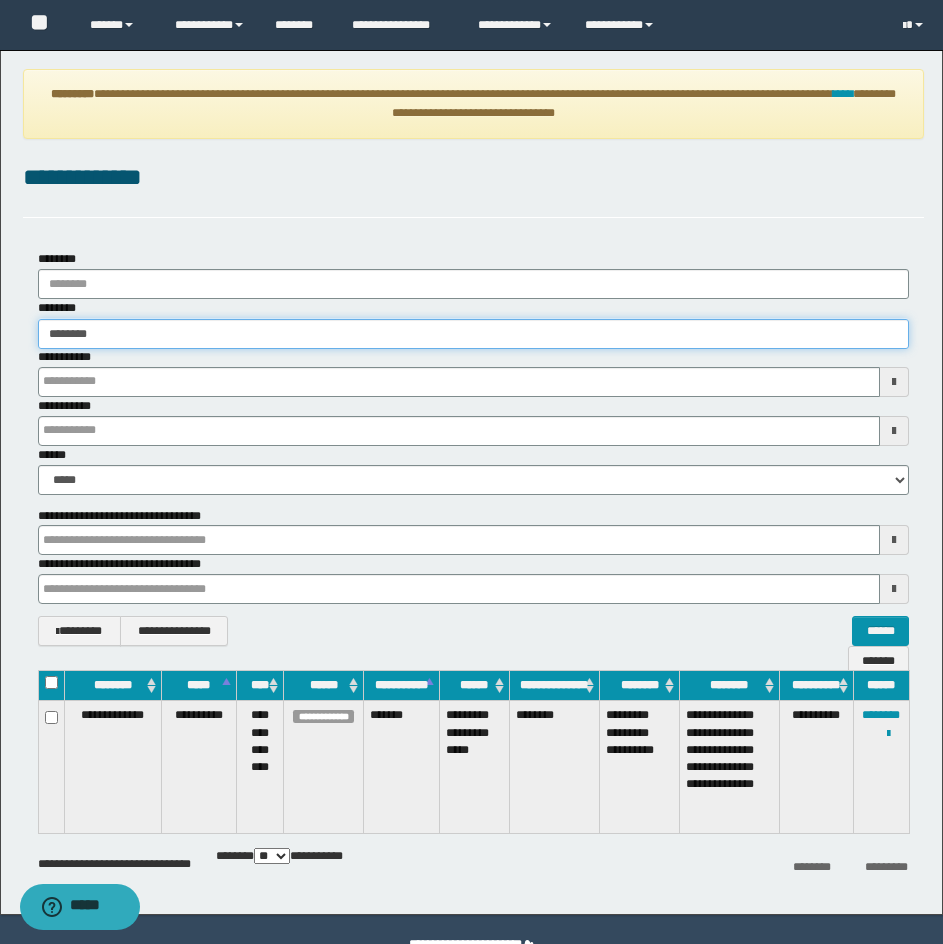 type on "********" 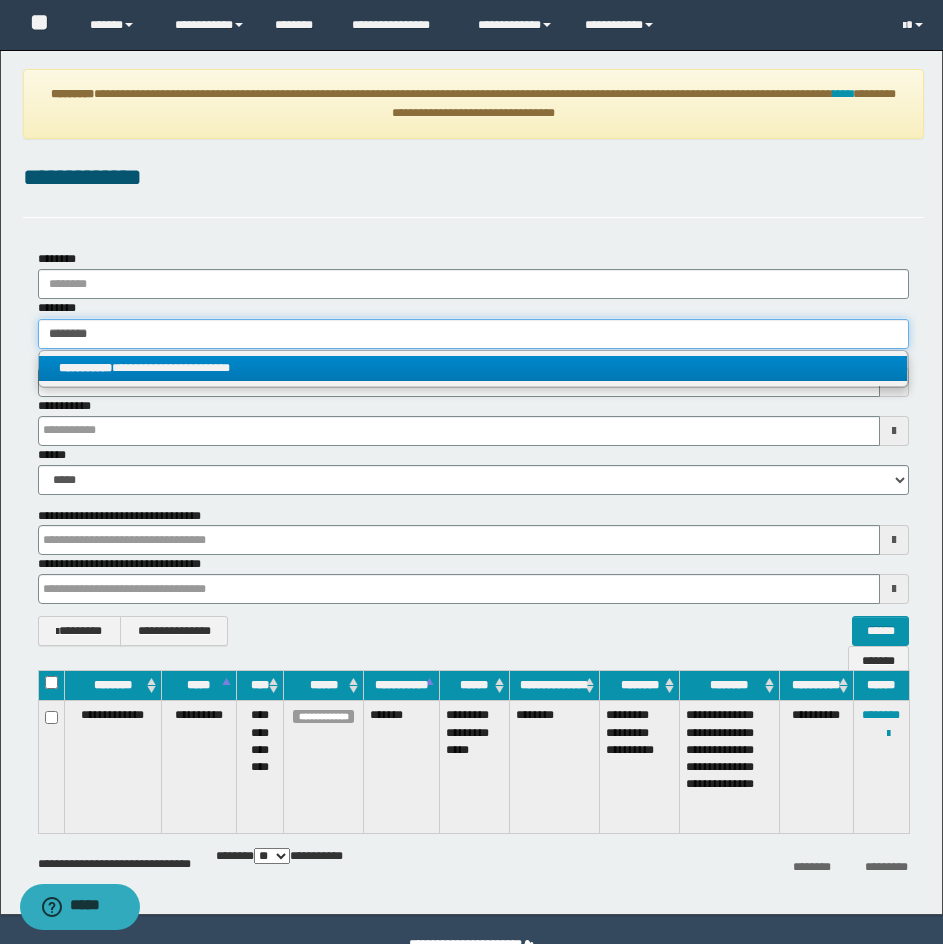 type on "********" 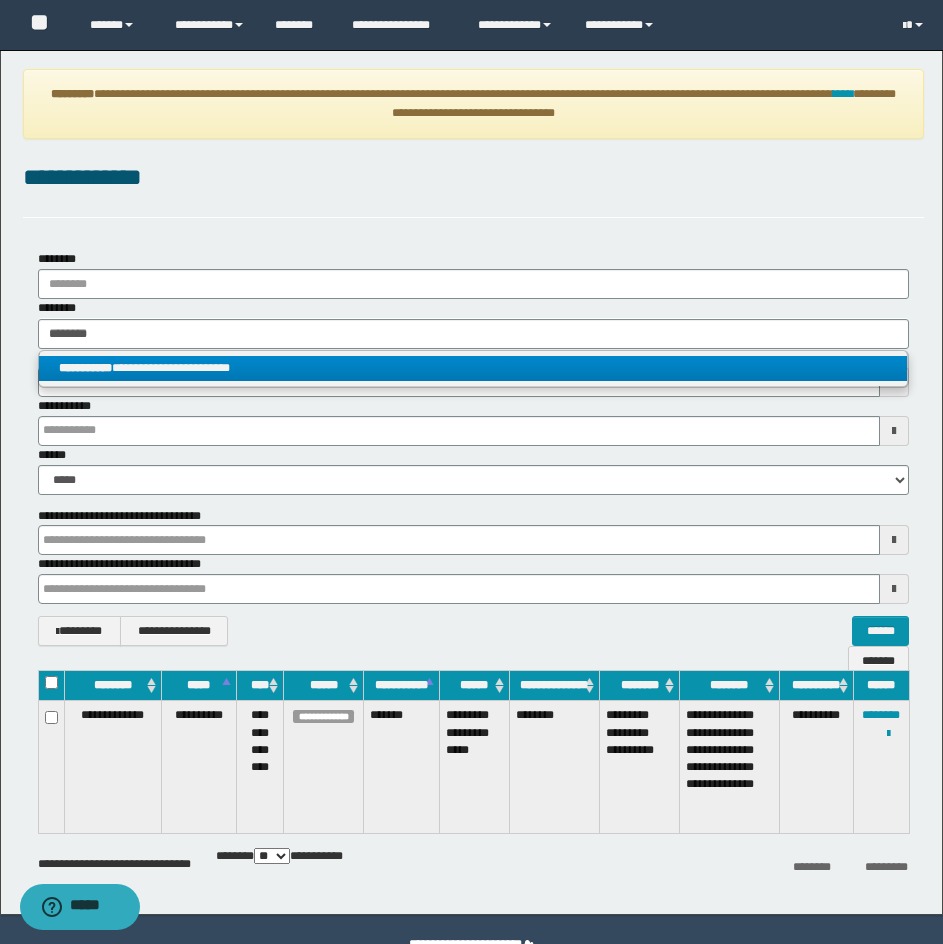 click on "**********" at bounding box center (473, 368) 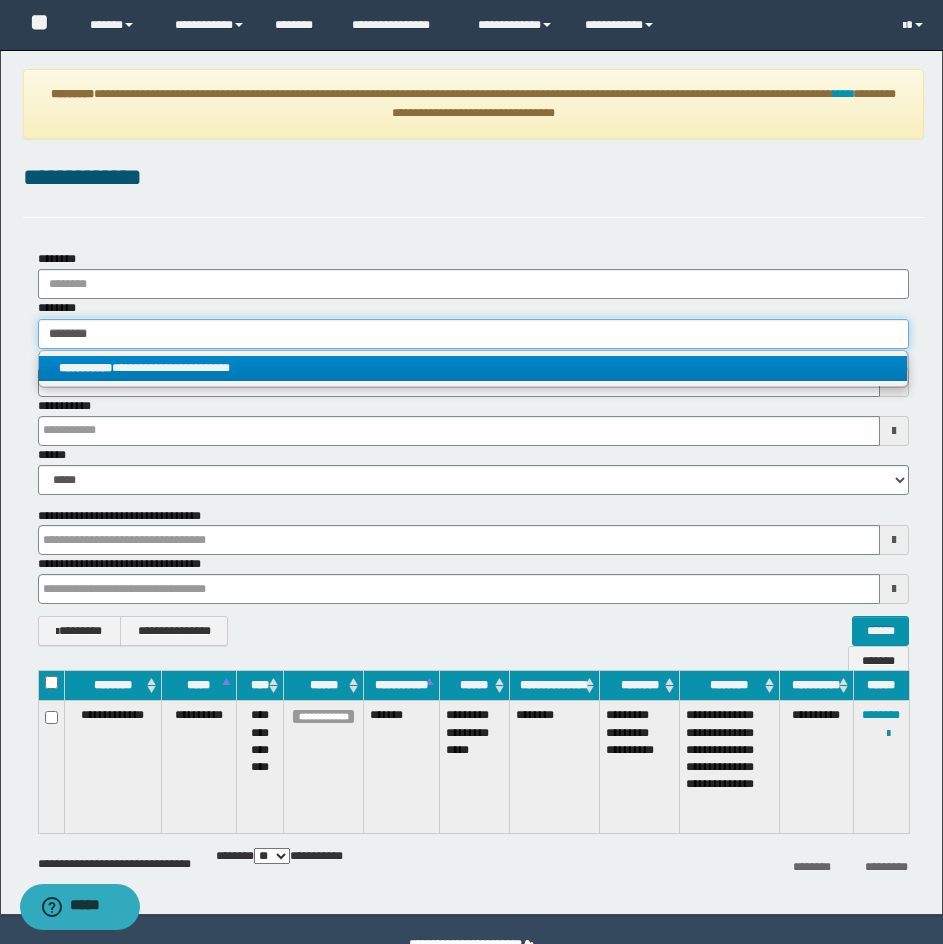 type 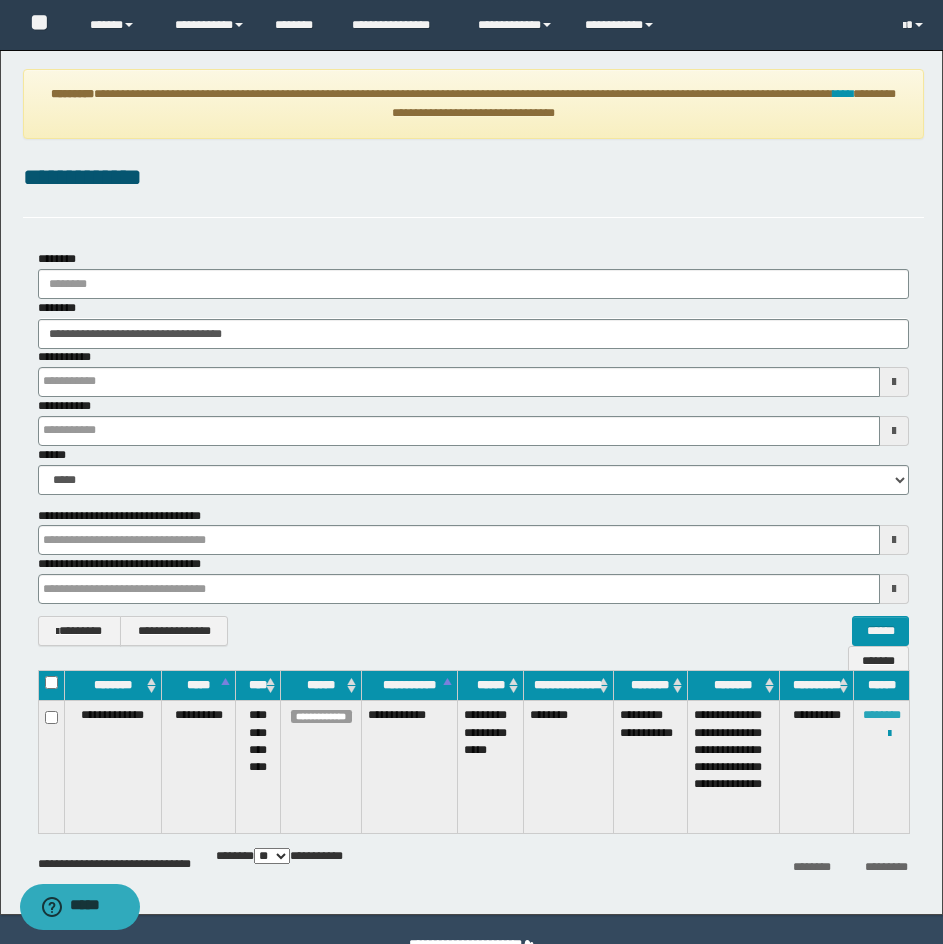 click on "********" at bounding box center (882, 715) 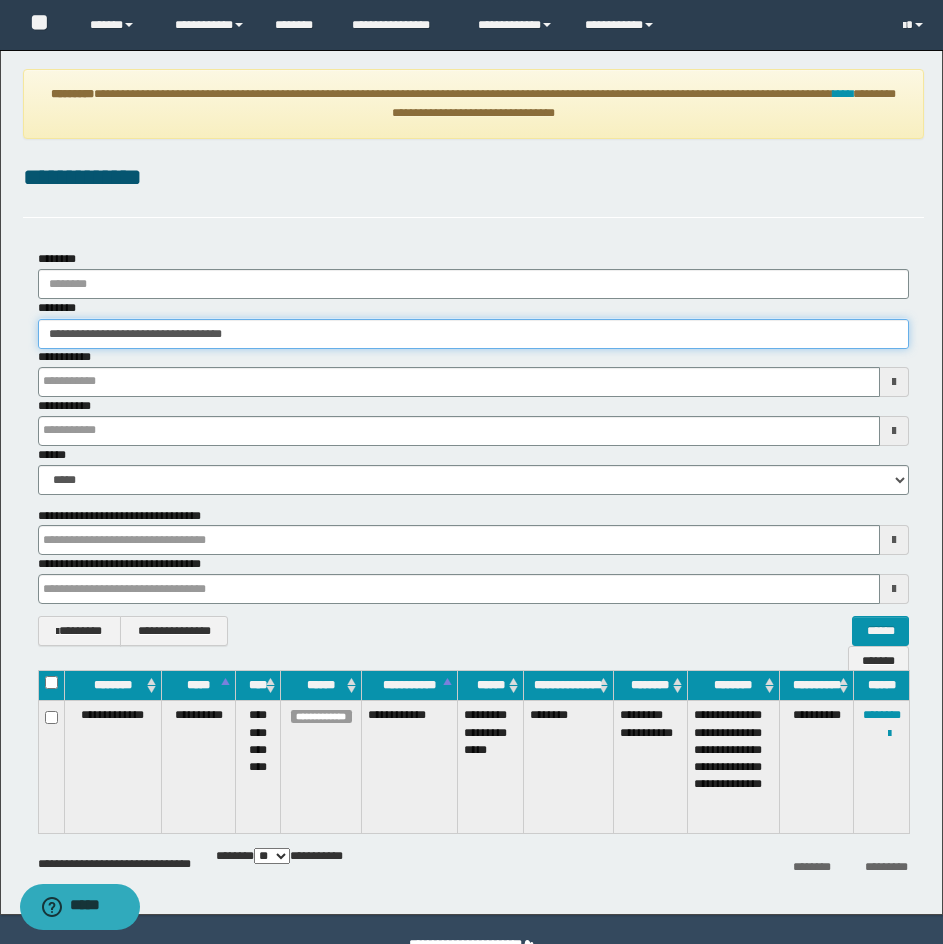 click on "**********" at bounding box center (473, 334) 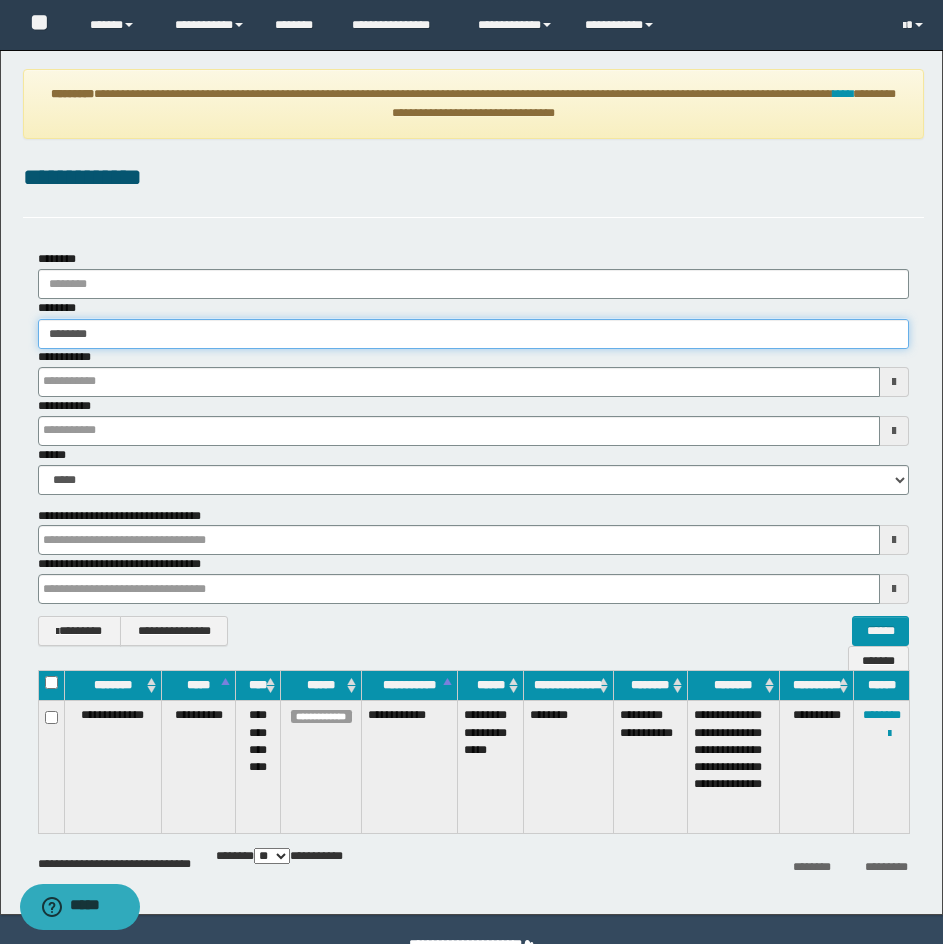 type on "********" 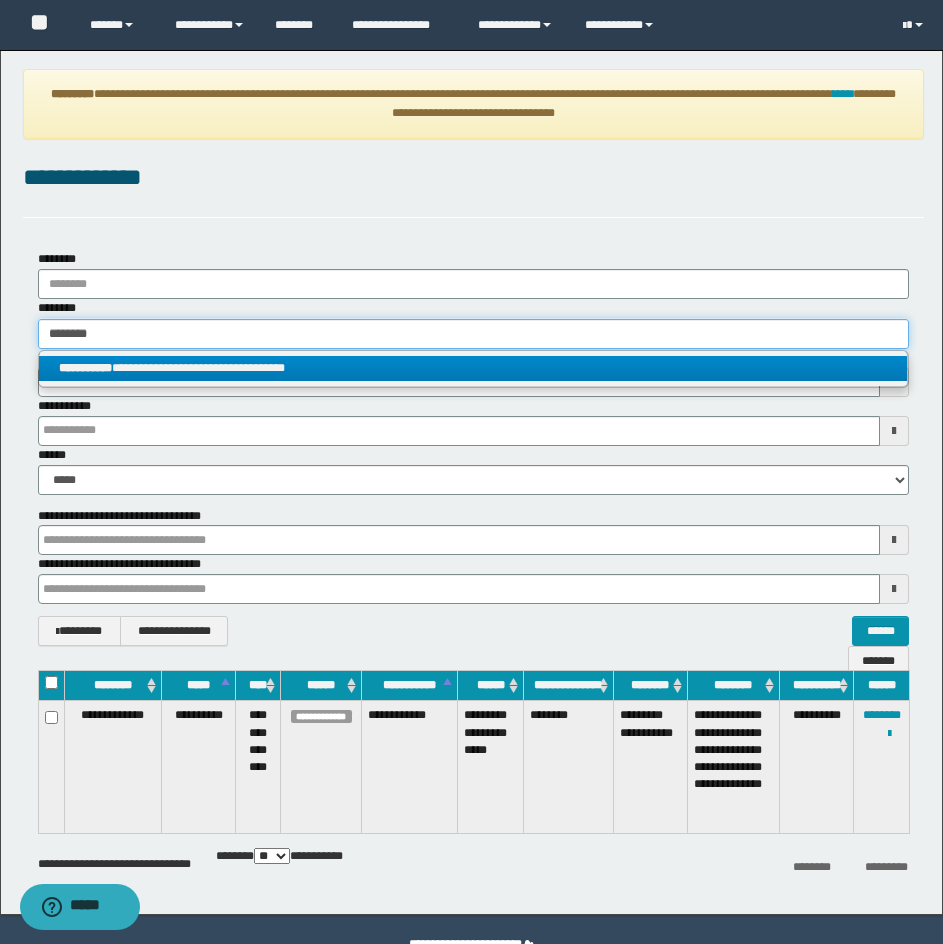type on "********" 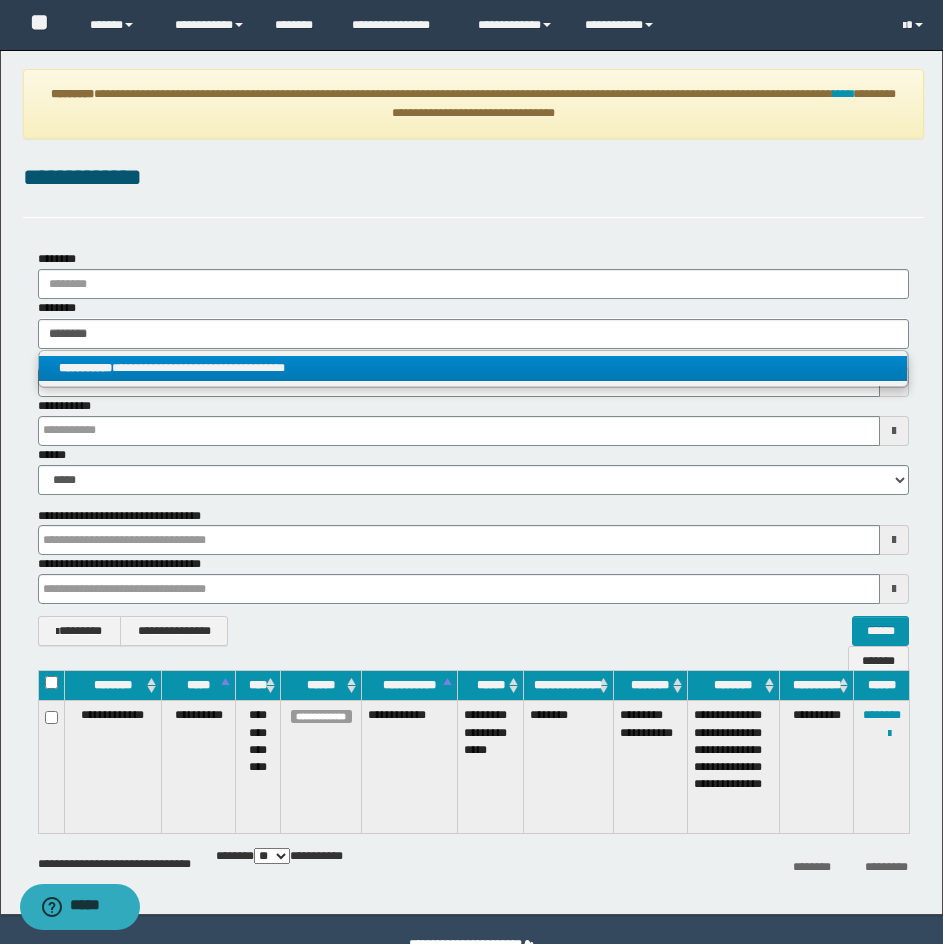 click on "**********" at bounding box center [473, 368] 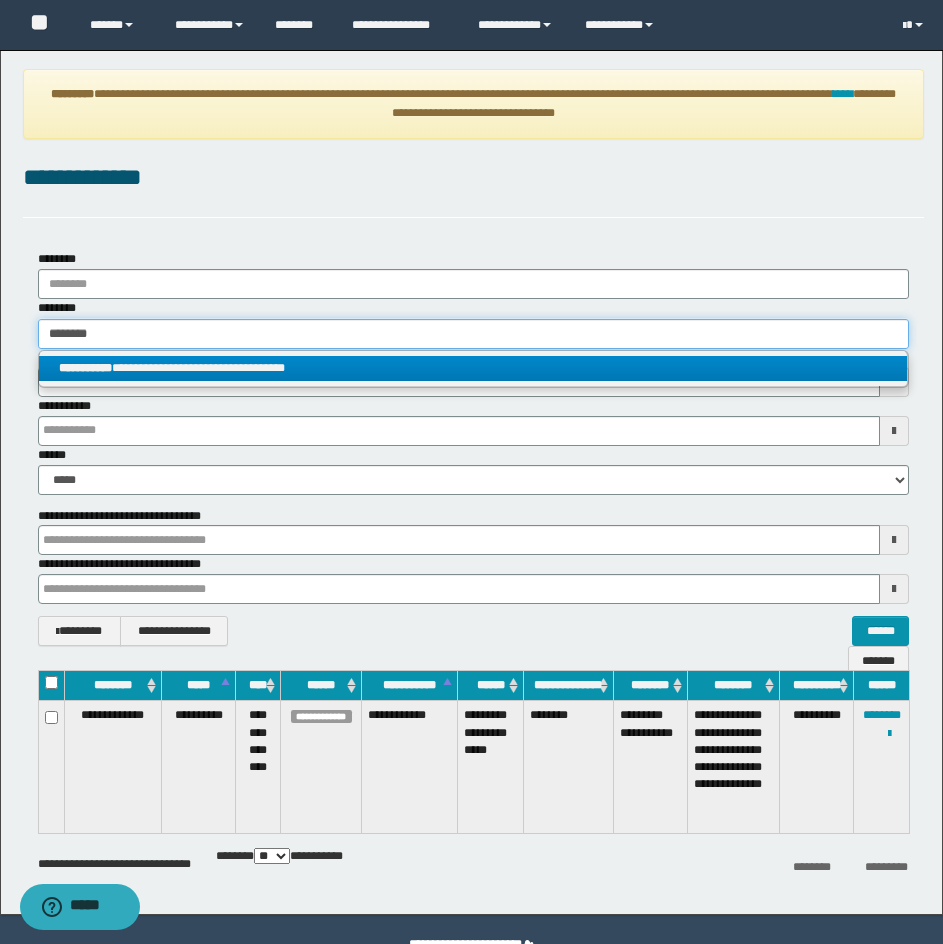type 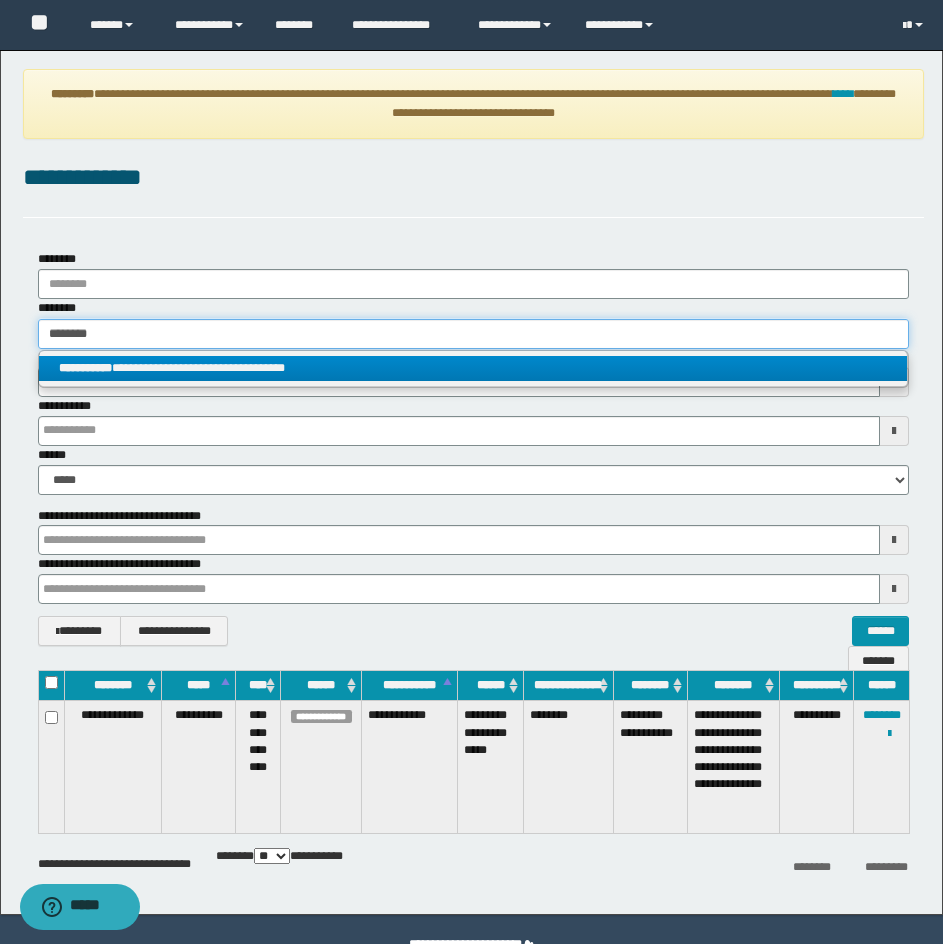 type on "**********" 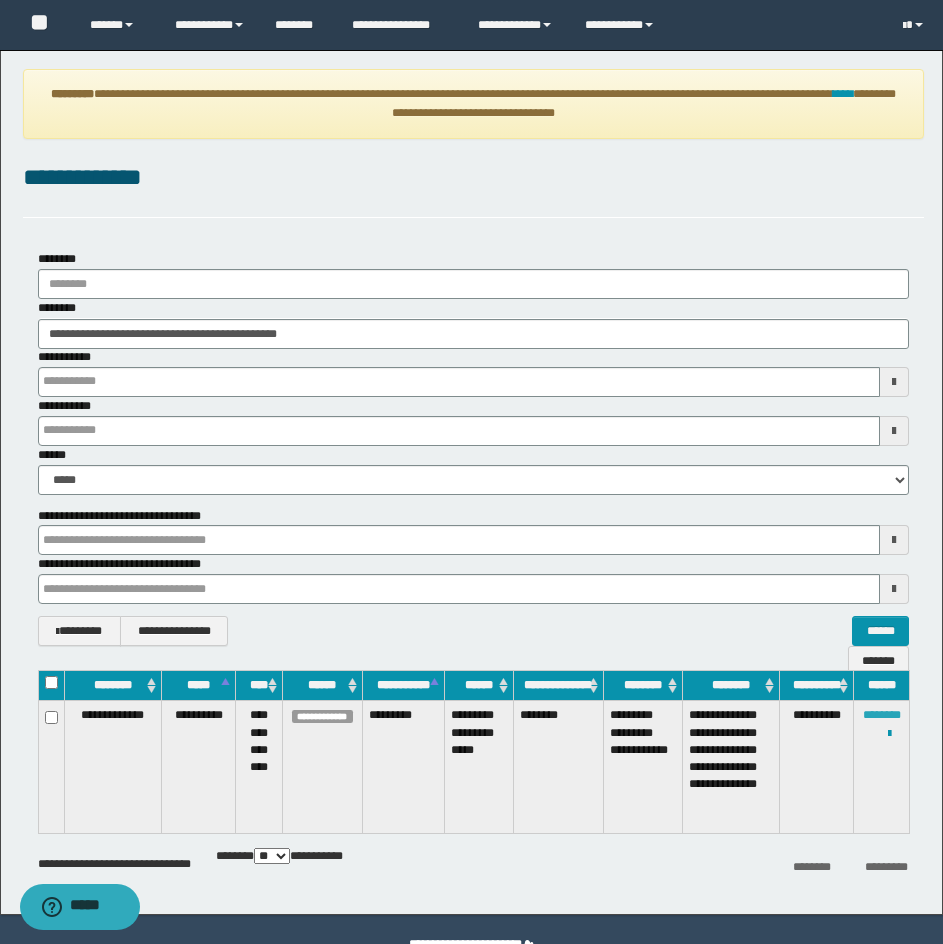 click on "********" at bounding box center (882, 715) 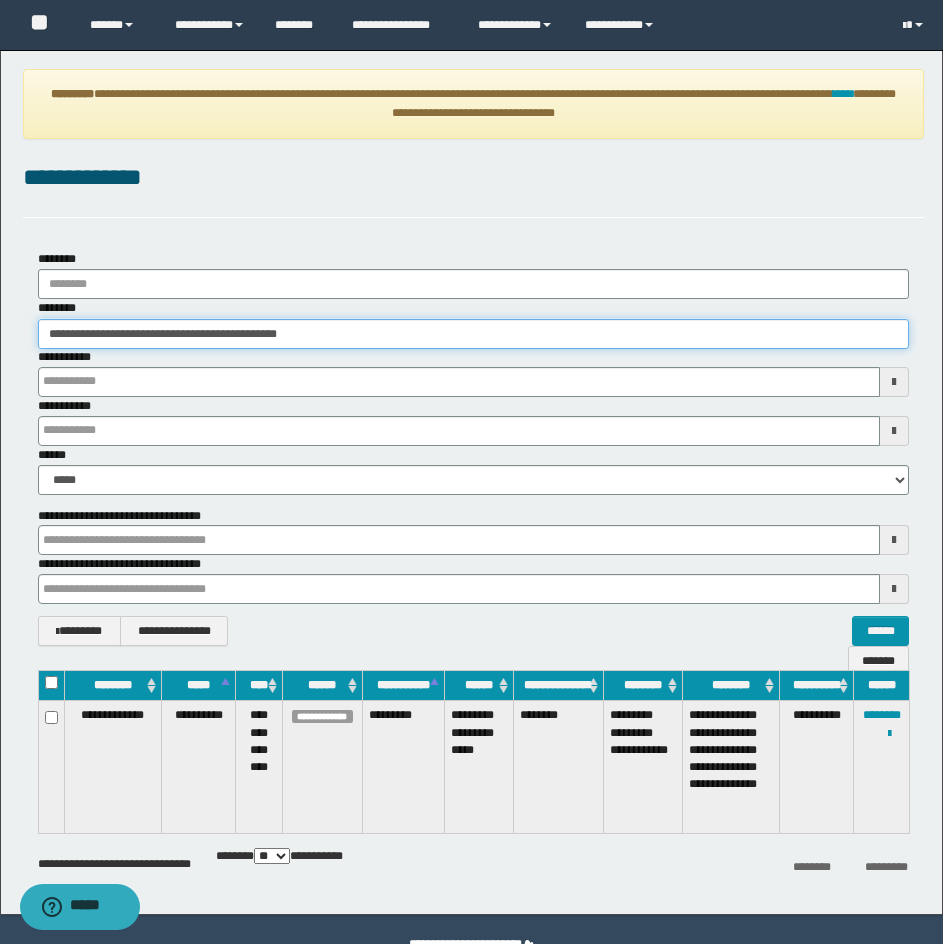 click on "**********" at bounding box center (473, 334) 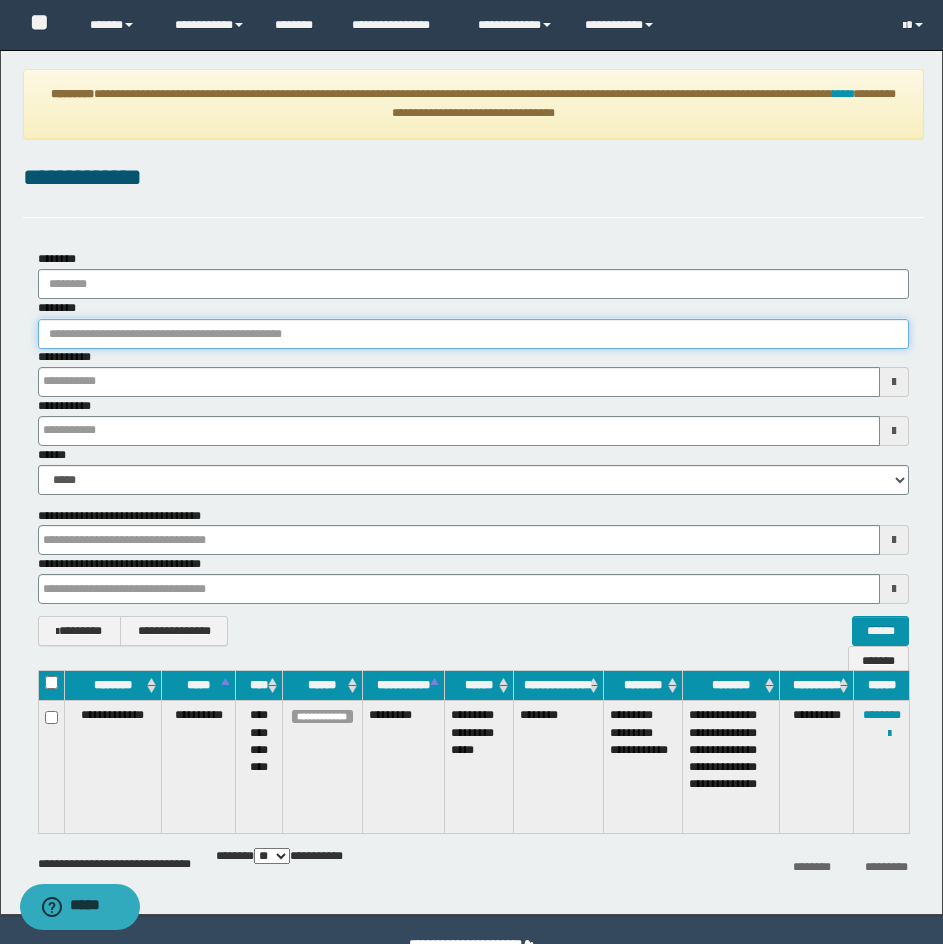 paste on "********" 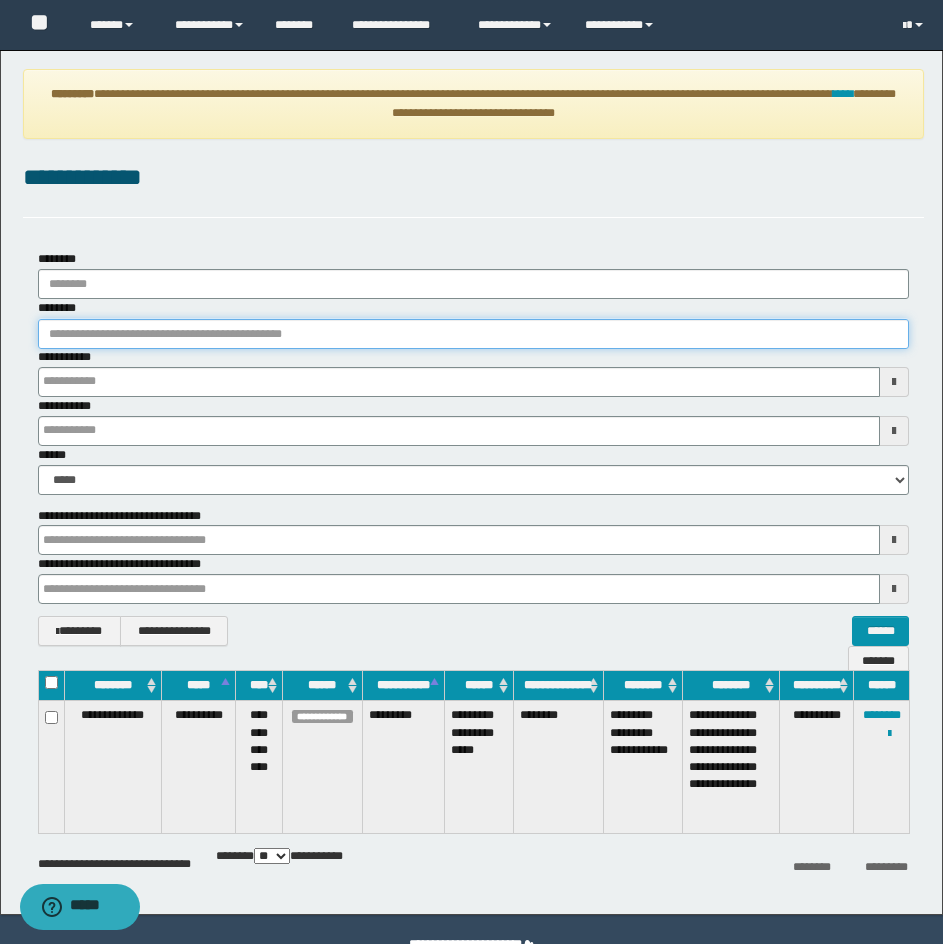 type on "********" 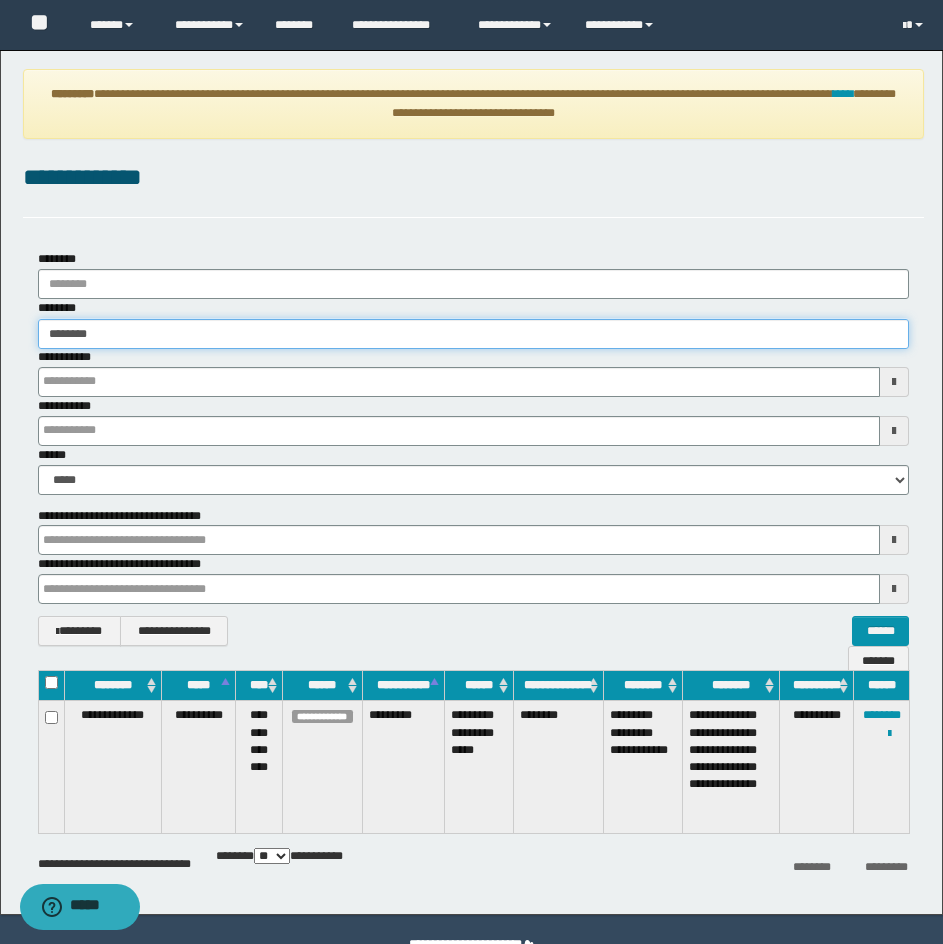 type on "********" 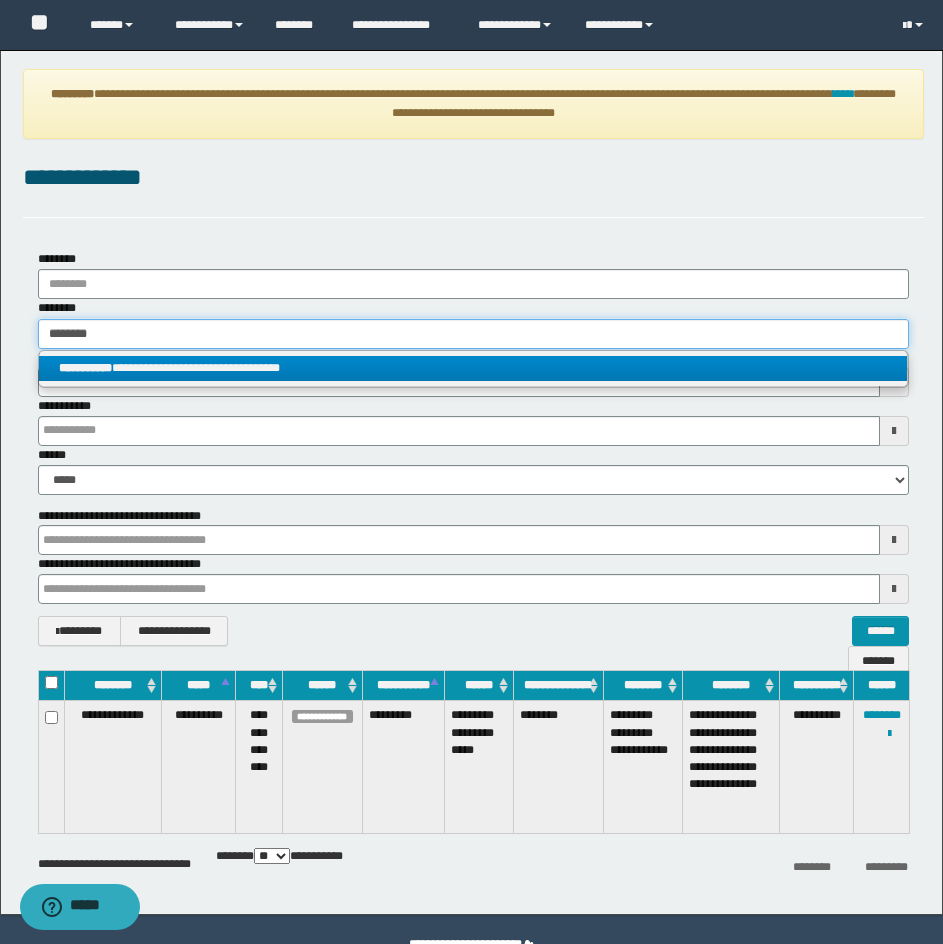 type on "********" 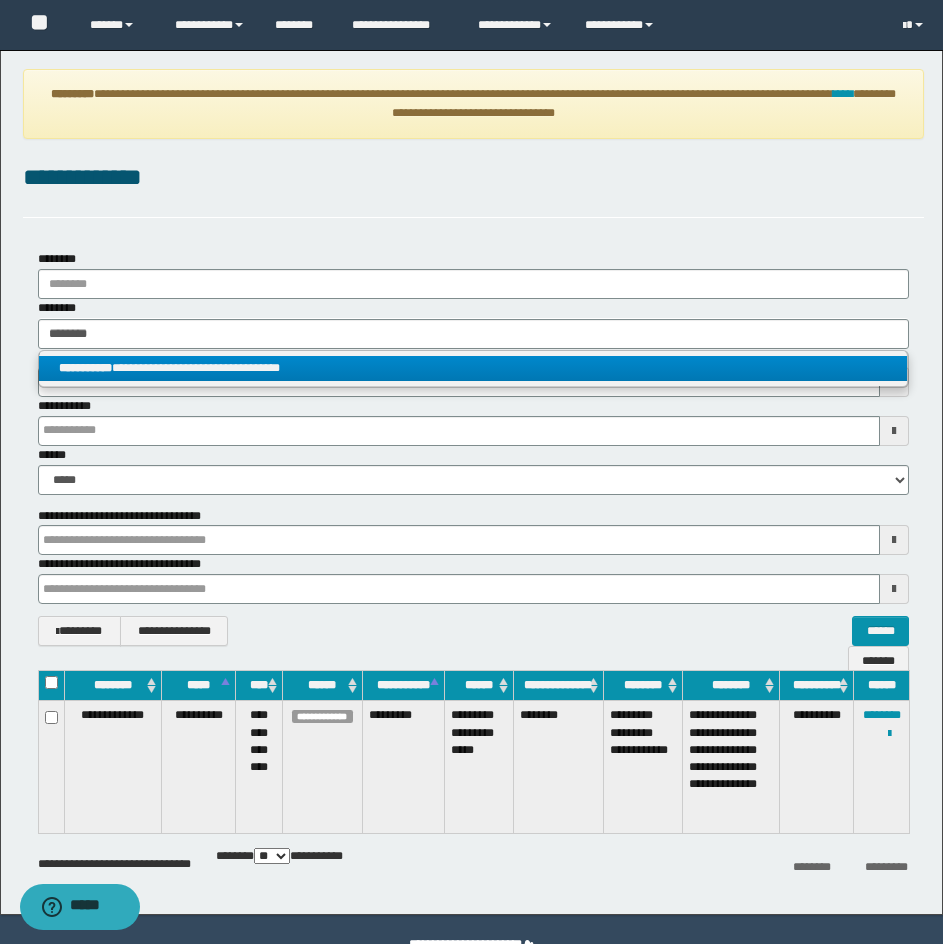 click on "**********" at bounding box center (473, 368) 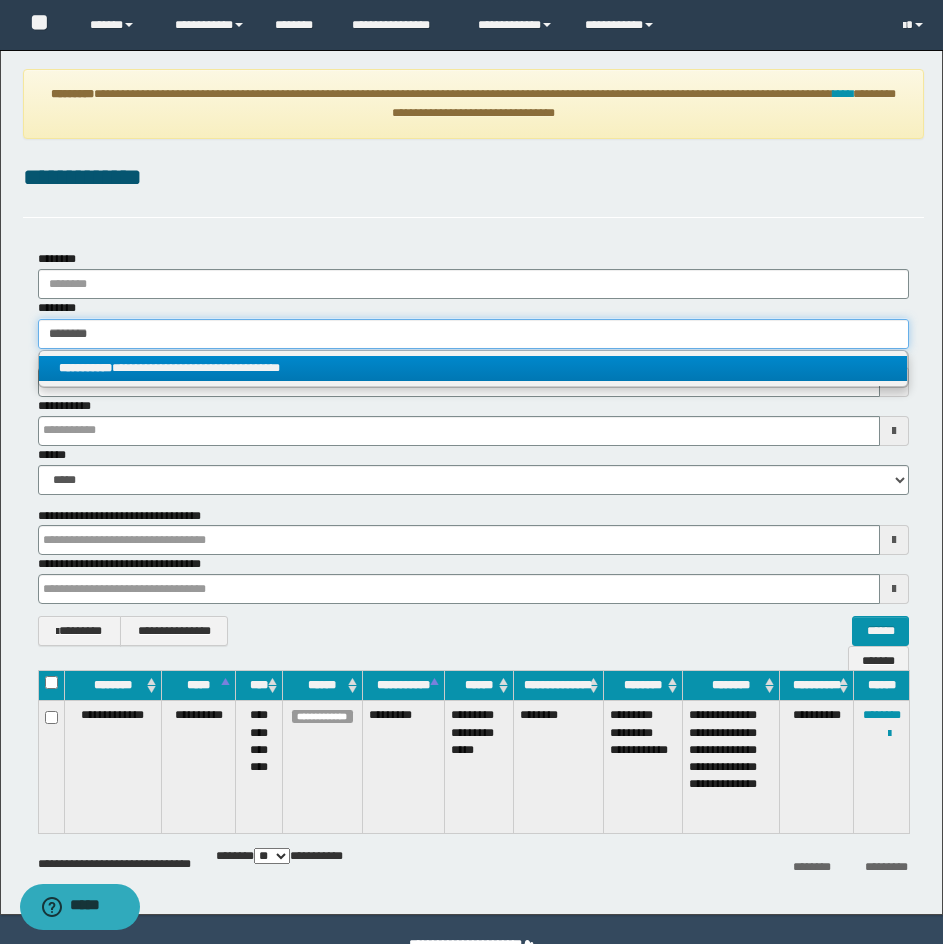 type 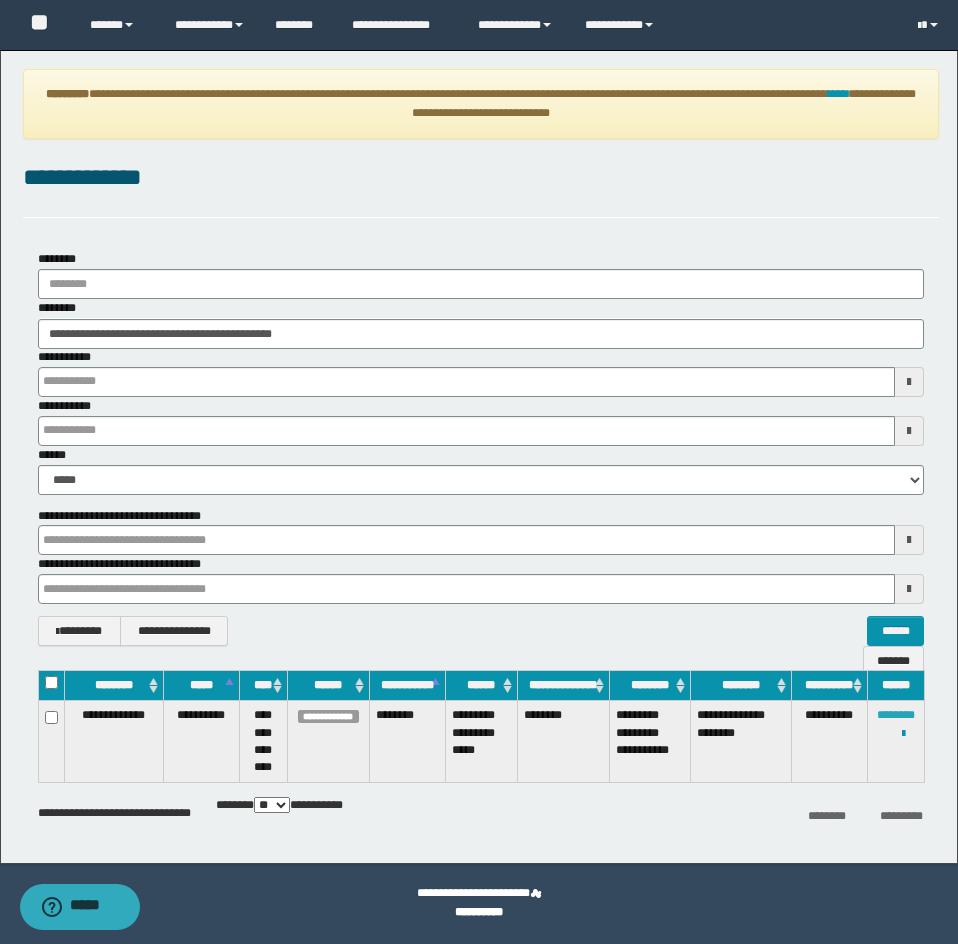 click on "********" at bounding box center (896, 715) 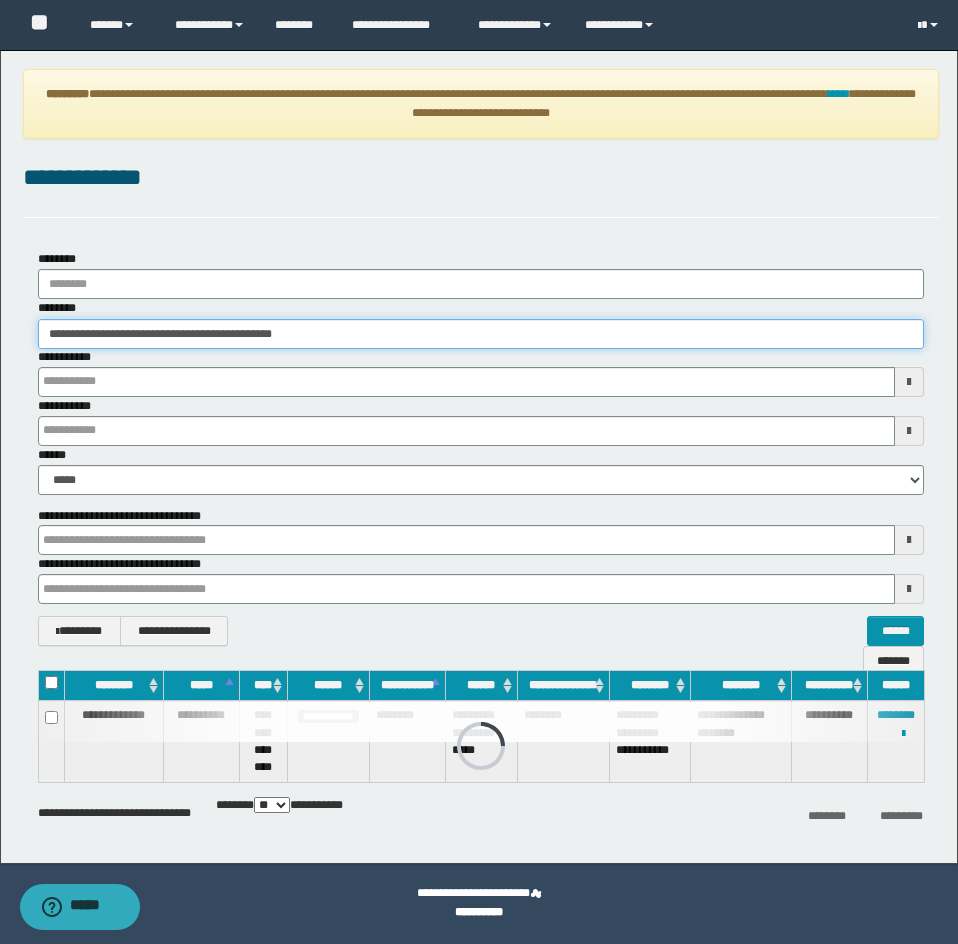 click on "**********" at bounding box center [481, 334] 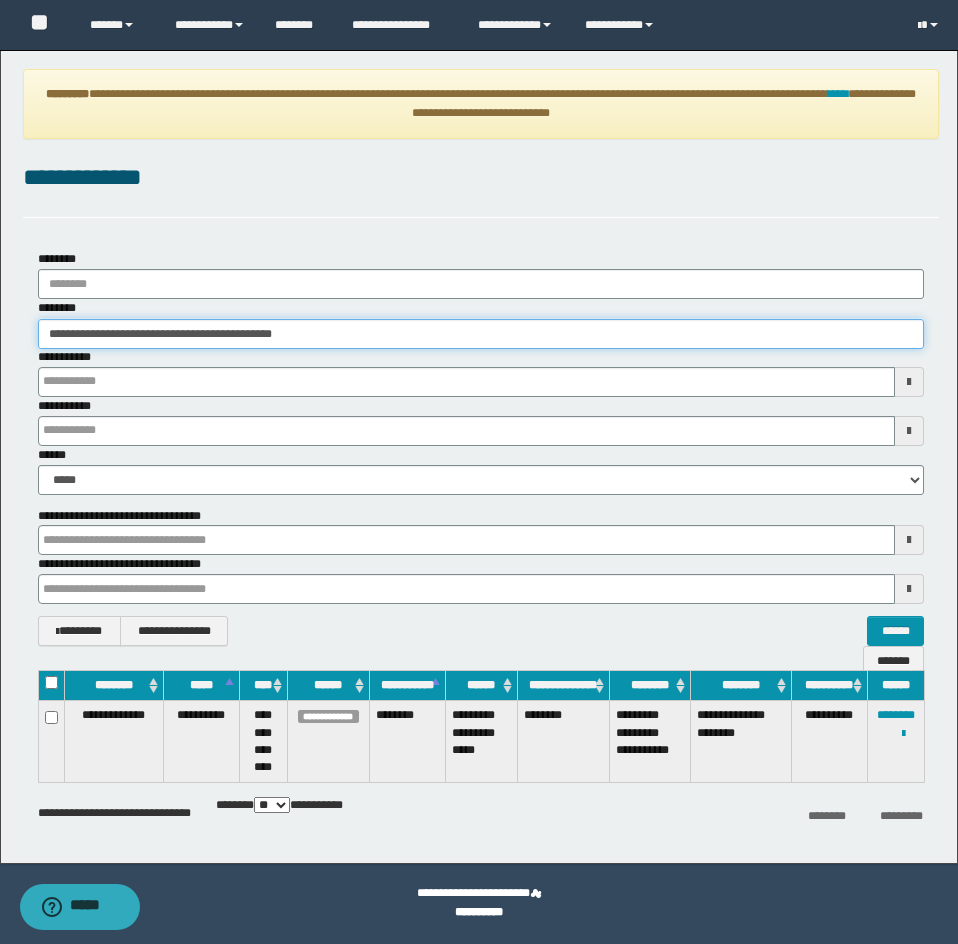 click on "**********" at bounding box center (481, 334) 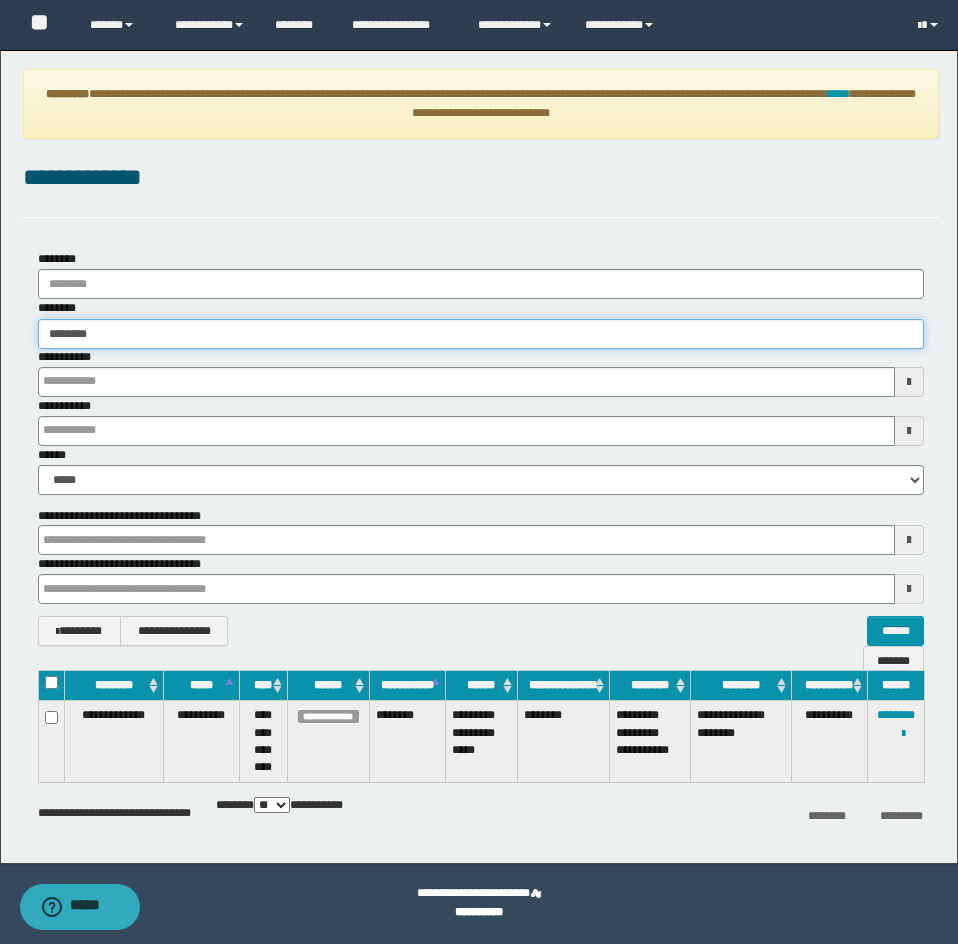 type on "********" 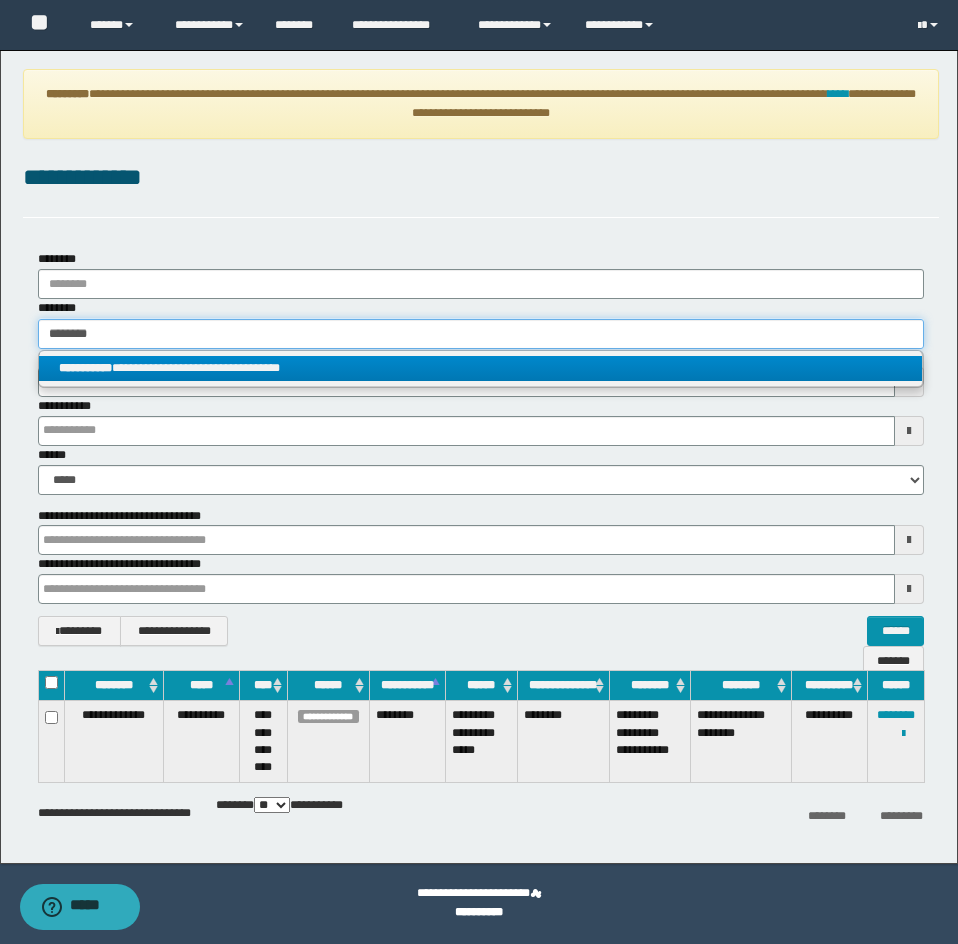 type on "********" 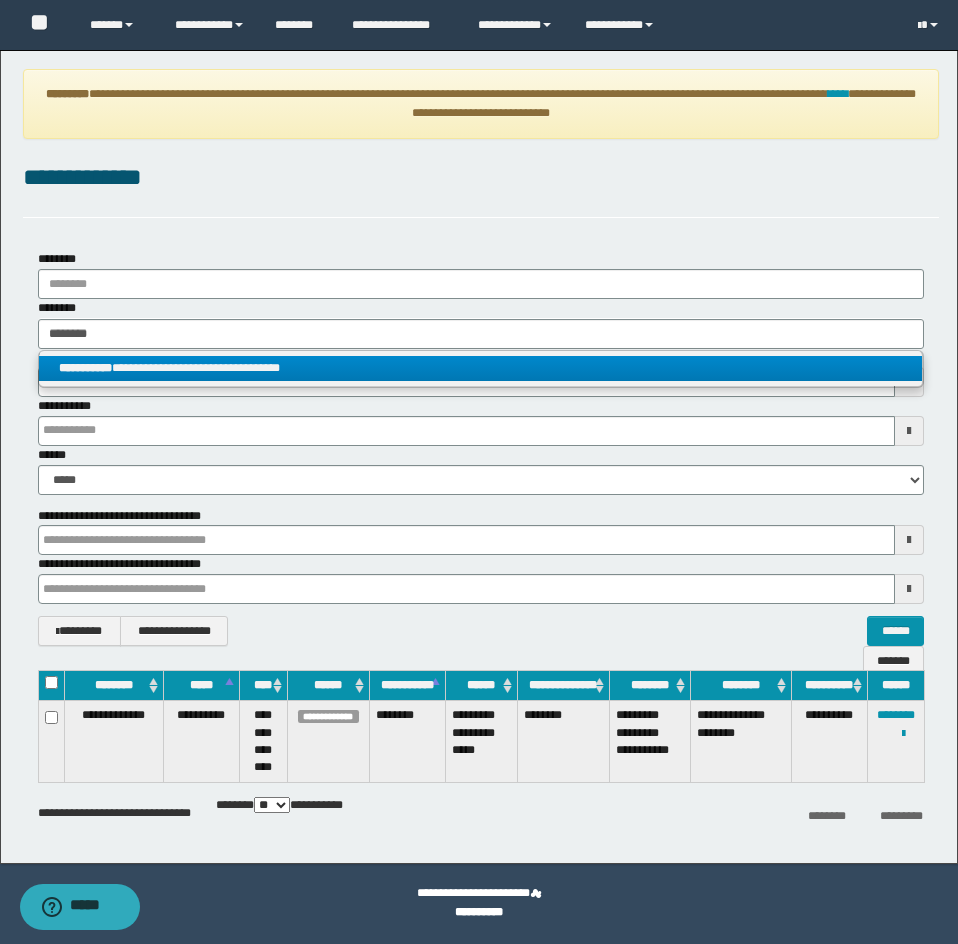 click on "**********" at bounding box center [480, 368] 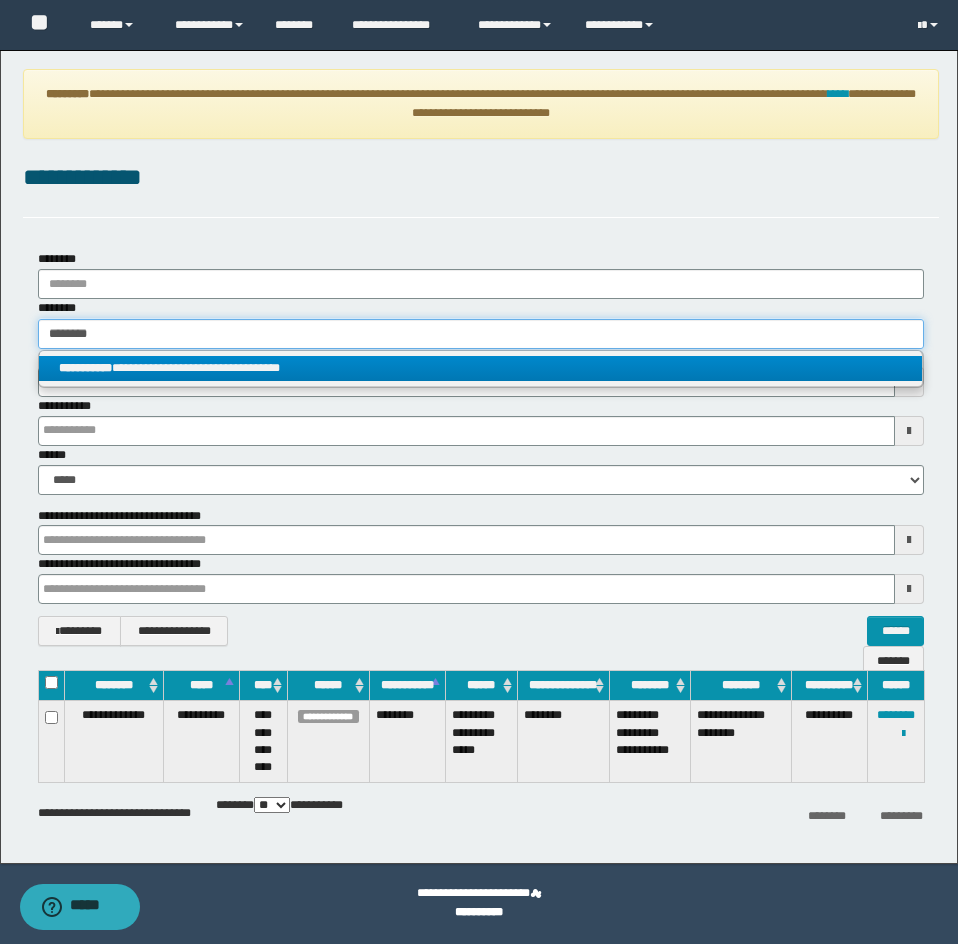 type 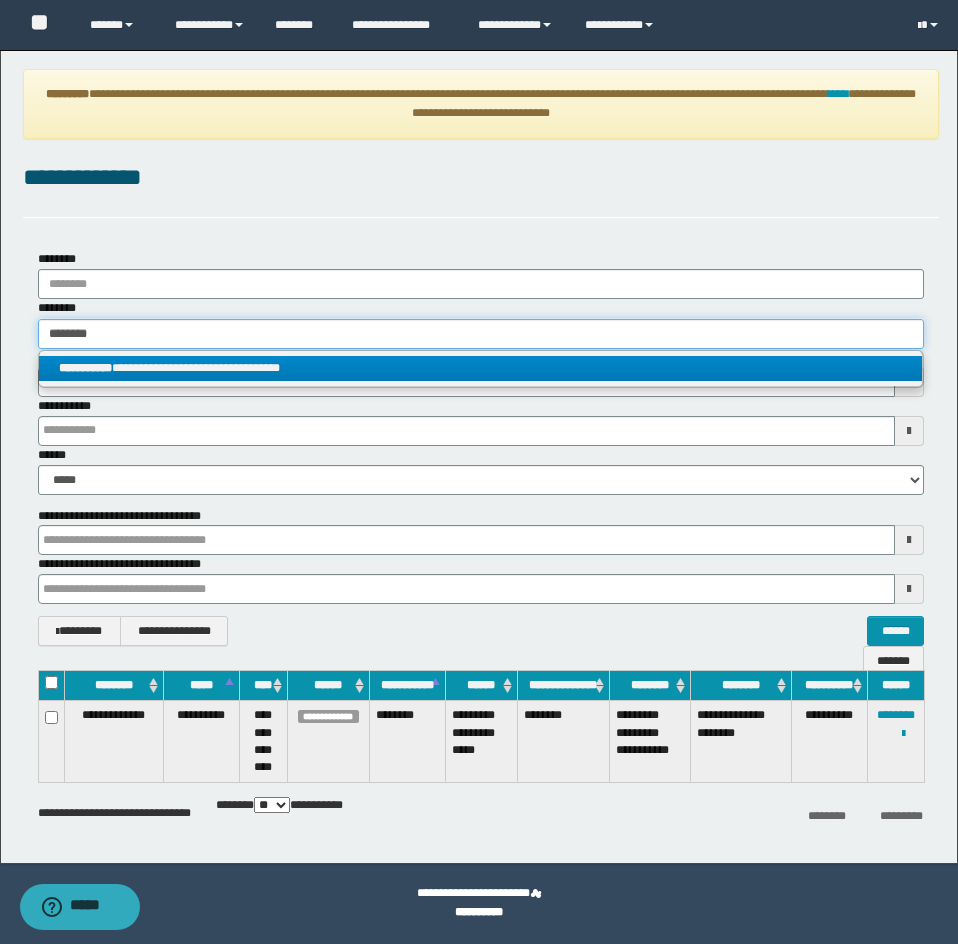 type on "**********" 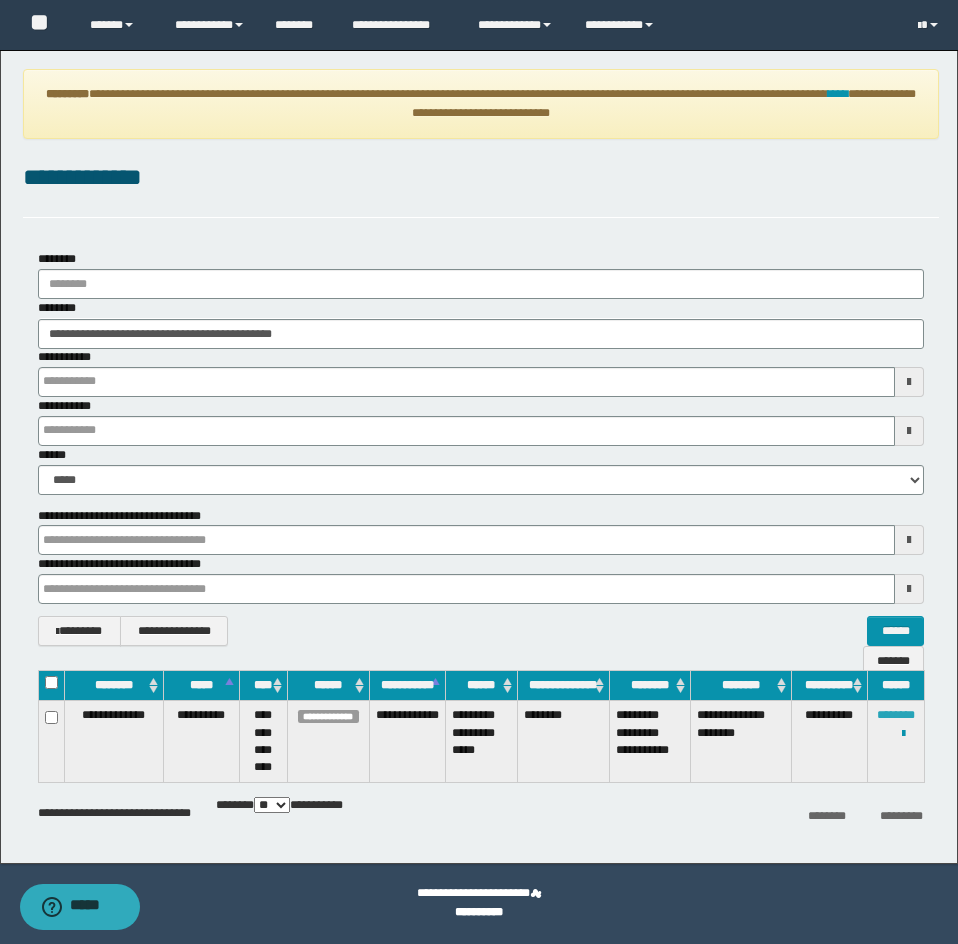 click on "********" at bounding box center (896, 715) 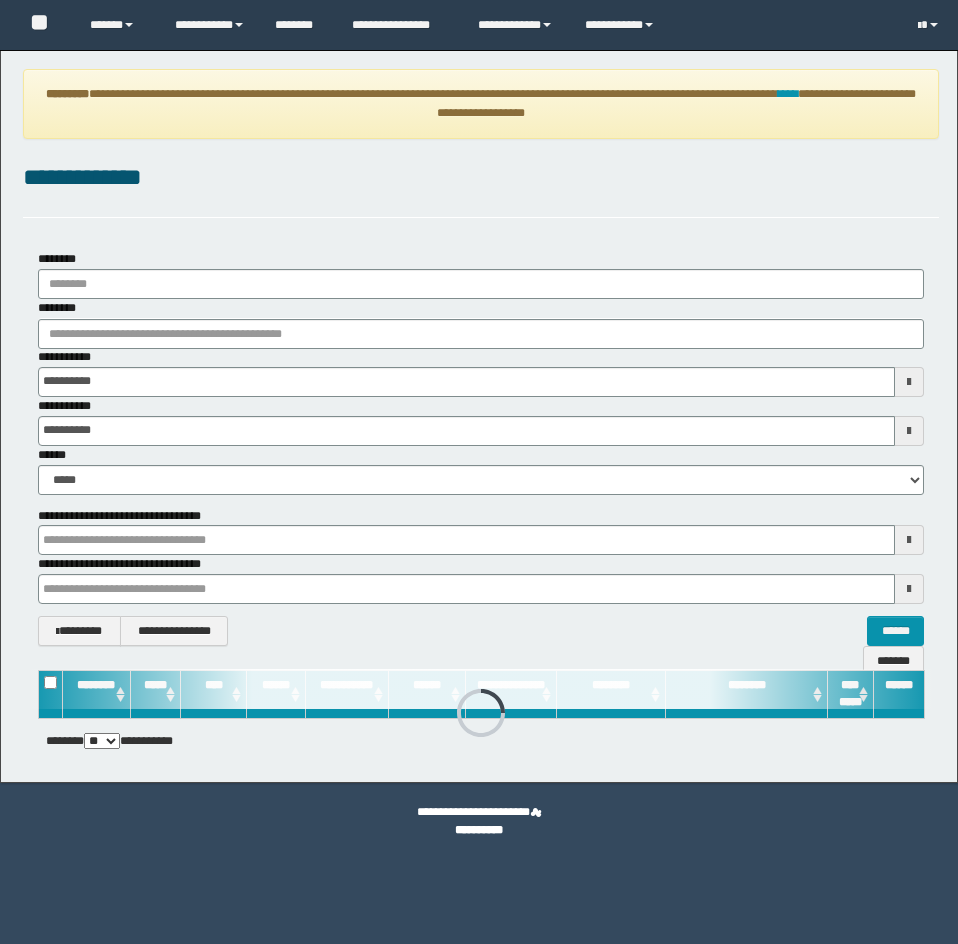 scroll, scrollTop: 0, scrollLeft: 0, axis: both 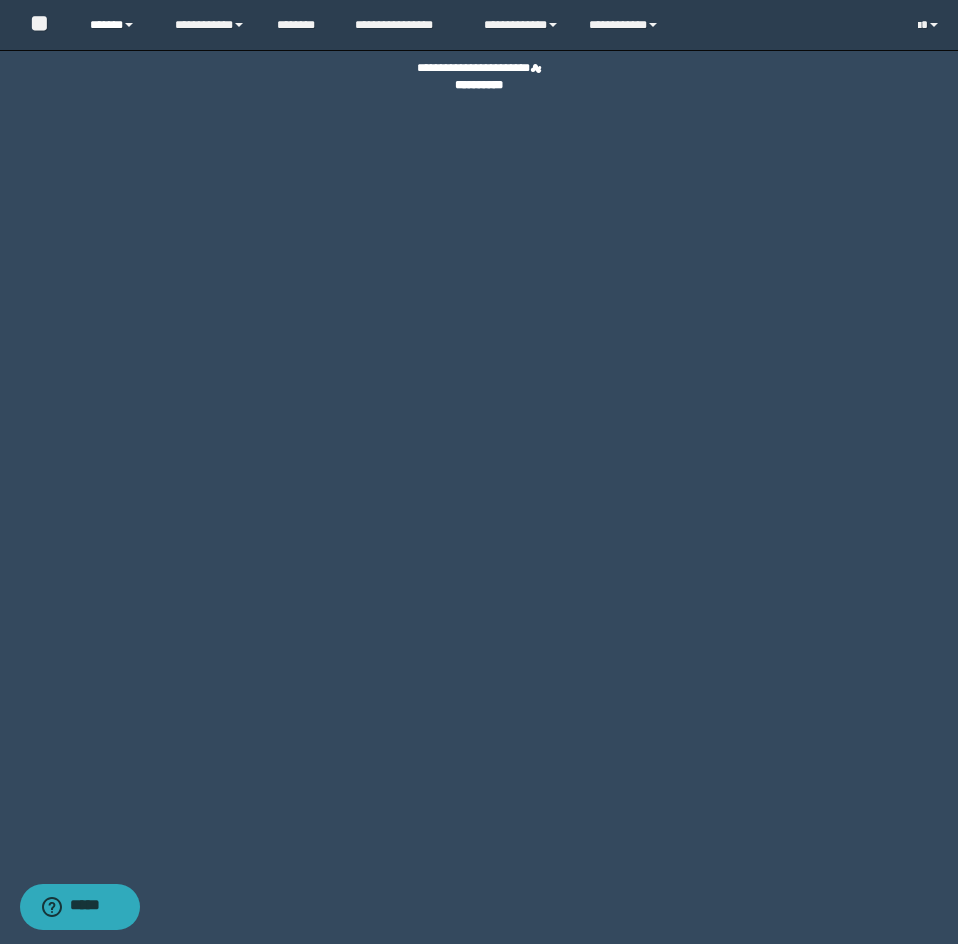 click on "******" at bounding box center [117, 25] 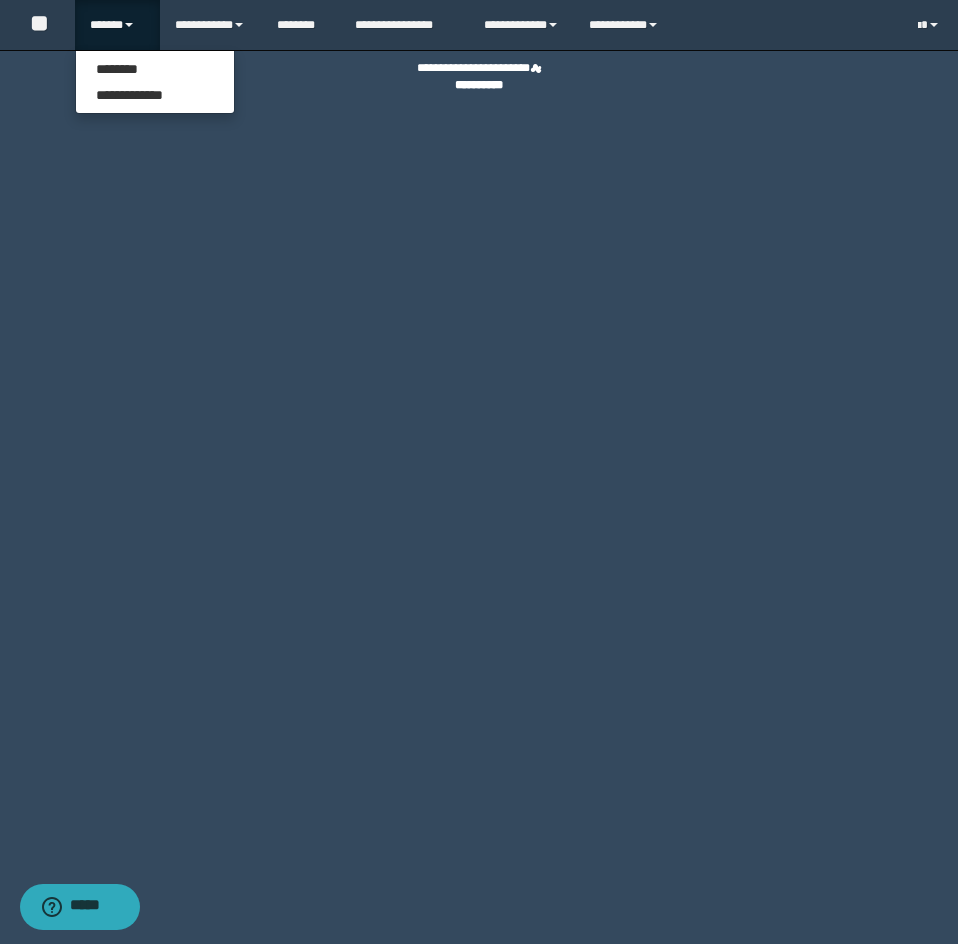 click on "**" at bounding box center [39, 23] 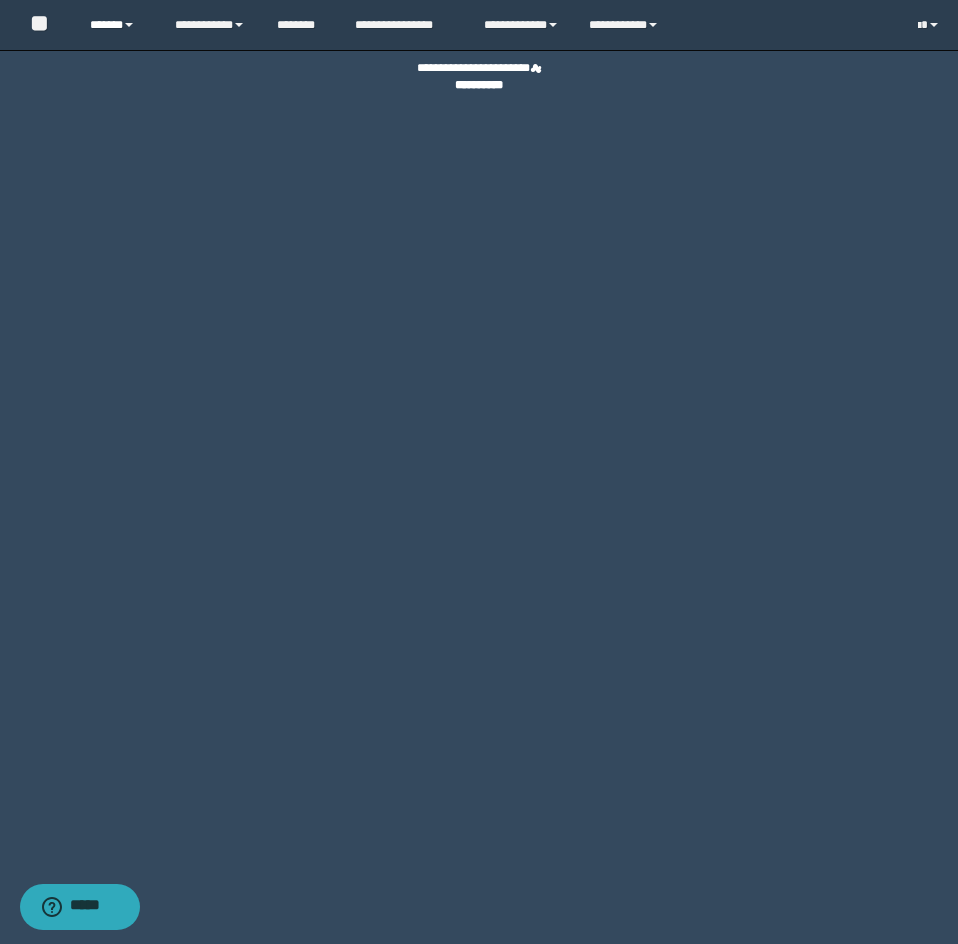 click on "******" at bounding box center (117, 25) 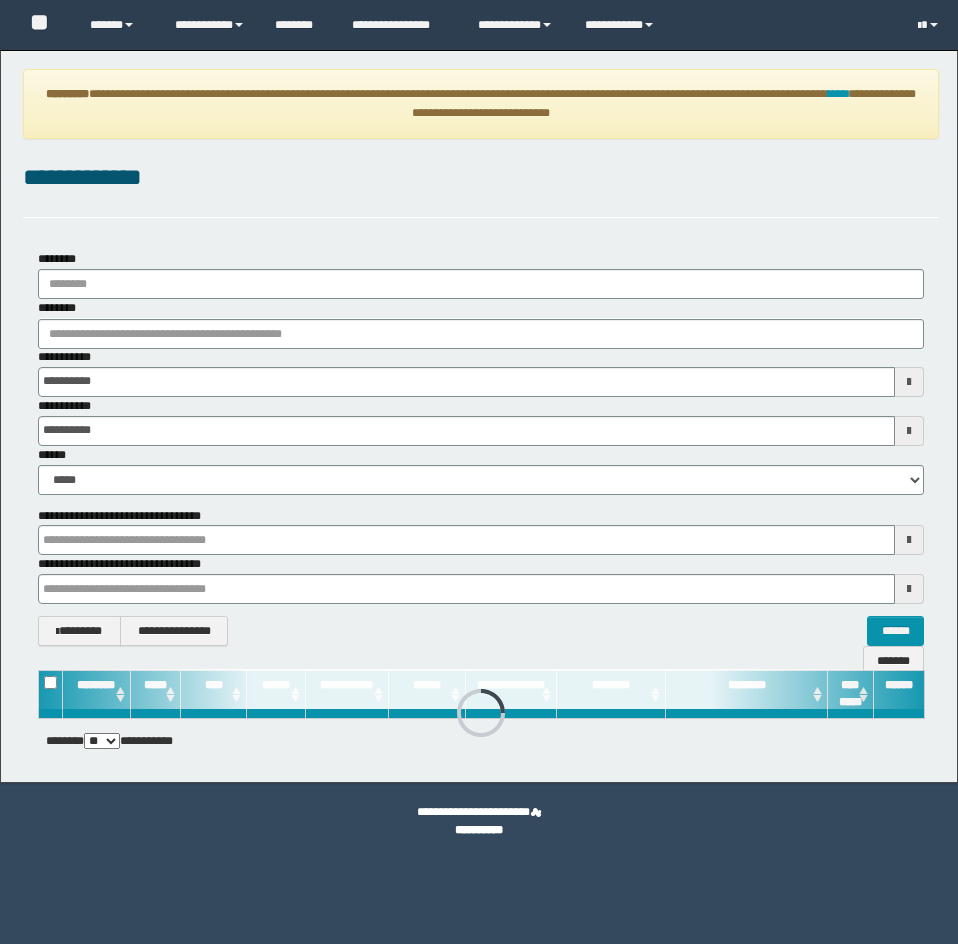 scroll, scrollTop: 0, scrollLeft: 0, axis: both 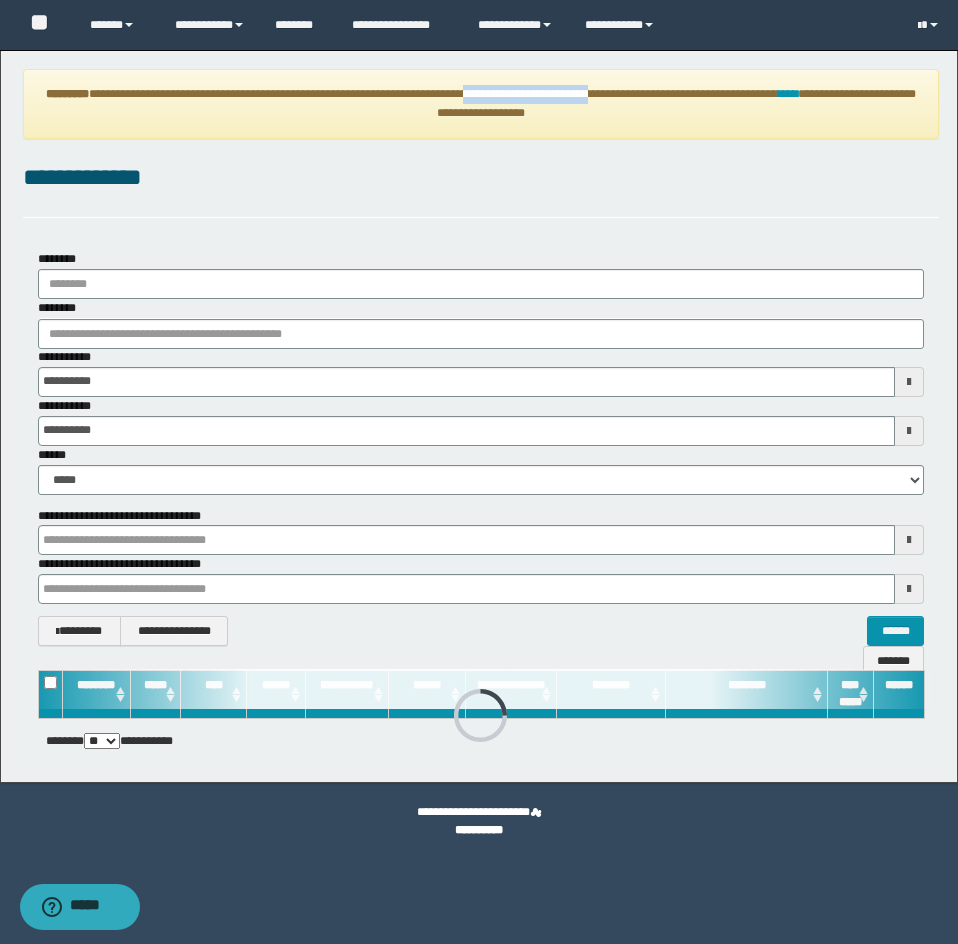 drag, startPoint x: 509, startPoint y: 94, endPoint x: 651, endPoint y: 93, distance: 142.00352 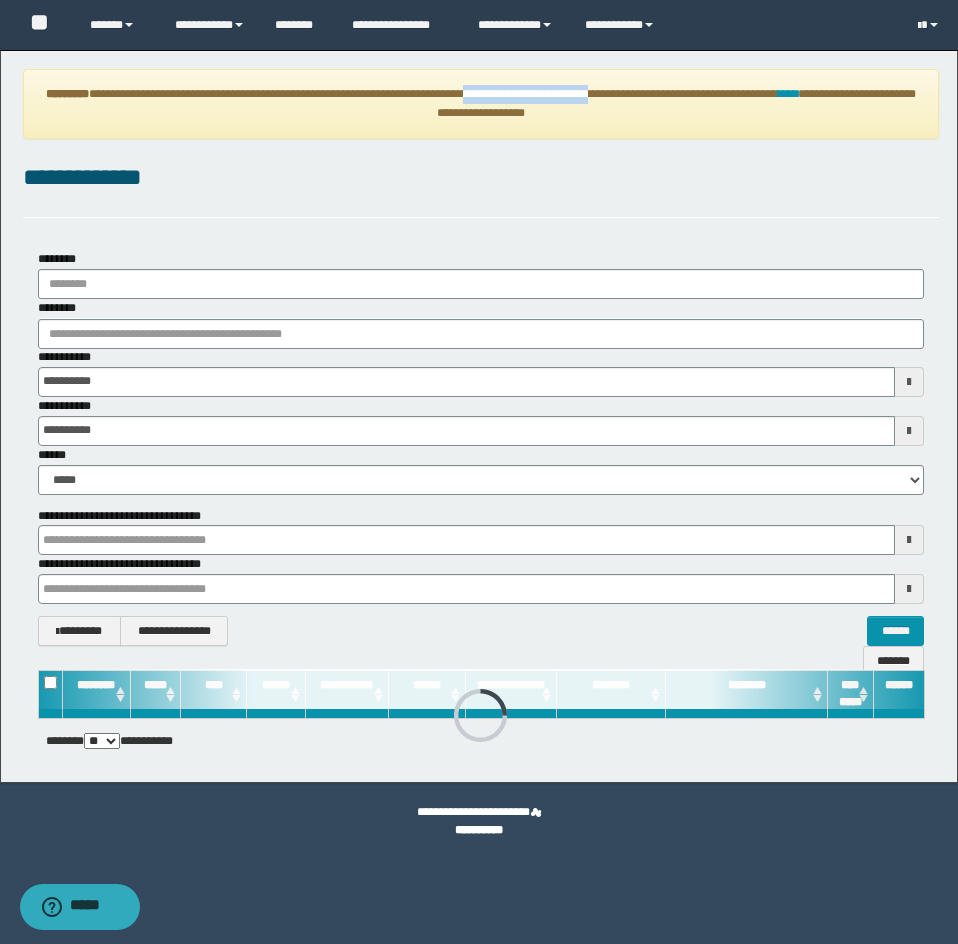 click on "**********" at bounding box center (481, 104) 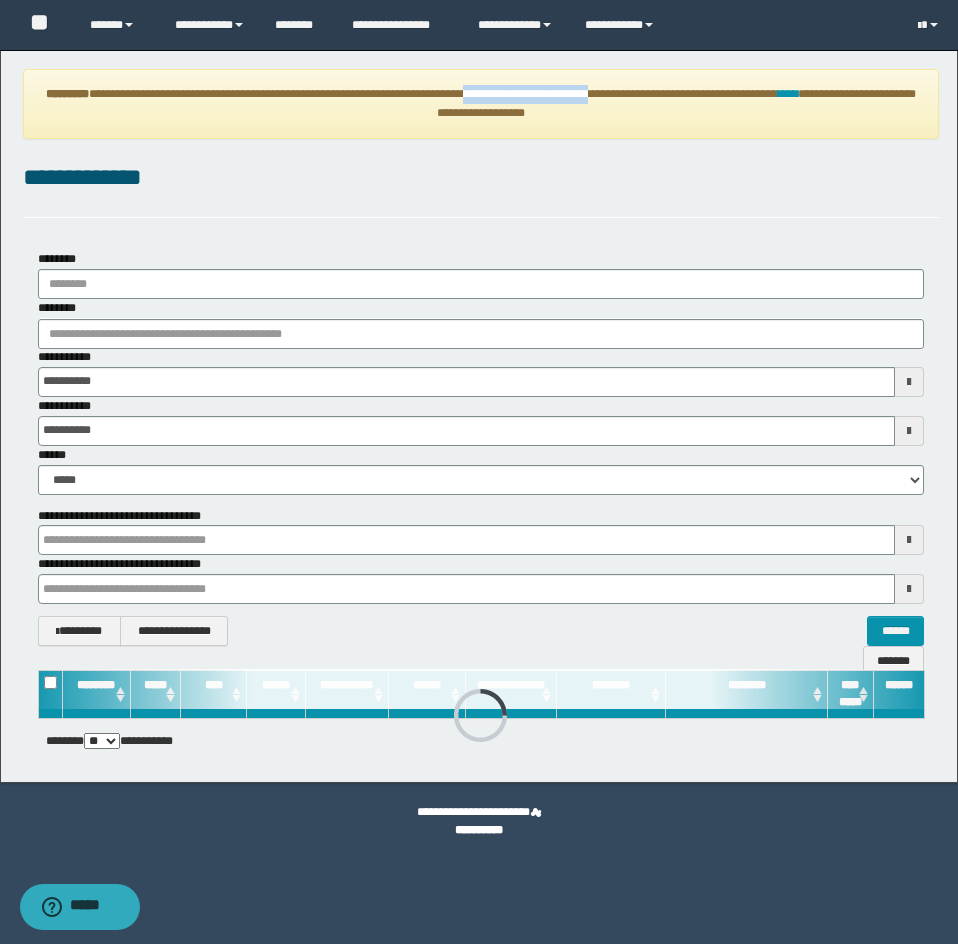 copy on "**********" 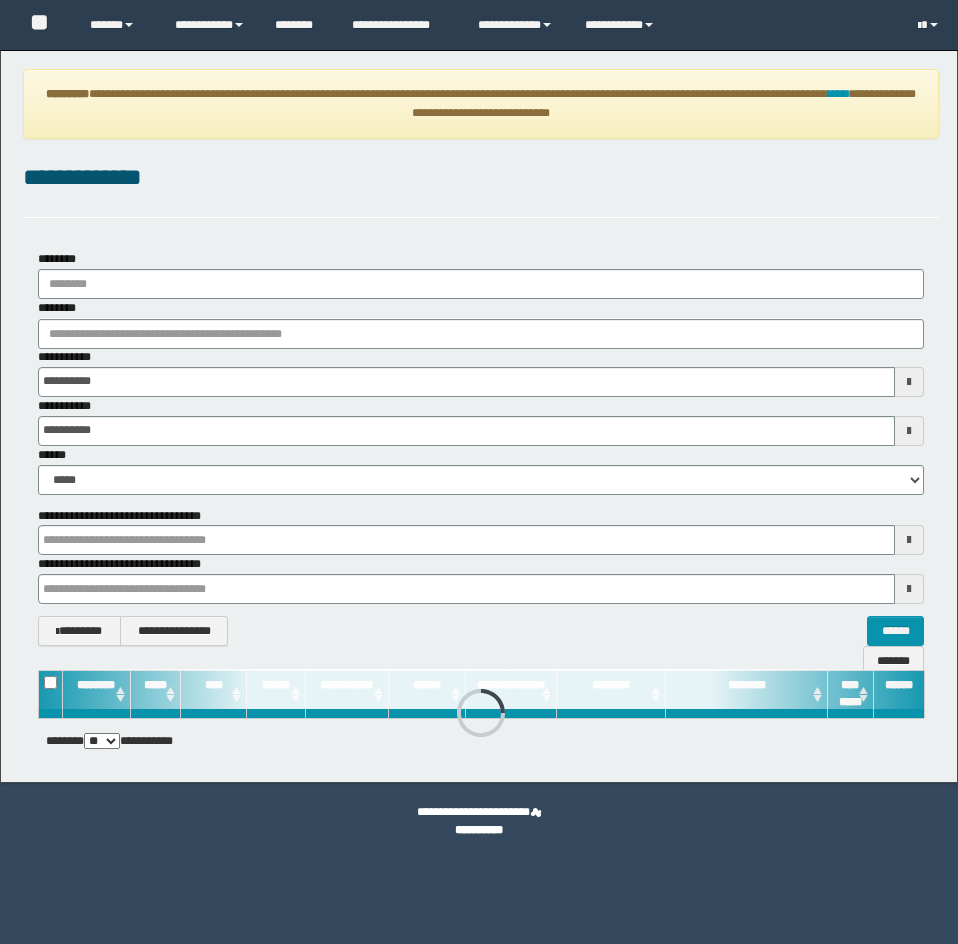 scroll, scrollTop: 0, scrollLeft: 0, axis: both 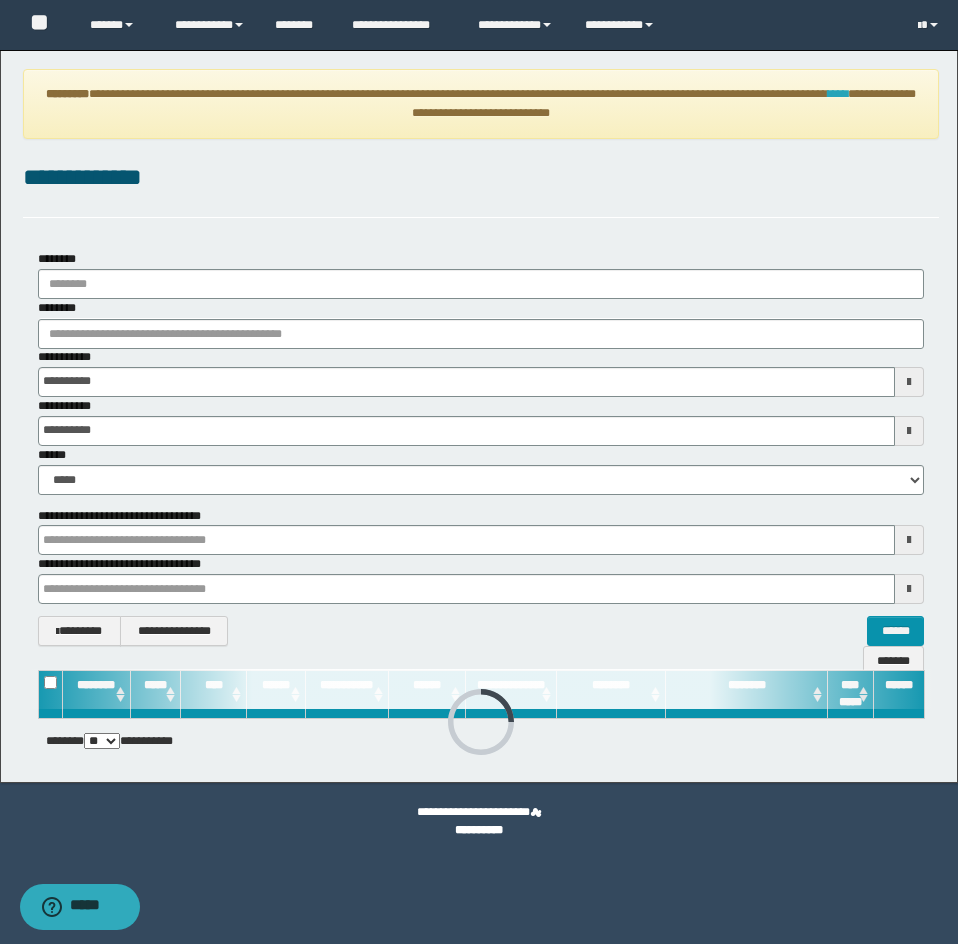 click on "****" at bounding box center (838, 94) 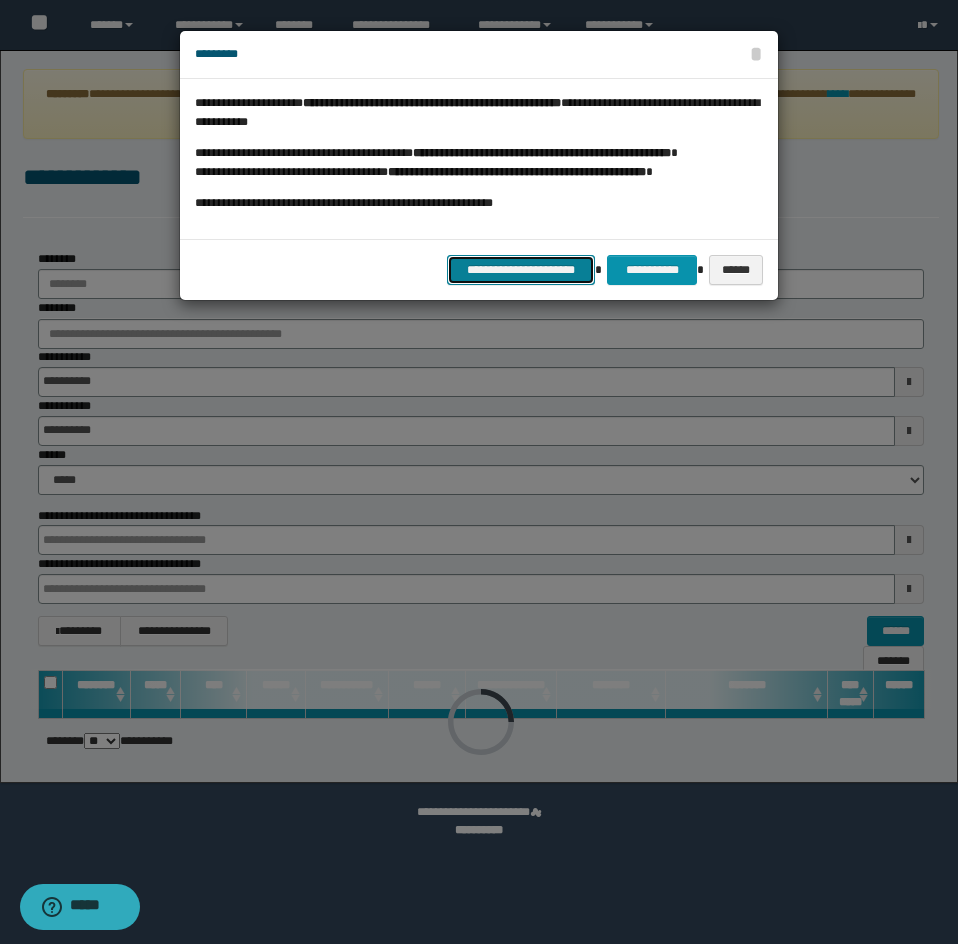 click on "**********" at bounding box center (521, 270) 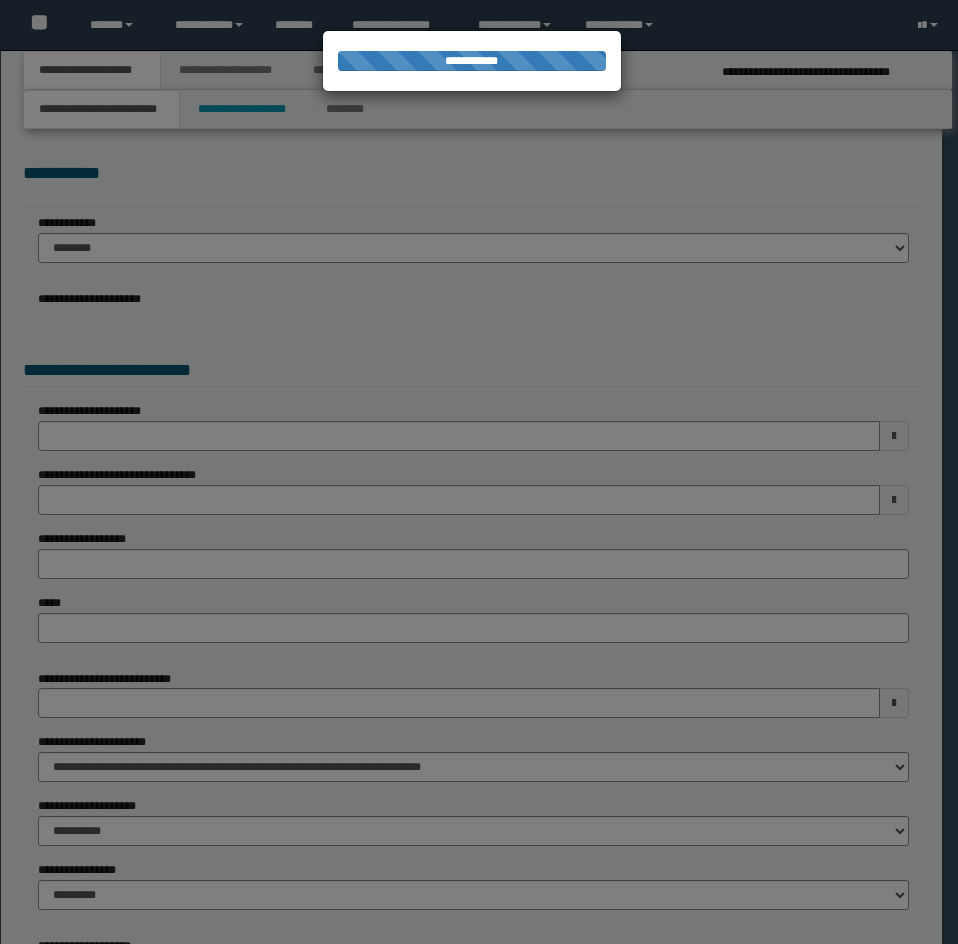 scroll, scrollTop: 0, scrollLeft: 0, axis: both 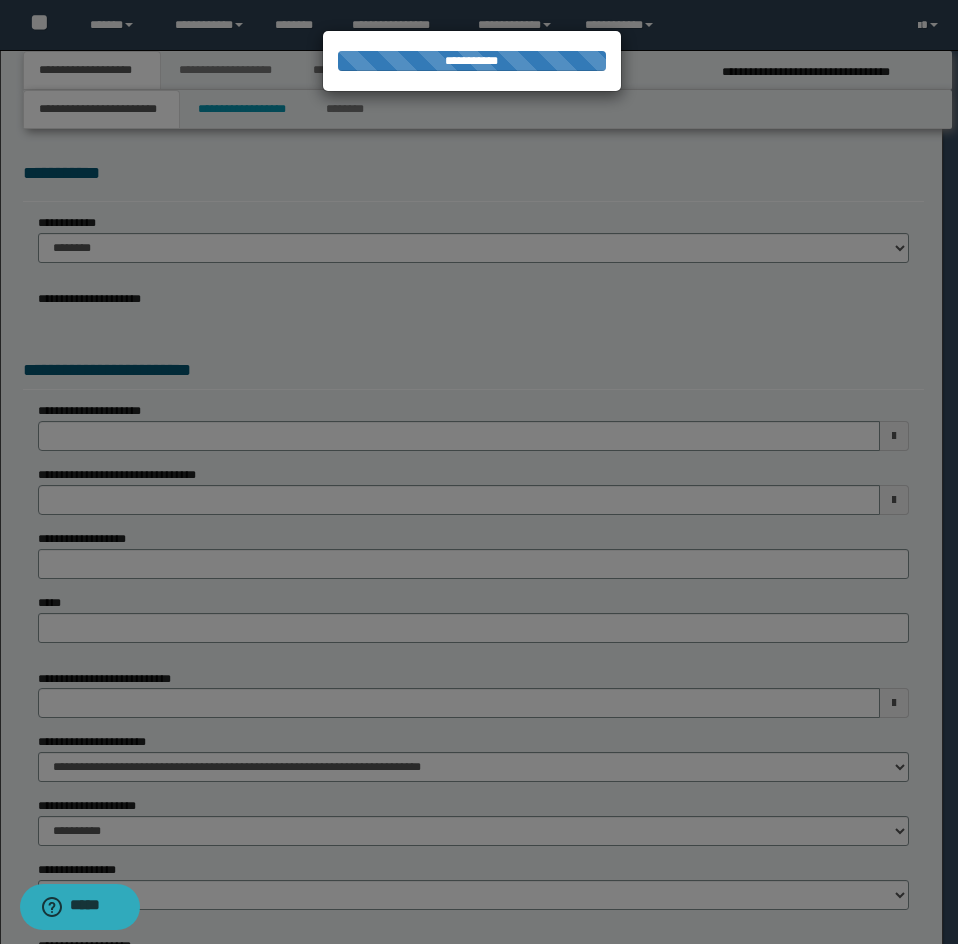 select on "*" 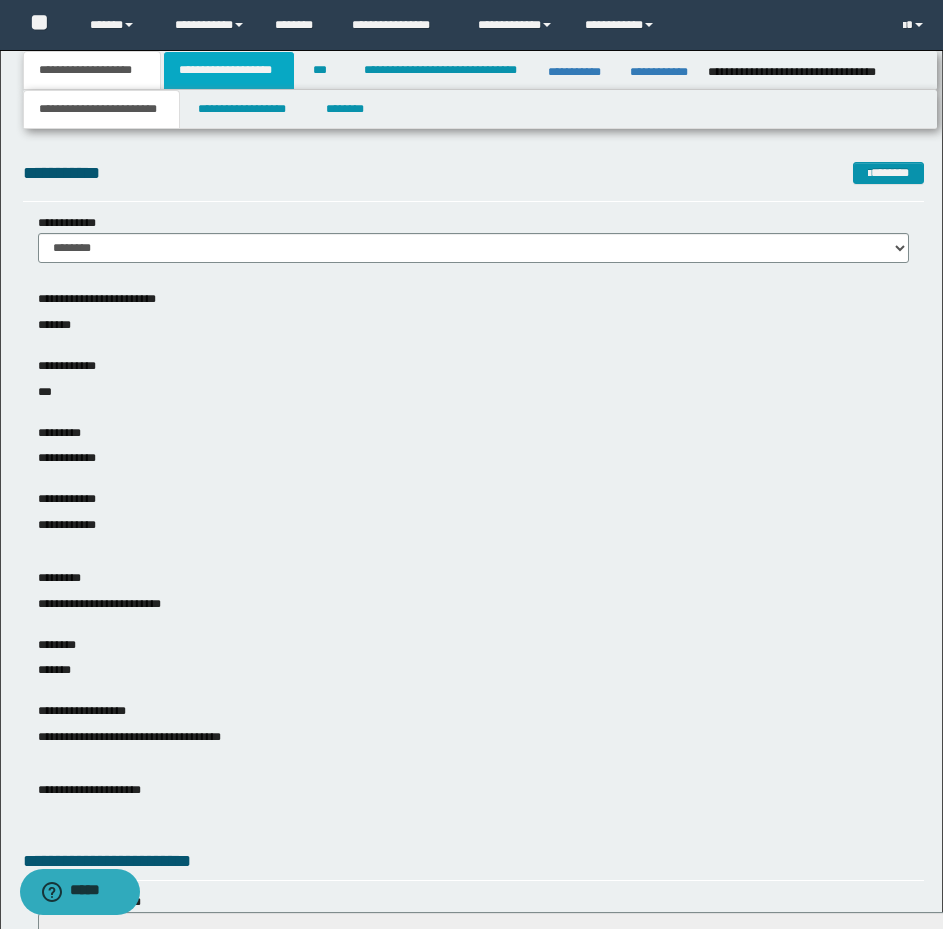 click on "**********" at bounding box center [229, 70] 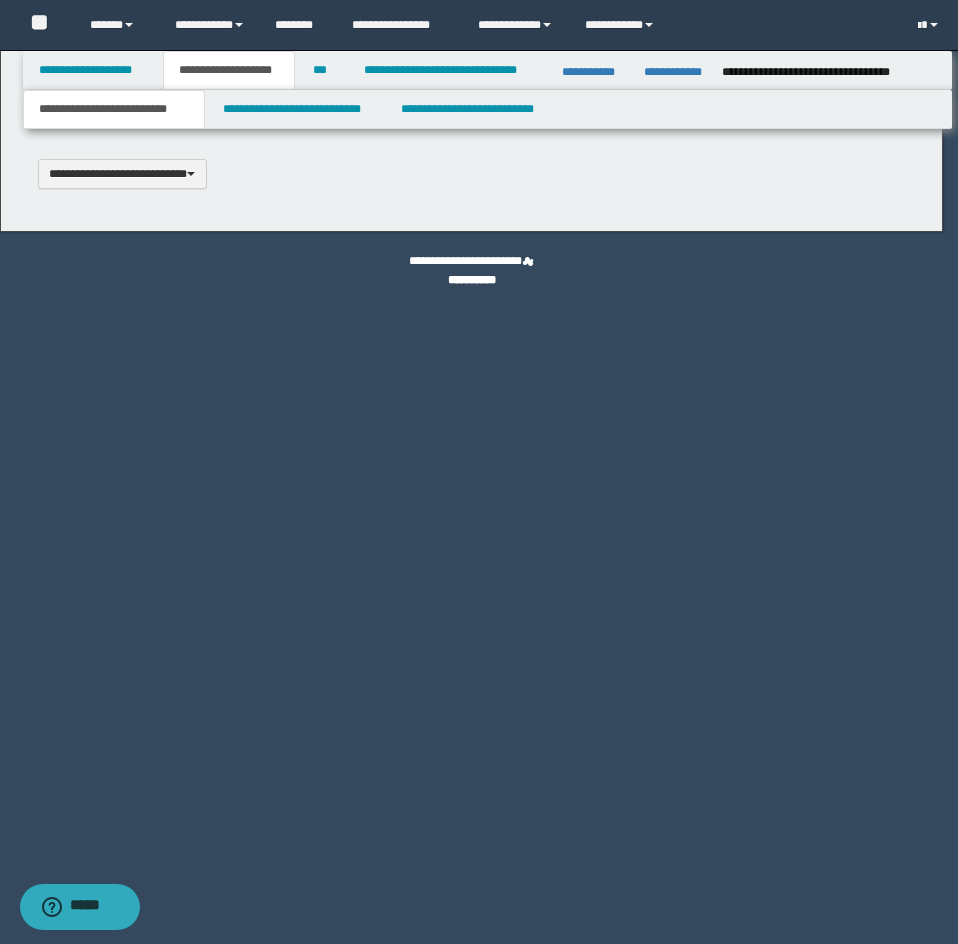type 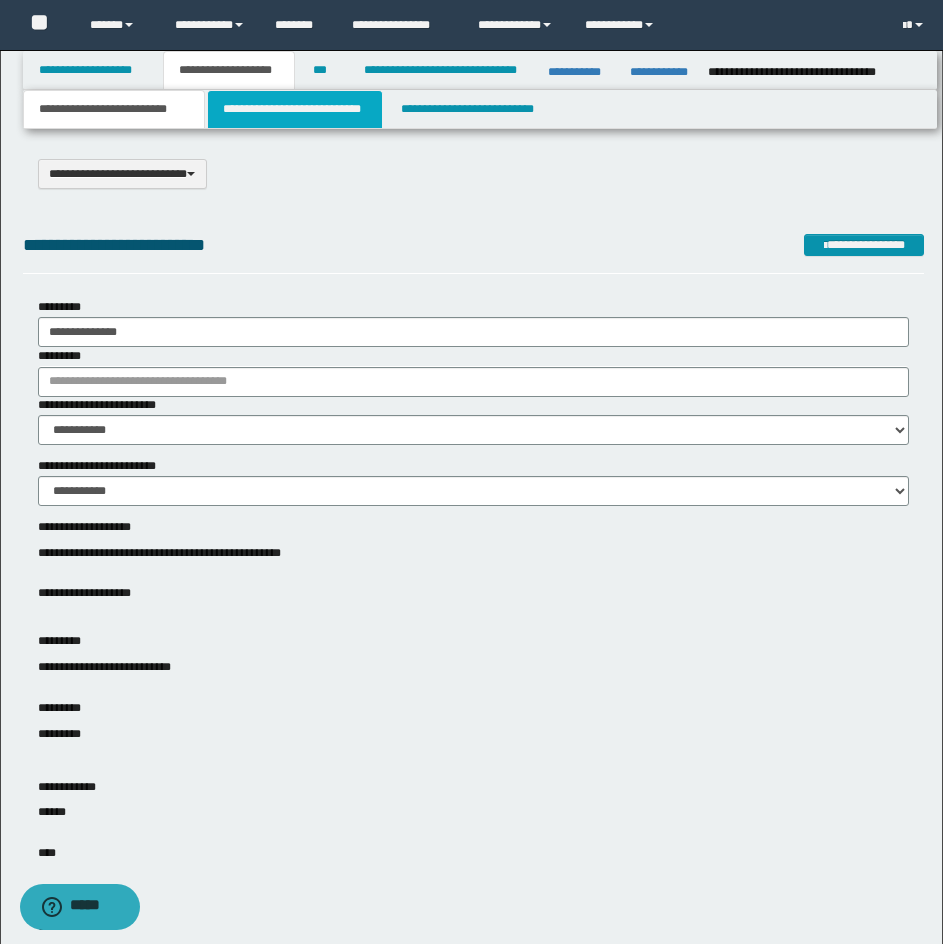 click on "**********" at bounding box center [295, 109] 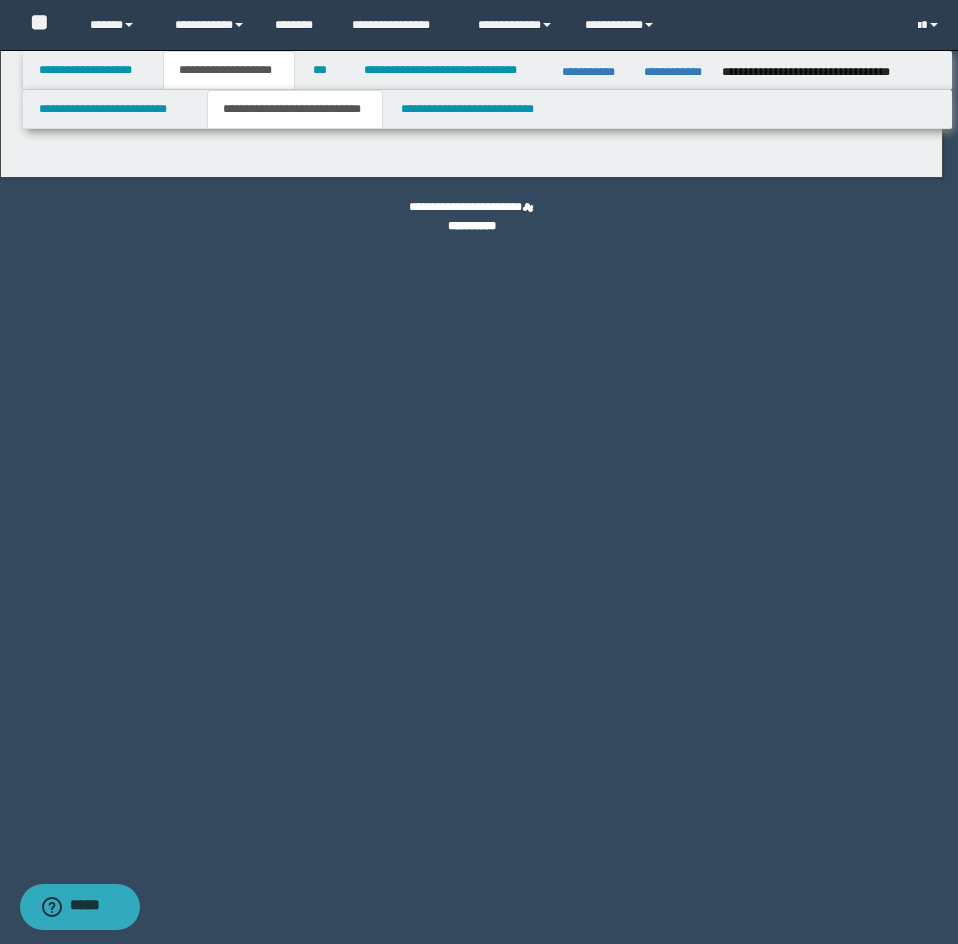 select on "*" 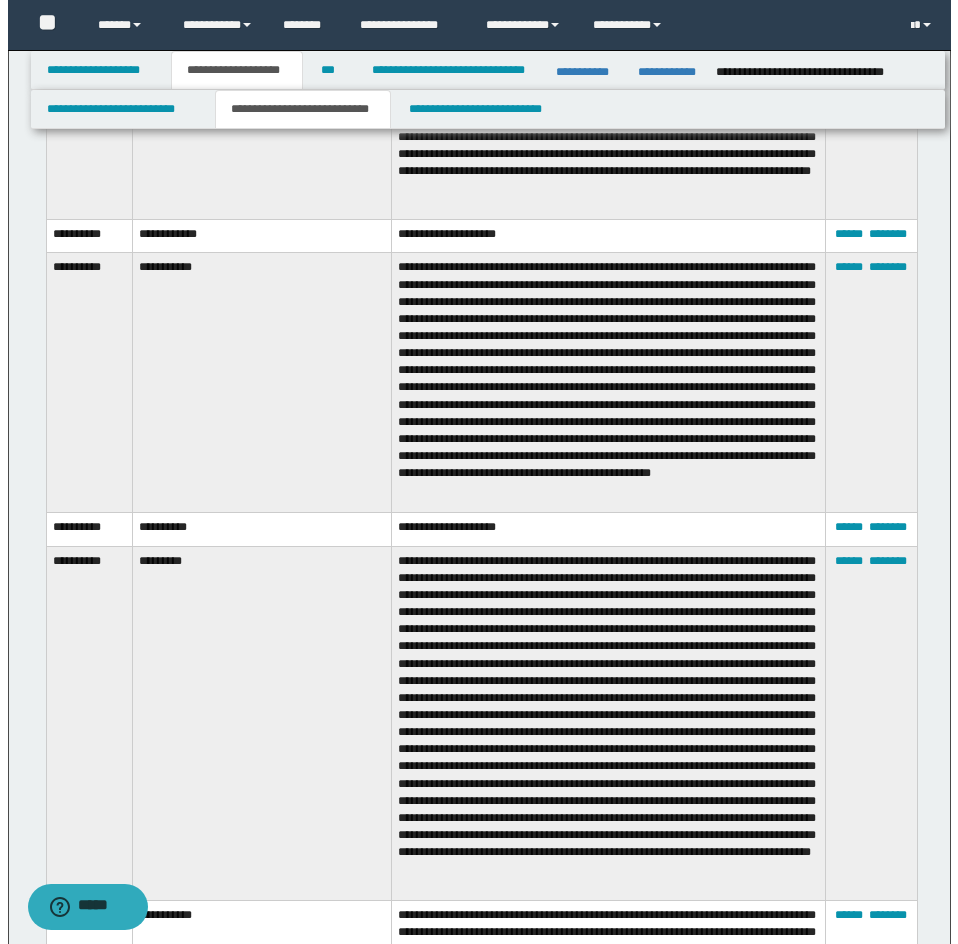 scroll, scrollTop: 5400, scrollLeft: 0, axis: vertical 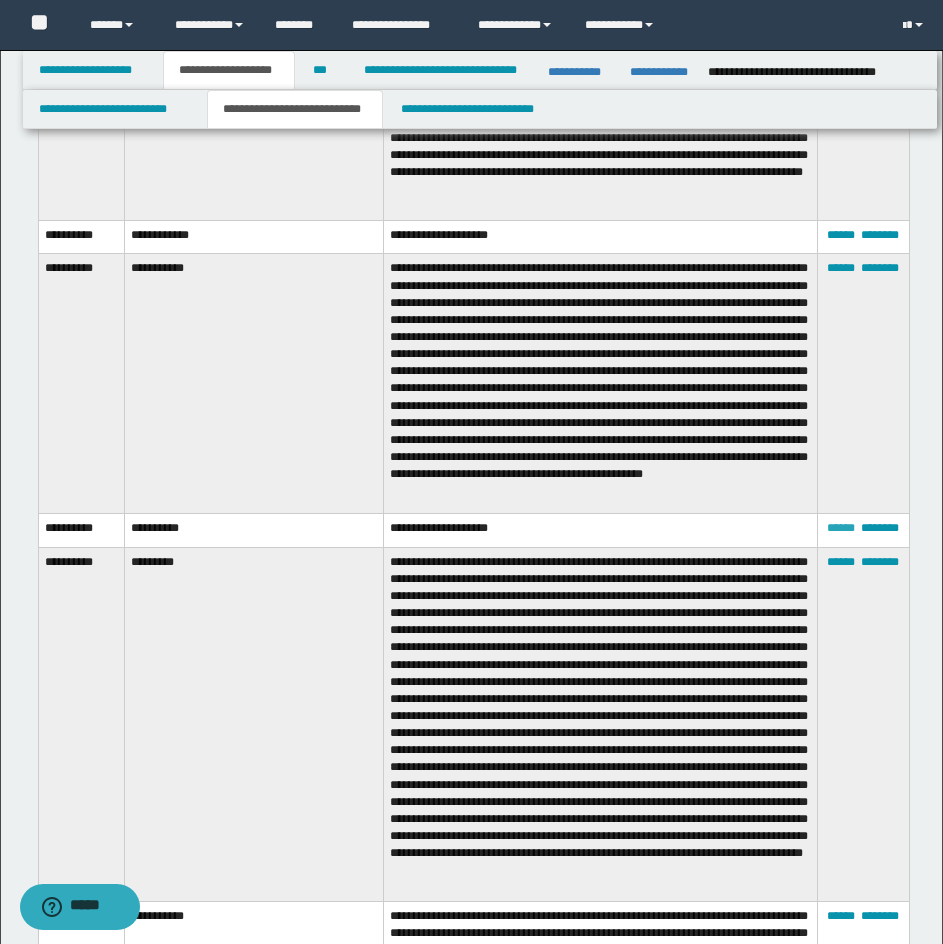 click on "******" at bounding box center [841, 528] 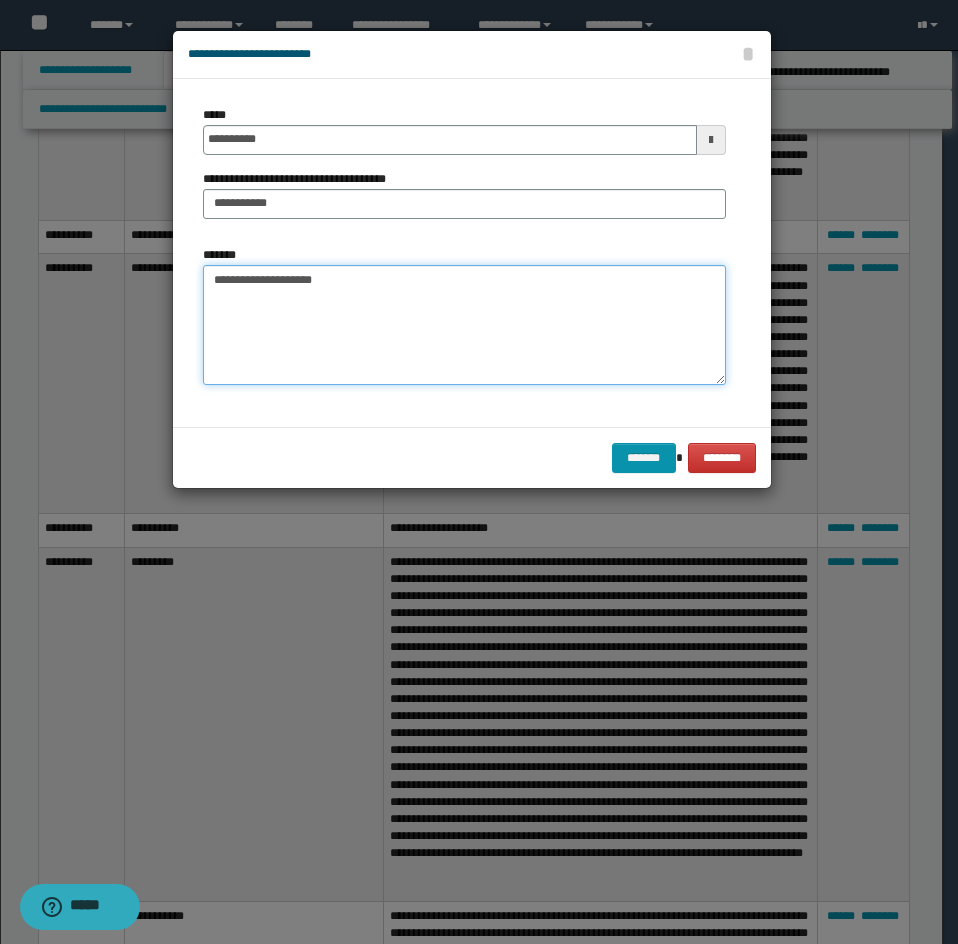 click on "**********" at bounding box center (464, 325) 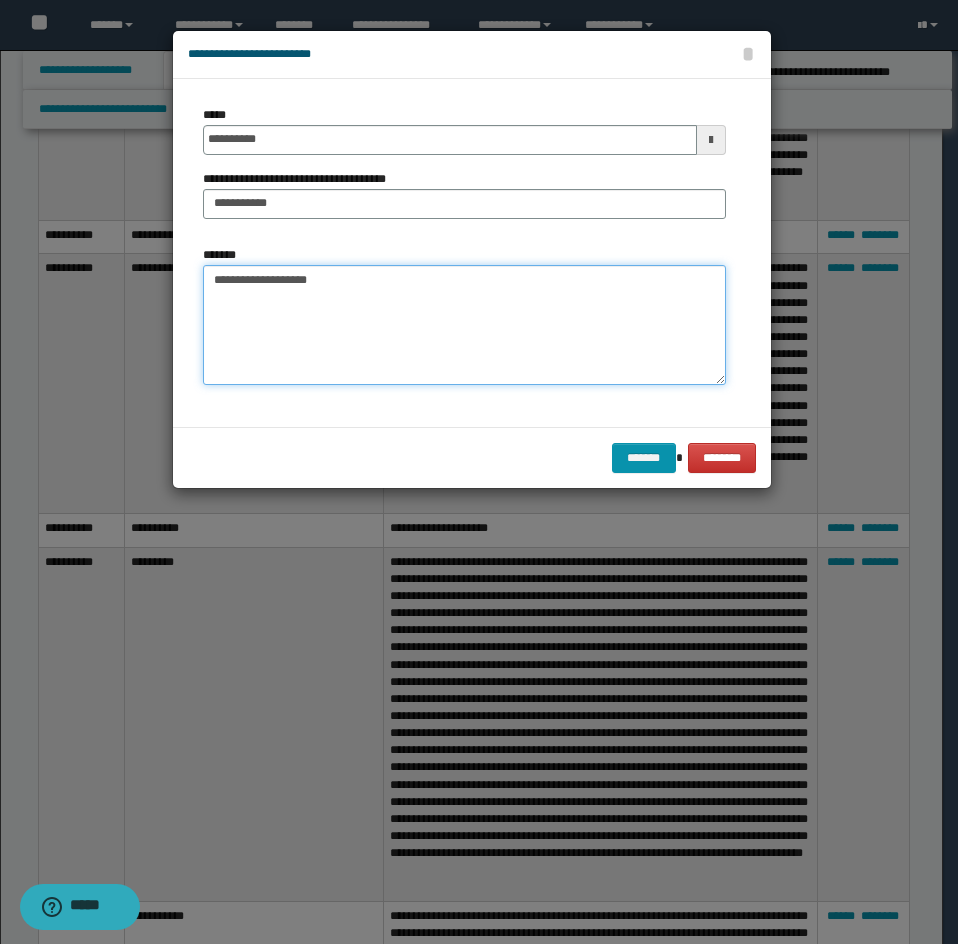 paste on "**********" 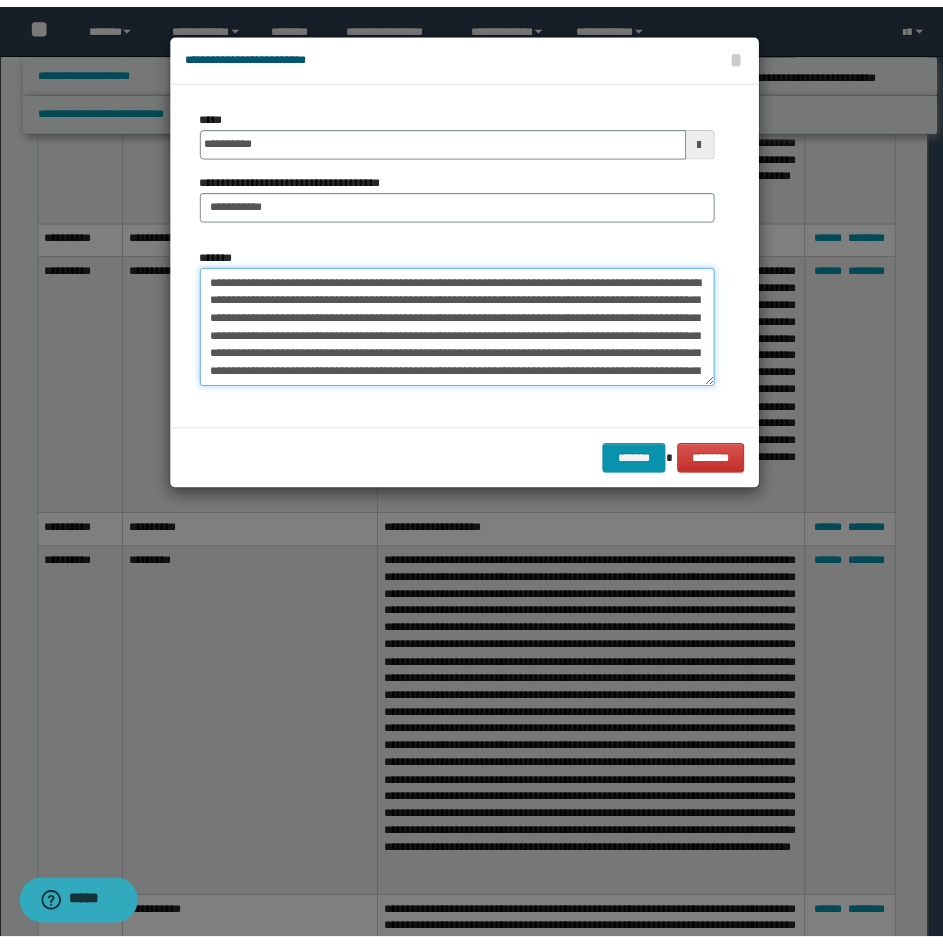 scroll, scrollTop: 300, scrollLeft: 0, axis: vertical 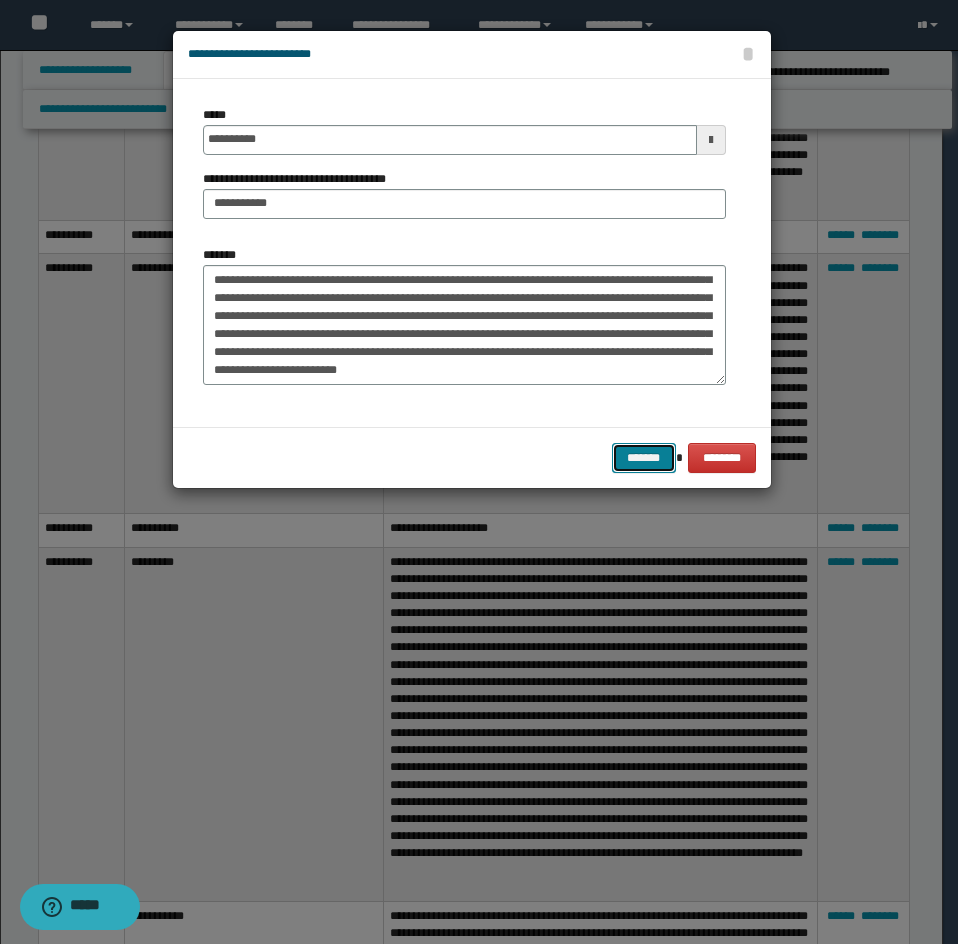 click on "*******" at bounding box center (644, 458) 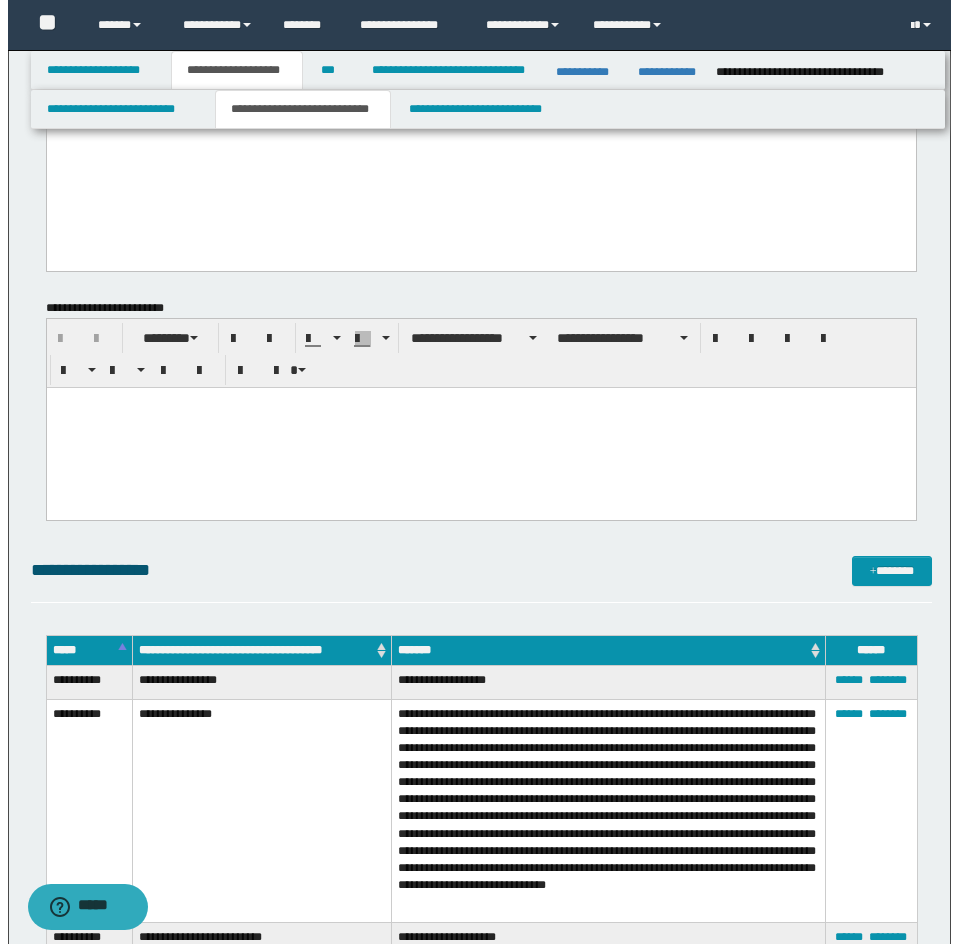 scroll, scrollTop: 3700, scrollLeft: 0, axis: vertical 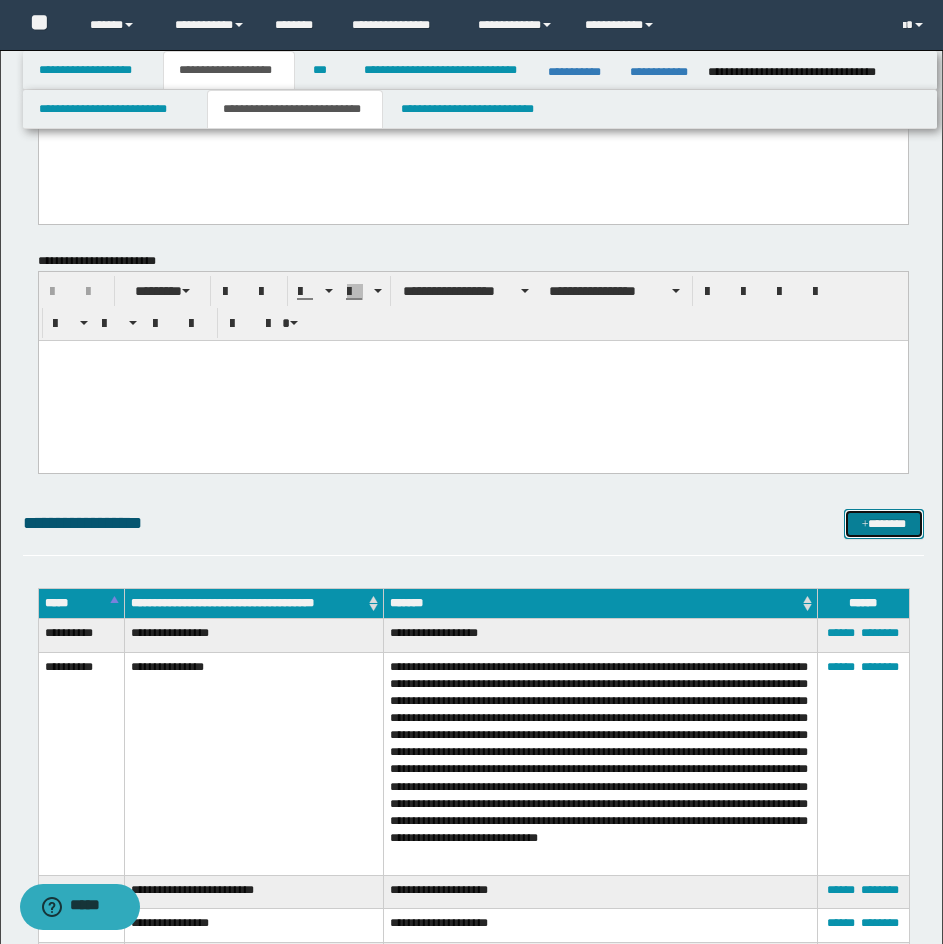 click on "*******" at bounding box center (884, 524) 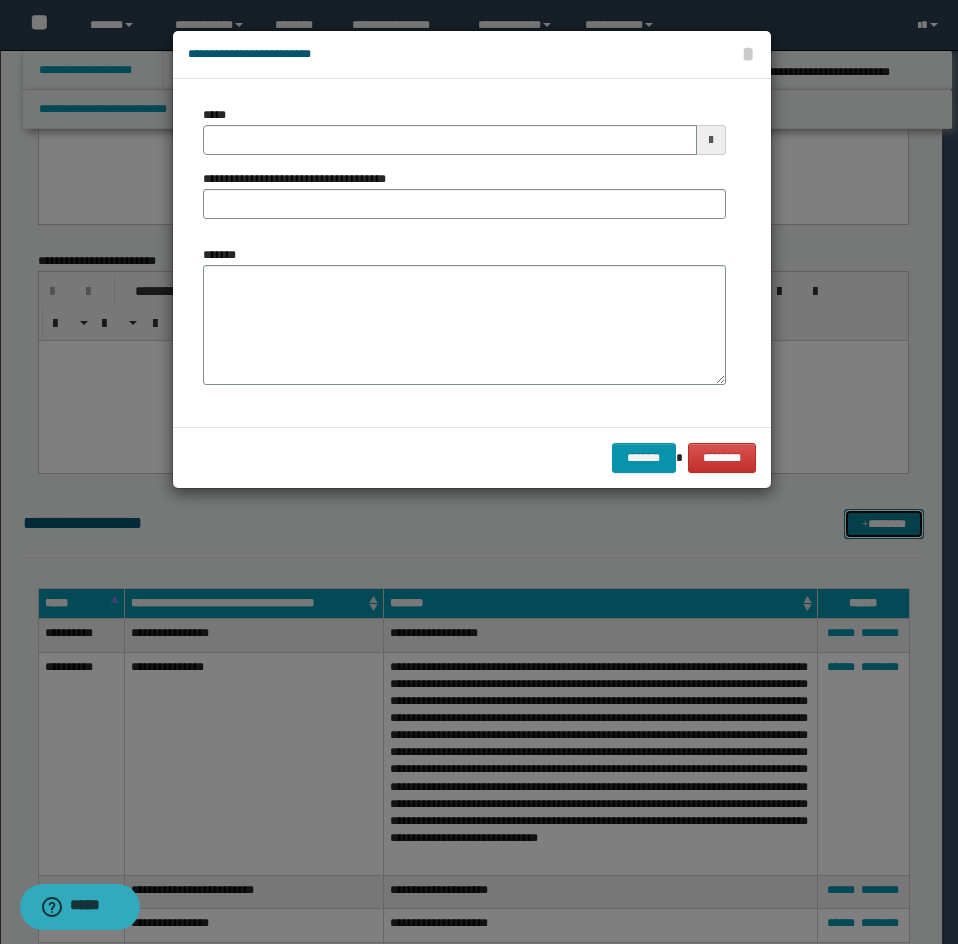 scroll, scrollTop: 0, scrollLeft: 0, axis: both 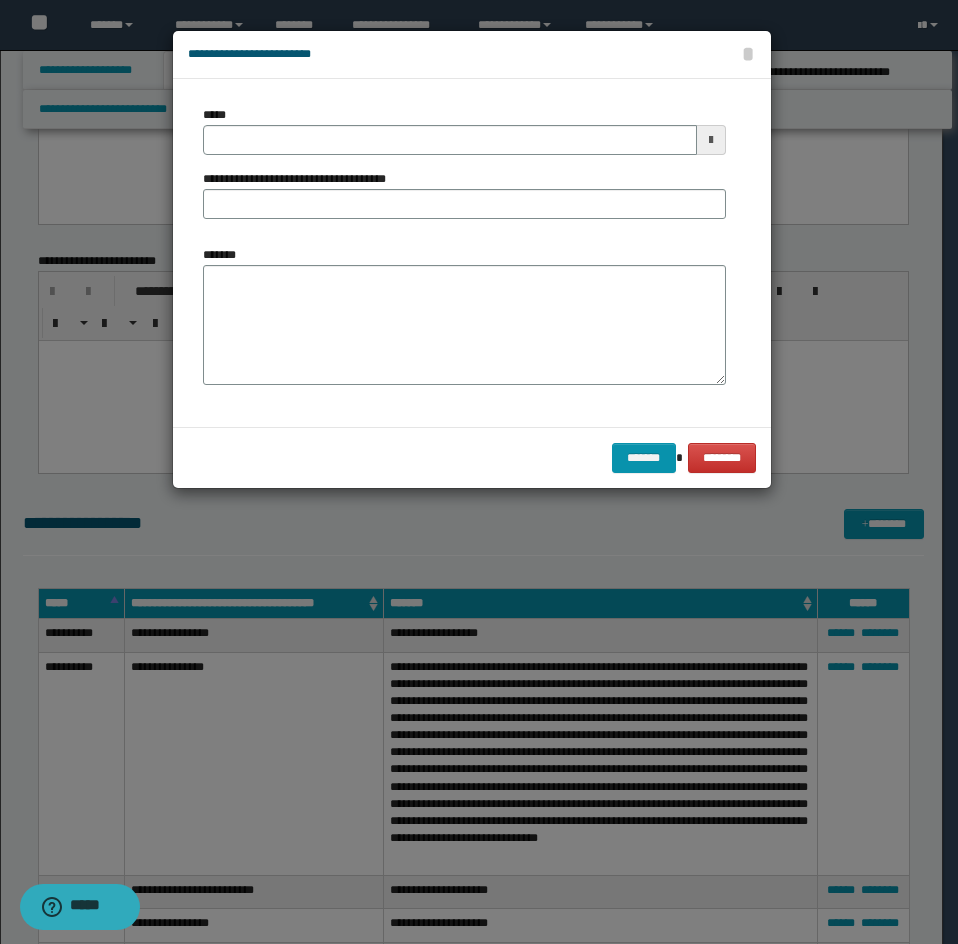 click on "*******" at bounding box center [464, 323] 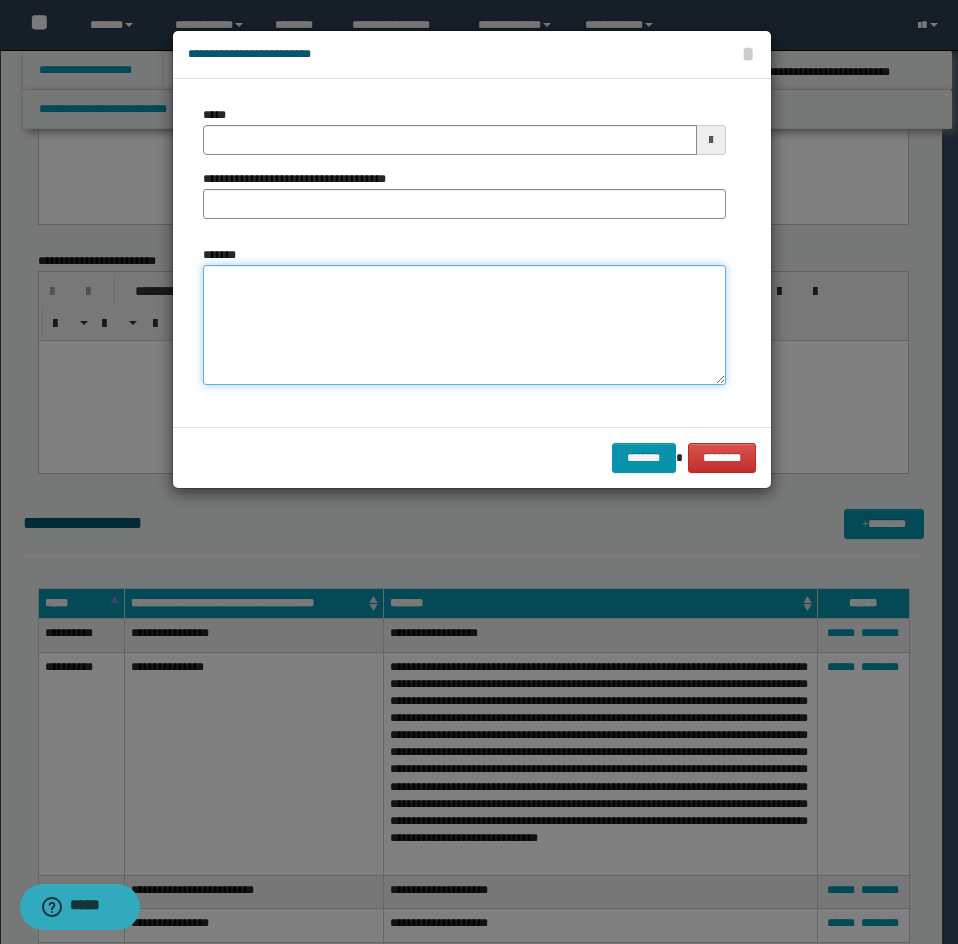 click on "*******" at bounding box center [464, 325] 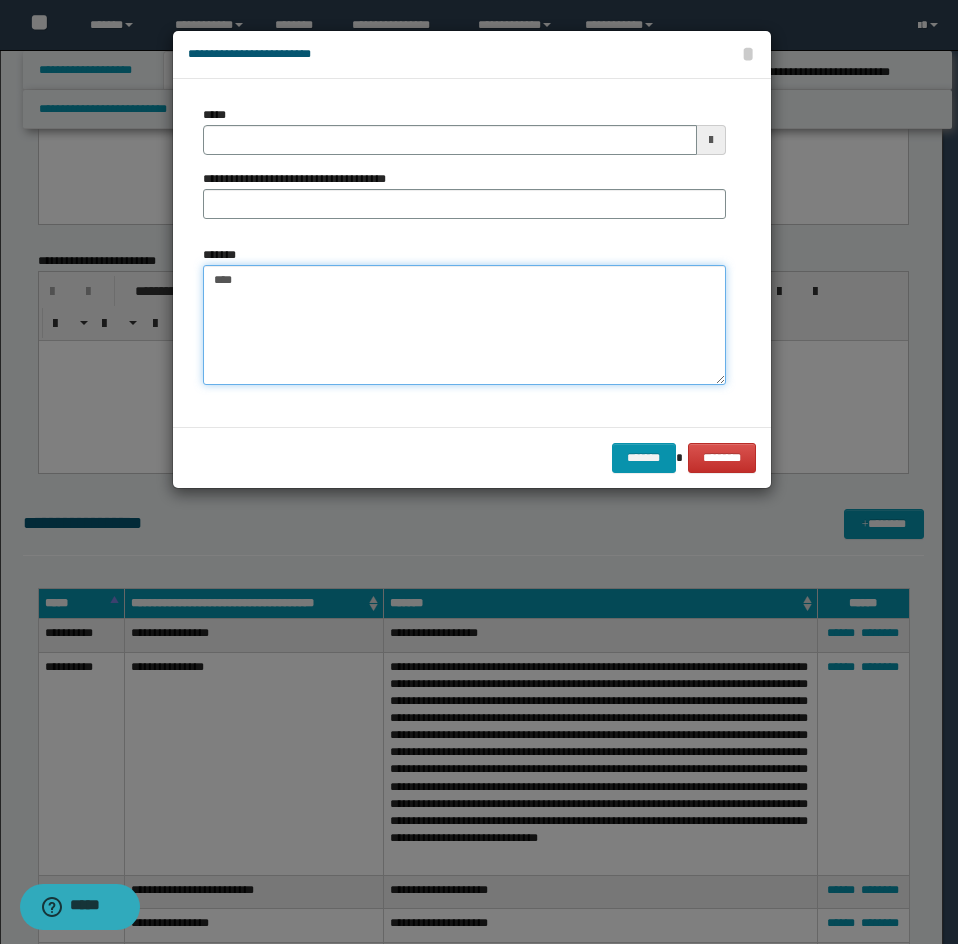 paste on "**********" 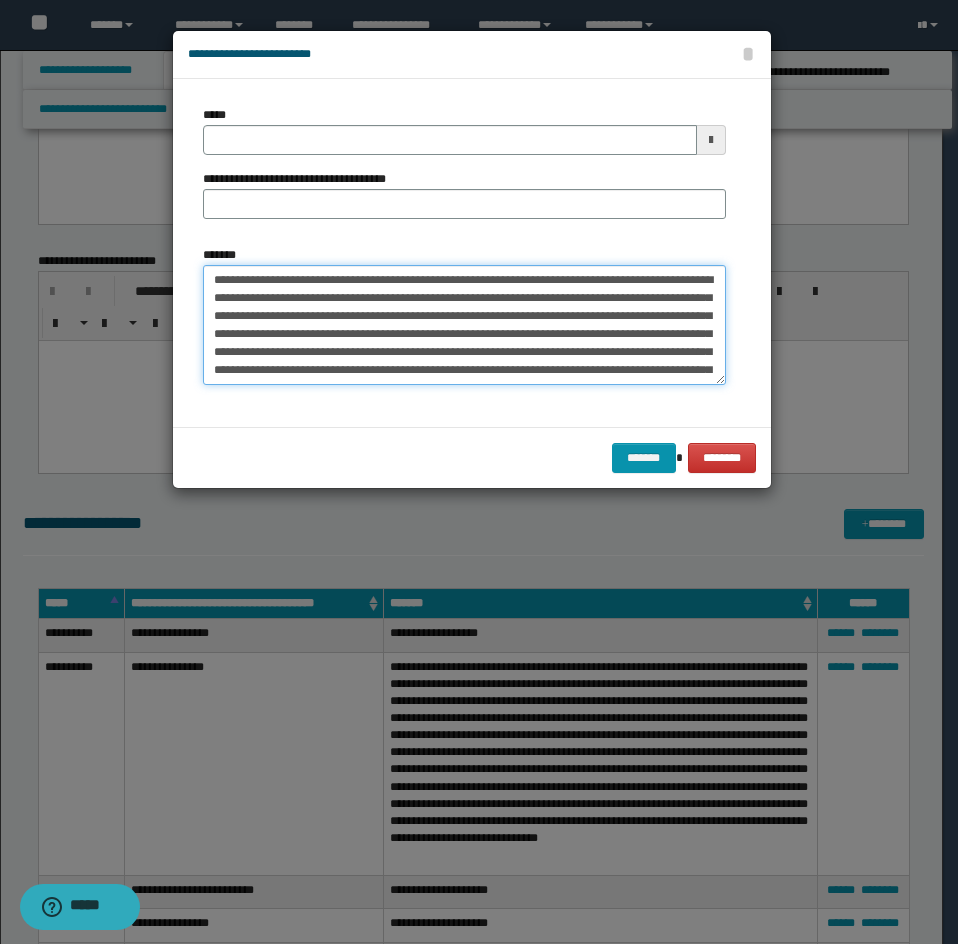 scroll, scrollTop: 372, scrollLeft: 0, axis: vertical 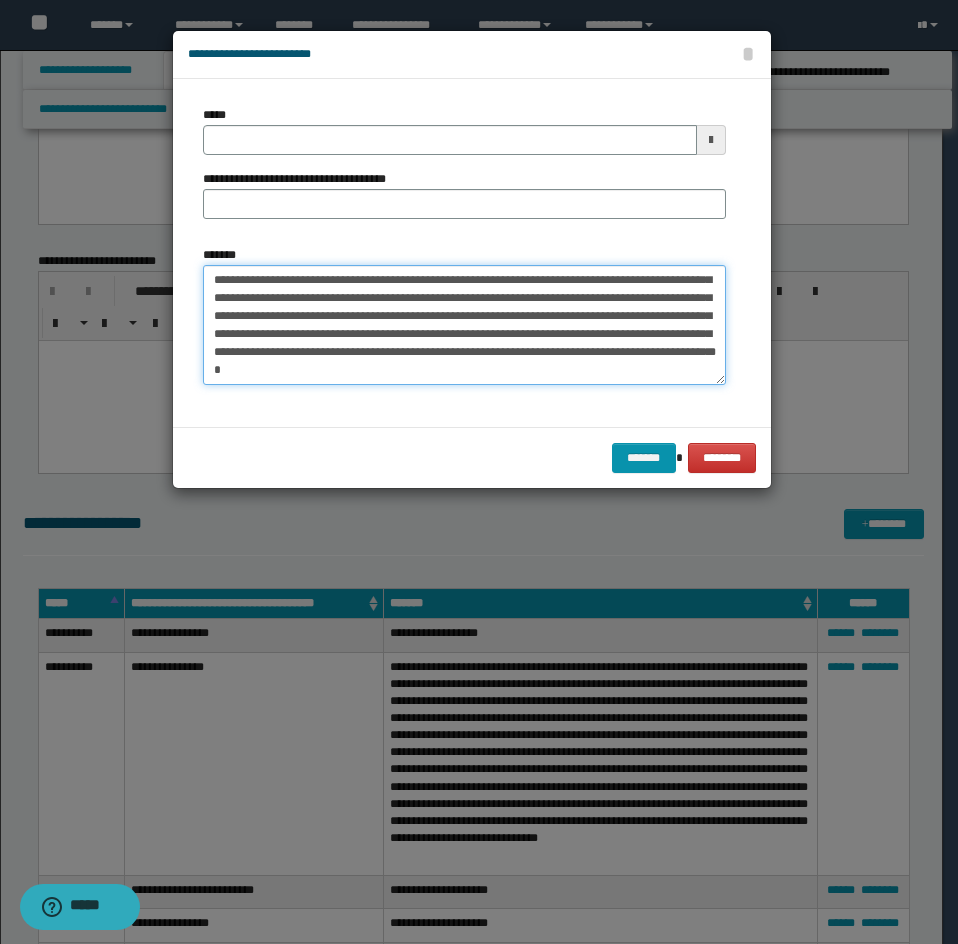 type 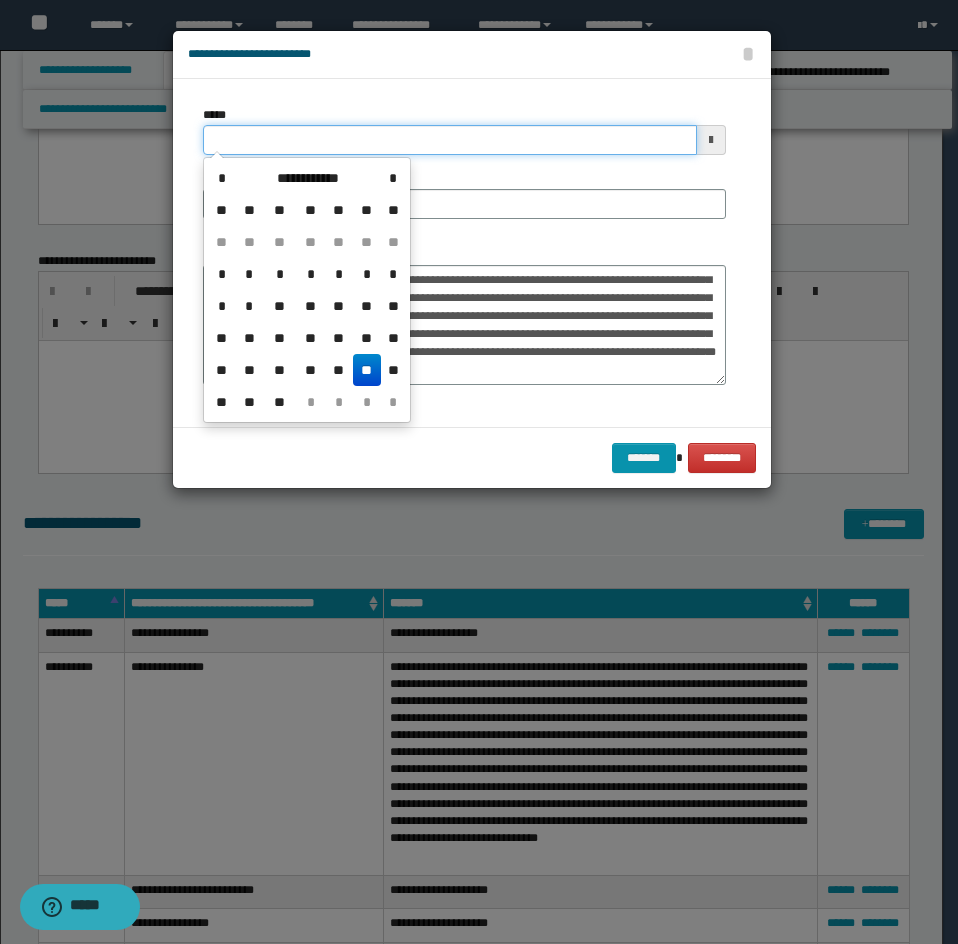 click on "*****" at bounding box center [450, 140] 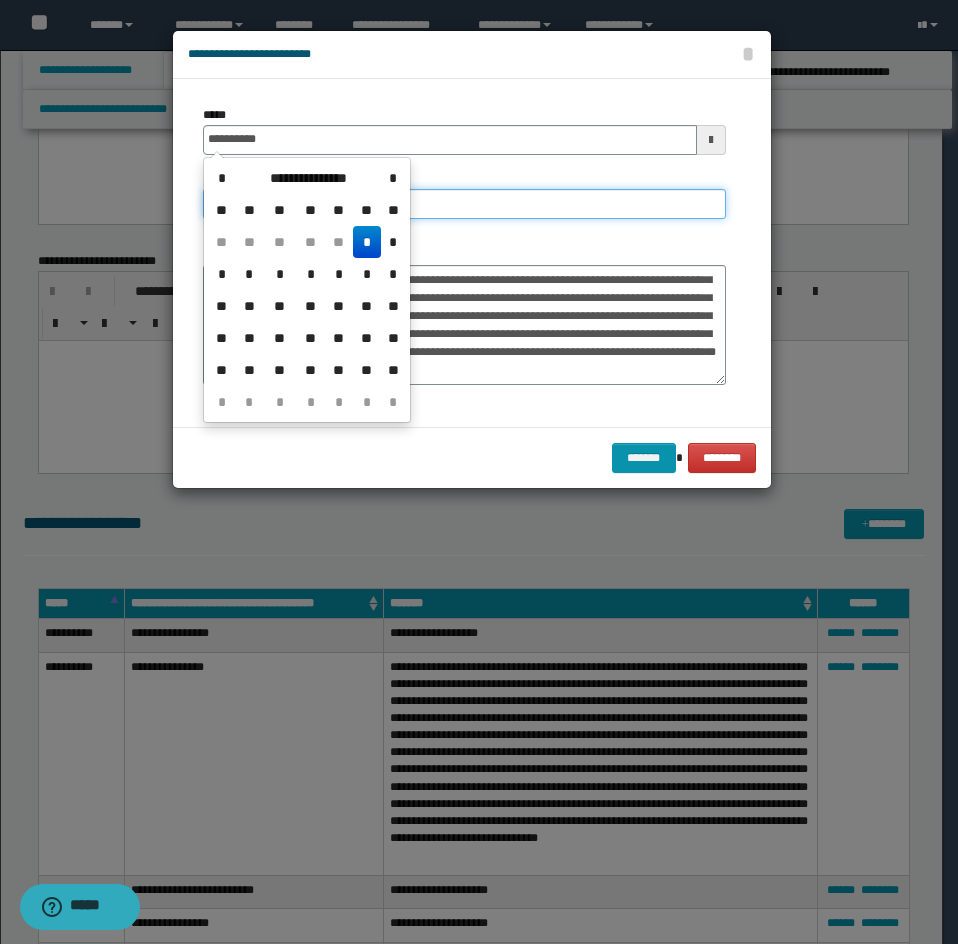 type on "**********" 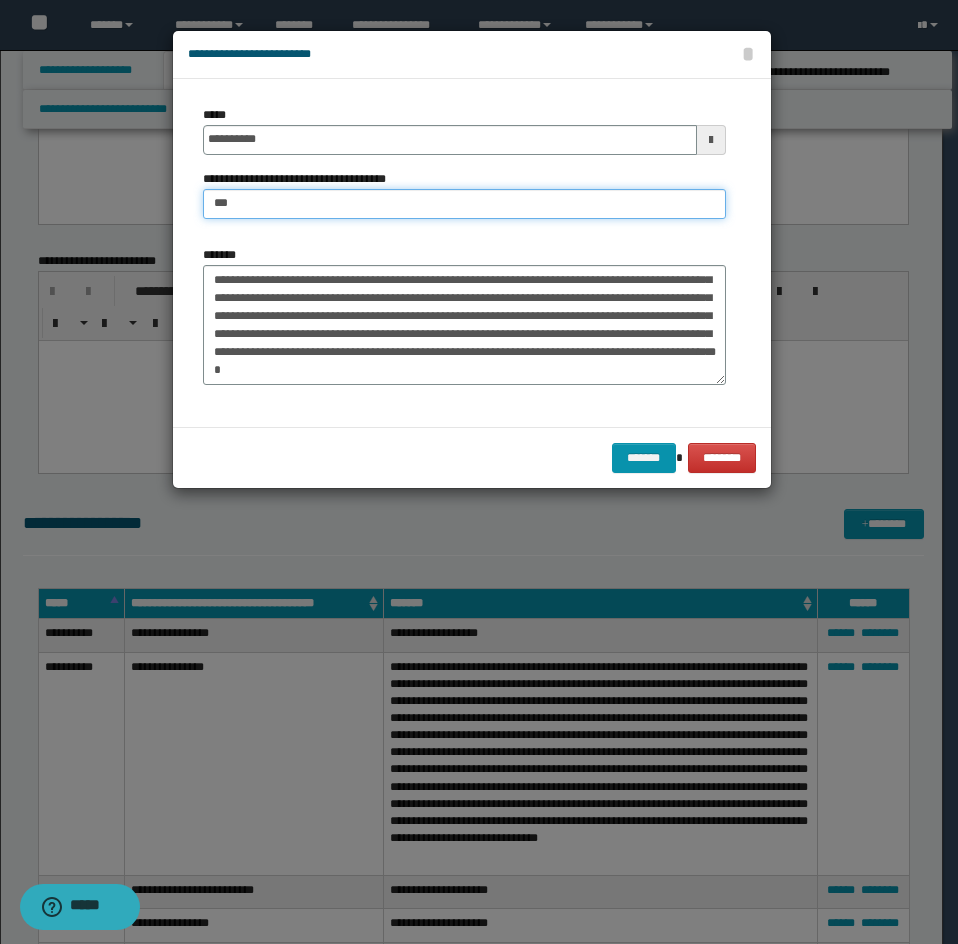 type on "**********" 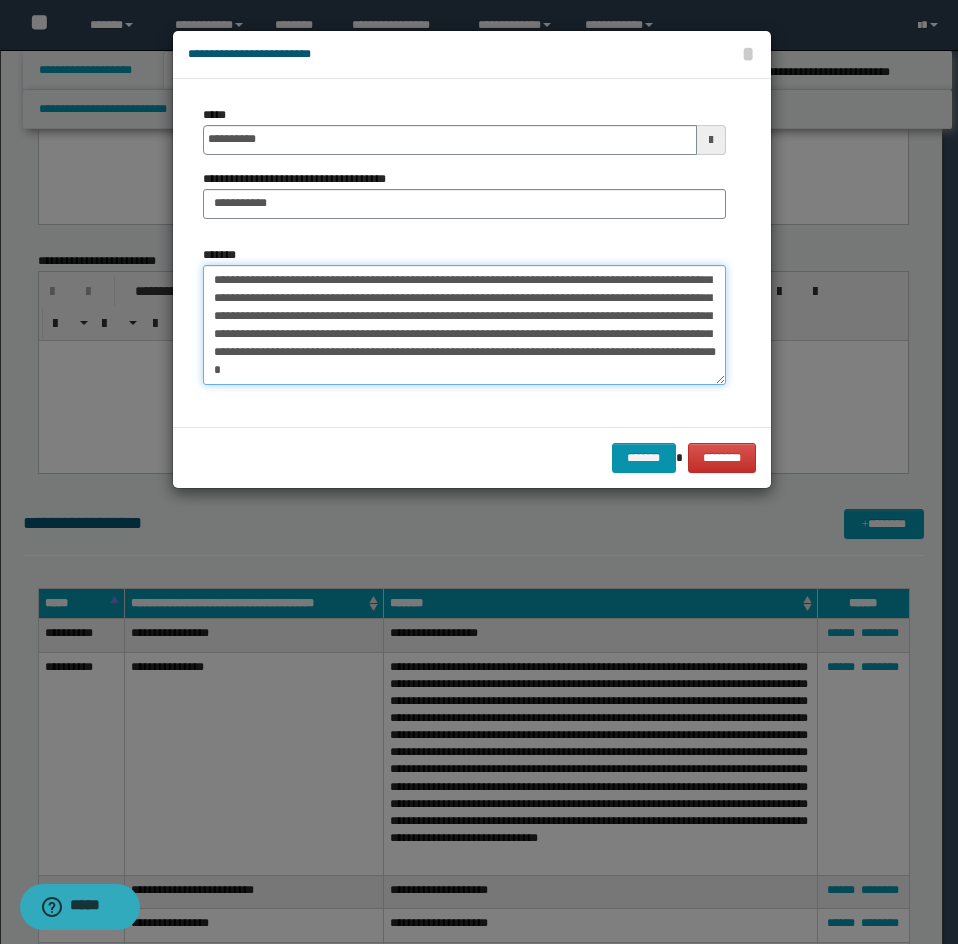 click on "*******" at bounding box center [464, 325] 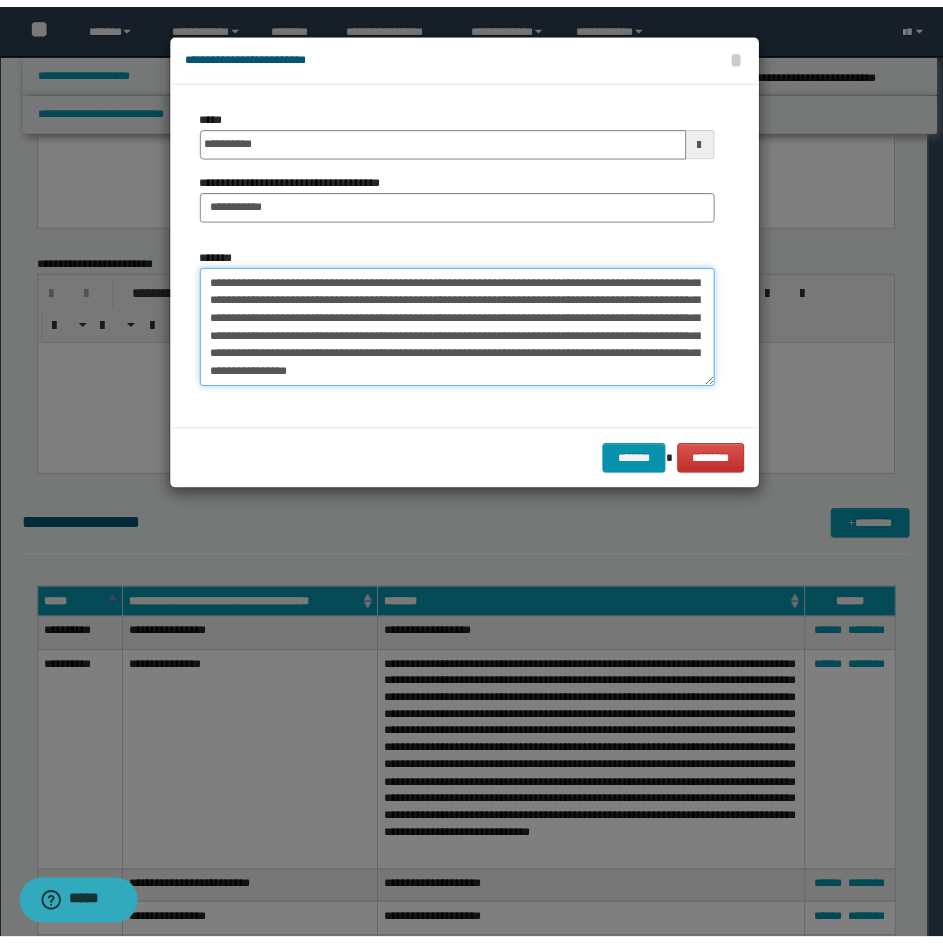 scroll, scrollTop: 378, scrollLeft: 0, axis: vertical 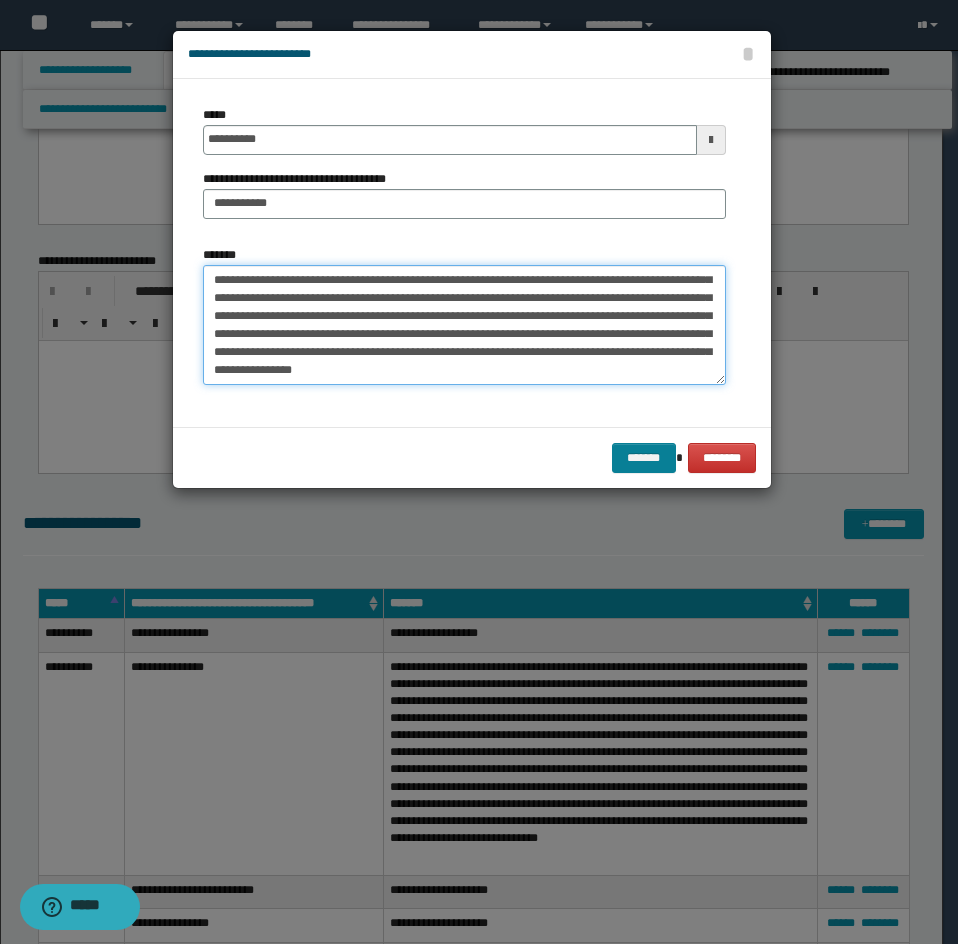 type on "**********" 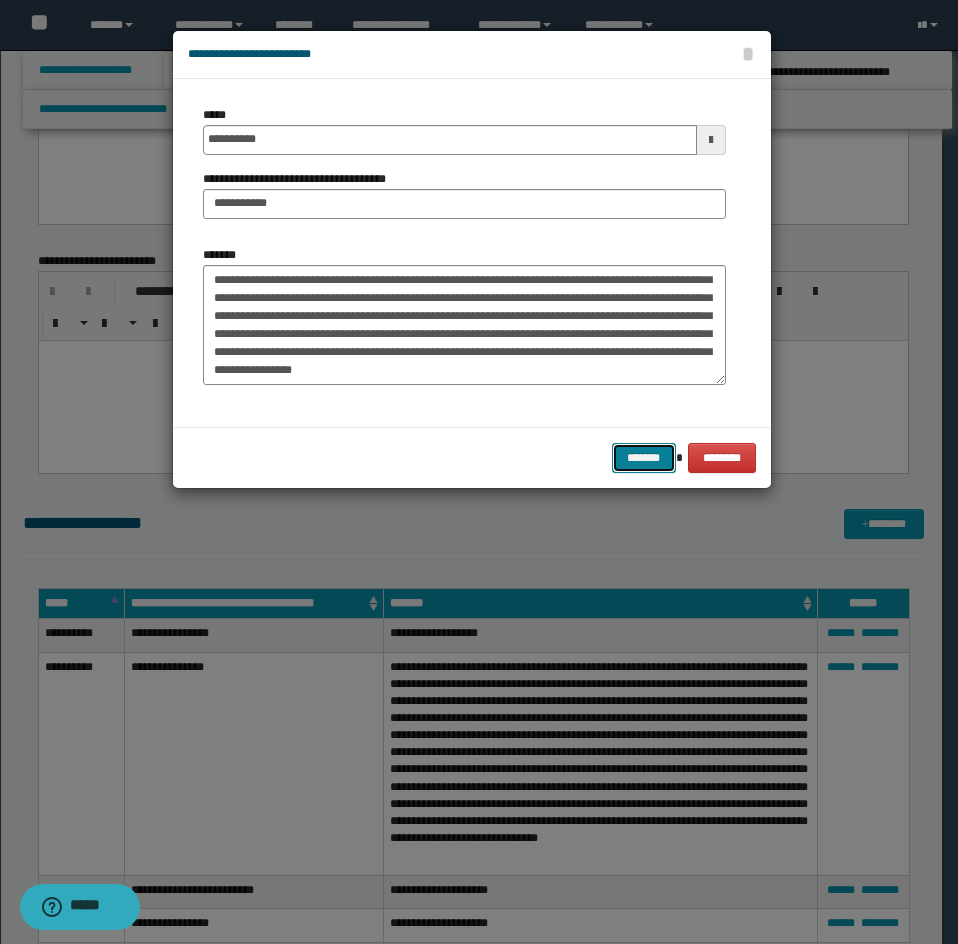 click on "*******" at bounding box center (644, 458) 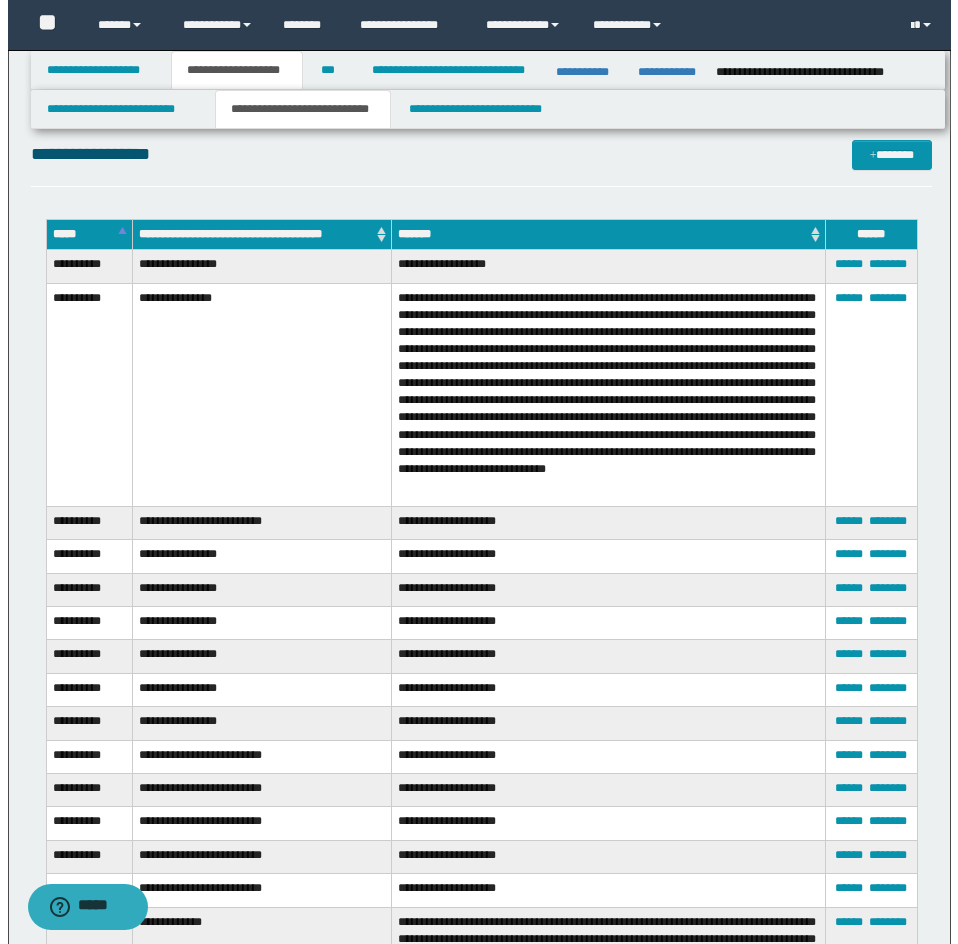 scroll, scrollTop: 3944, scrollLeft: 0, axis: vertical 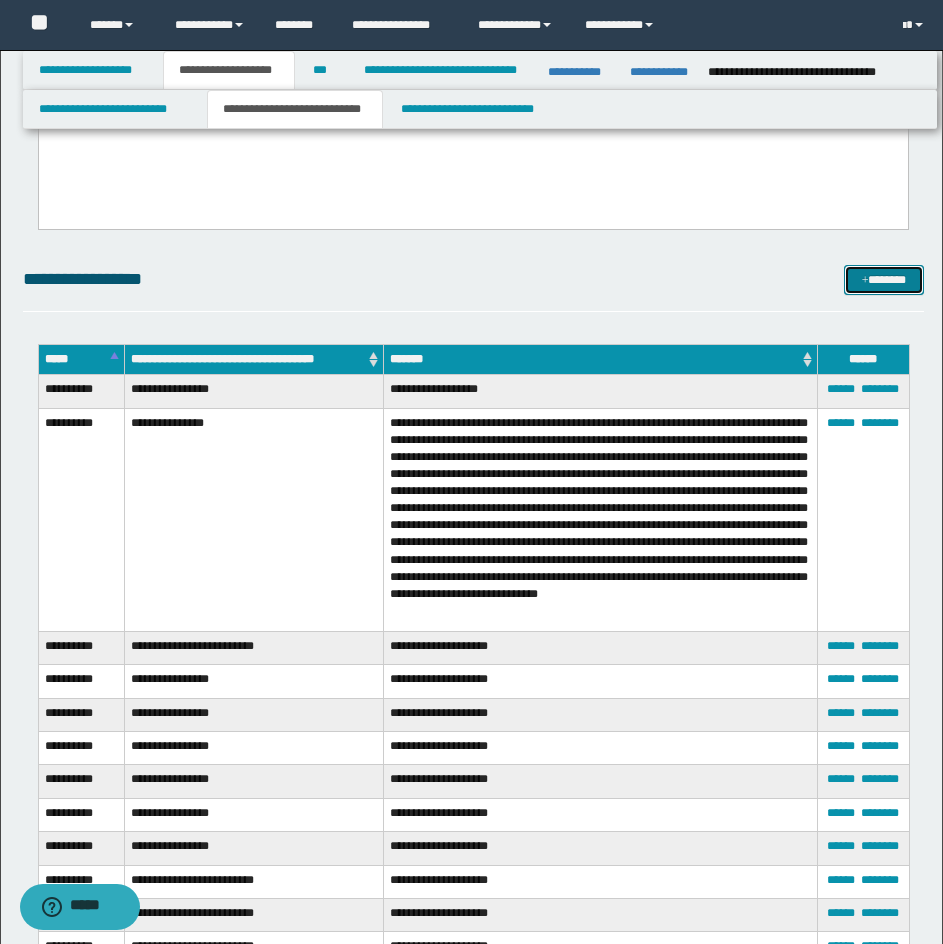 click on "*******" at bounding box center [884, 280] 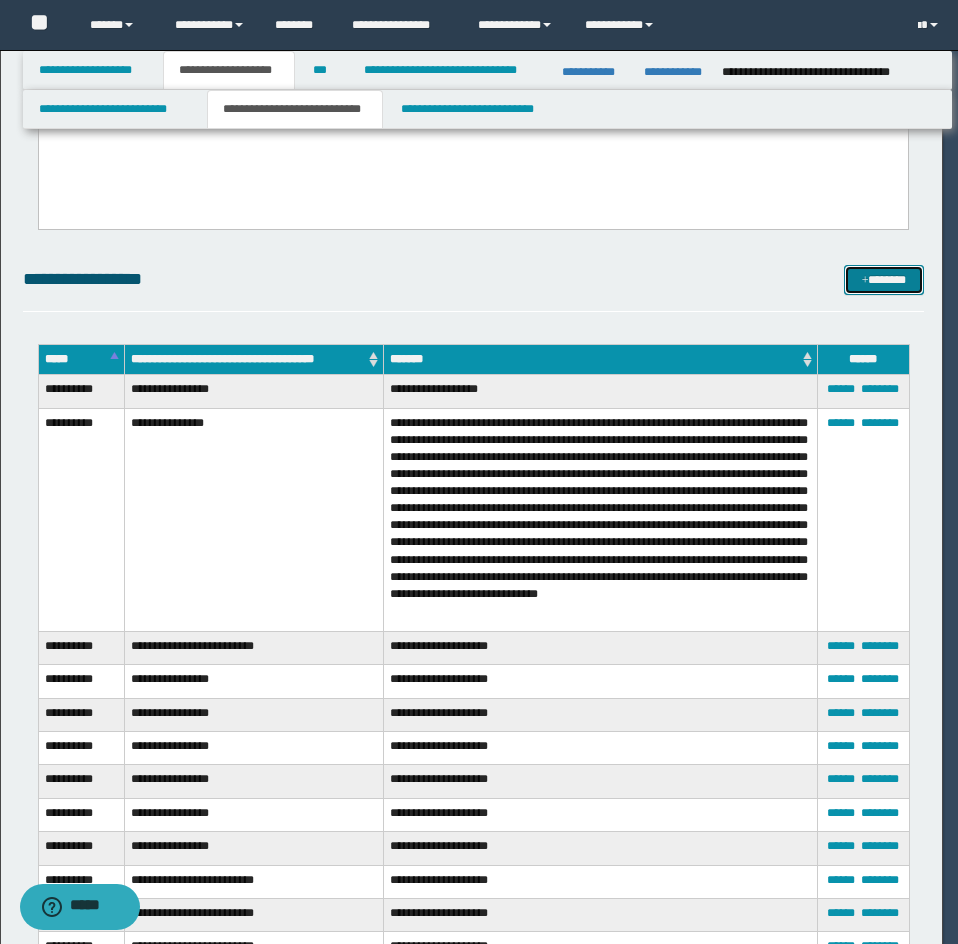 scroll, scrollTop: 0, scrollLeft: 0, axis: both 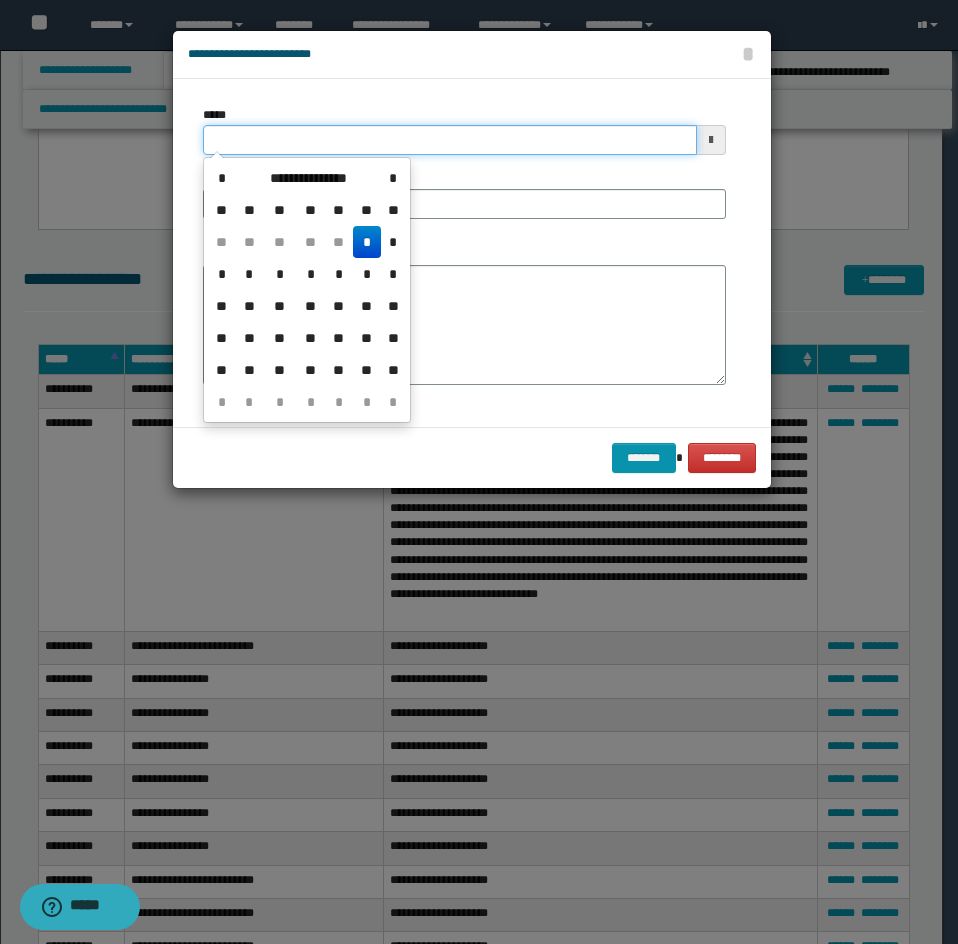 click on "*****" at bounding box center (450, 140) 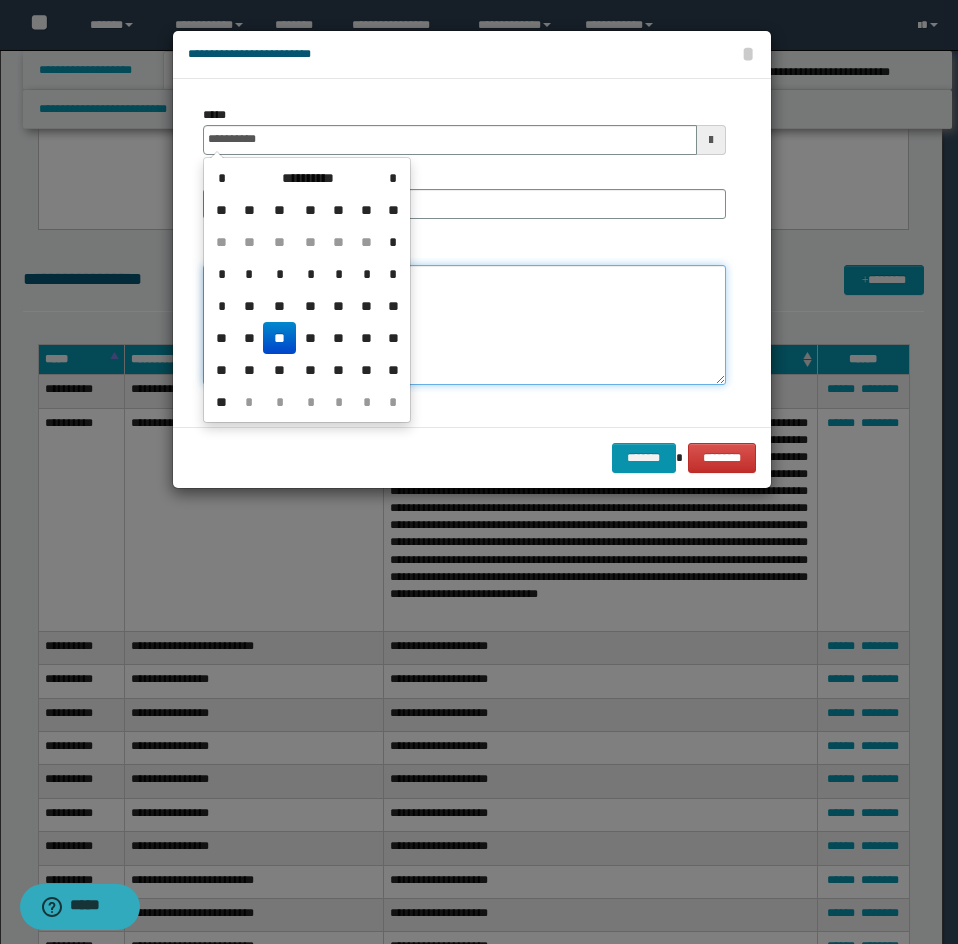 type on "**********" 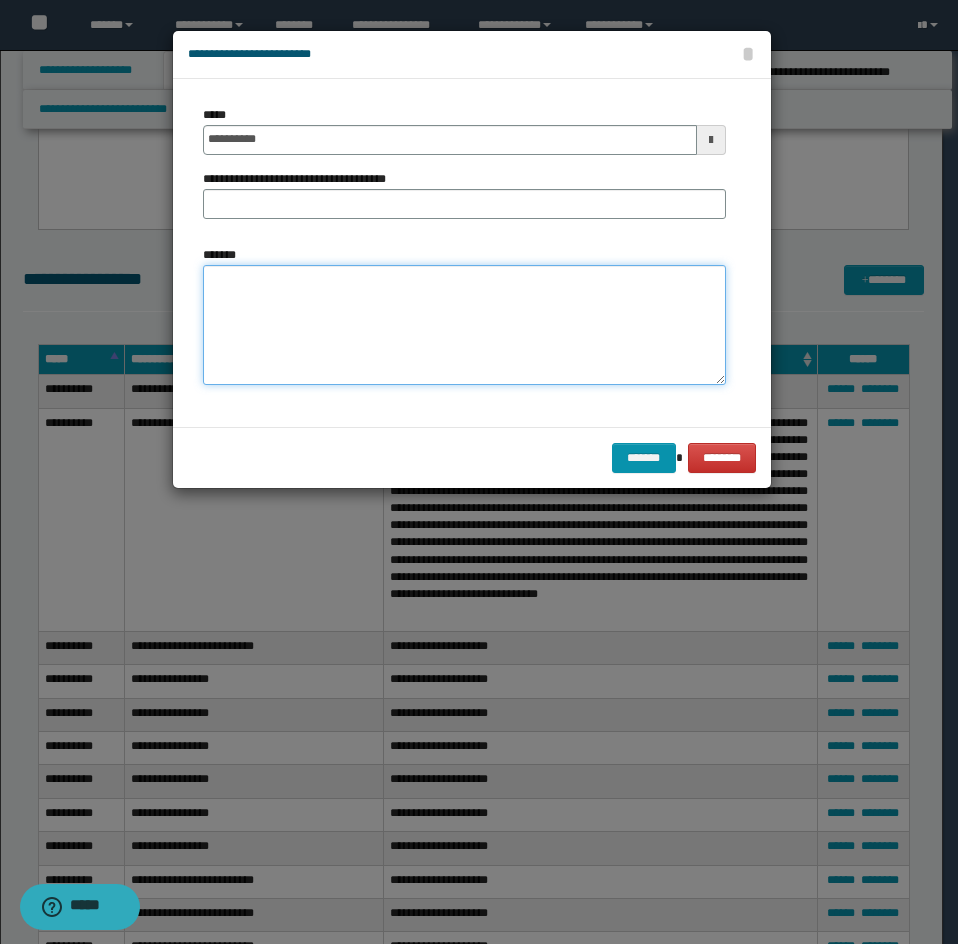 click on "*******" at bounding box center [464, 325] 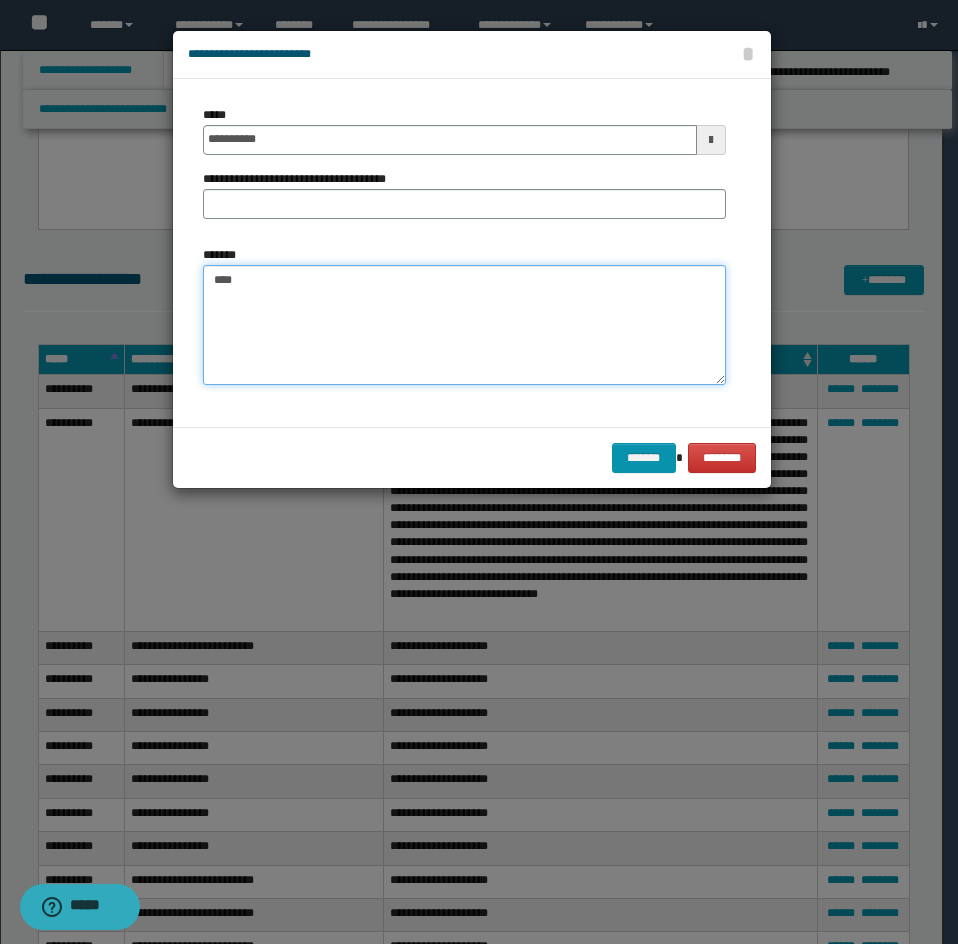 paste on "**********" 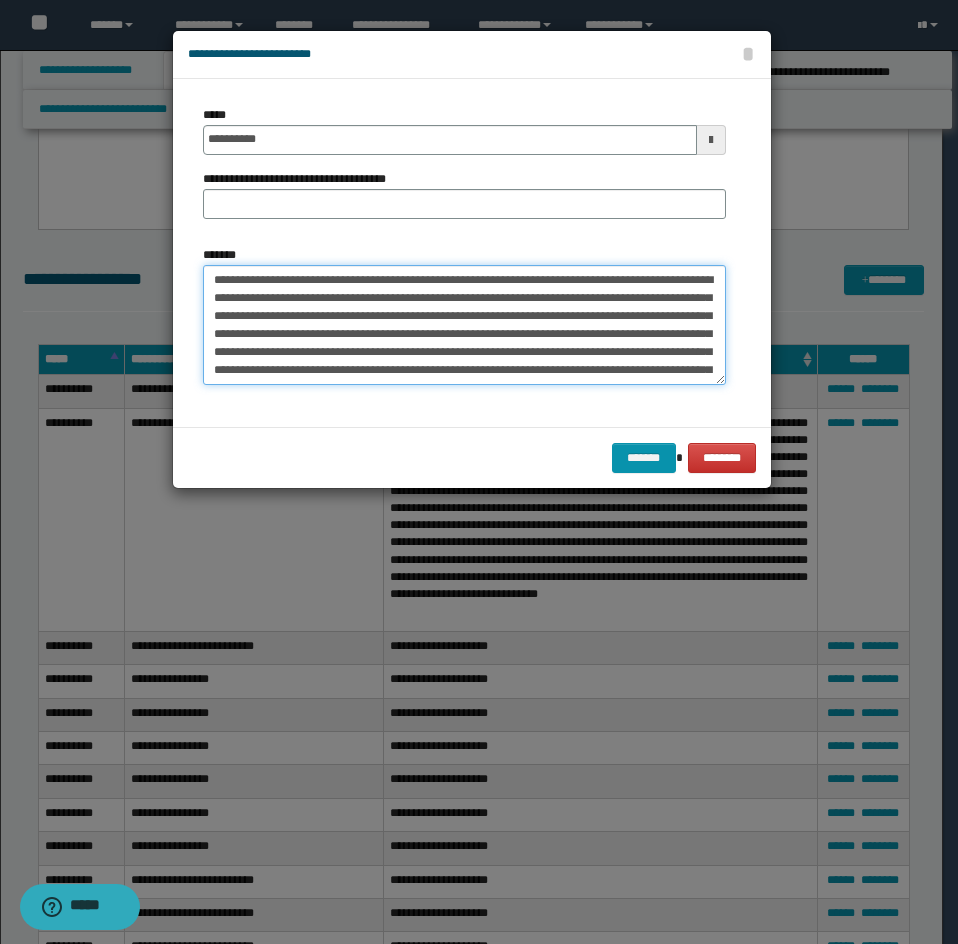 scroll, scrollTop: 264, scrollLeft: 0, axis: vertical 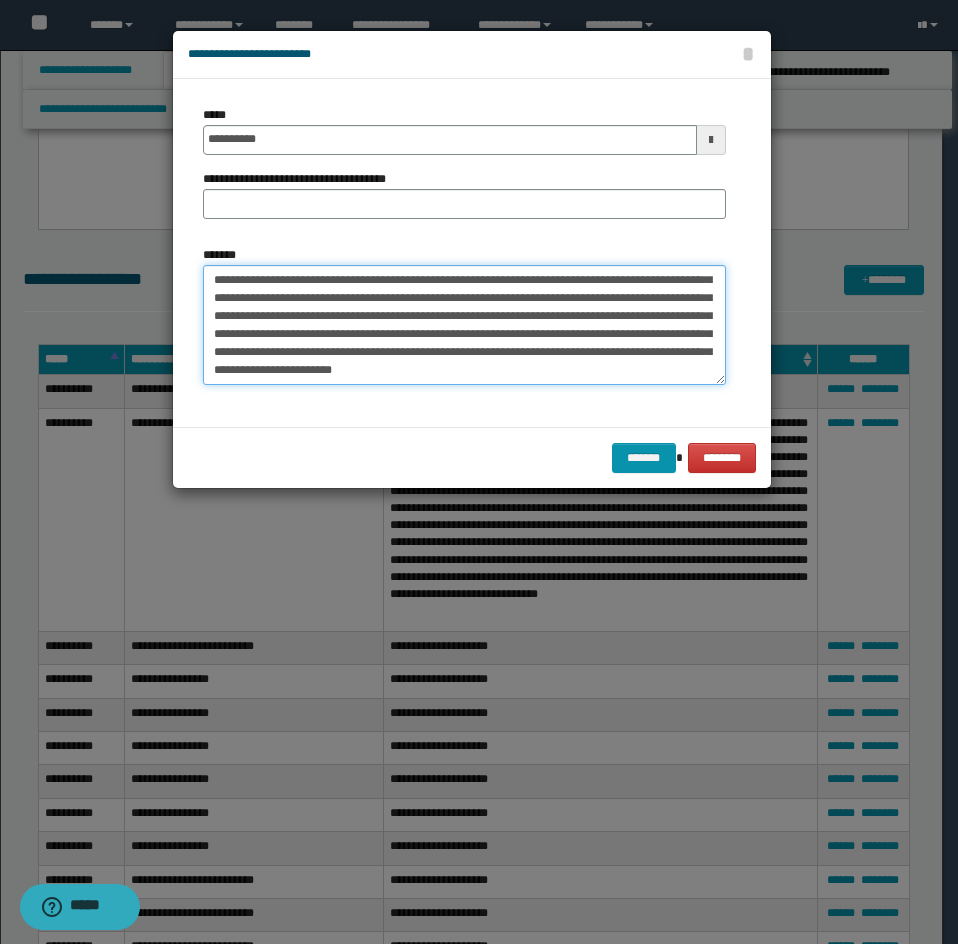 type on "**********" 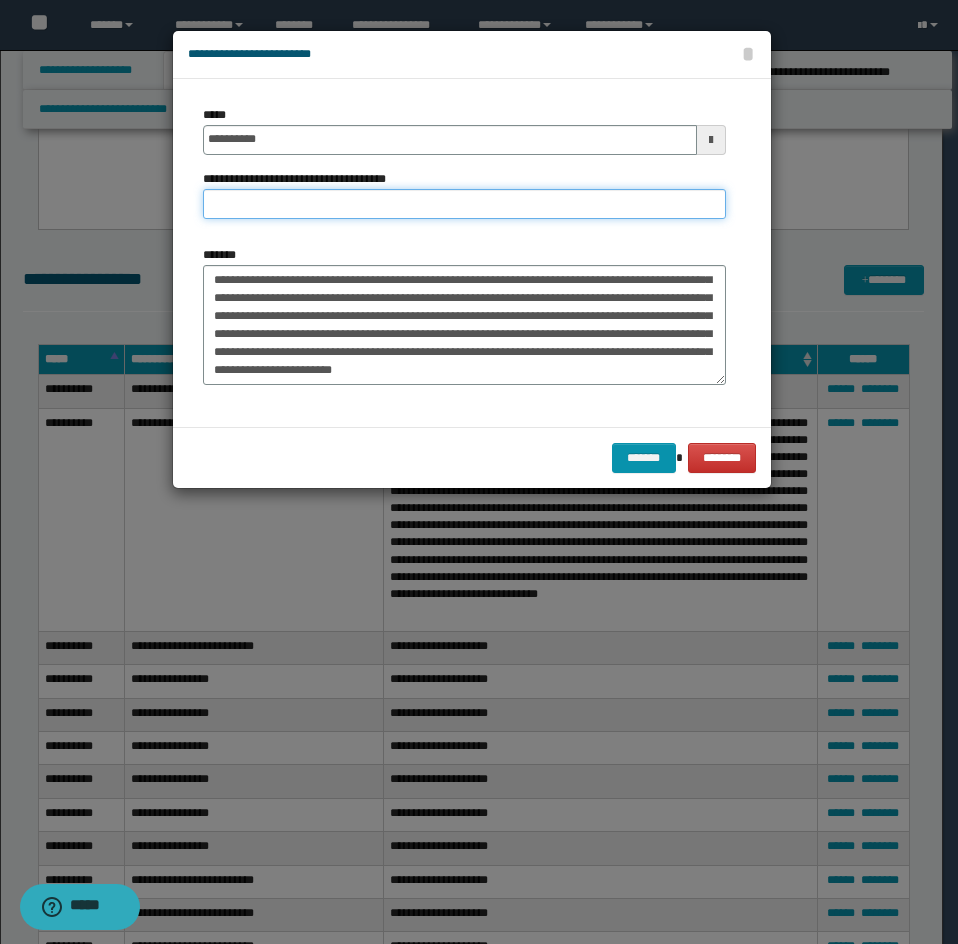 click on "**********" at bounding box center (464, 204) 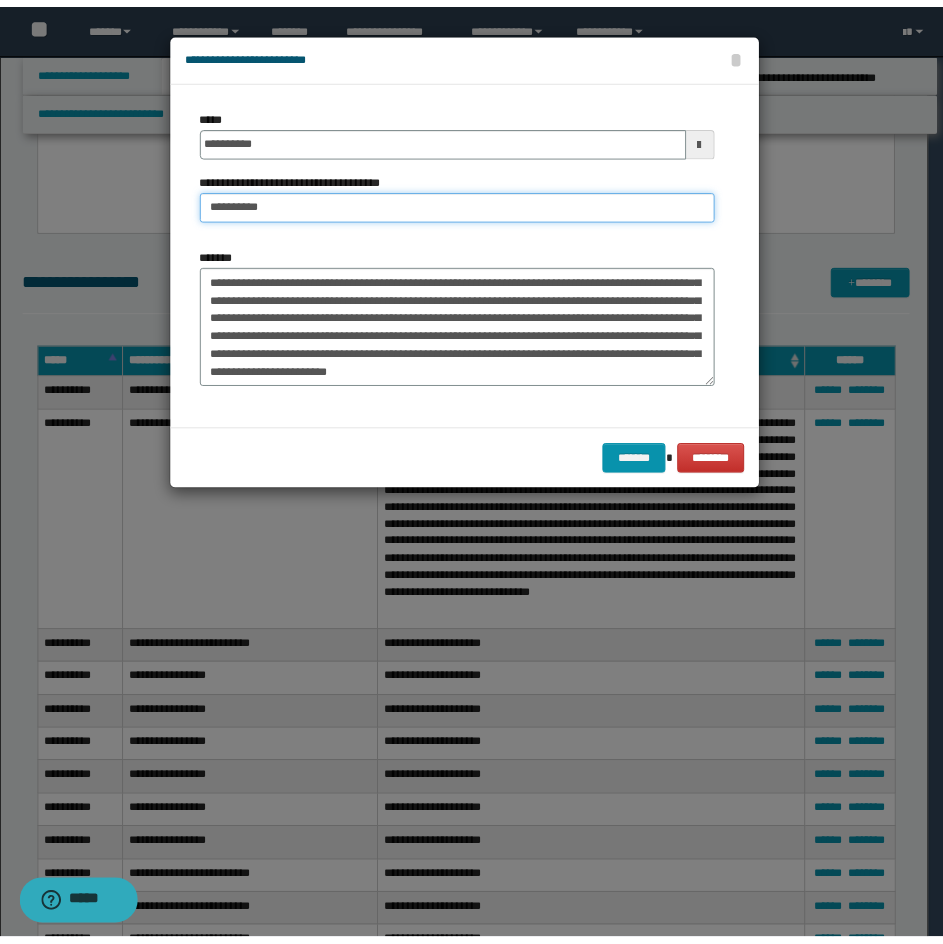 scroll, scrollTop: 270, scrollLeft: 0, axis: vertical 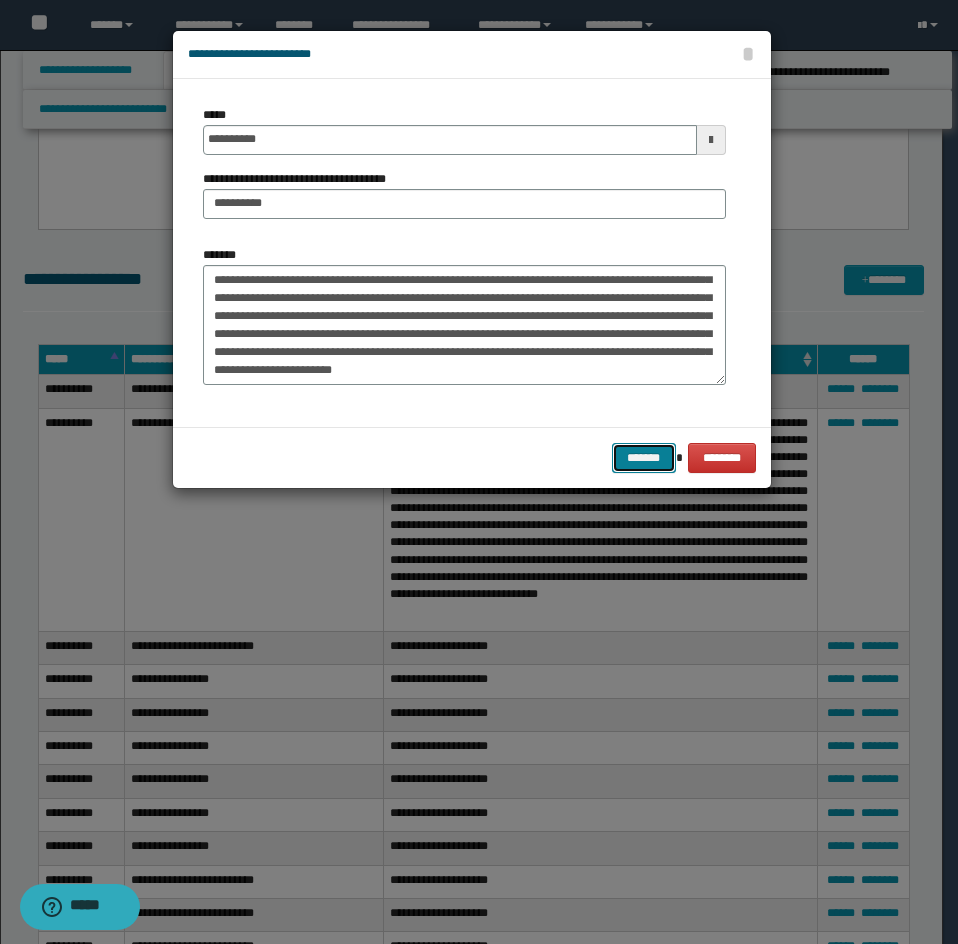 click on "*******" at bounding box center [644, 458] 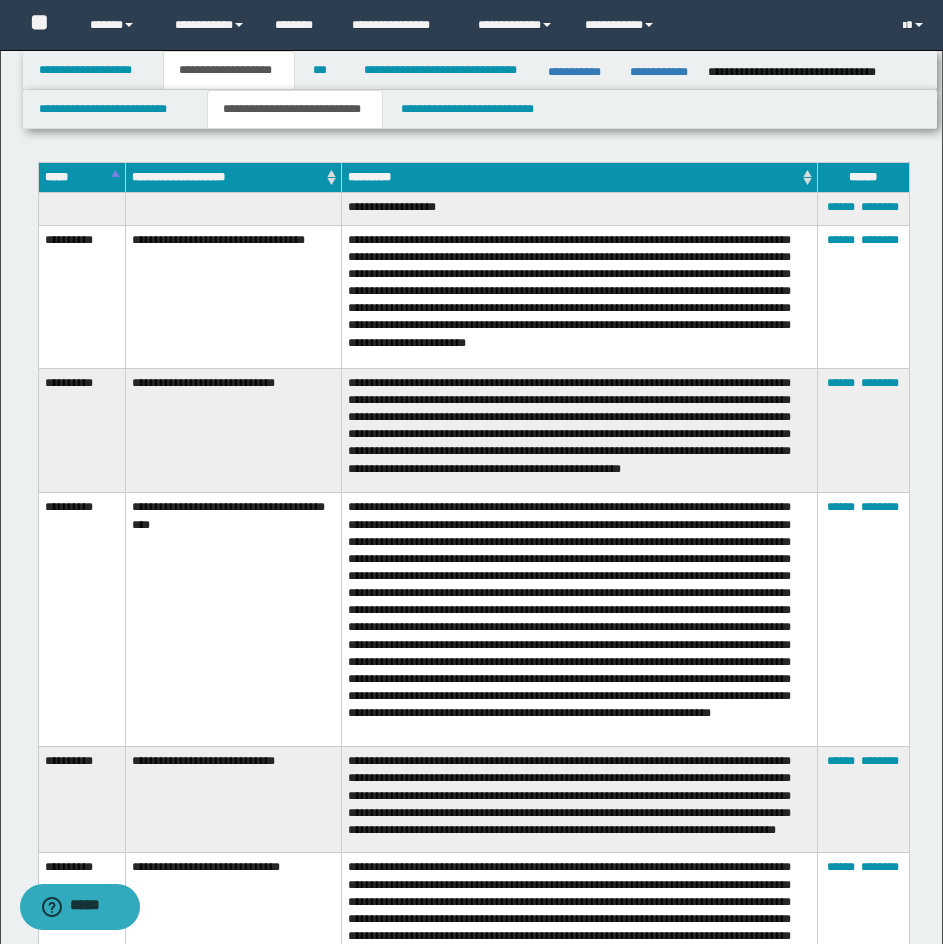 scroll, scrollTop: 10686, scrollLeft: 0, axis: vertical 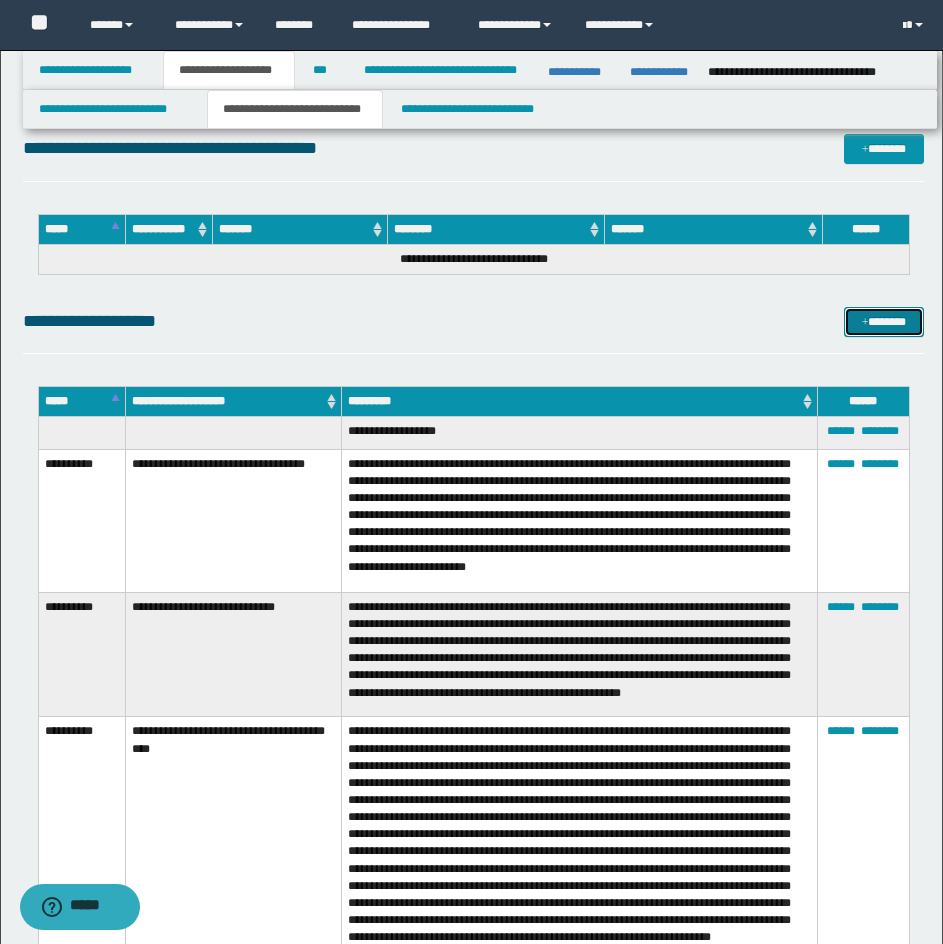 click on "*******" at bounding box center [884, 322] 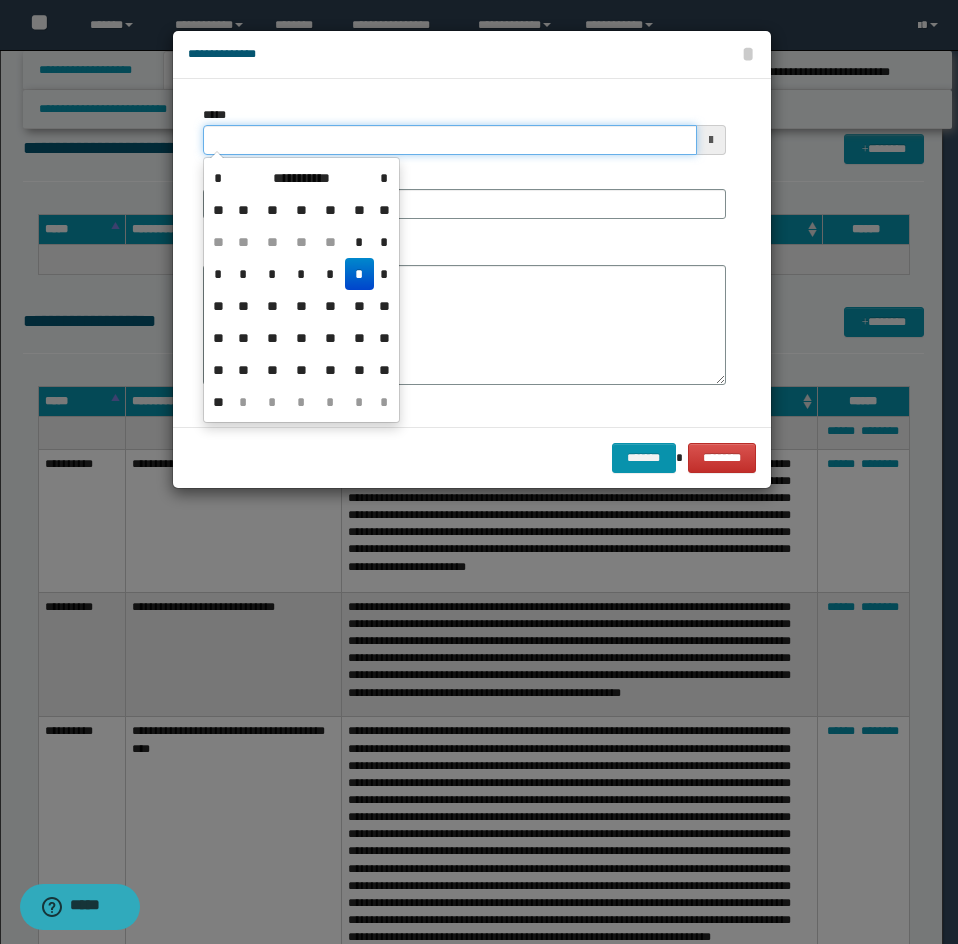 click on "*****" at bounding box center (450, 140) 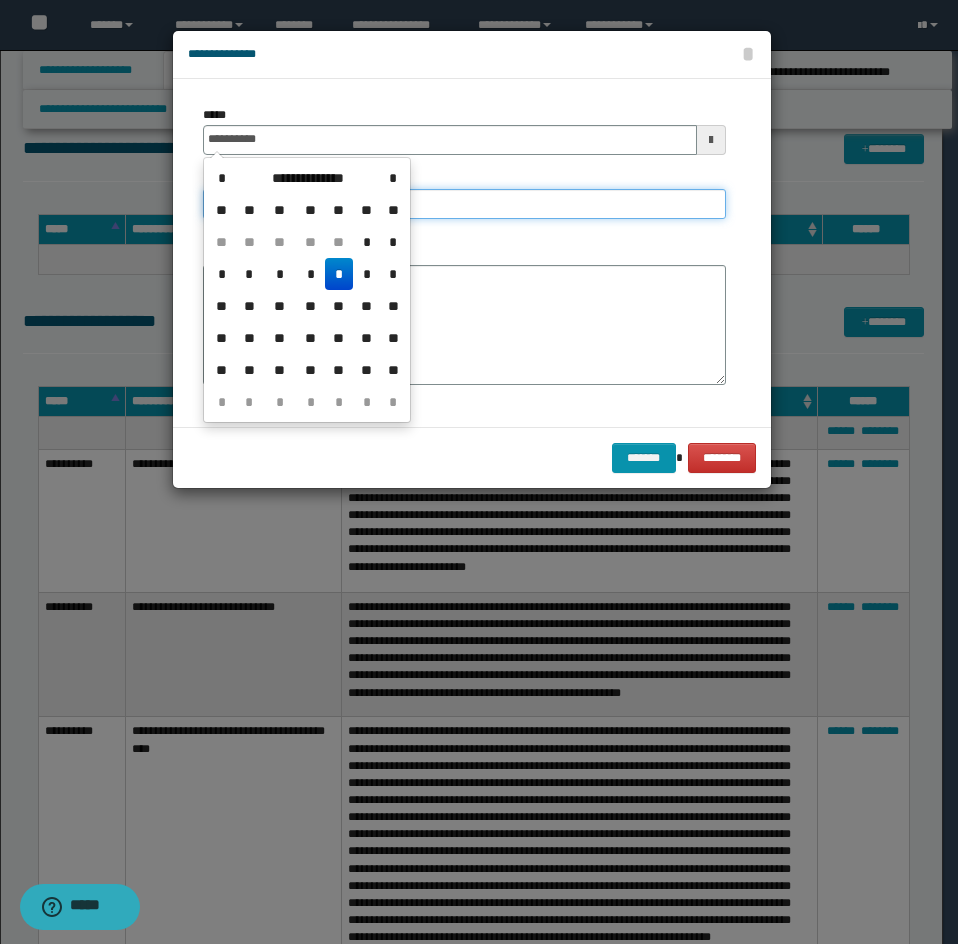 type on "**********" 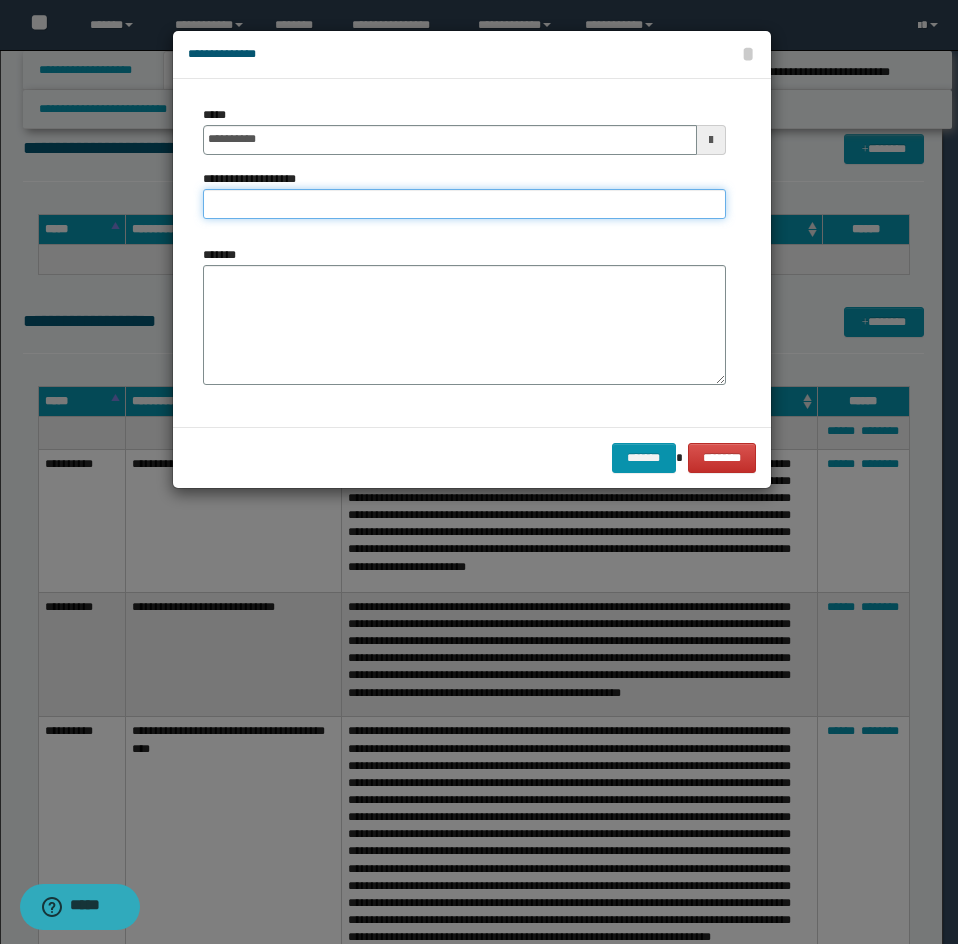 click on "**********" at bounding box center [464, 204] 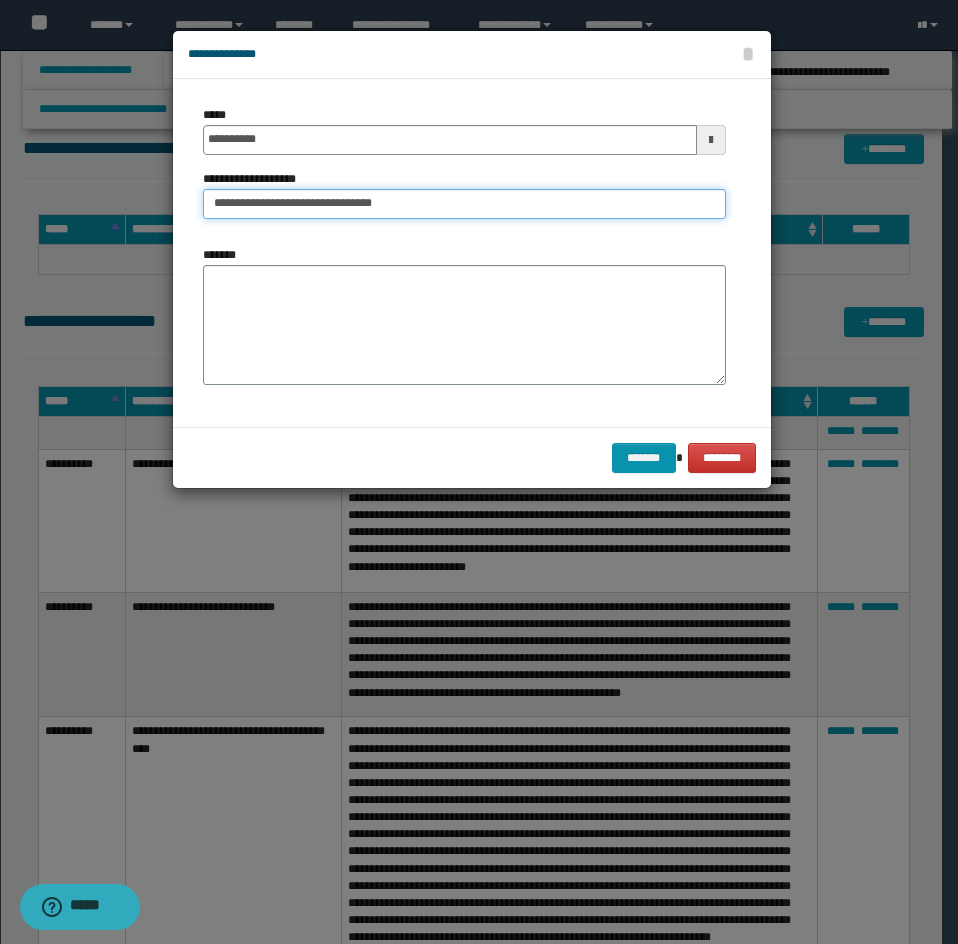 type on "**********" 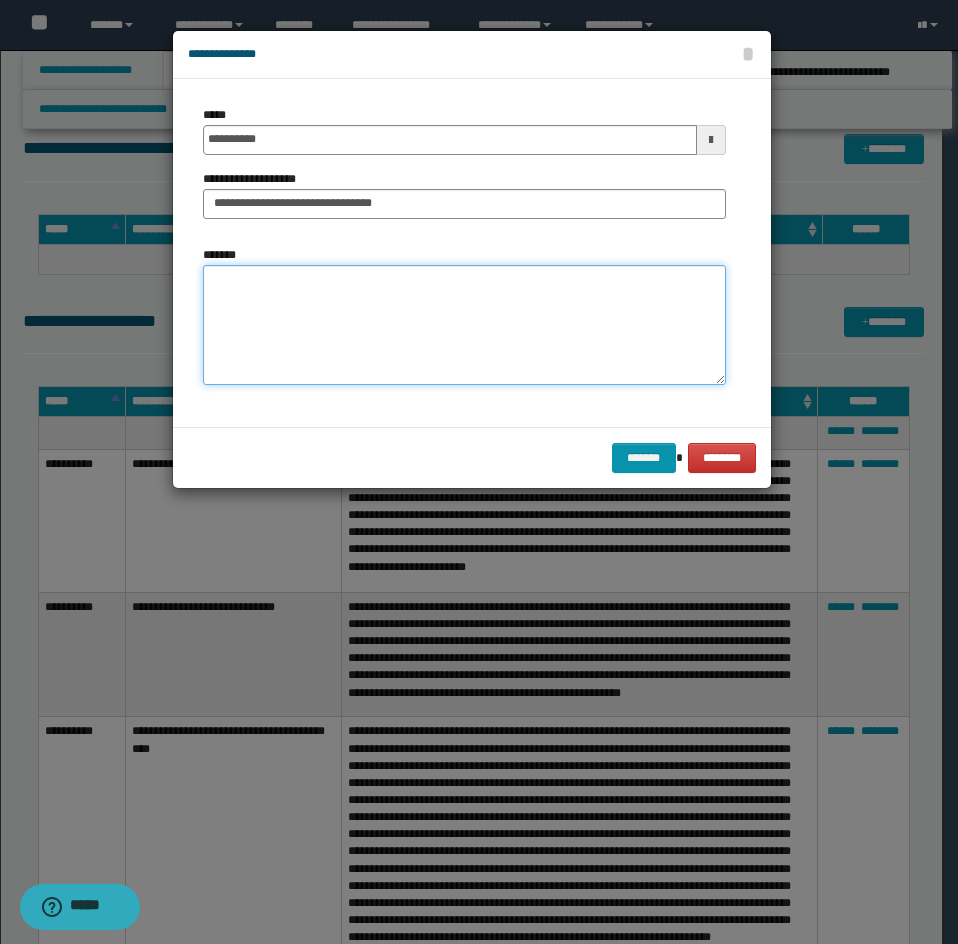 click on "*******" at bounding box center (464, 325) 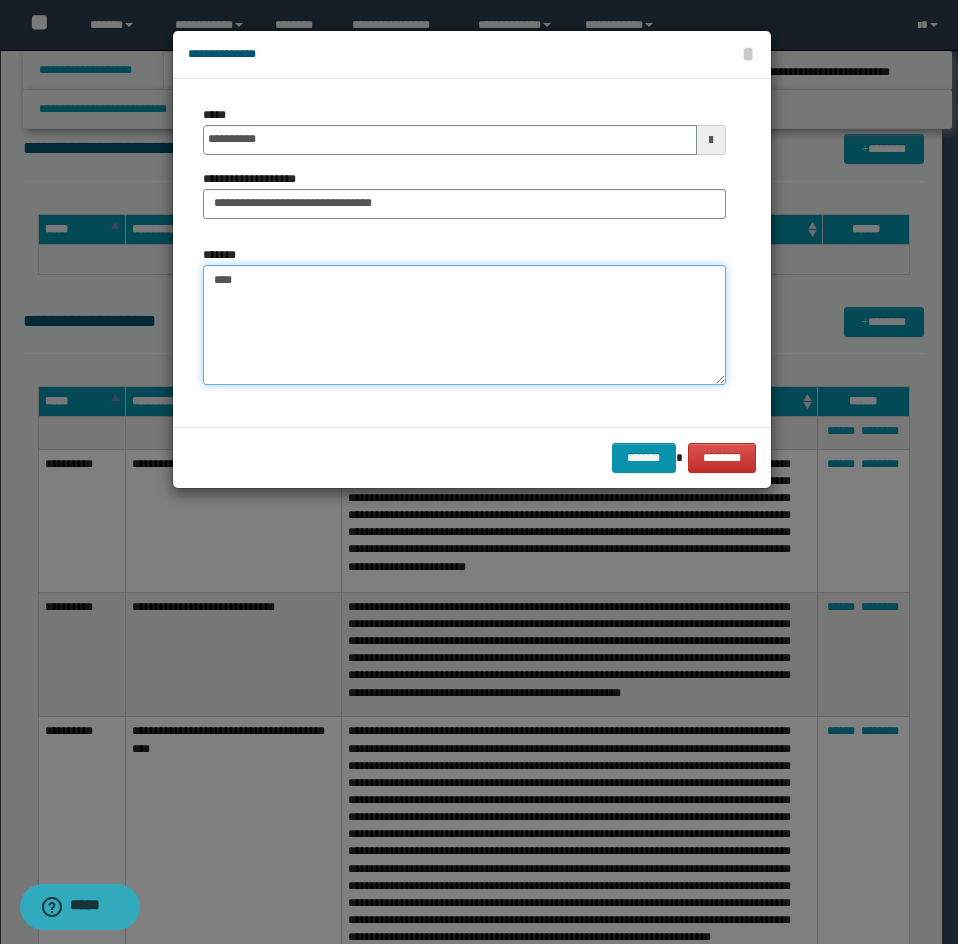 click on "****" at bounding box center [464, 325] 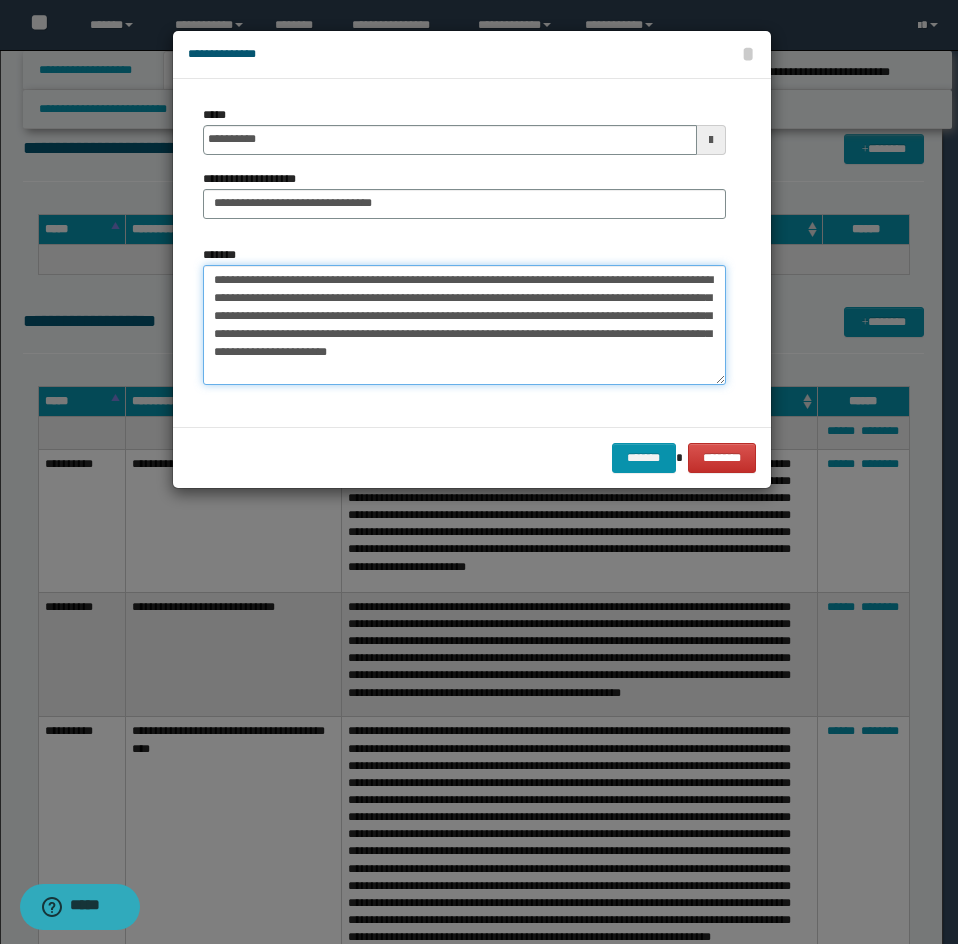 type on "**********" 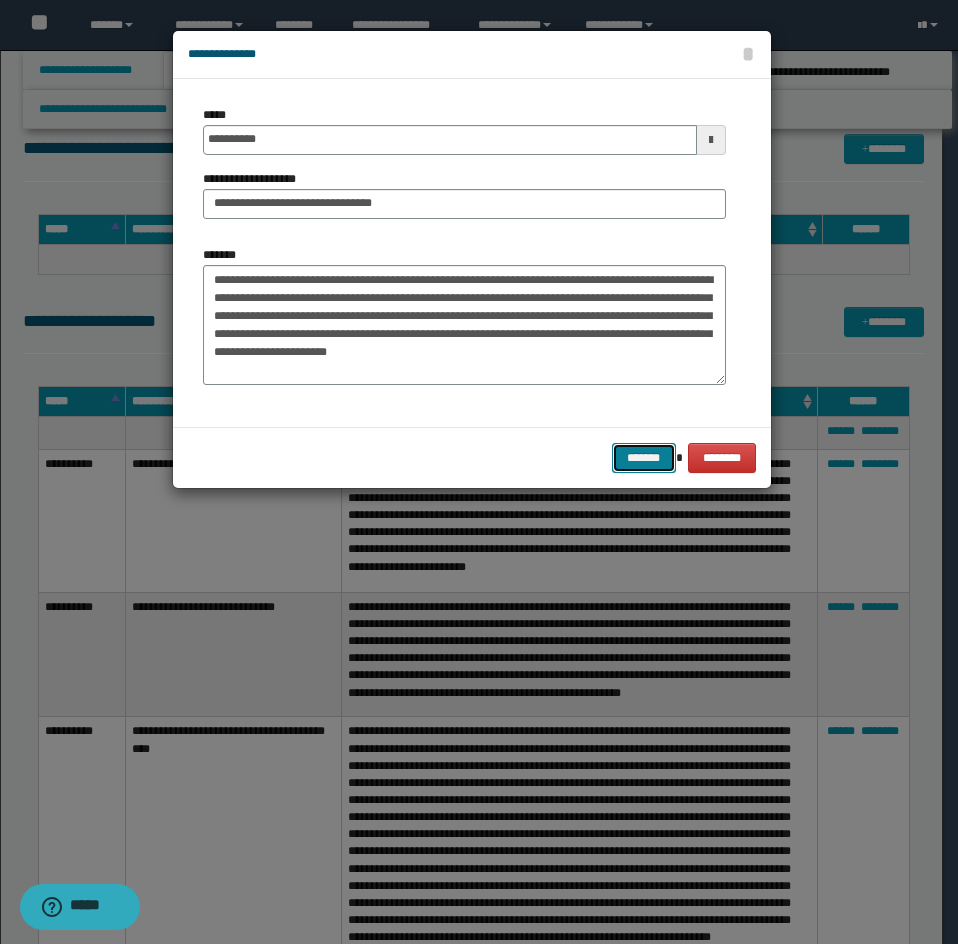 click on "*******" at bounding box center (644, 458) 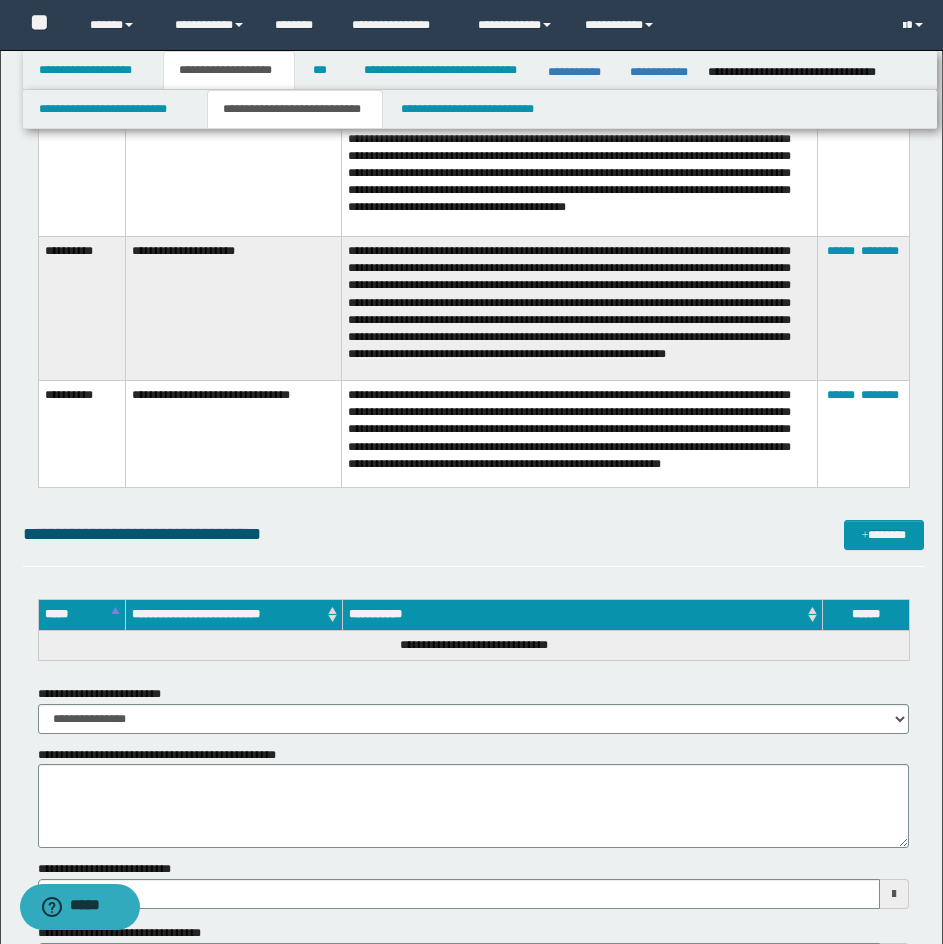 scroll, scrollTop: 12186, scrollLeft: 0, axis: vertical 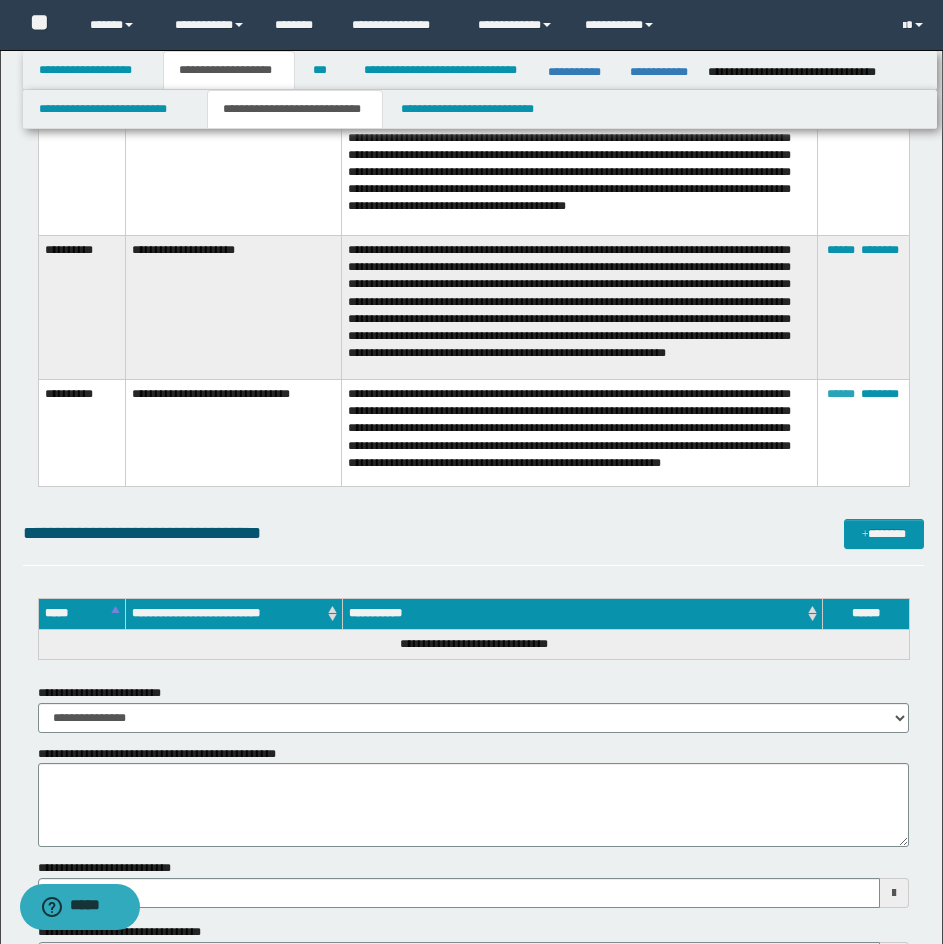 click on "******" at bounding box center (841, 394) 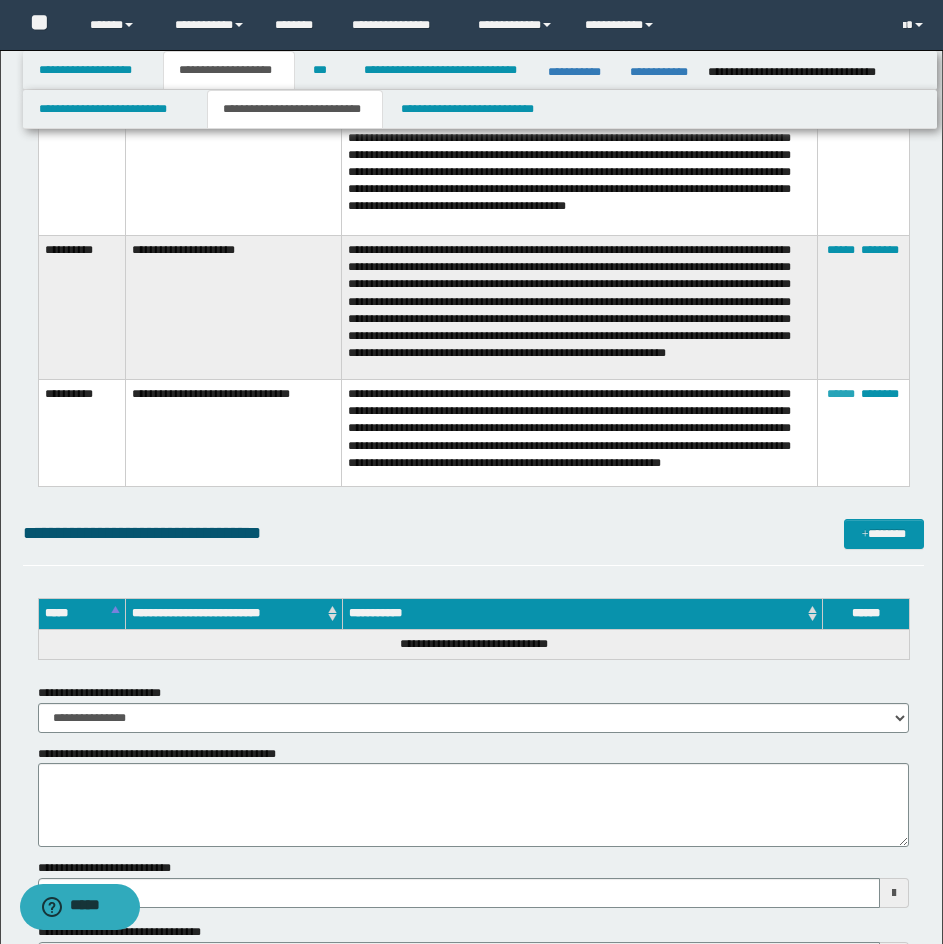 type on "**********" 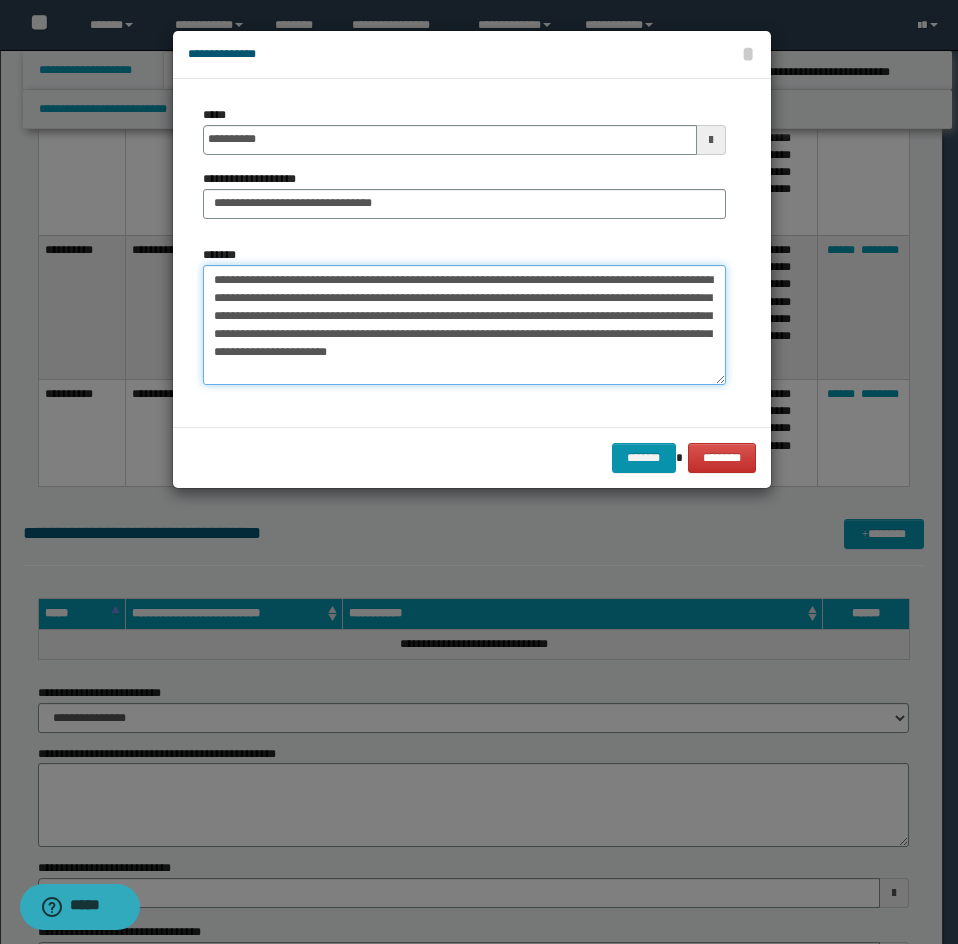 click on "**********" at bounding box center (464, 325) 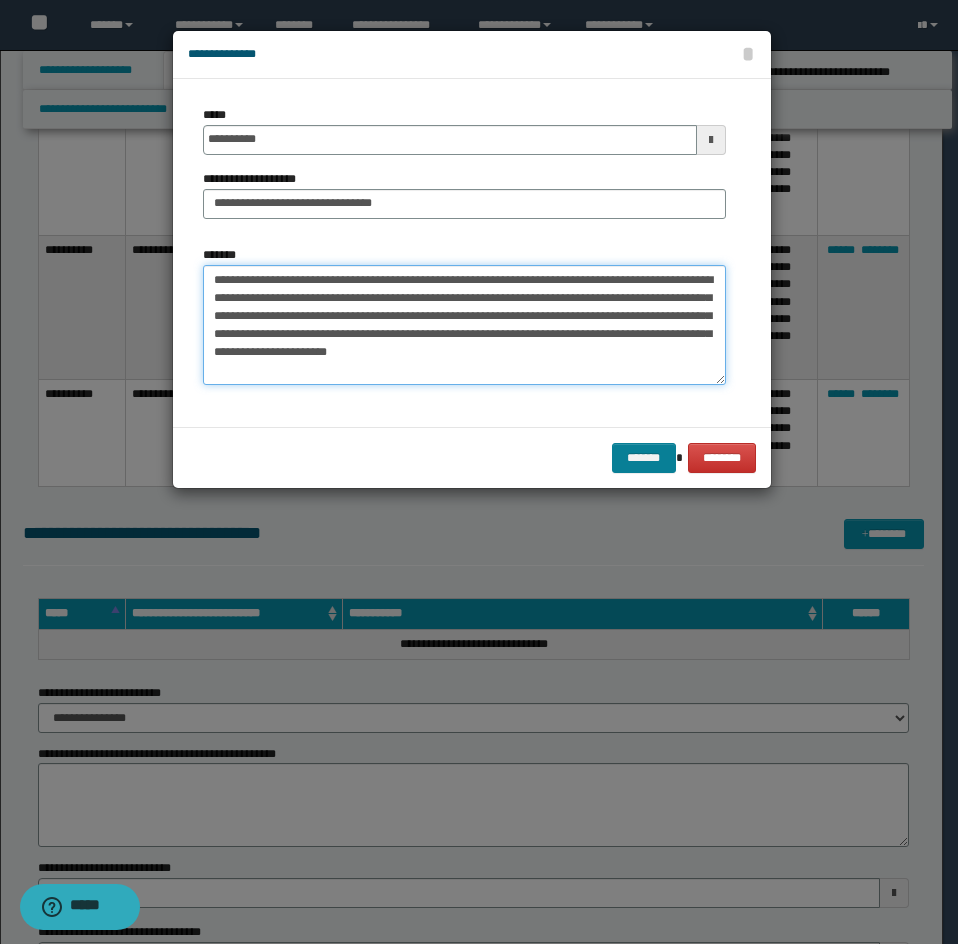 type on "**********" 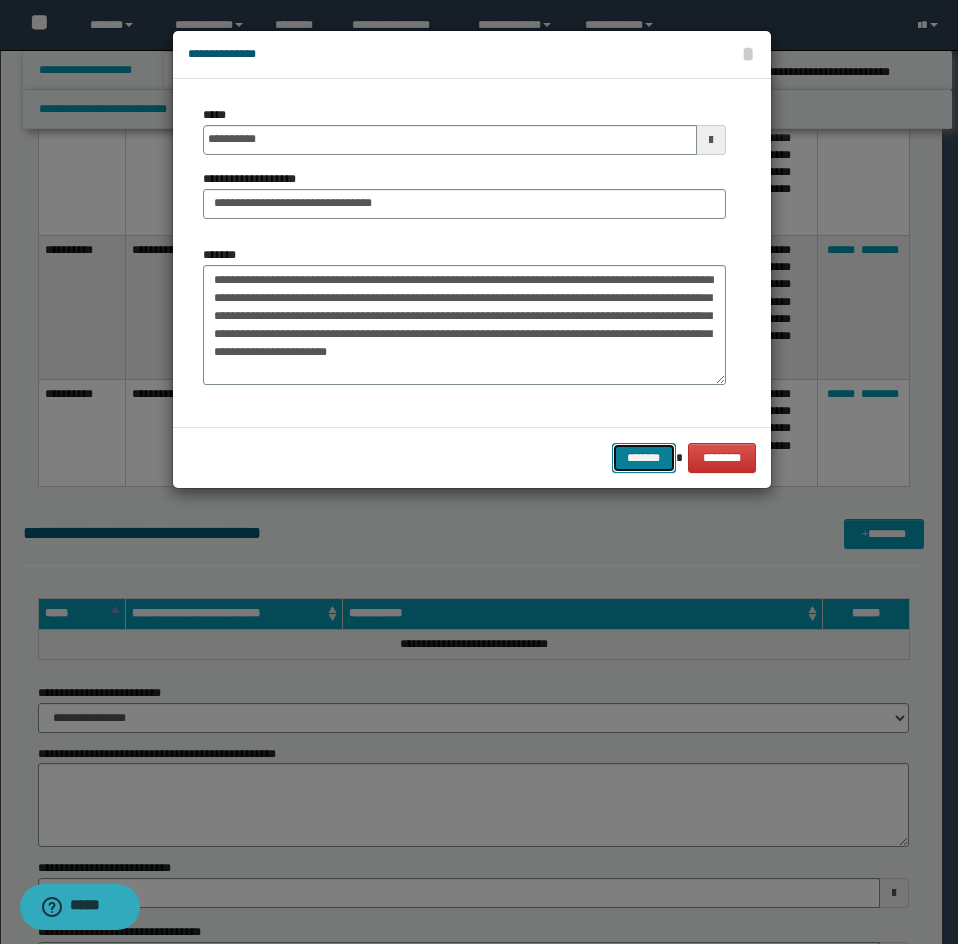 click on "*******" at bounding box center (644, 458) 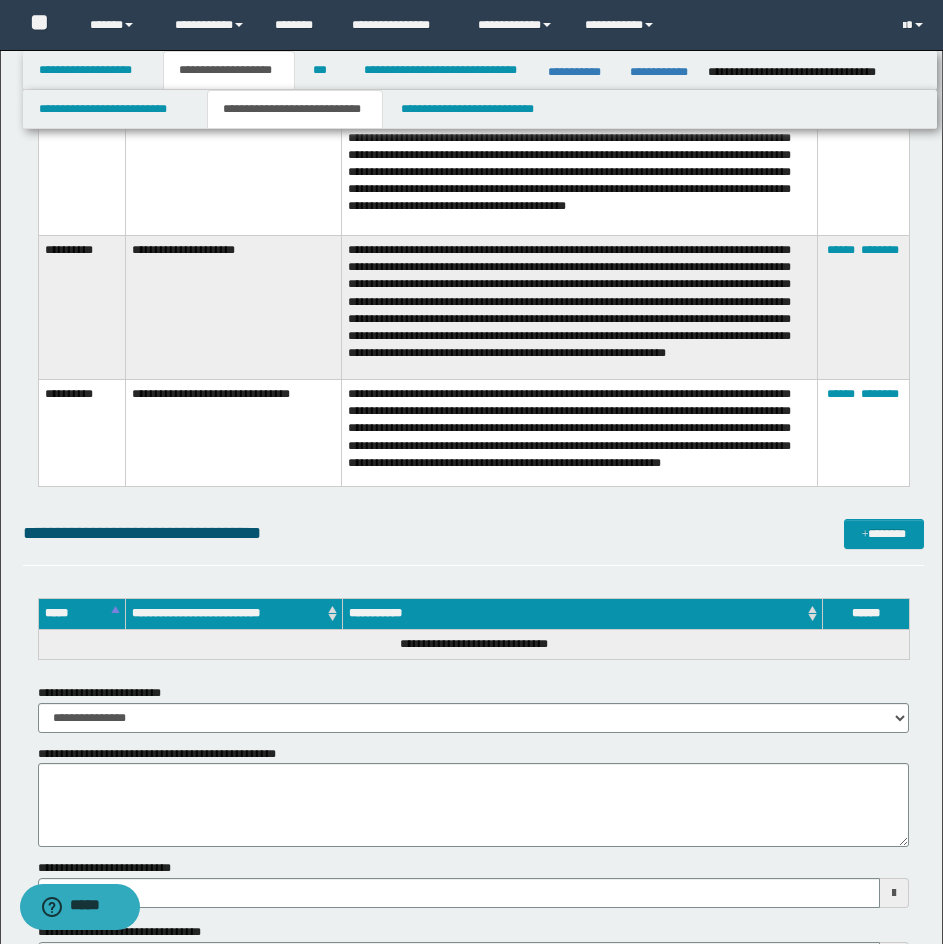 type 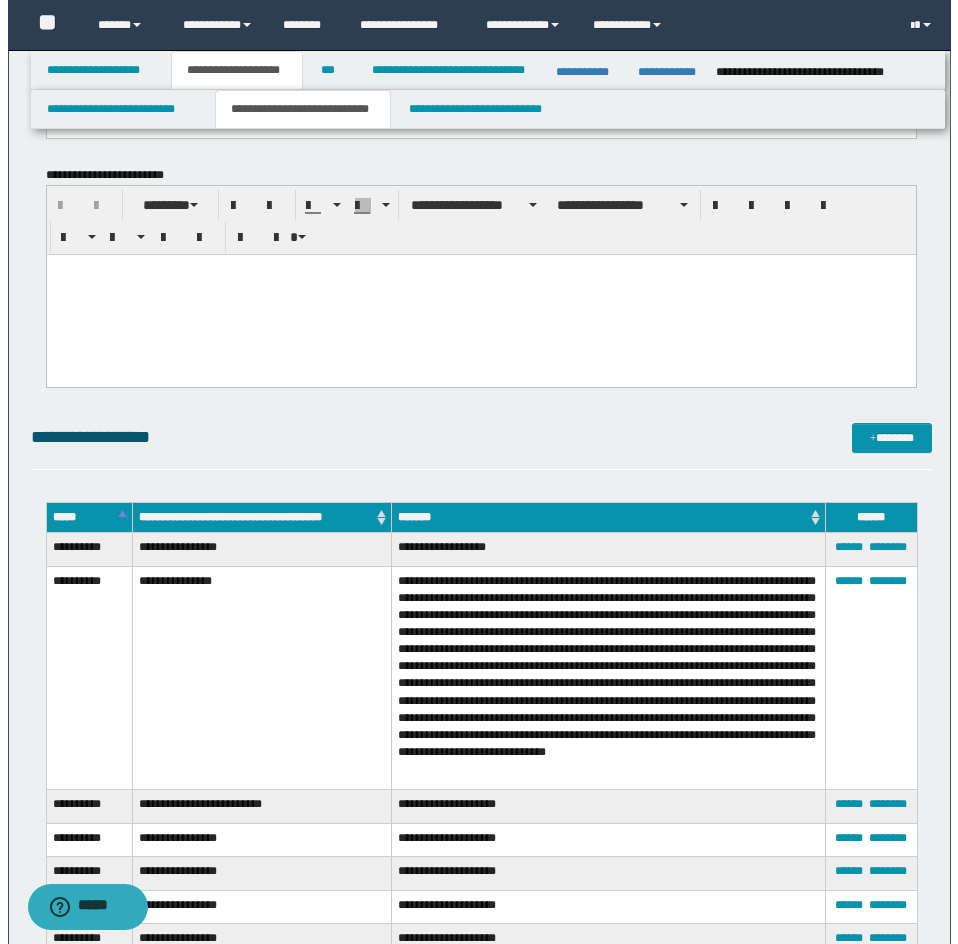 scroll, scrollTop: 3886, scrollLeft: 0, axis: vertical 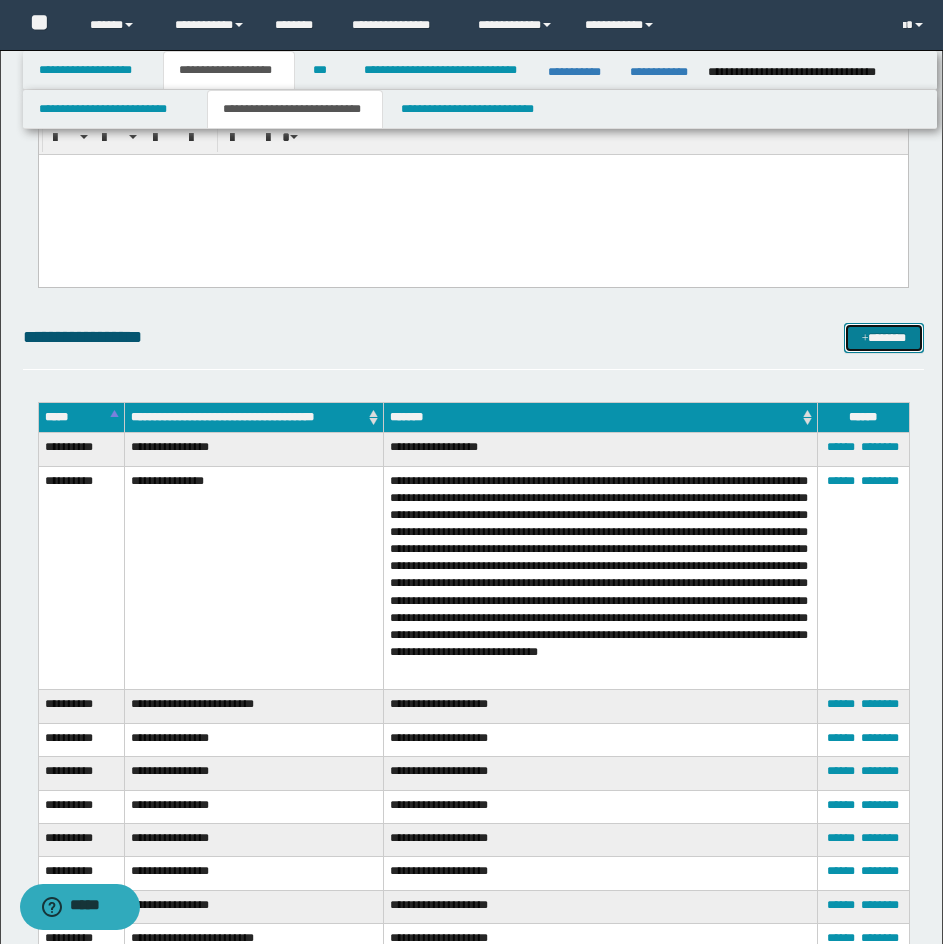 click on "*******" at bounding box center (884, 338) 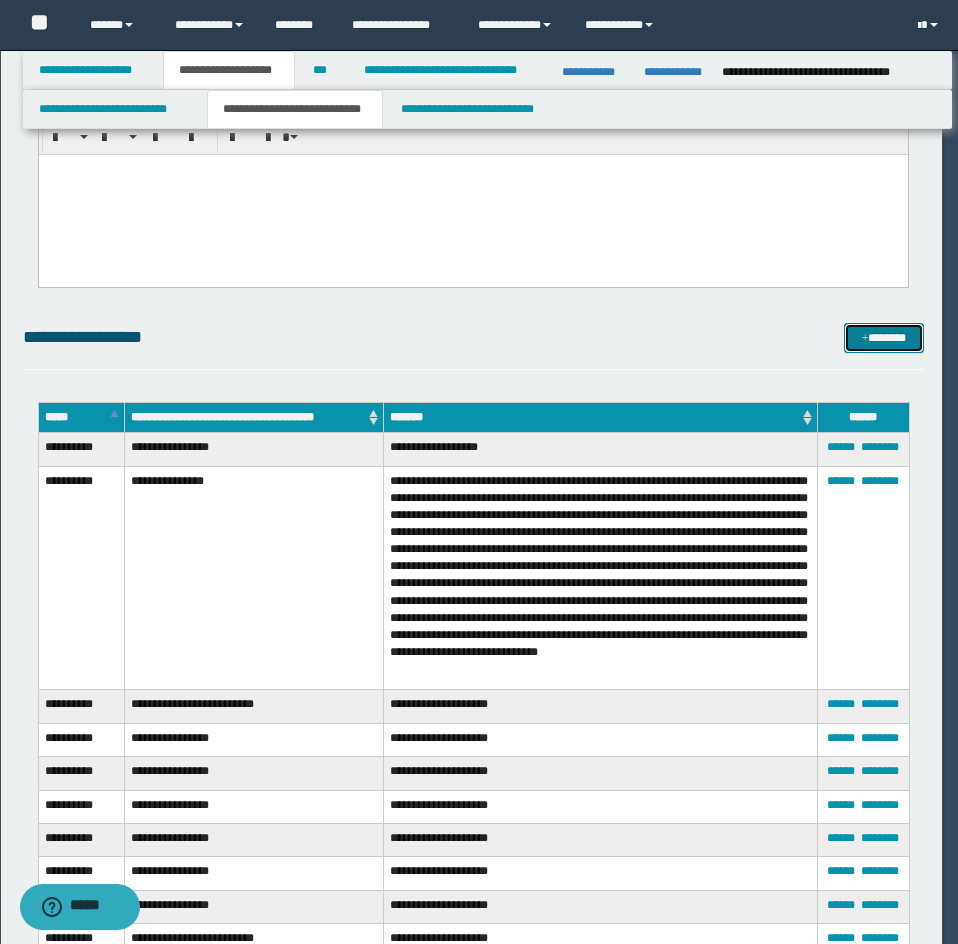 scroll, scrollTop: 0, scrollLeft: 0, axis: both 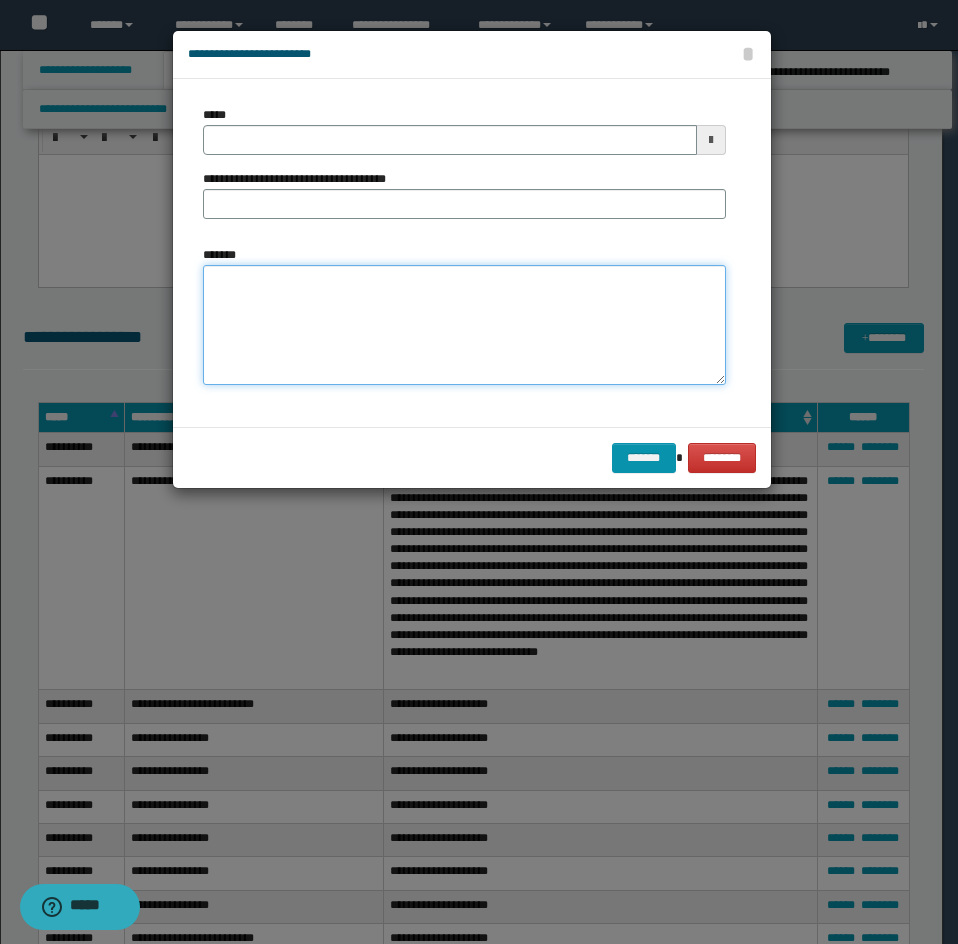 click on "*******" at bounding box center [464, 325] 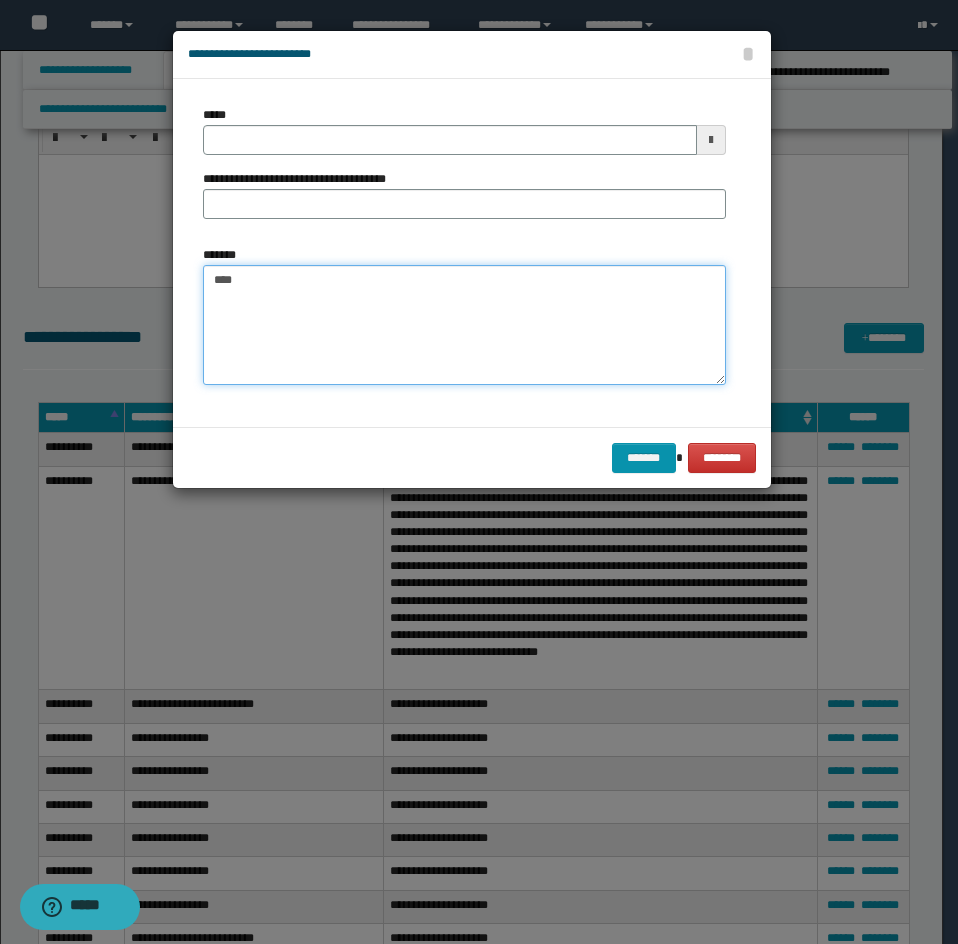 paste on "**********" 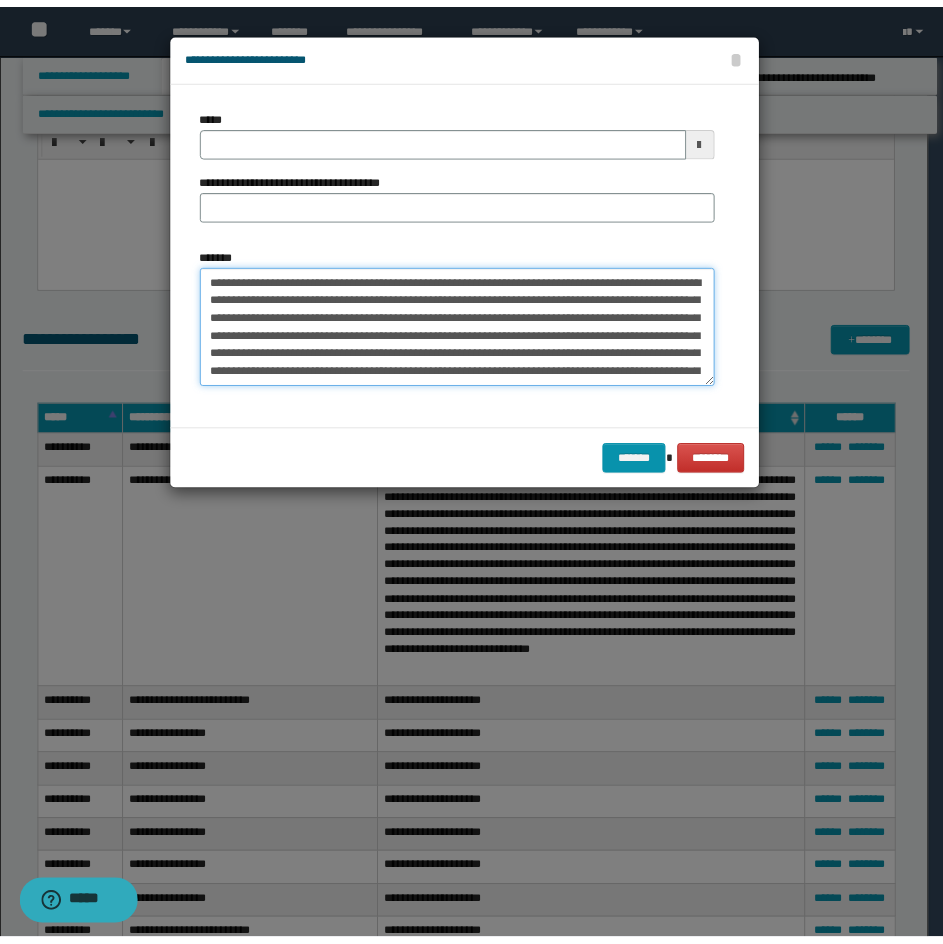 scroll, scrollTop: 228, scrollLeft: 0, axis: vertical 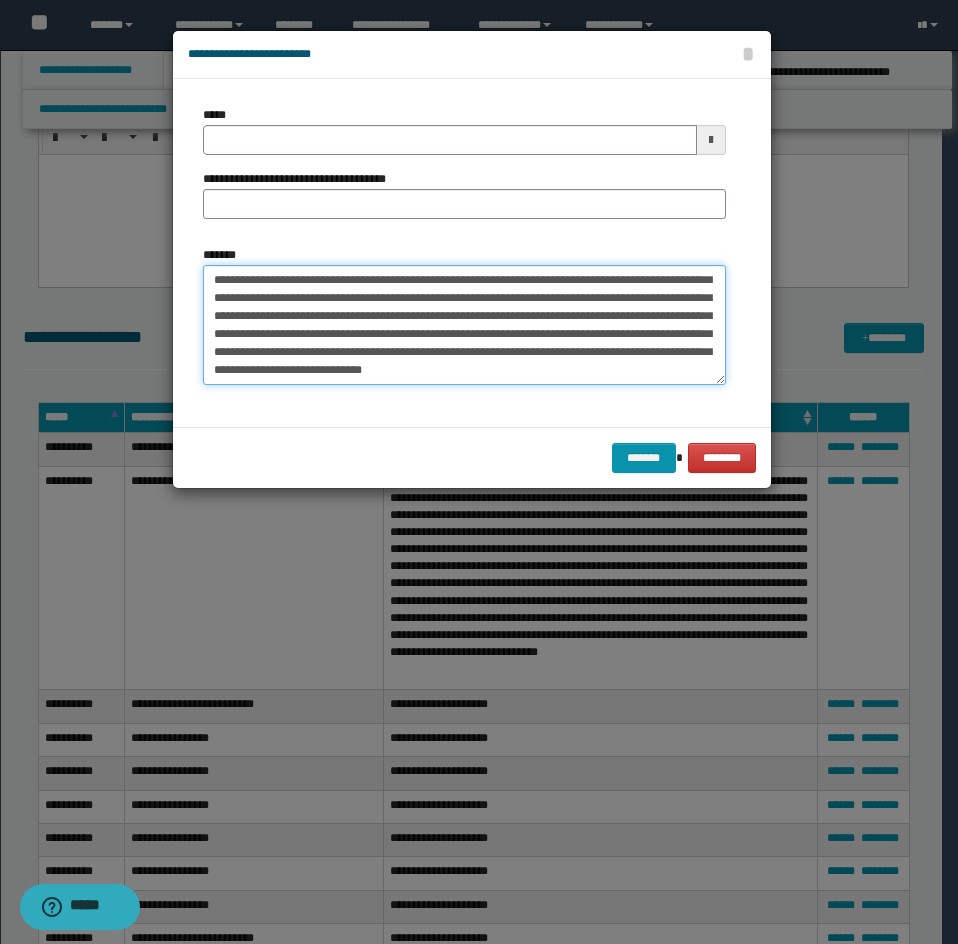 type on "**********" 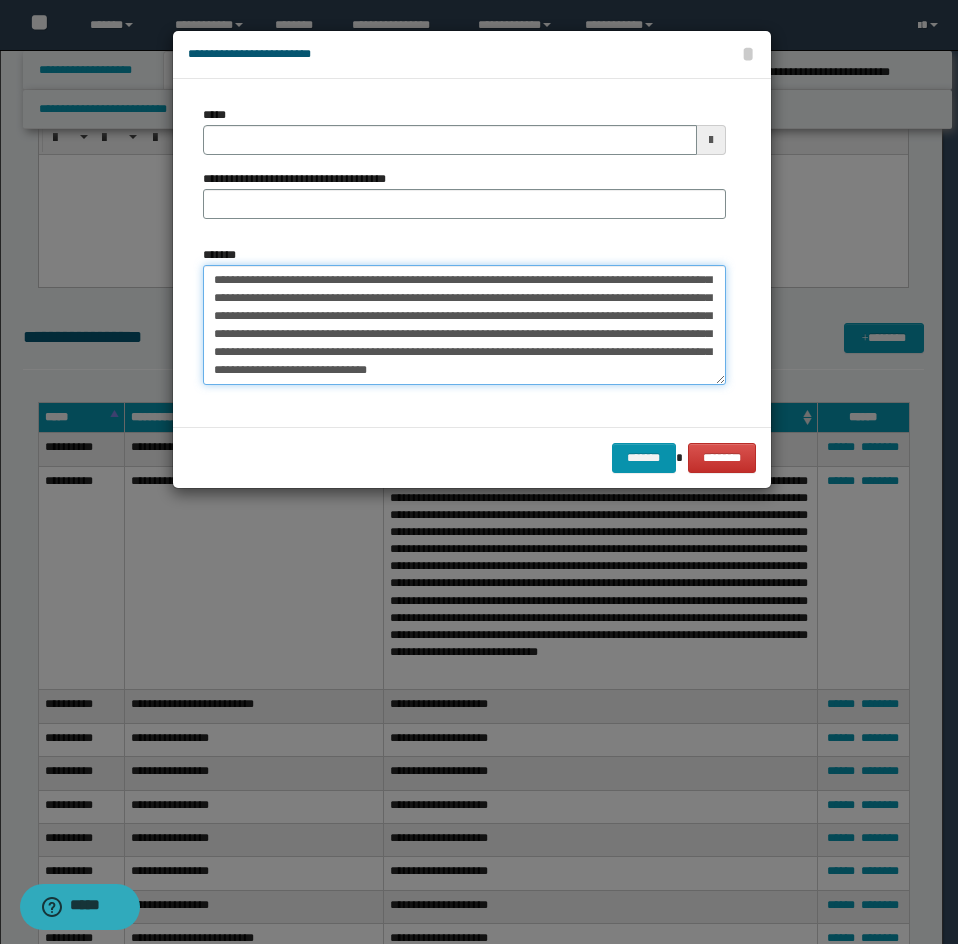 type 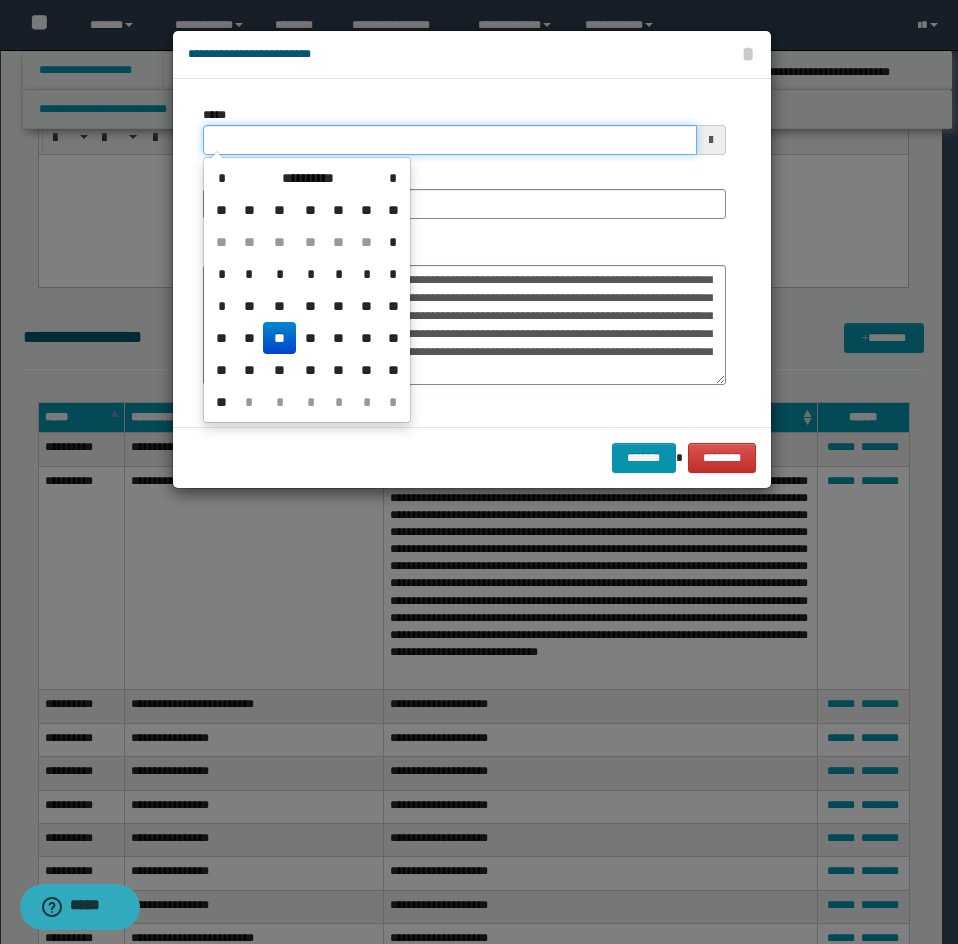 click on "*****" at bounding box center [450, 140] 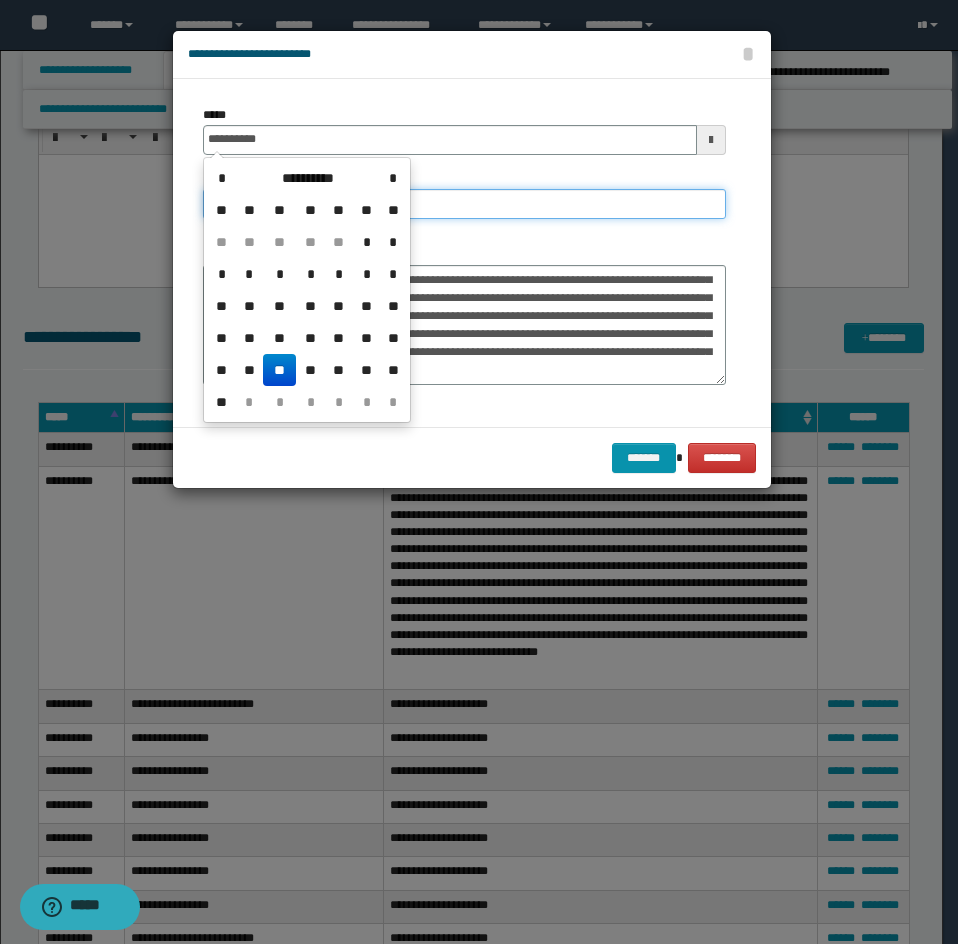 type on "**********" 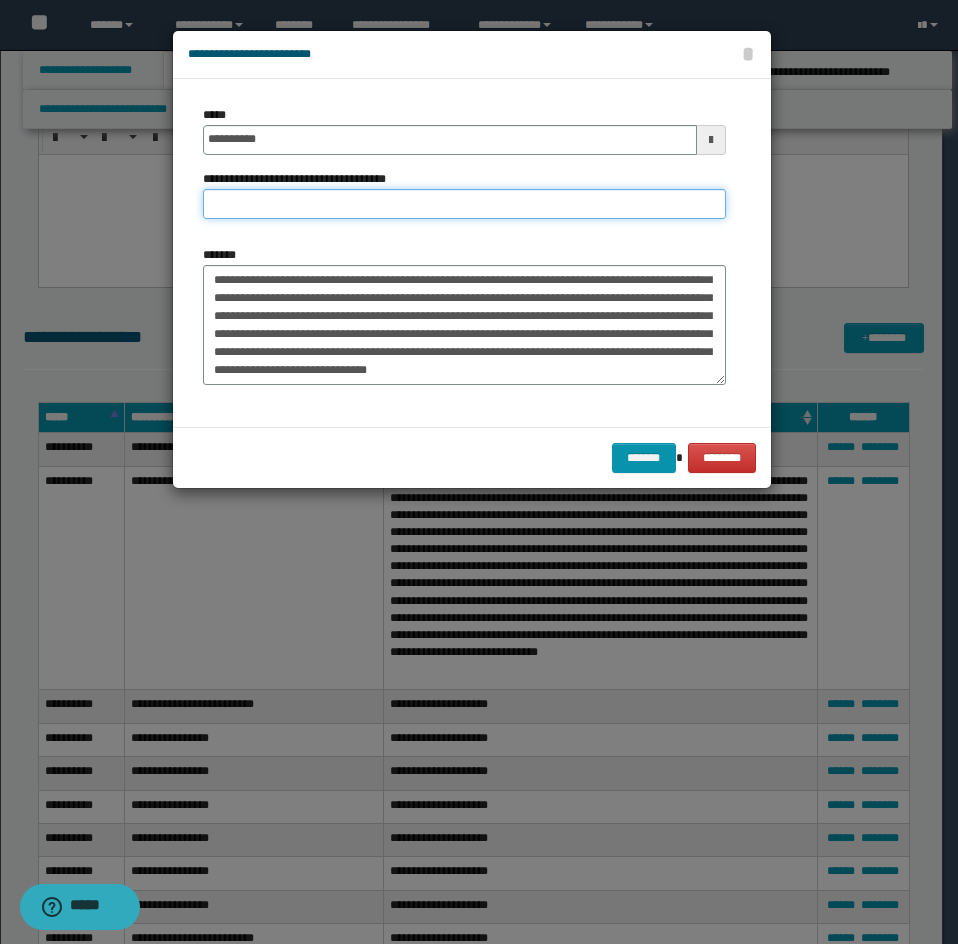 type on "*********" 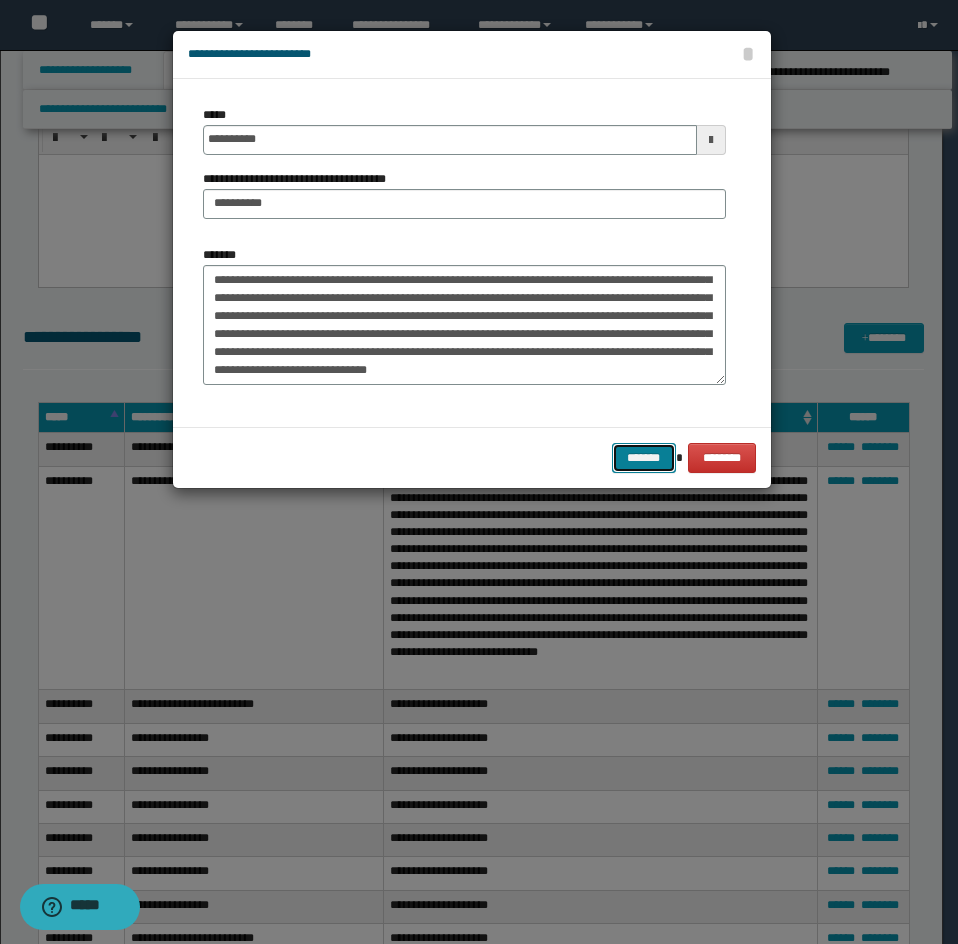 click on "*******" at bounding box center (644, 458) 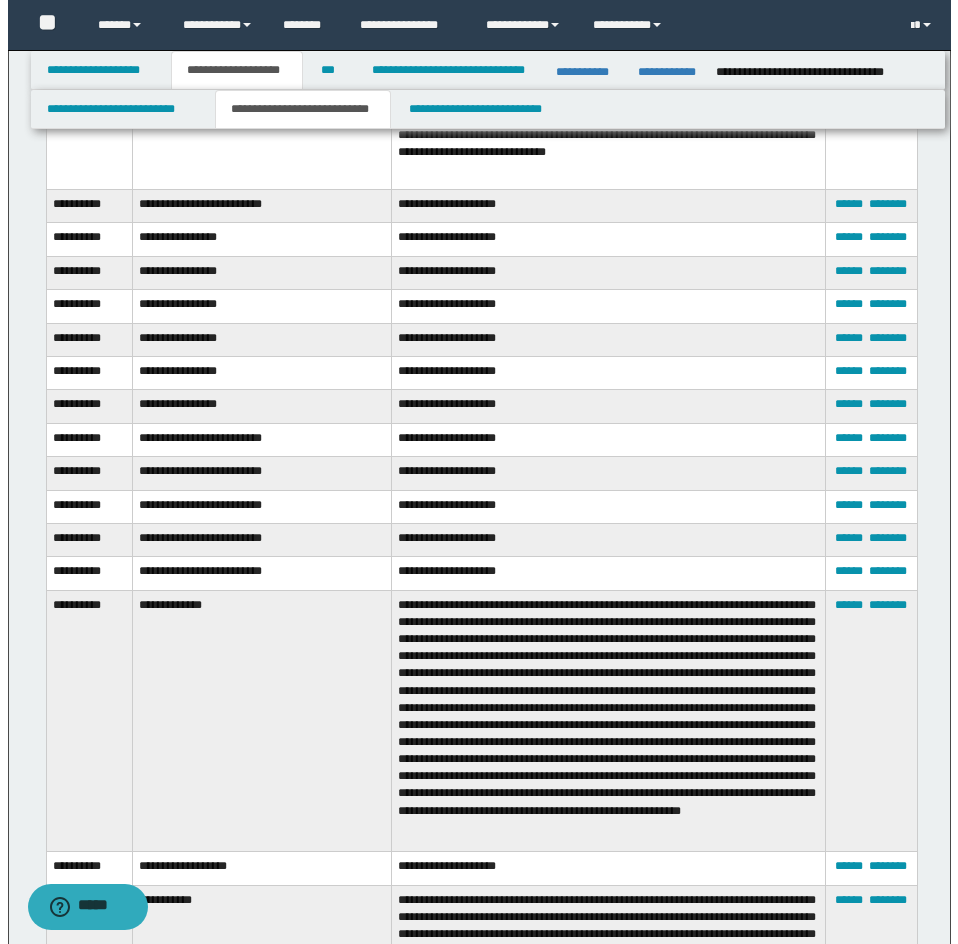 scroll, scrollTop: 4286, scrollLeft: 0, axis: vertical 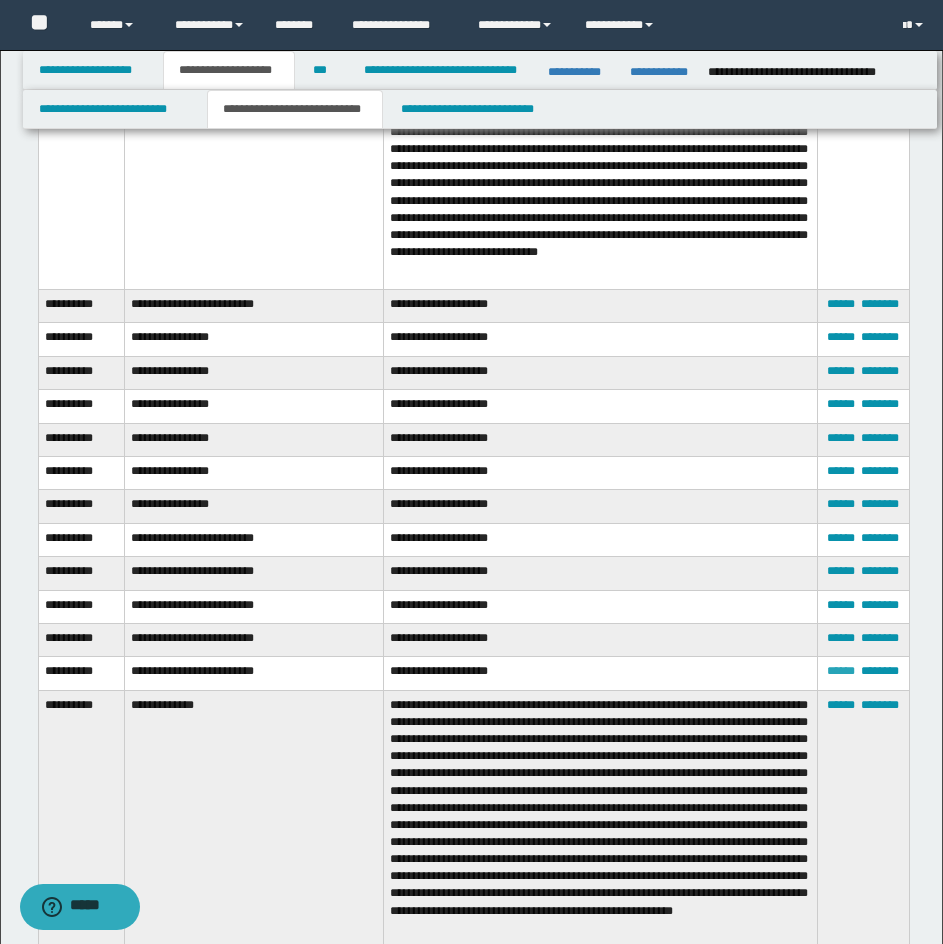 click on "******" at bounding box center [841, 671] 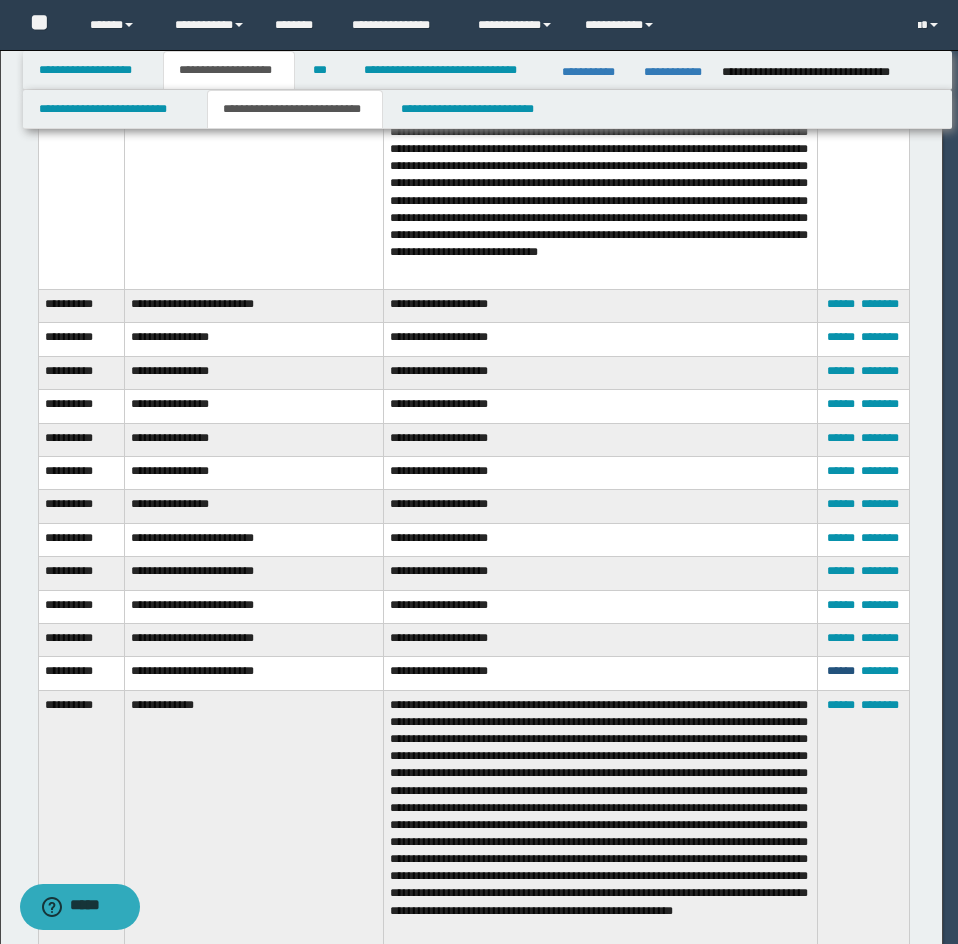 scroll, scrollTop: 0, scrollLeft: 0, axis: both 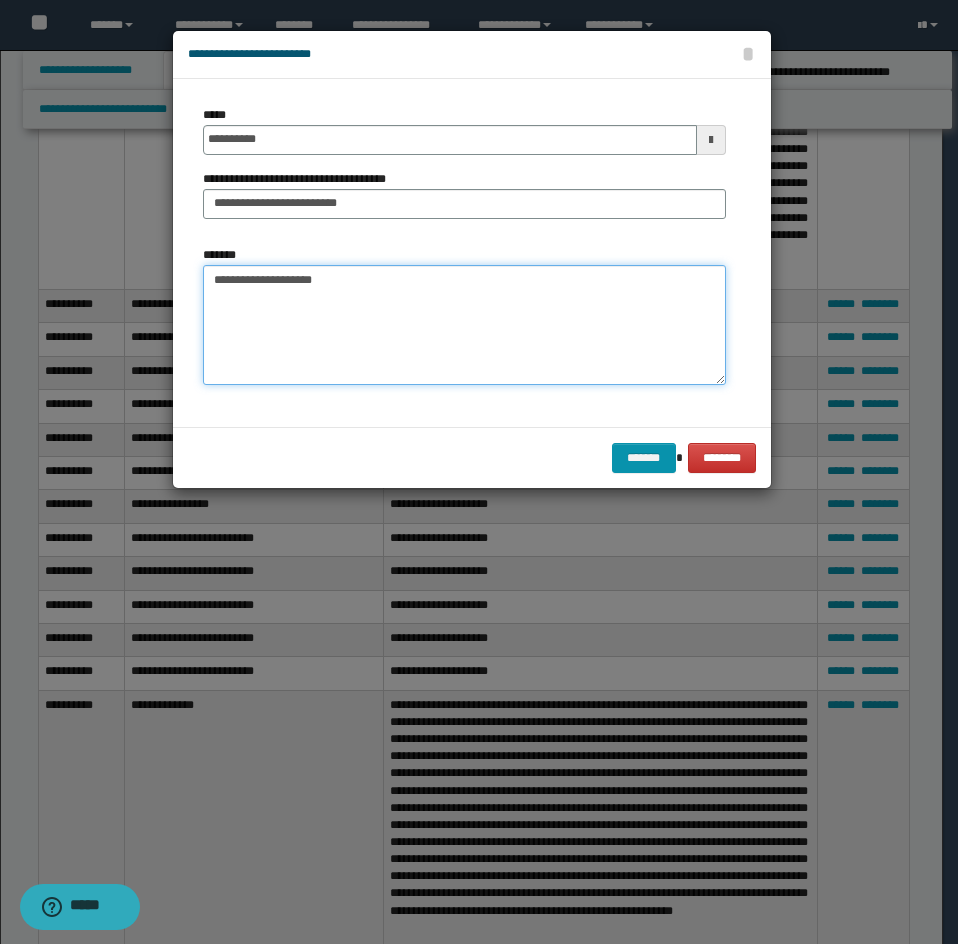 drag, startPoint x: 228, startPoint y: 285, endPoint x: 299, endPoint y: 344, distance: 92.31468 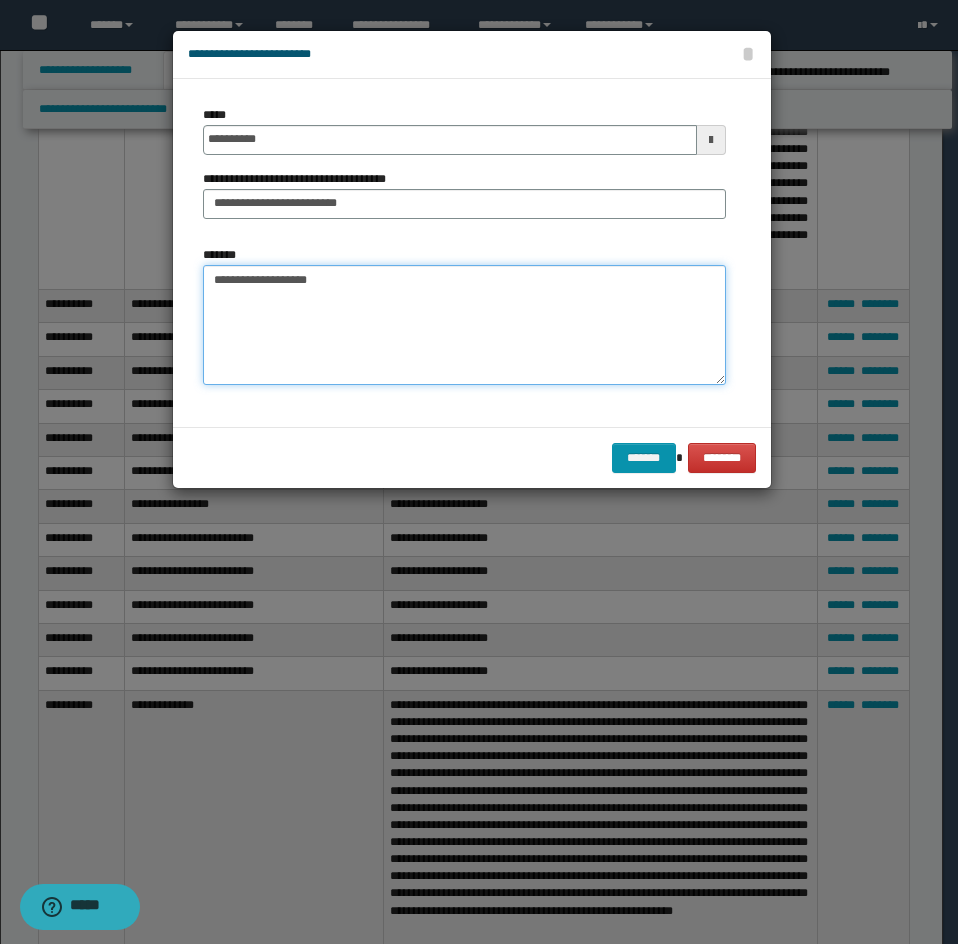 paste on "**********" 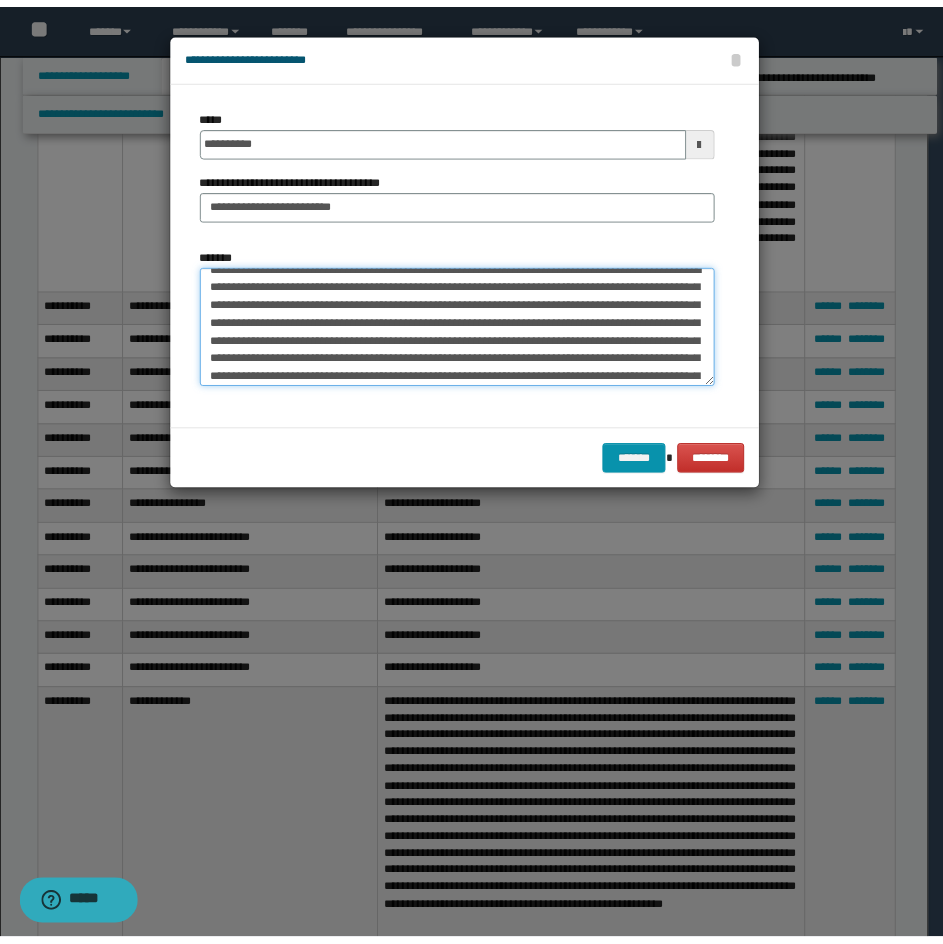 scroll, scrollTop: 0, scrollLeft: 0, axis: both 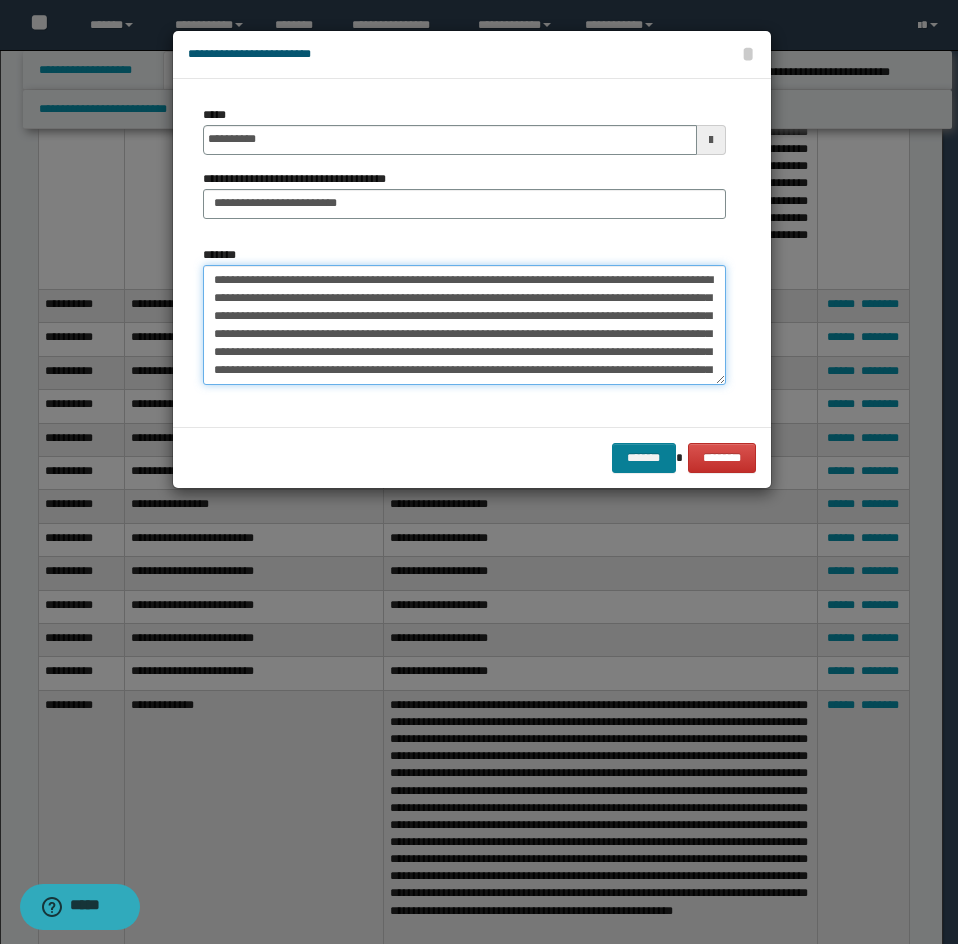 type on "**********" 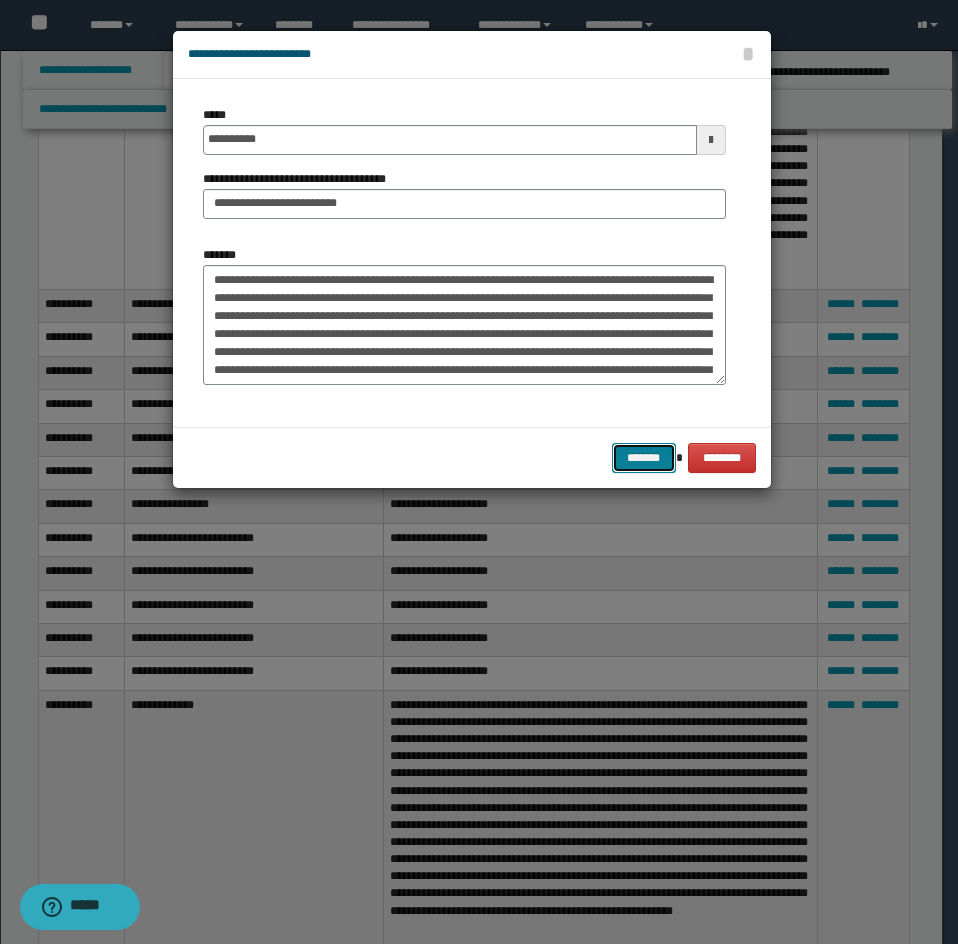 click on "*******" at bounding box center (644, 458) 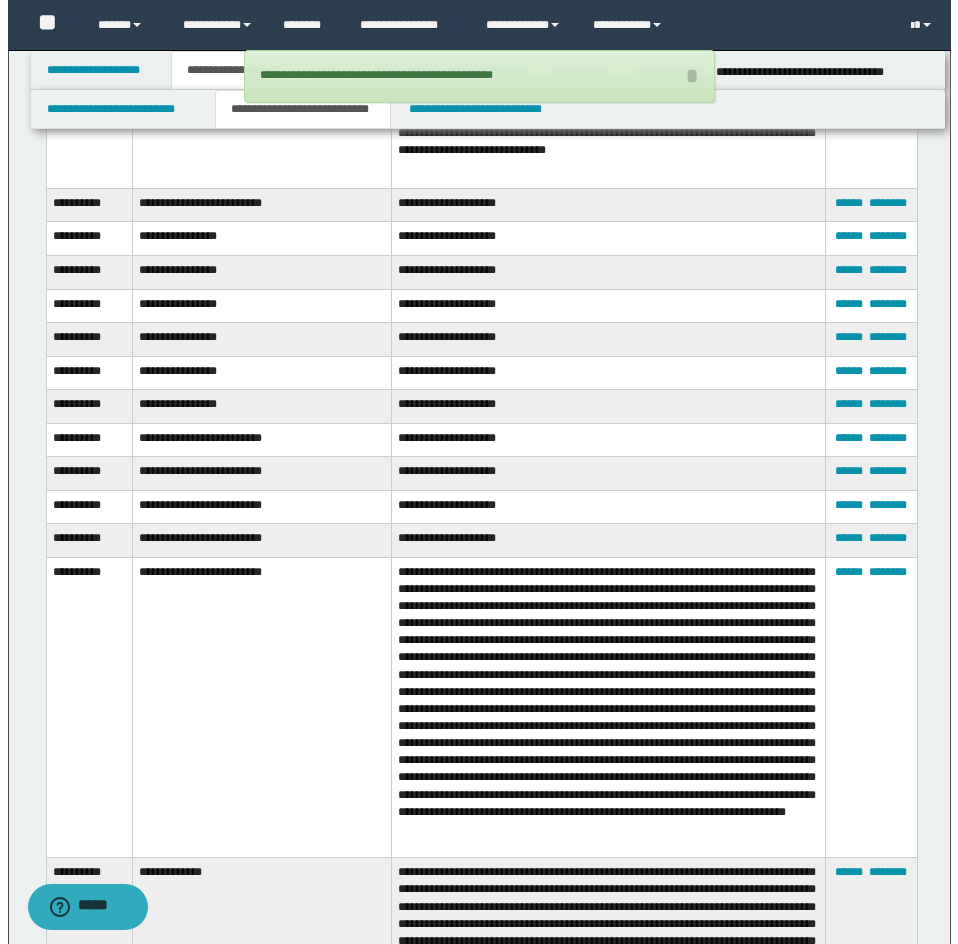 scroll, scrollTop: 4486, scrollLeft: 0, axis: vertical 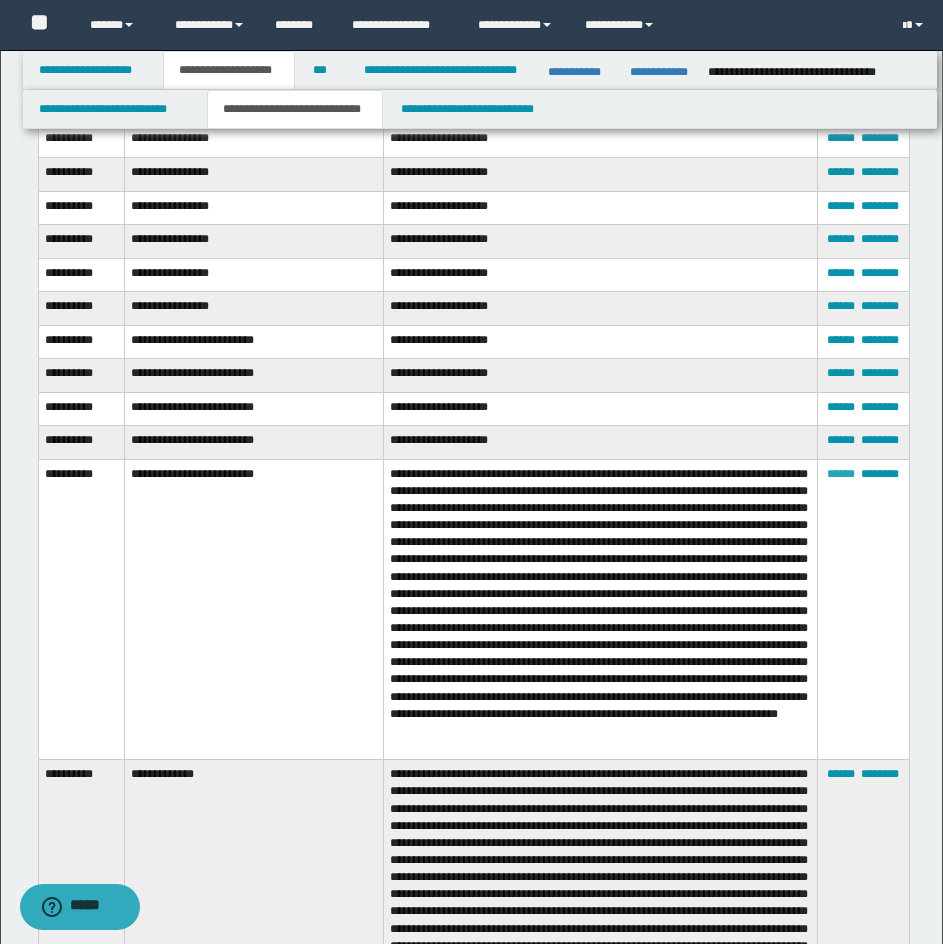 click on "******" at bounding box center [841, 474] 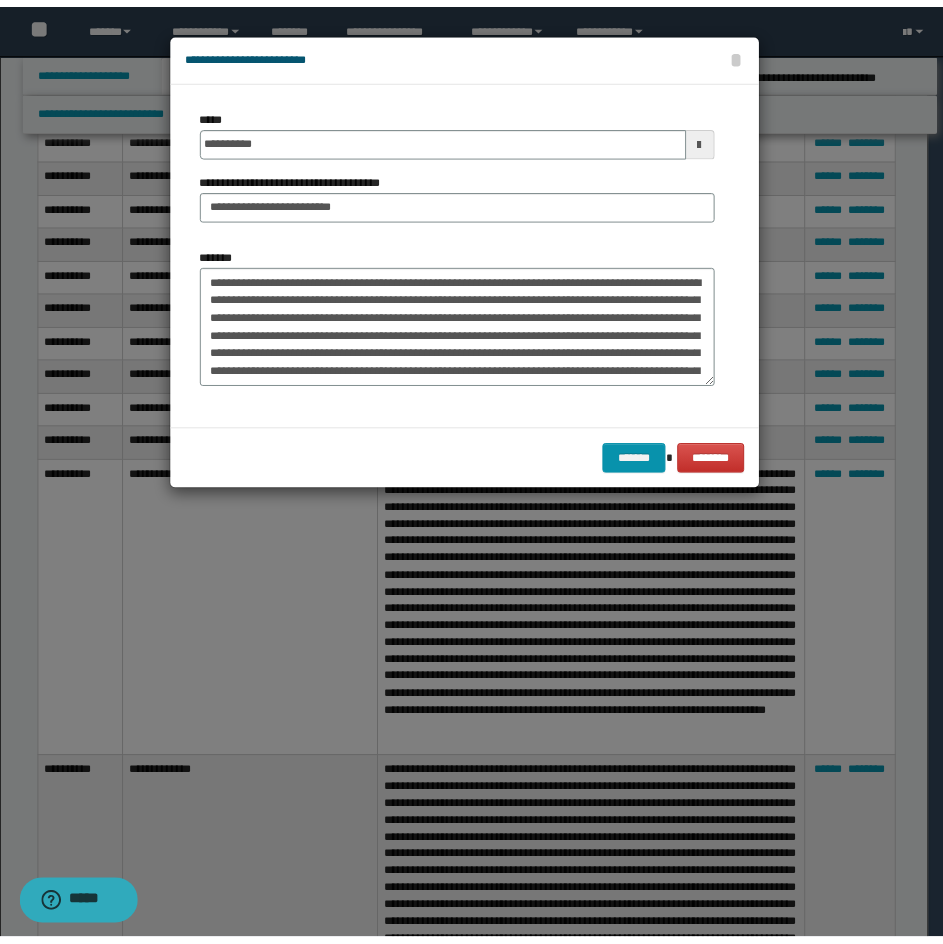 scroll, scrollTop: 162, scrollLeft: 0, axis: vertical 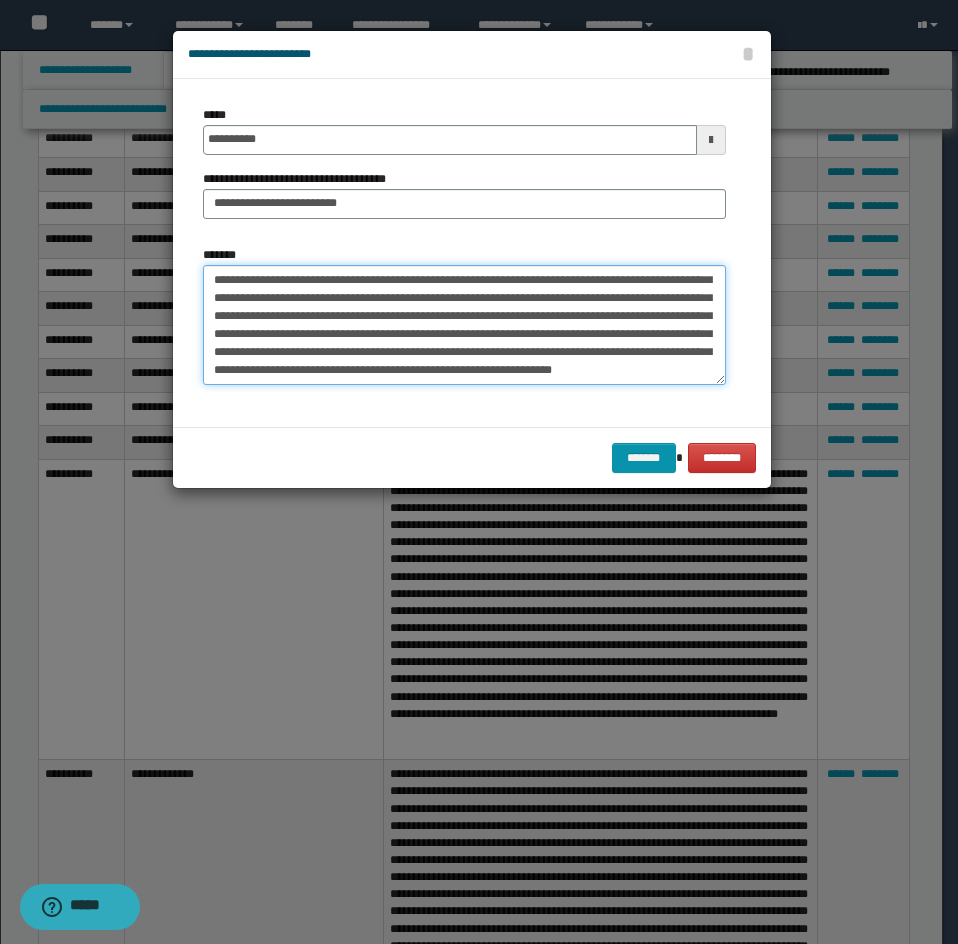 click on "*******" at bounding box center [464, 325] 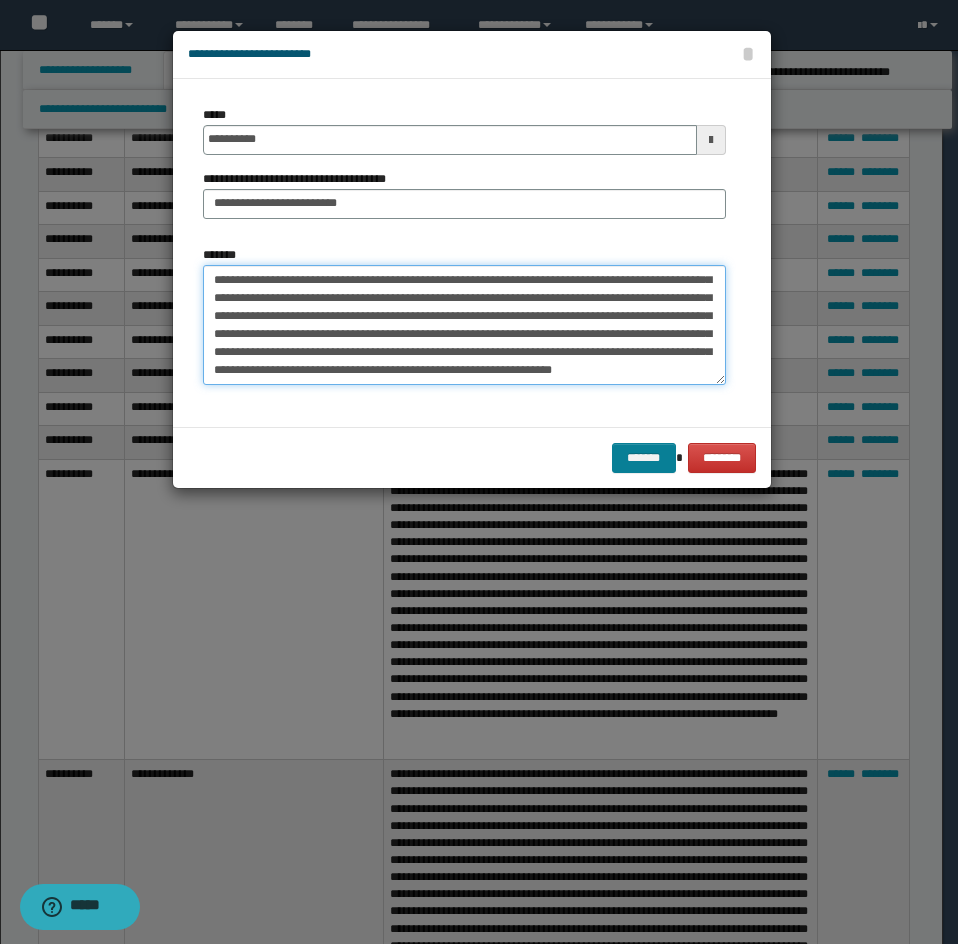 type on "**********" 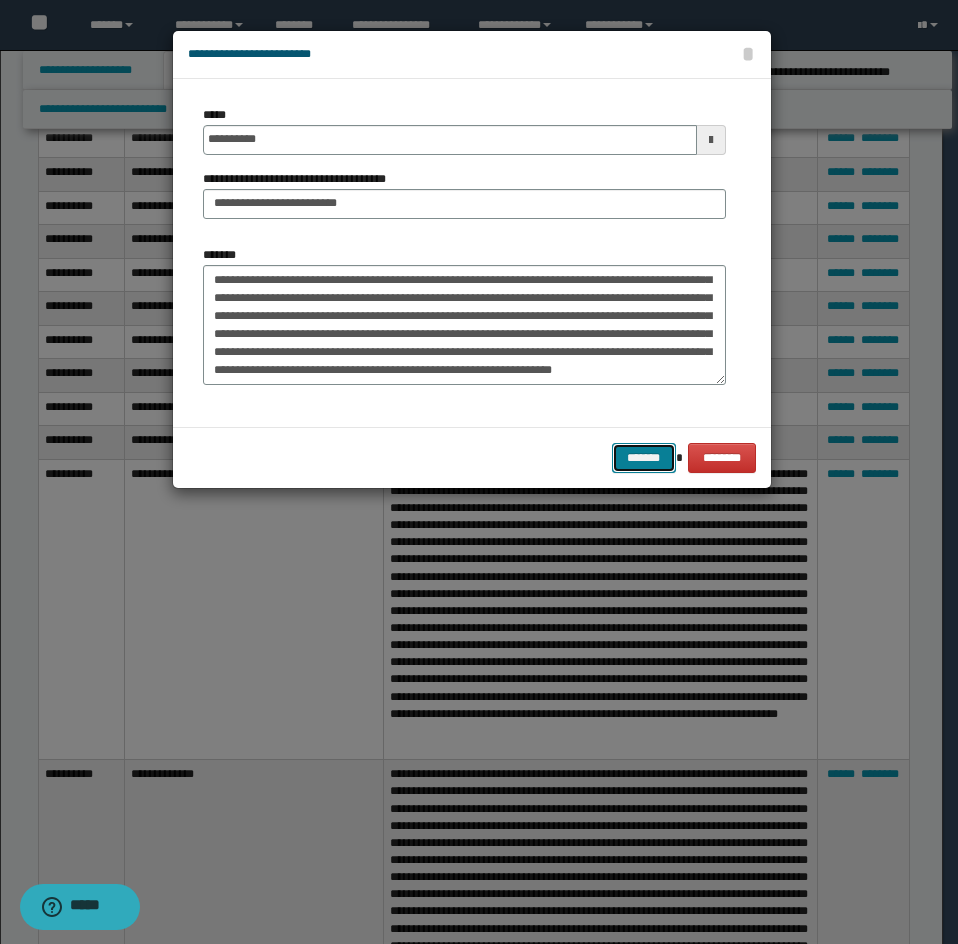 click on "*******" at bounding box center [644, 458] 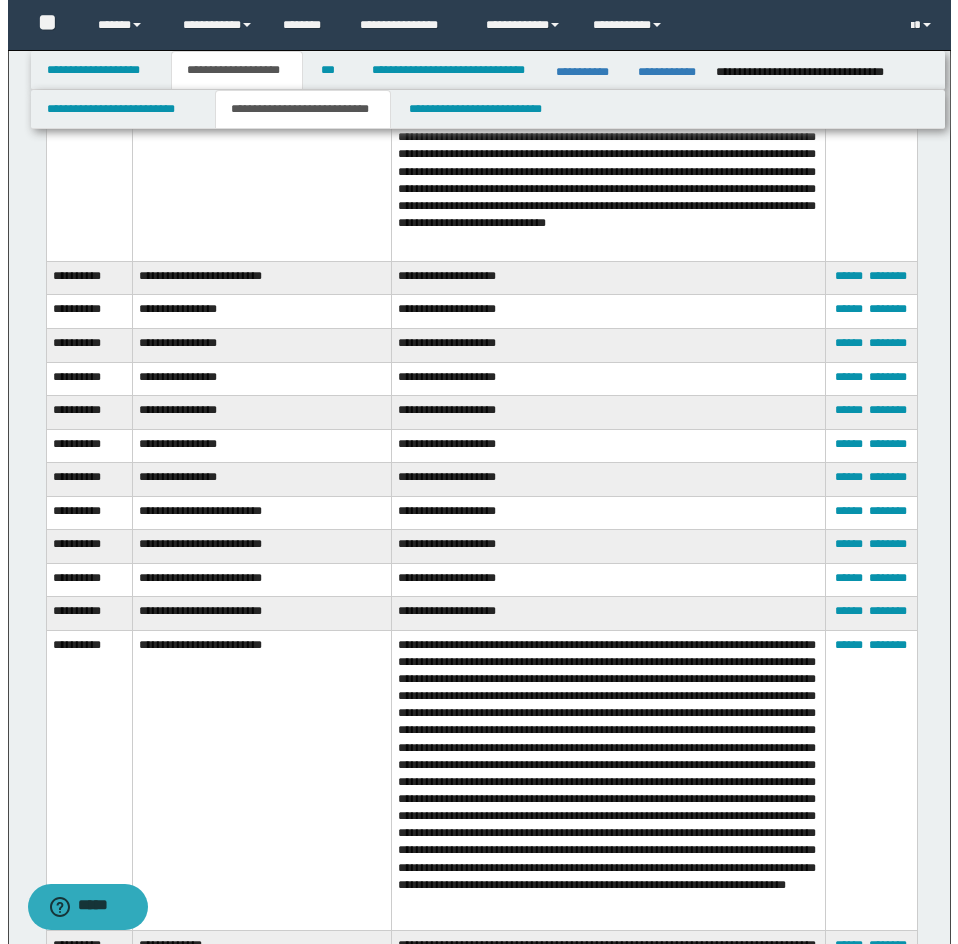 scroll, scrollTop: 4286, scrollLeft: 0, axis: vertical 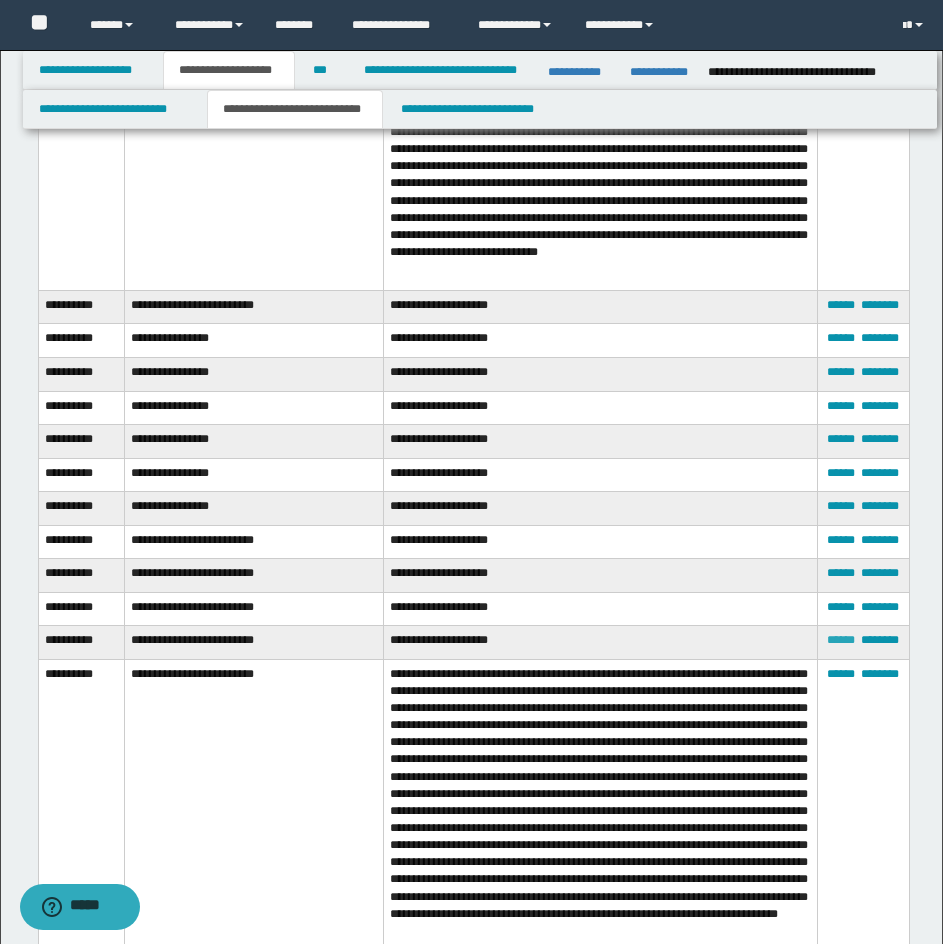 click on "******" at bounding box center [841, 640] 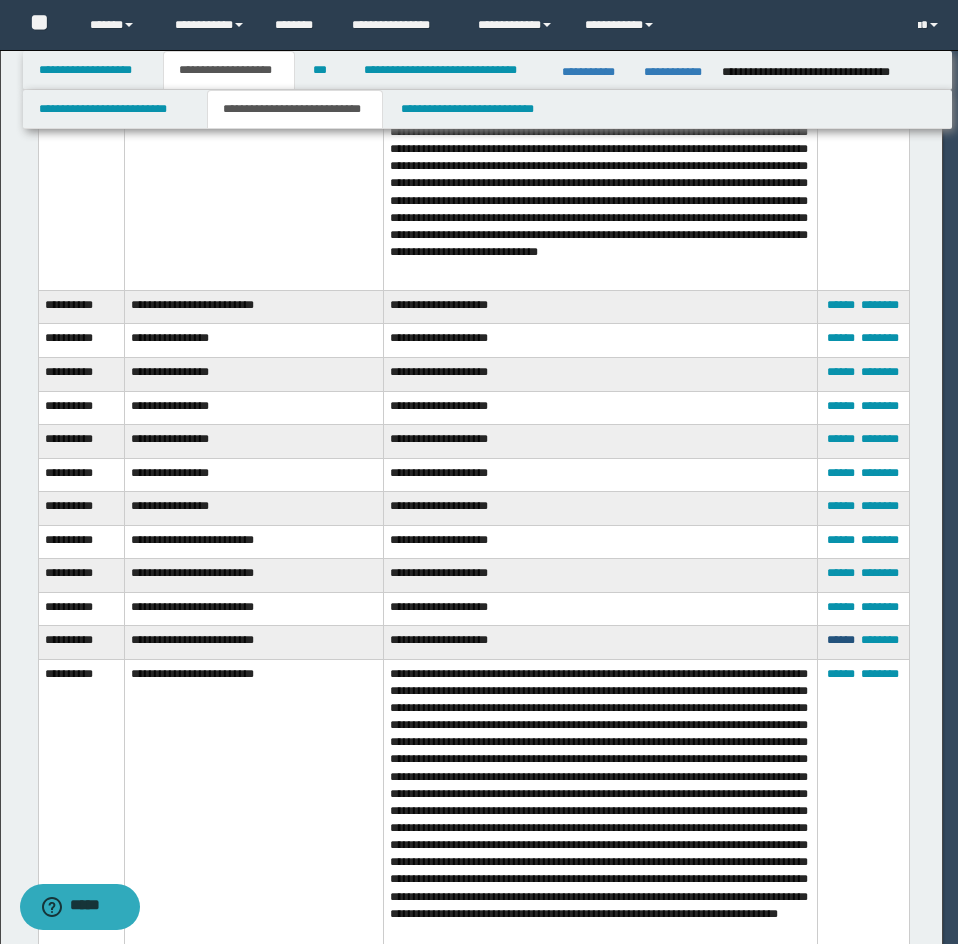 scroll, scrollTop: 0, scrollLeft: 0, axis: both 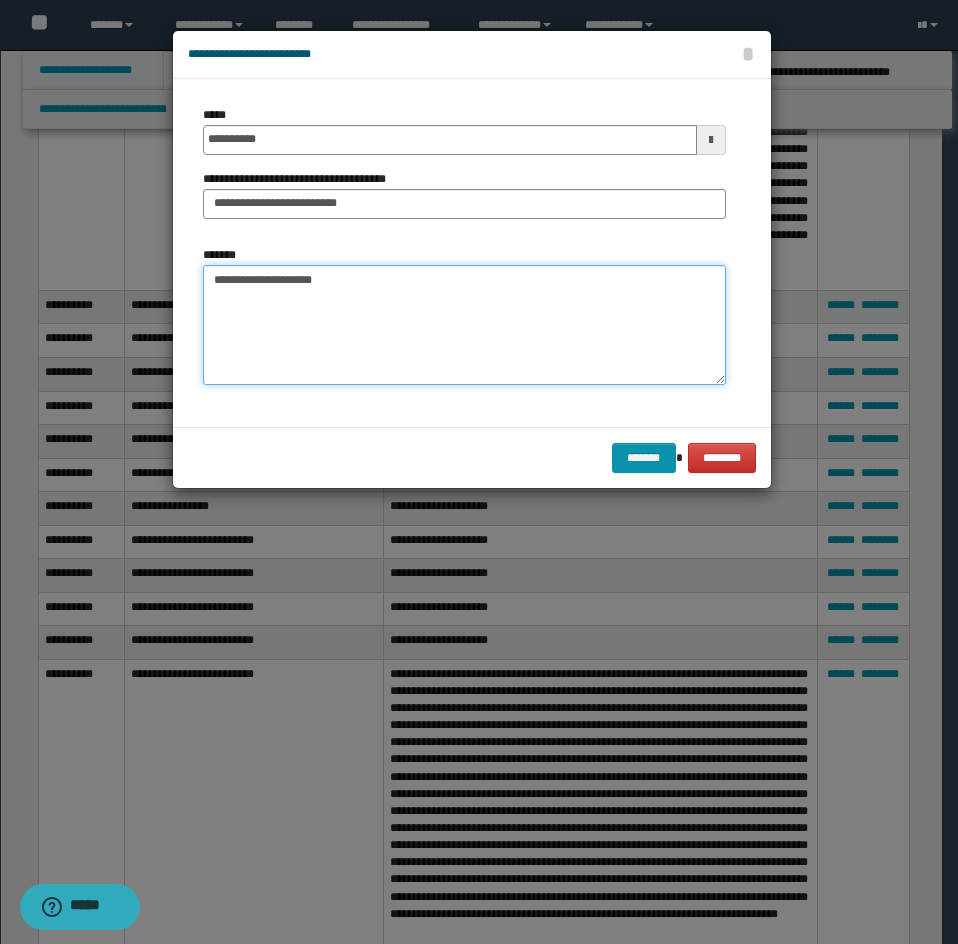 click on "**********" at bounding box center [464, 325] 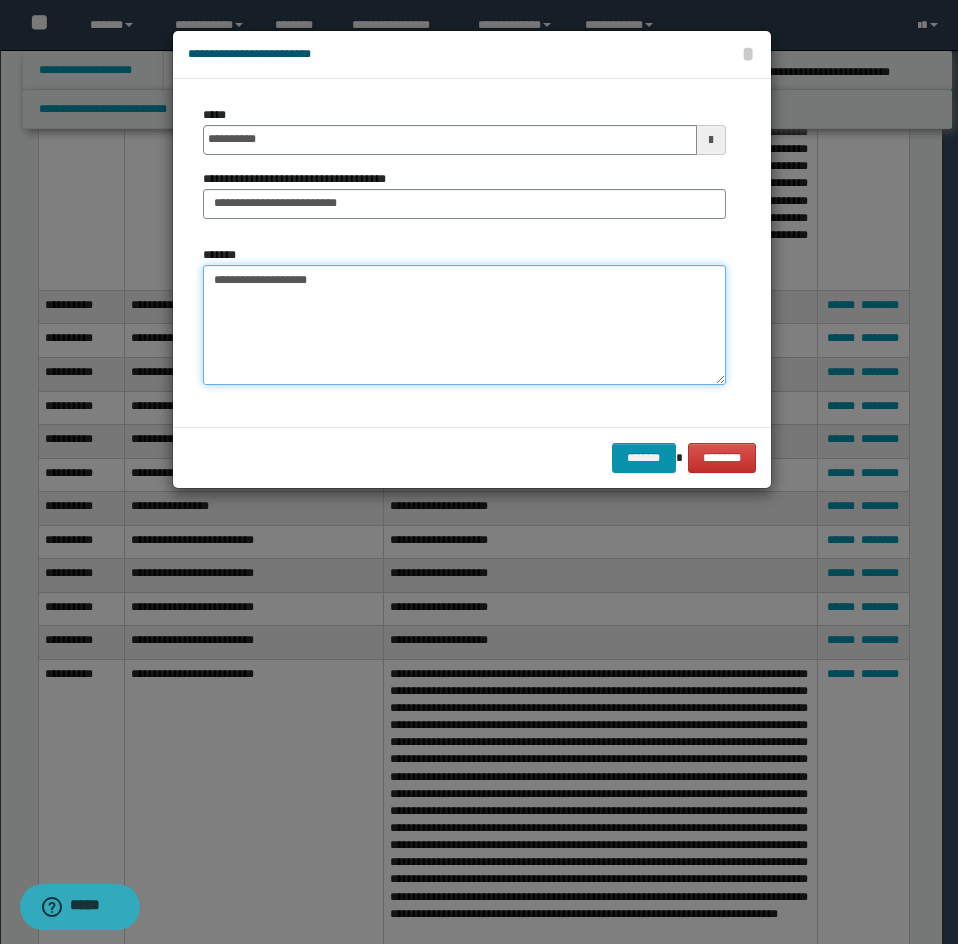 paste on "**********" 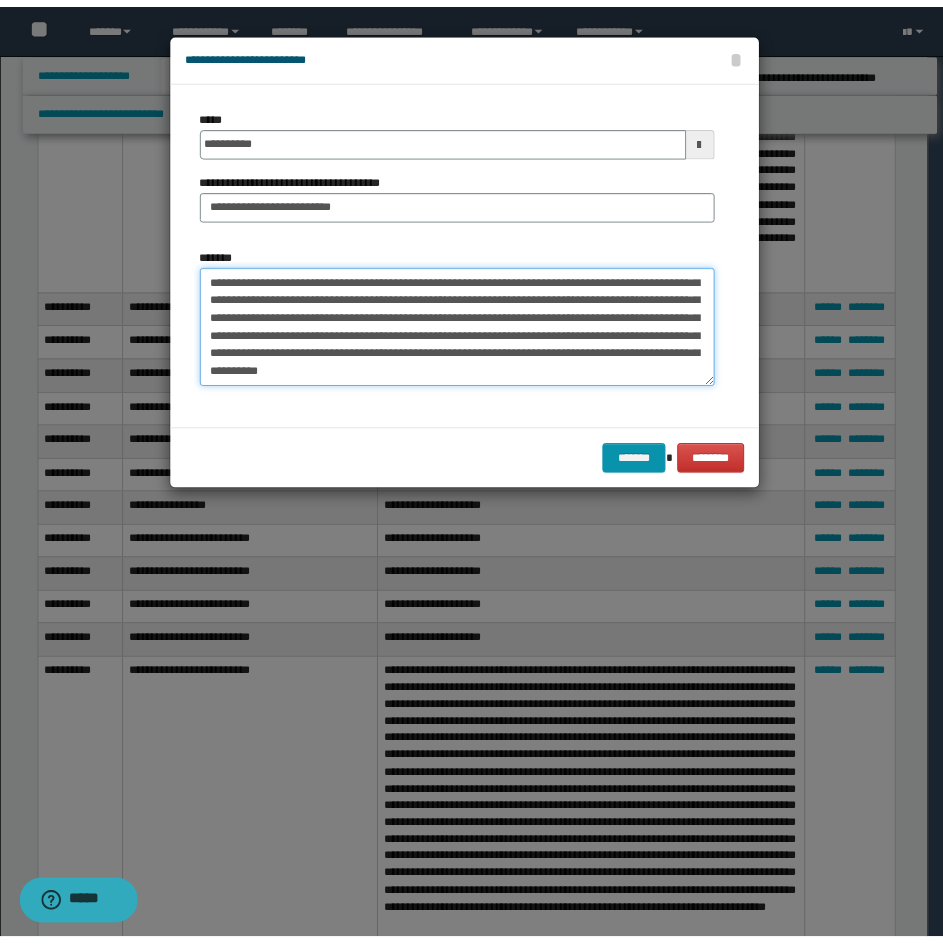 scroll, scrollTop: 36, scrollLeft: 0, axis: vertical 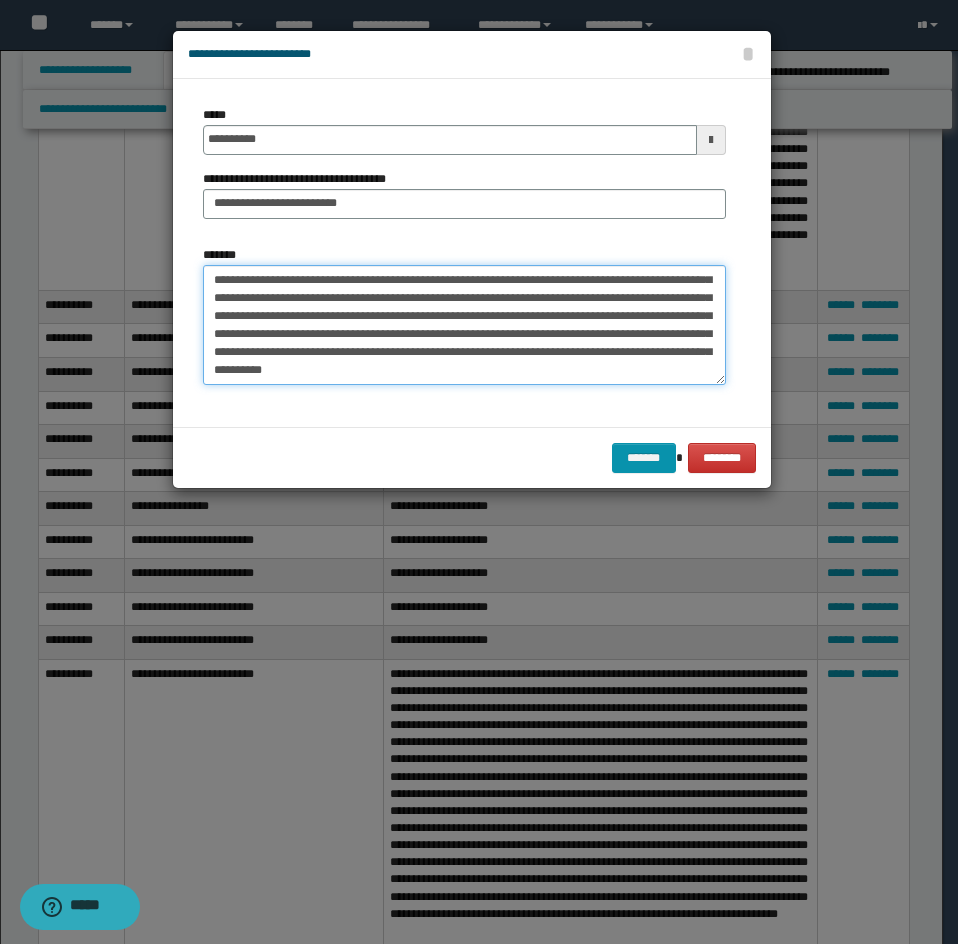 click on "**********" at bounding box center (464, 325) 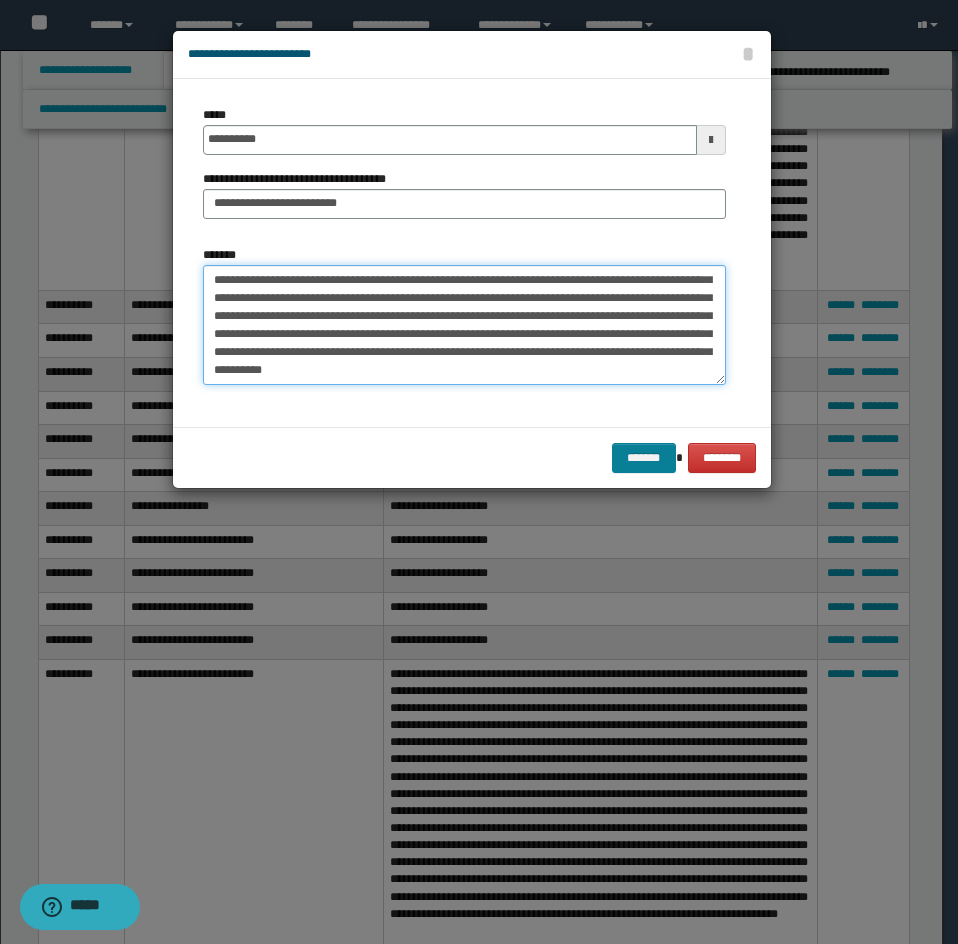 type on "**********" 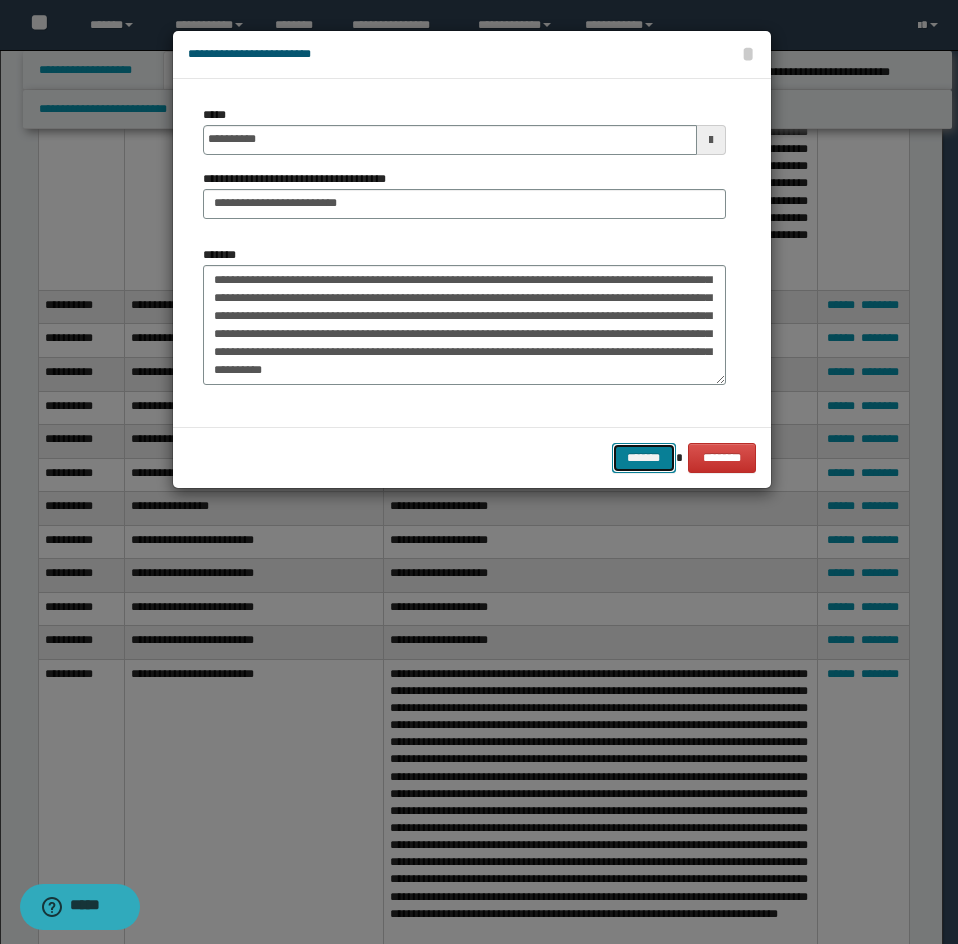 click on "*******" at bounding box center [644, 458] 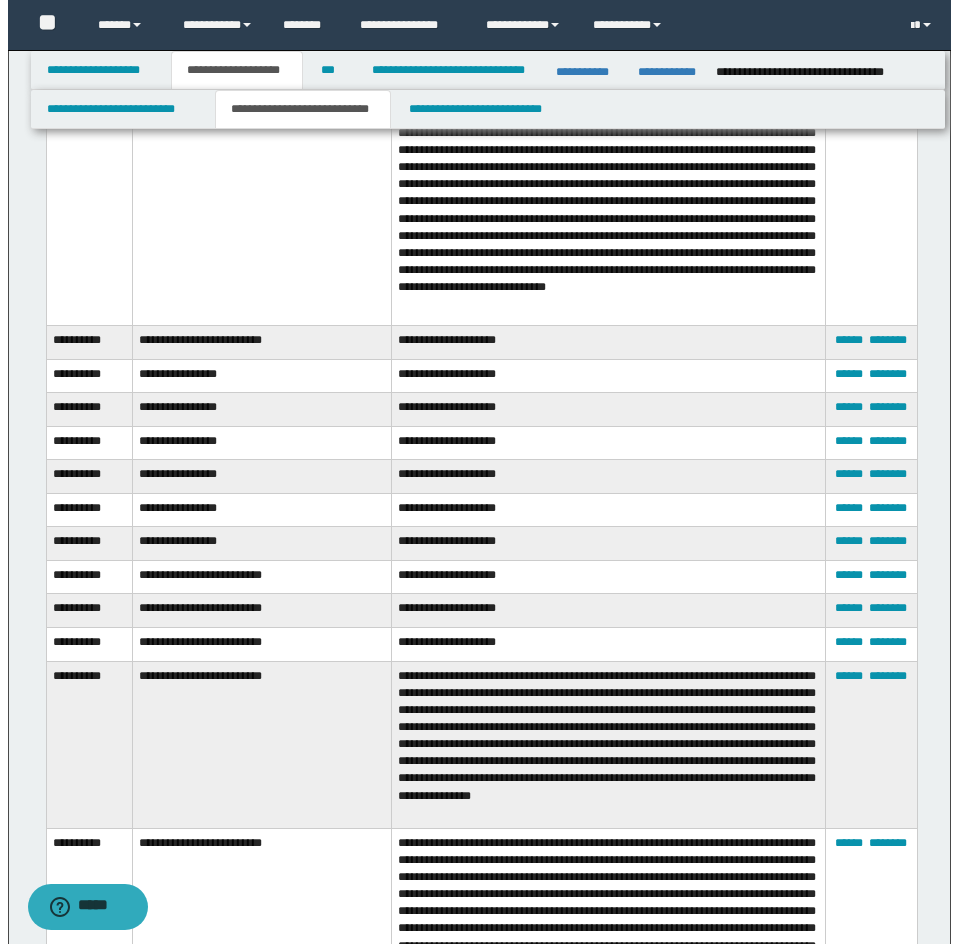 scroll, scrollTop: 4286, scrollLeft: 0, axis: vertical 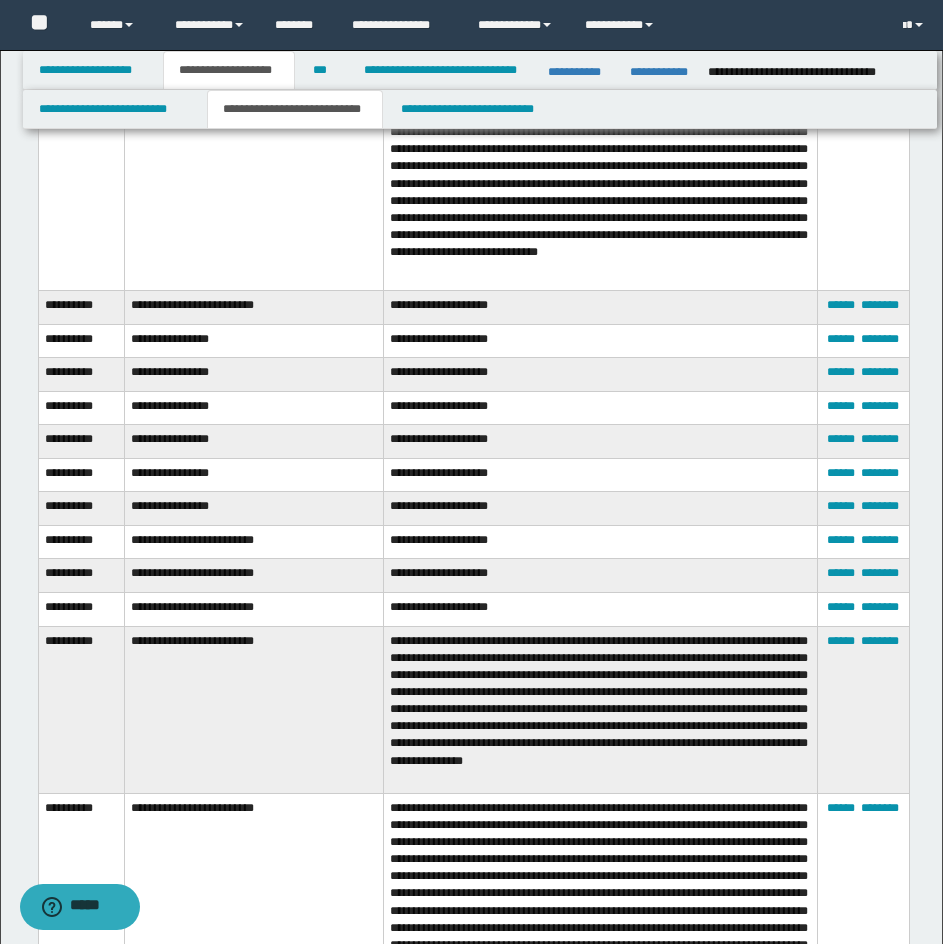 click on "******    ********" at bounding box center [863, 609] 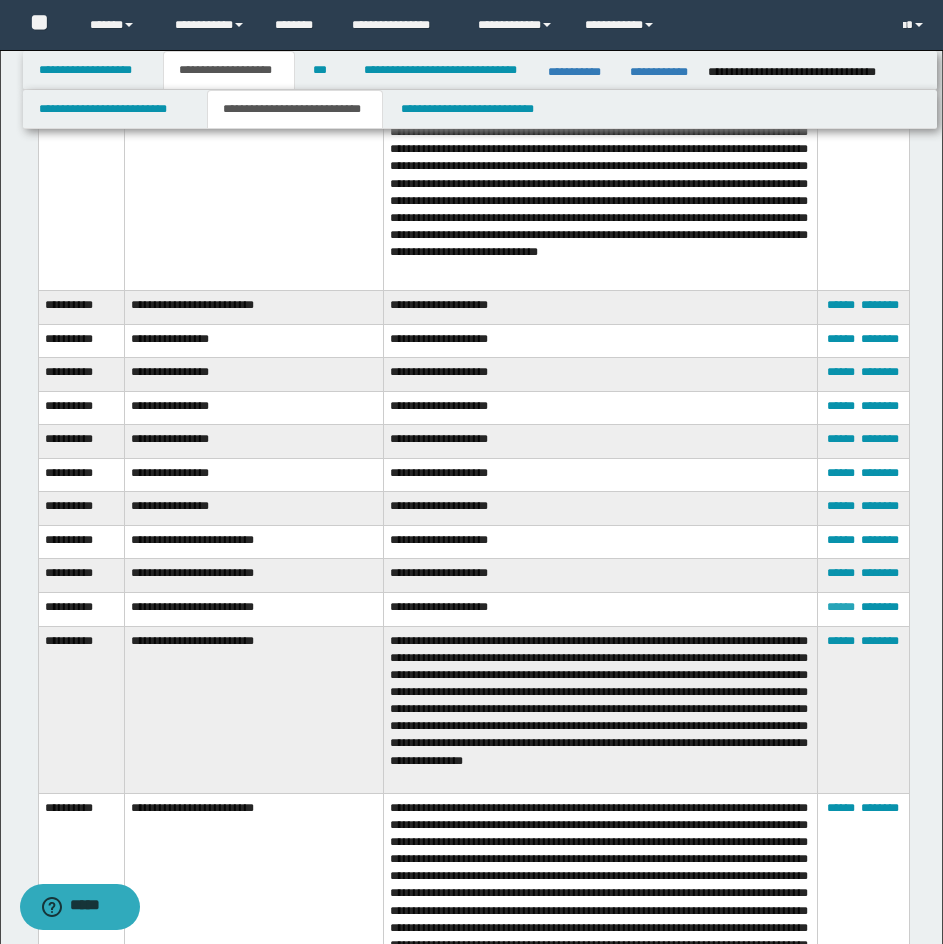 click on "******" at bounding box center [841, 607] 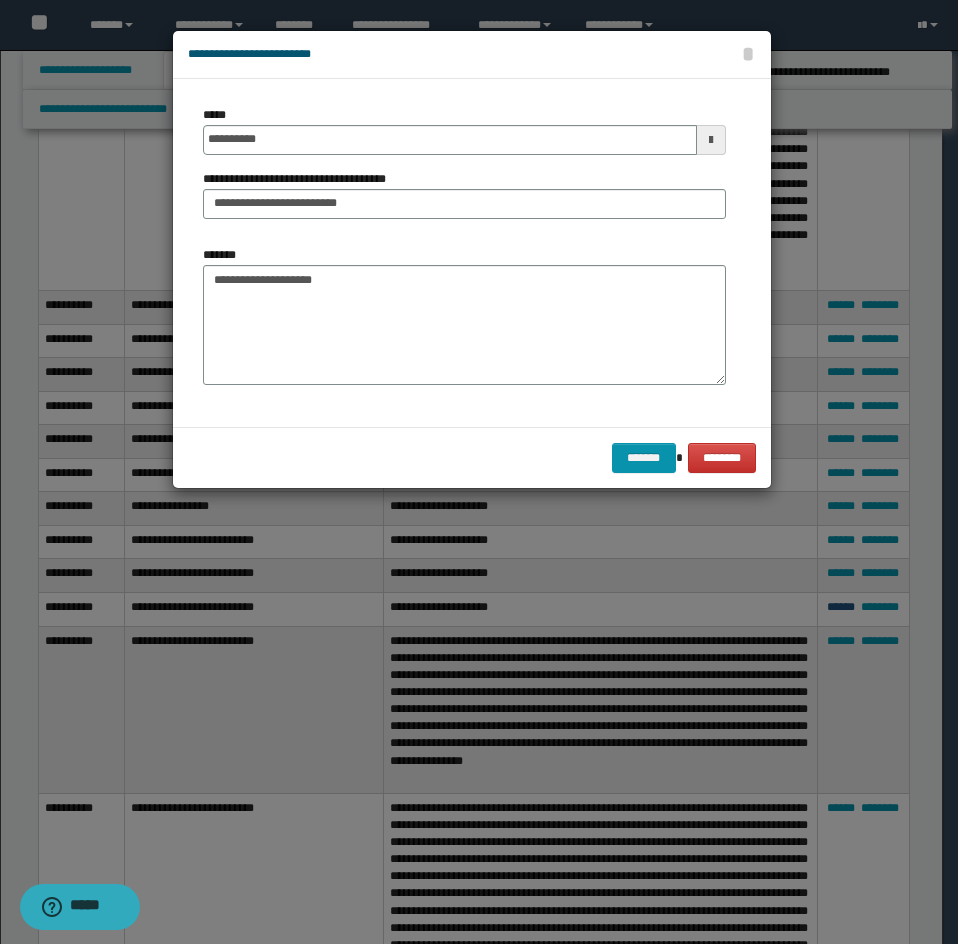 scroll, scrollTop: 0, scrollLeft: 0, axis: both 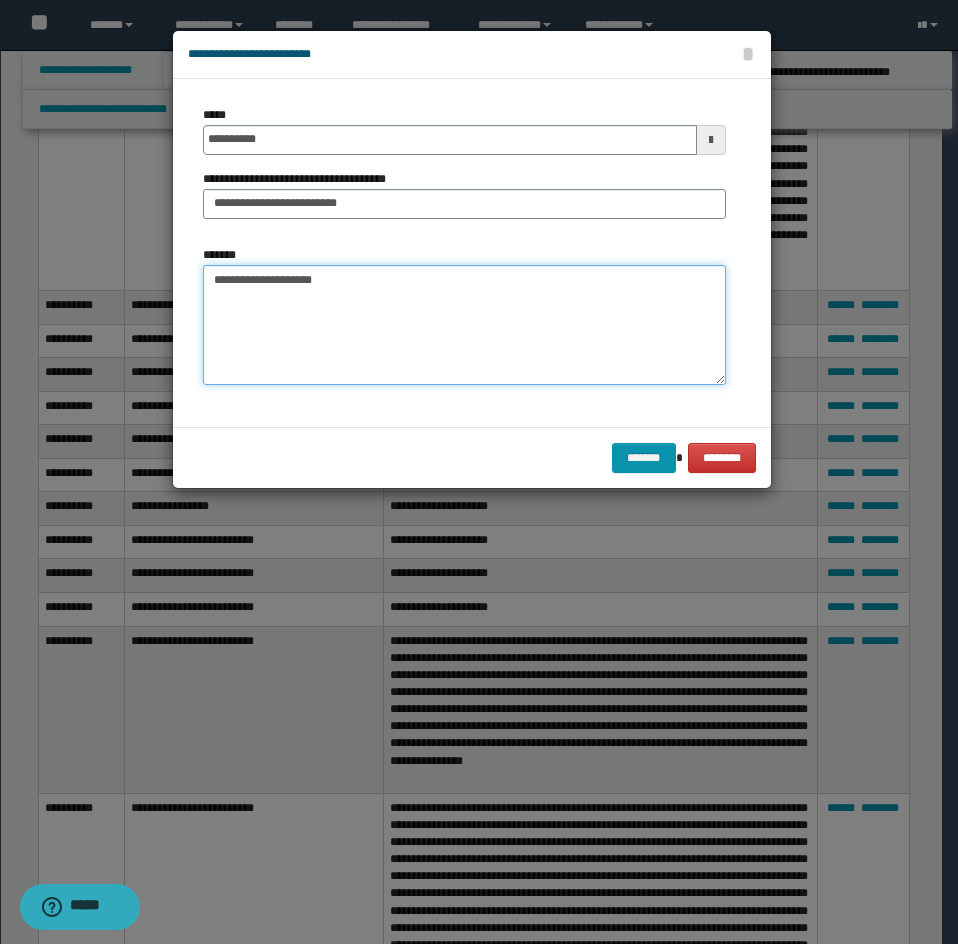 drag, startPoint x: 229, startPoint y: 279, endPoint x: 237, endPoint y: 293, distance: 16.124516 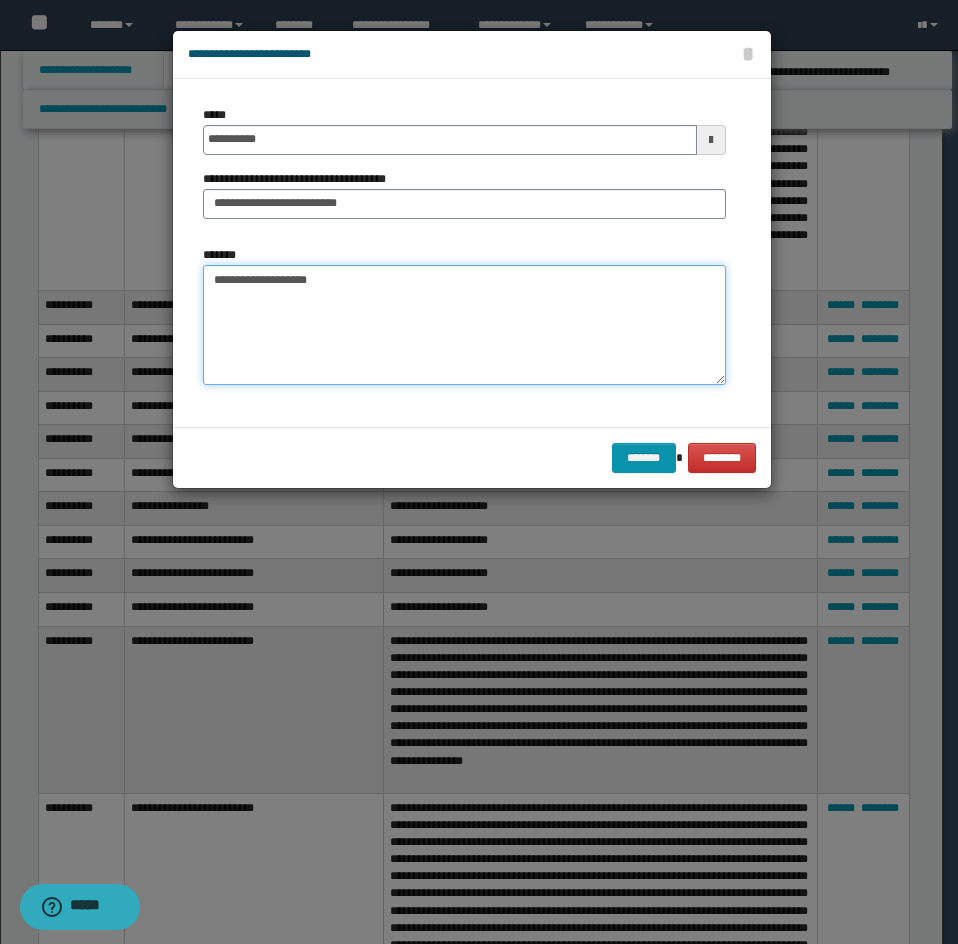 paste on "**********" 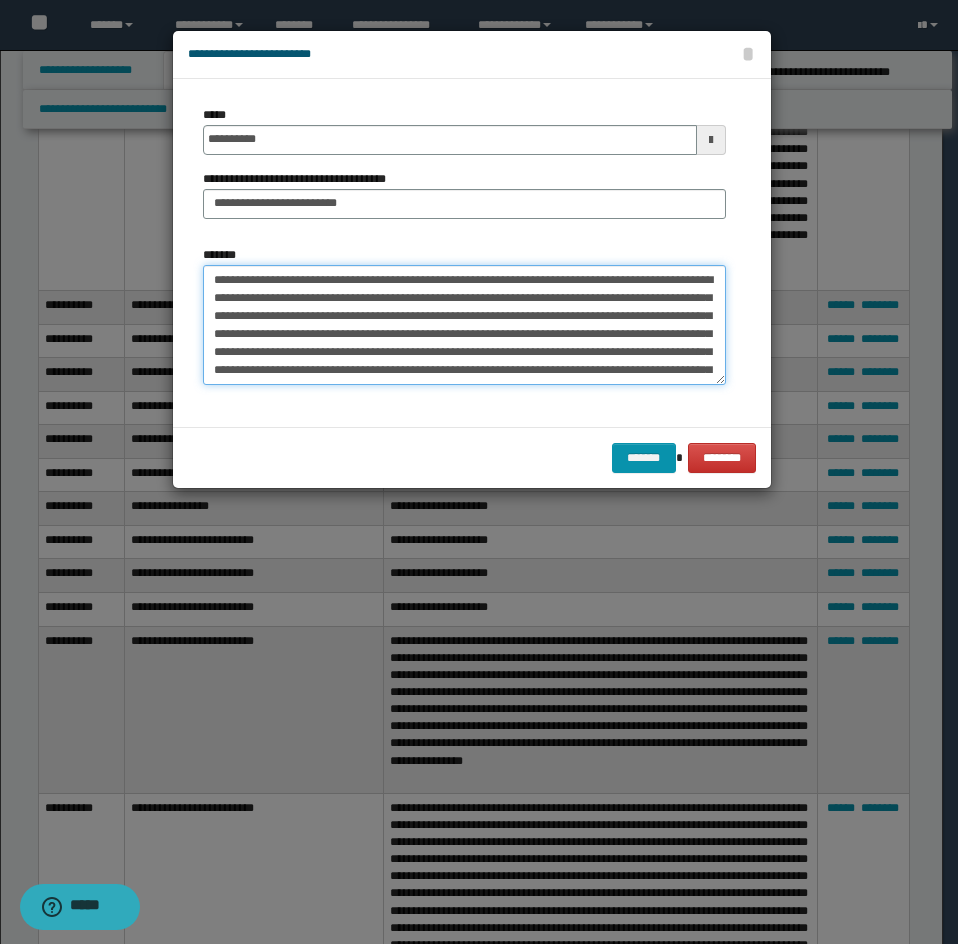 scroll, scrollTop: 30, scrollLeft: 0, axis: vertical 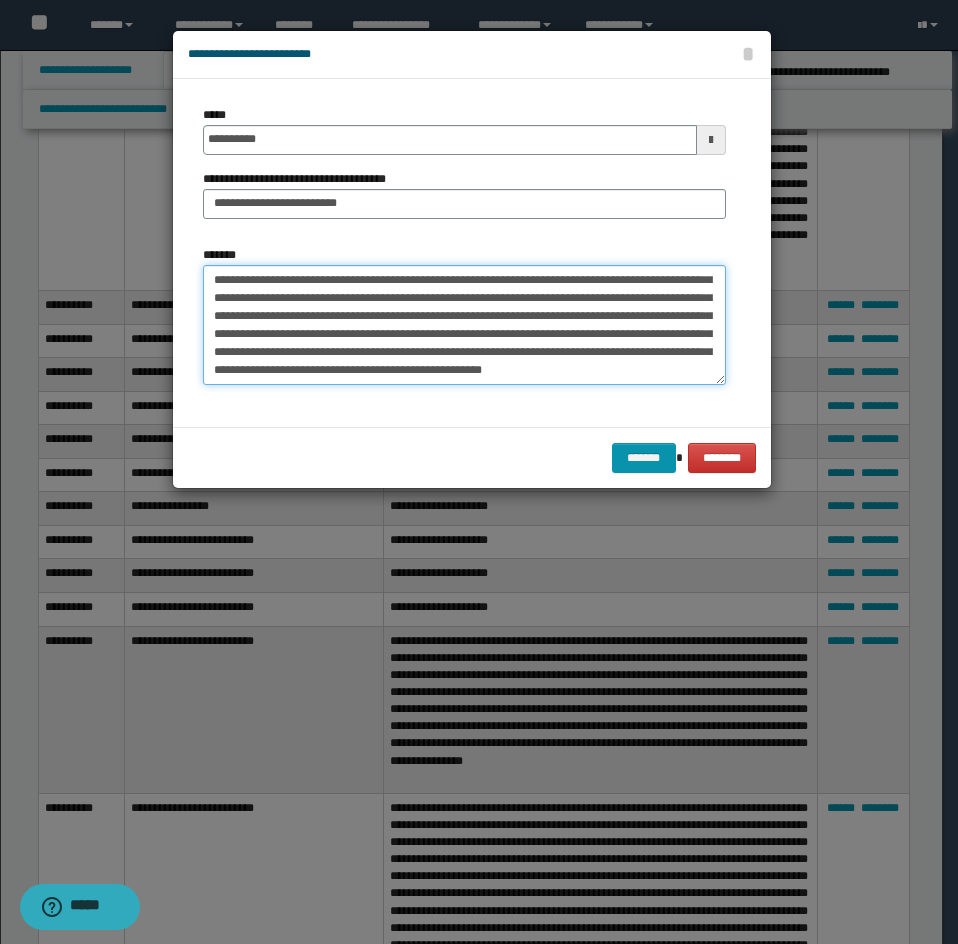 click on "**********" at bounding box center (464, 325) 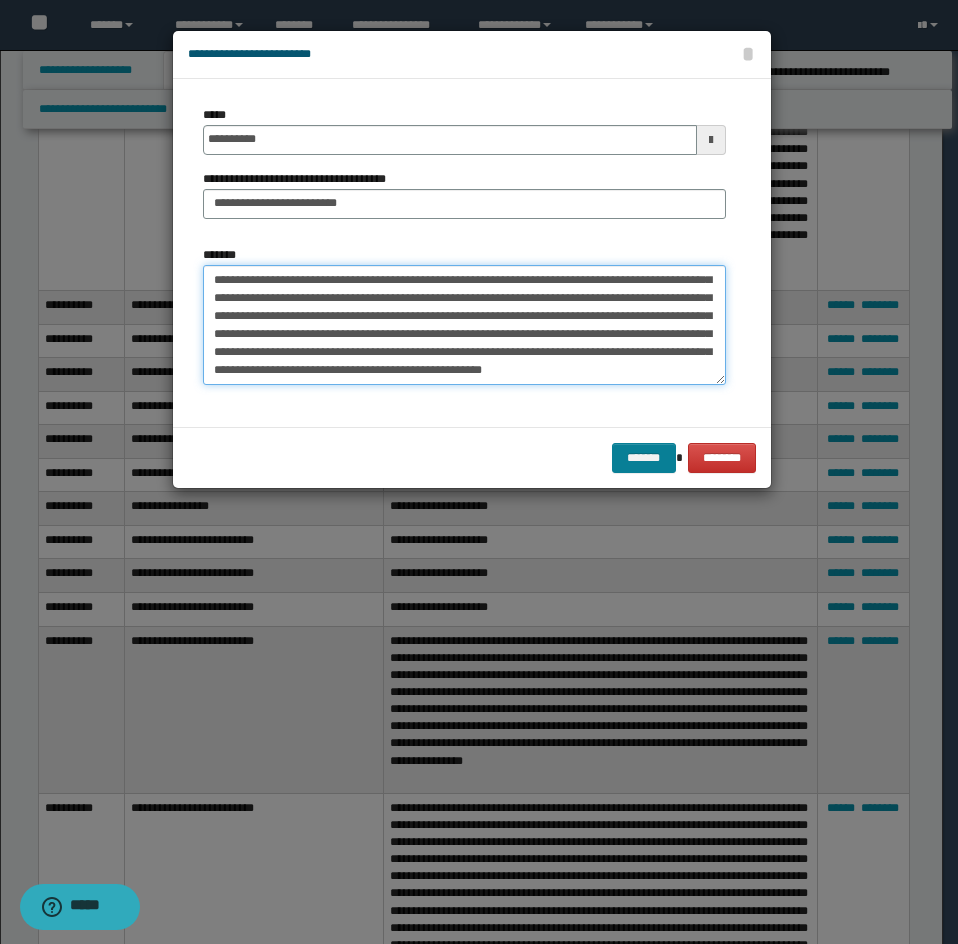 type on "**********" 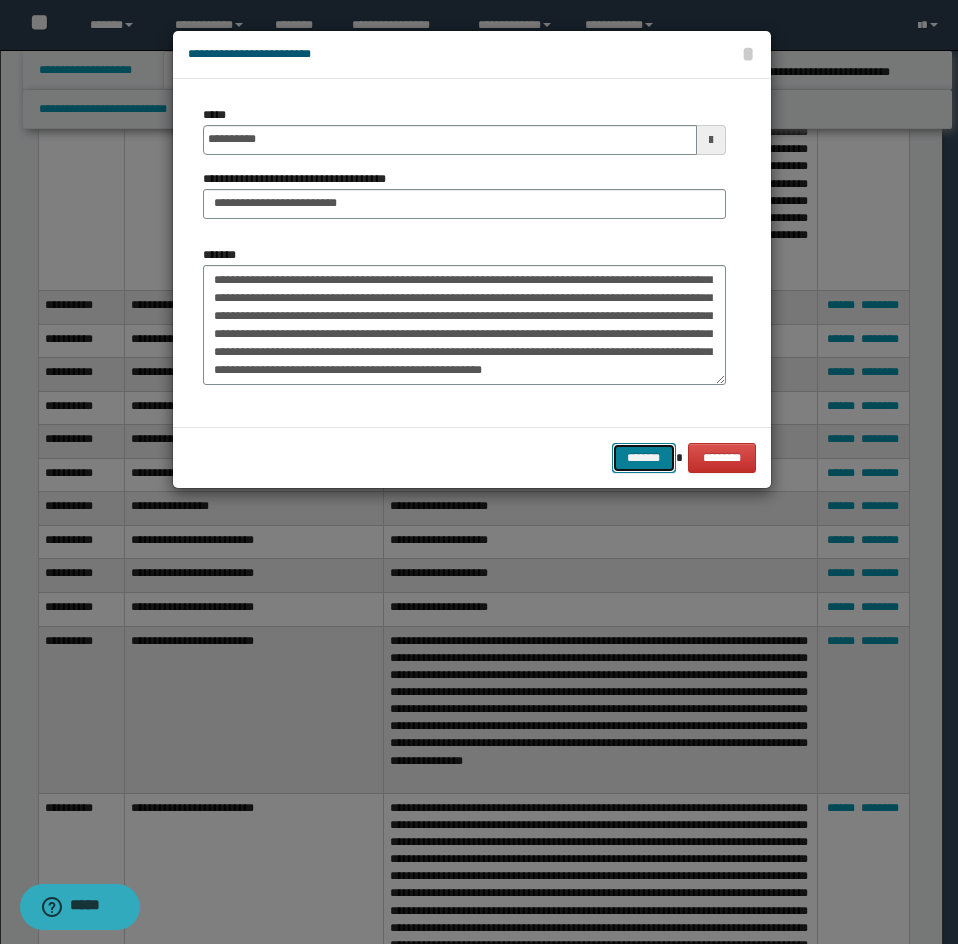 click on "*******" at bounding box center (644, 458) 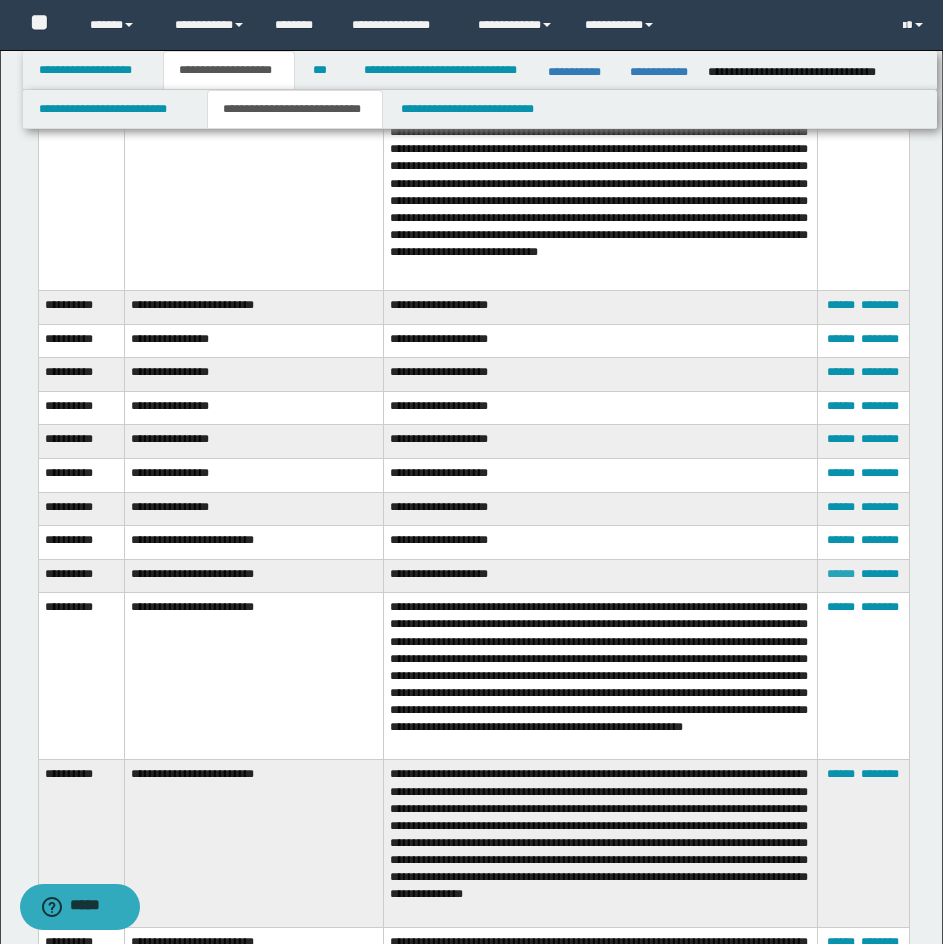 click on "******" at bounding box center (841, 574) 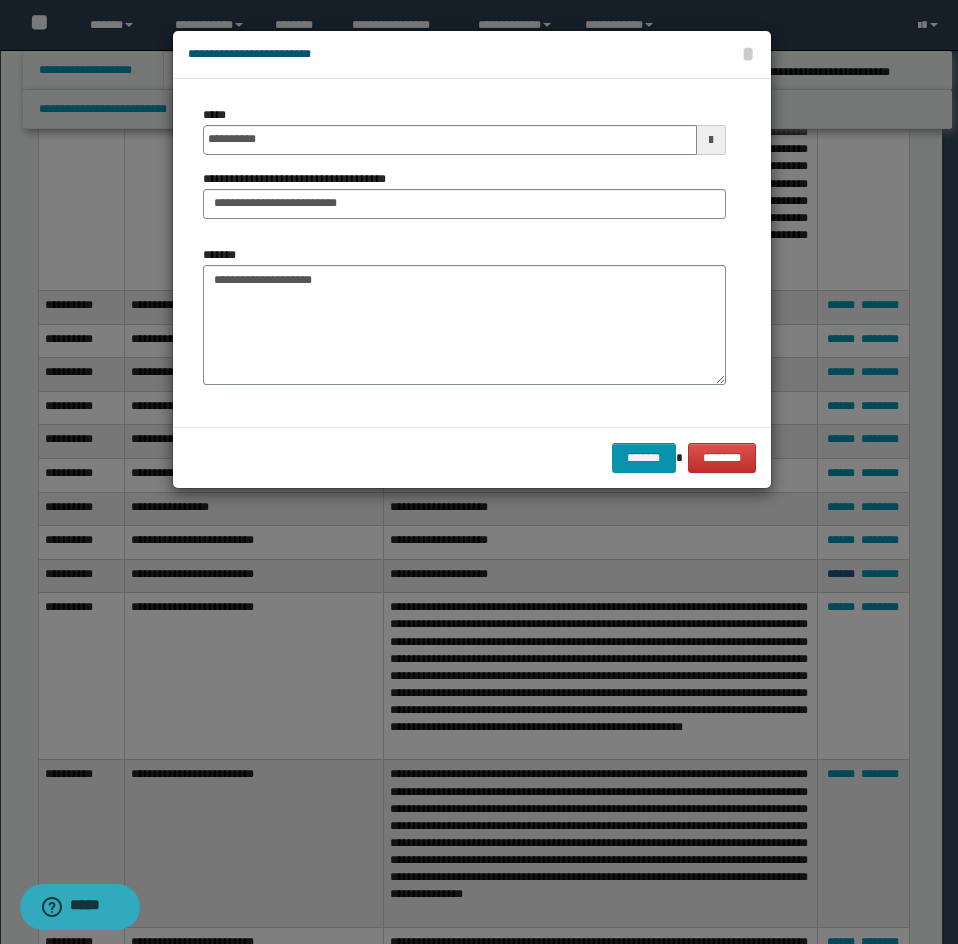 scroll, scrollTop: 0, scrollLeft: 0, axis: both 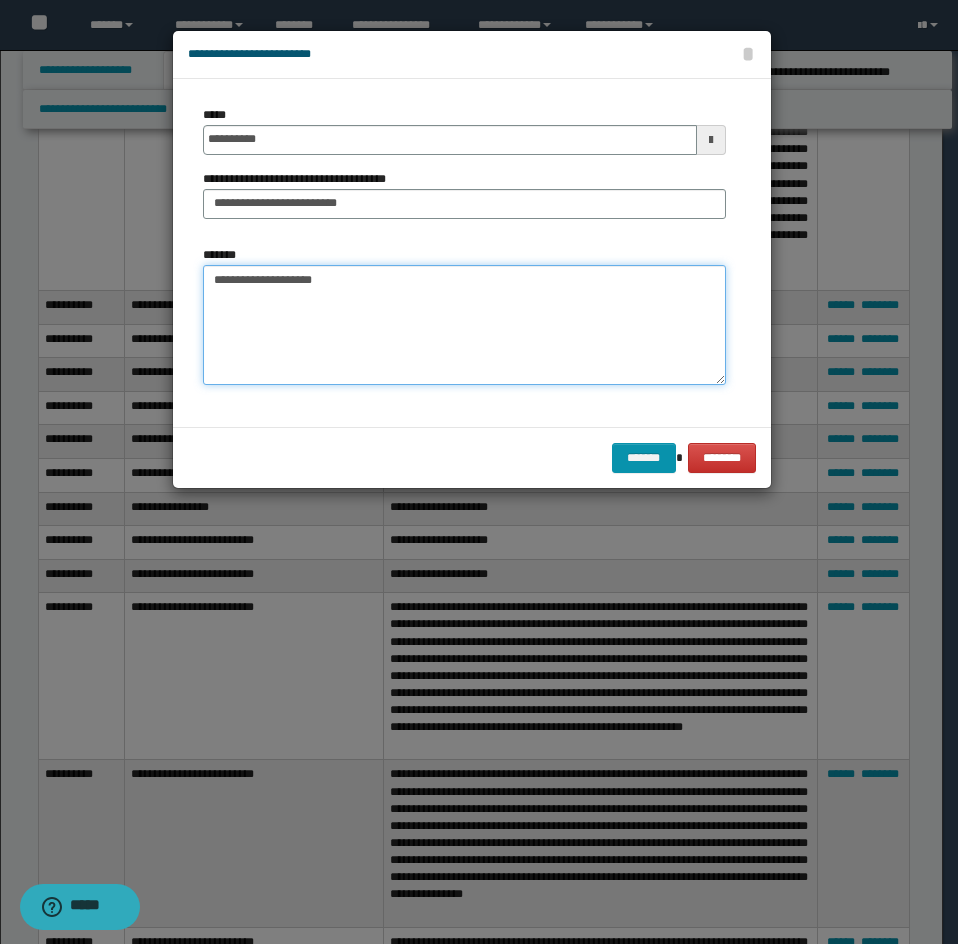 drag, startPoint x: 226, startPoint y: 278, endPoint x: 270, endPoint y: 338, distance: 74.404305 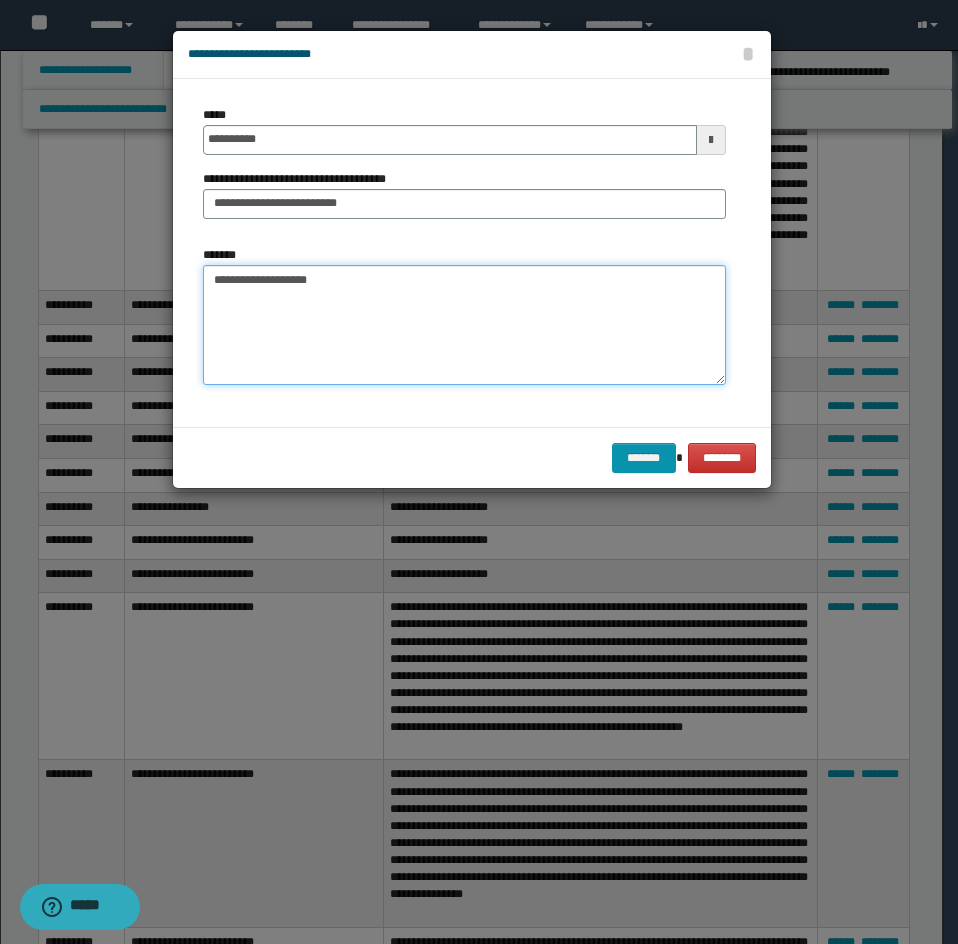 paste on "**********" 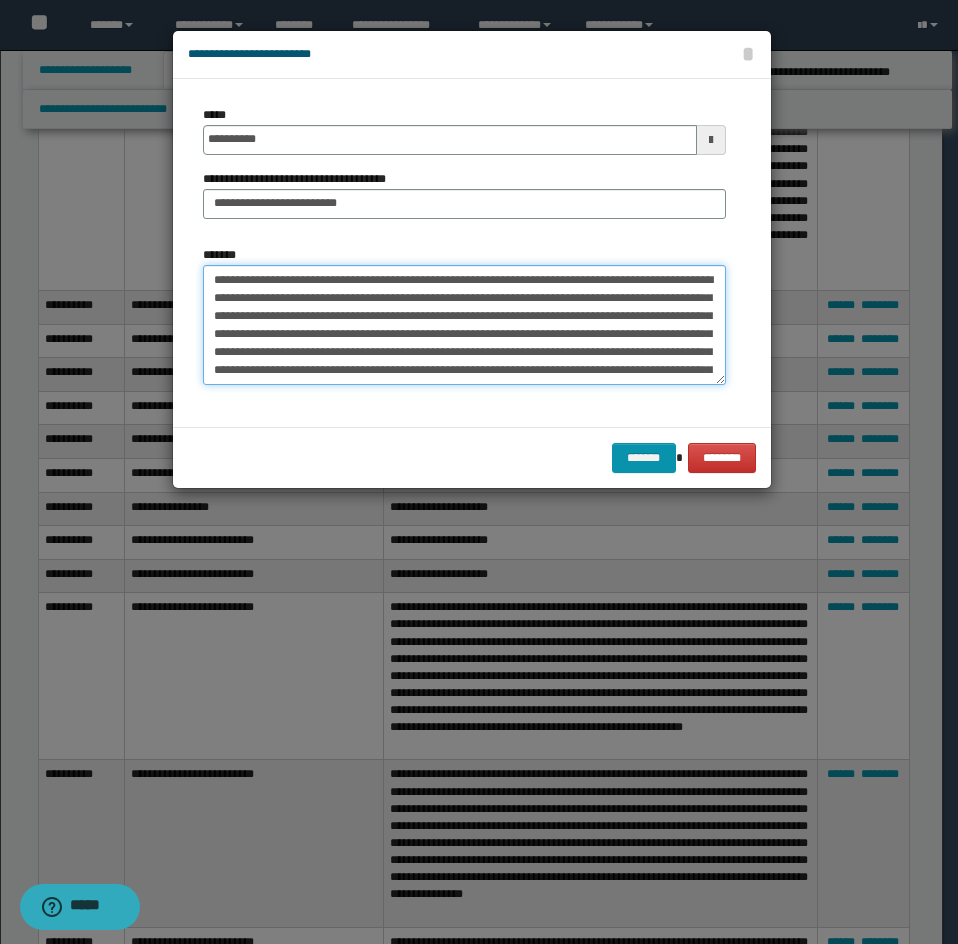 scroll, scrollTop: 48, scrollLeft: 0, axis: vertical 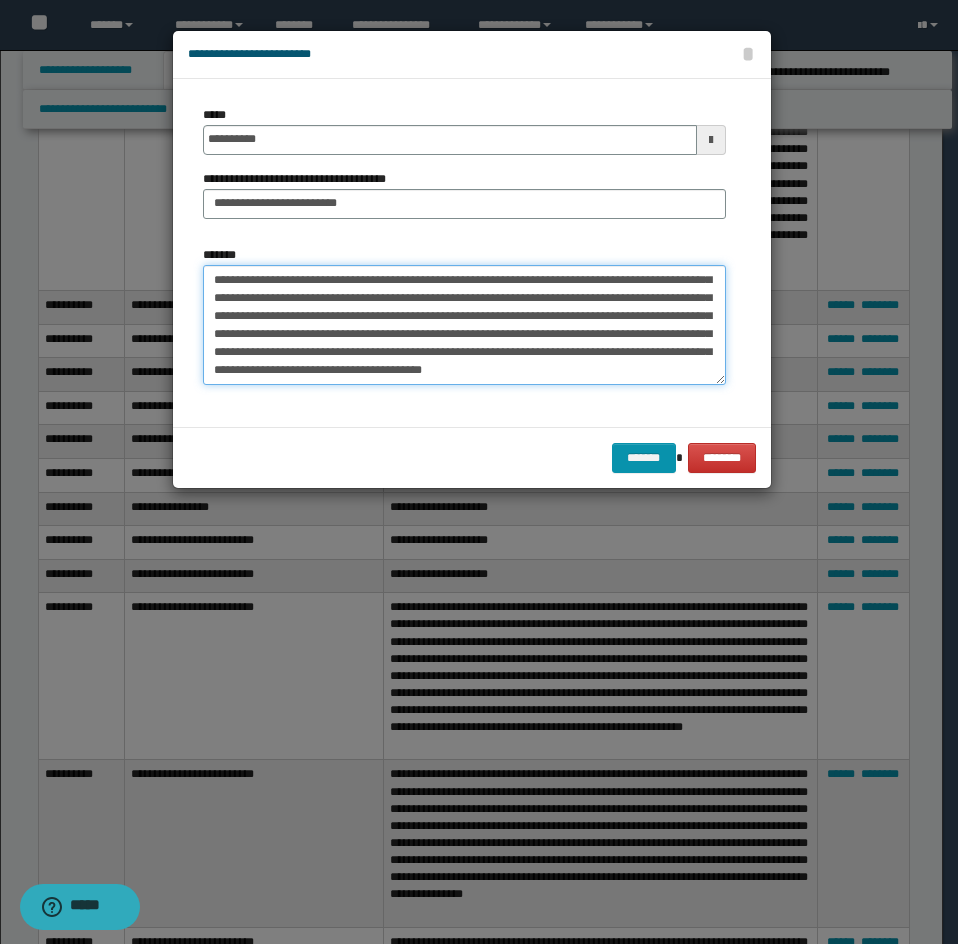 click on "**********" at bounding box center (464, 325) 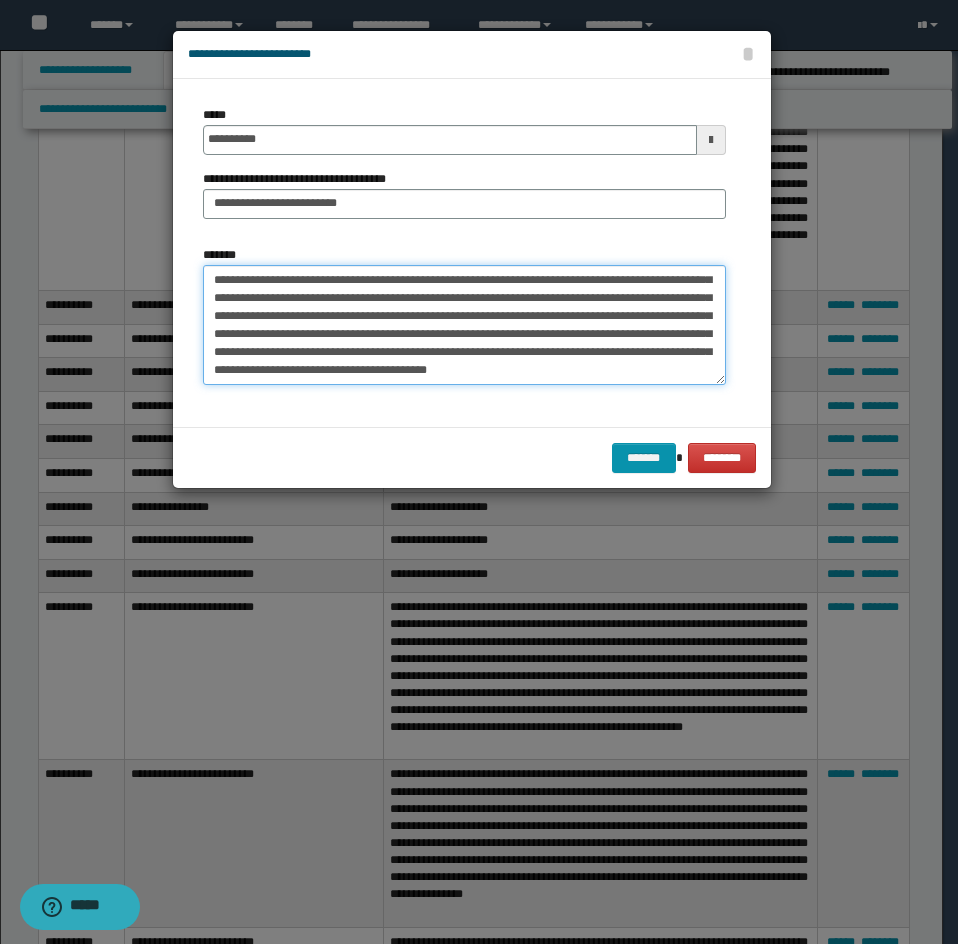 click on "**********" at bounding box center (464, 325) 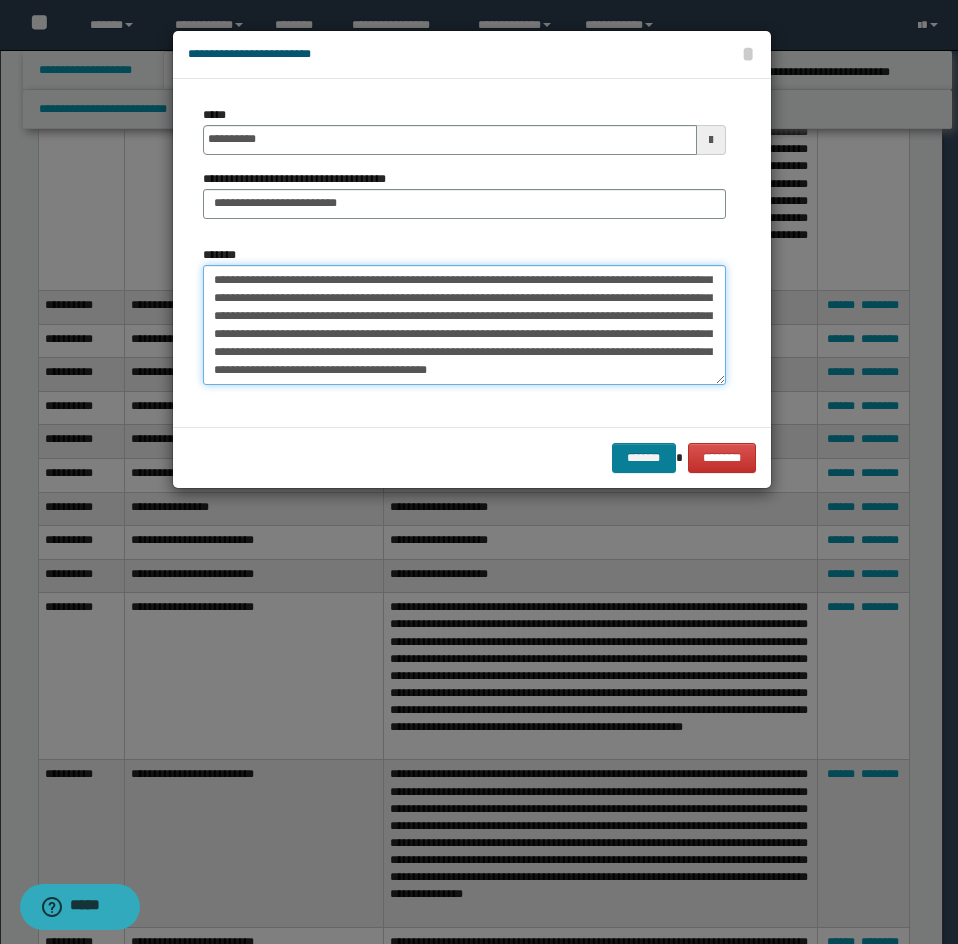 type on "**********" 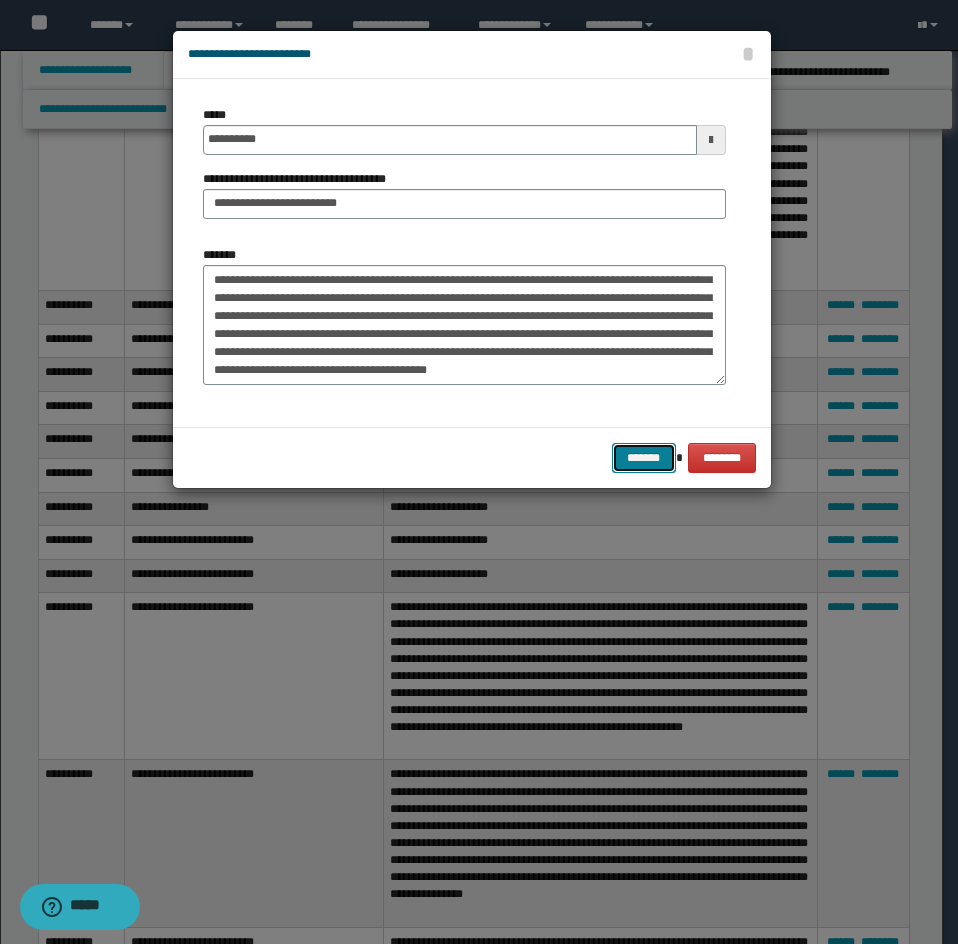 click on "*******" at bounding box center (644, 458) 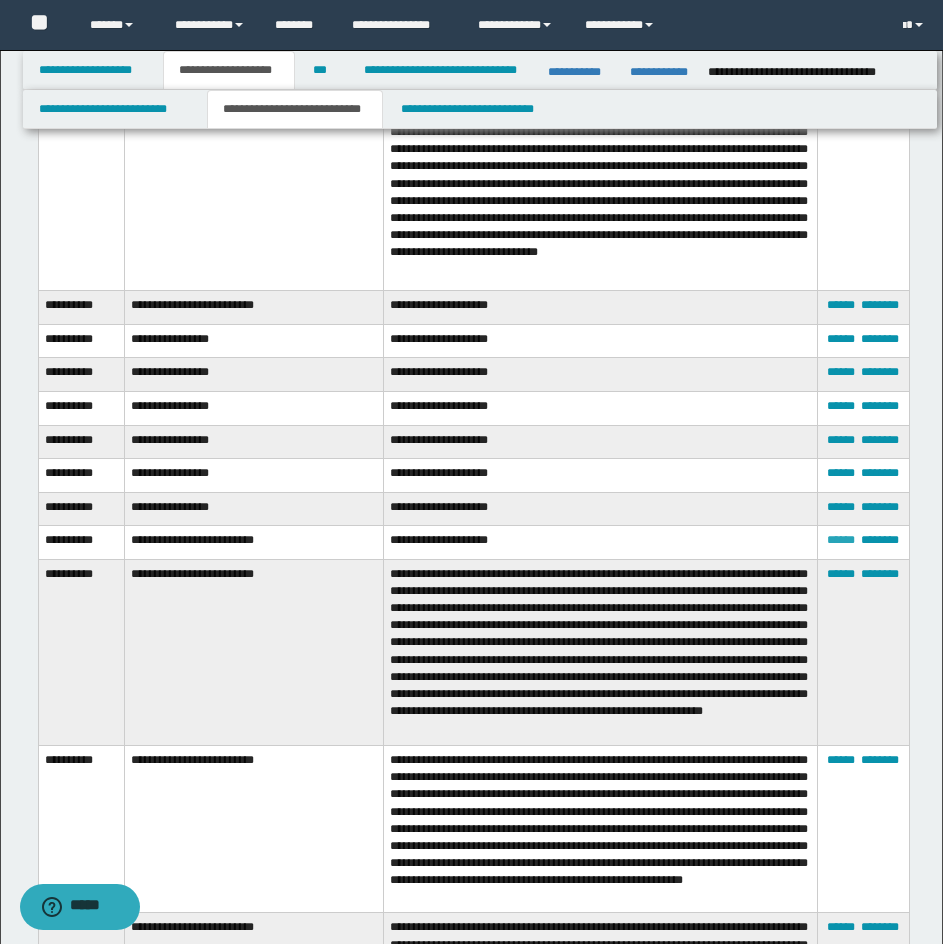 click on "******" at bounding box center (841, 540) 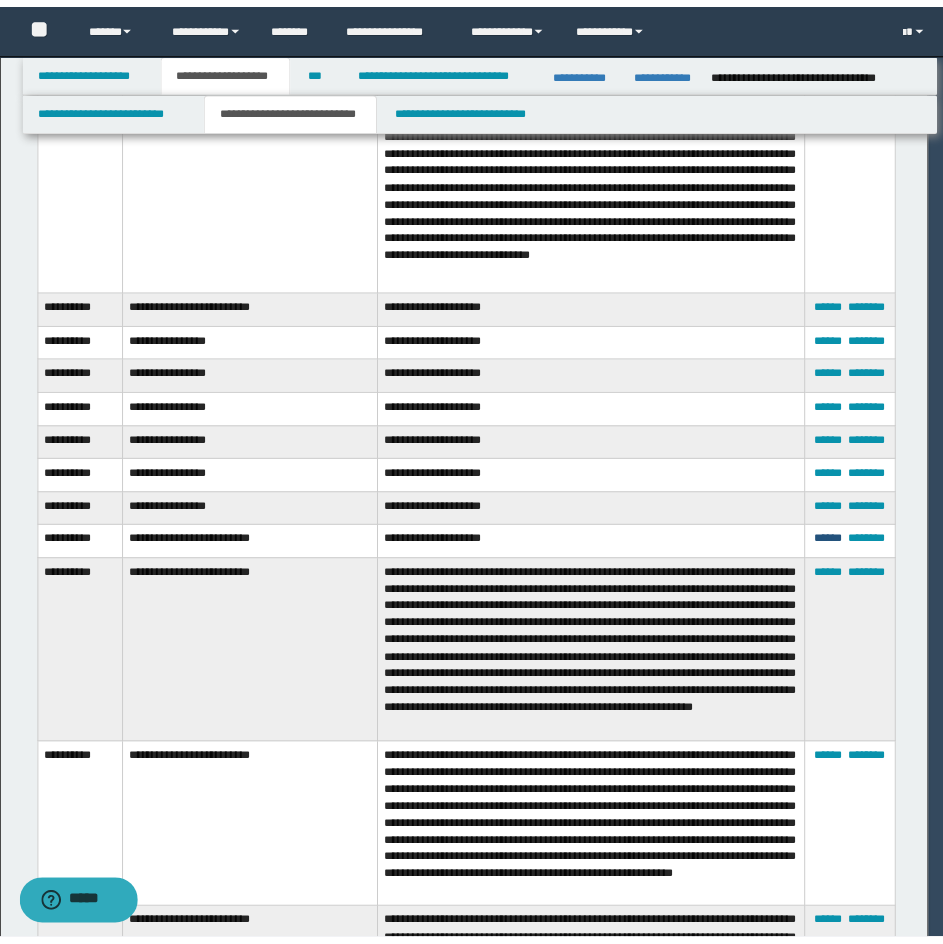 scroll, scrollTop: 0, scrollLeft: 0, axis: both 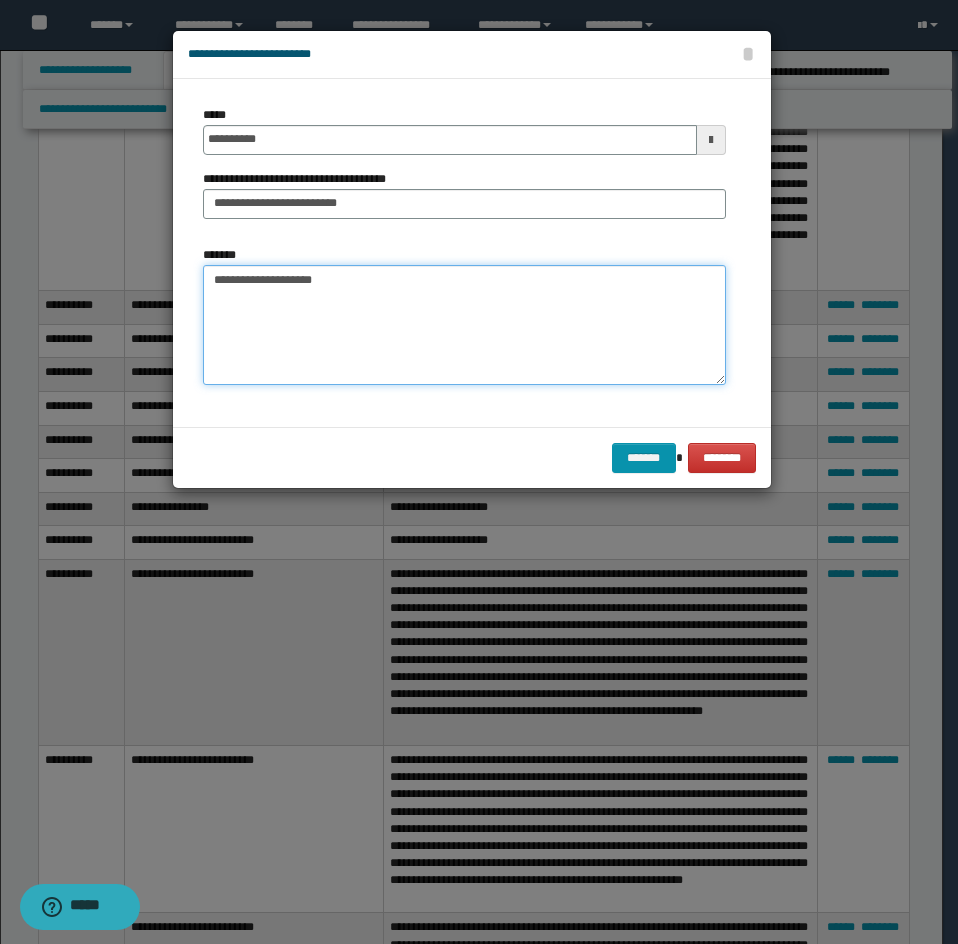 click on "**********" at bounding box center [464, 325] 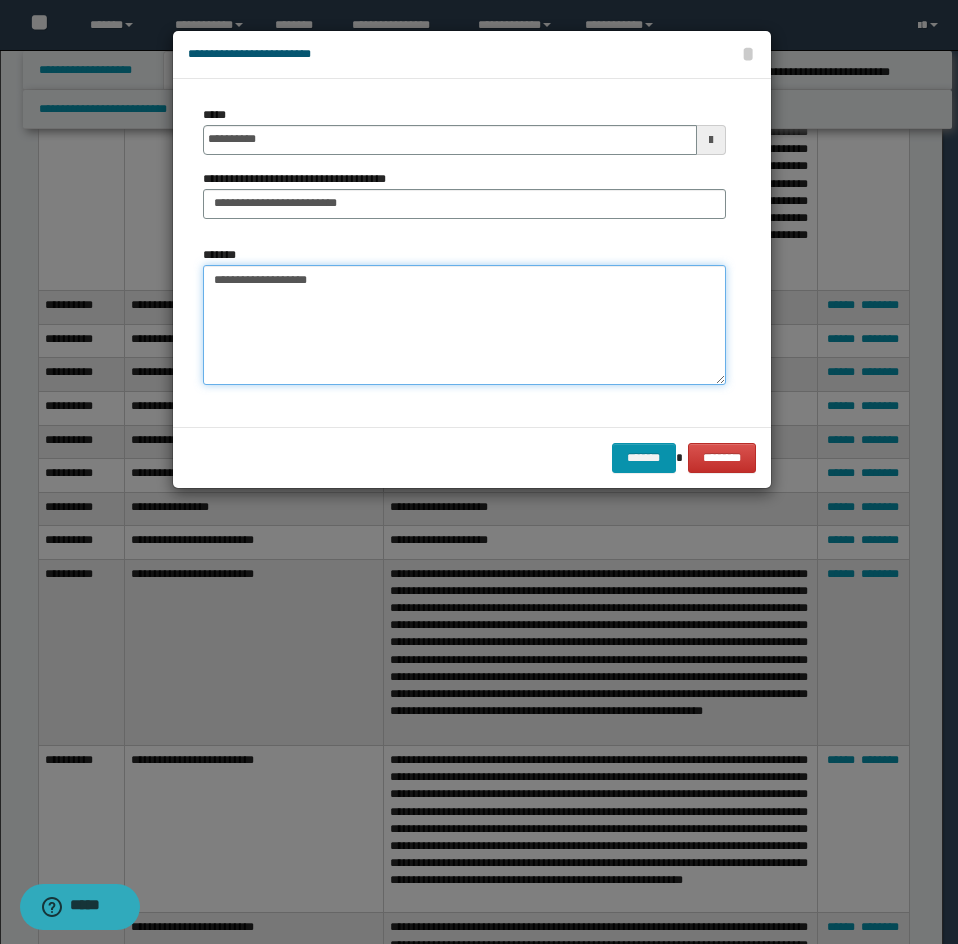 paste on "**********" 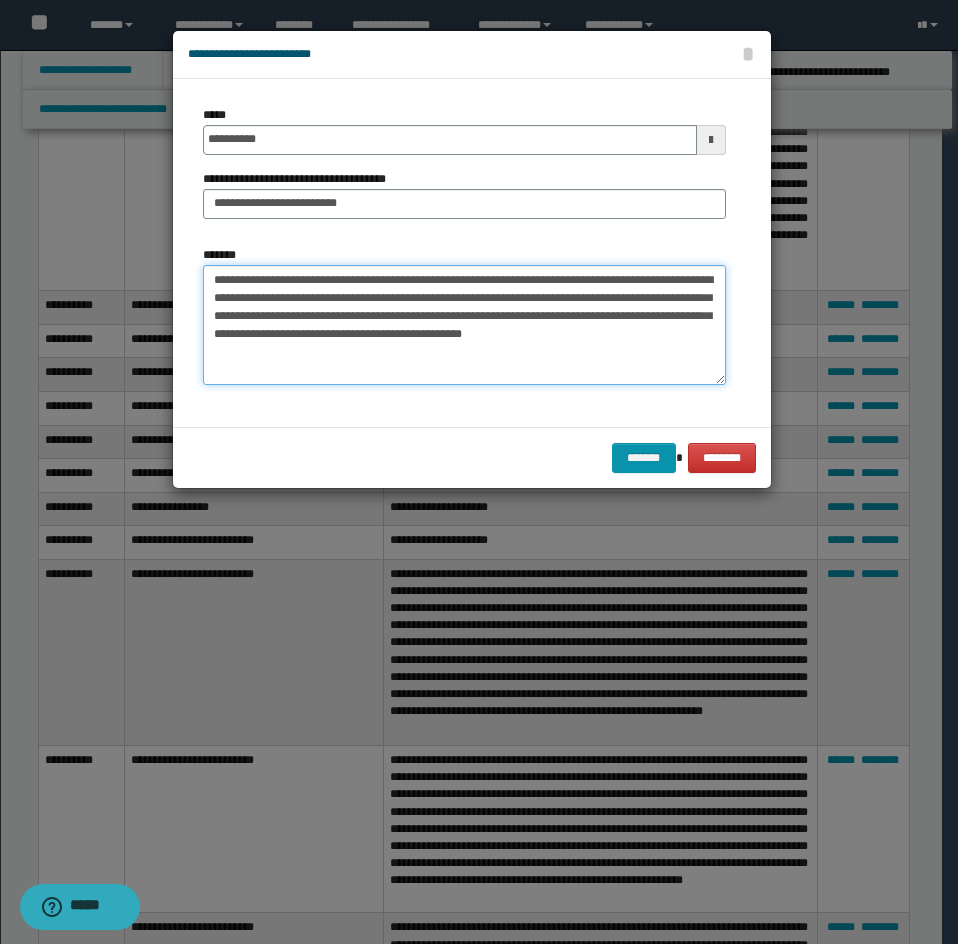 drag, startPoint x: 257, startPoint y: 279, endPoint x: 634, endPoint y: 343, distance: 382.39377 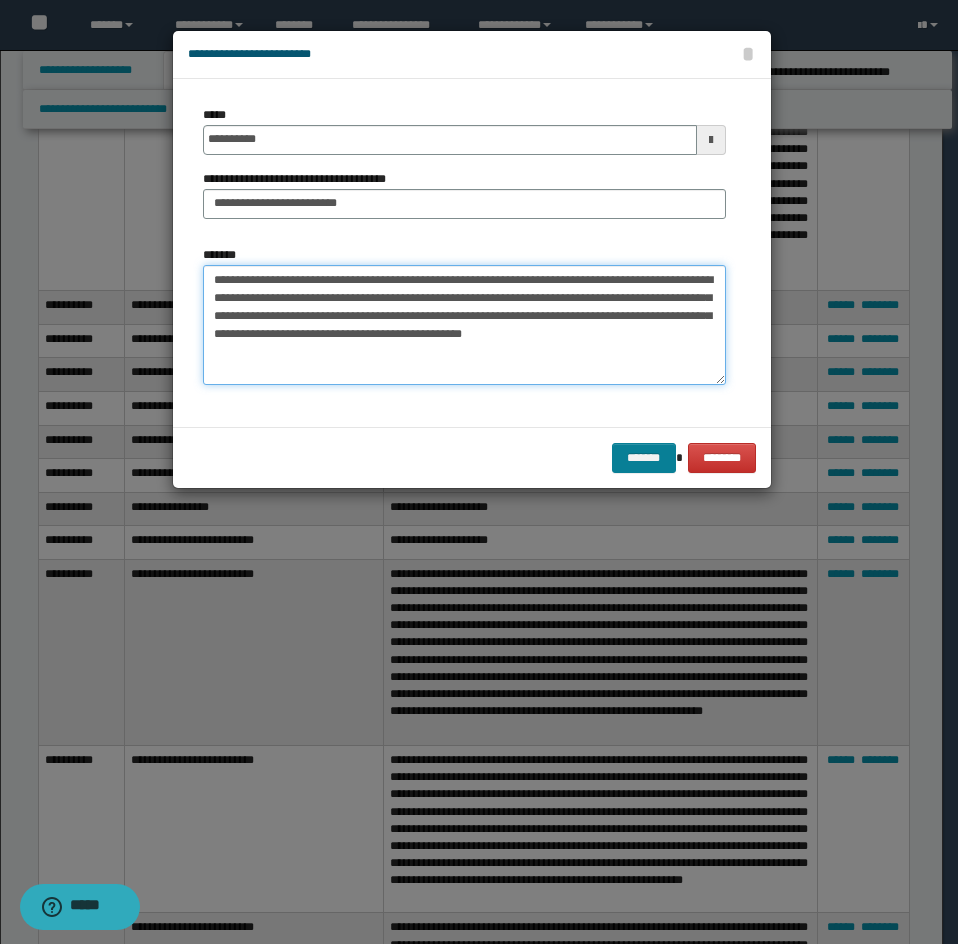 type on "**********" 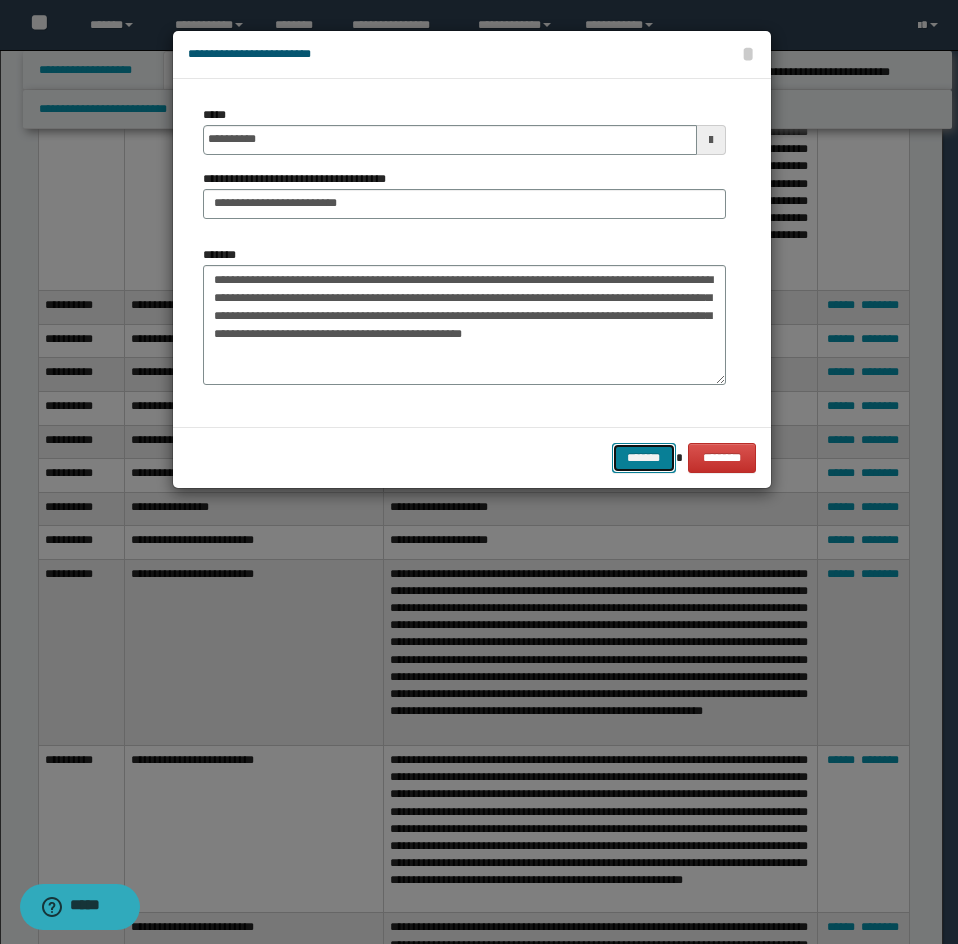 click on "*******" at bounding box center [644, 458] 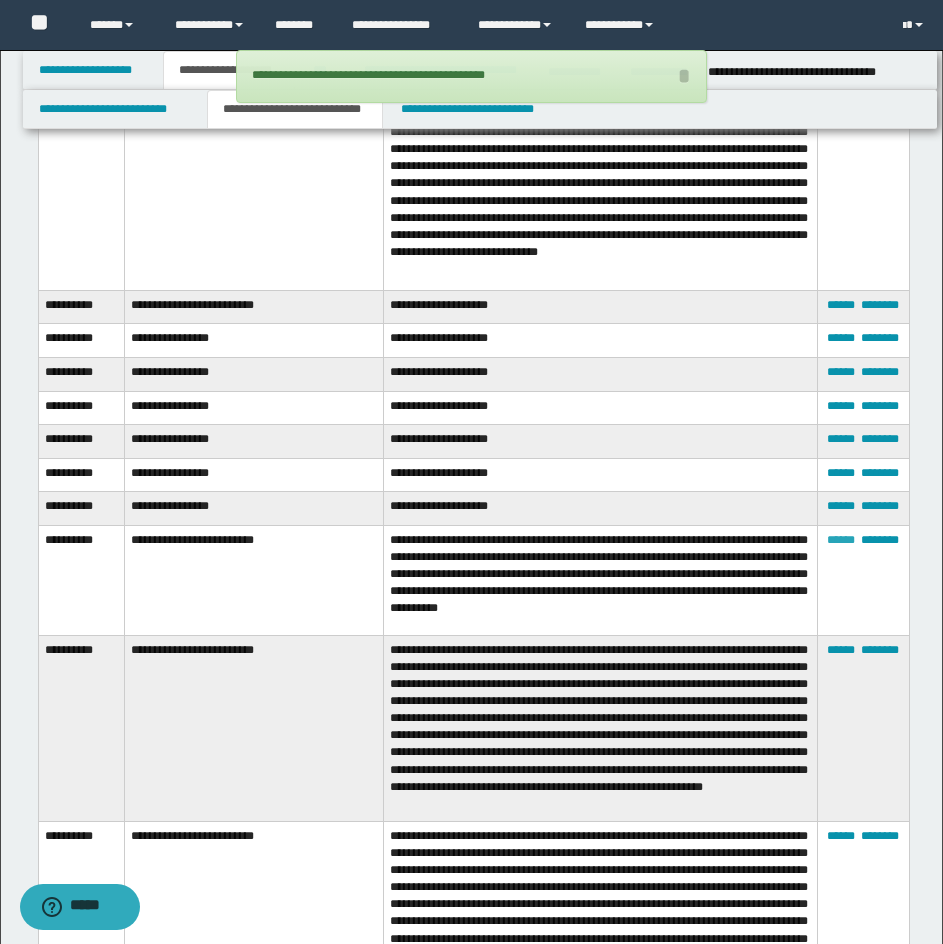 click on "******" at bounding box center (841, 540) 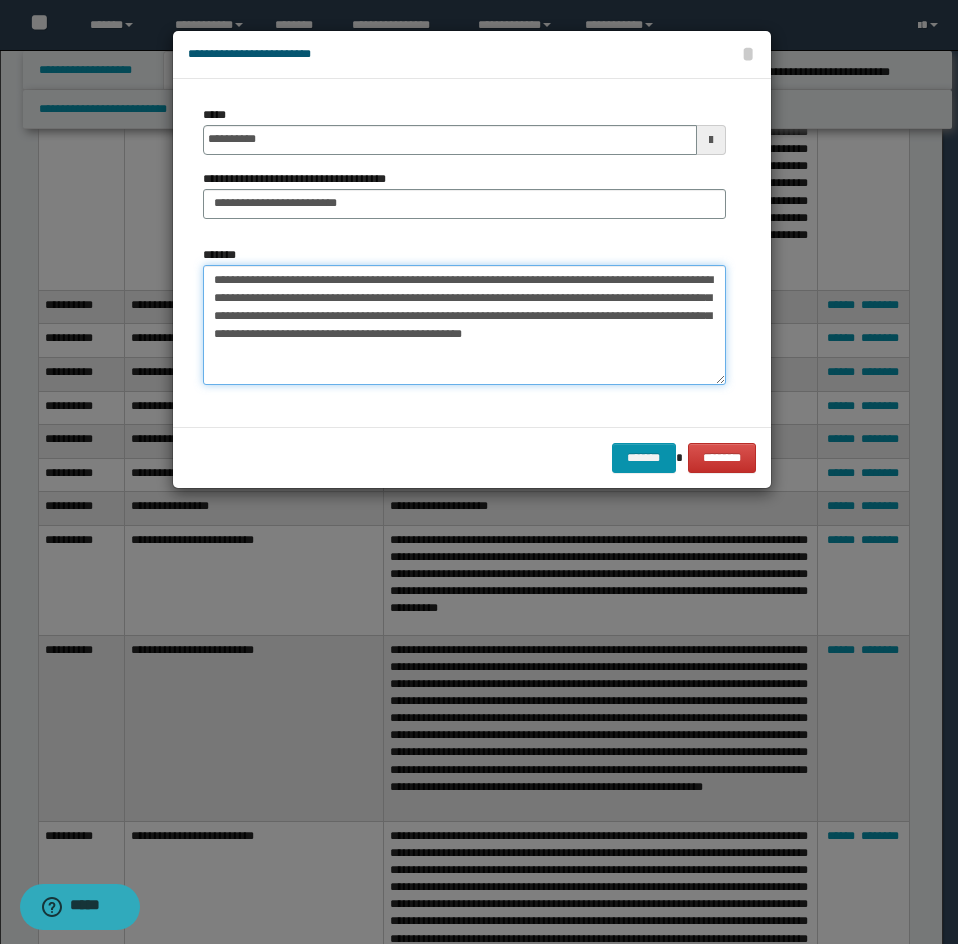 click on "**********" at bounding box center [464, 325] 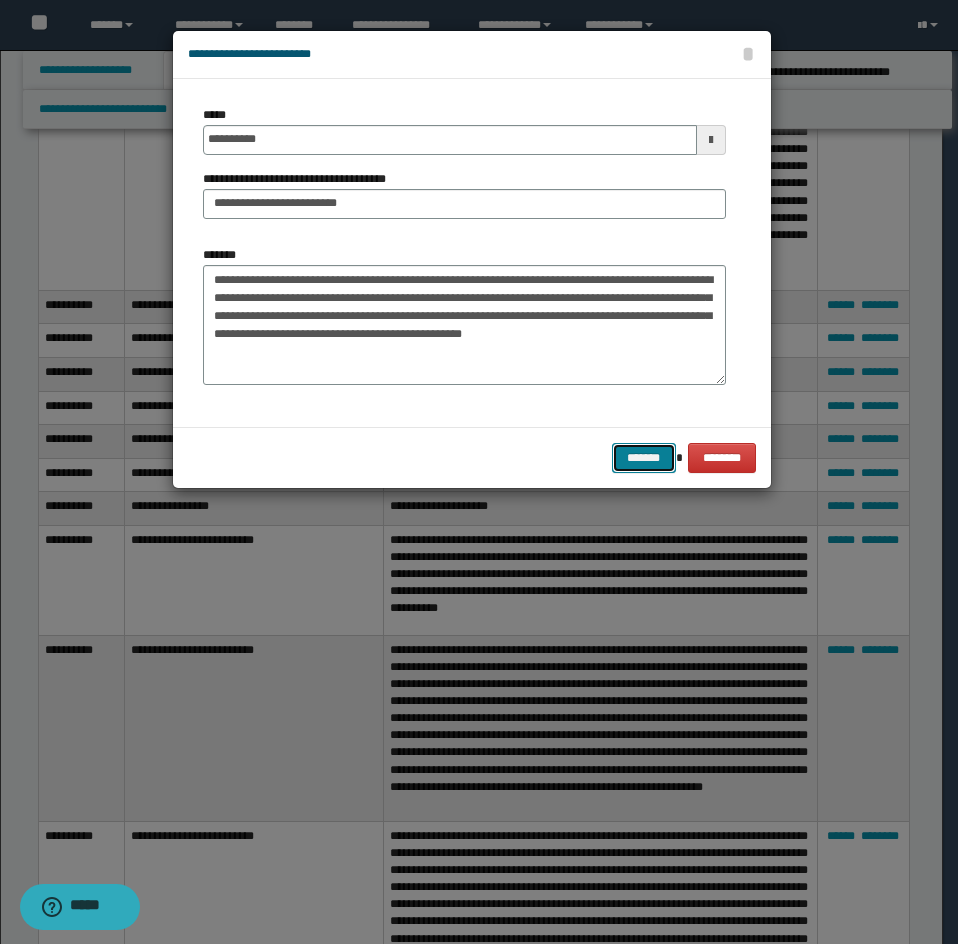 click on "*******" at bounding box center [644, 458] 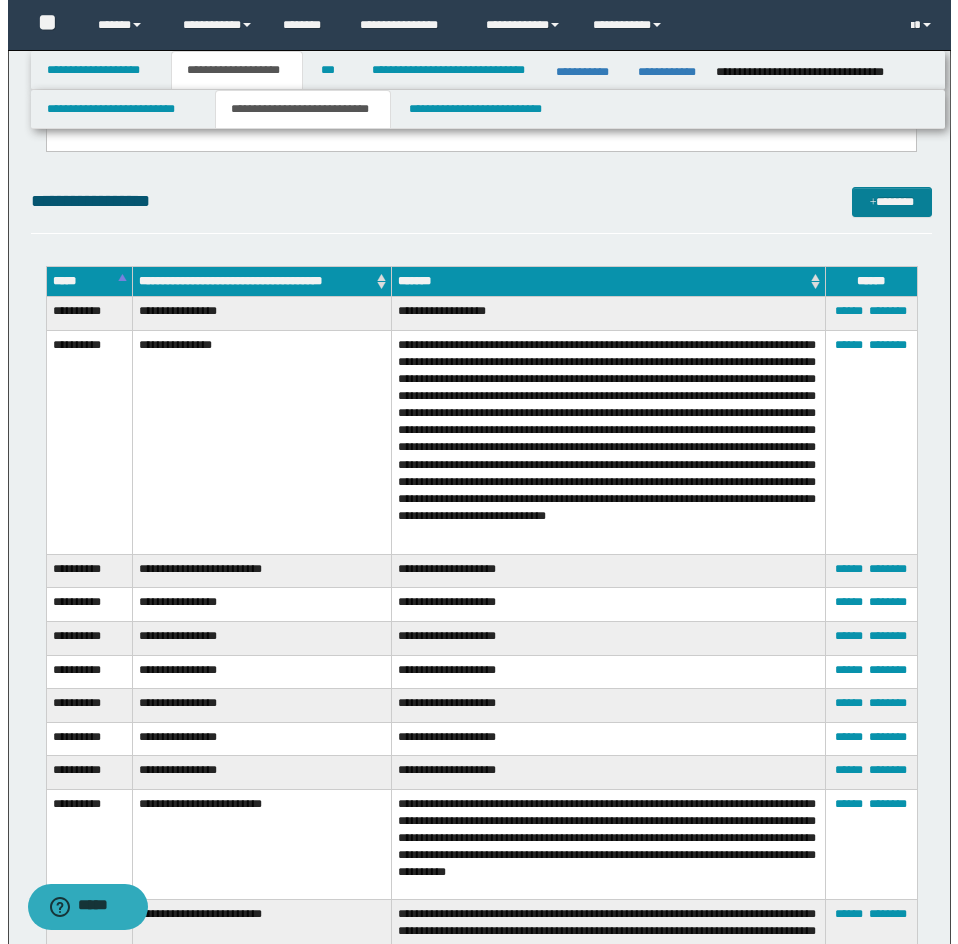 scroll, scrollTop: 3986, scrollLeft: 0, axis: vertical 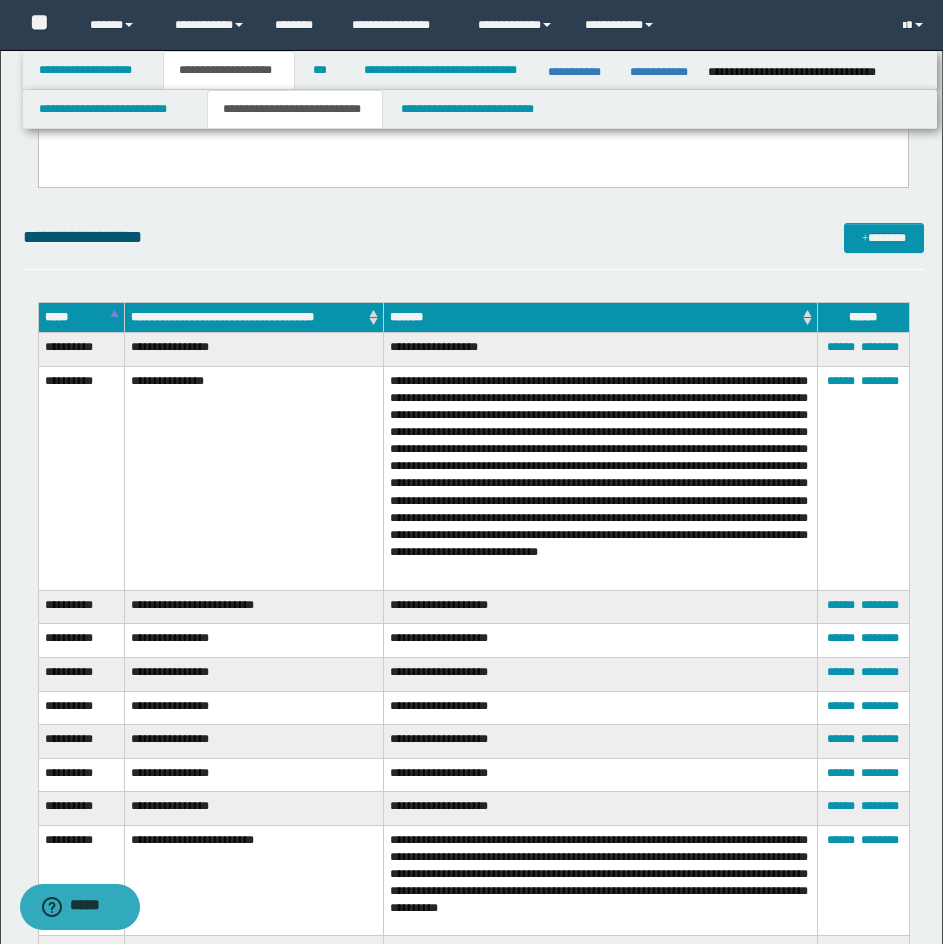 drag, startPoint x: 882, startPoint y: 221, endPoint x: 821, endPoint y: 227, distance: 61.294373 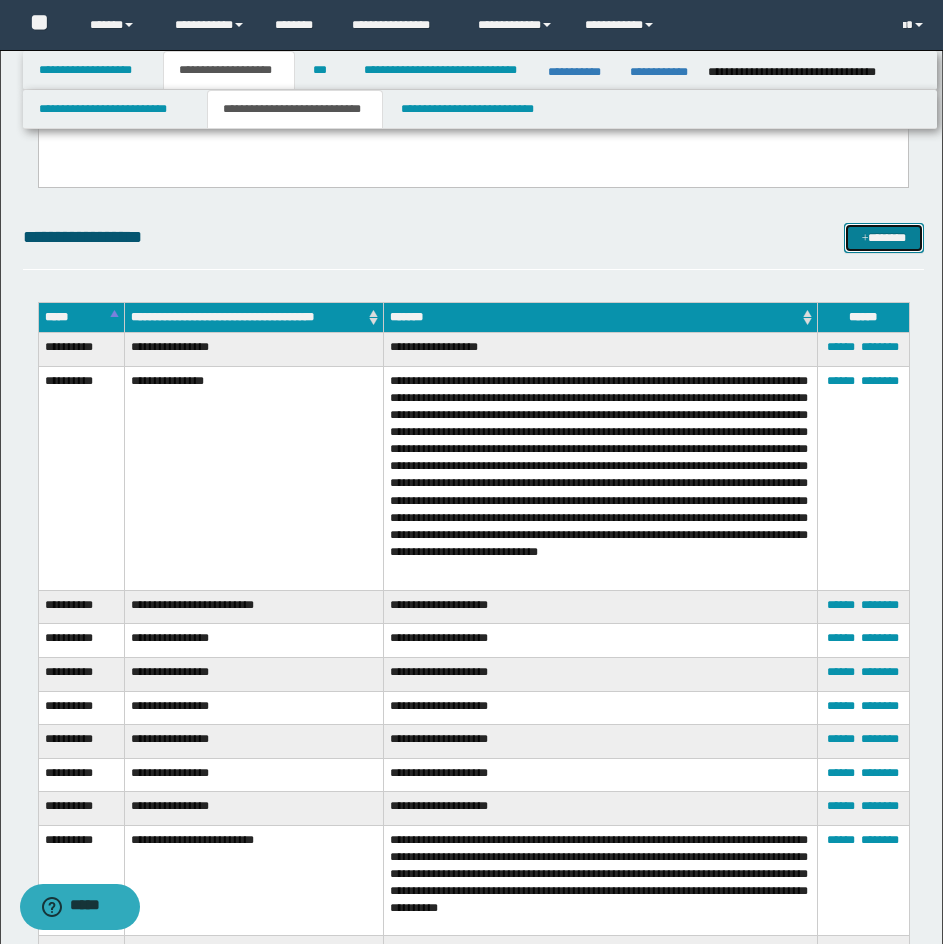 click on "*******" at bounding box center [884, 238] 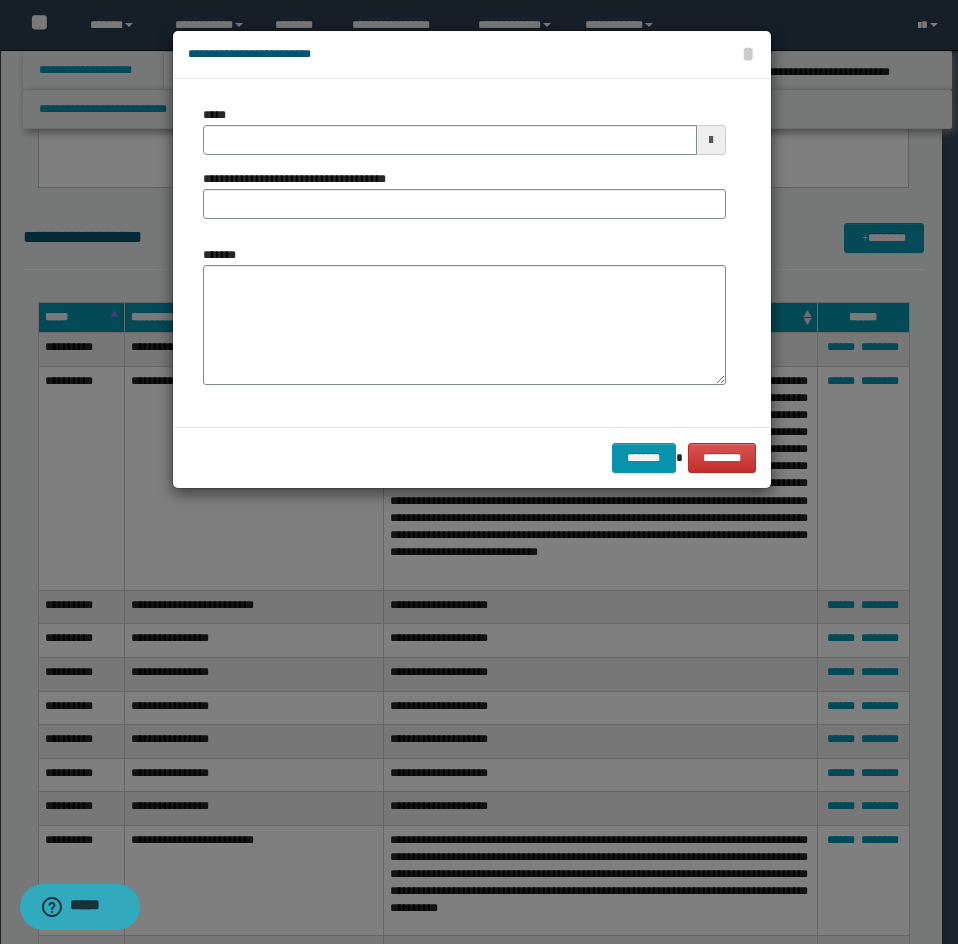 click on "*******" at bounding box center (464, 315) 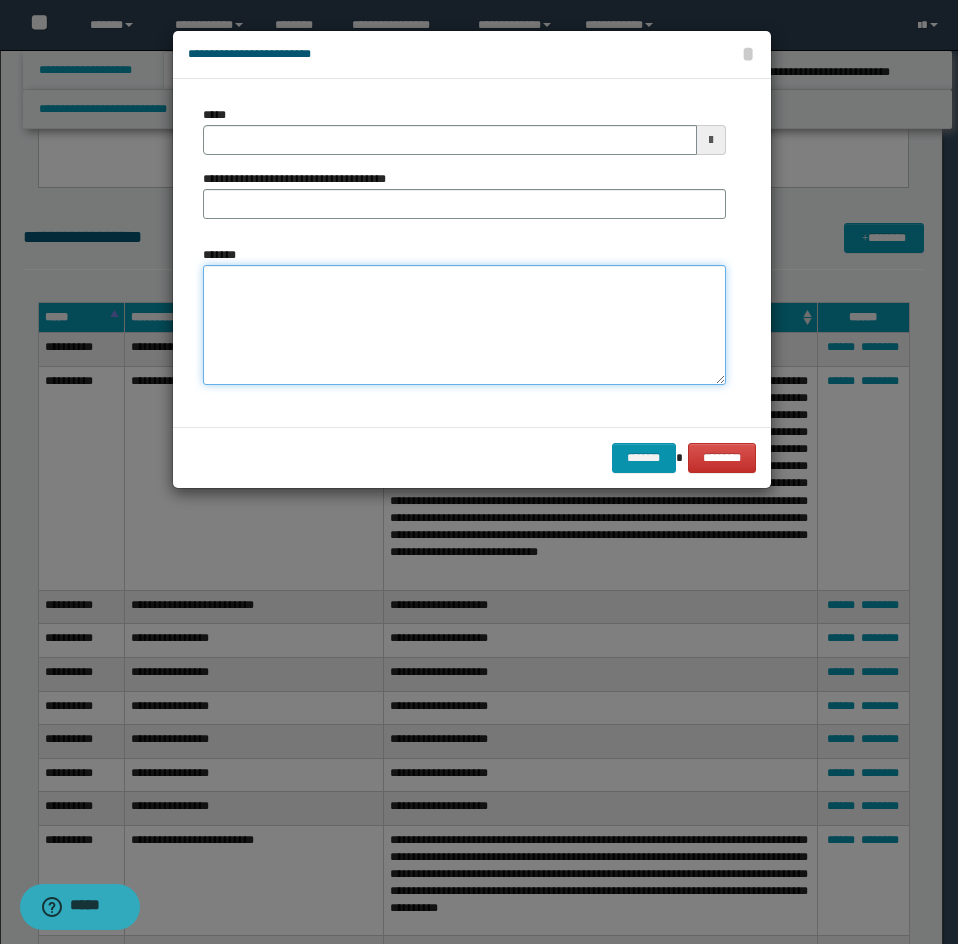 click on "*******" at bounding box center [464, 325] 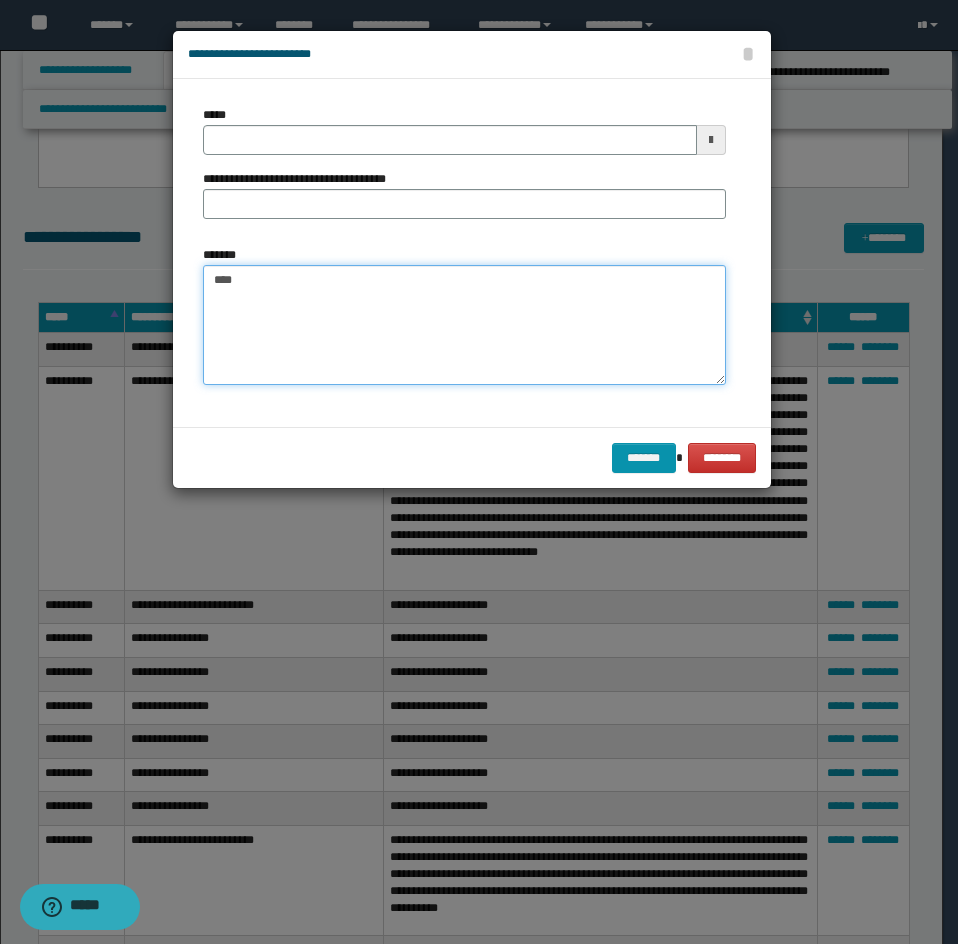paste on "**********" 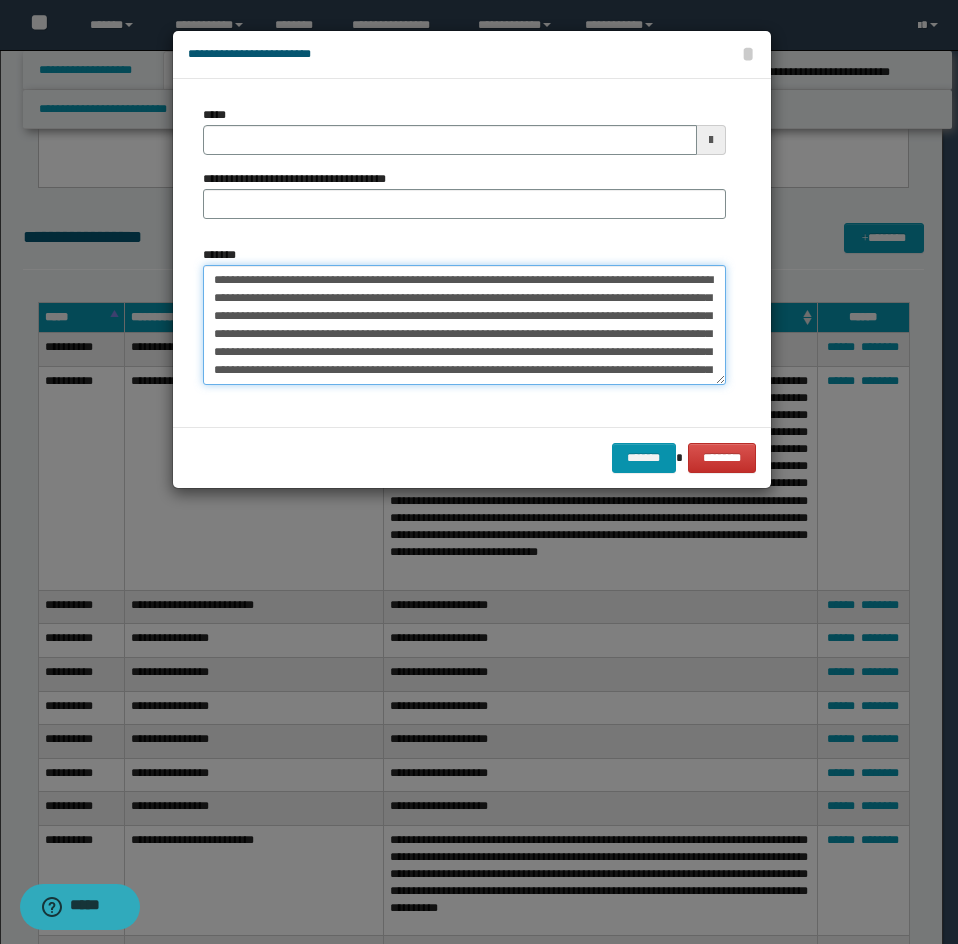 scroll, scrollTop: 390, scrollLeft: 0, axis: vertical 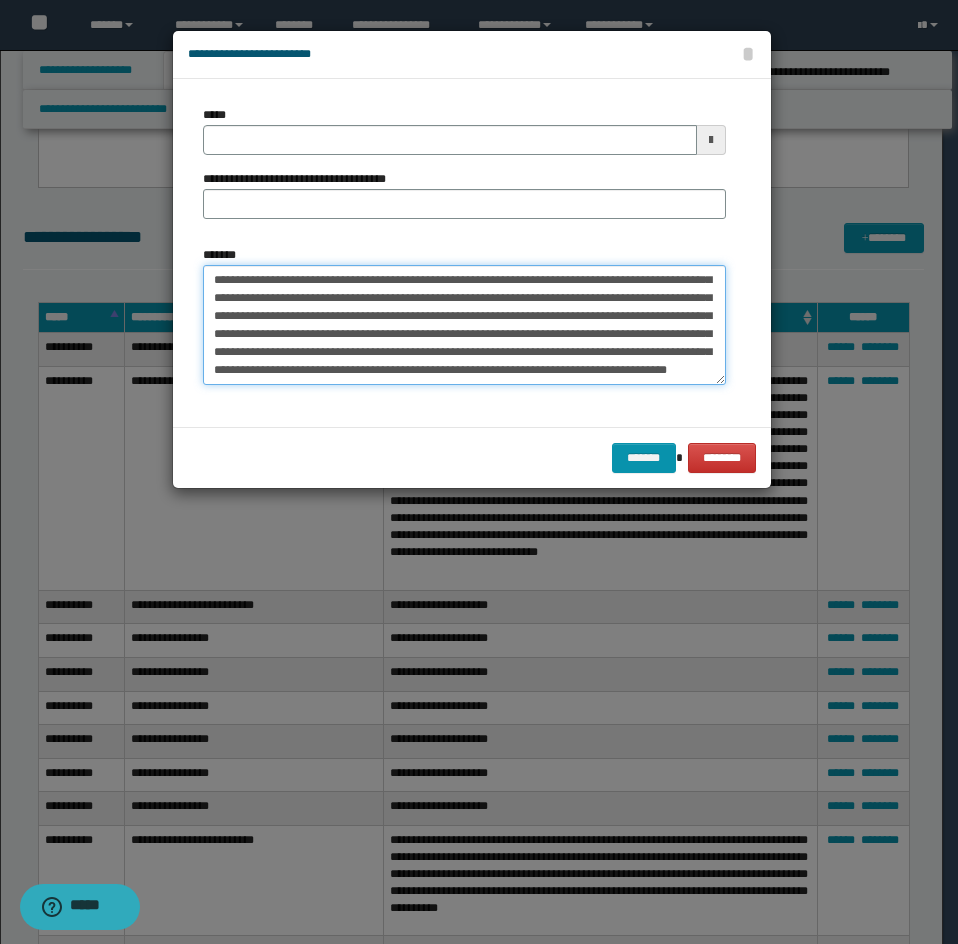 type on "**********" 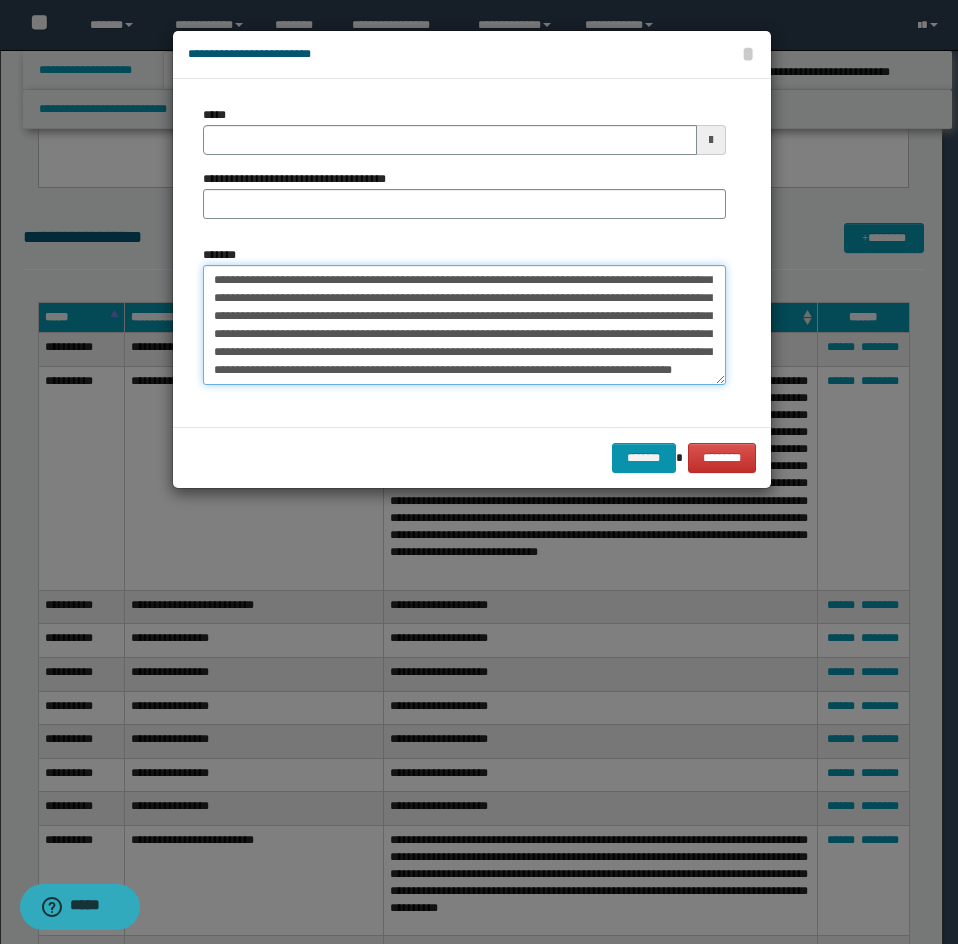 type 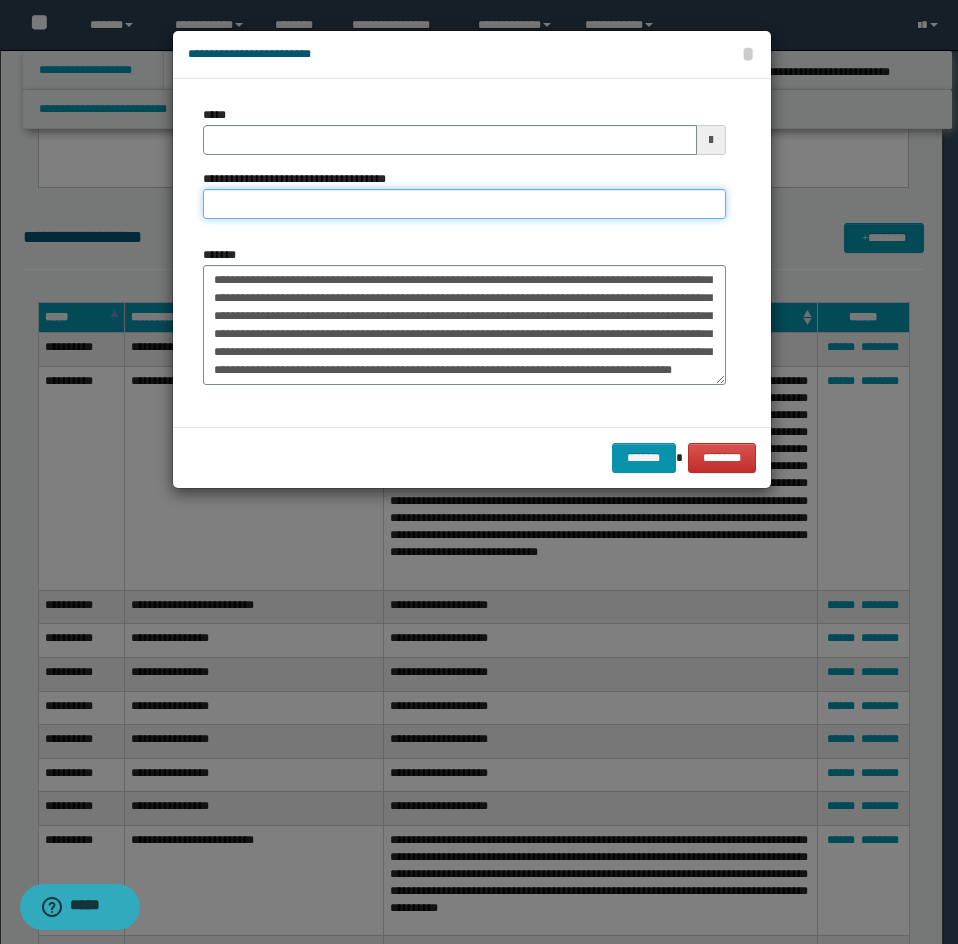 click on "**********" at bounding box center [464, 204] 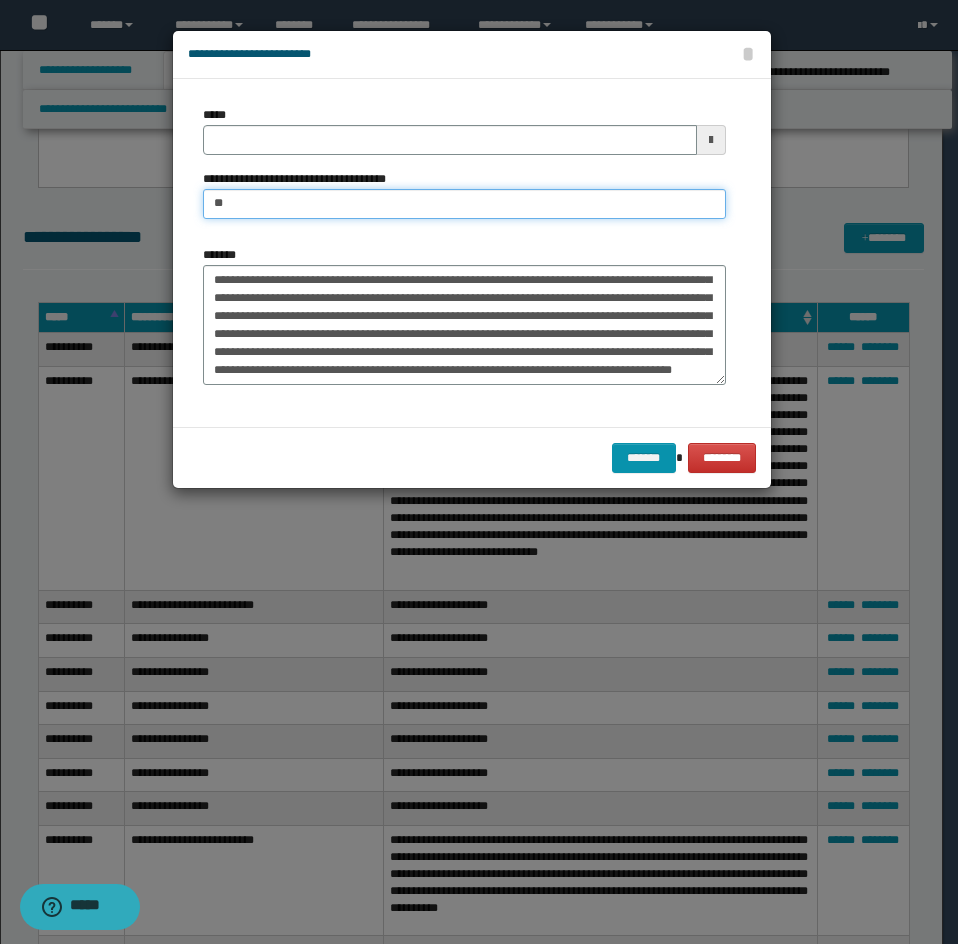 type on "**********" 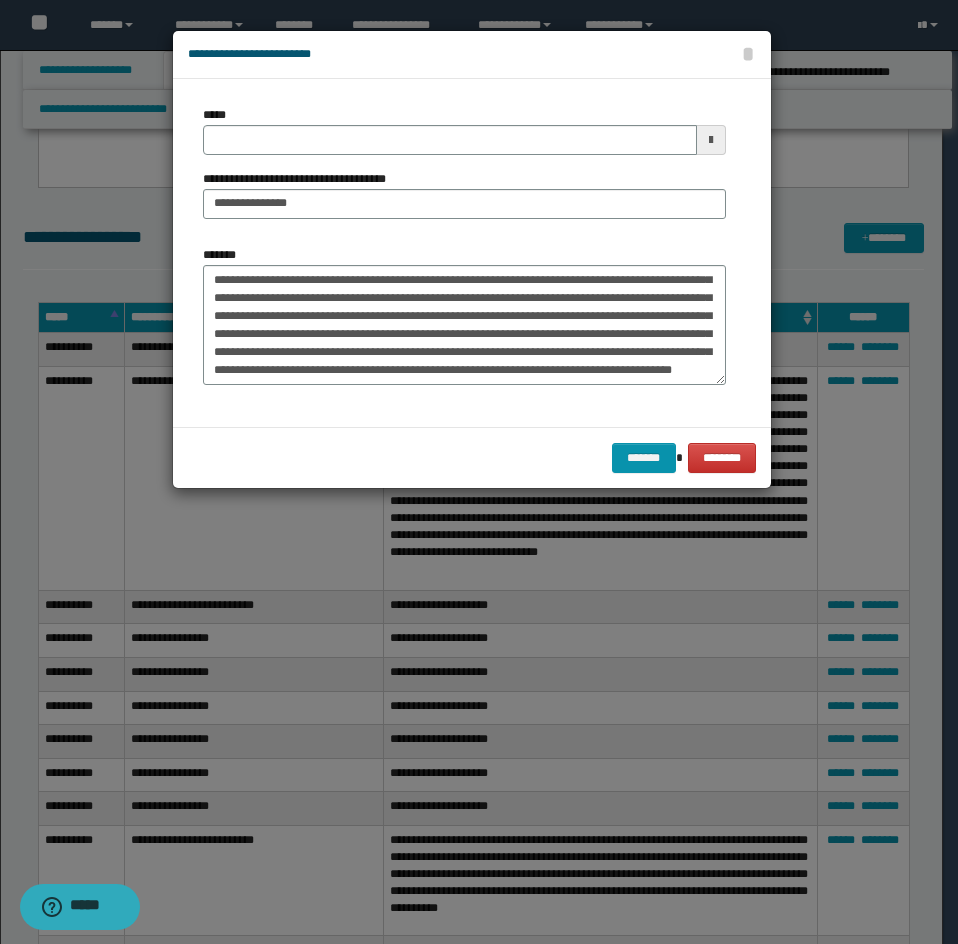 click on "**********" at bounding box center [464, 194] 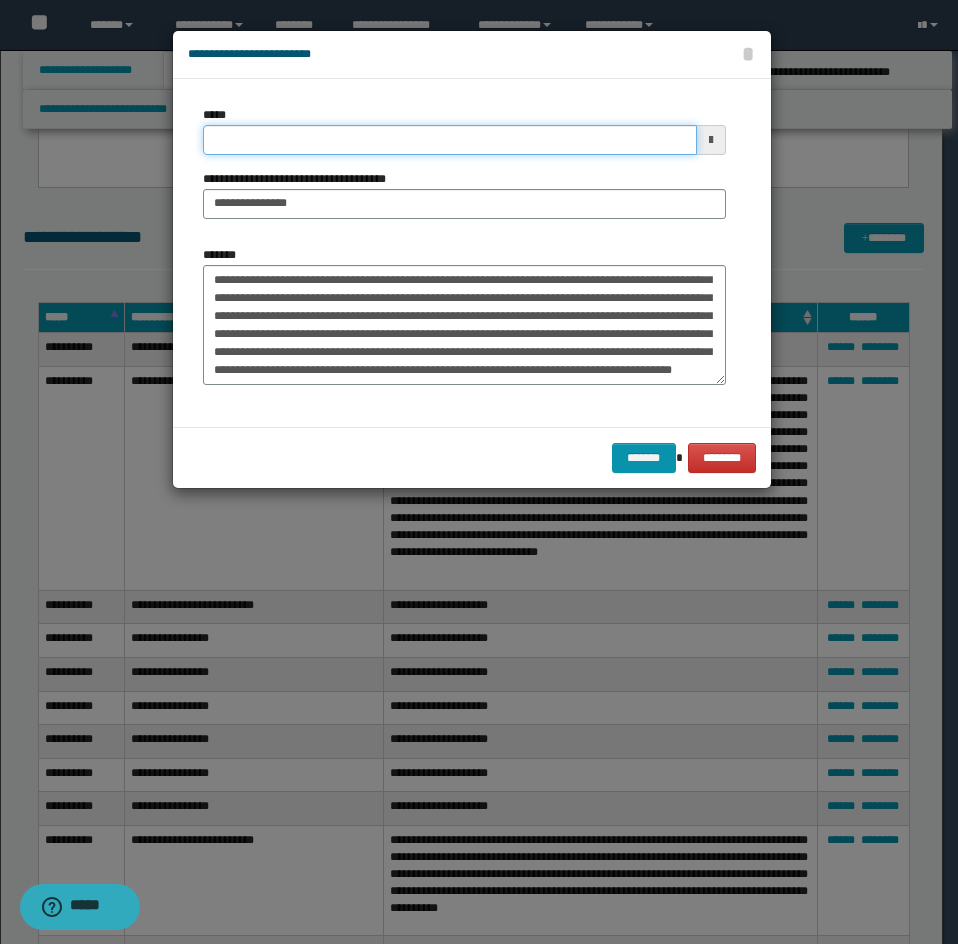 click on "*****" at bounding box center [450, 140] 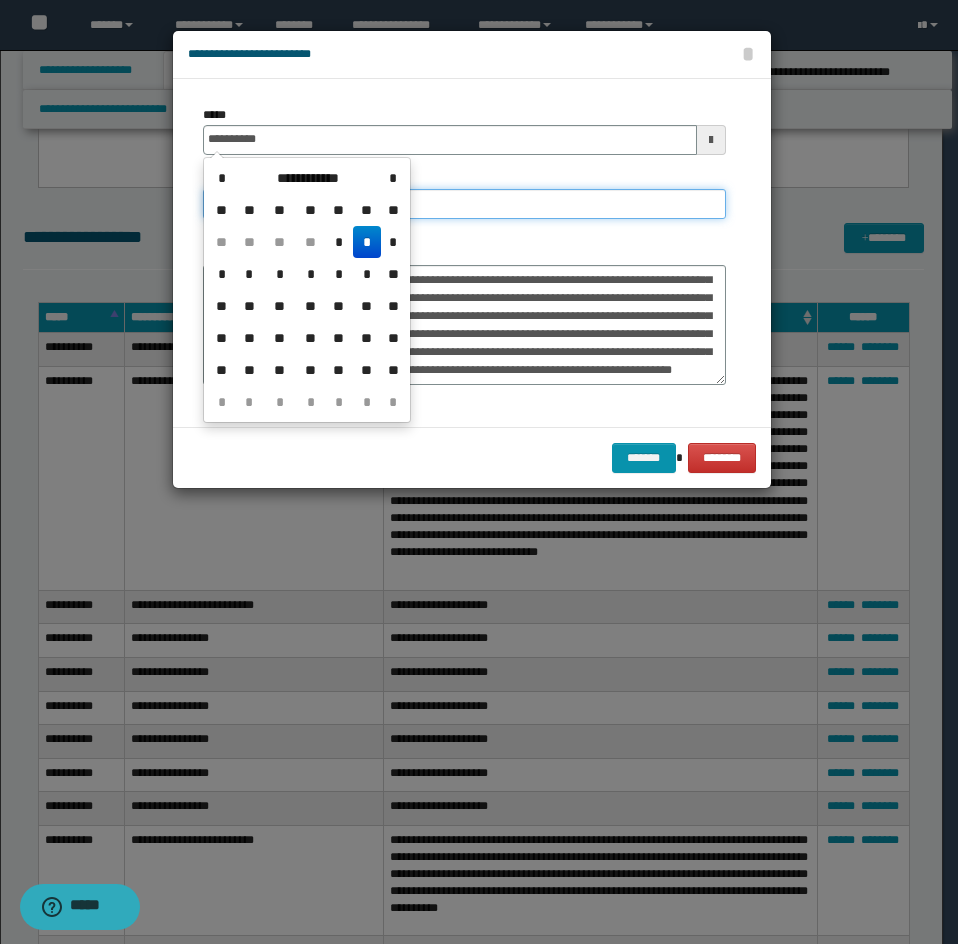 type on "**********" 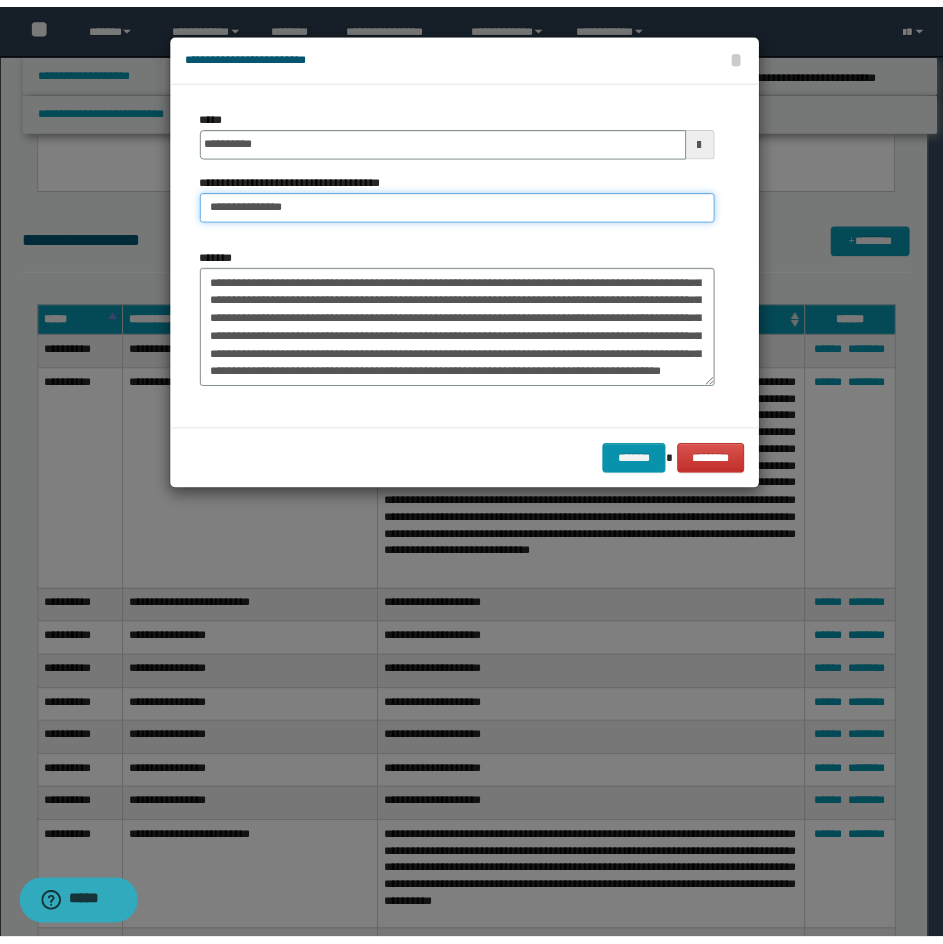 scroll, scrollTop: 396, scrollLeft: 0, axis: vertical 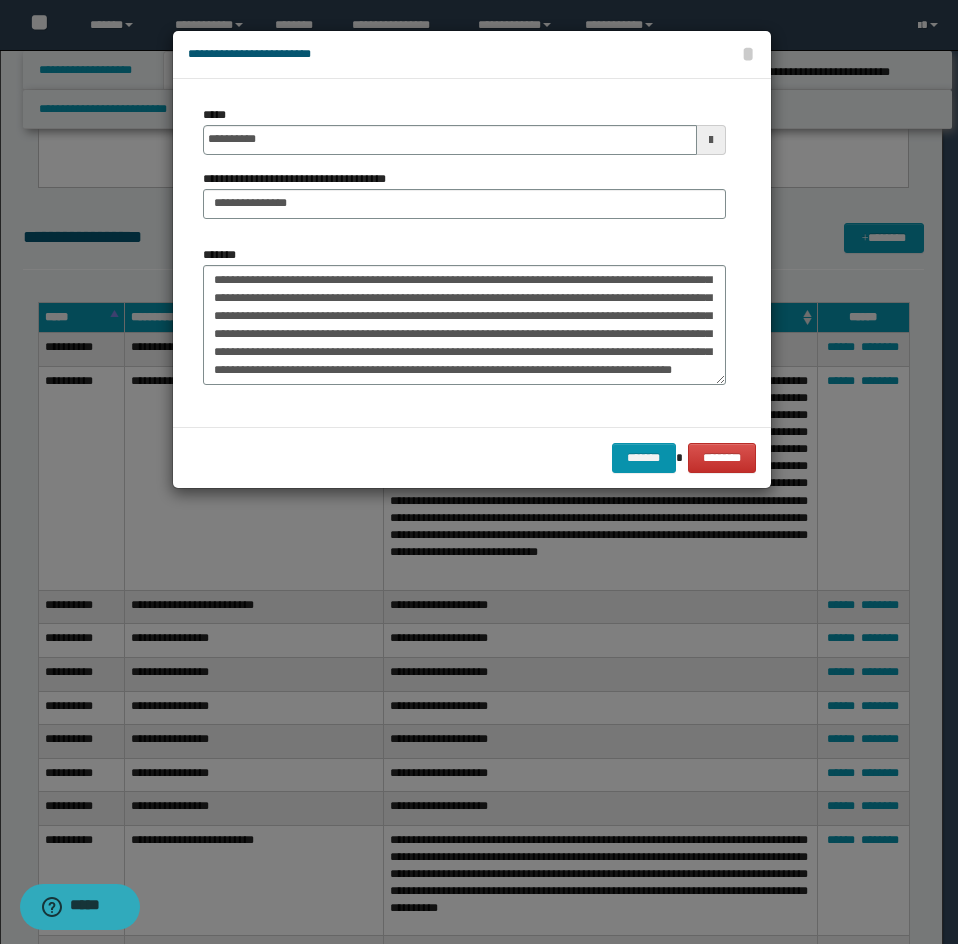 click on "*******
********" at bounding box center [472, 457] 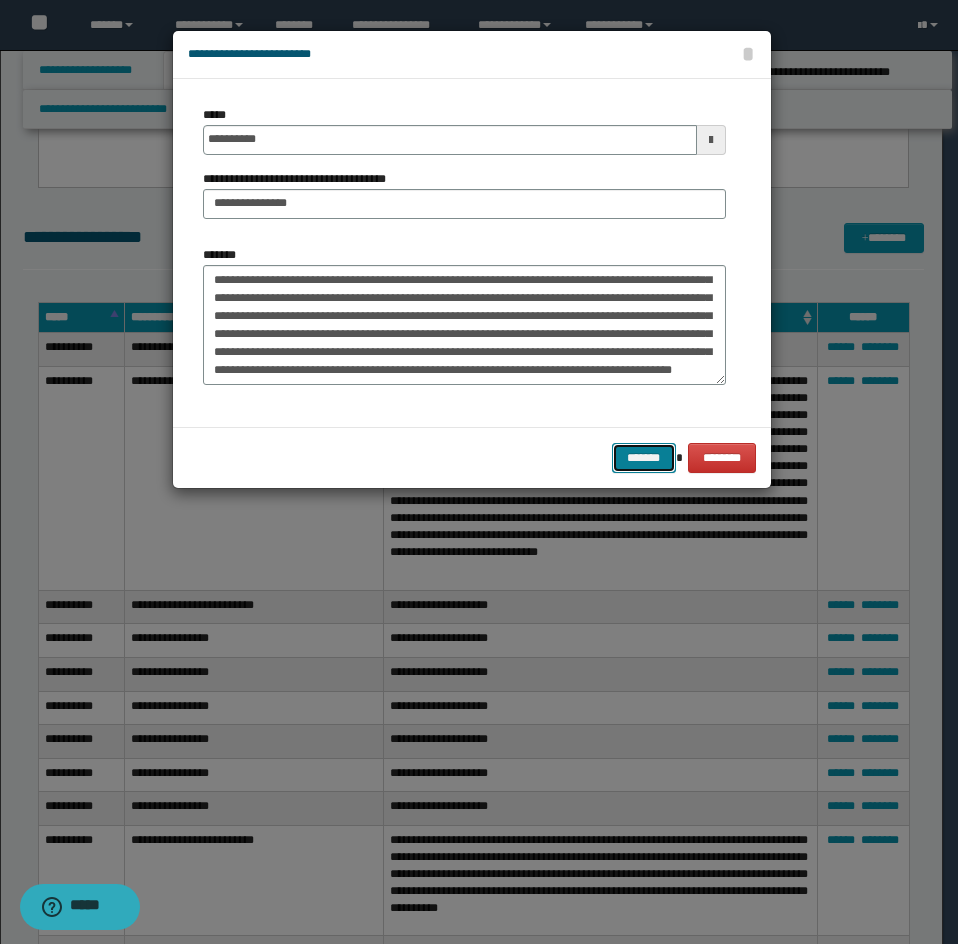 click on "*******" at bounding box center (644, 458) 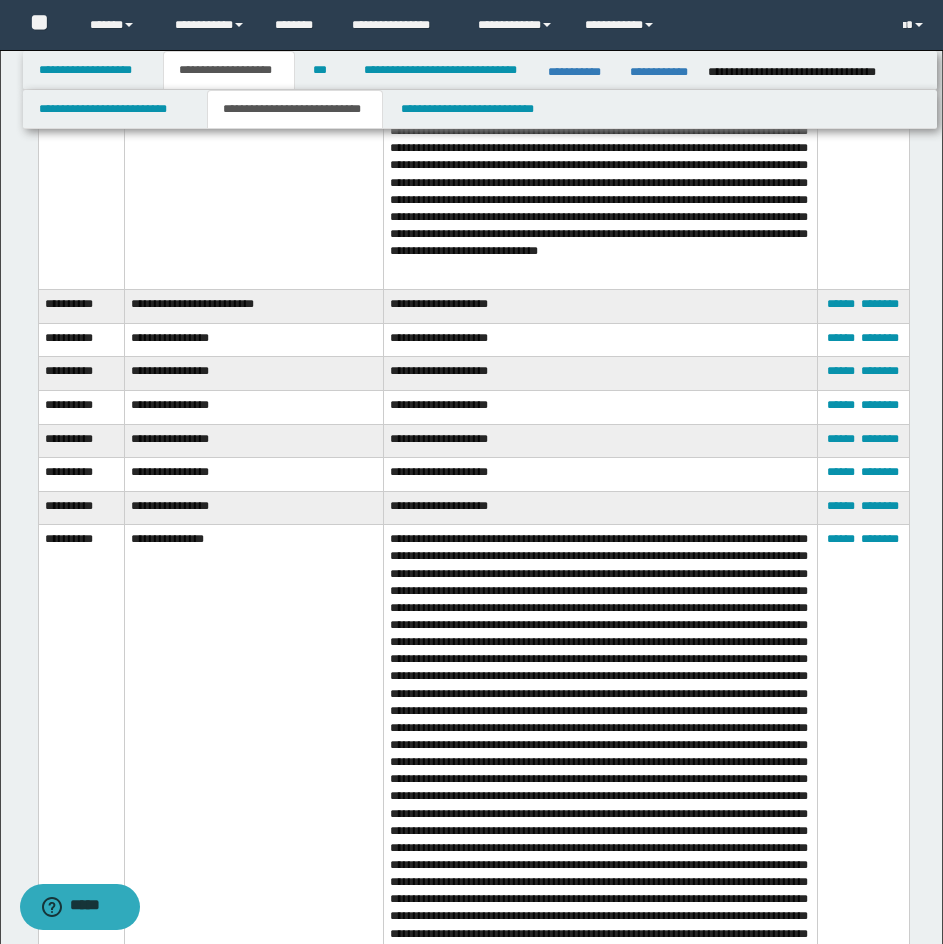 scroll, scrollTop: 4386, scrollLeft: 0, axis: vertical 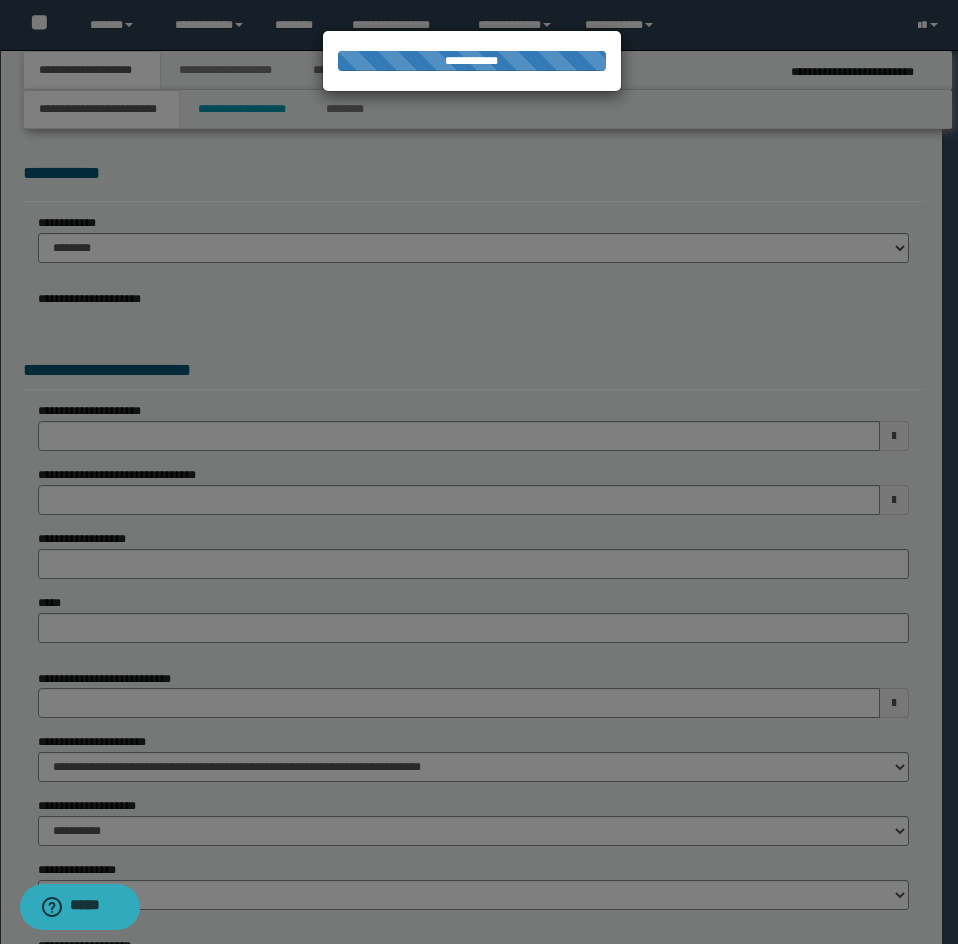 select on "*" 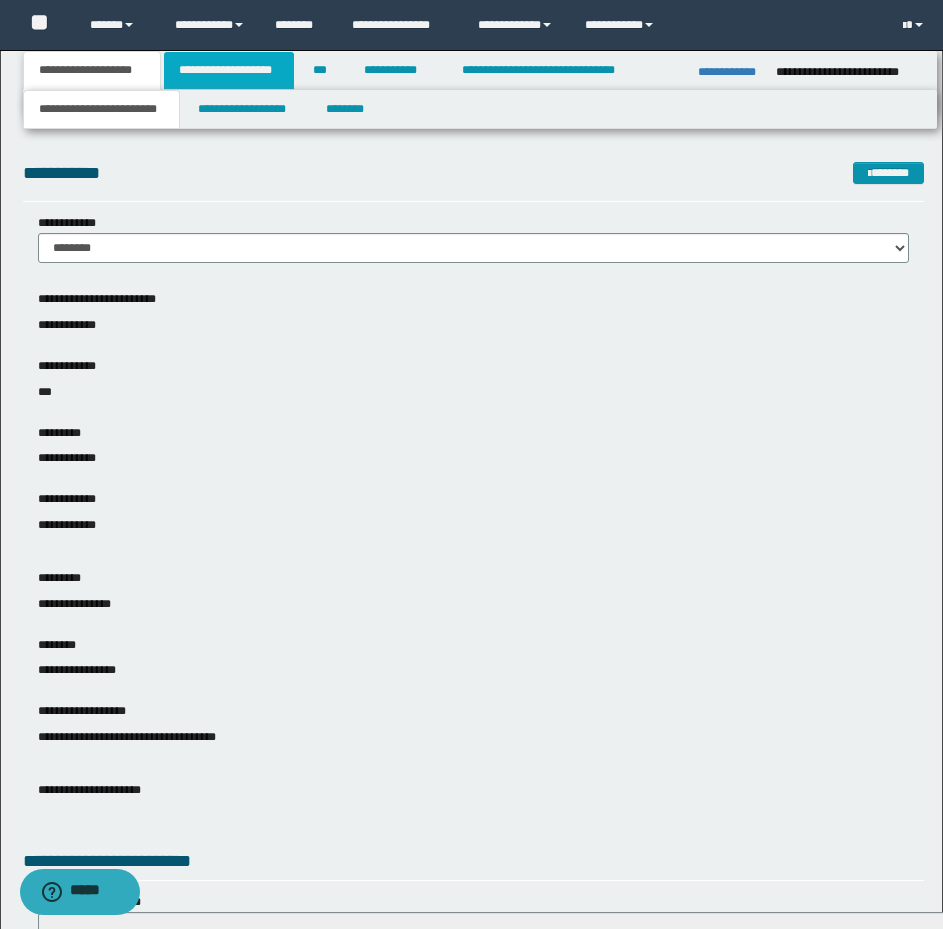 click on "**********" at bounding box center (229, 70) 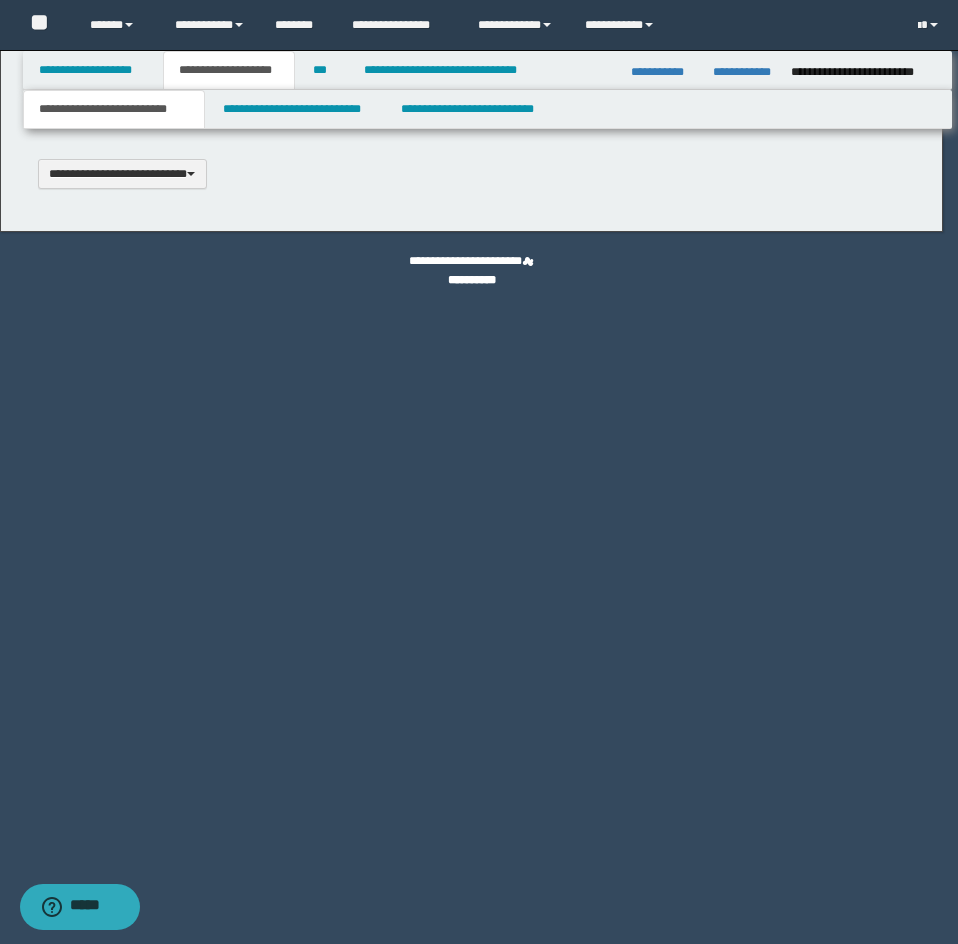 type 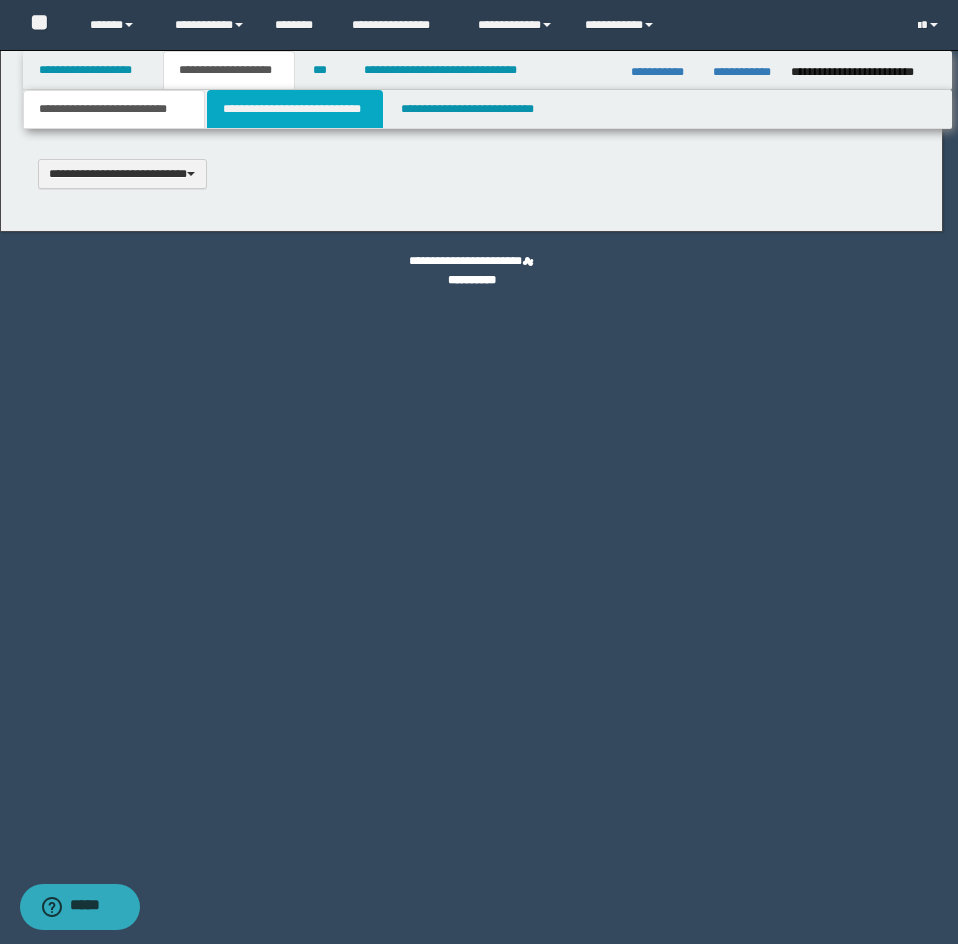 select on "*" 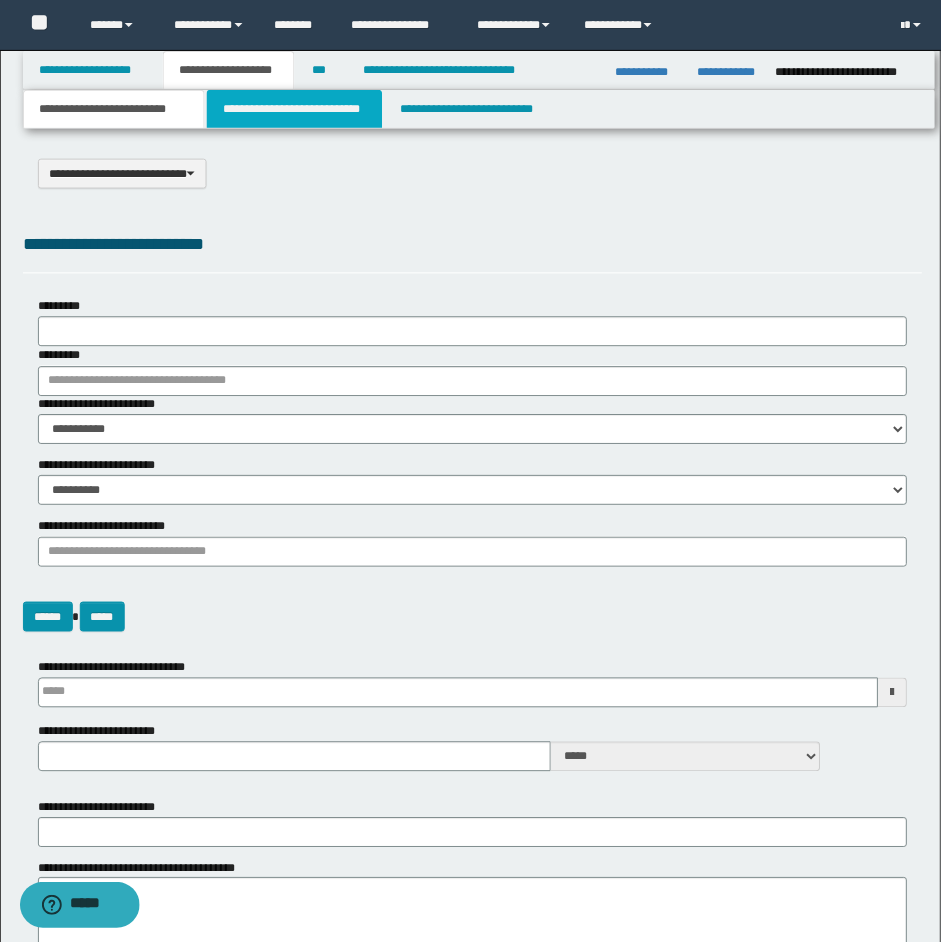 click on "**********" at bounding box center [295, 109] 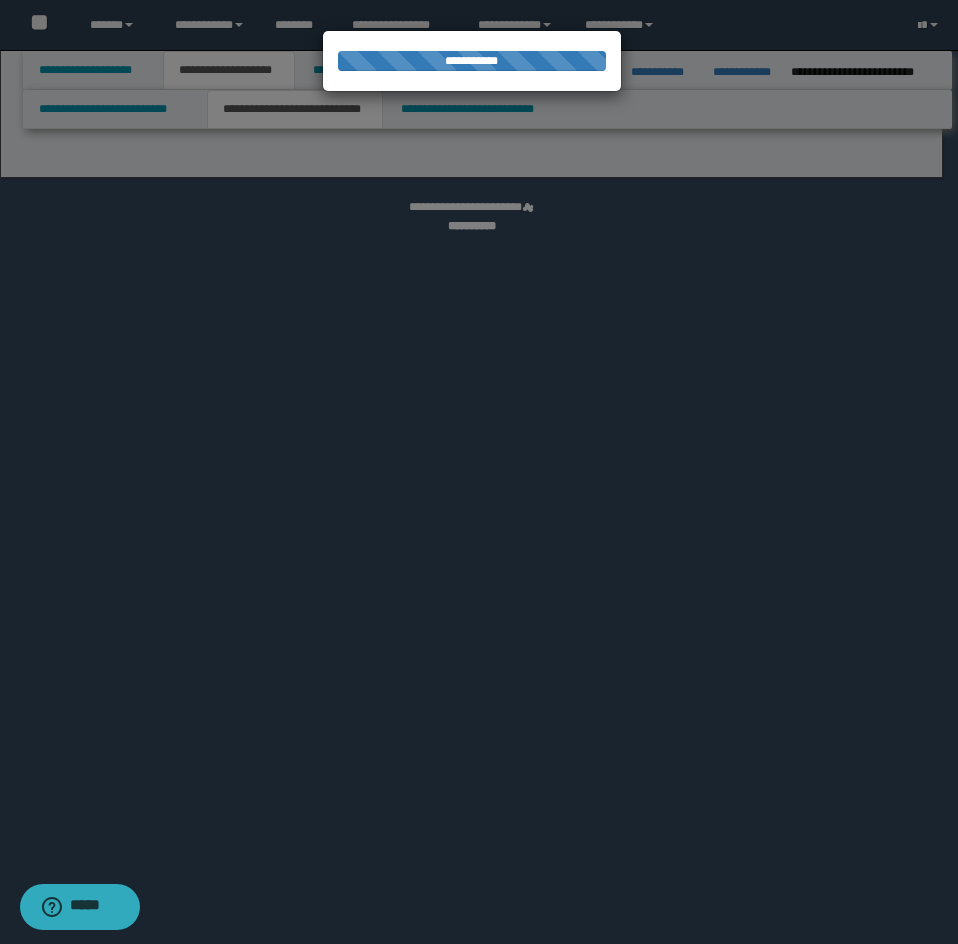 select on "*" 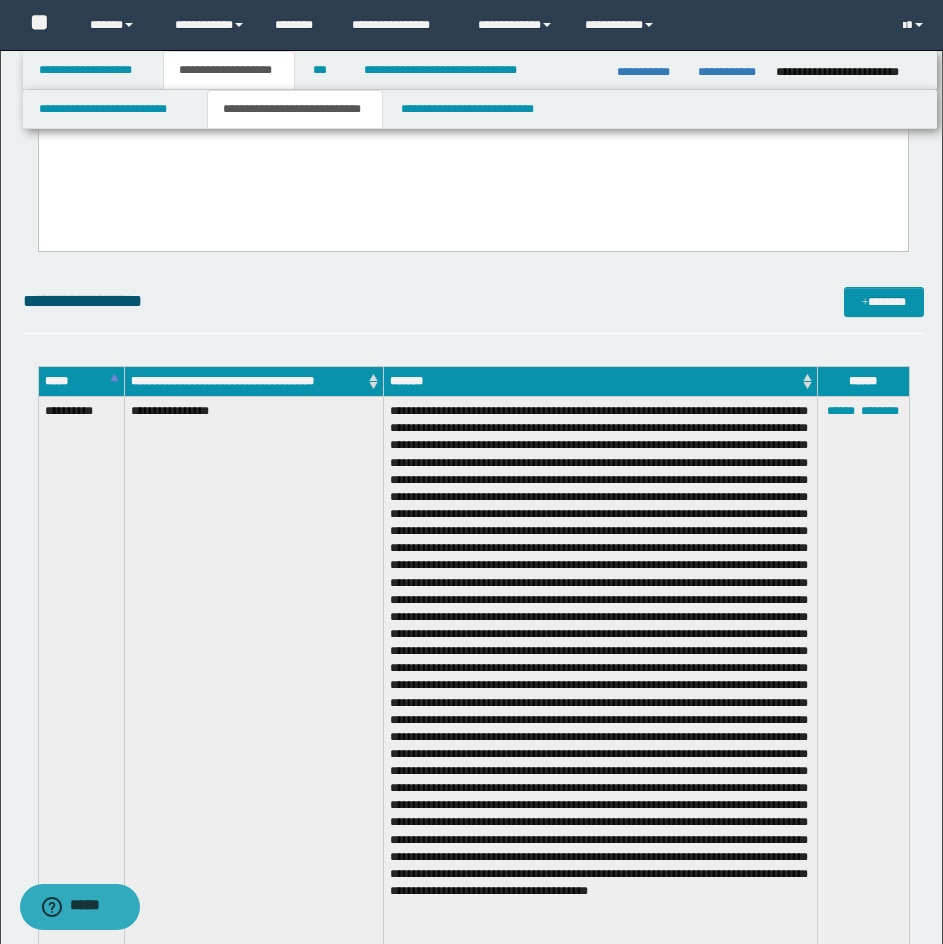 scroll, scrollTop: 2200, scrollLeft: 0, axis: vertical 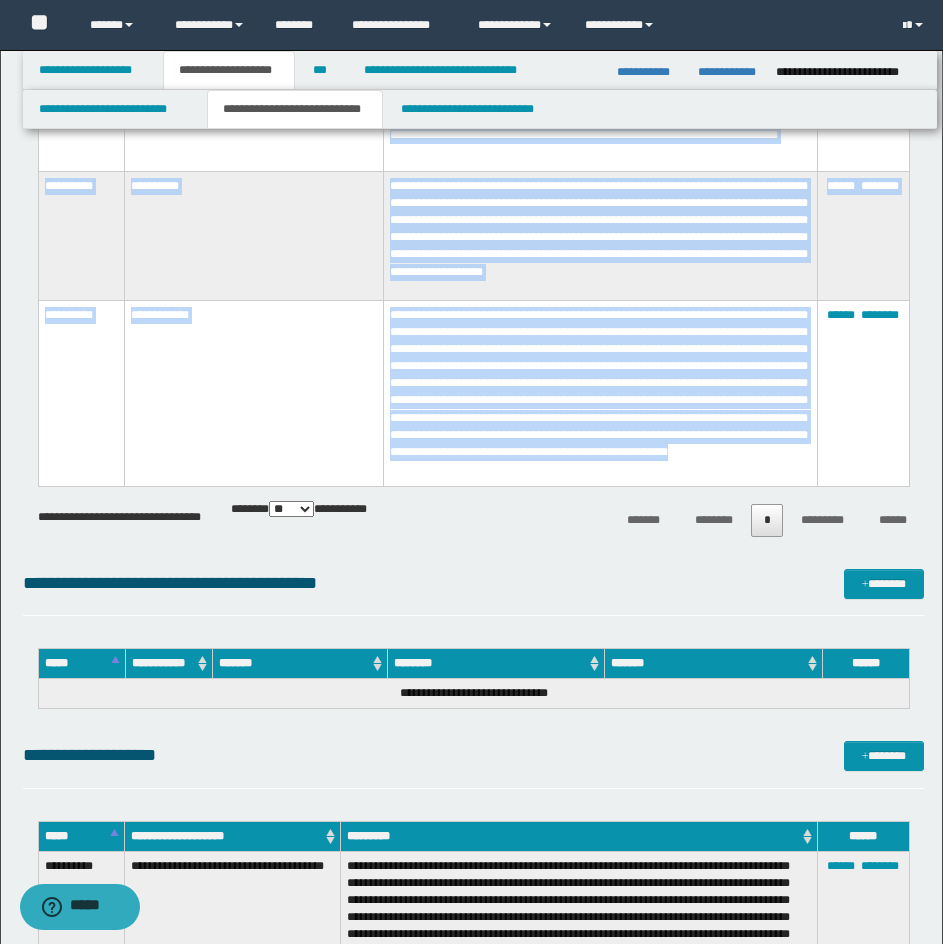 drag, startPoint x: 33, startPoint y: 419, endPoint x: 682, endPoint y: 469, distance: 650.9232 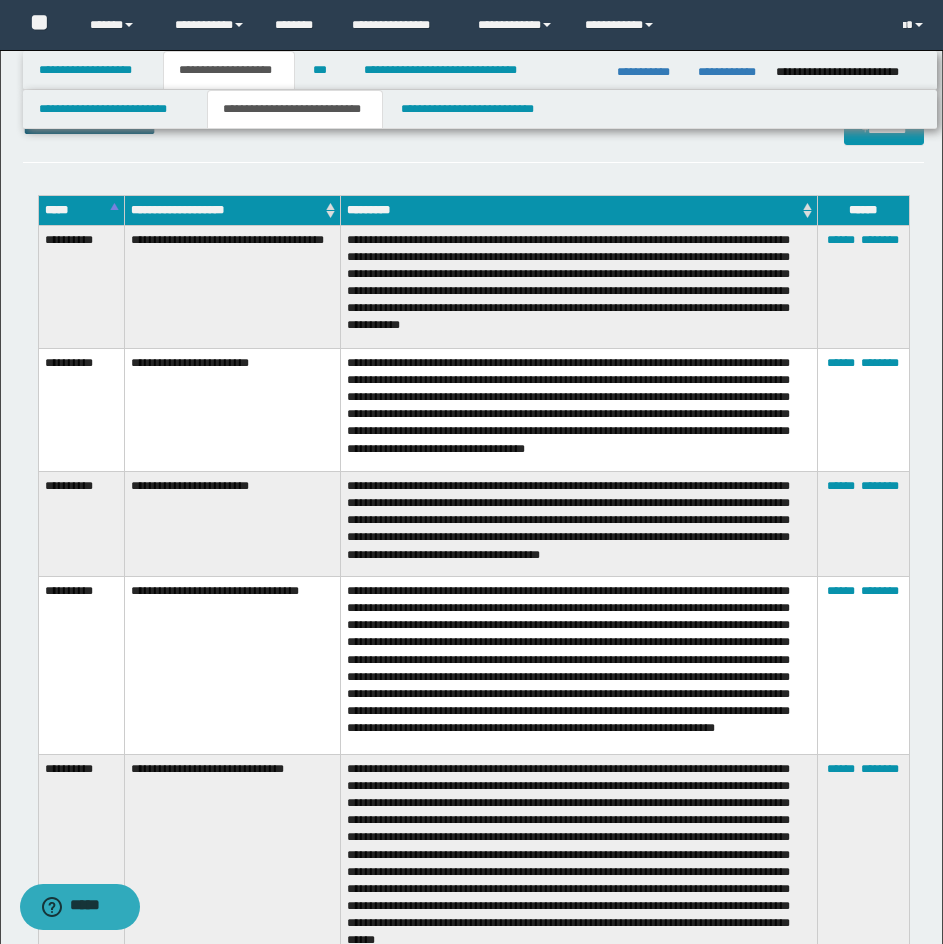 scroll, scrollTop: 16000, scrollLeft: 0, axis: vertical 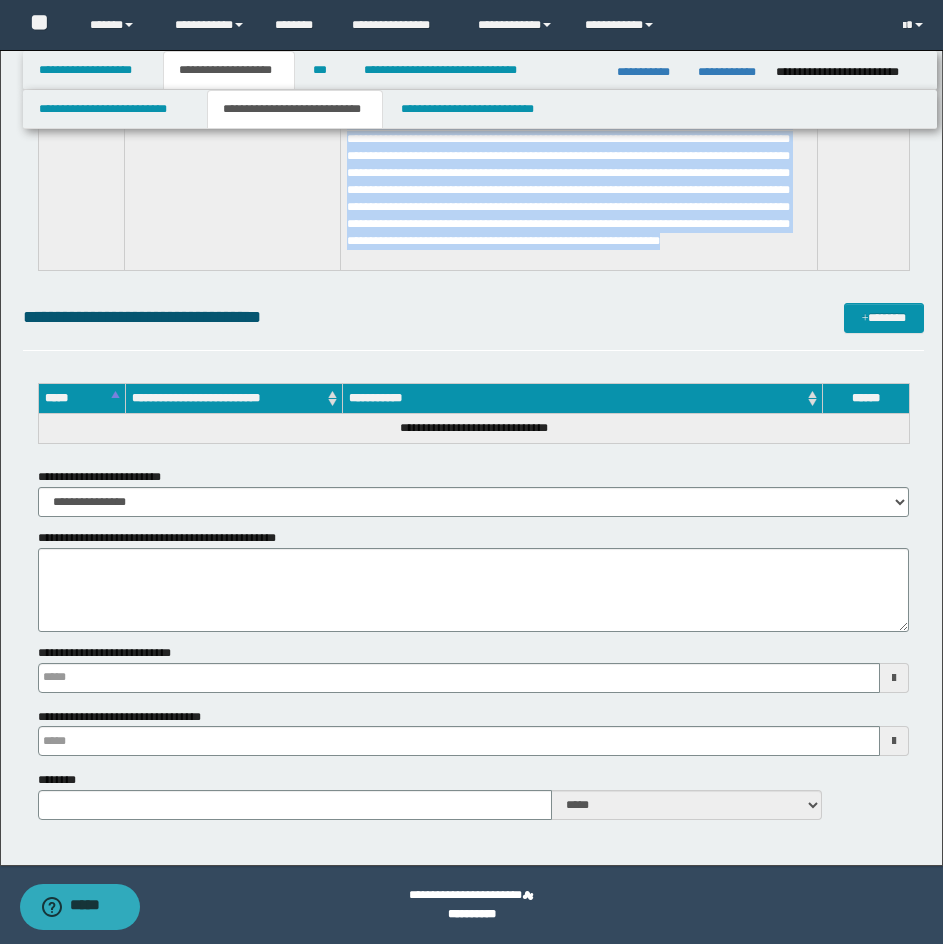 drag, startPoint x: 35, startPoint y: 267, endPoint x: 630, endPoint y: 251, distance: 595.2151 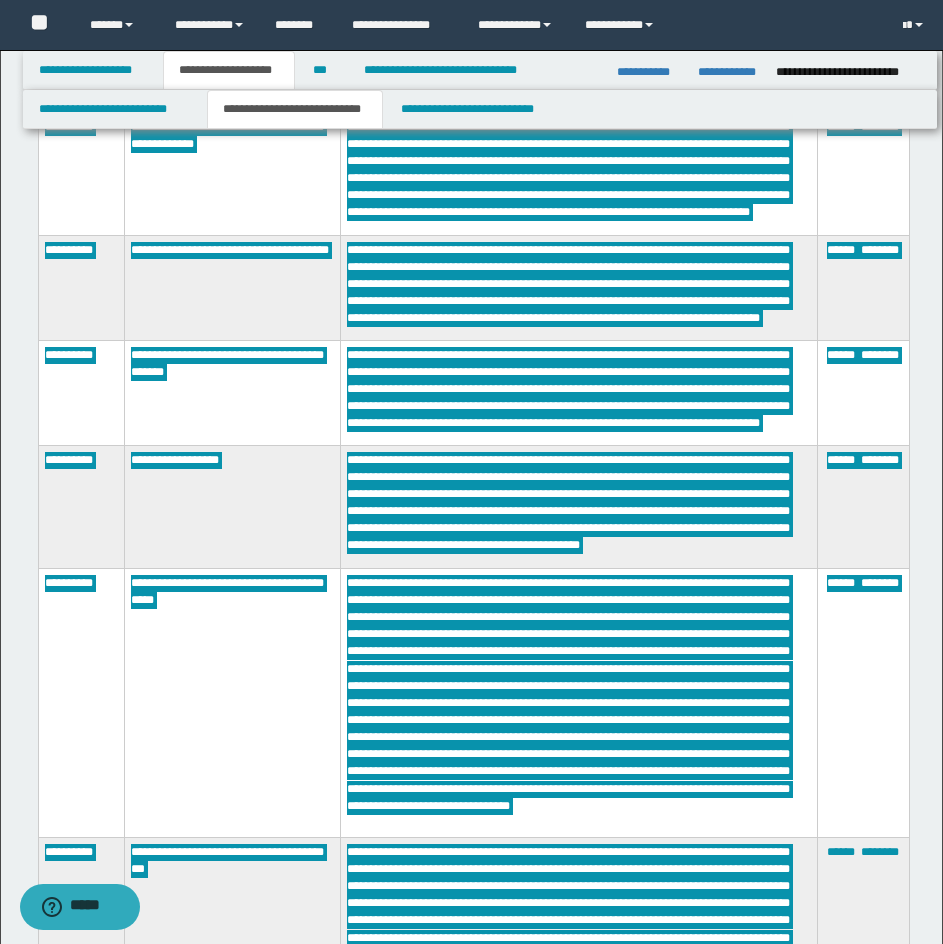 scroll, scrollTop: 18058, scrollLeft: 0, axis: vertical 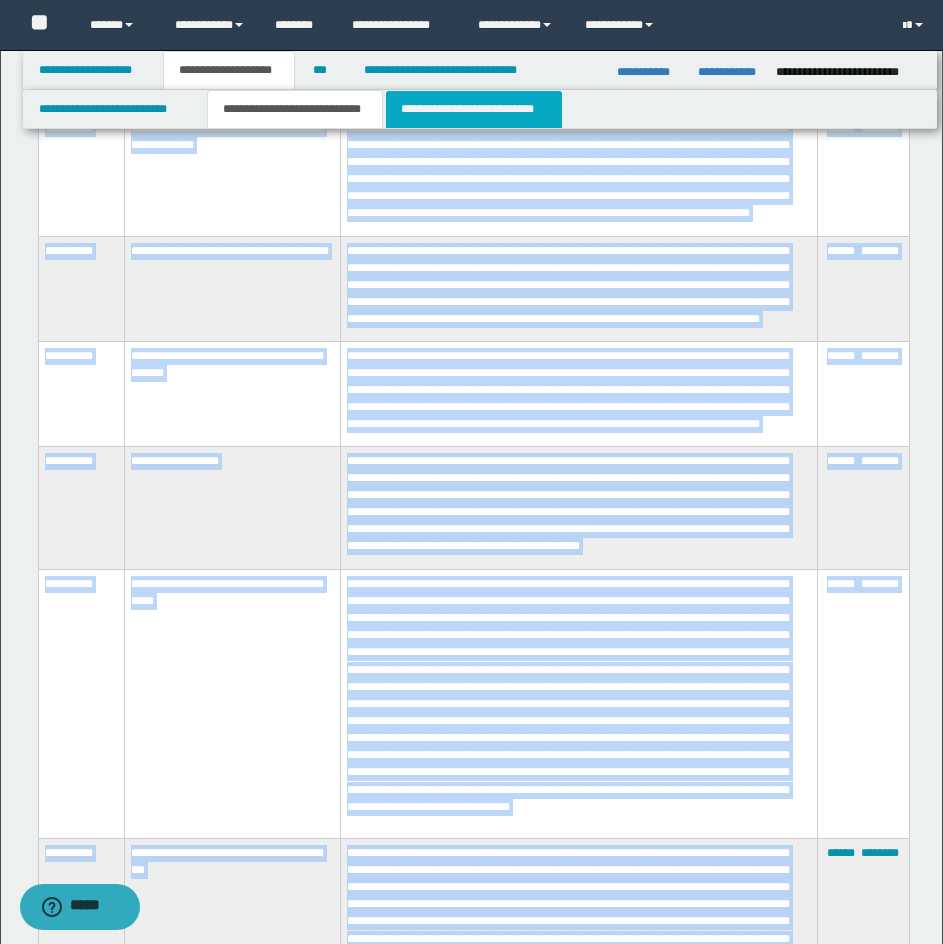 click on "**********" at bounding box center (474, 109) 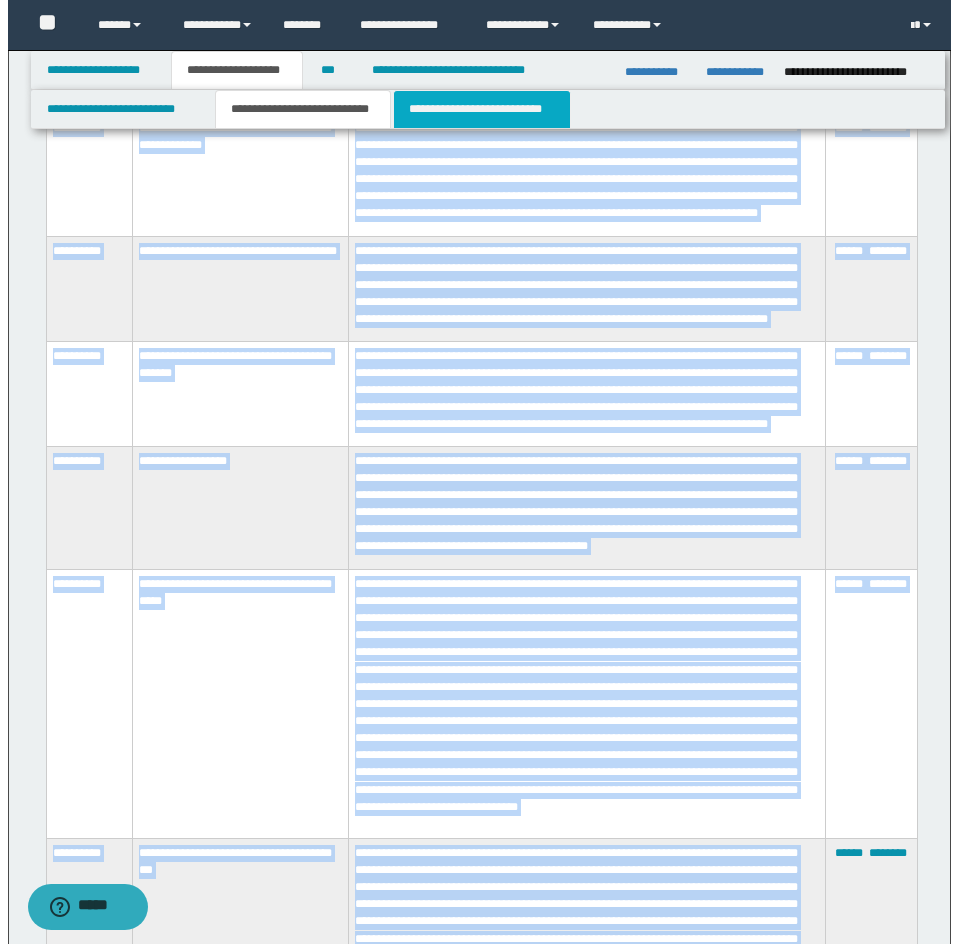 scroll, scrollTop: 0, scrollLeft: 0, axis: both 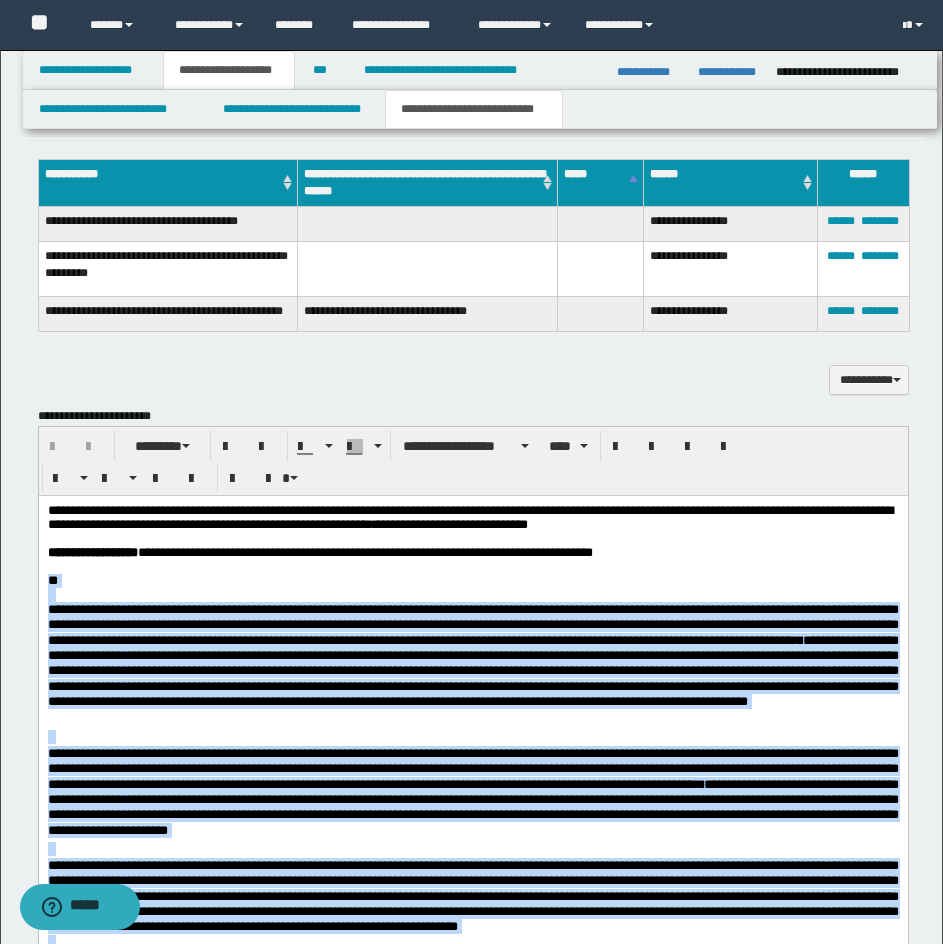 drag, startPoint x: 107, startPoint y: 1030, endPoint x: 43, endPoint y: 587, distance: 447.59915 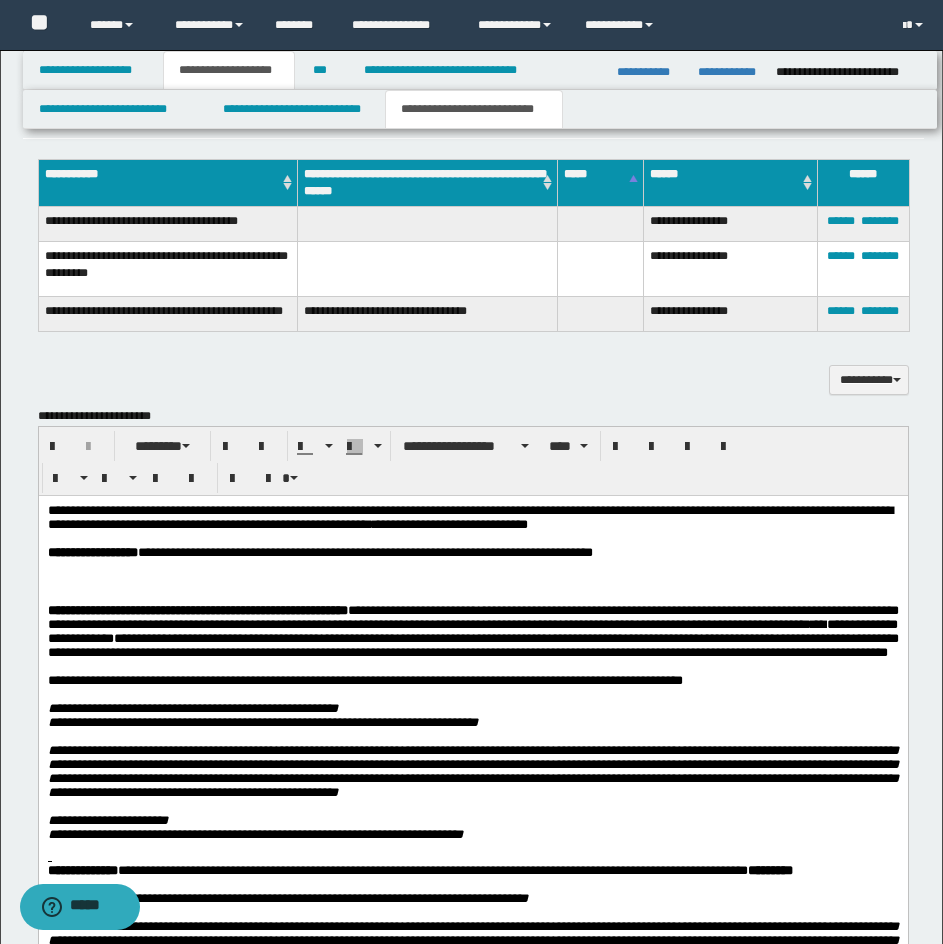 paste 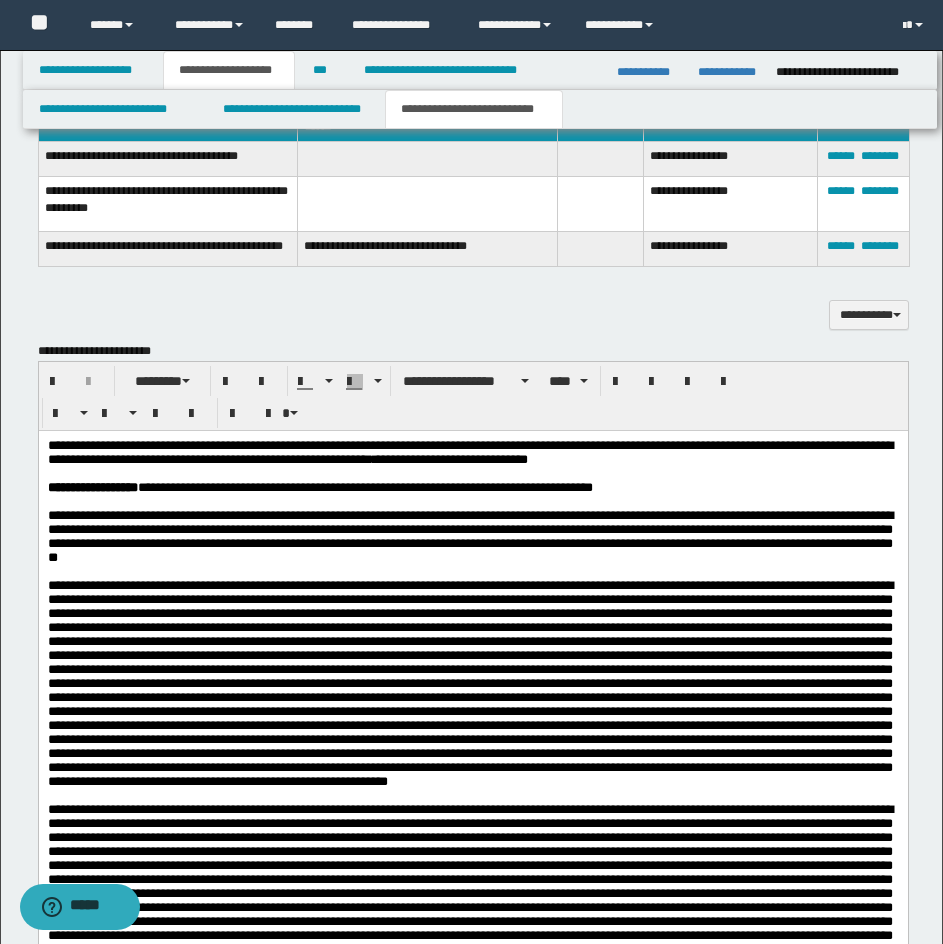 scroll, scrollTop: 1500, scrollLeft: 0, axis: vertical 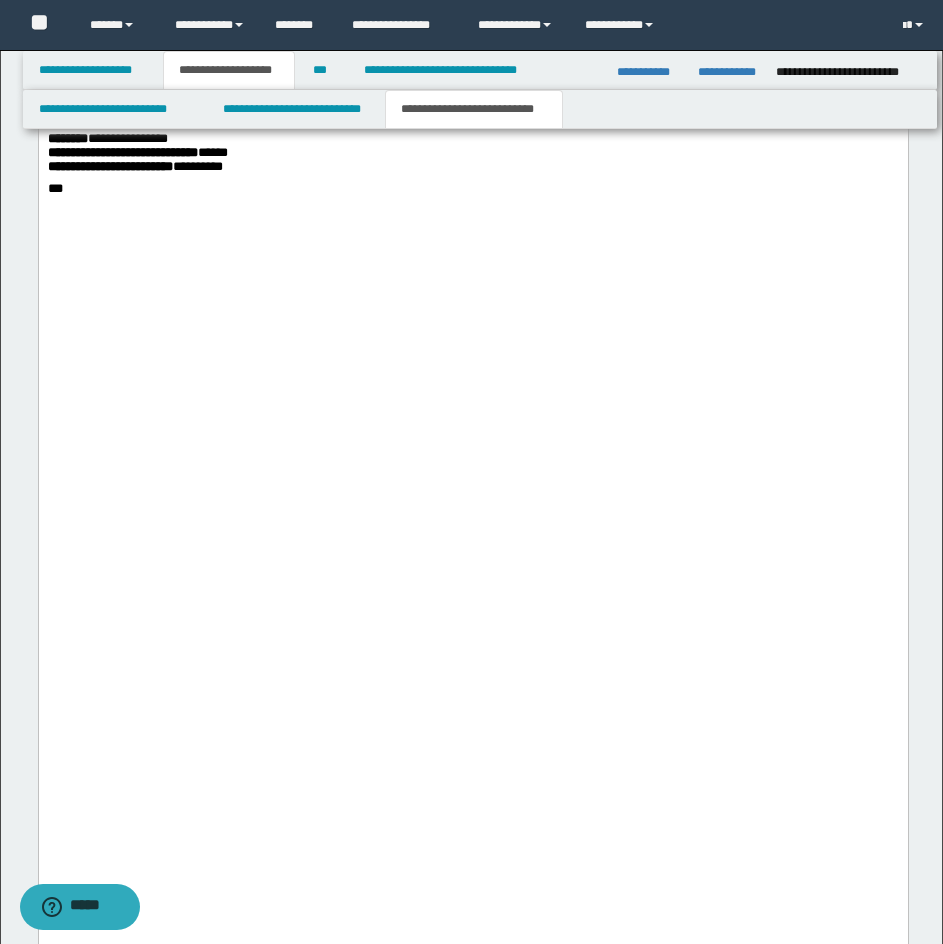 drag, startPoint x: 48, startPoint y: -7813, endPoint x: 846, endPoint y: 504, distance: 8355.195 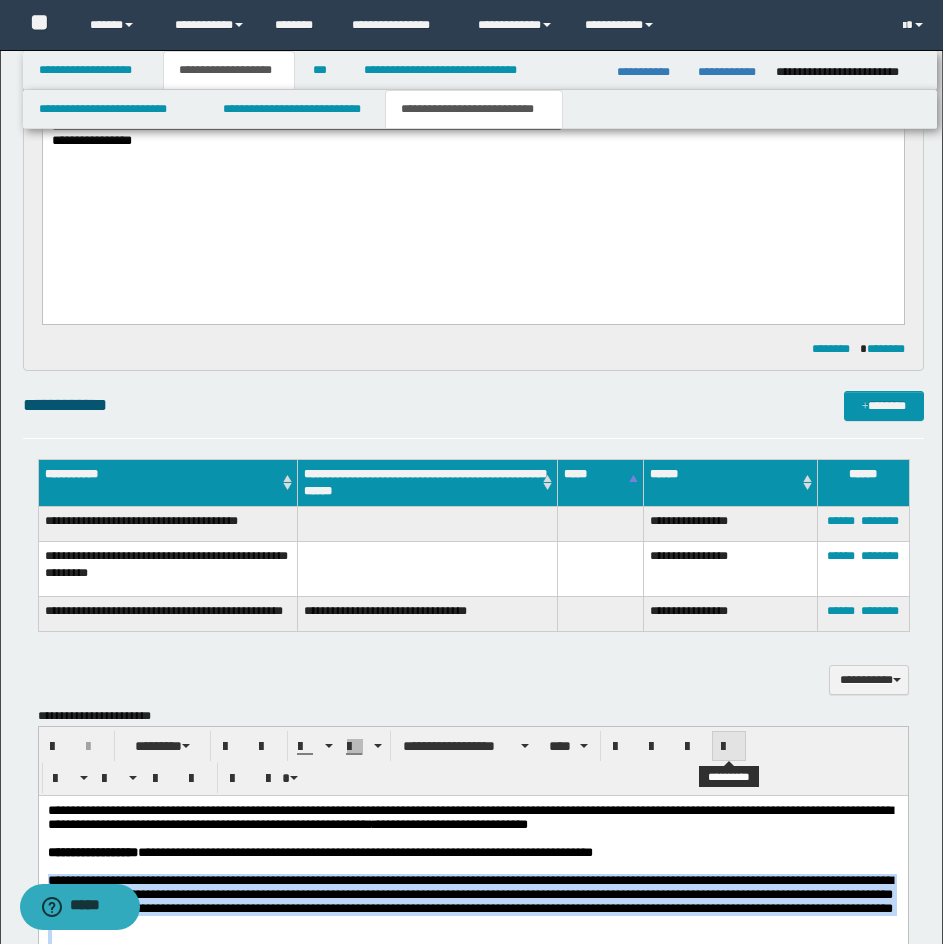 click at bounding box center (729, 747) 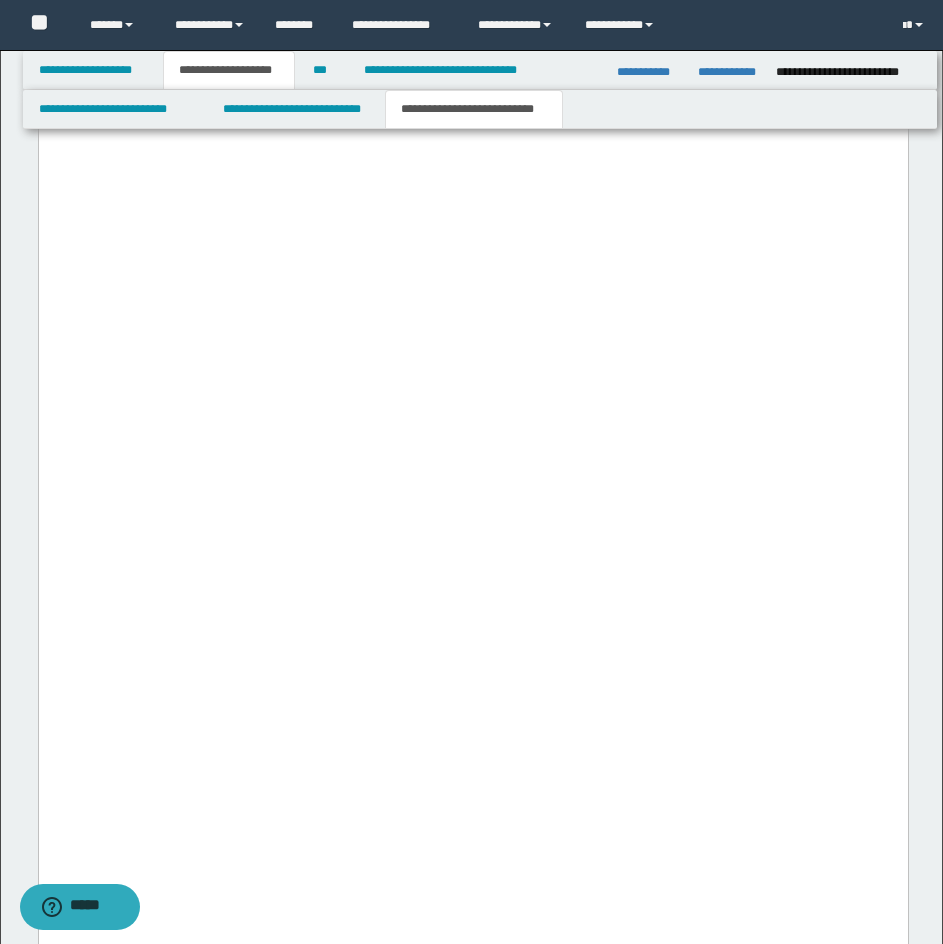 scroll, scrollTop: 10000, scrollLeft: 0, axis: vertical 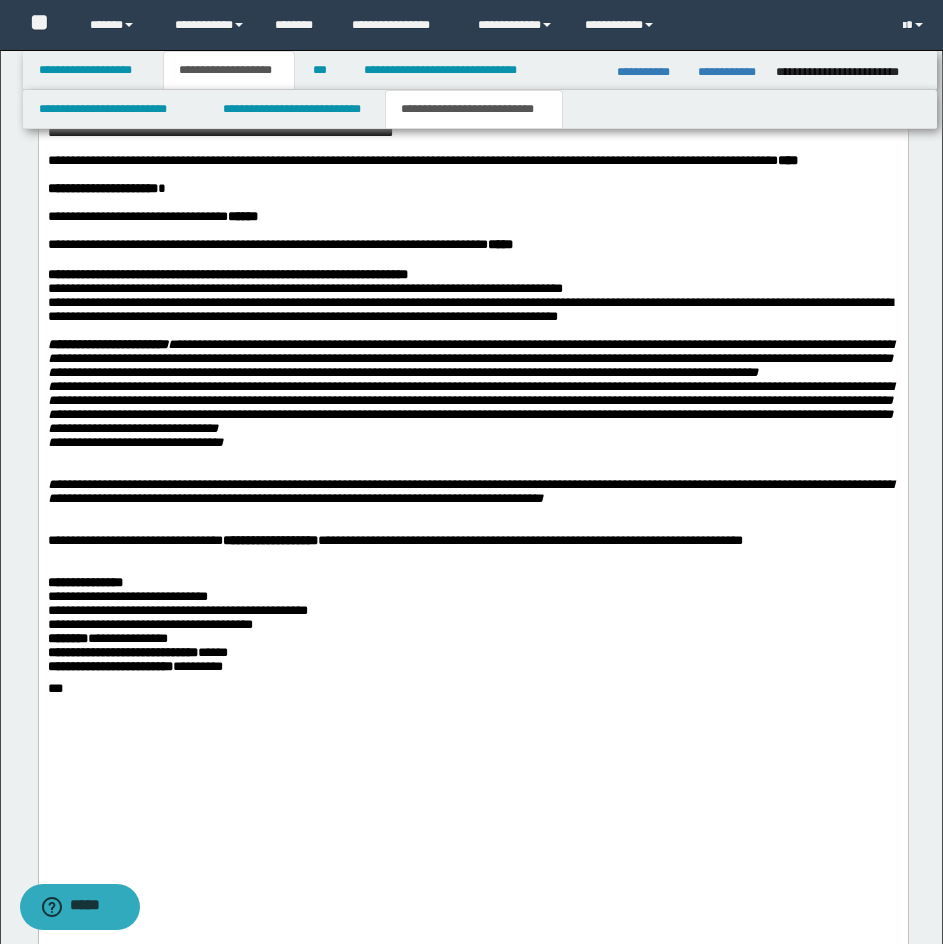 drag, startPoint x: 839, startPoint y: 994, endPoint x: 17, endPoint y: 591, distance: 915.4742 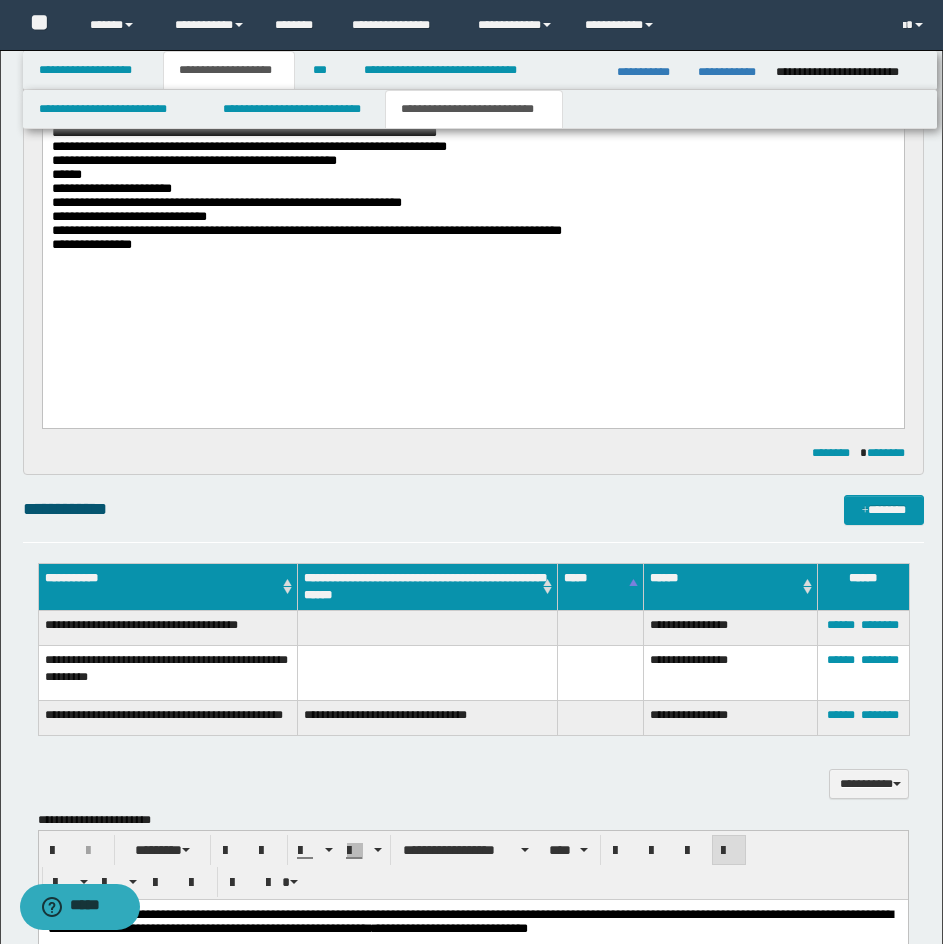 scroll, scrollTop: 1200, scrollLeft: 0, axis: vertical 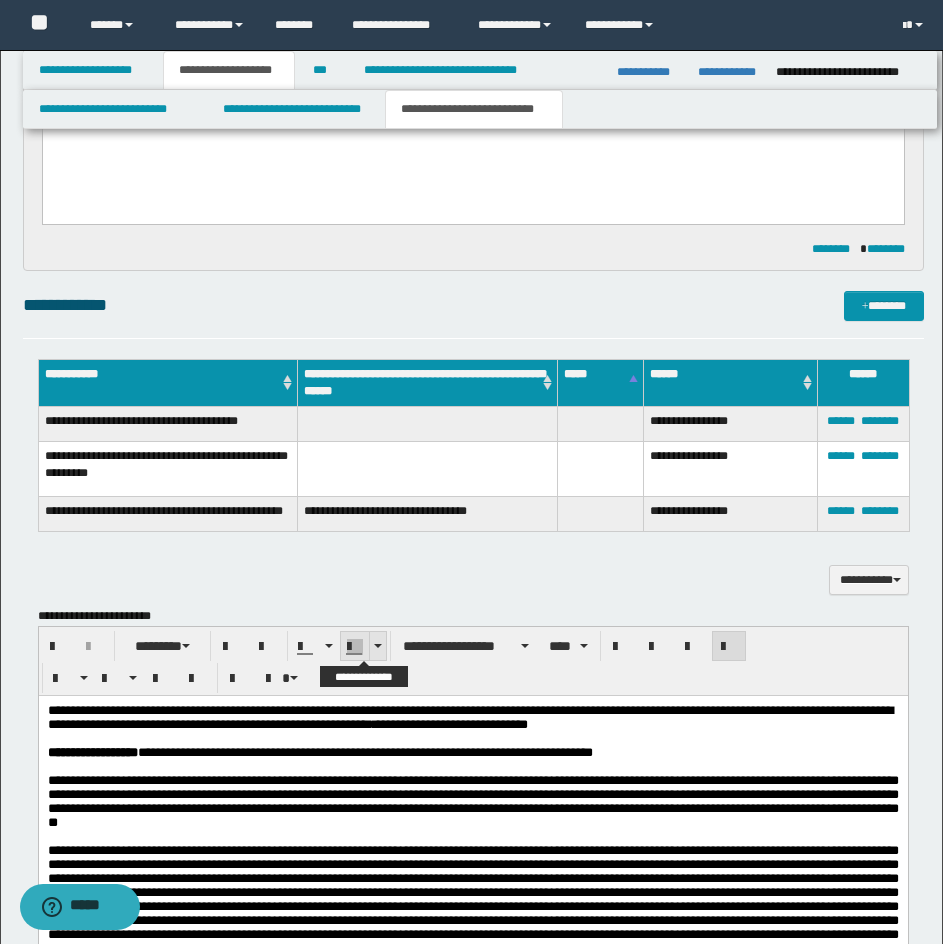 click at bounding box center [378, 646] 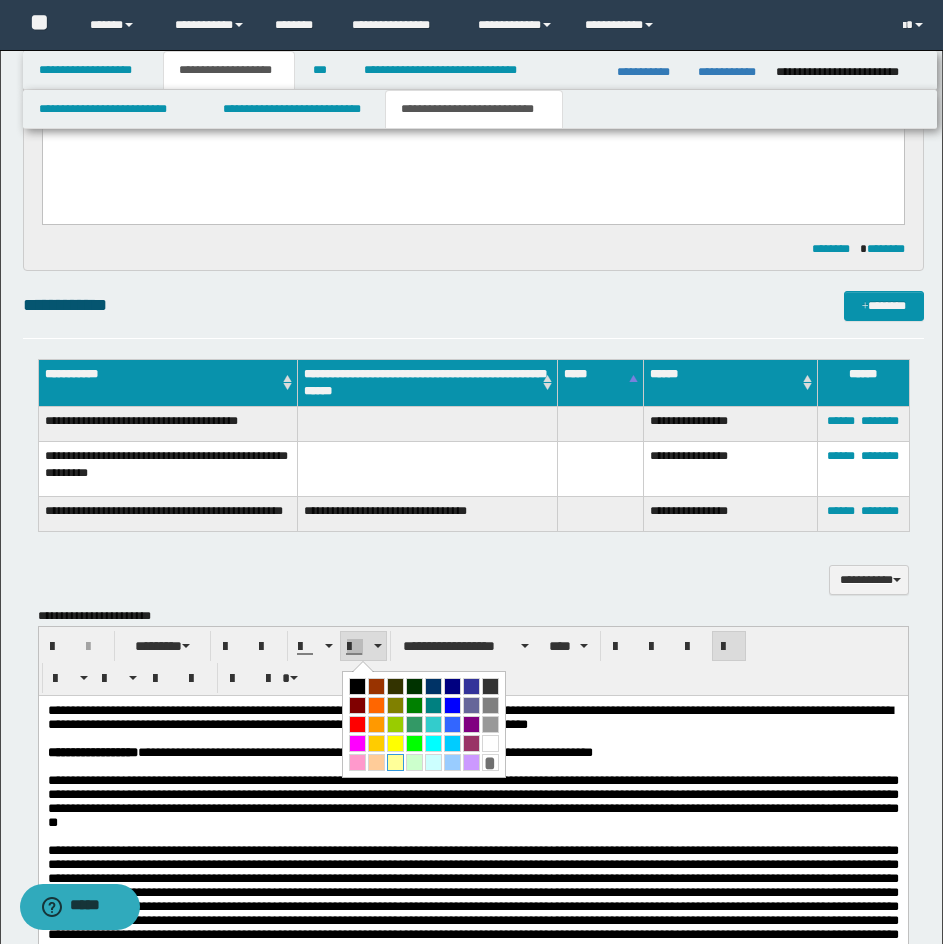 drag, startPoint x: 394, startPoint y: 763, endPoint x: 450, endPoint y: 8447, distance: 7684.204 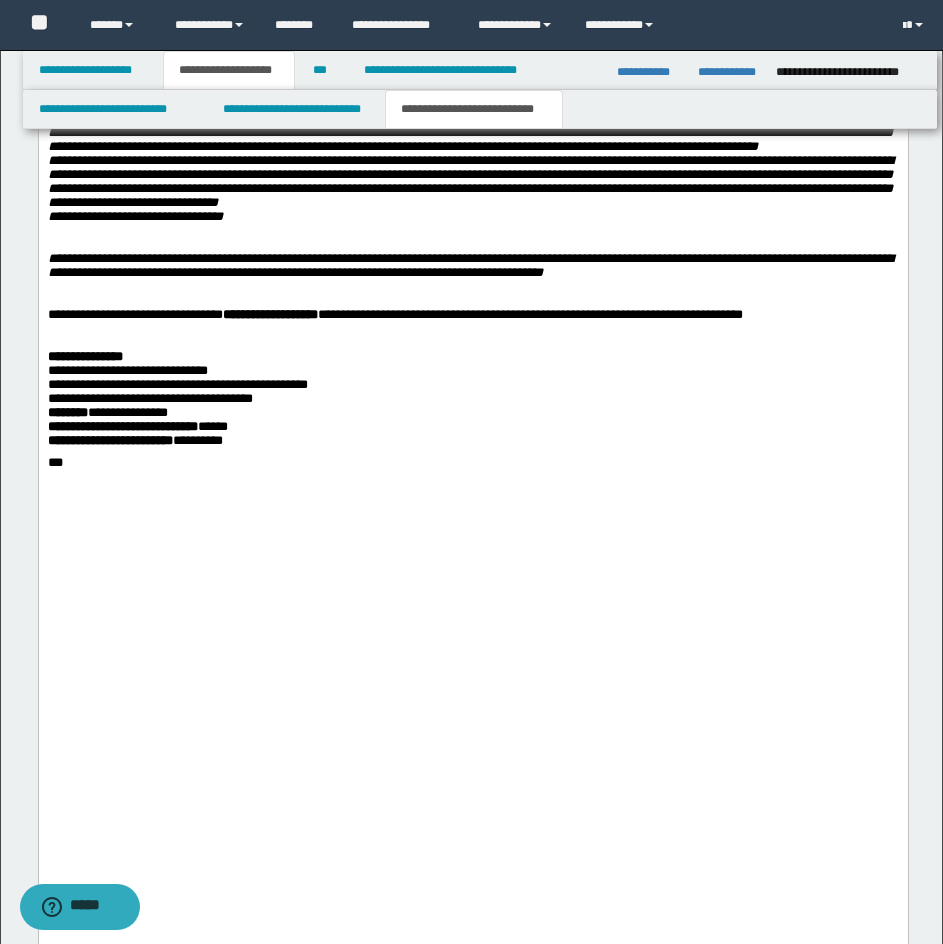 scroll, scrollTop: 9524, scrollLeft: 0, axis: vertical 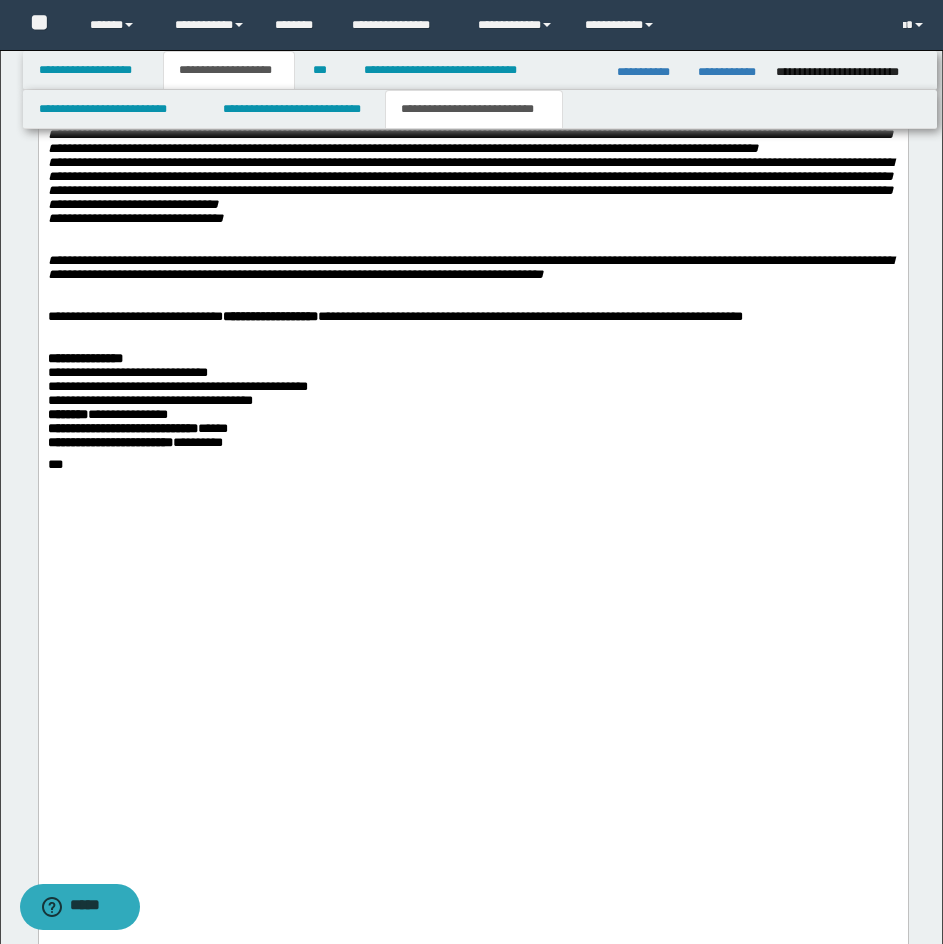 click on "**********" at bounding box center (472, -4182) 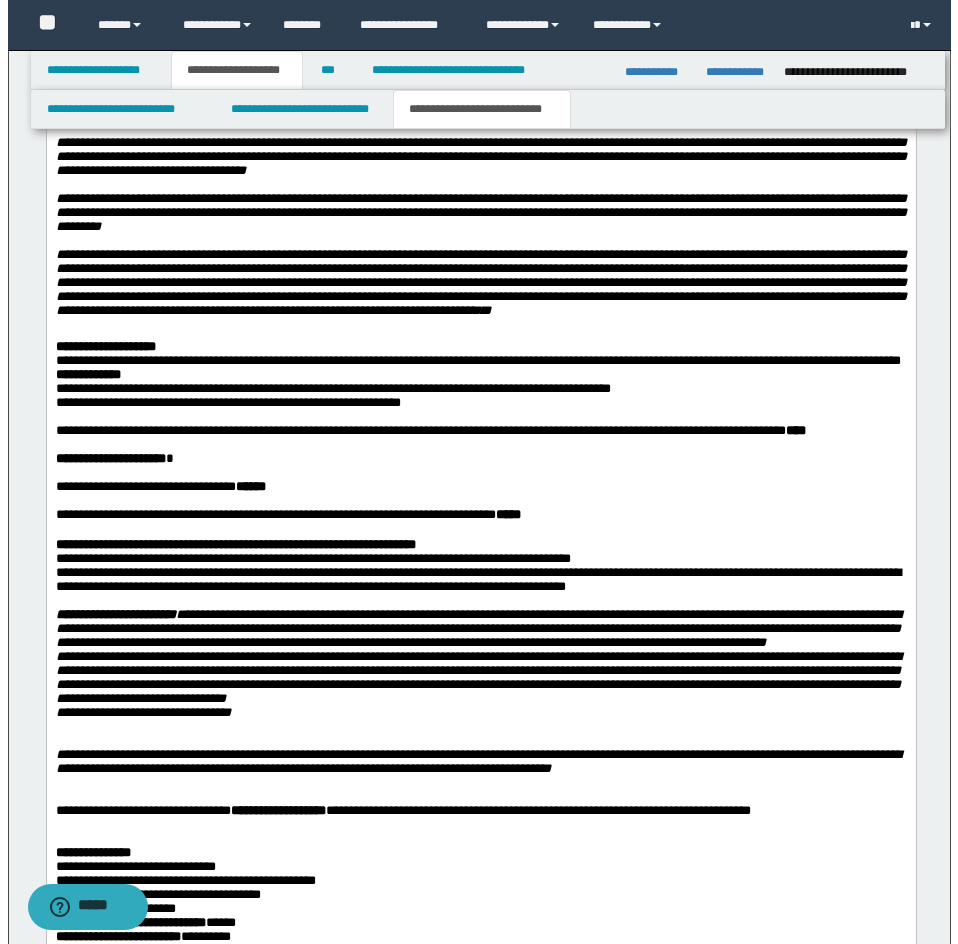 scroll, scrollTop: 9024, scrollLeft: 0, axis: vertical 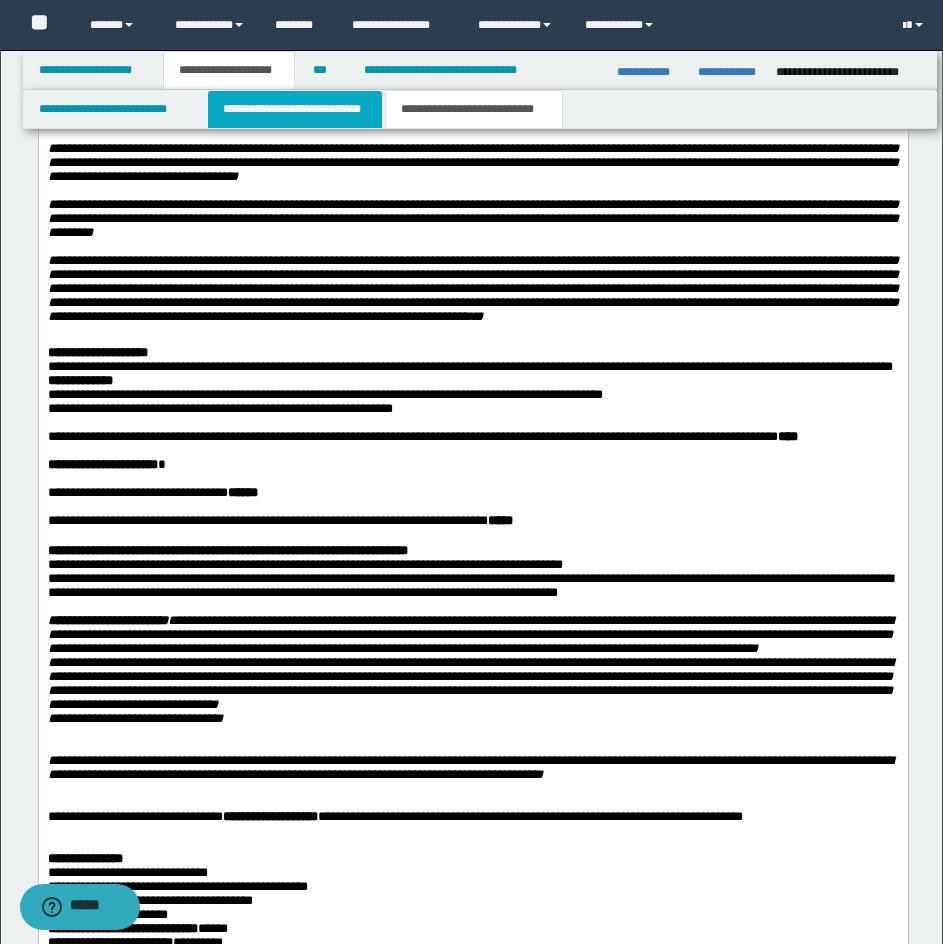 click on "**********" at bounding box center [295, 109] 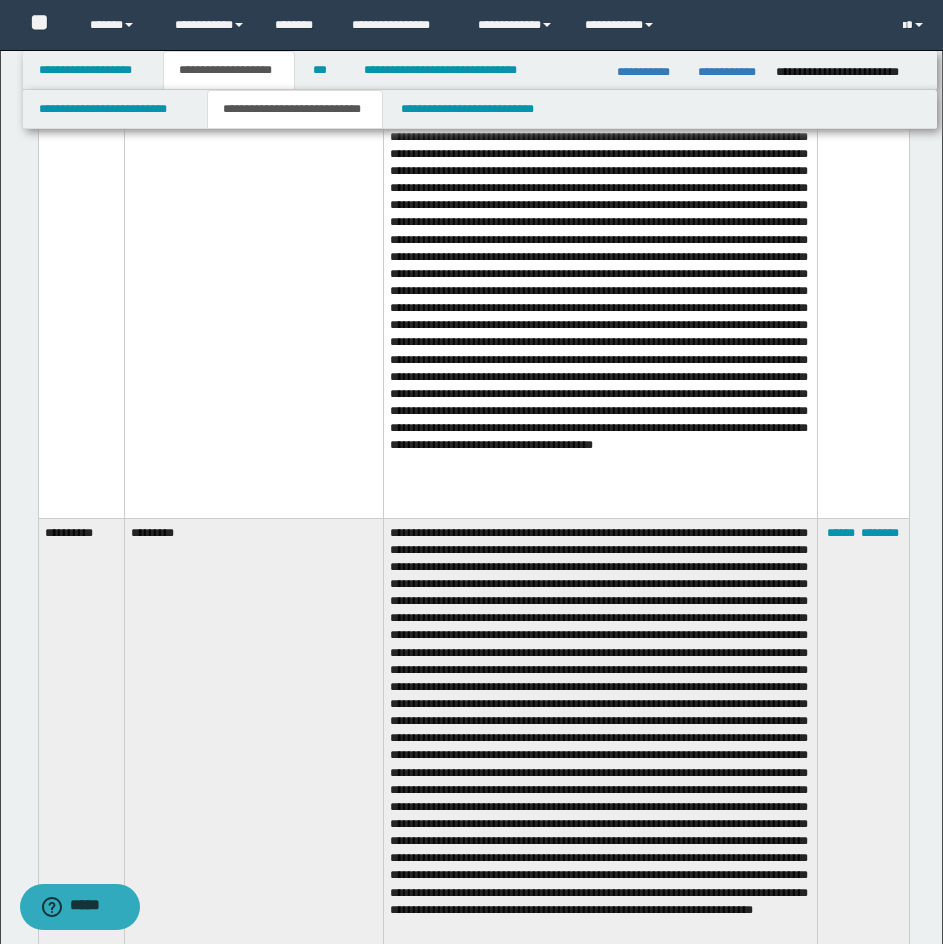 scroll, scrollTop: 10124, scrollLeft: 0, axis: vertical 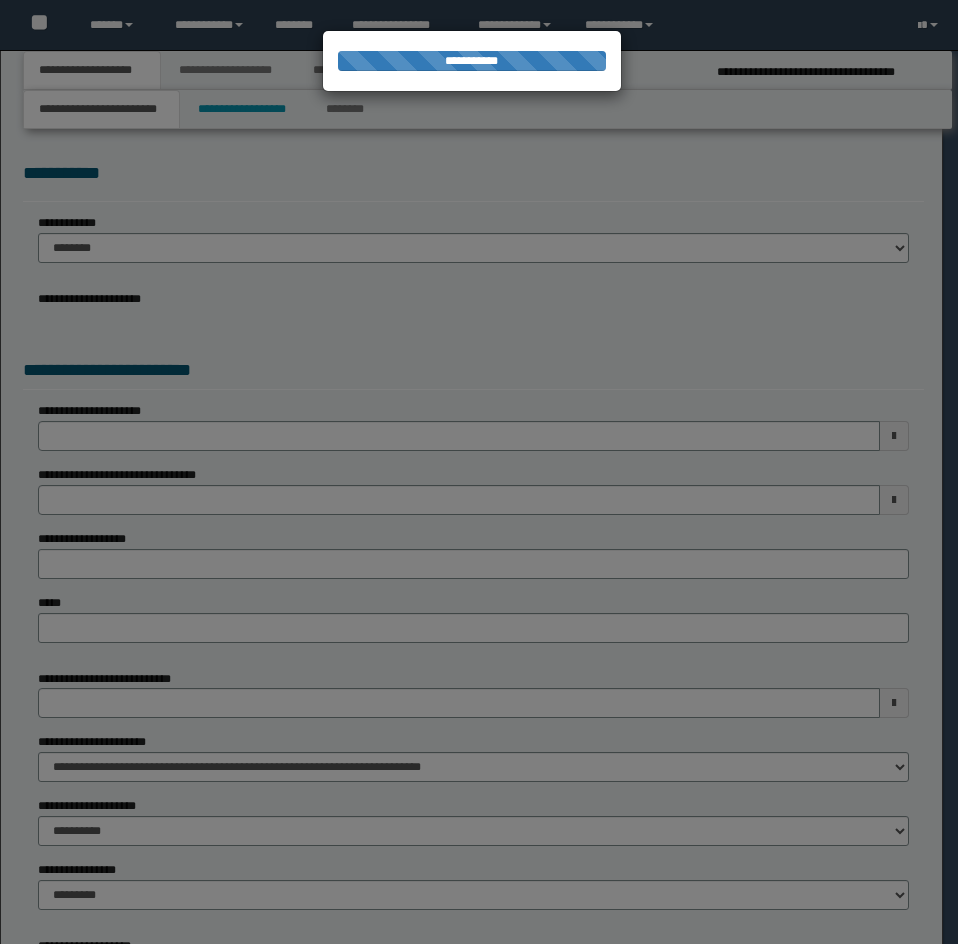 select on "*" 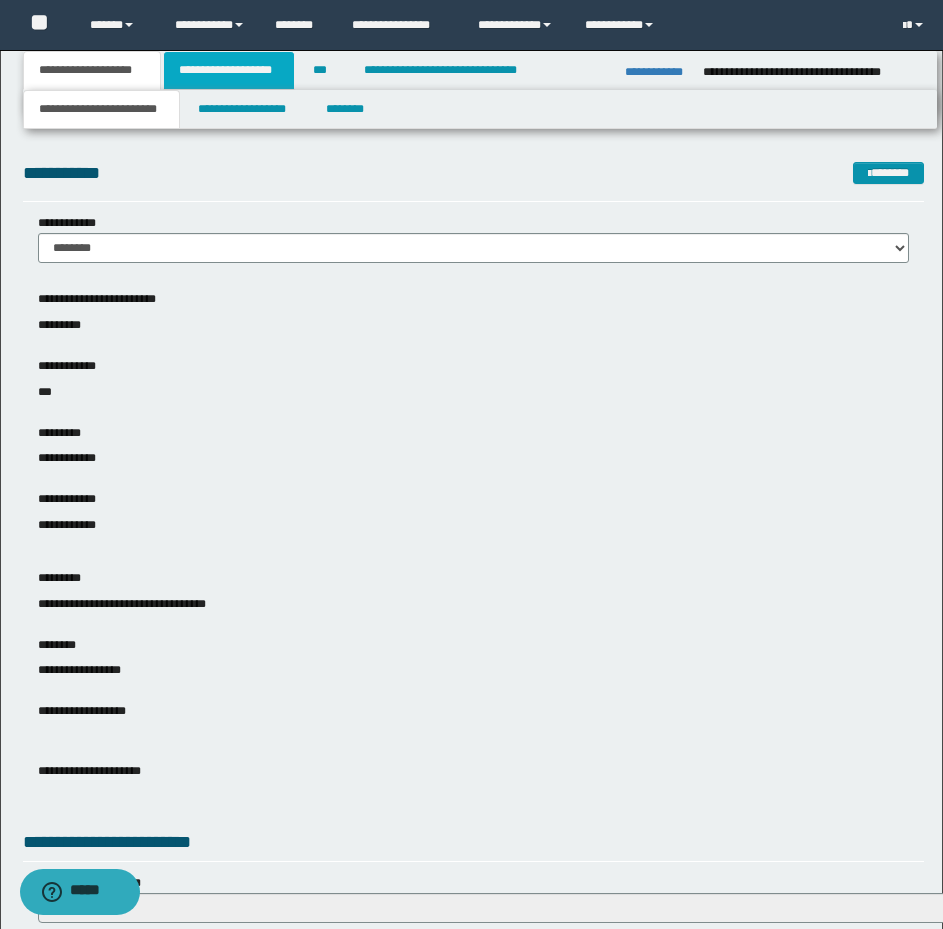 click on "**********" at bounding box center [229, 70] 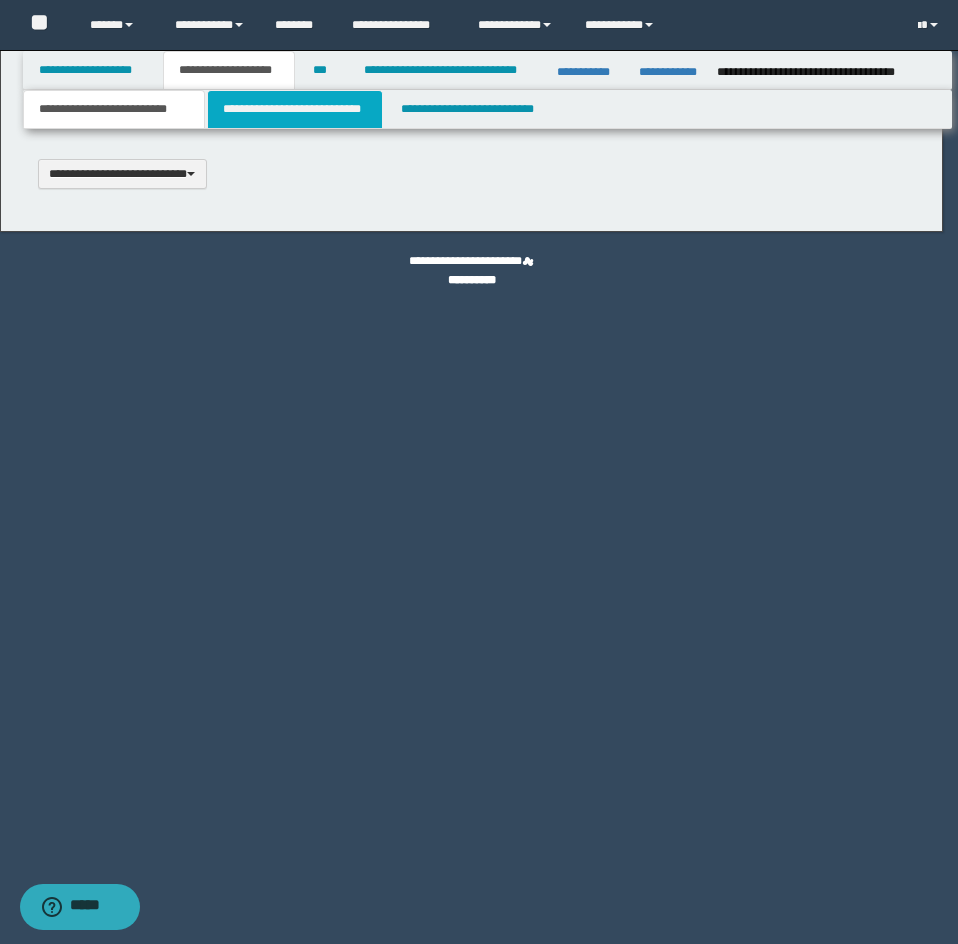 type 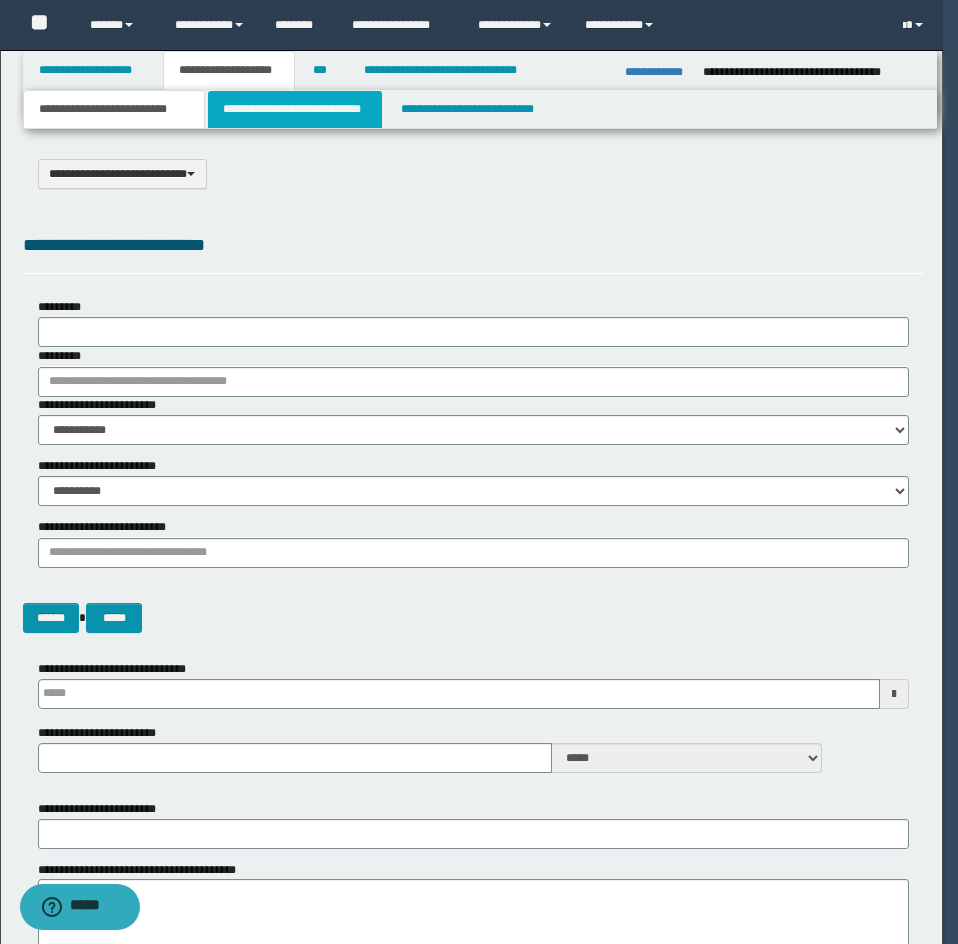 click on "**********" at bounding box center (295, 109) 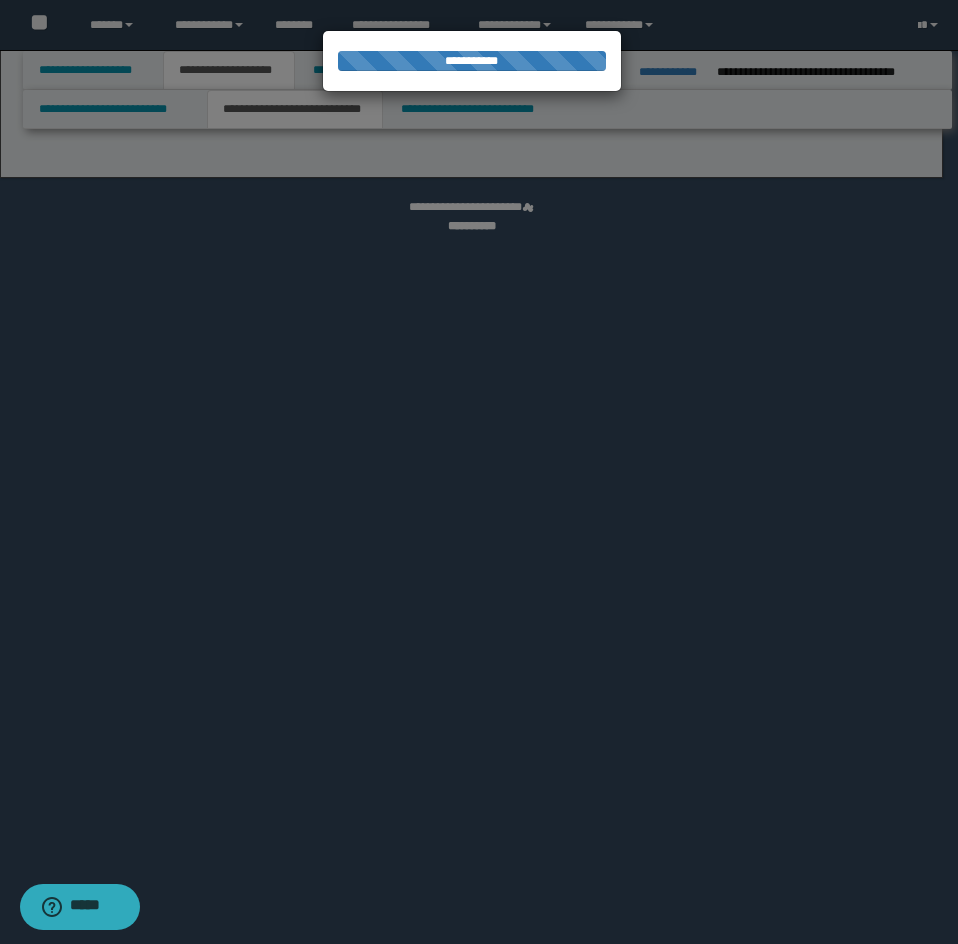 select on "*" 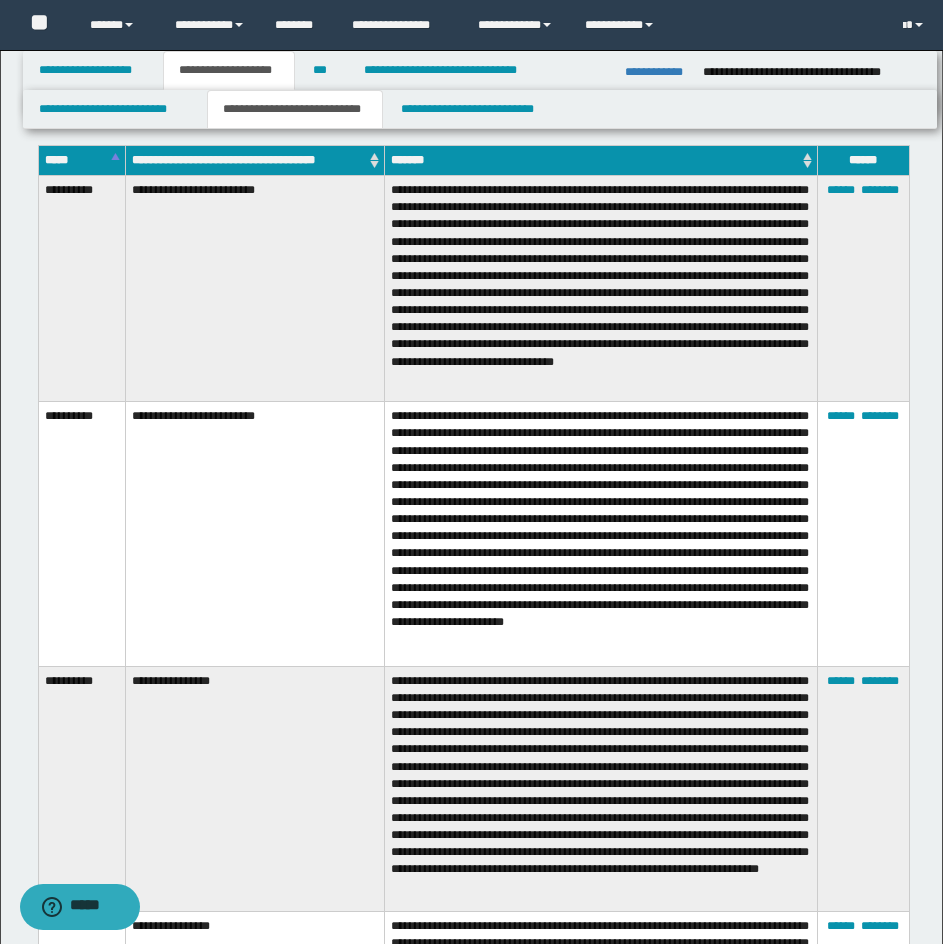 scroll, scrollTop: 2200, scrollLeft: 0, axis: vertical 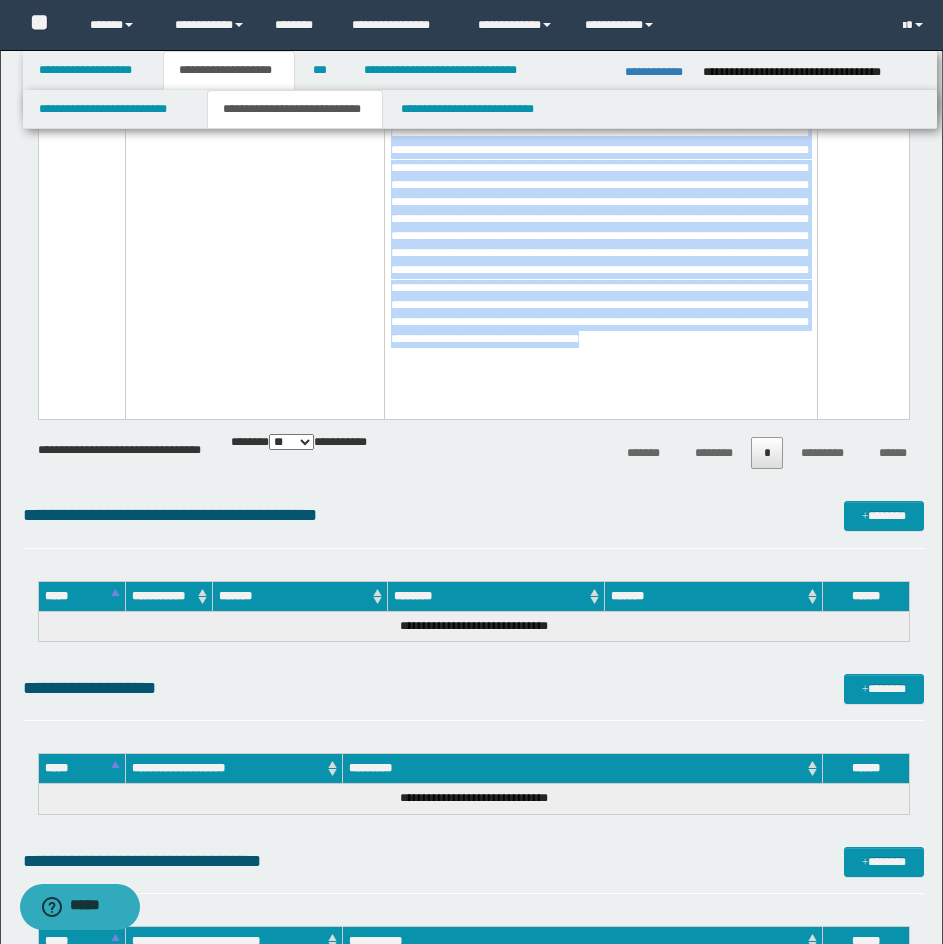 drag, startPoint x: 39, startPoint y: 141, endPoint x: 522, endPoint y: 406, distance: 550.921 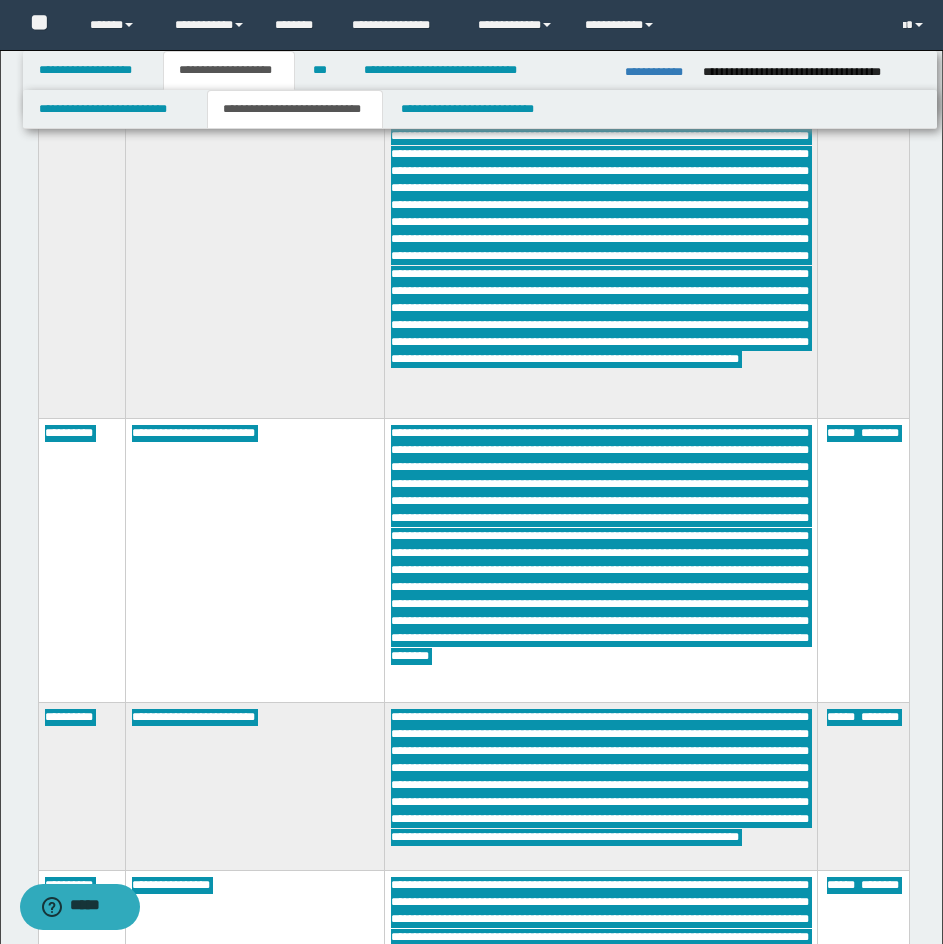scroll, scrollTop: 2943, scrollLeft: 0, axis: vertical 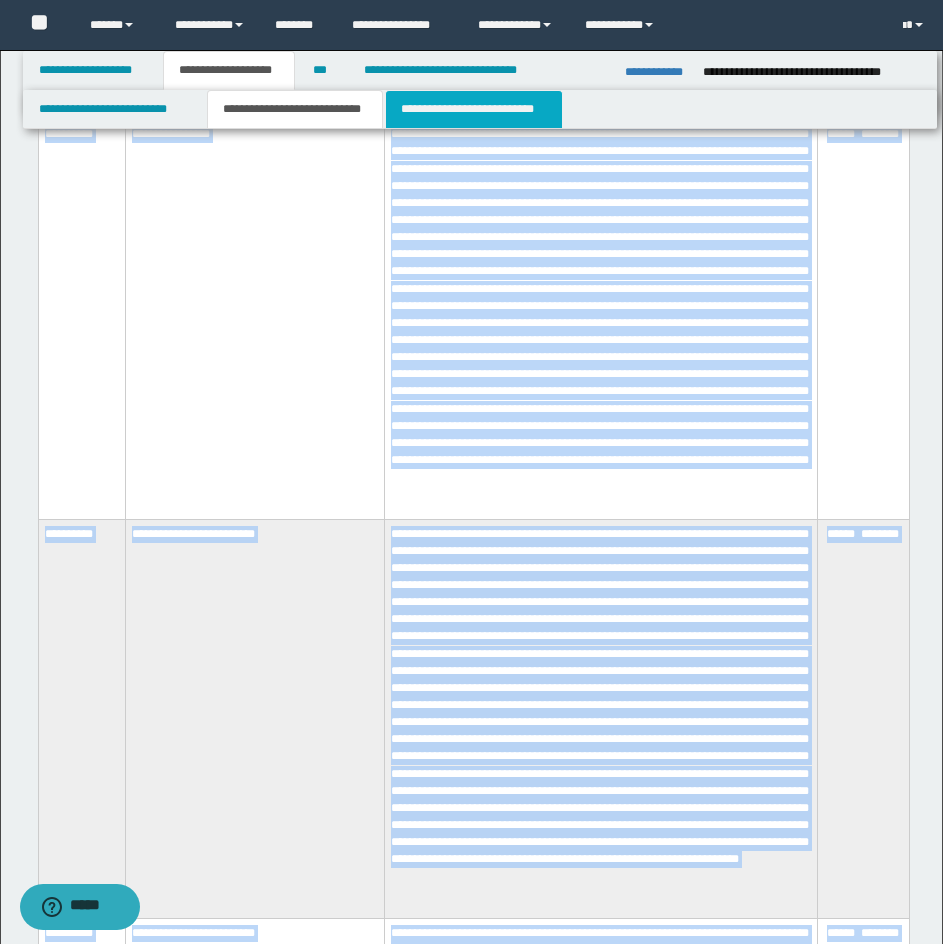 click on "**********" at bounding box center (474, 109) 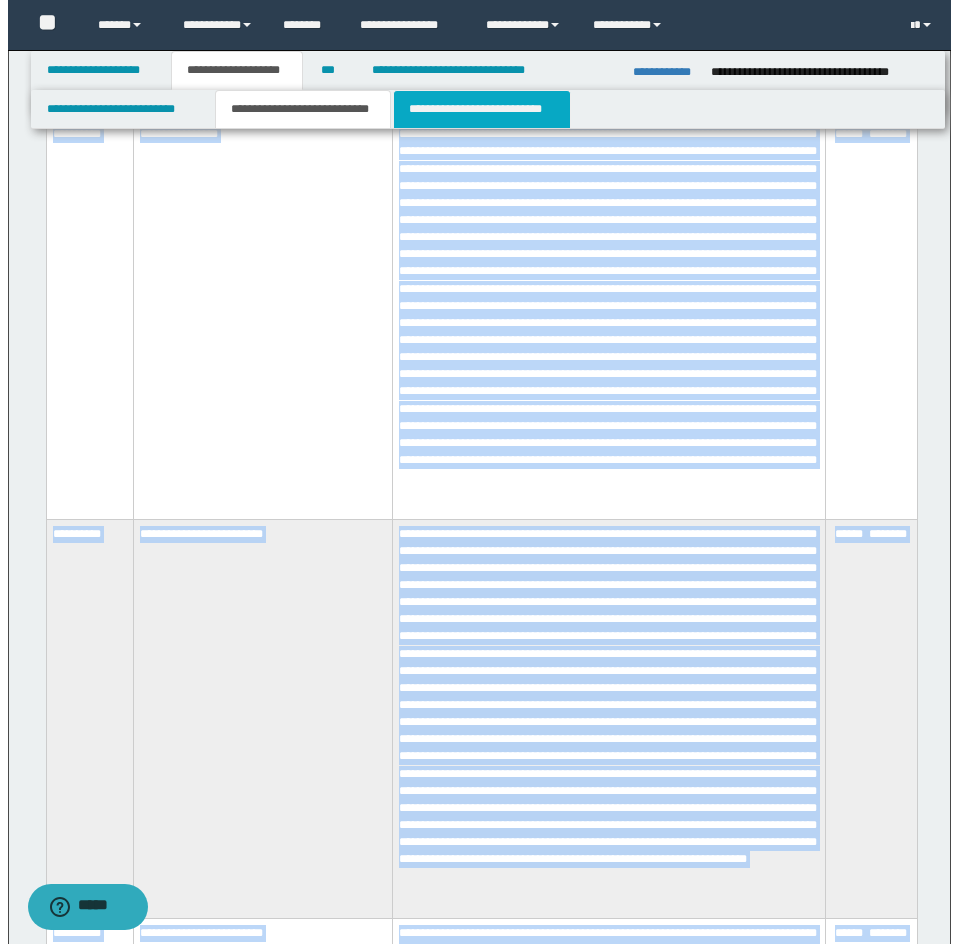 scroll, scrollTop: 0, scrollLeft: 0, axis: both 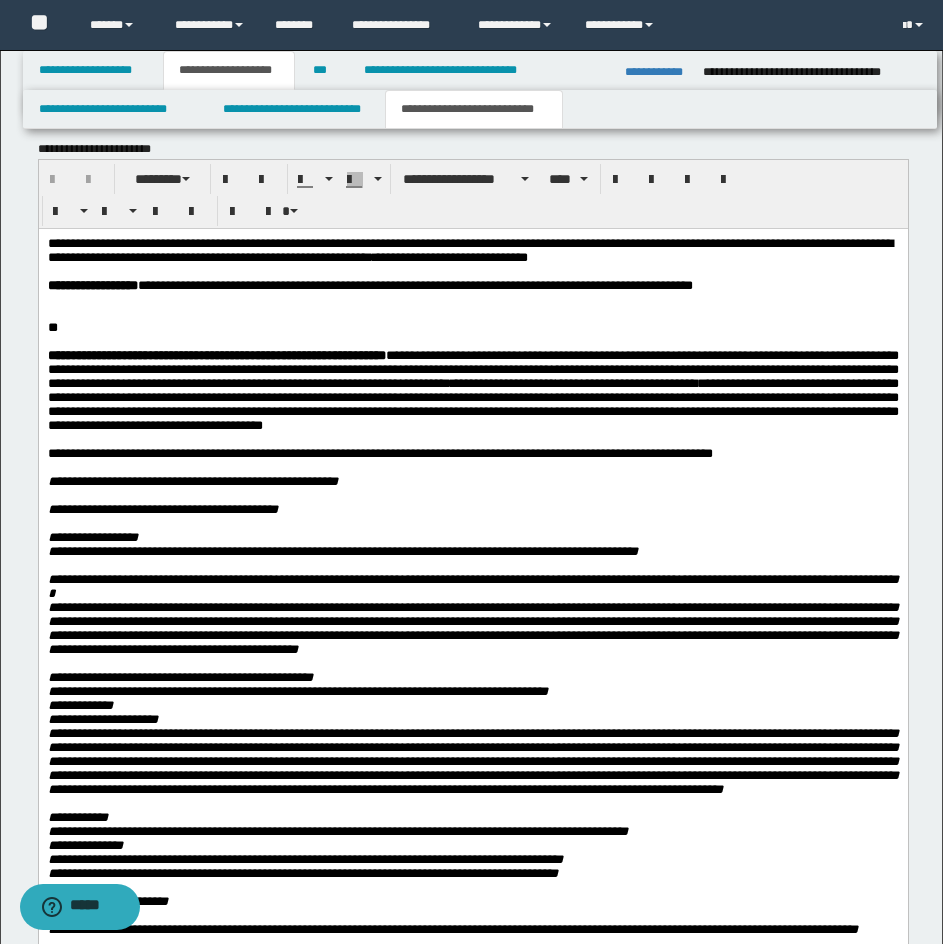 click on "**" at bounding box center [472, 328] 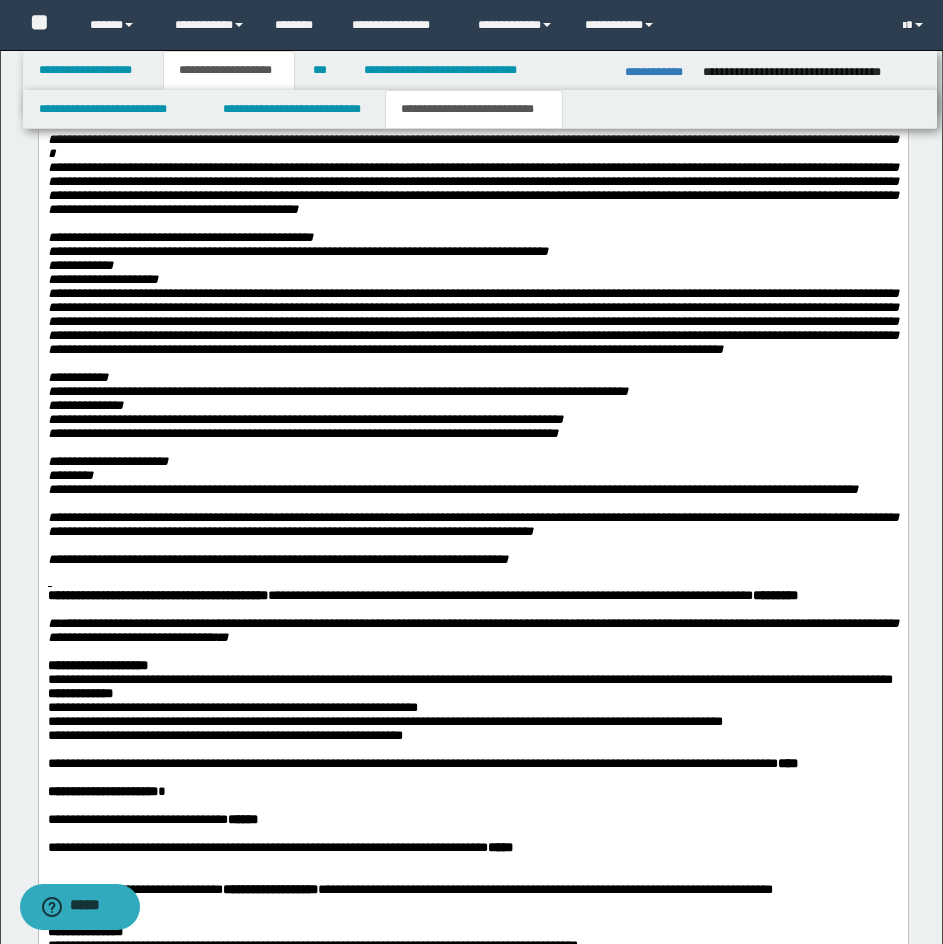 scroll, scrollTop: 3400, scrollLeft: 0, axis: vertical 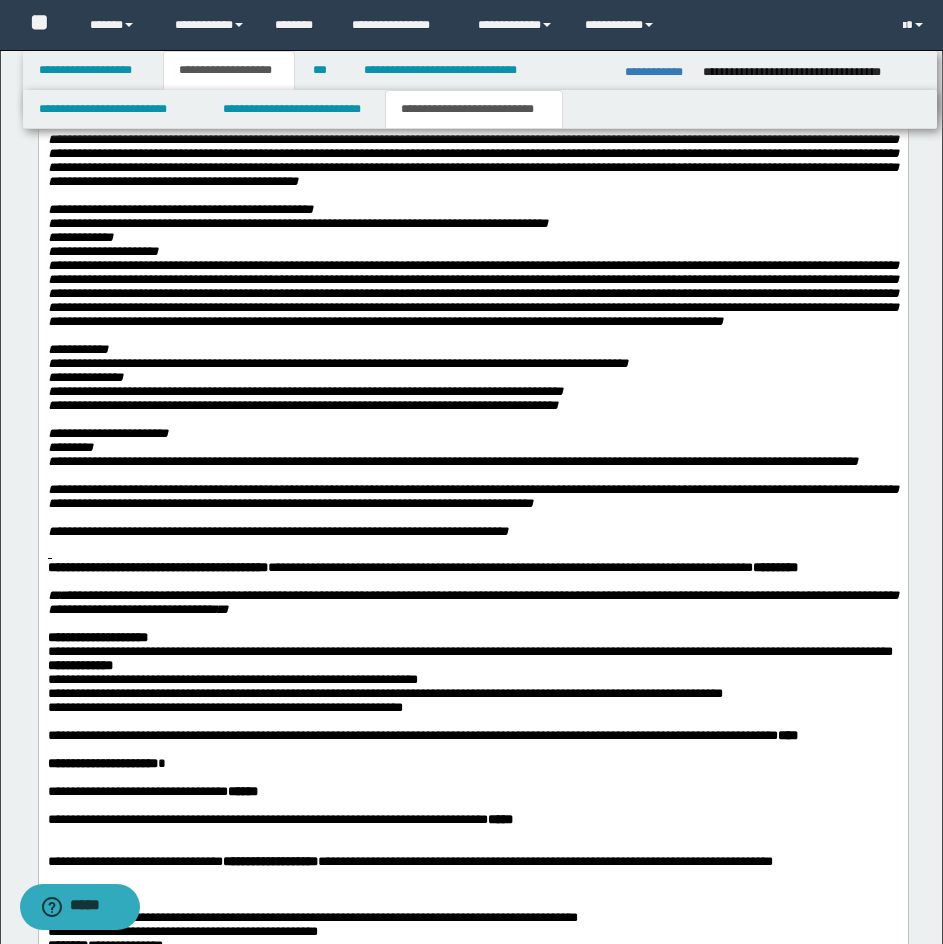 drag, startPoint x: 46, startPoint y: -1379, endPoint x: 805, endPoint y: 235, distance: 1783.5574 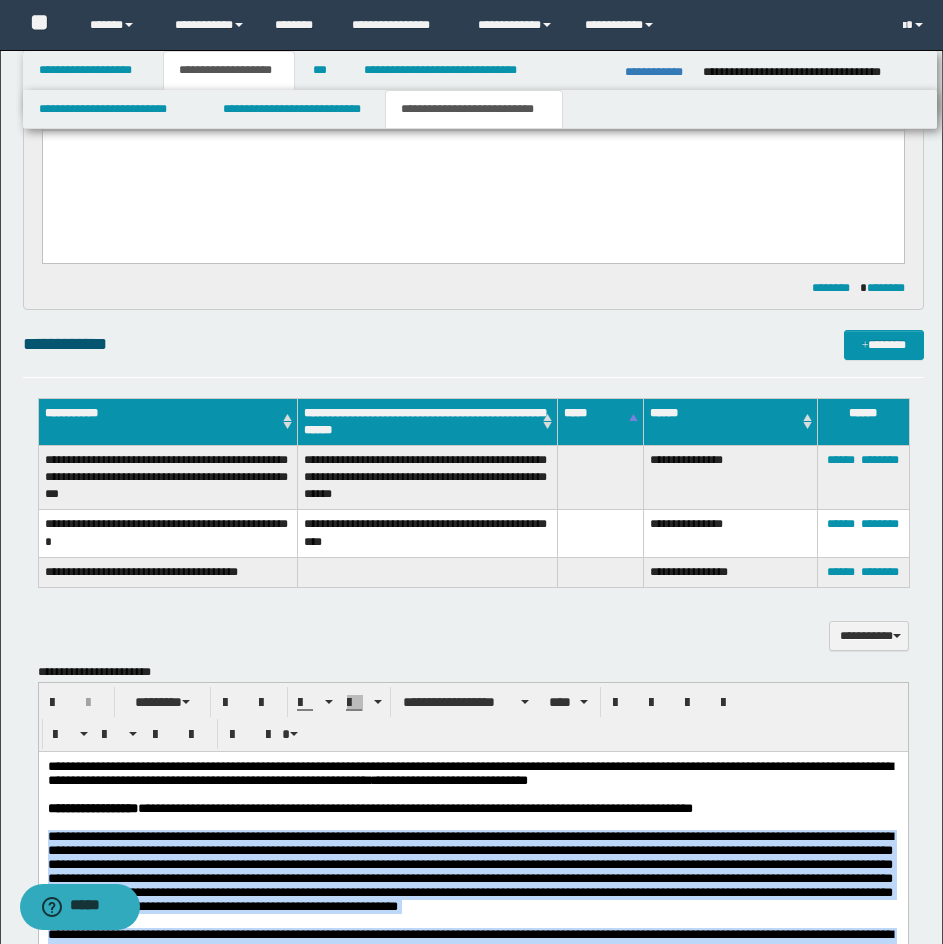 scroll, scrollTop: 1100, scrollLeft: 0, axis: vertical 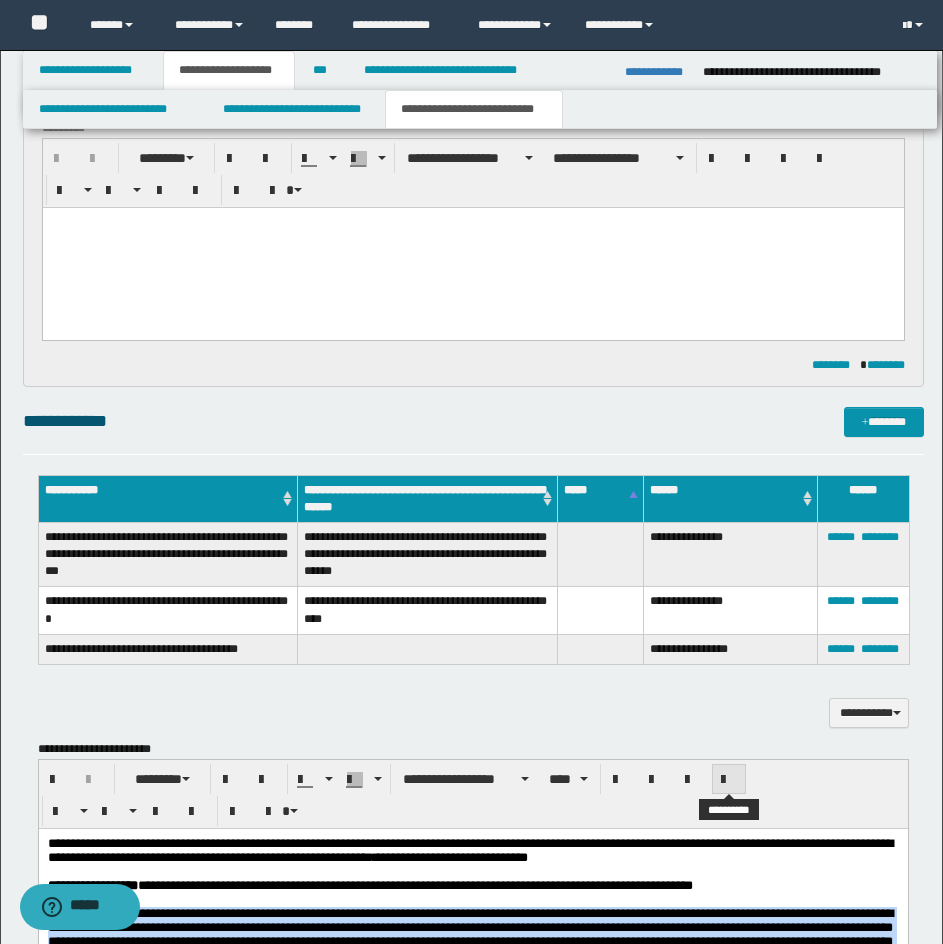 click at bounding box center [729, 780] 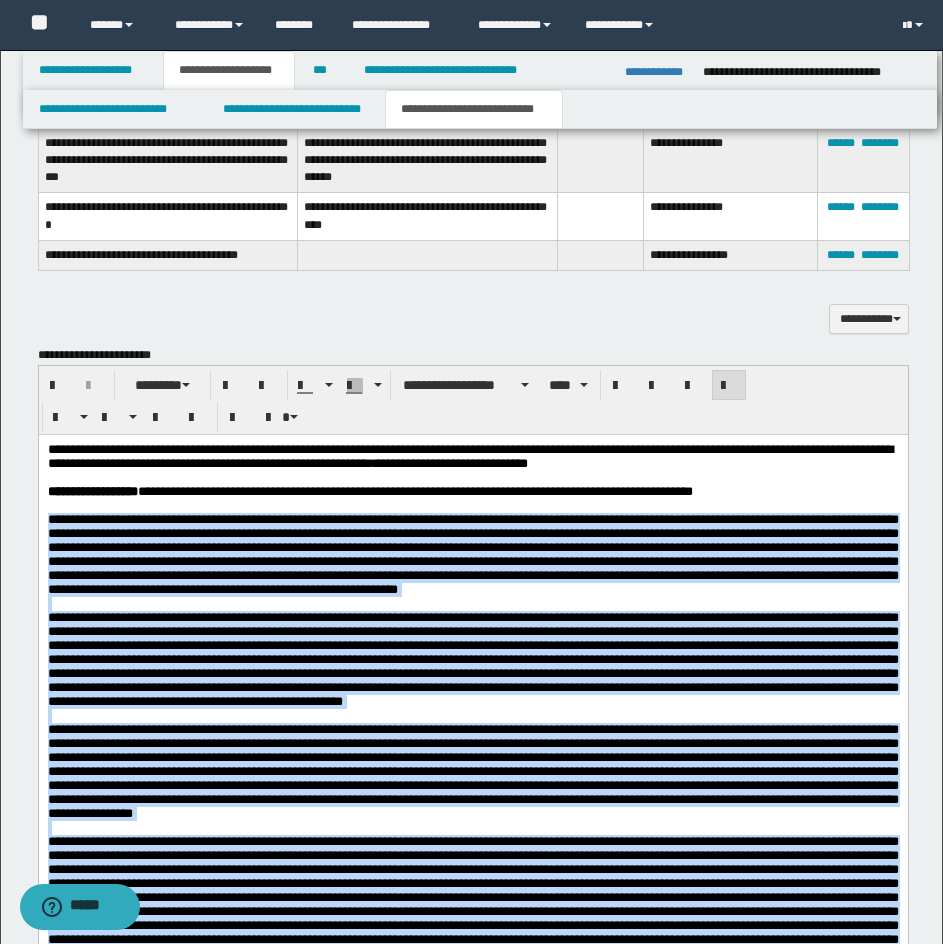 scroll, scrollTop: 1500, scrollLeft: 0, axis: vertical 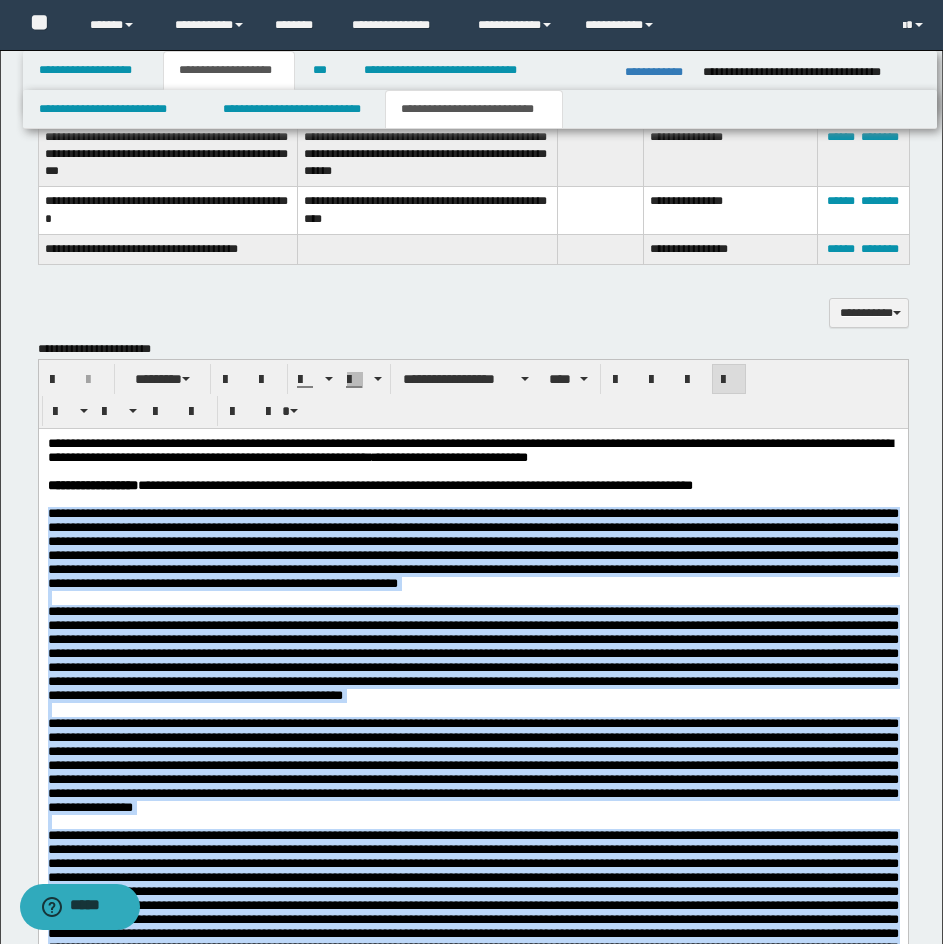 click on "**********" at bounding box center (472, 1137) 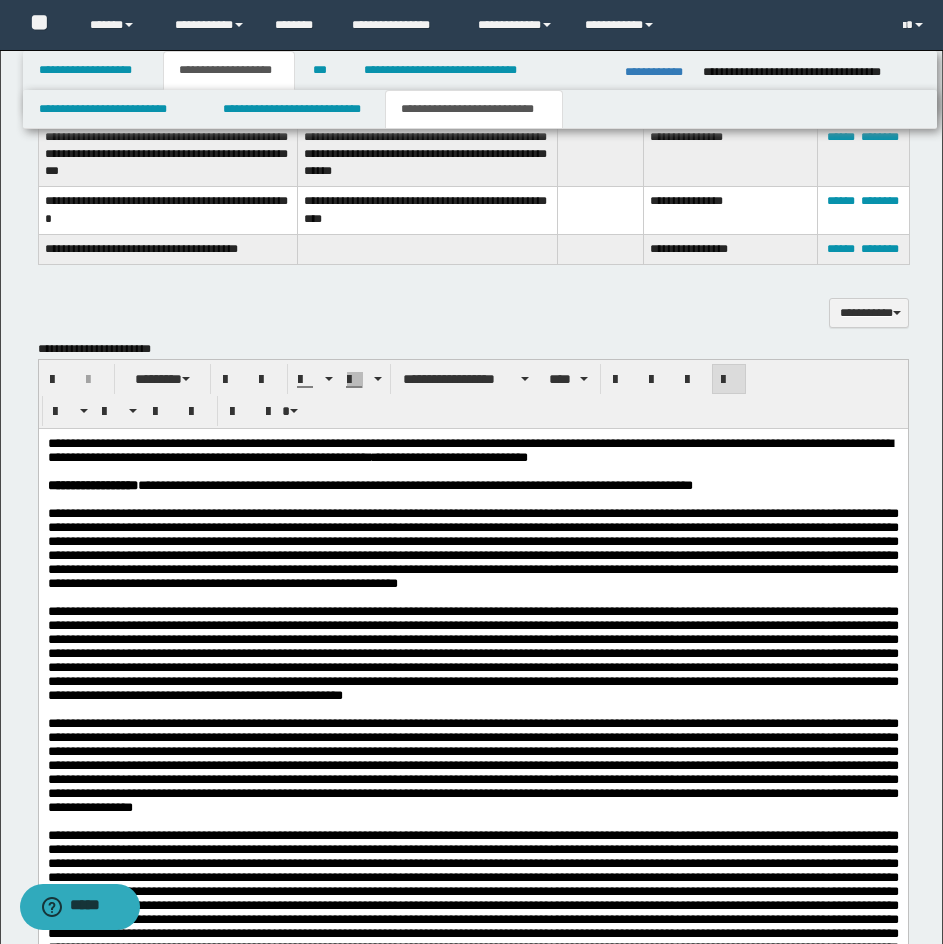 scroll, scrollTop: 1600, scrollLeft: 0, axis: vertical 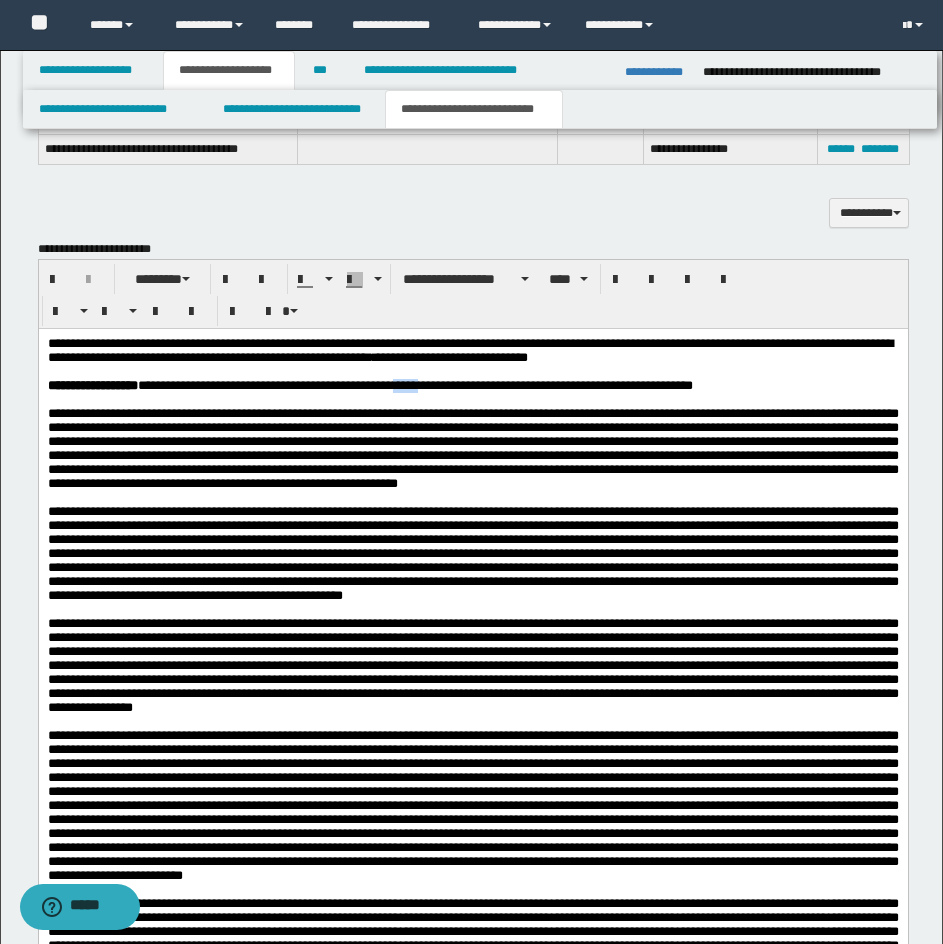 drag, startPoint x: 468, startPoint y: 393, endPoint x: 434, endPoint y: 393, distance: 34 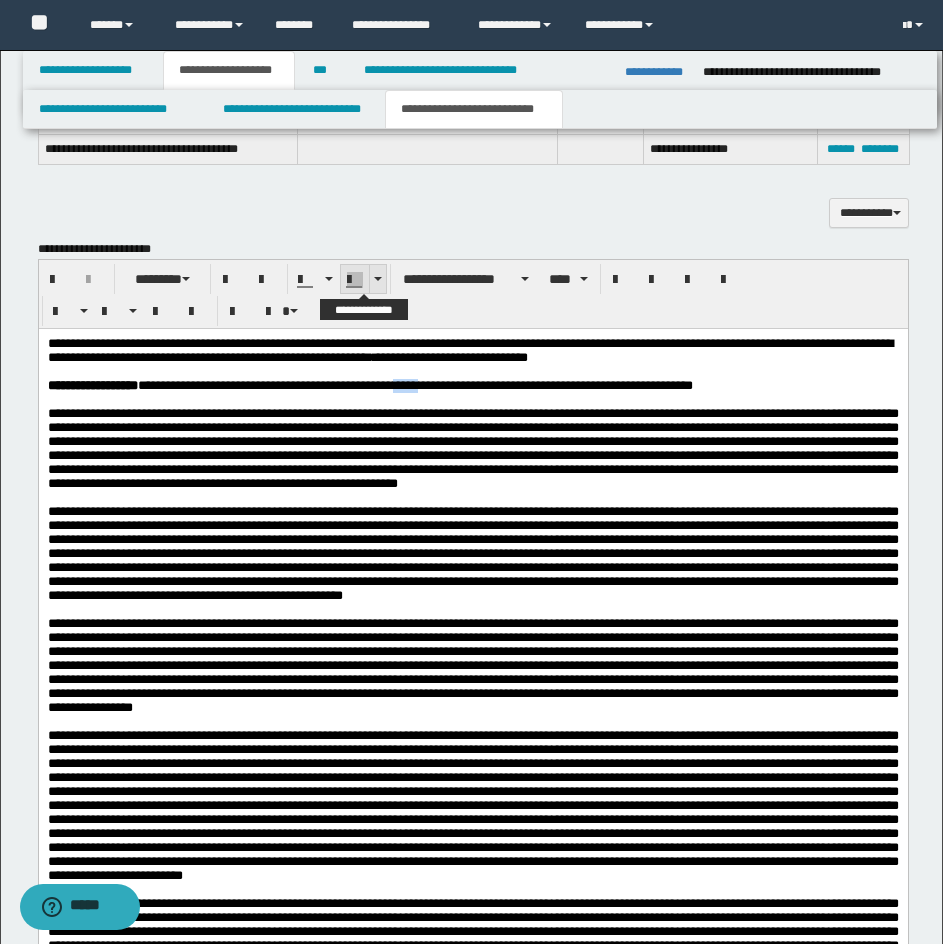 click at bounding box center [377, 279] 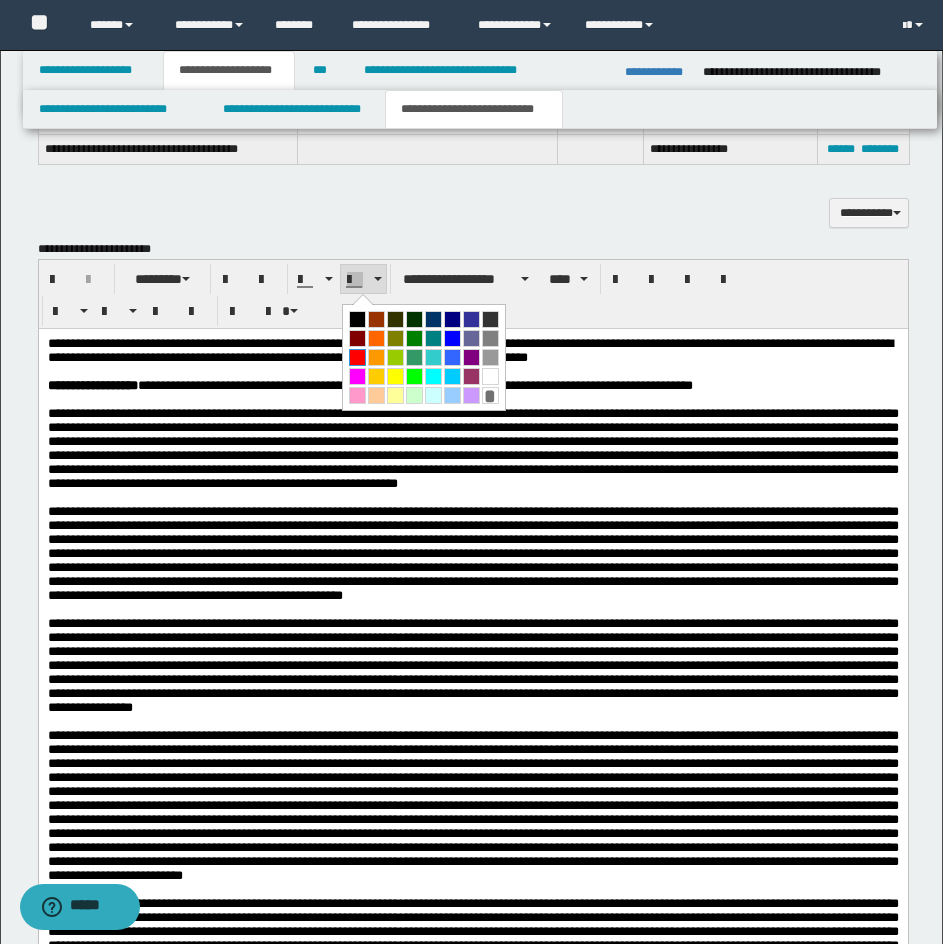 click at bounding box center [357, 357] 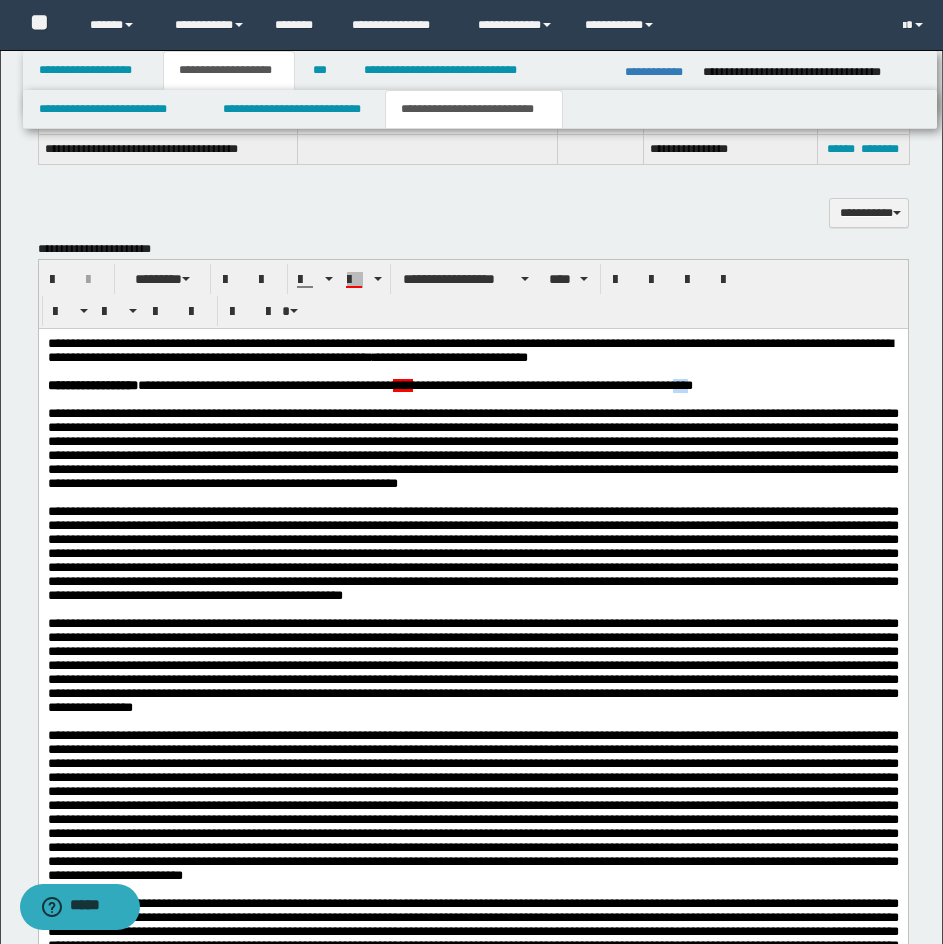 drag, startPoint x: 790, startPoint y: 395, endPoint x: 762, endPoint y: 391, distance: 28.284271 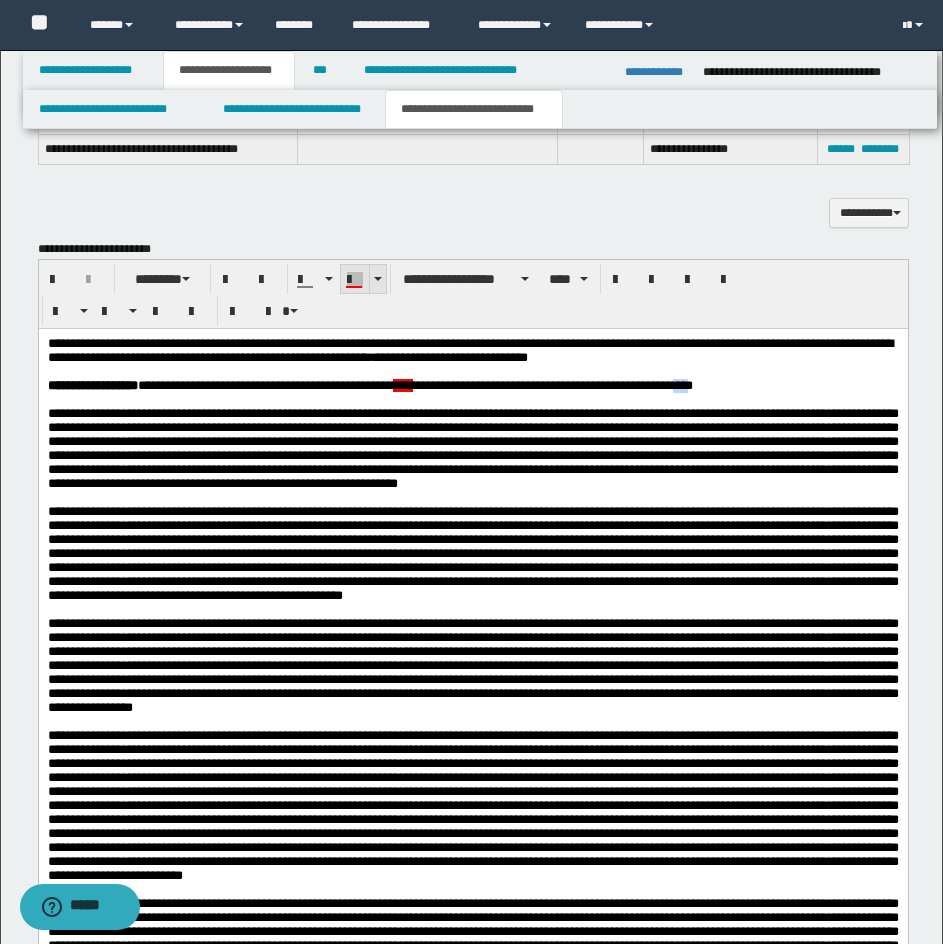 click at bounding box center [355, 280] 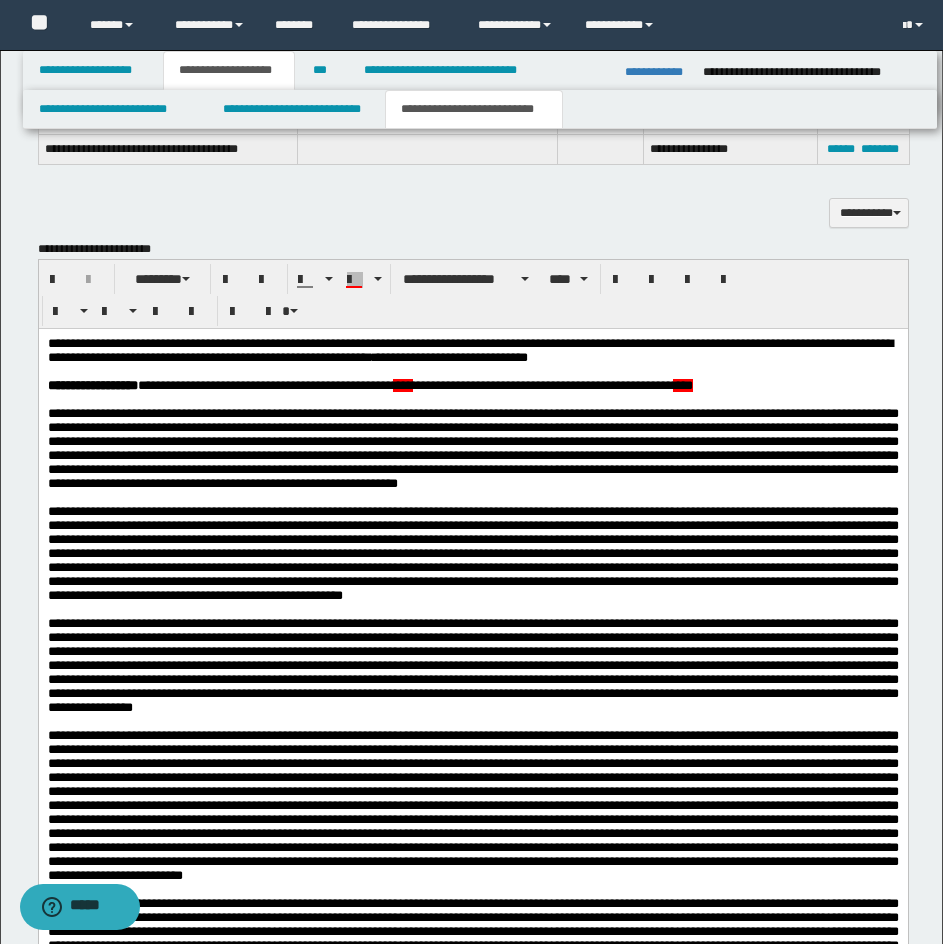 scroll, scrollTop: 1700, scrollLeft: 0, axis: vertical 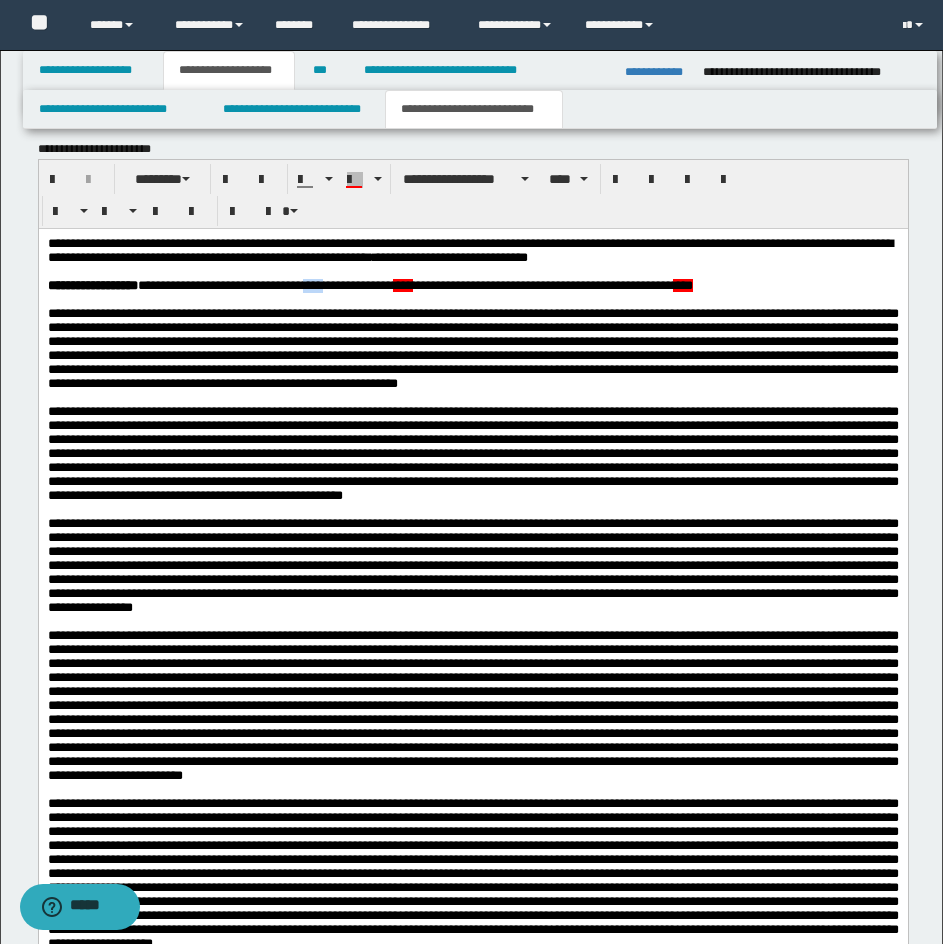 drag, startPoint x: 332, startPoint y: 295, endPoint x: 355, endPoint y: 295, distance: 23 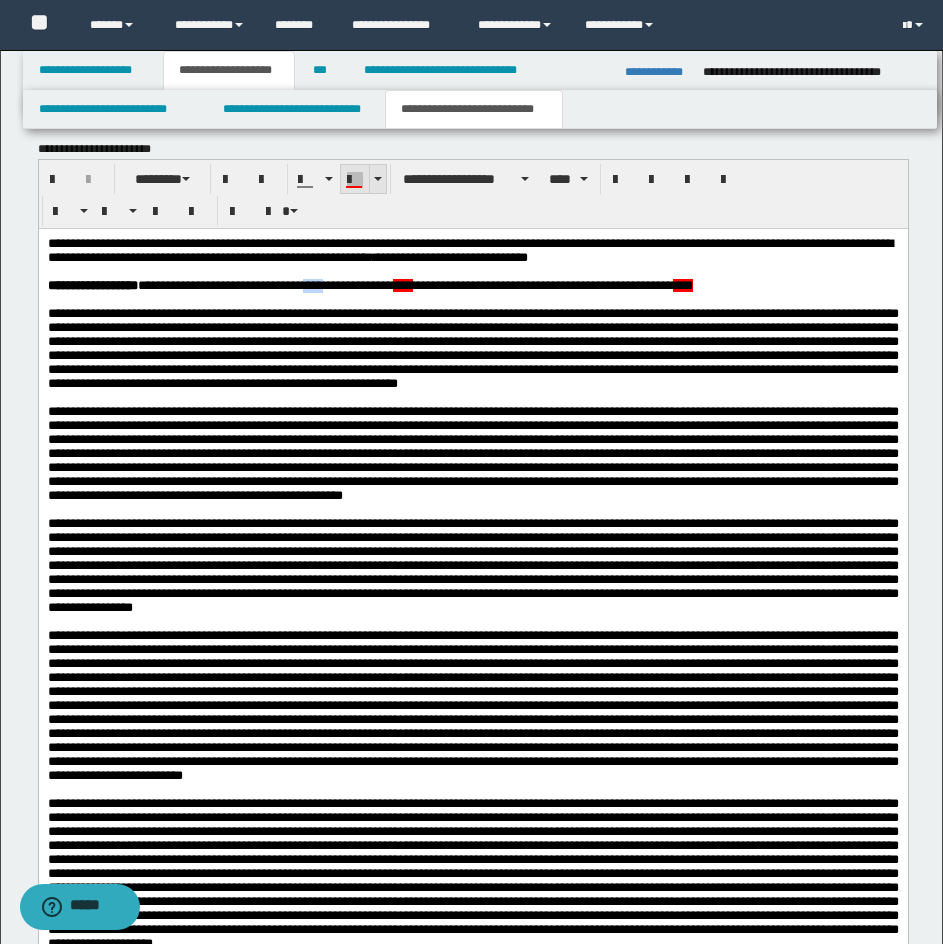 click at bounding box center (354, 187) 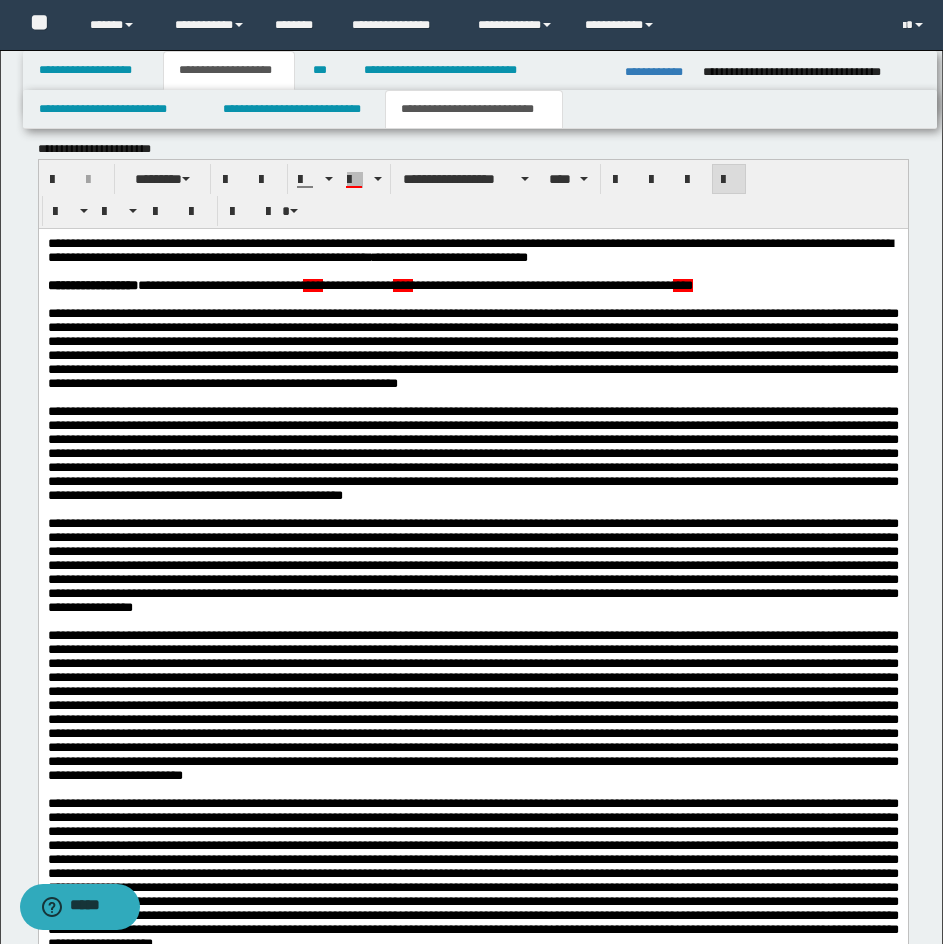 click on "**********" at bounding box center [472, 936] 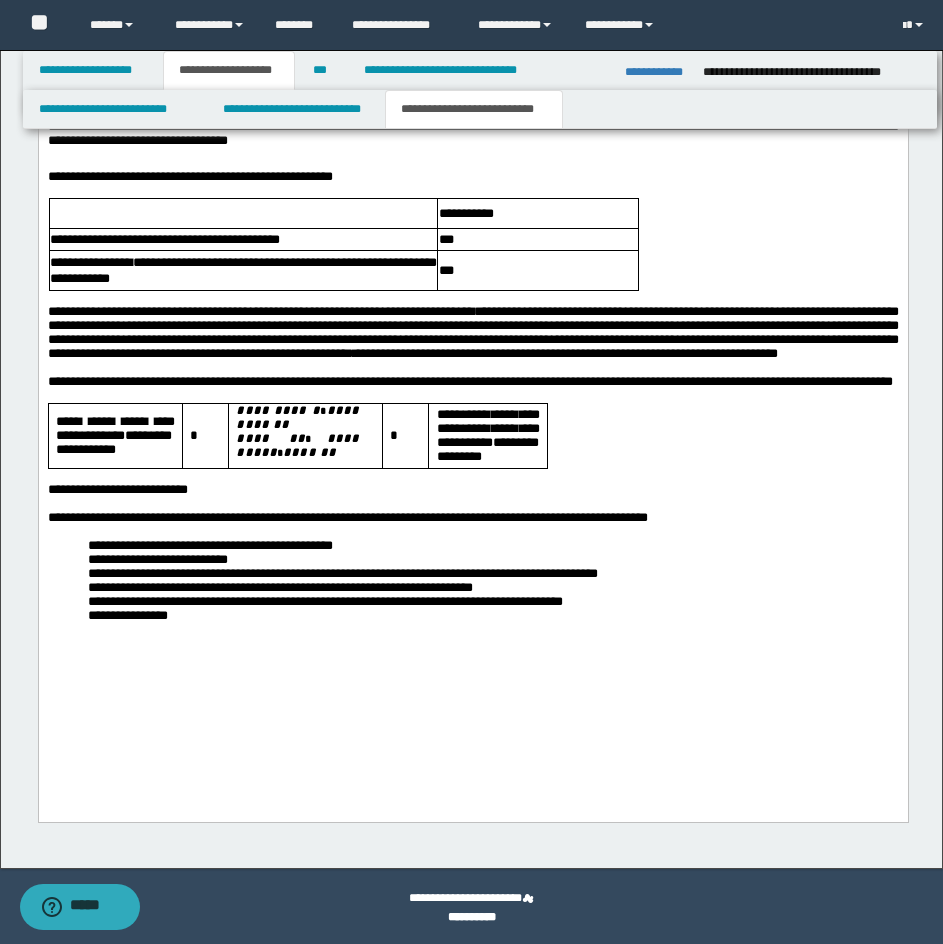 scroll, scrollTop: 5366, scrollLeft: 0, axis: vertical 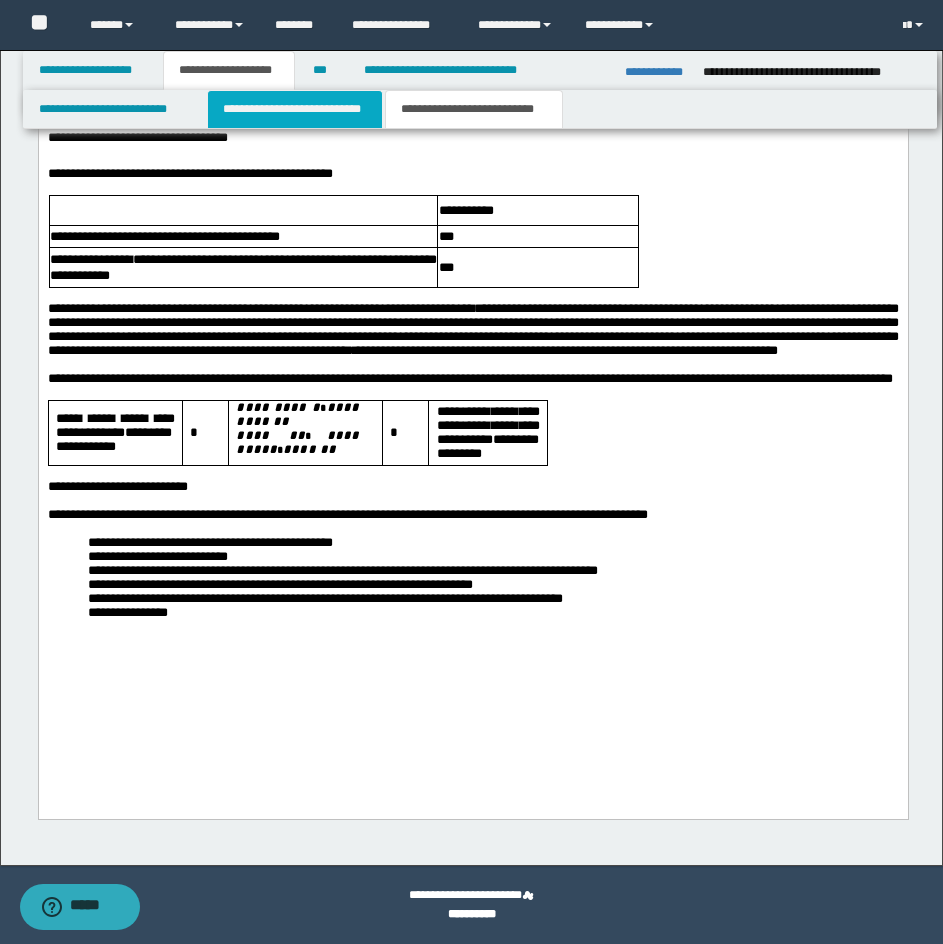 click on "**********" at bounding box center [295, 109] 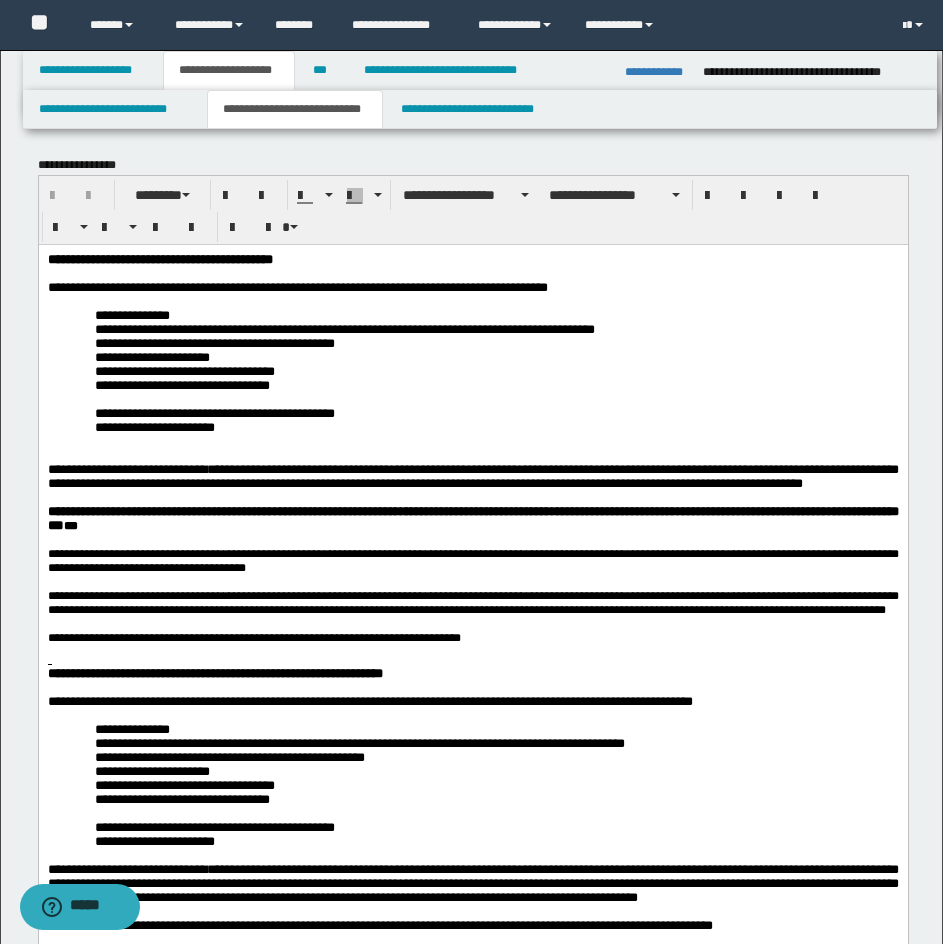 scroll, scrollTop: 0, scrollLeft: 0, axis: both 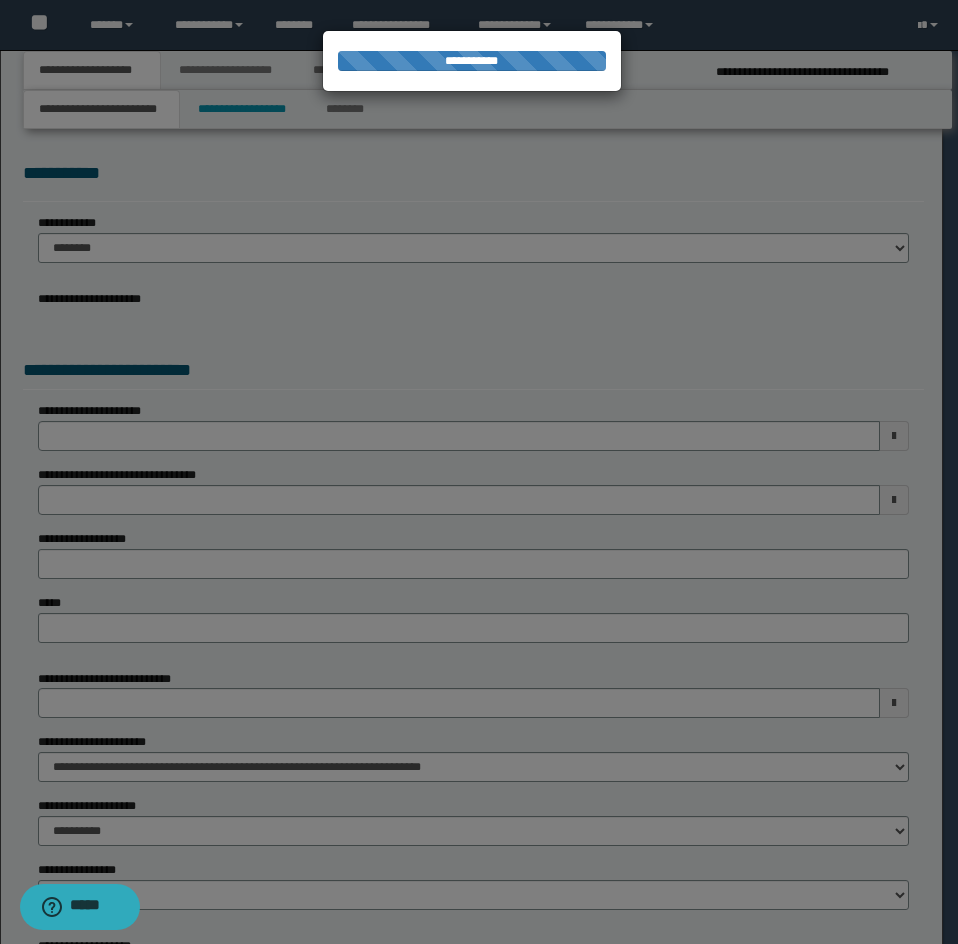 select on "*" 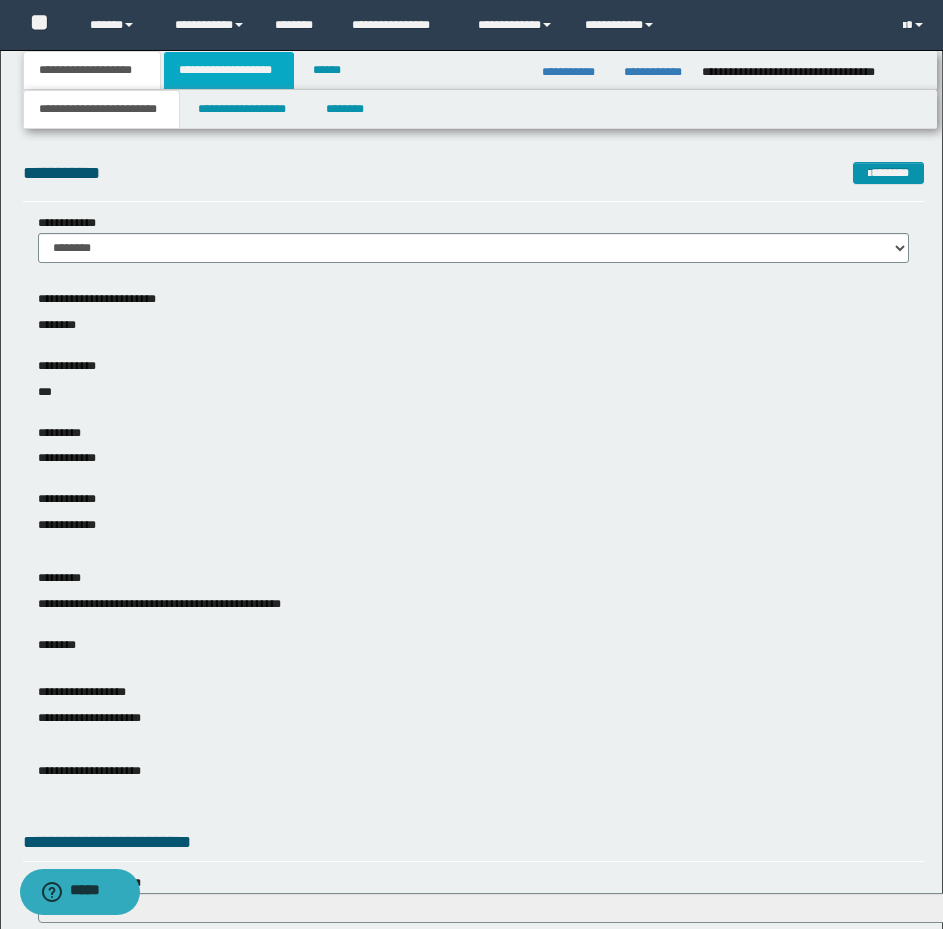 click on "**********" at bounding box center [229, 70] 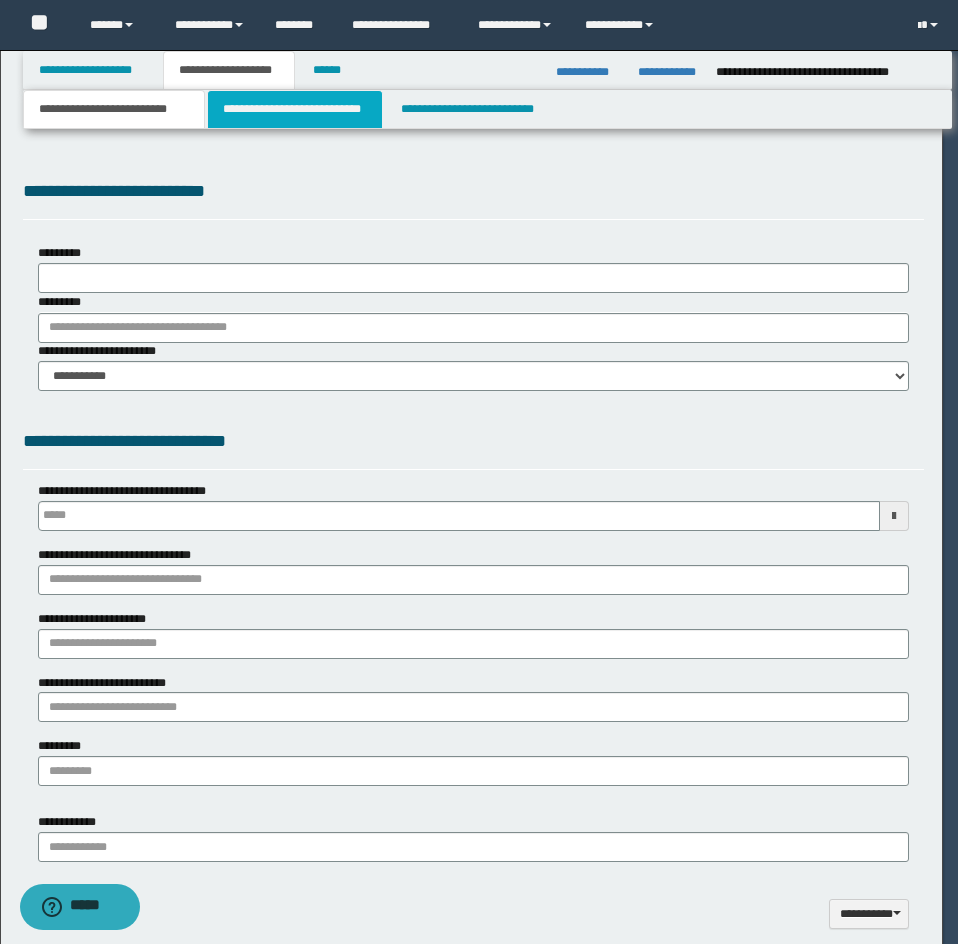 scroll, scrollTop: 0, scrollLeft: 0, axis: both 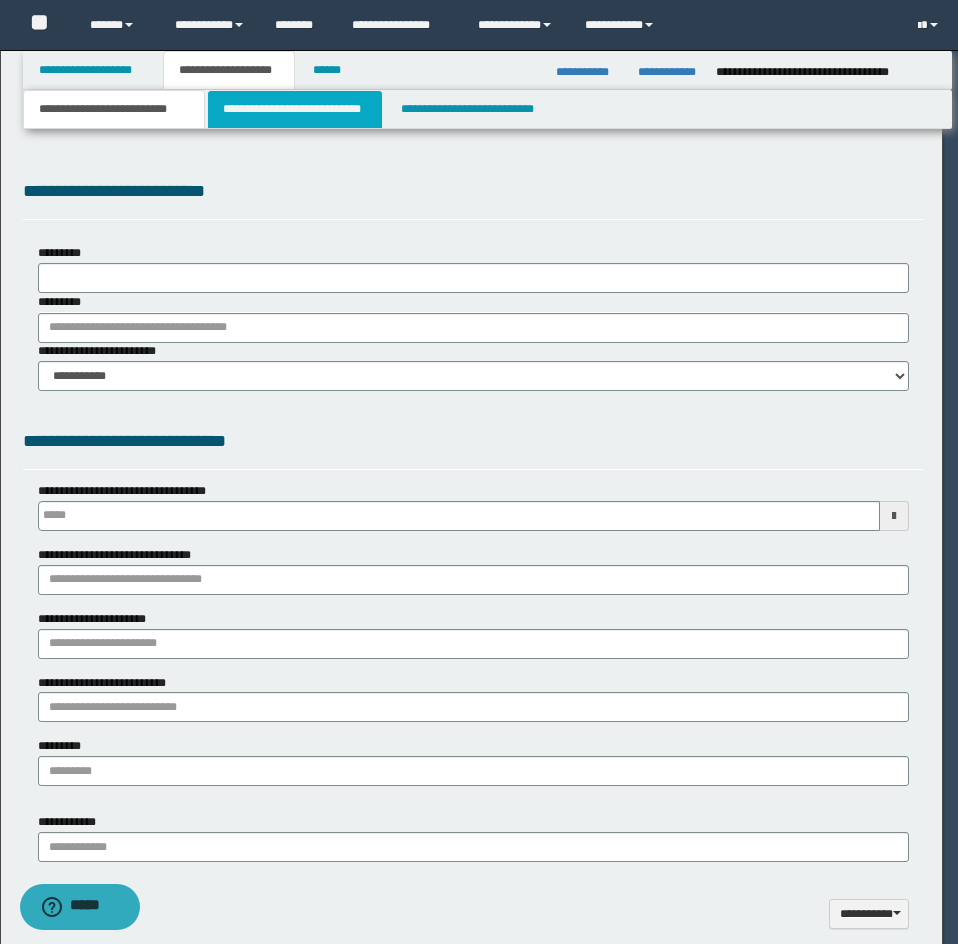type 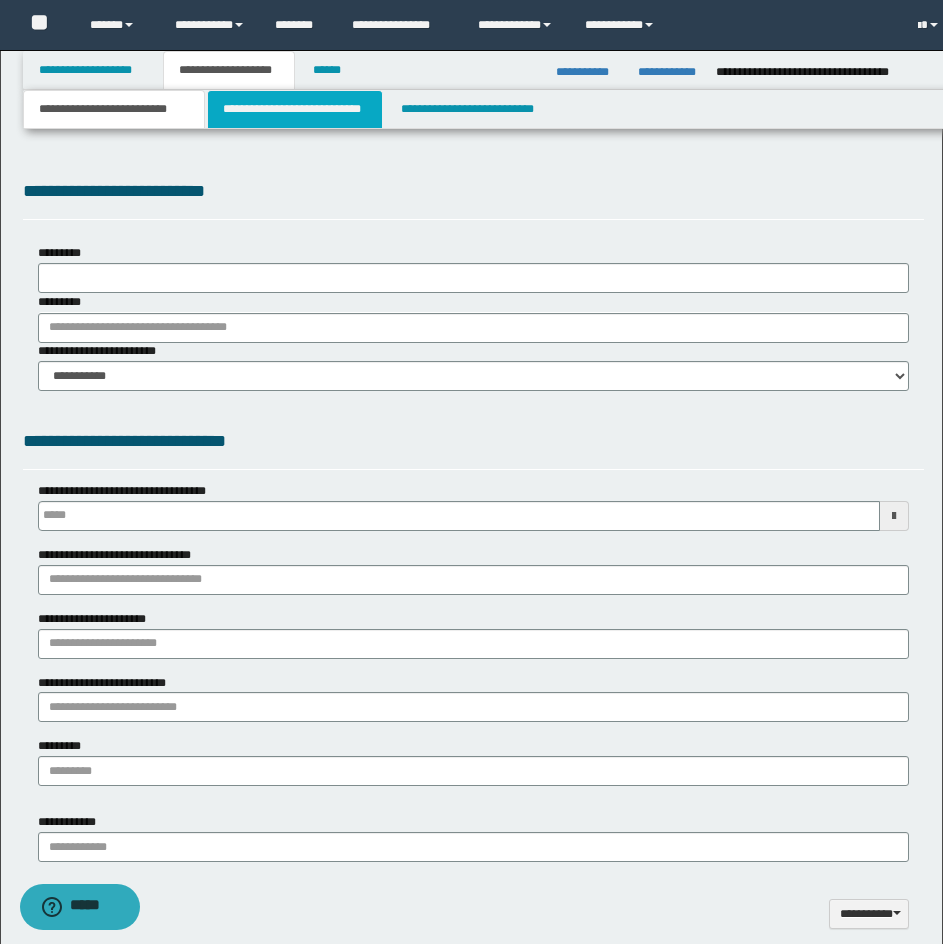 select on "*" 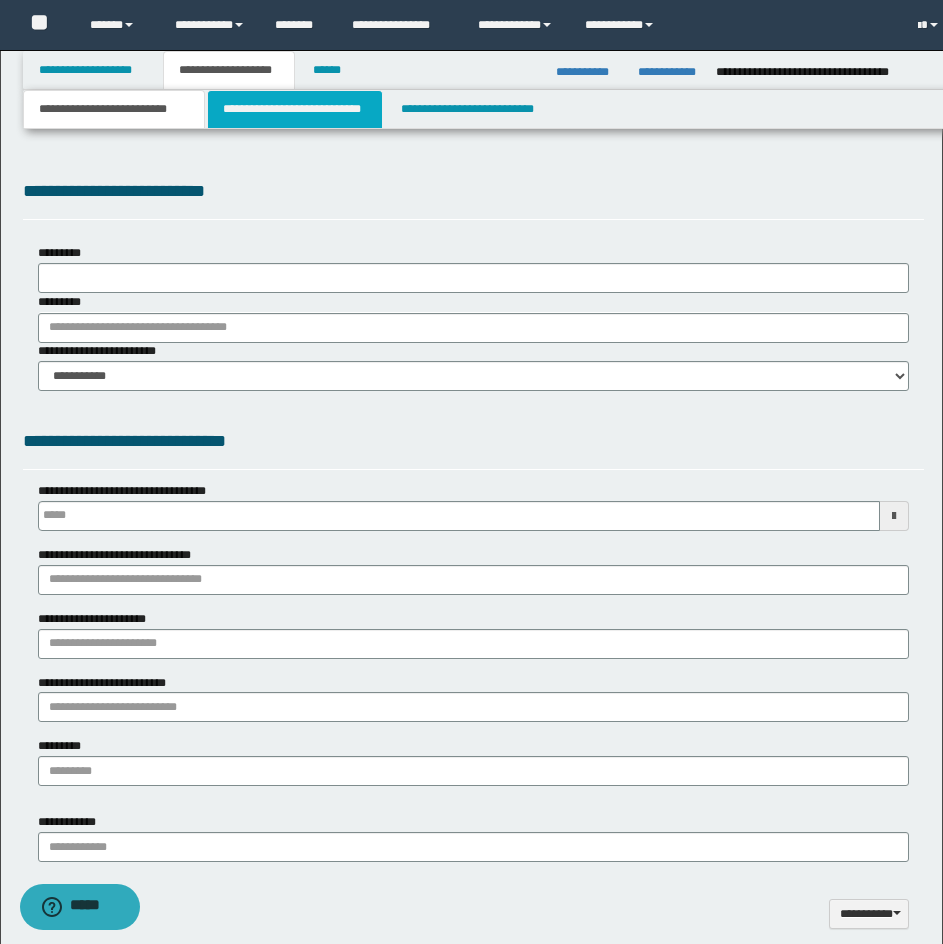 type 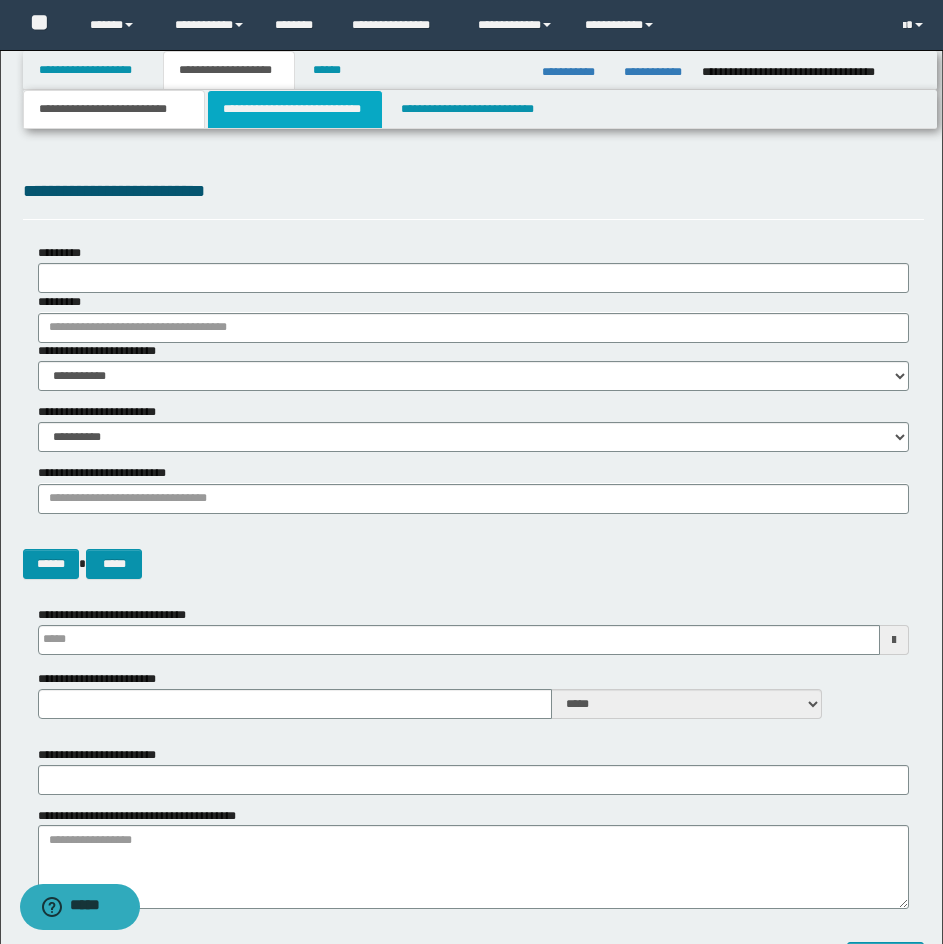 click on "**********" at bounding box center (295, 109) 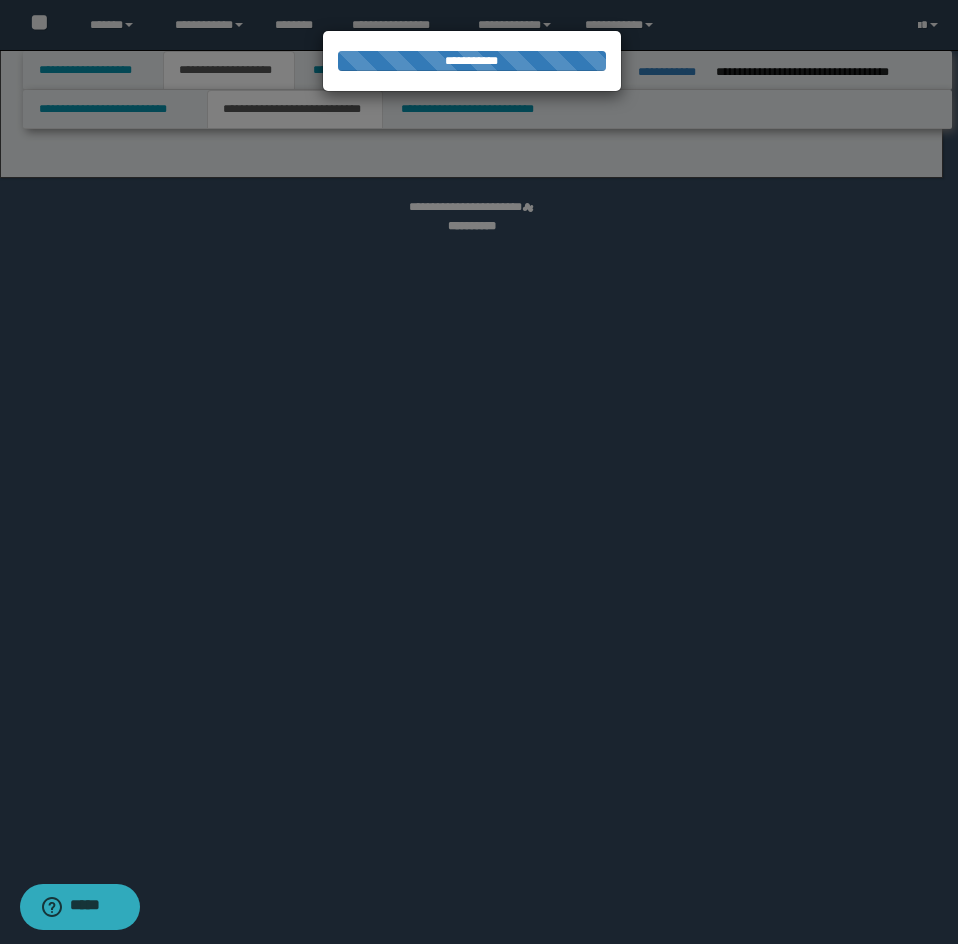 select on "*" 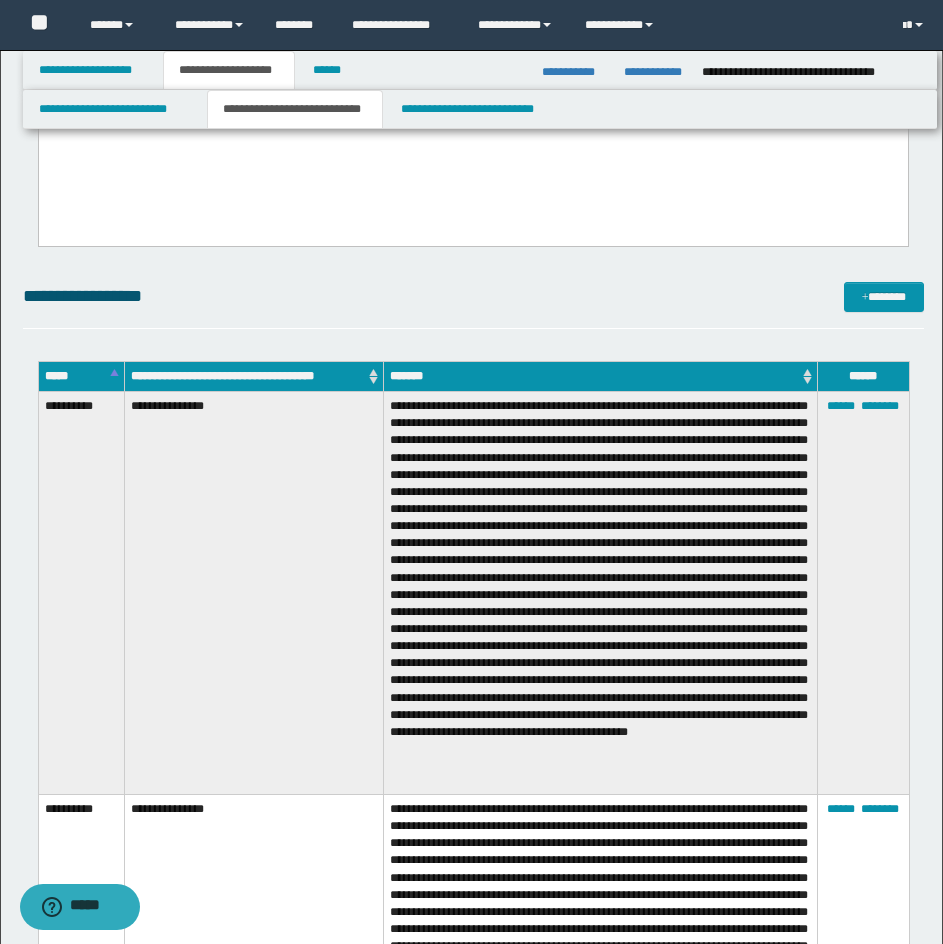 scroll, scrollTop: 5800, scrollLeft: 0, axis: vertical 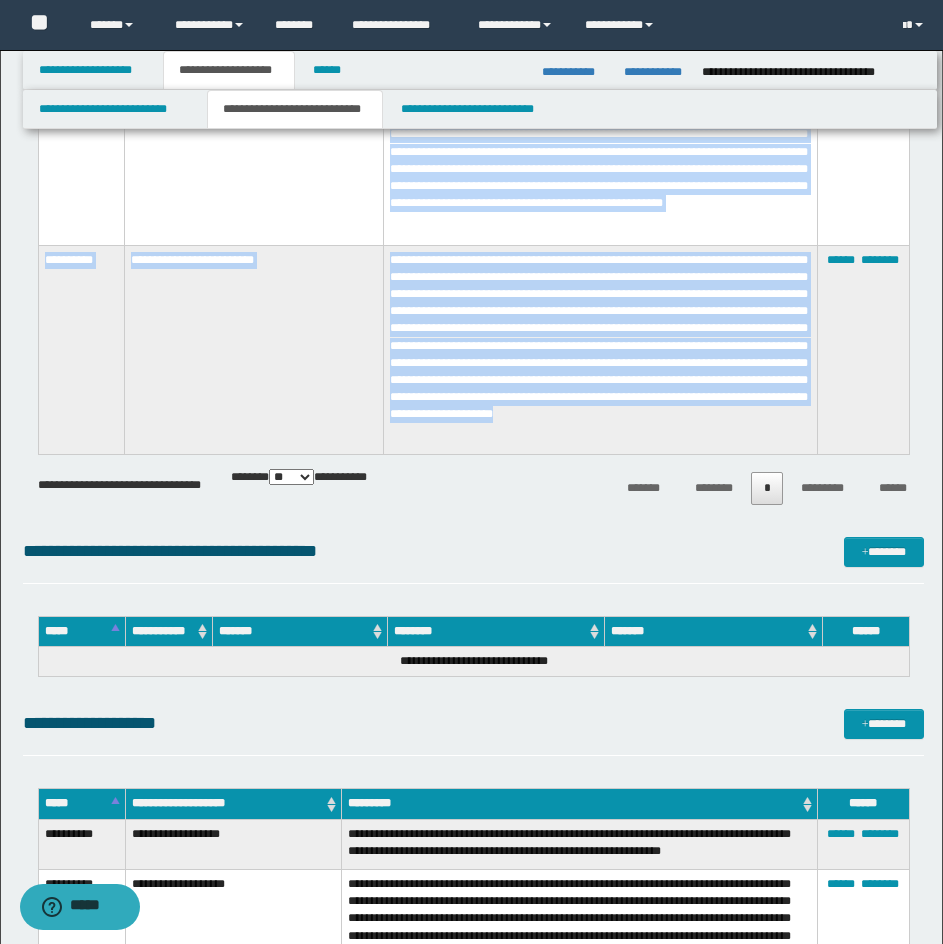 drag, startPoint x: 37, startPoint y: 354, endPoint x: 510, endPoint y: 445, distance: 481.67416 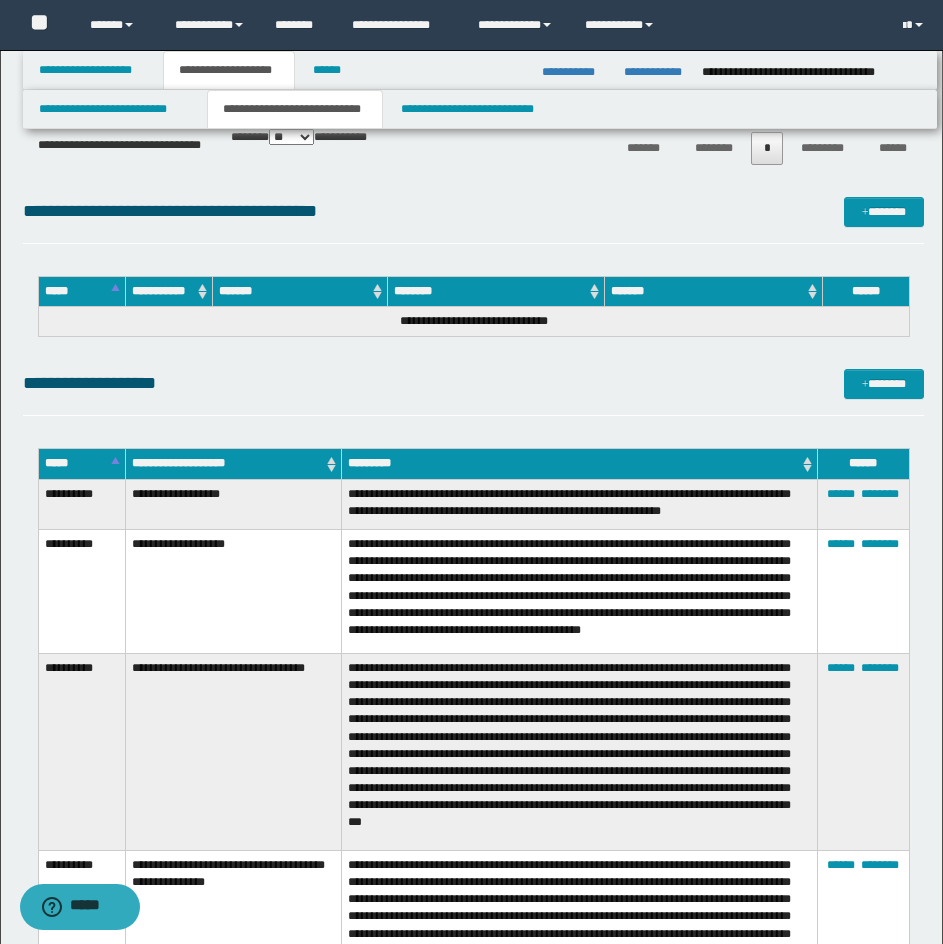 scroll, scrollTop: 9900, scrollLeft: 0, axis: vertical 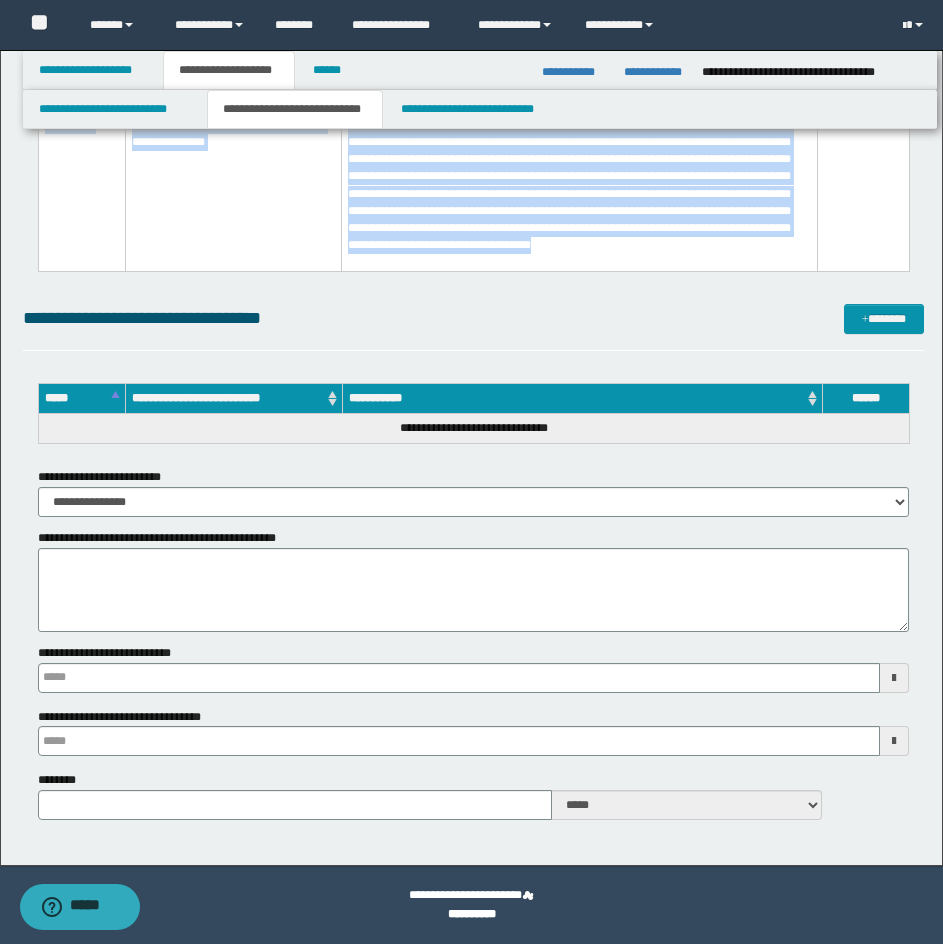 drag, startPoint x: 45, startPoint y: 431, endPoint x: 507, endPoint y: 251, distance: 495.82657 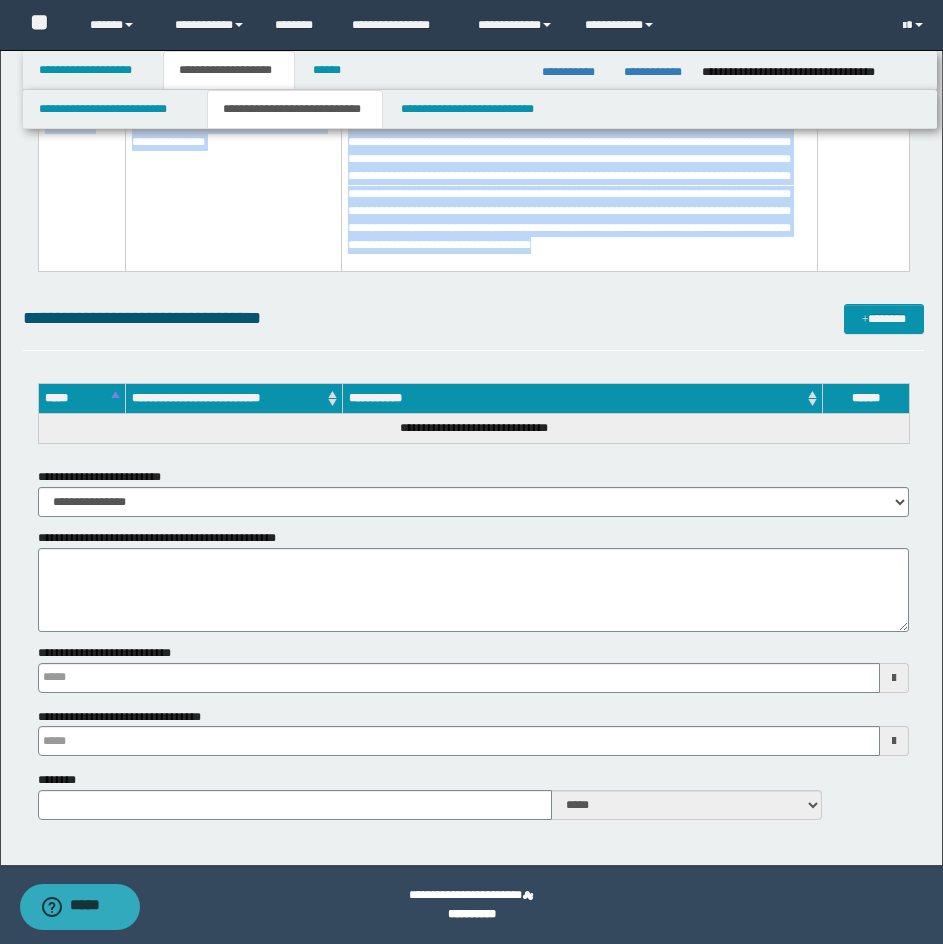 click on "**********" at bounding box center (473, 5) 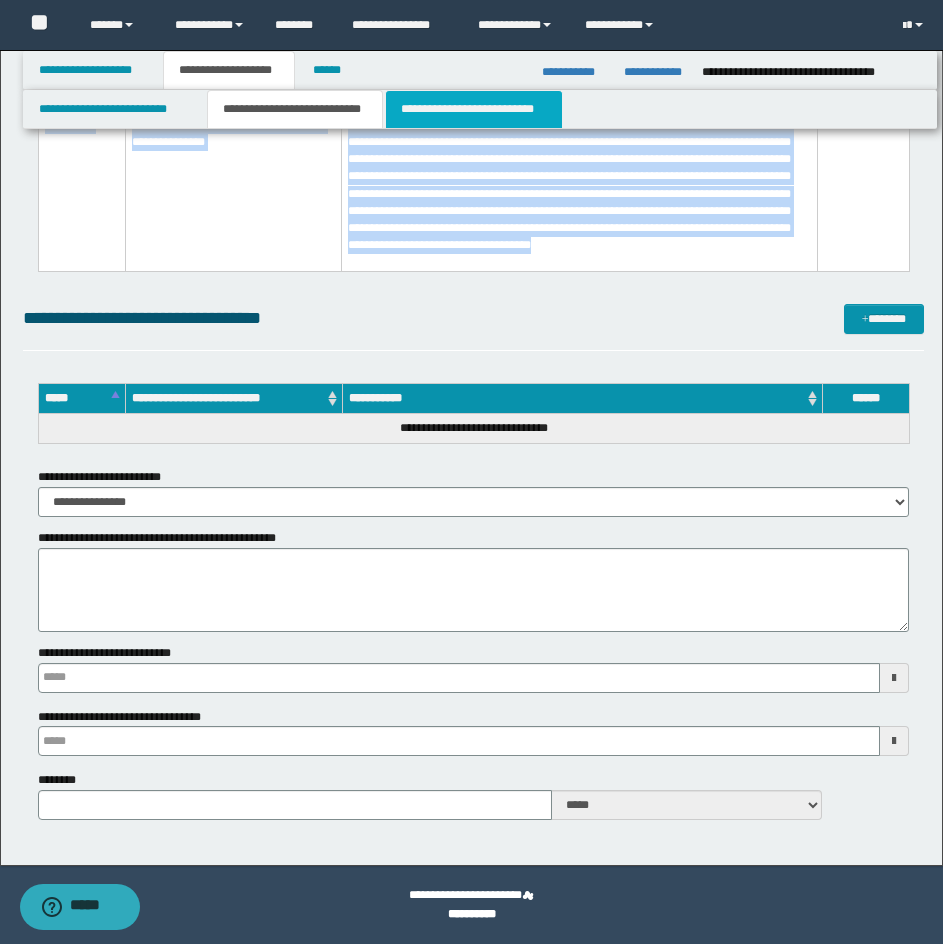 click on "**********" at bounding box center [474, 109] 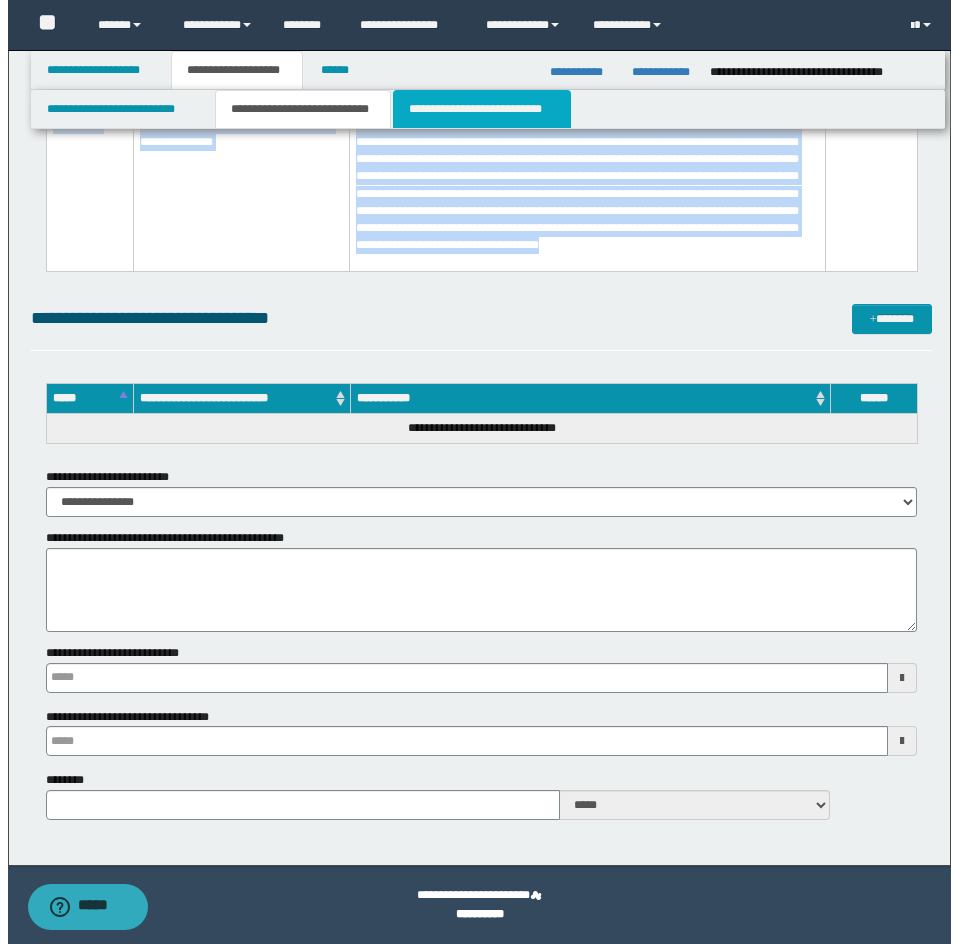 scroll, scrollTop: 0, scrollLeft: 0, axis: both 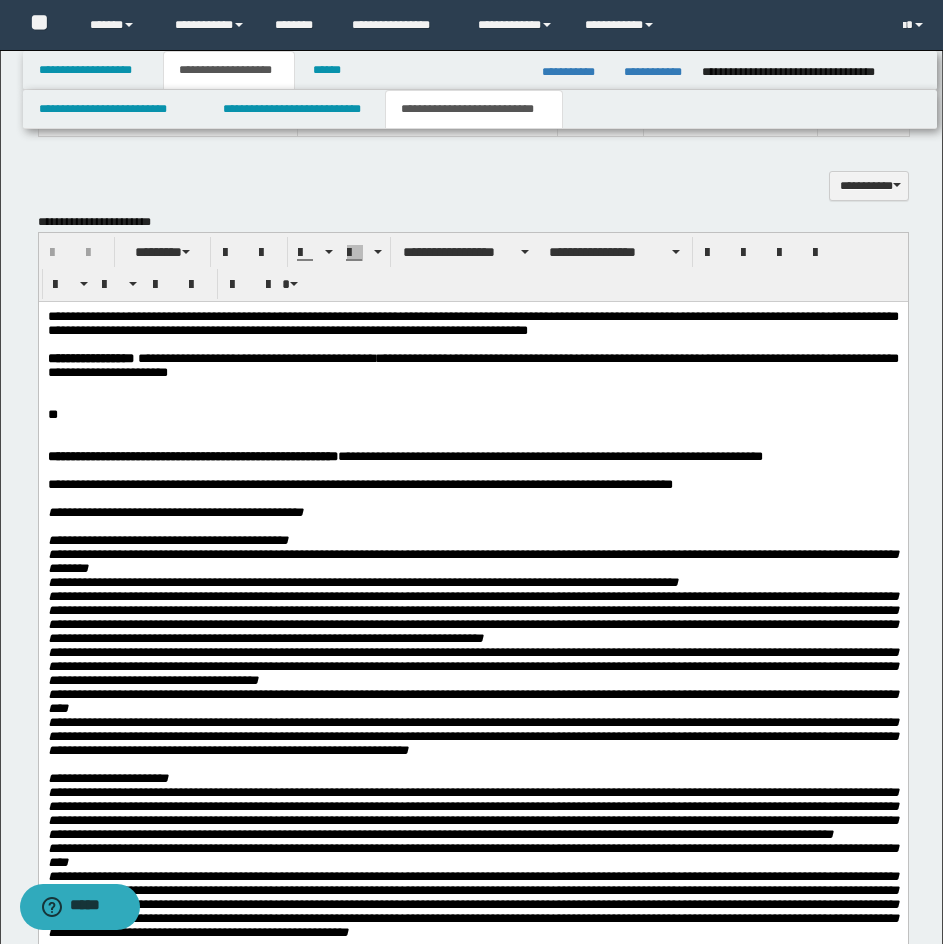 click on "**" at bounding box center [472, 414] 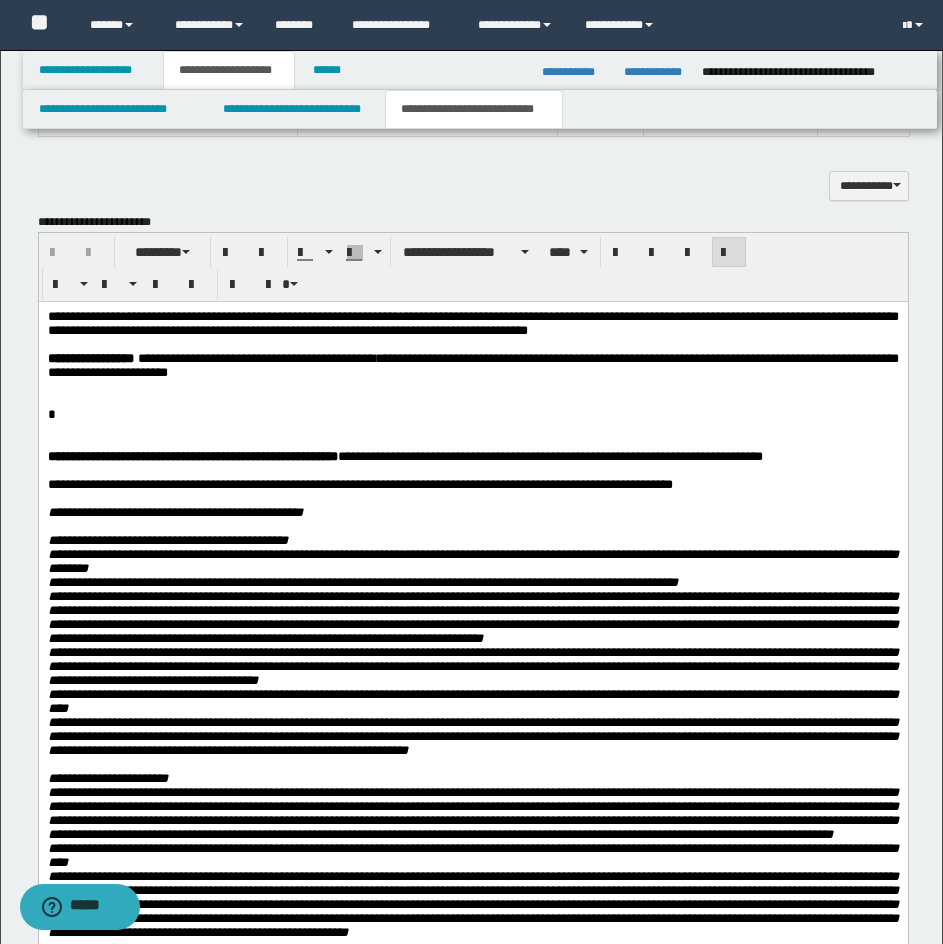 type 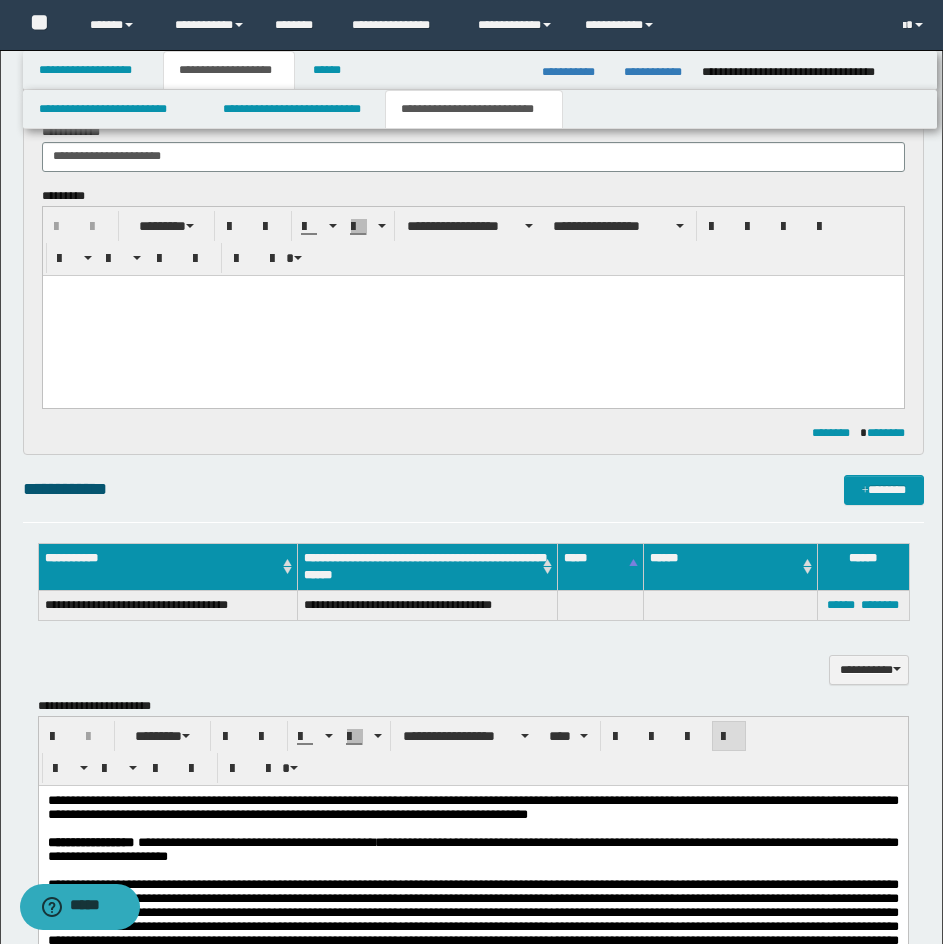 scroll, scrollTop: 800, scrollLeft: 0, axis: vertical 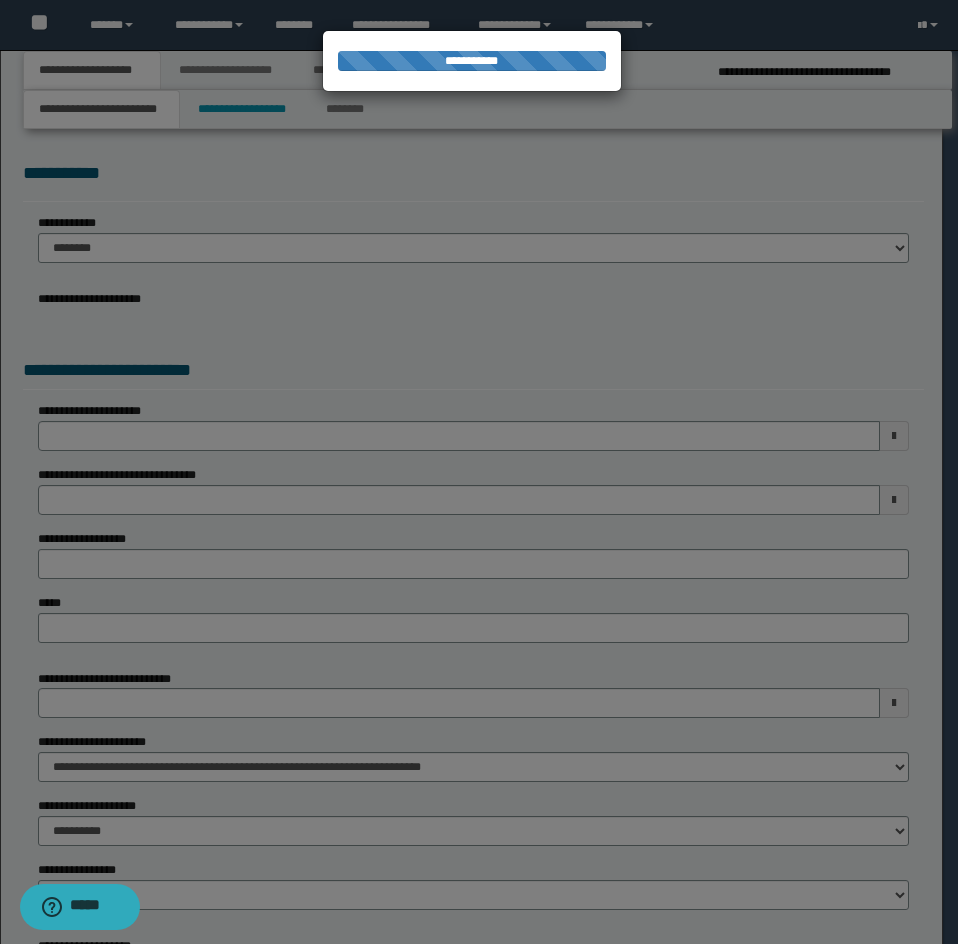 select on "*" 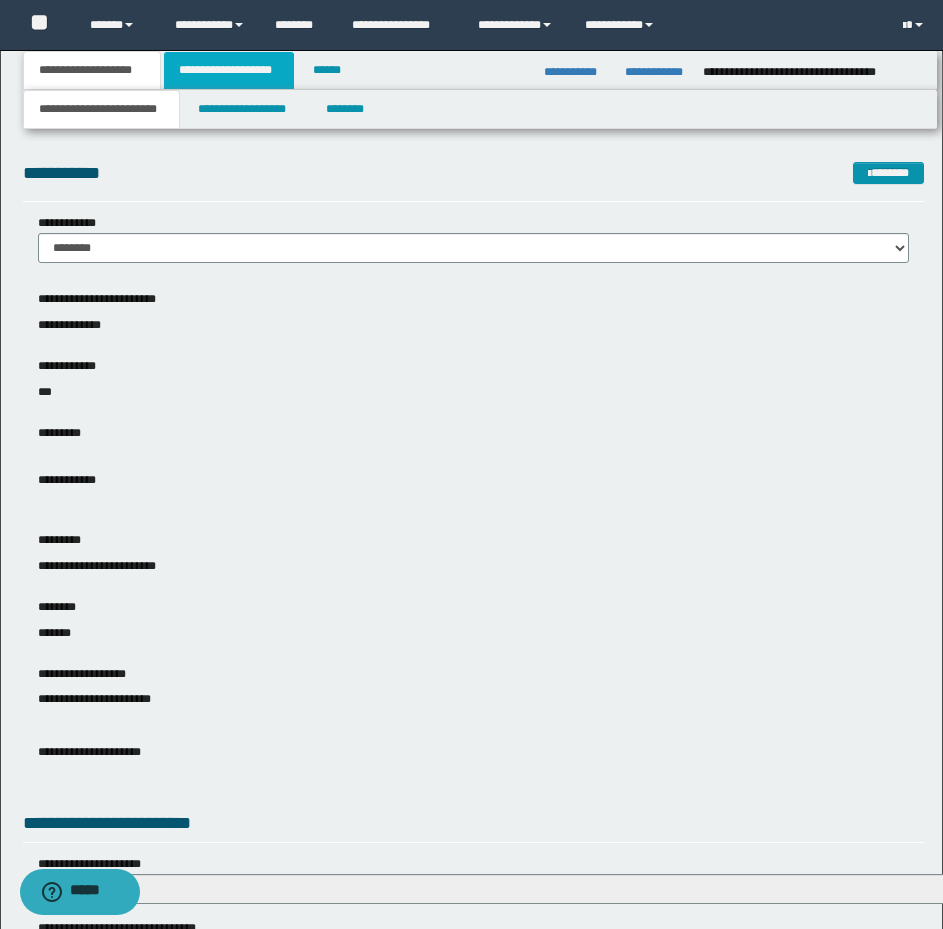 click on "**********" at bounding box center (229, 70) 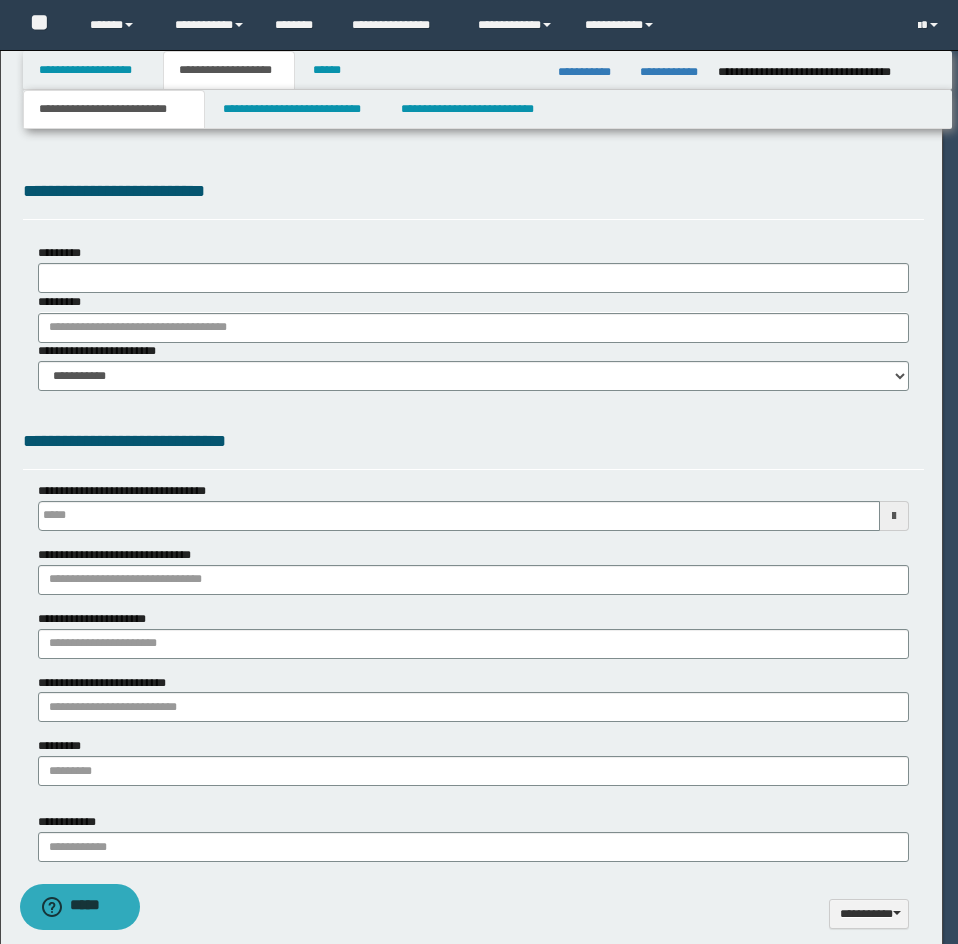 scroll, scrollTop: 0, scrollLeft: 0, axis: both 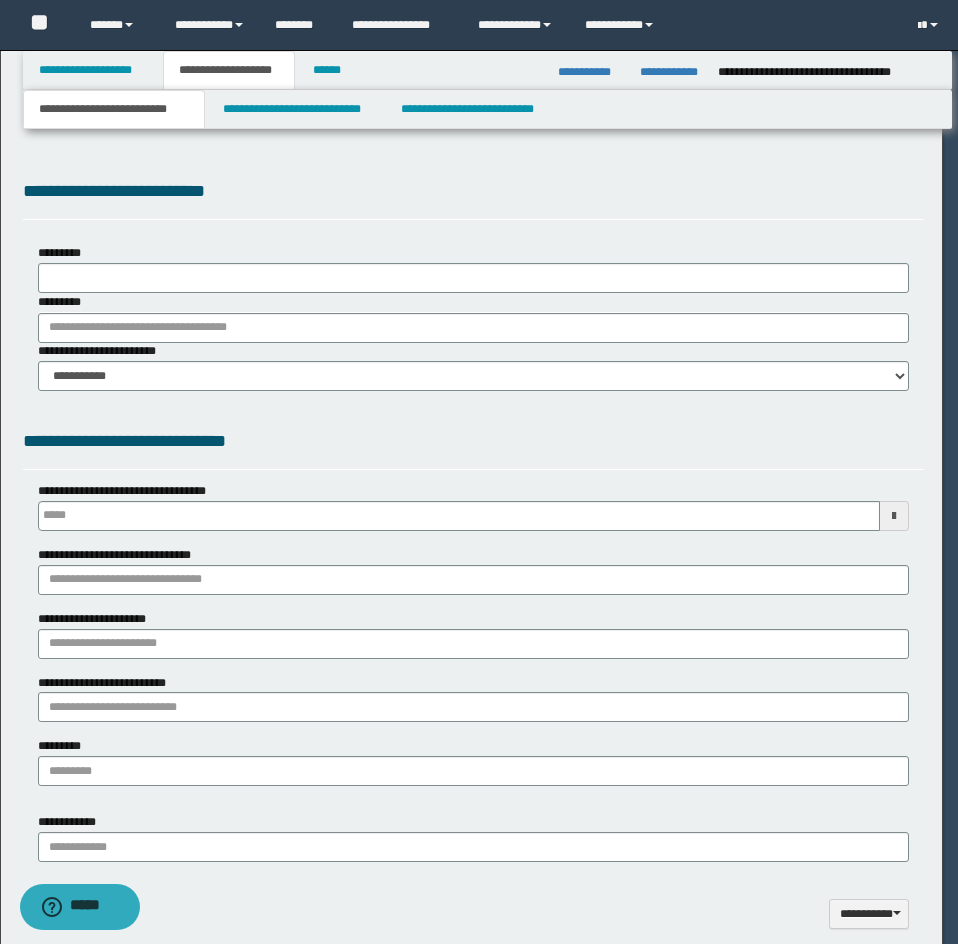 type 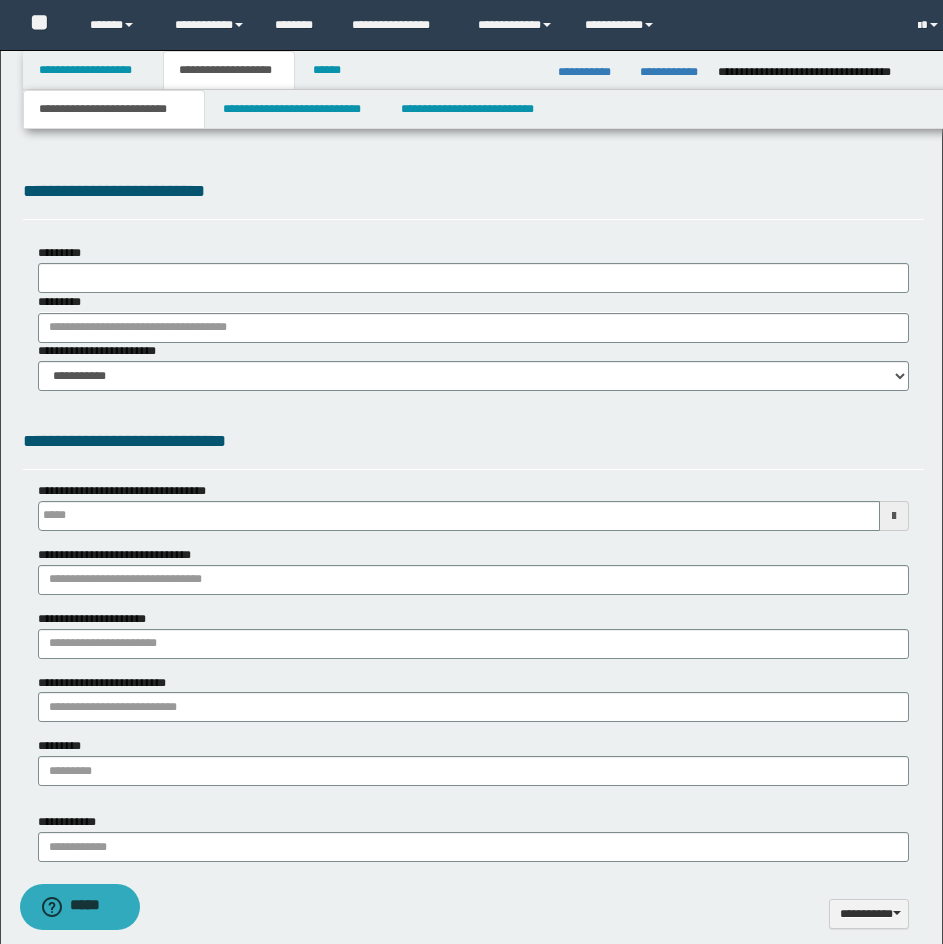 type on "**********" 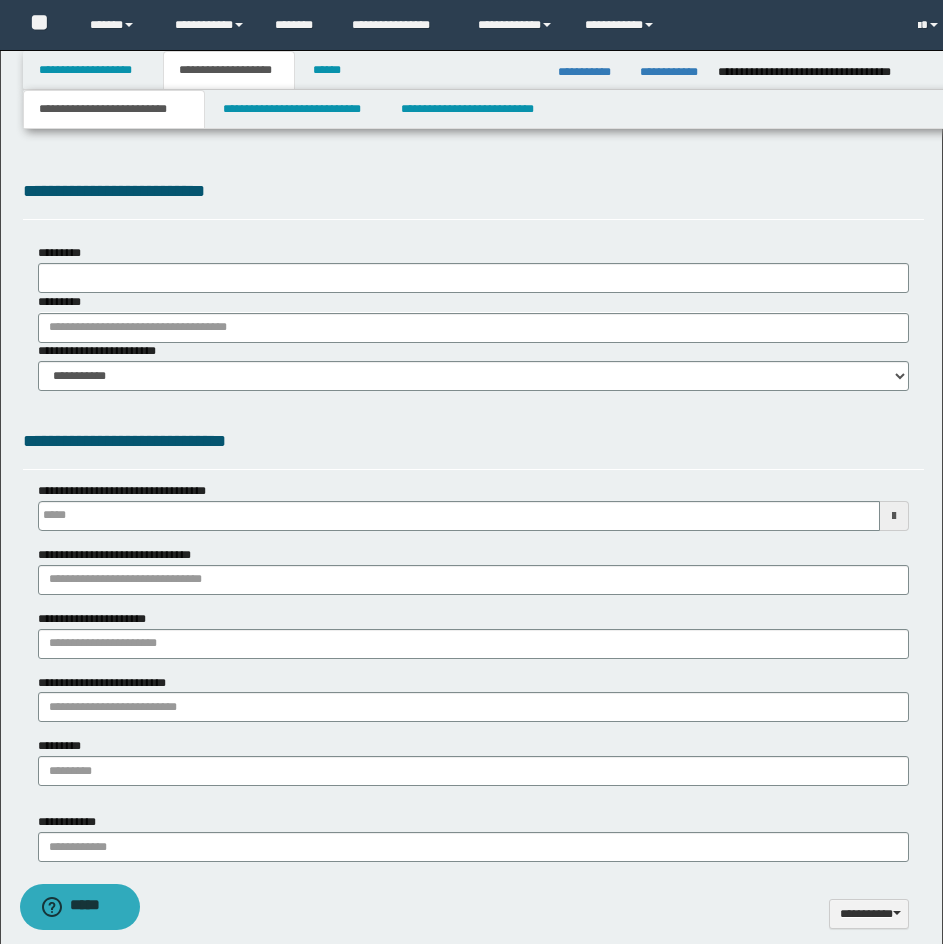 select on "*" 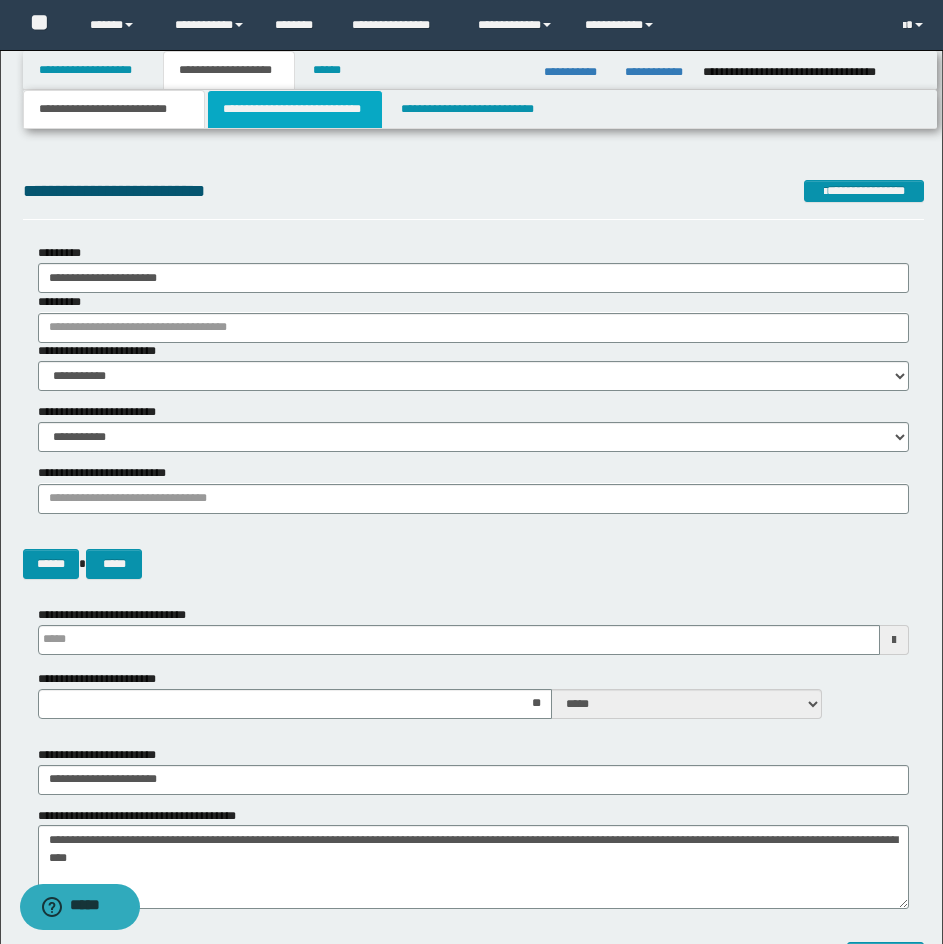 click on "**********" at bounding box center (295, 109) 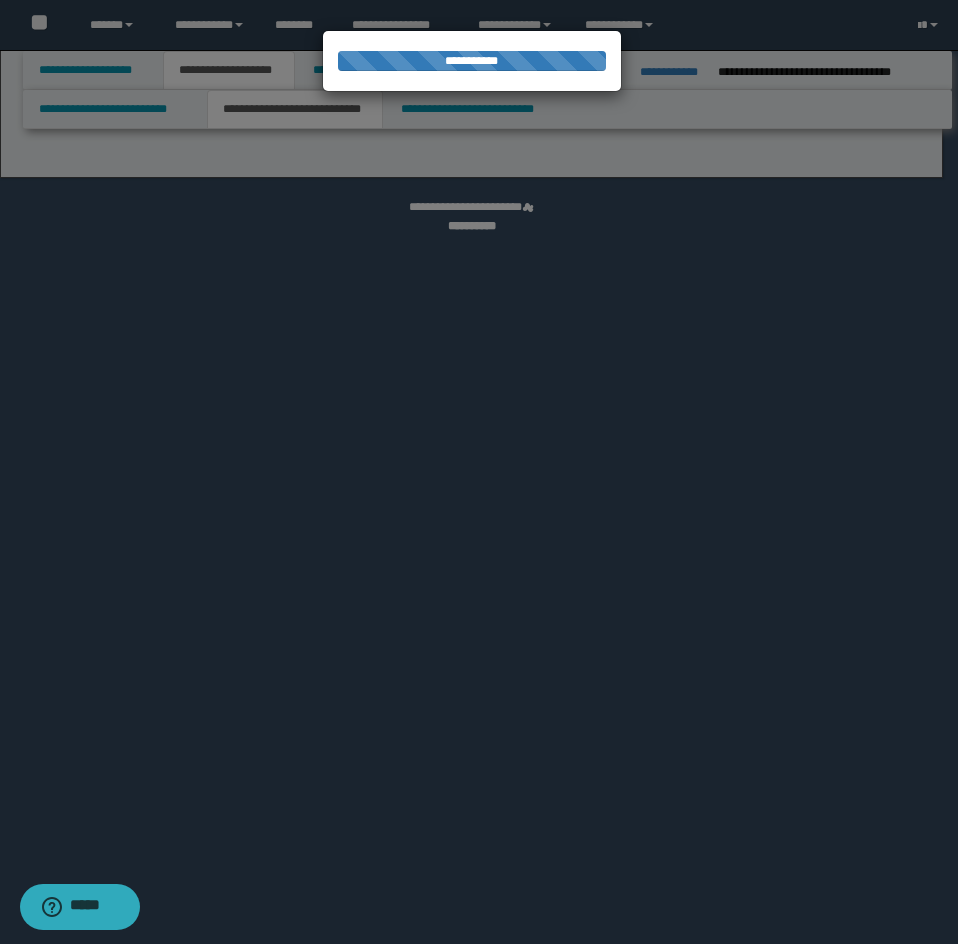 select on "*" 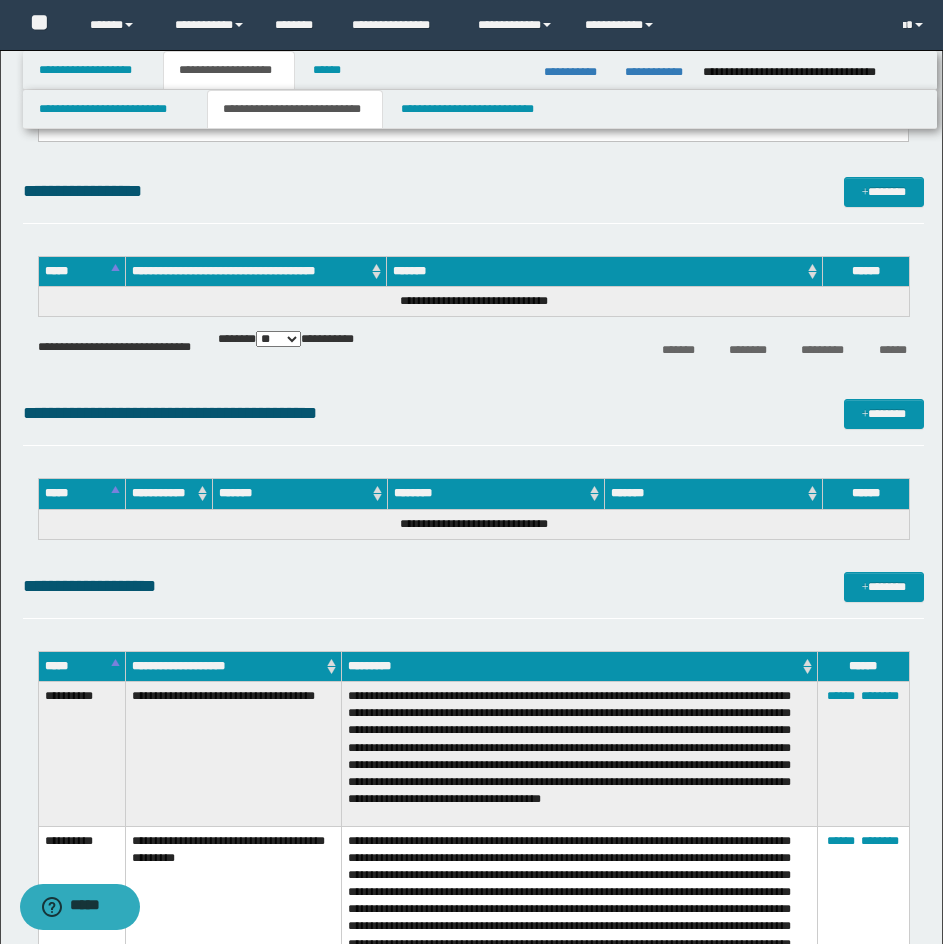 scroll, scrollTop: 2600, scrollLeft: 0, axis: vertical 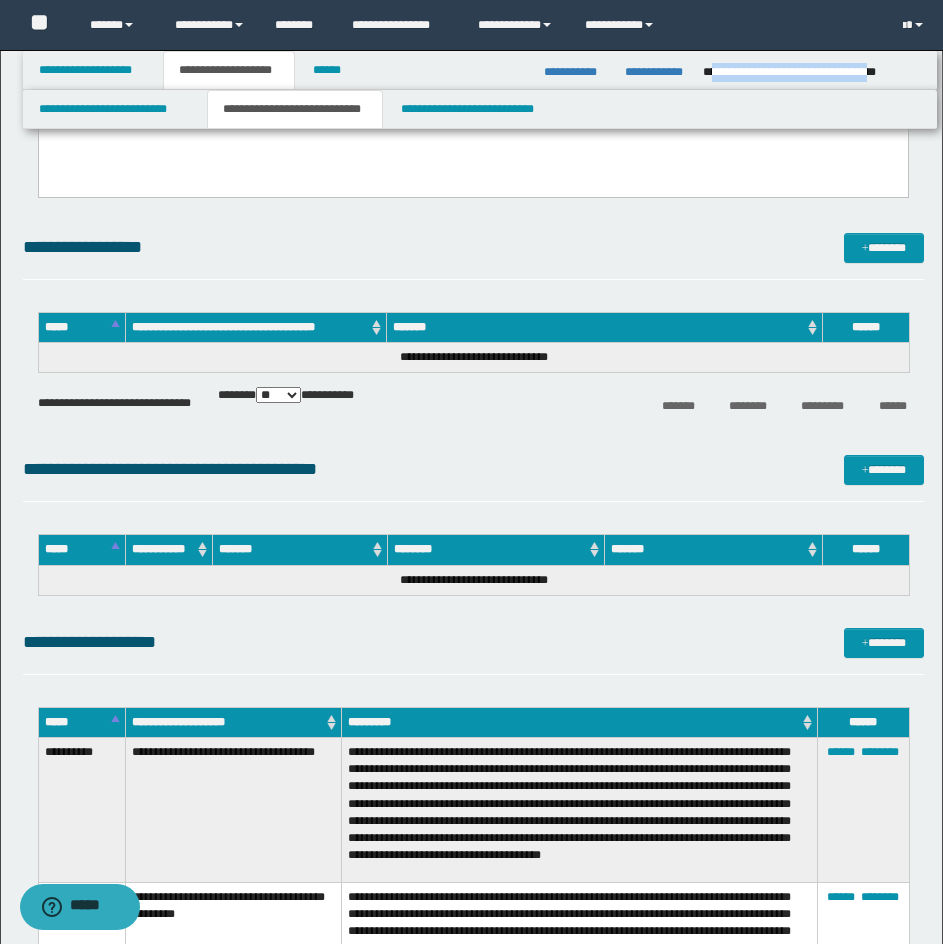drag, startPoint x: 714, startPoint y: 68, endPoint x: 920, endPoint y: 66, distance: 206.0097 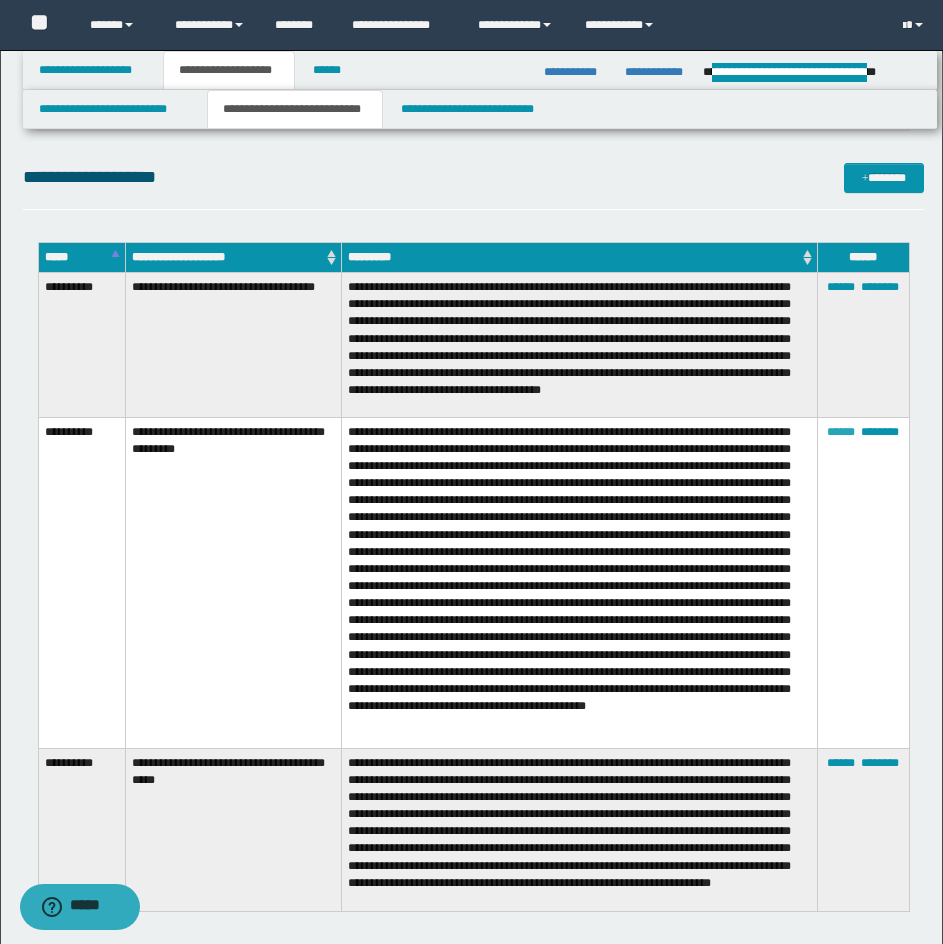 scroll, scrollTop: 3100, scrollLeft: 0, axis: vertical 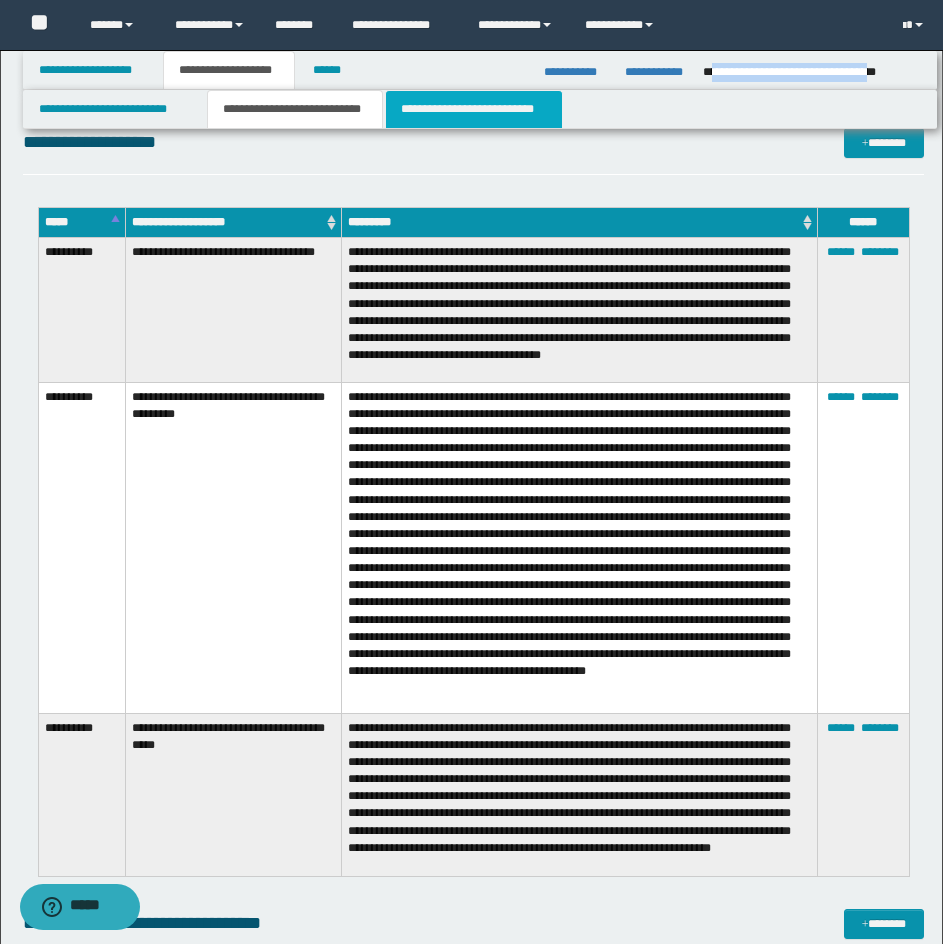 click on "**********" at bounding box center (474, 109) 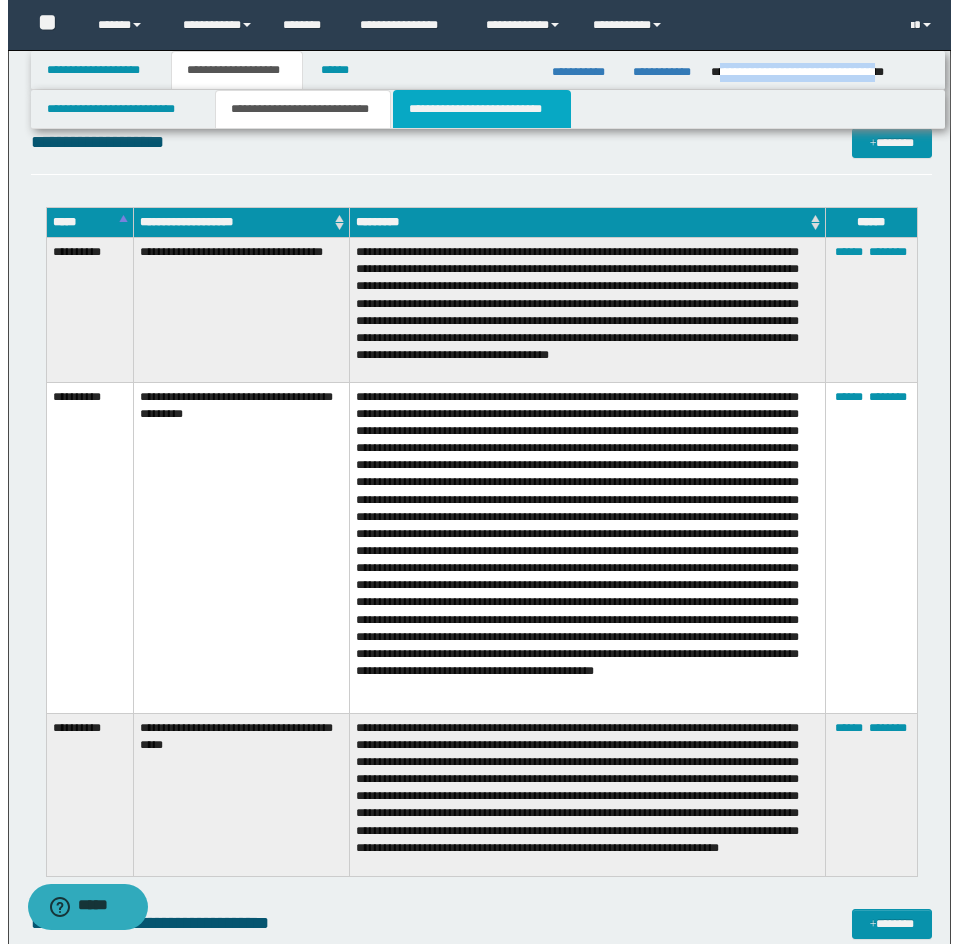 scroll, scrollTop: 0, scrollLeft: 0, axis: both 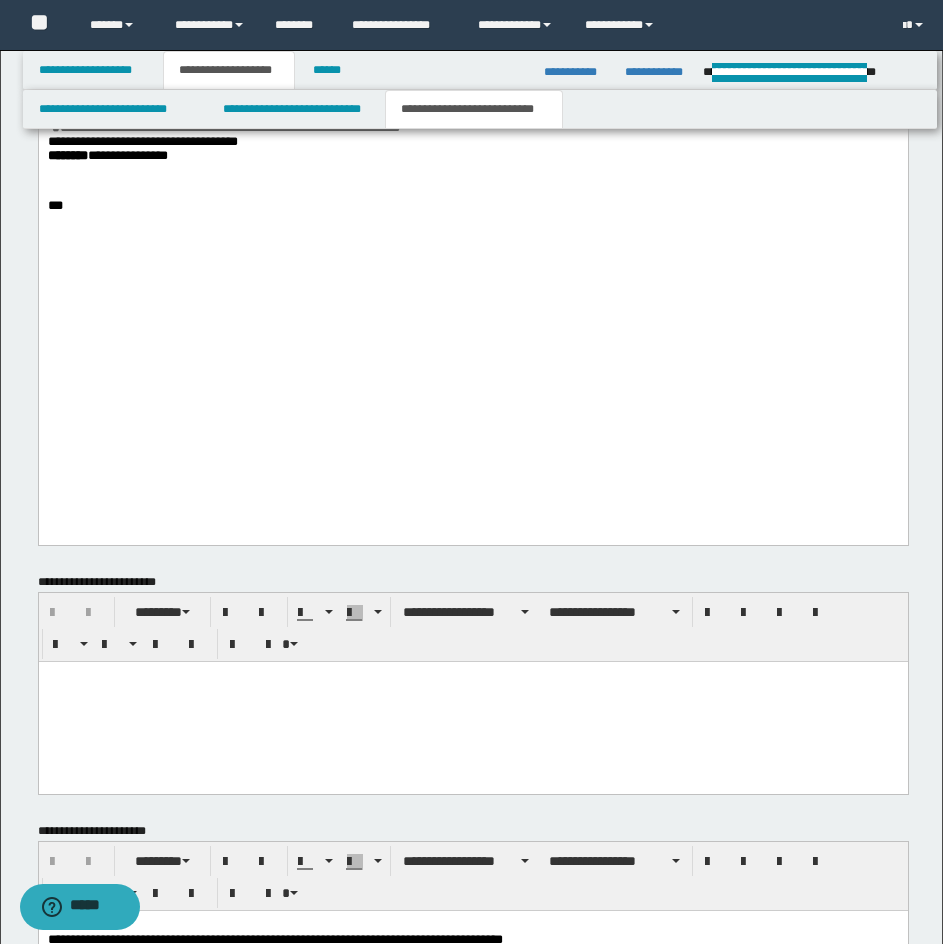 click at bounding box center [472, 184] 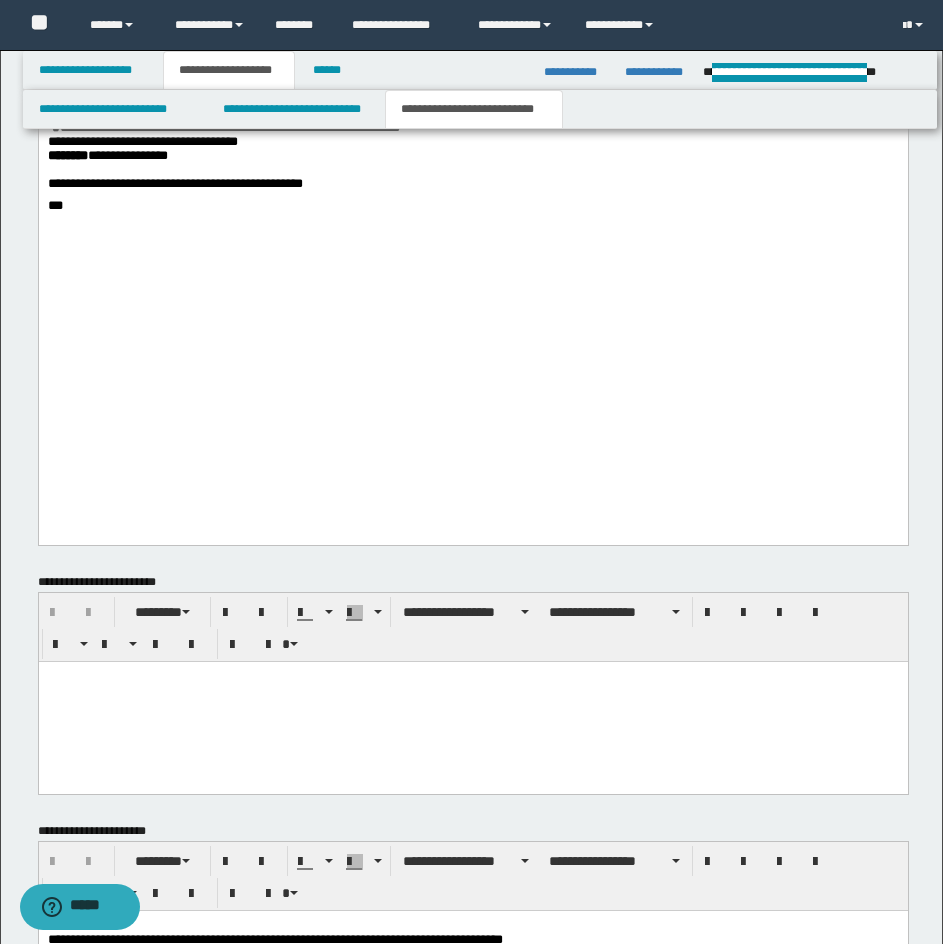 drag, startPoint x: 250, startPoint y: 394, endPoint x: 237, endPoint y: 403, distance: 15.811388 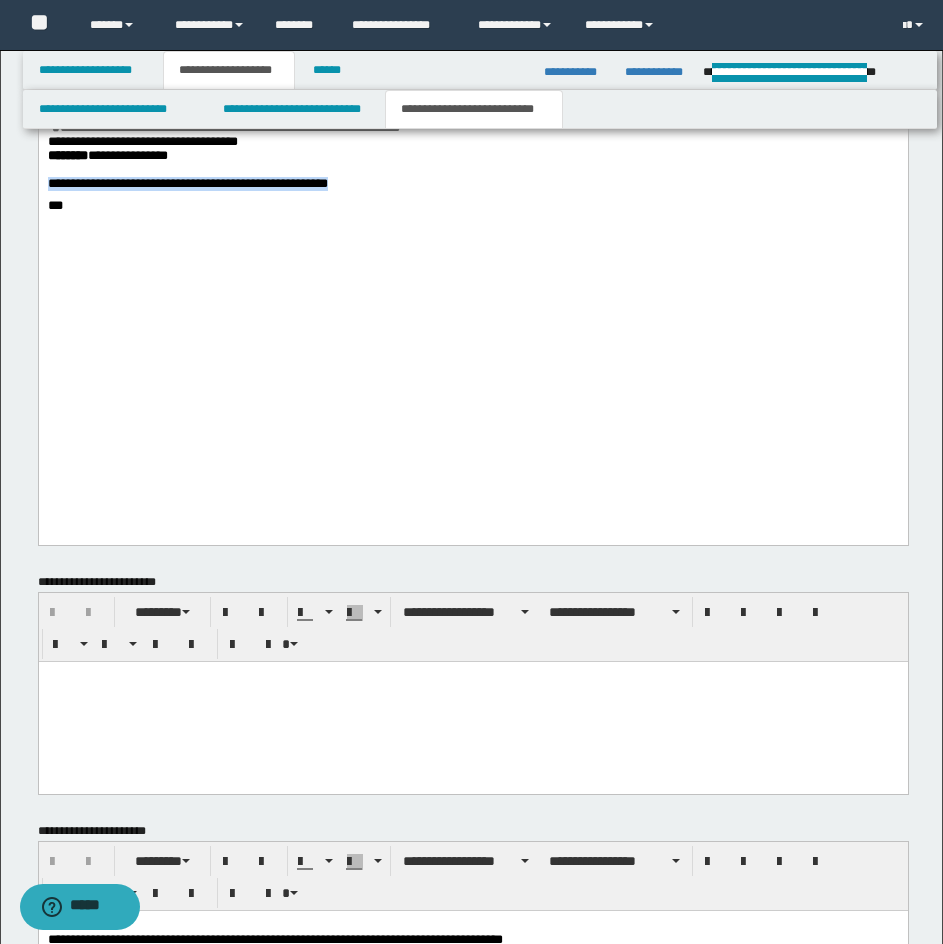 drag, startPoint x: 385, startPoint y: 406, endPoint x: 46, endPoint y: 410, distance: 339.0236 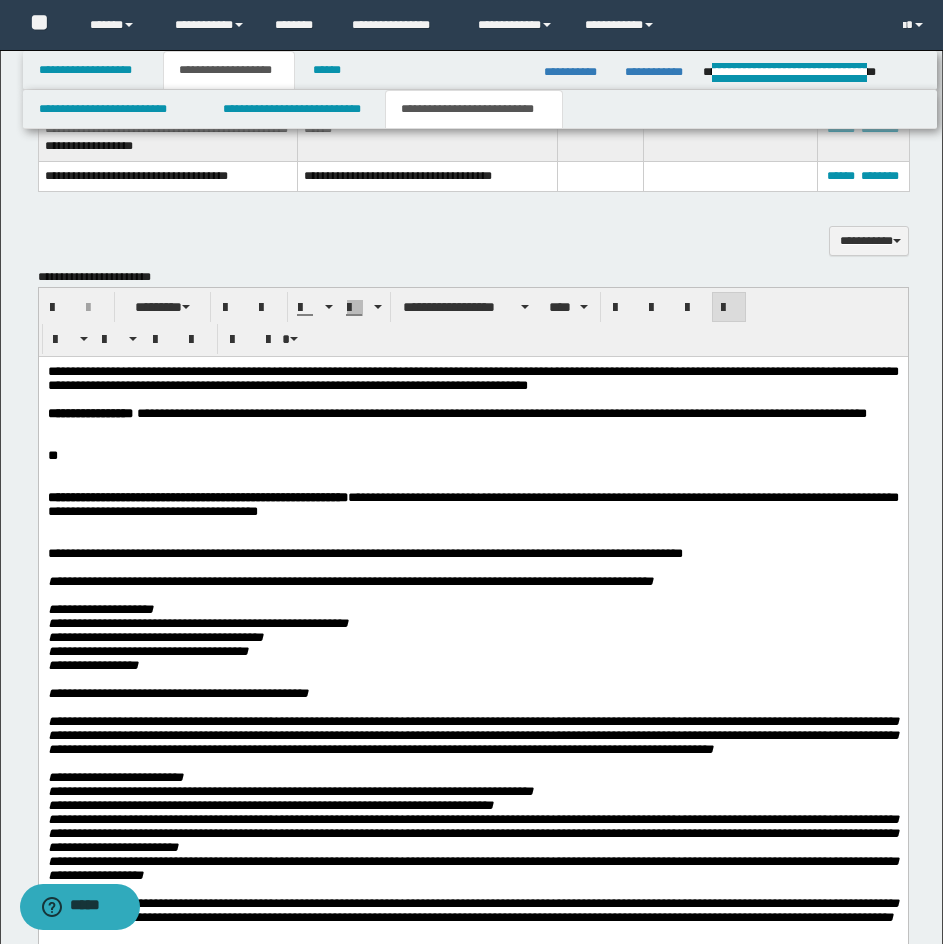 scroll, scrollTop: 1500, scrollLeft: 0, axis: vertical 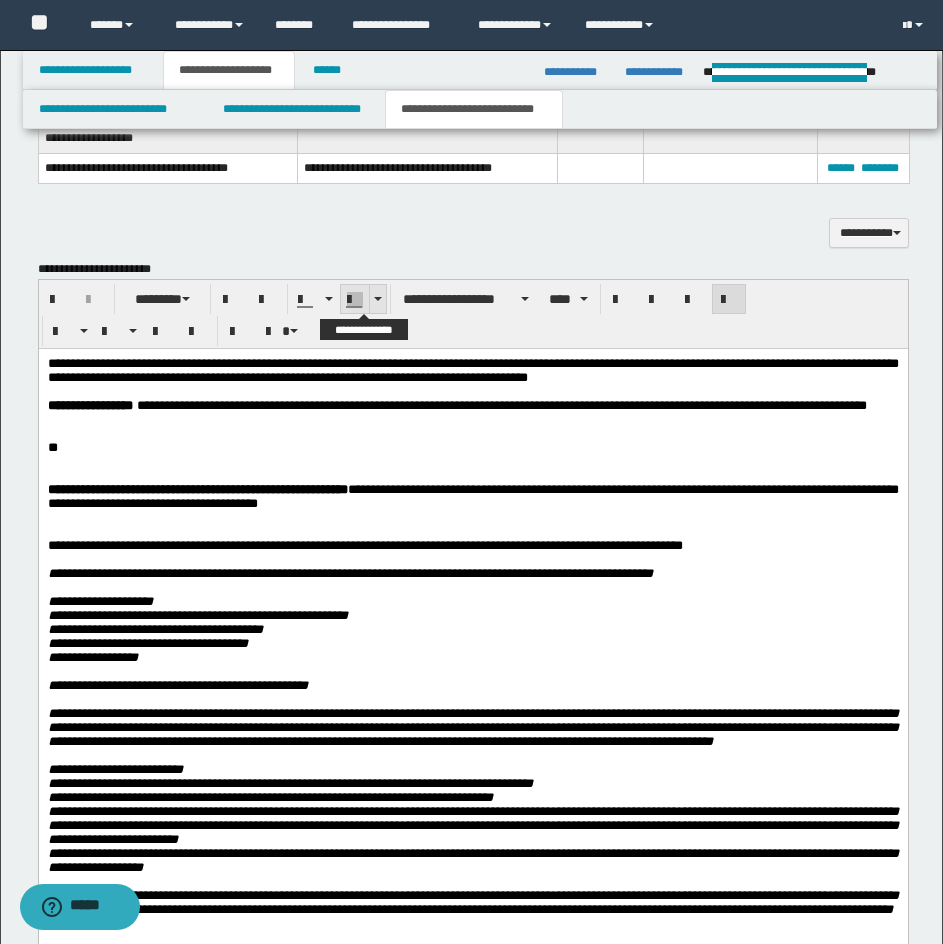 click at bounding box center (377, 299) 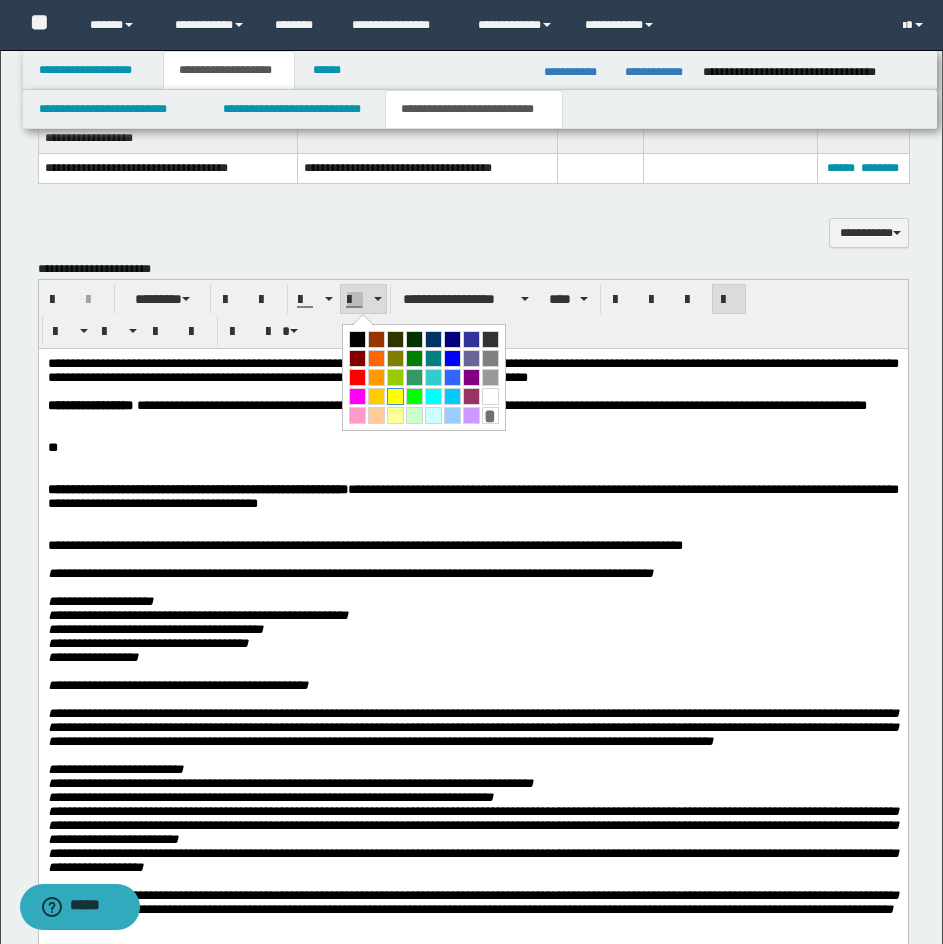 click at bounding box center [395, 396] 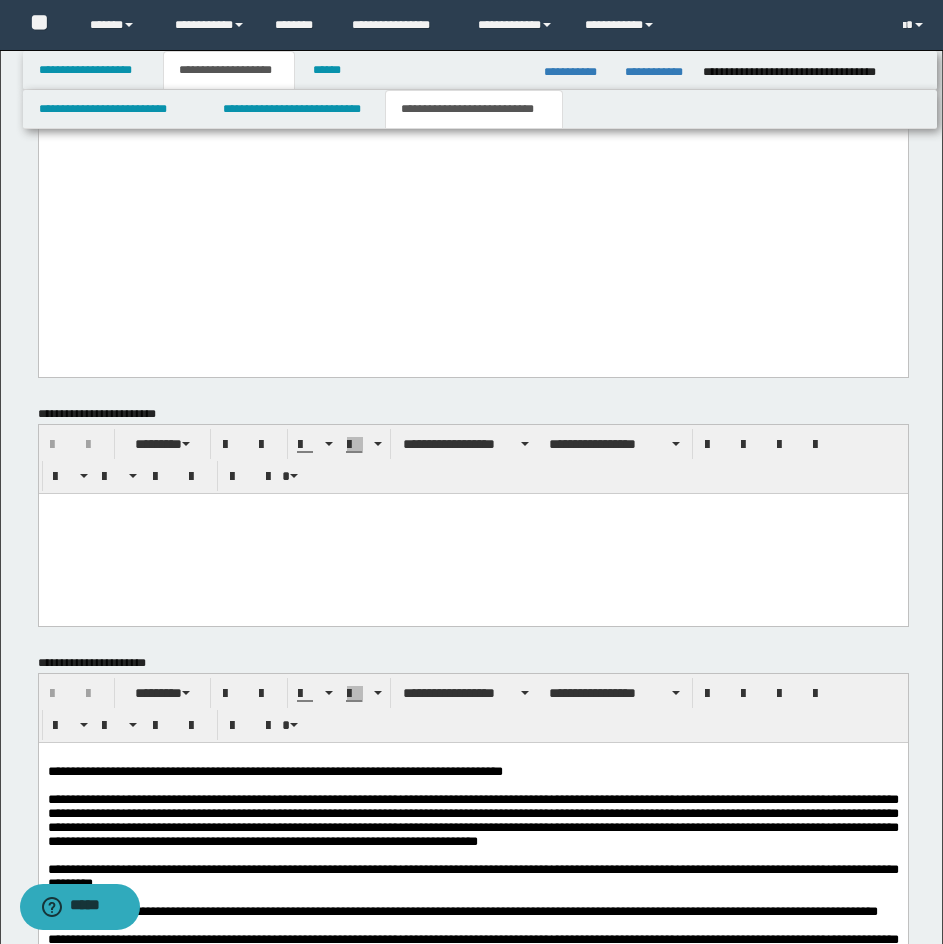 scroll, scrollTop: 2833, scrollLeft: 0, axis: vertical 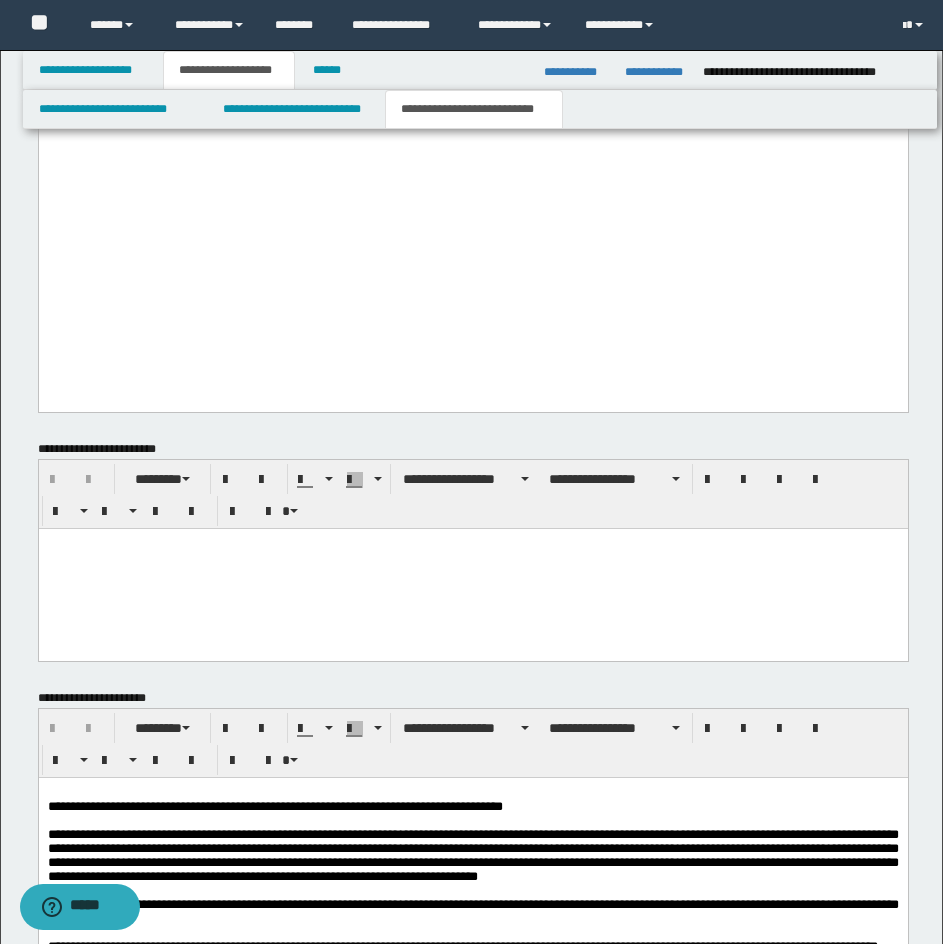 click at bounding box center (472, 37) 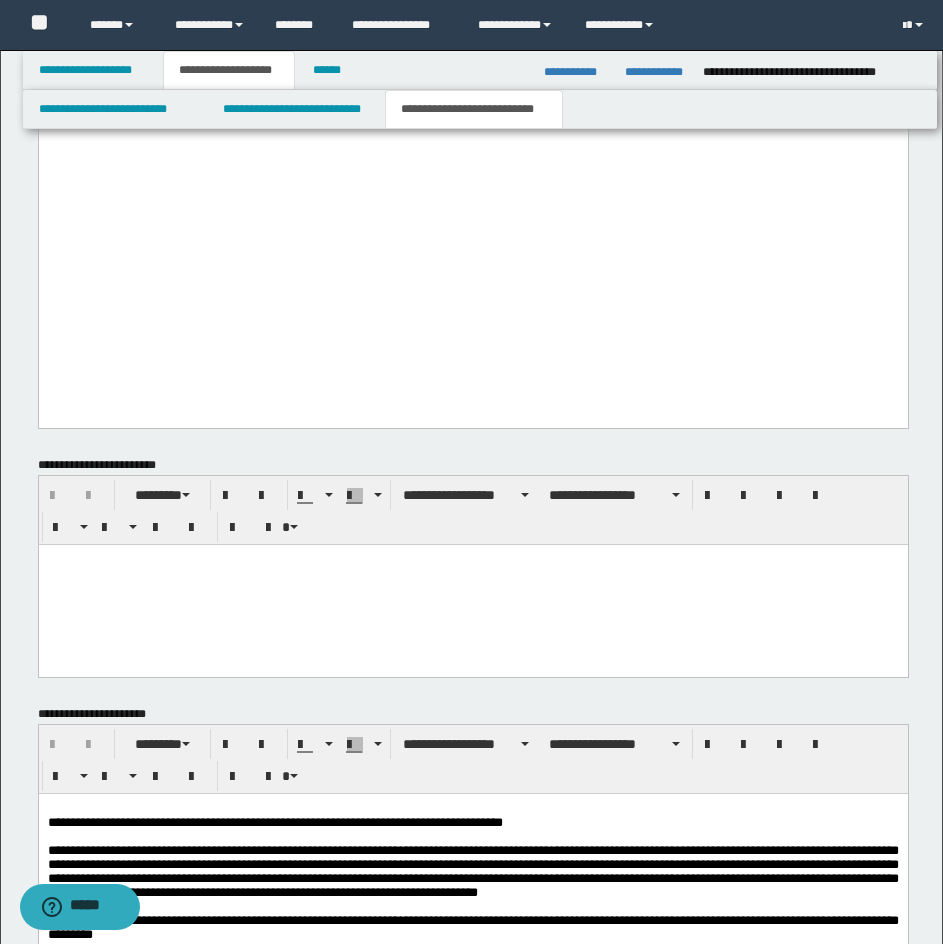 click on "**********" at bounding box center (472, 65) 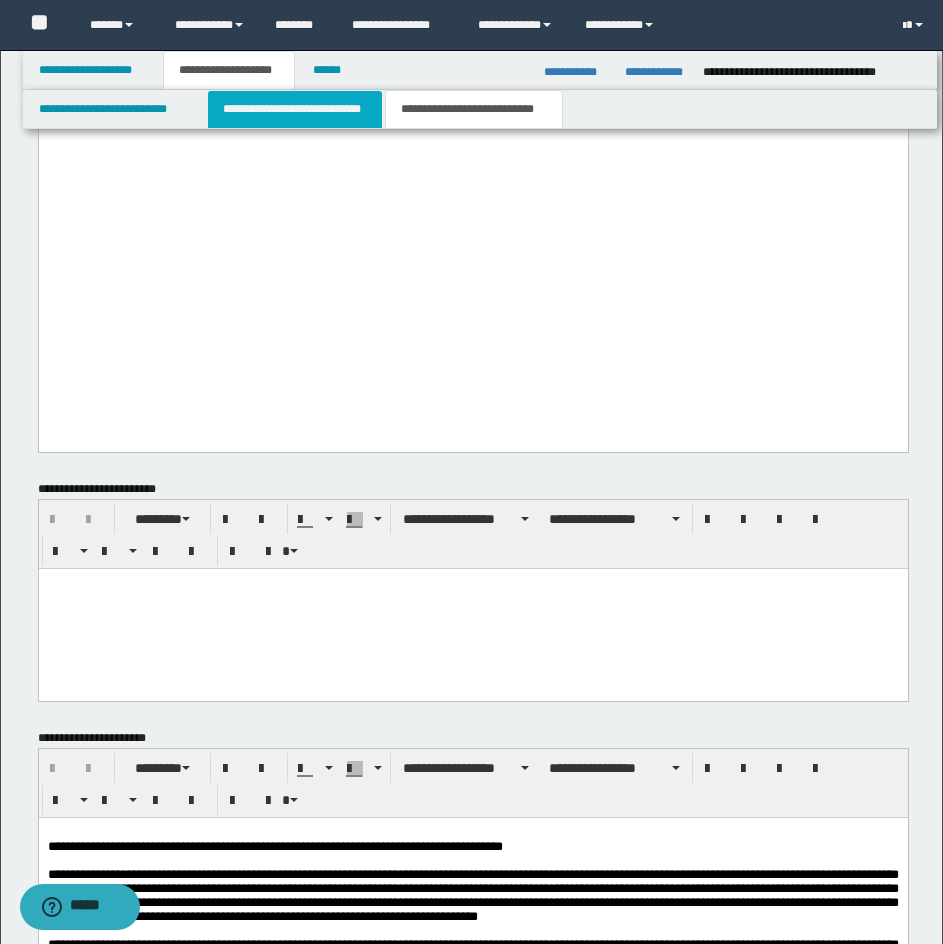 click on "**********" at bounding box center [295, 109] 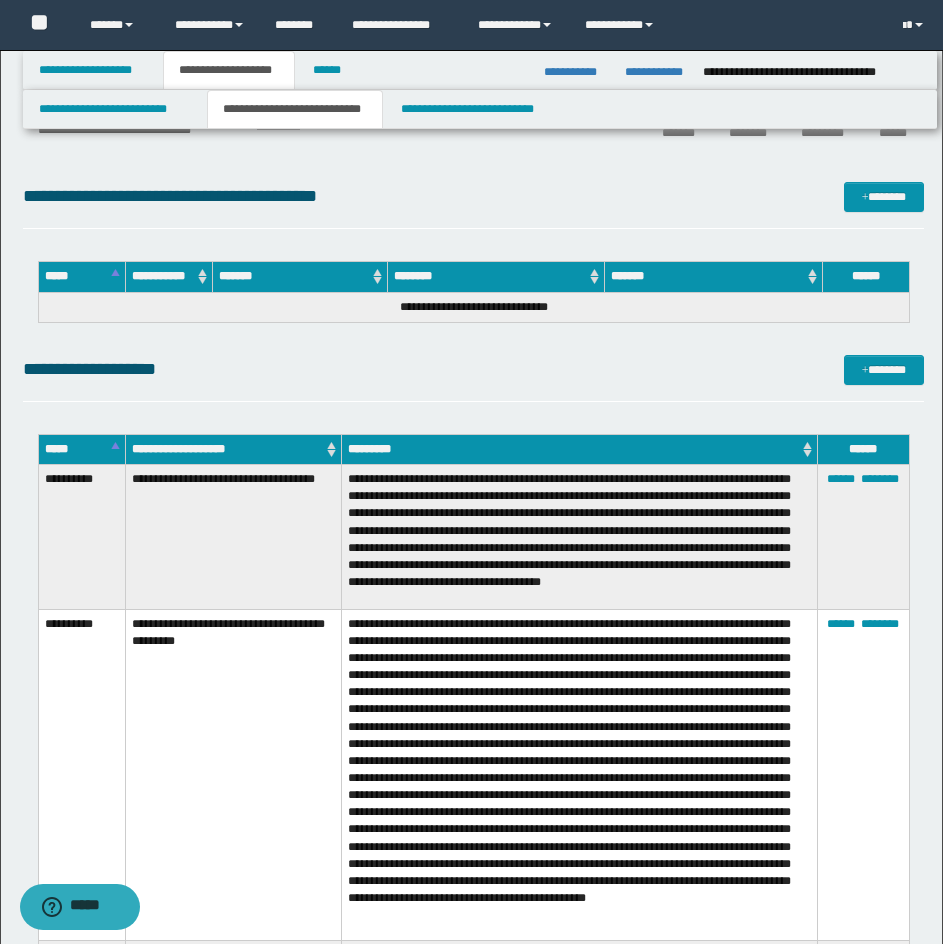 scroll, scrollTop: 2833, scrollLeft: 0, axis: vertical 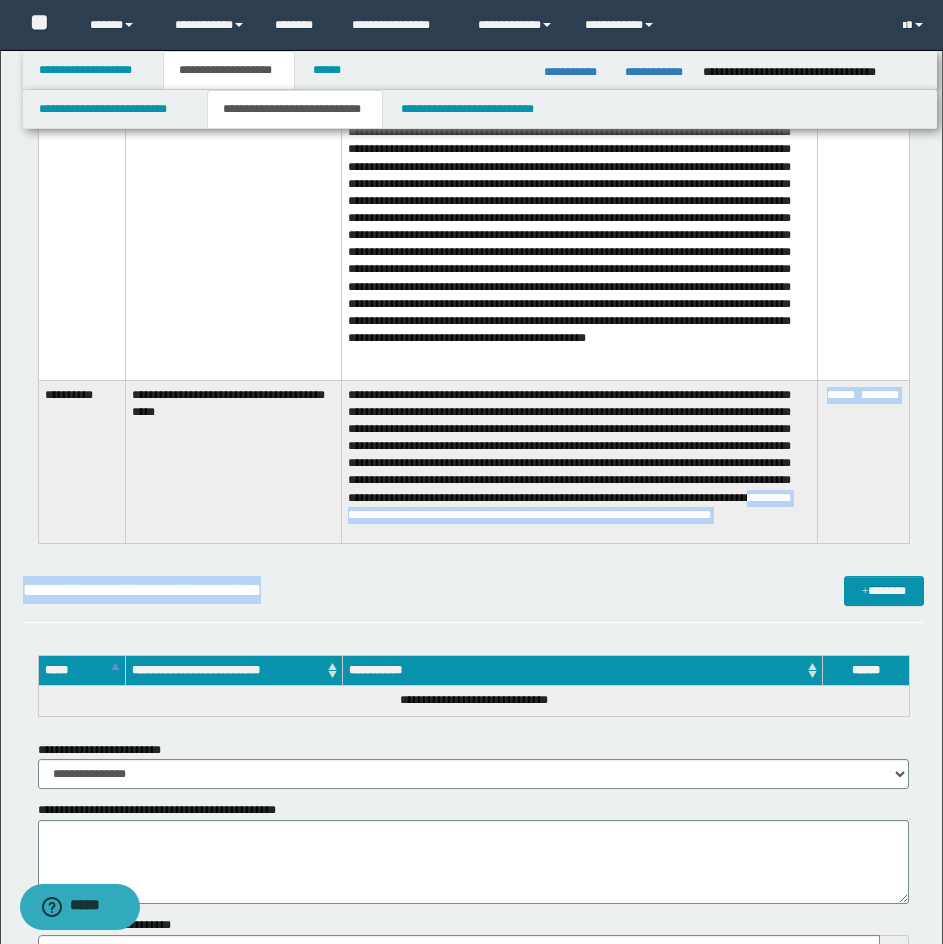 drag, startPoint x: 36, startPoint y: 523, endPoint x: 679, endPoint y: 508, distance: 643.1749 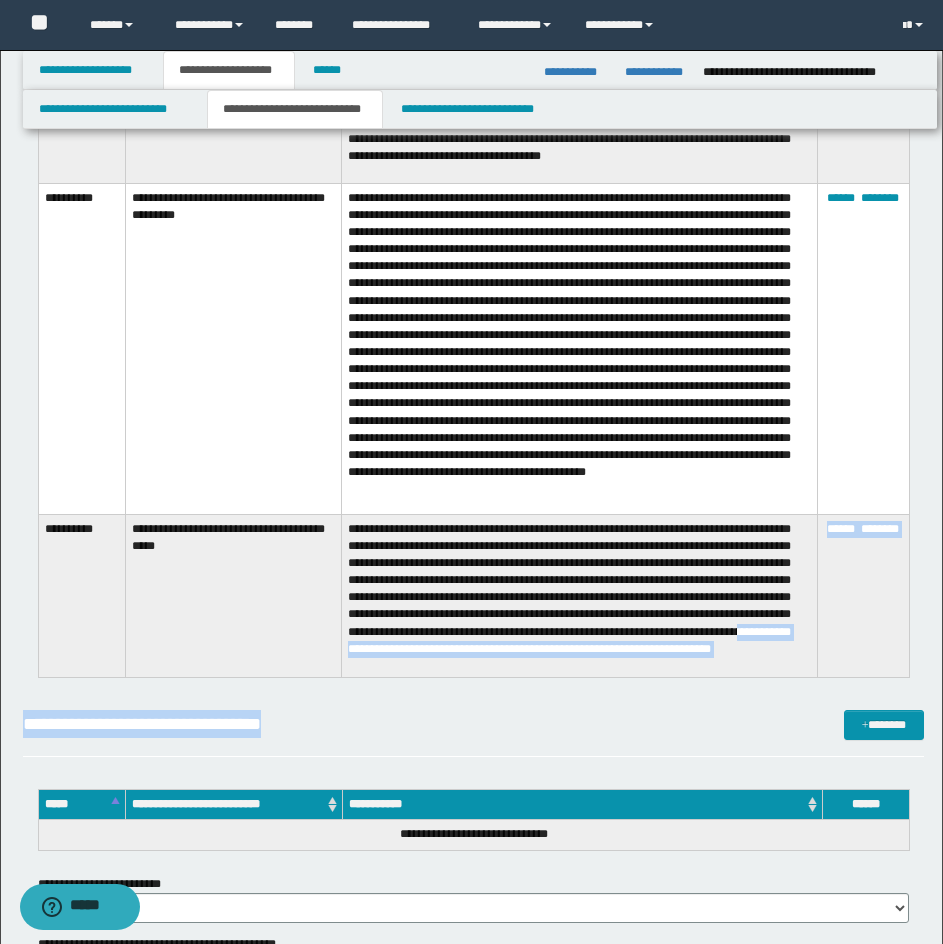 scroll, scrollTop: 3133, scrollLeft: 0, axis: vertical 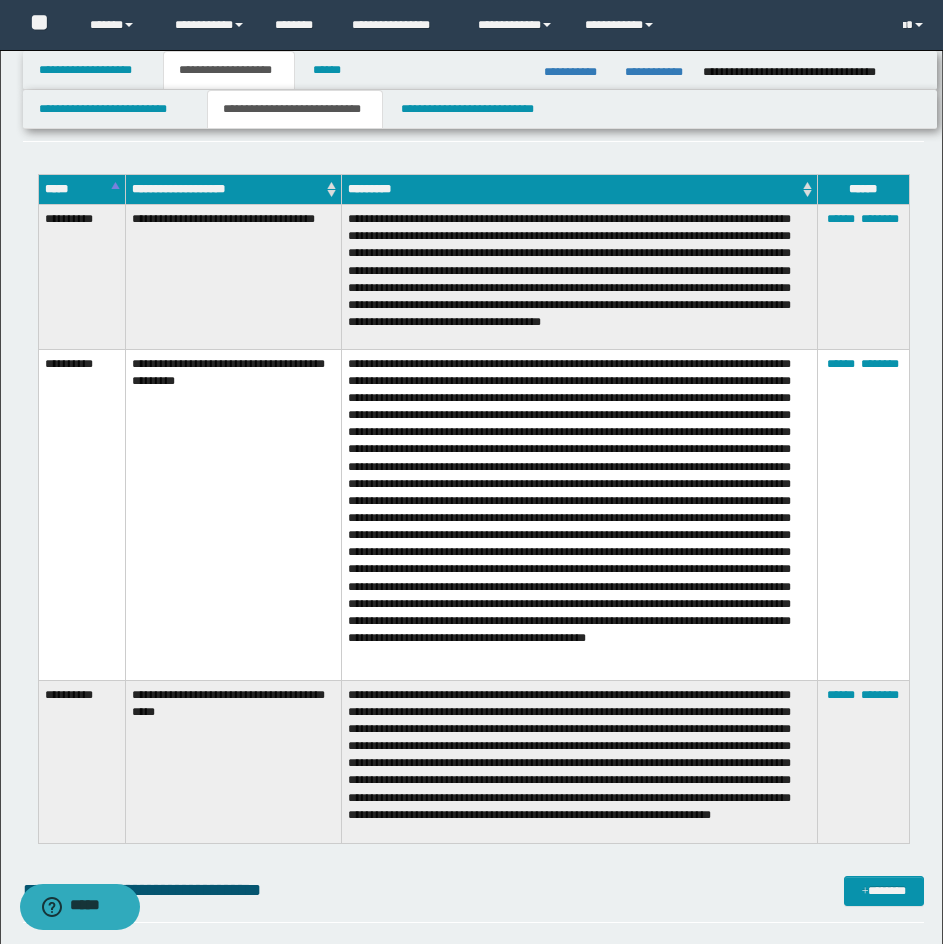 click on "**********" at bounding box center [81, 277] 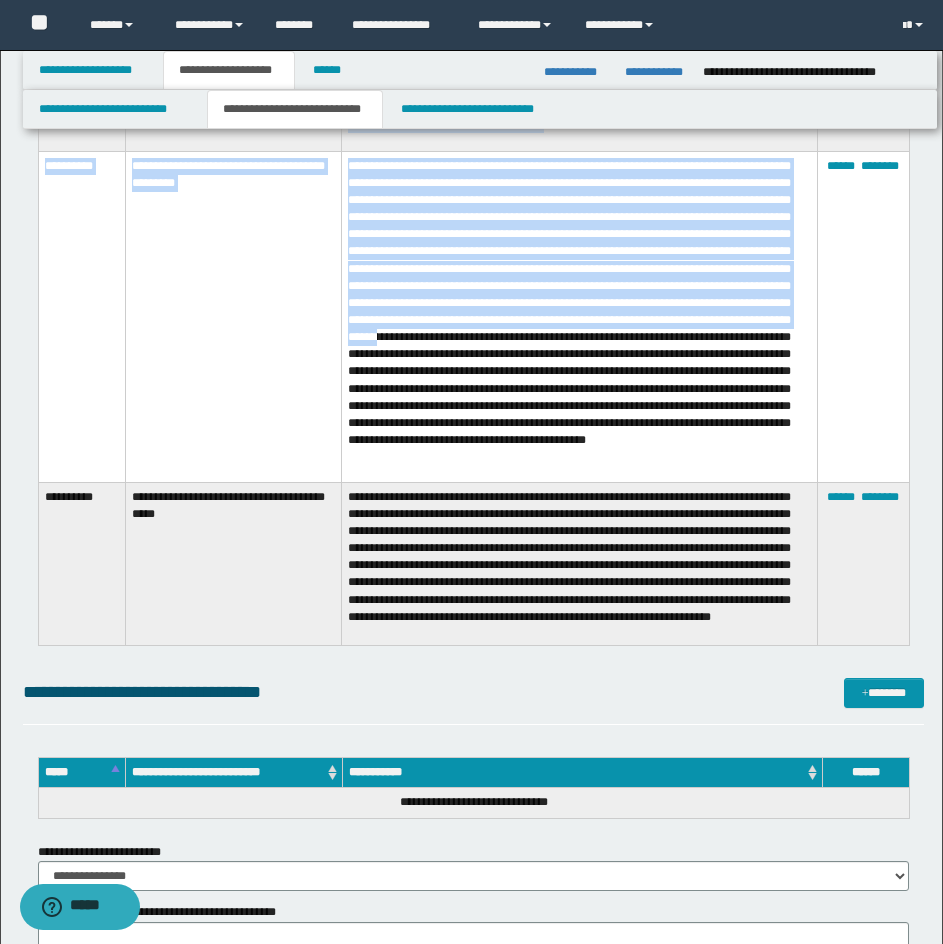 scroll, scrollTop: 3333, scrollLeft: 0, axis: vertical 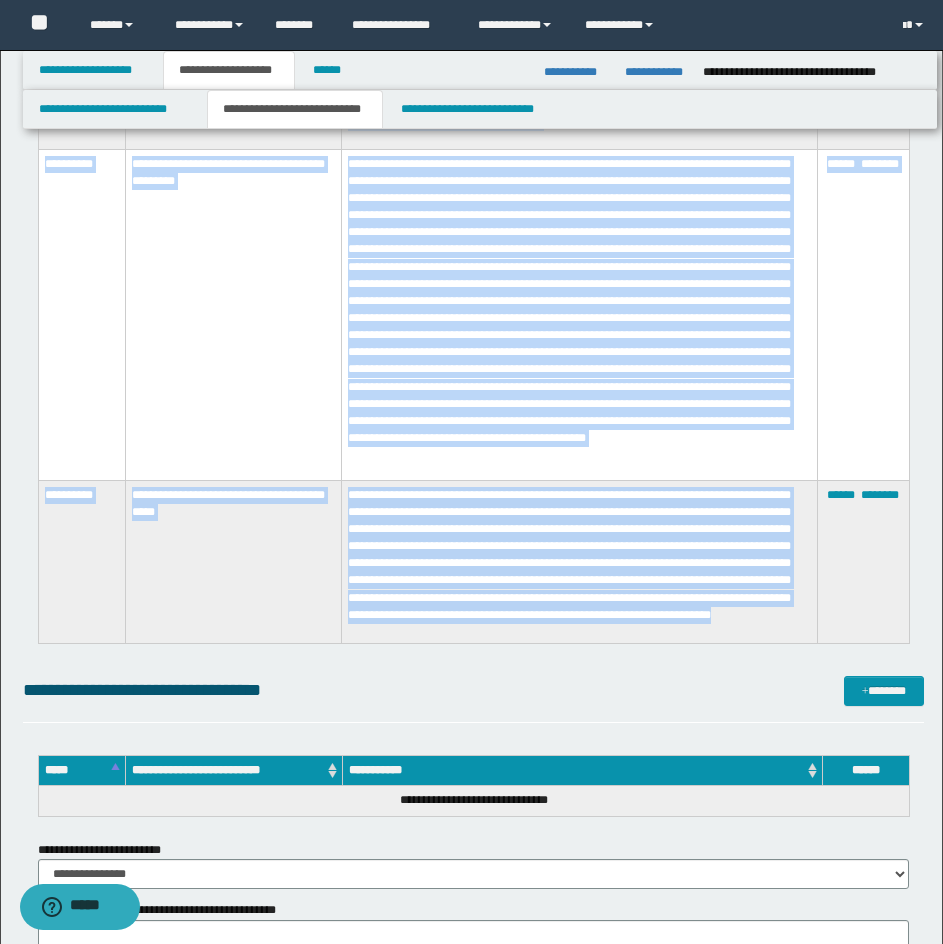 drag, startPoint x: 39, startPoint y: 214, endPoint x: 689, endPoint y: 631, distance: 772.26227 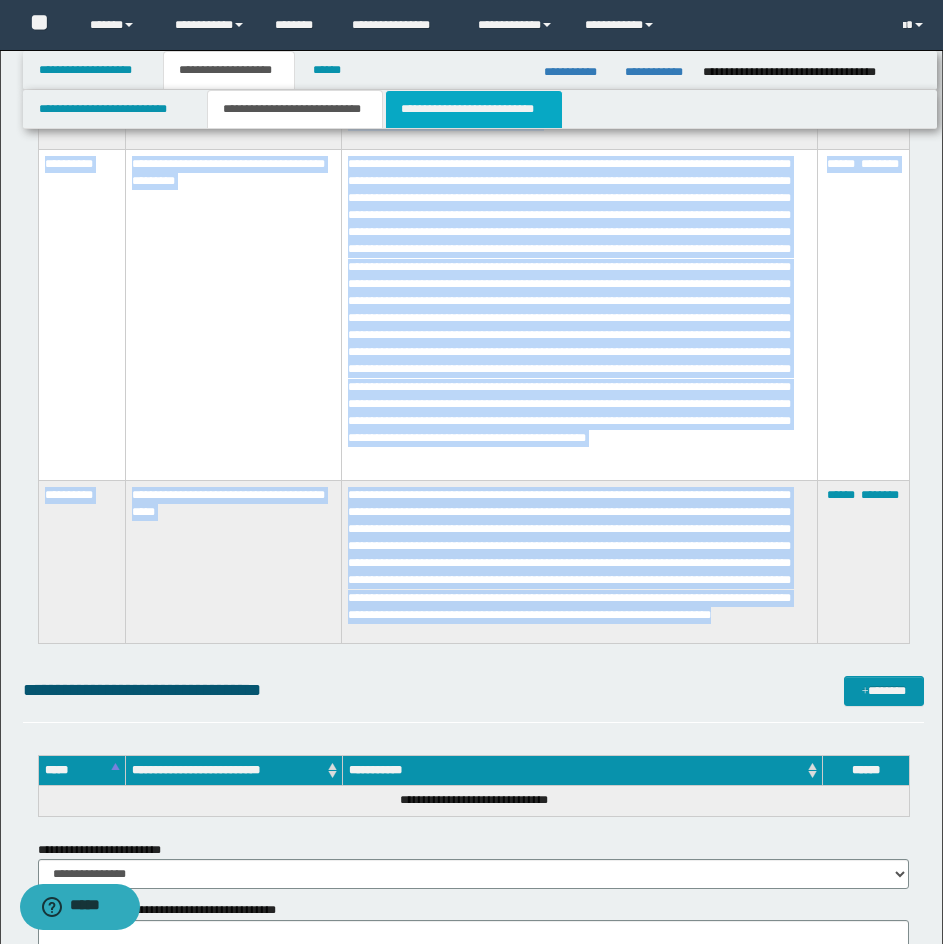 click on "**********" at bounding box center [474, 109] 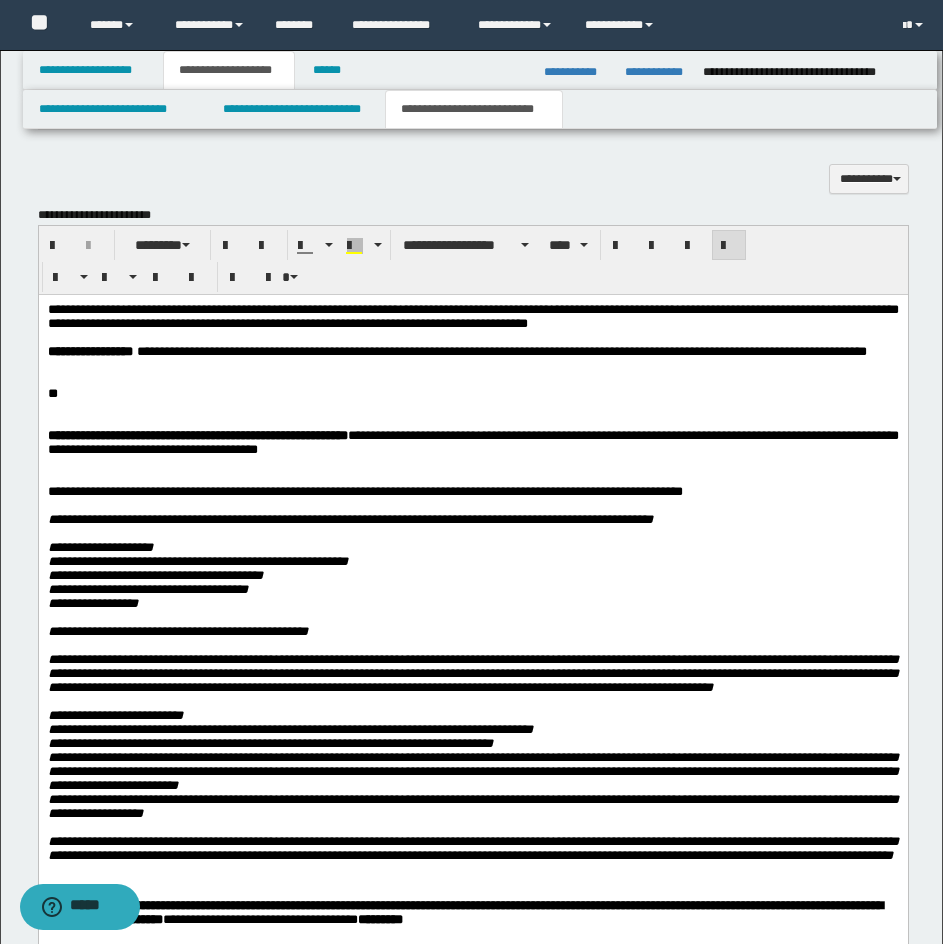 scroll, scrollTop: 1515, scrollLeft: 0, axis: vertical 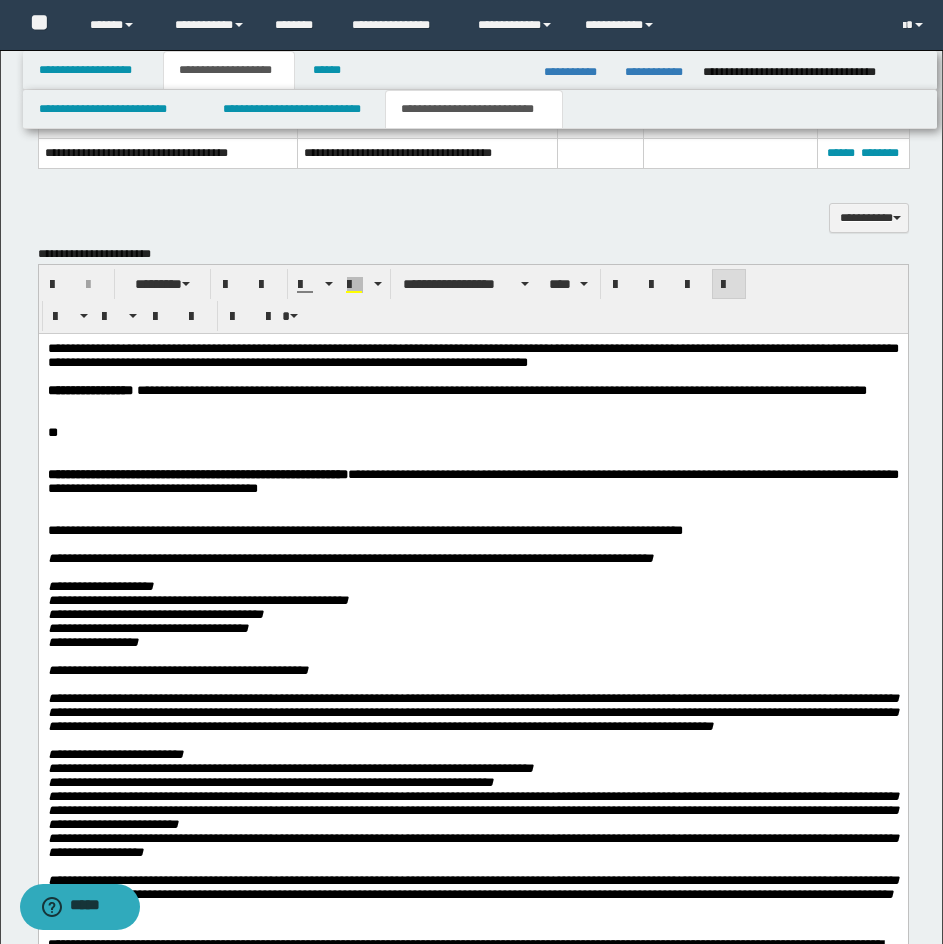 click on "**" at bounding box center [472, 432] 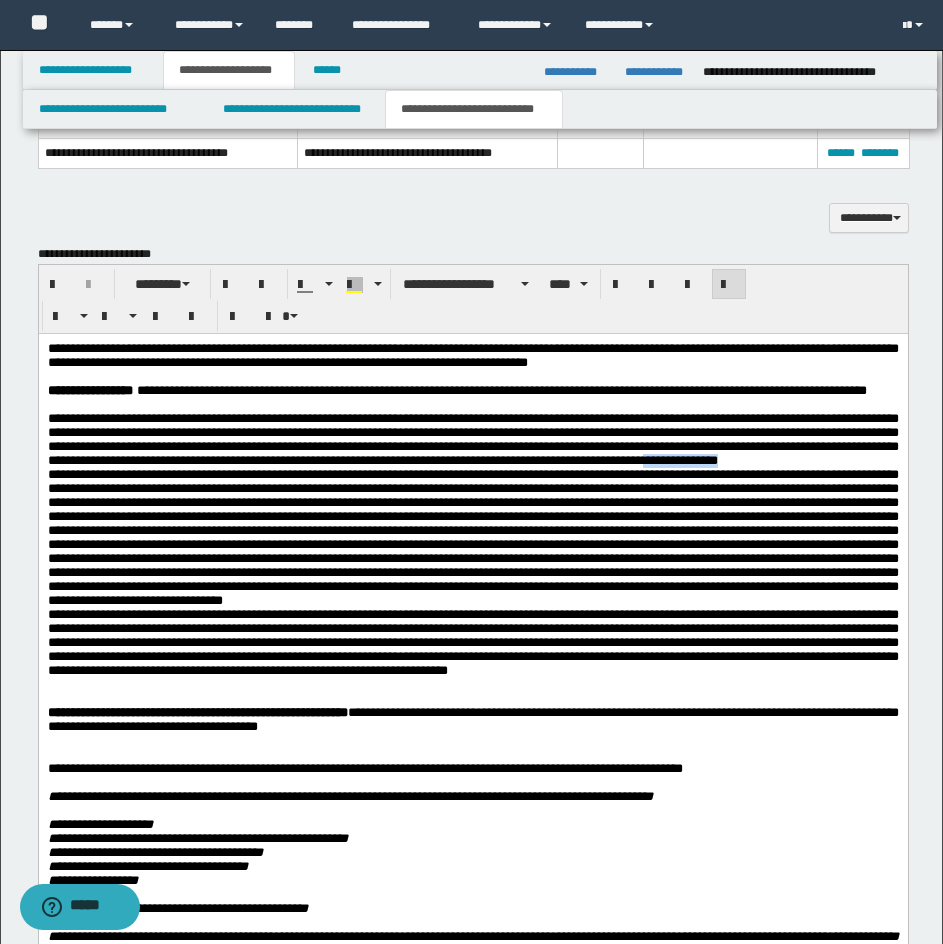 drag, startPoint x: 189, startPoint y: 508, endPoint x: 100, endPoint y: 515, distance: 89.27486 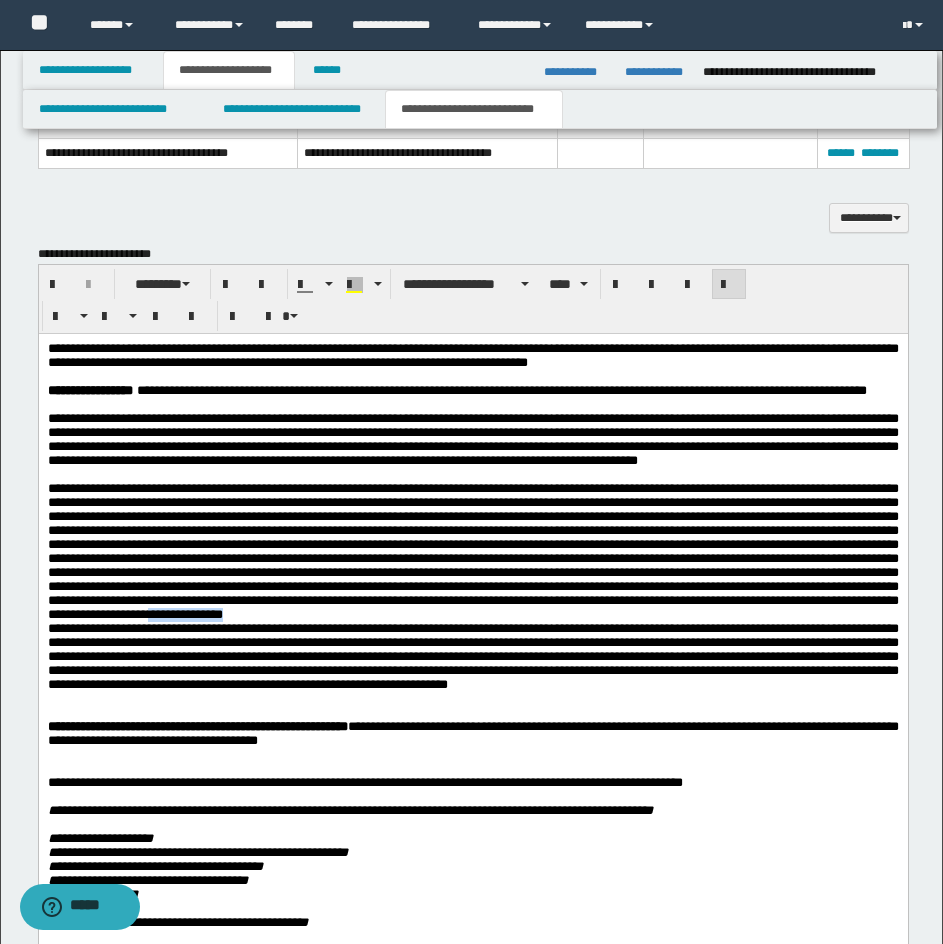 drag, startPoint x: 108, startPoint y: 704, endPoint x: 868, endPoint y: 691, distance: 760.1112 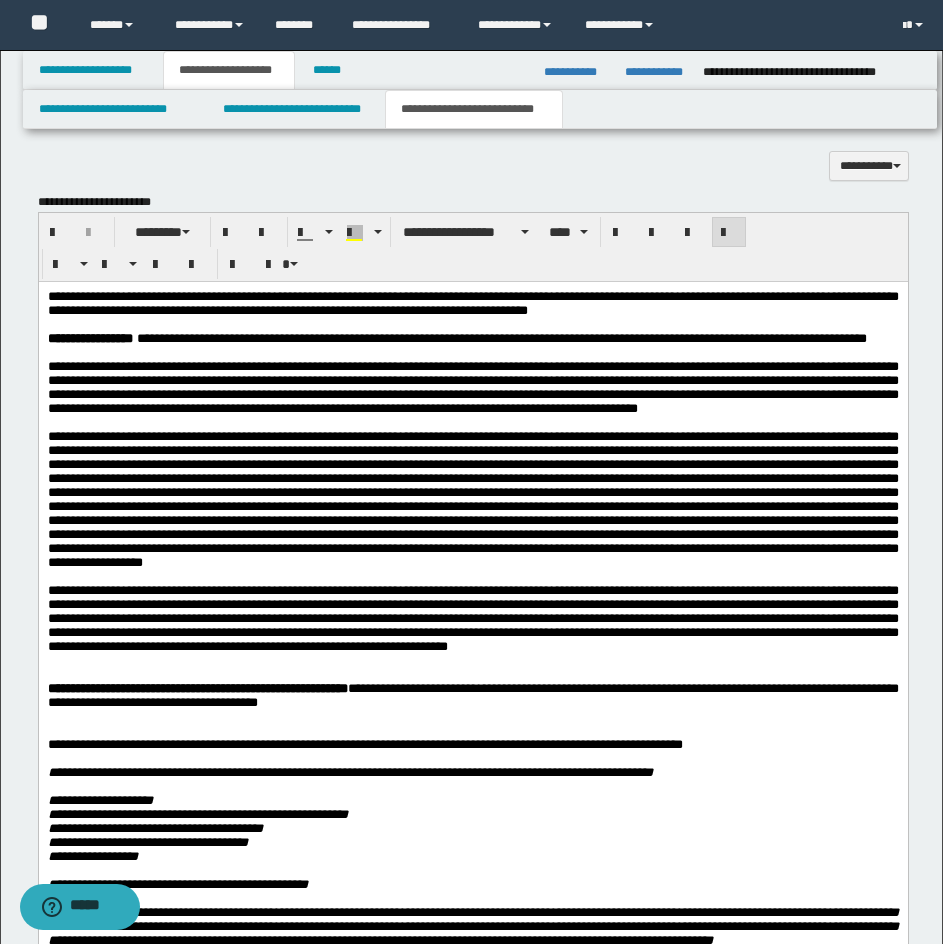 scroll, scrollTop: 1615, scrollLeft: 0, axis: vertical 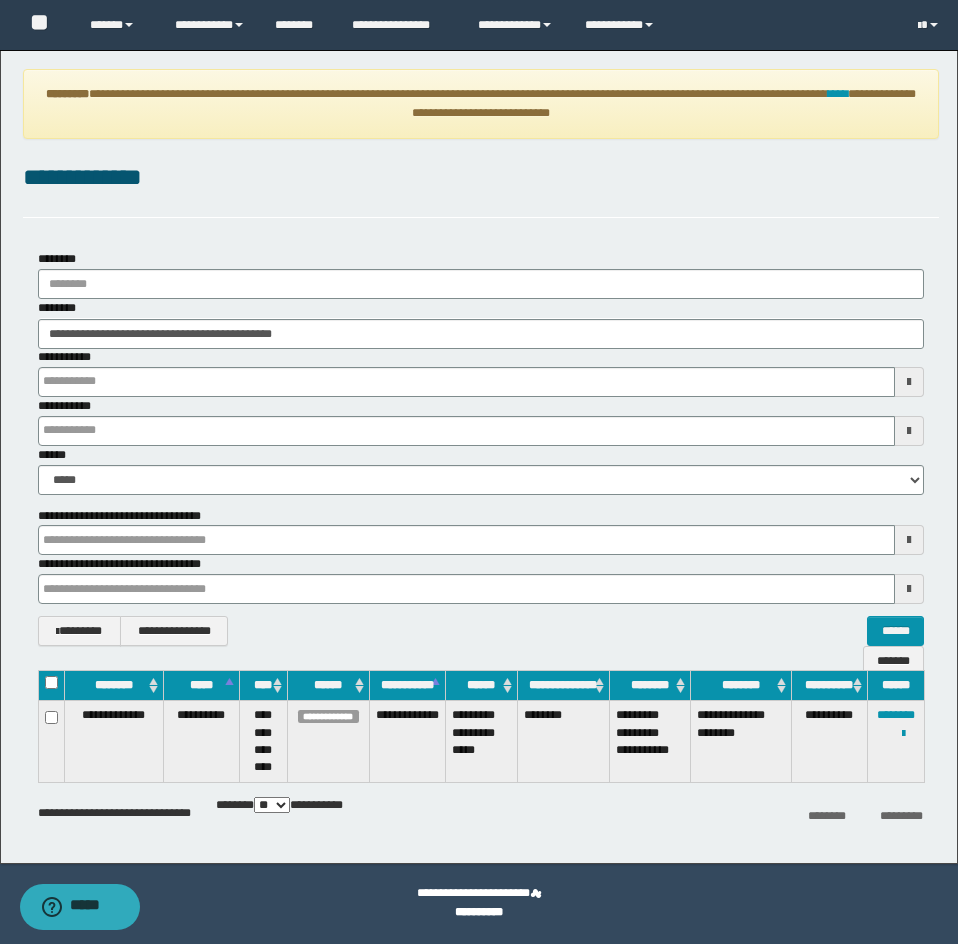 click on "**********" at bounding box center [481, 372] 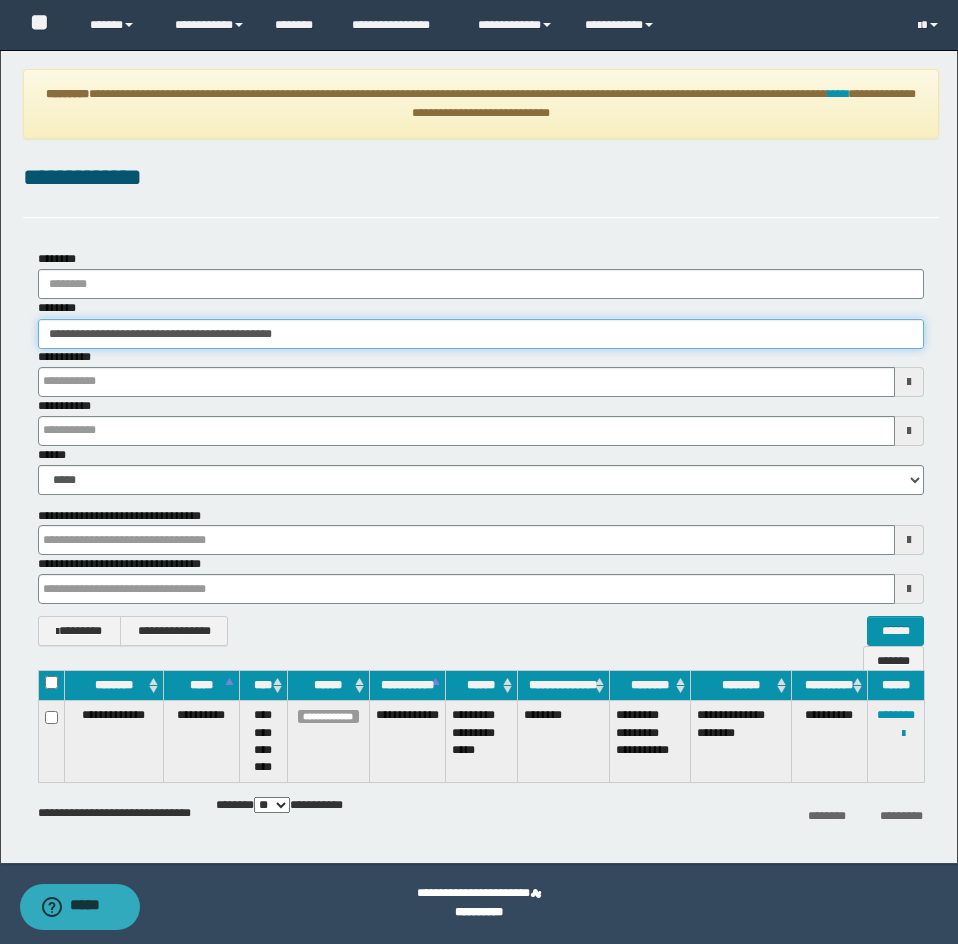 click on "**********" at bounding box center [481, 334] 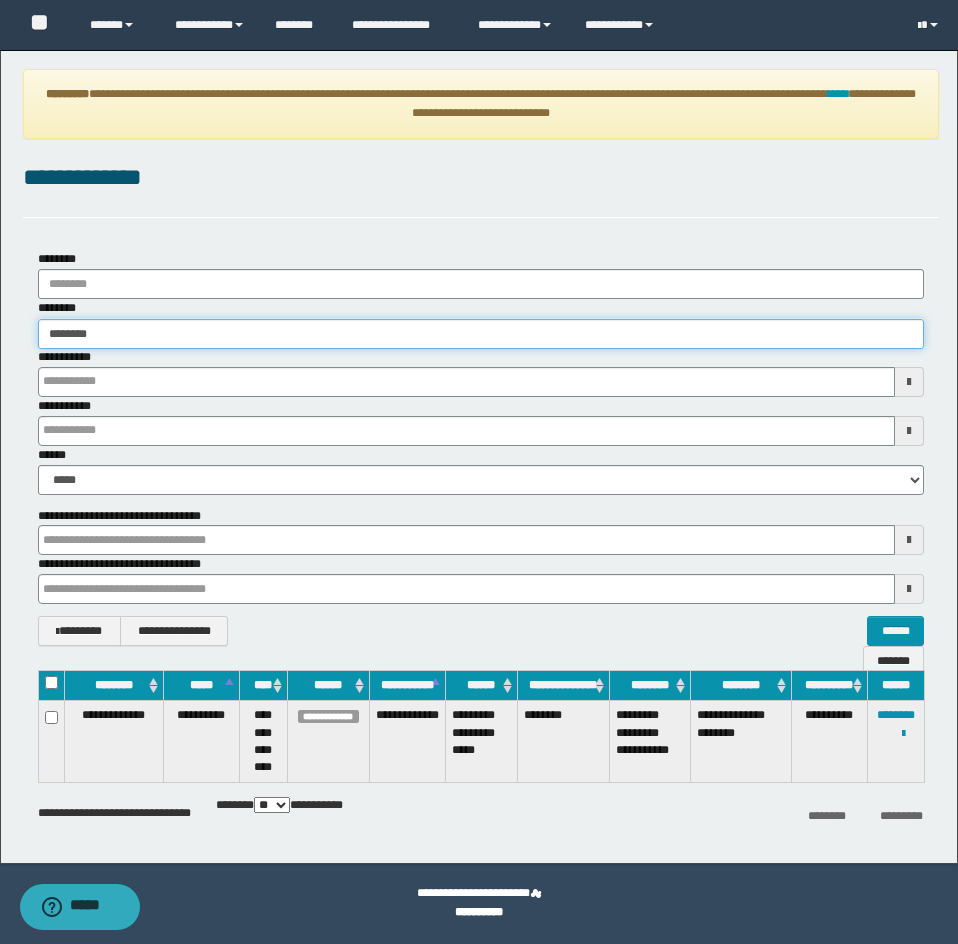 type on "********" 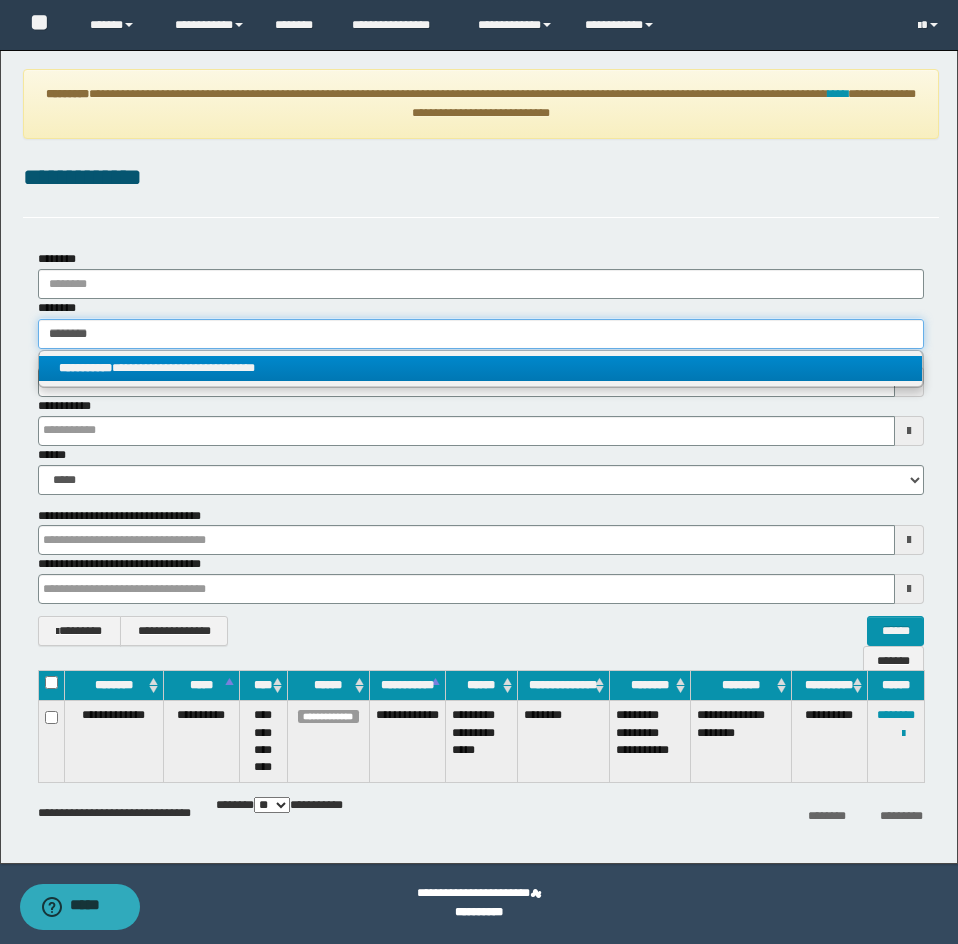 type on "********" 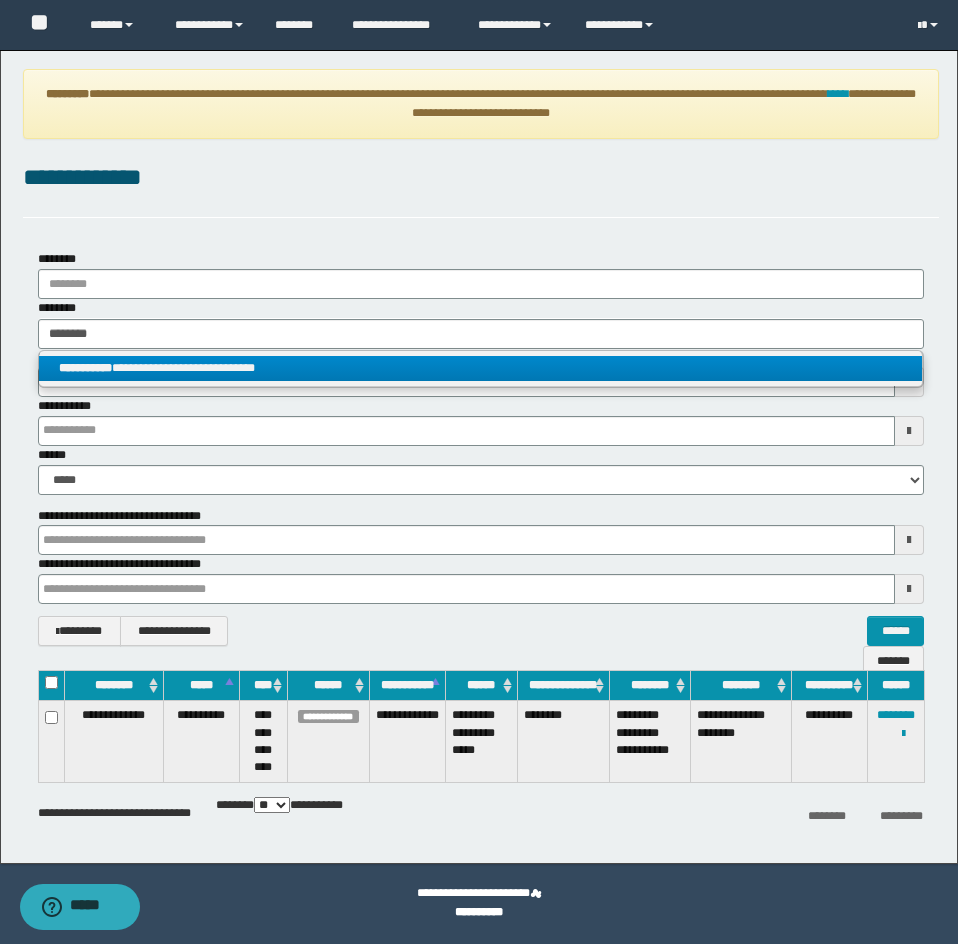 click on "**********" at bounding box center (480, 368) 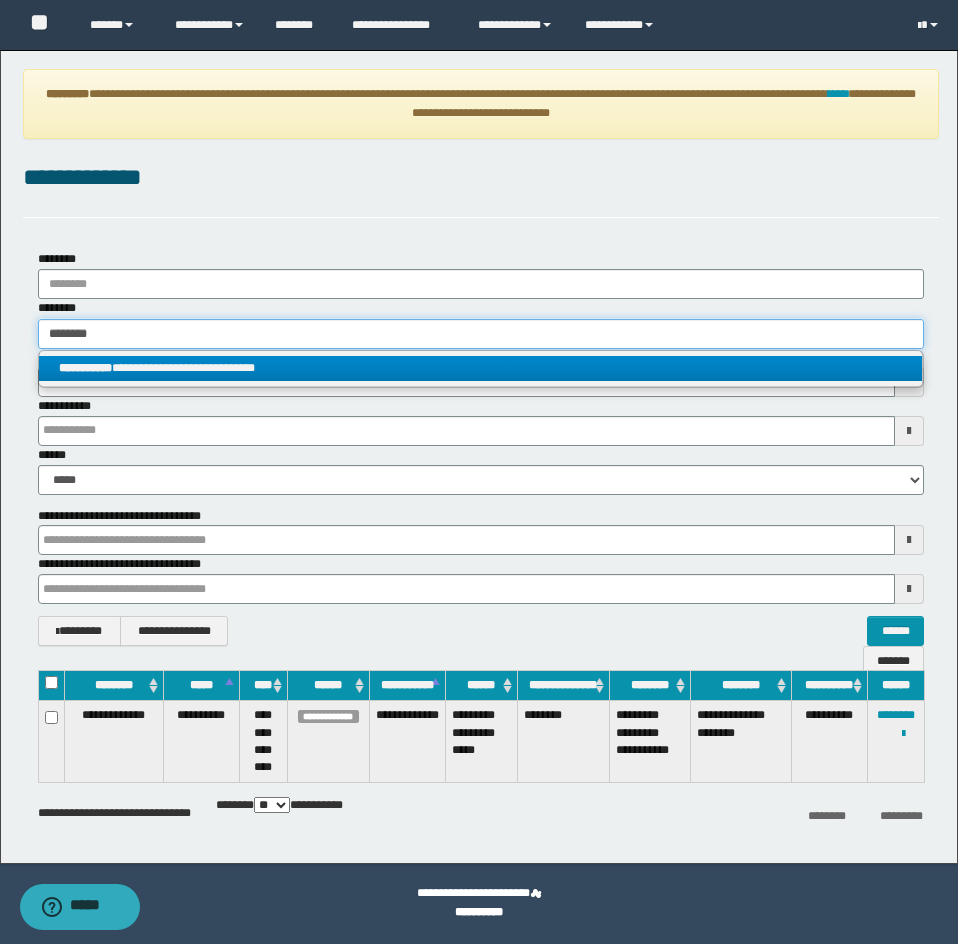 type 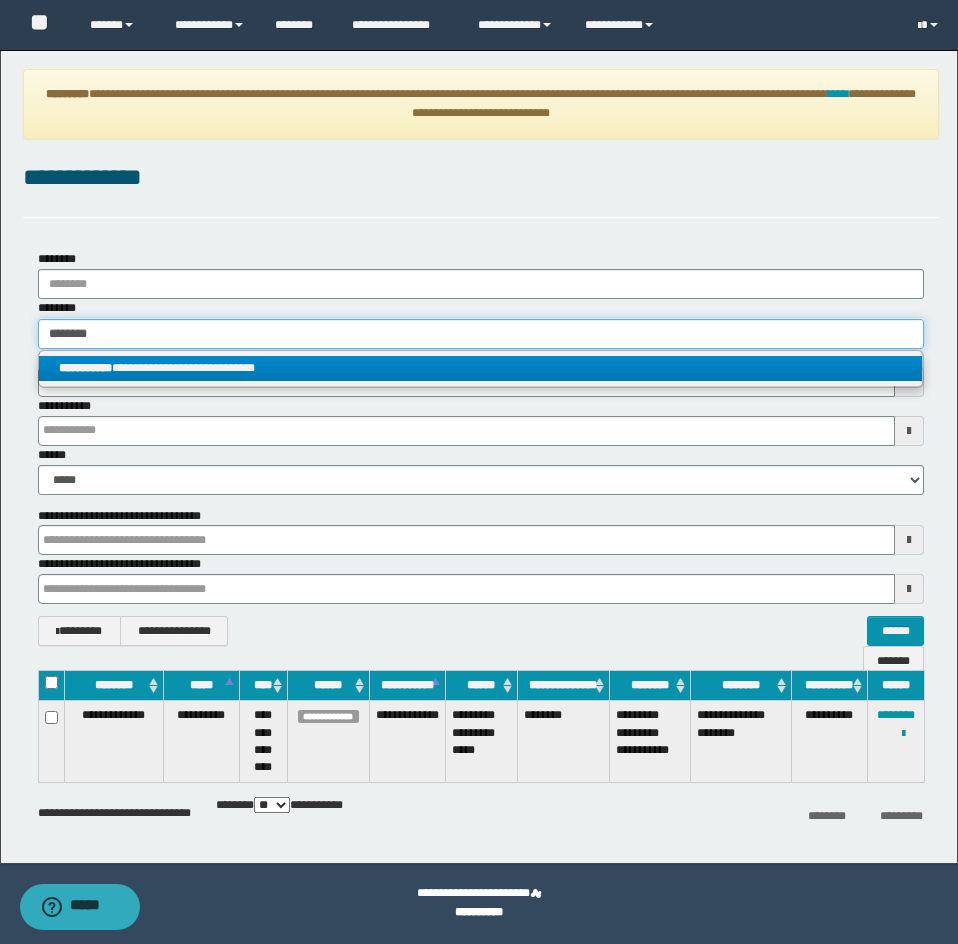 type on "**********" 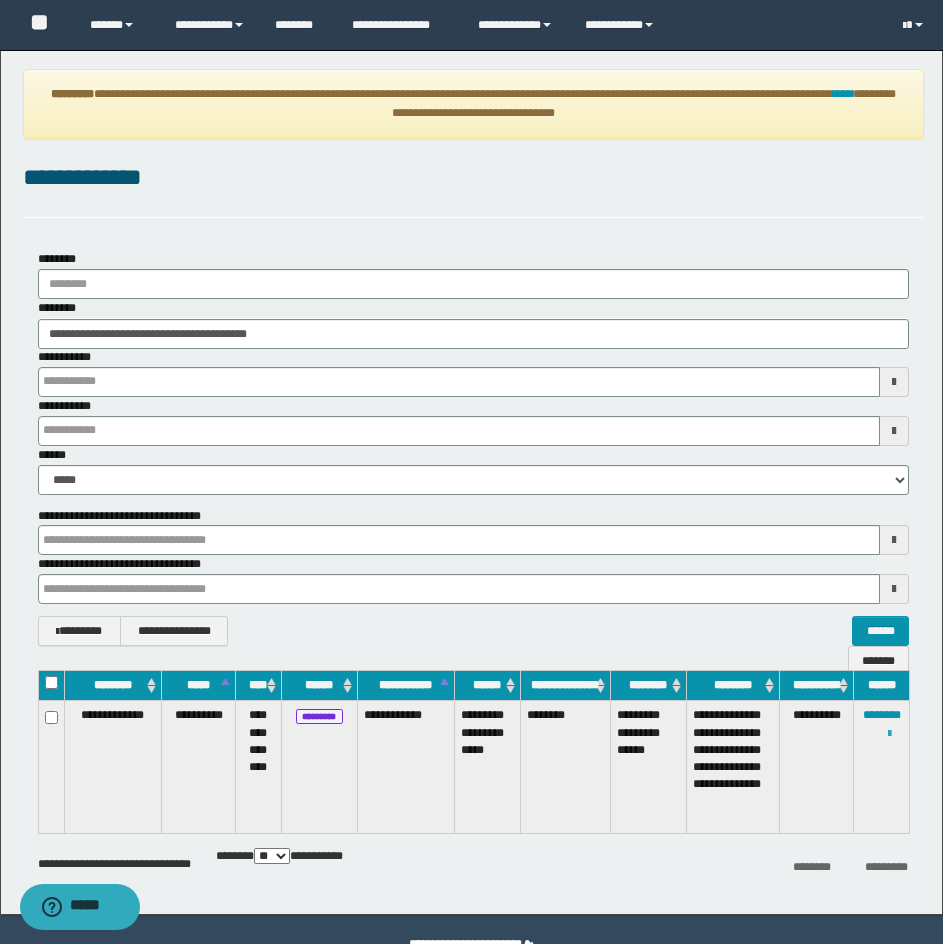click at bounding box center [889, 734] 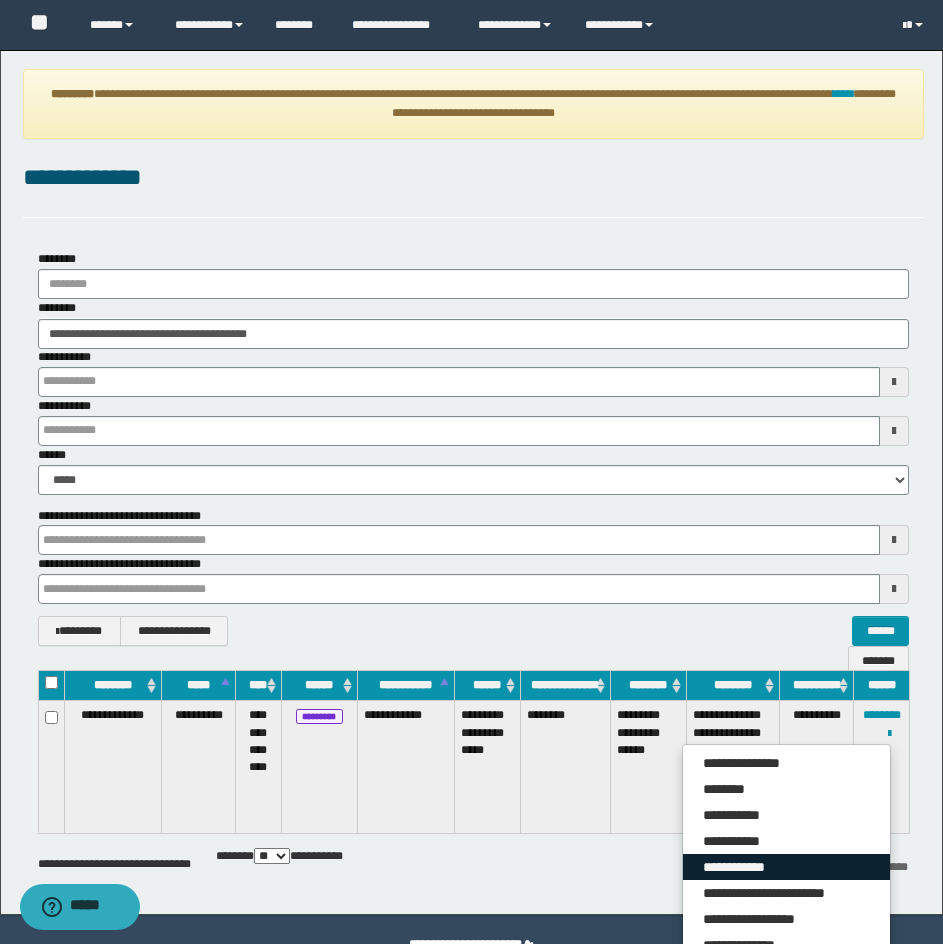 click on "**********" at bounding box center [786, 867] 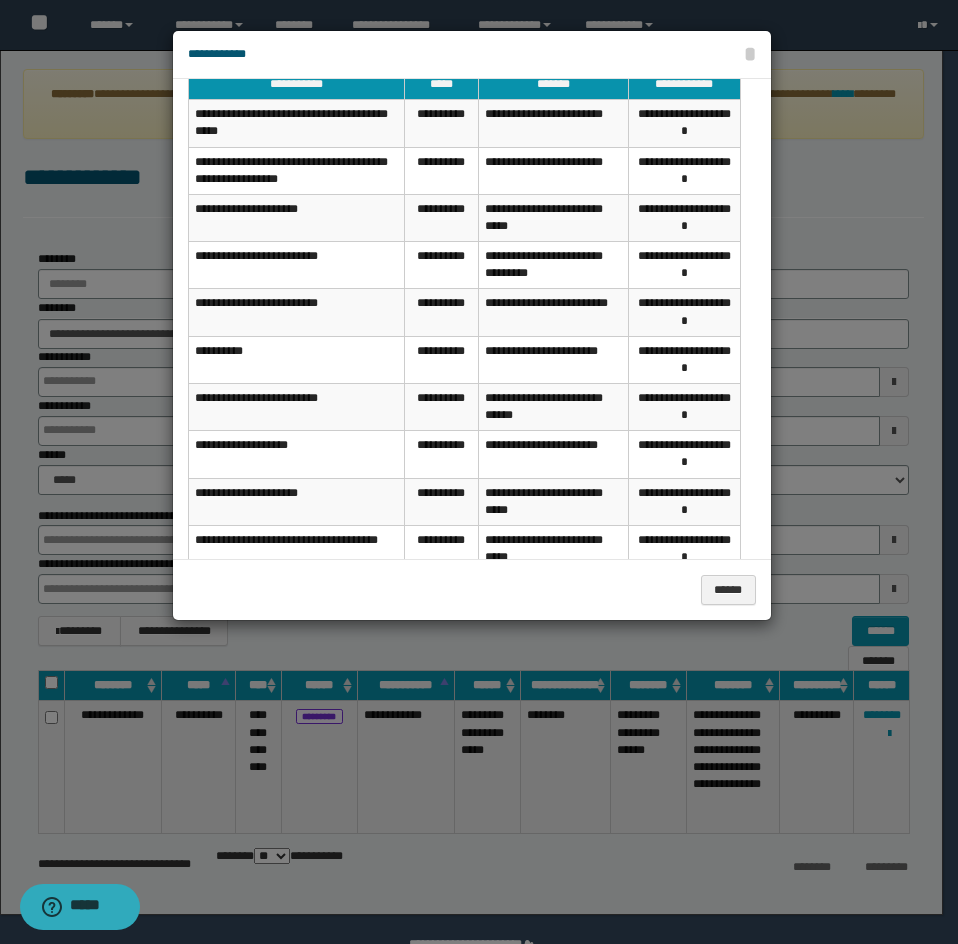 scroll, scrollTop: 0, scrollLeft: 0, axis: both 